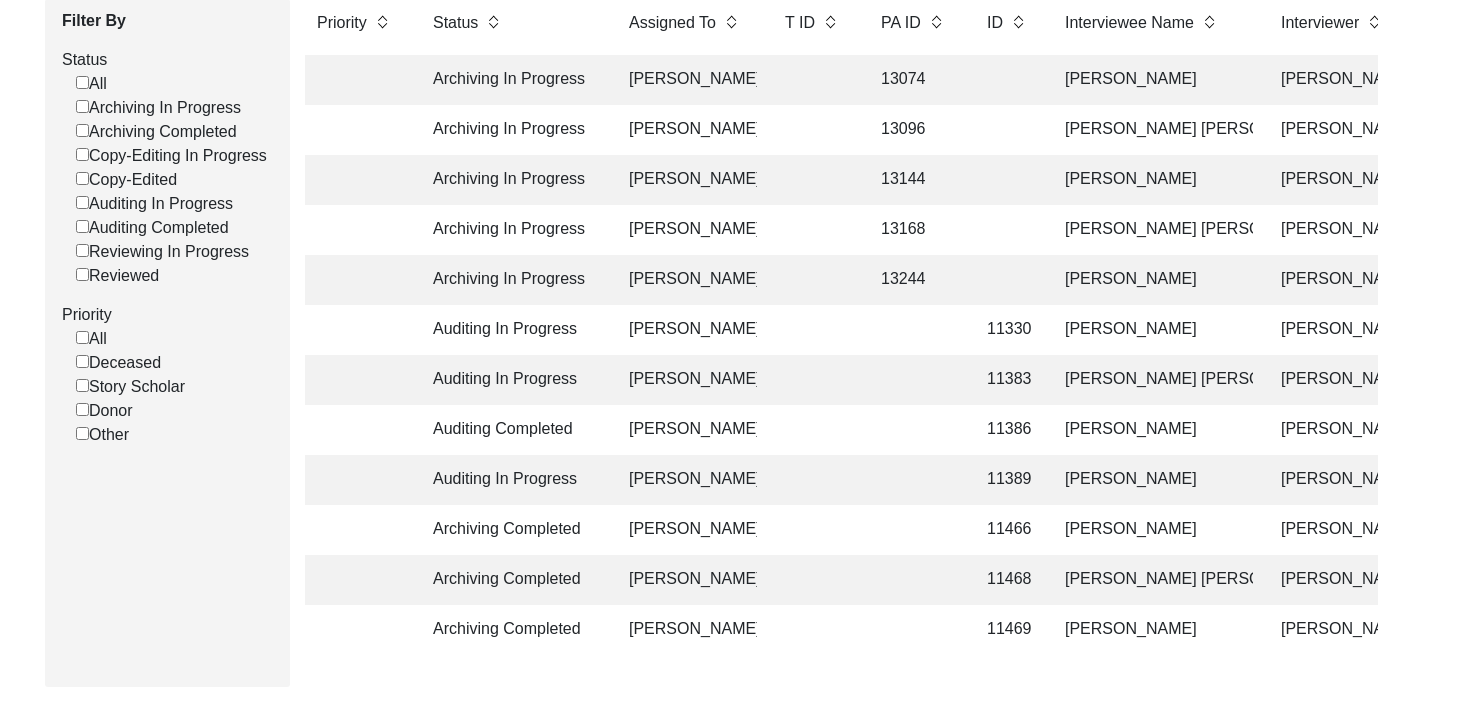 scroll, scrollTop: 305, scrollLeft: 0, axis: vertical 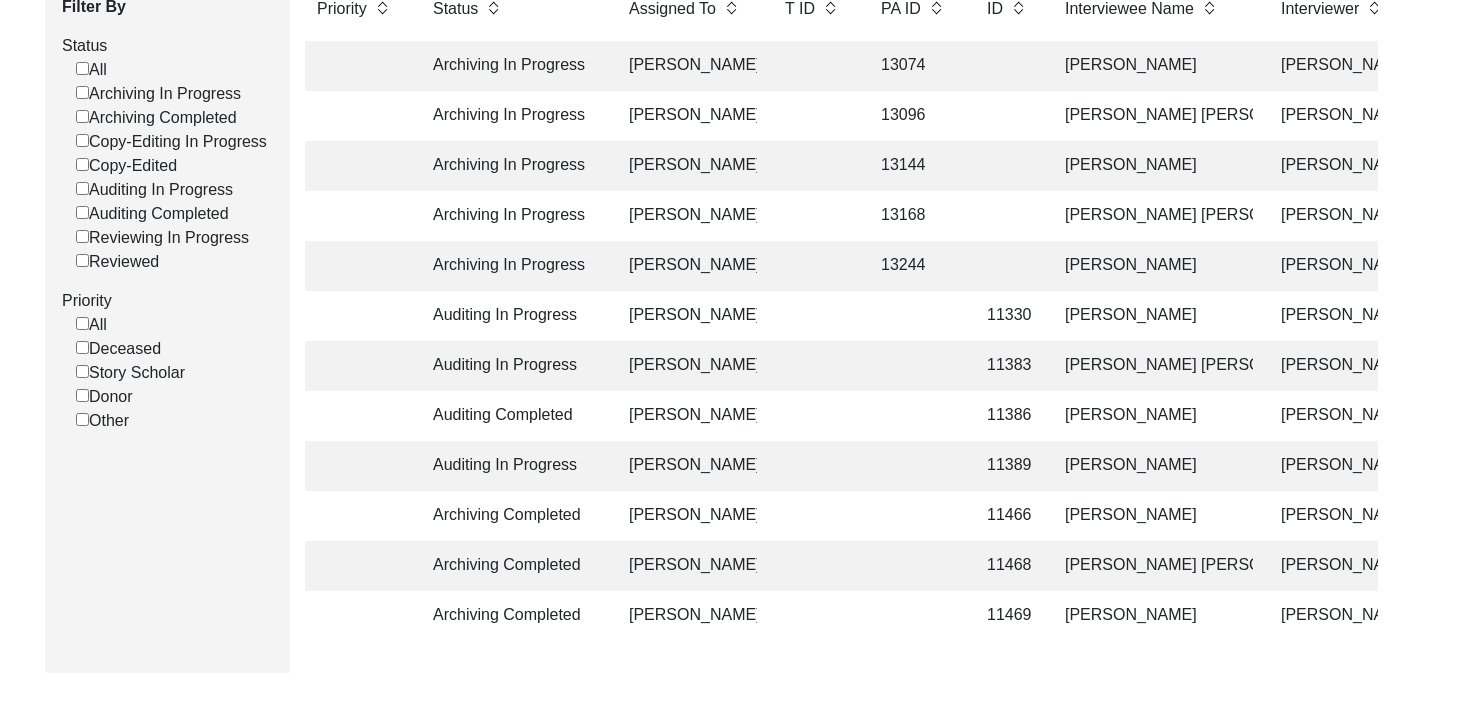 click on "11383" 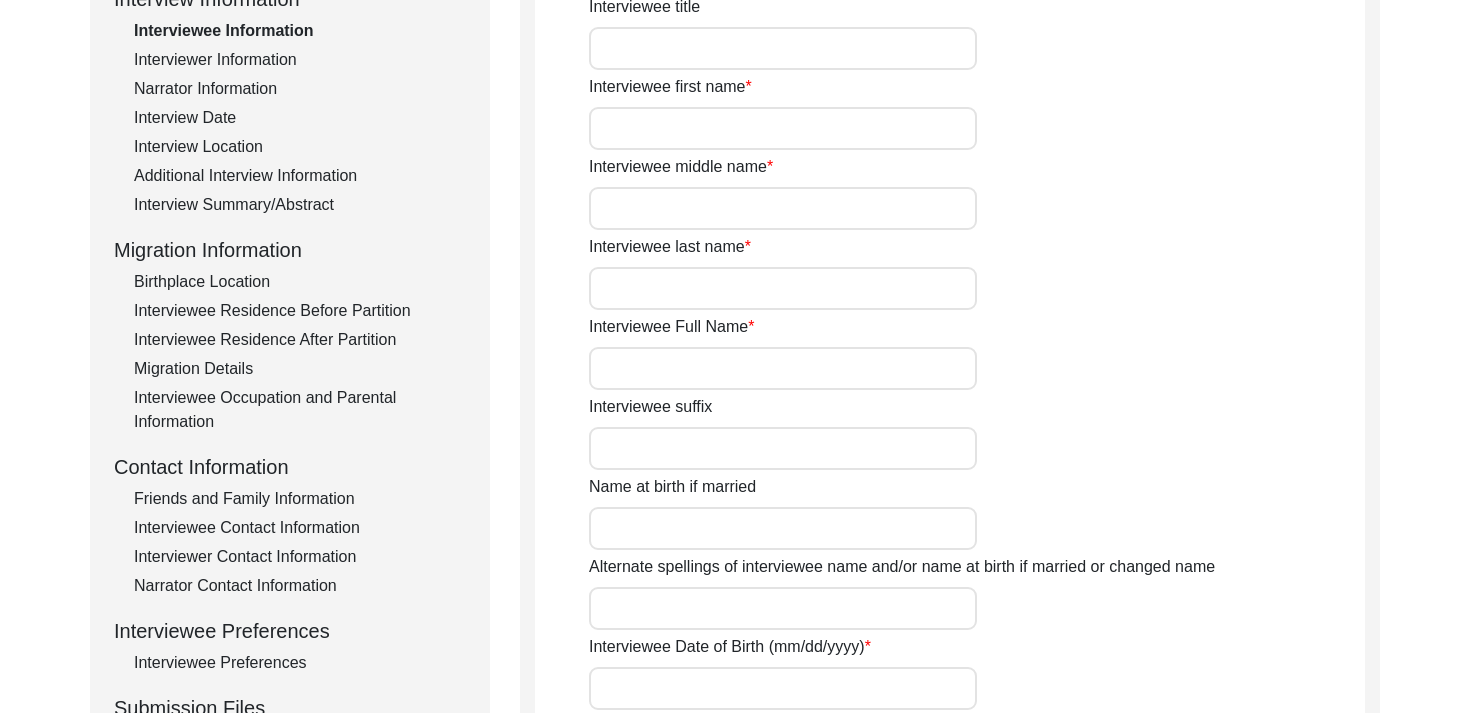 type on "Mr." 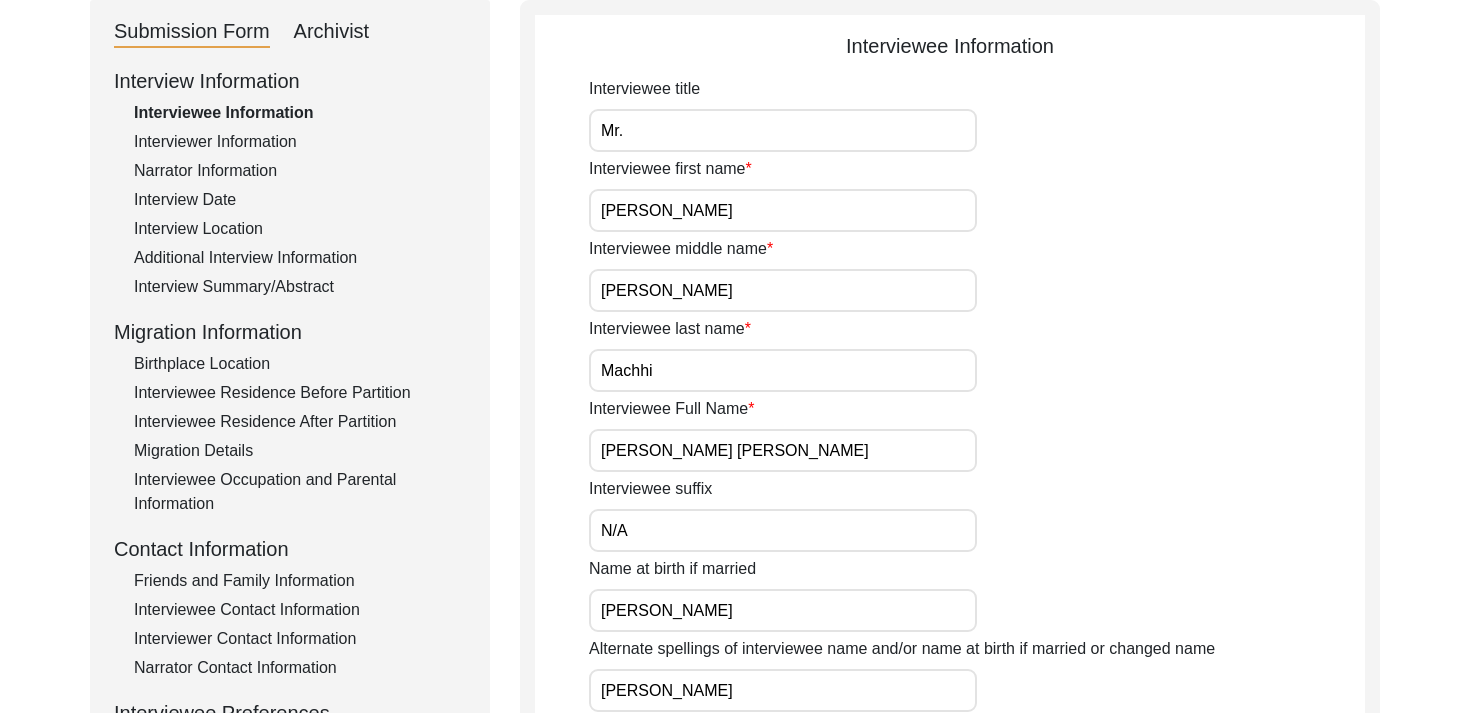 scroll, scrollTop: 0, scrollLeft: 0, axis: both 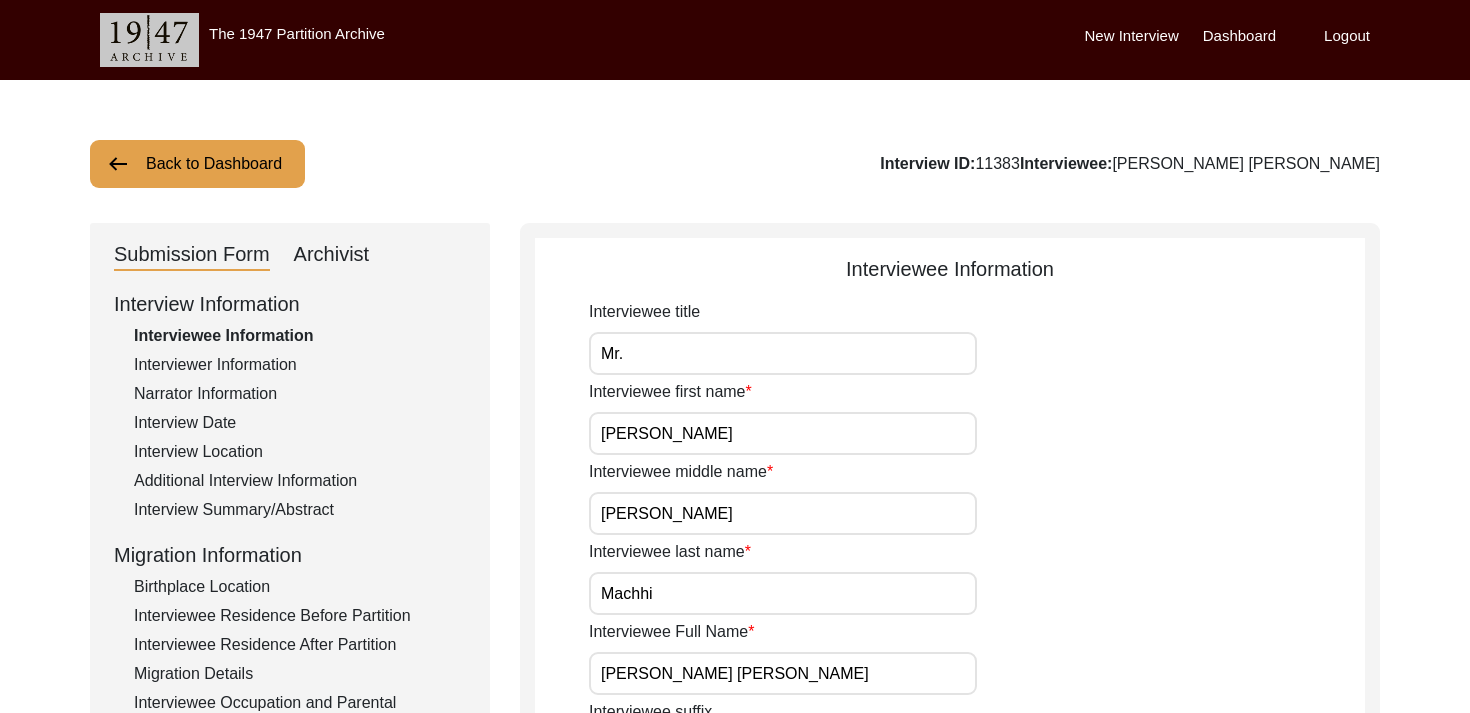 click on "Archivist" 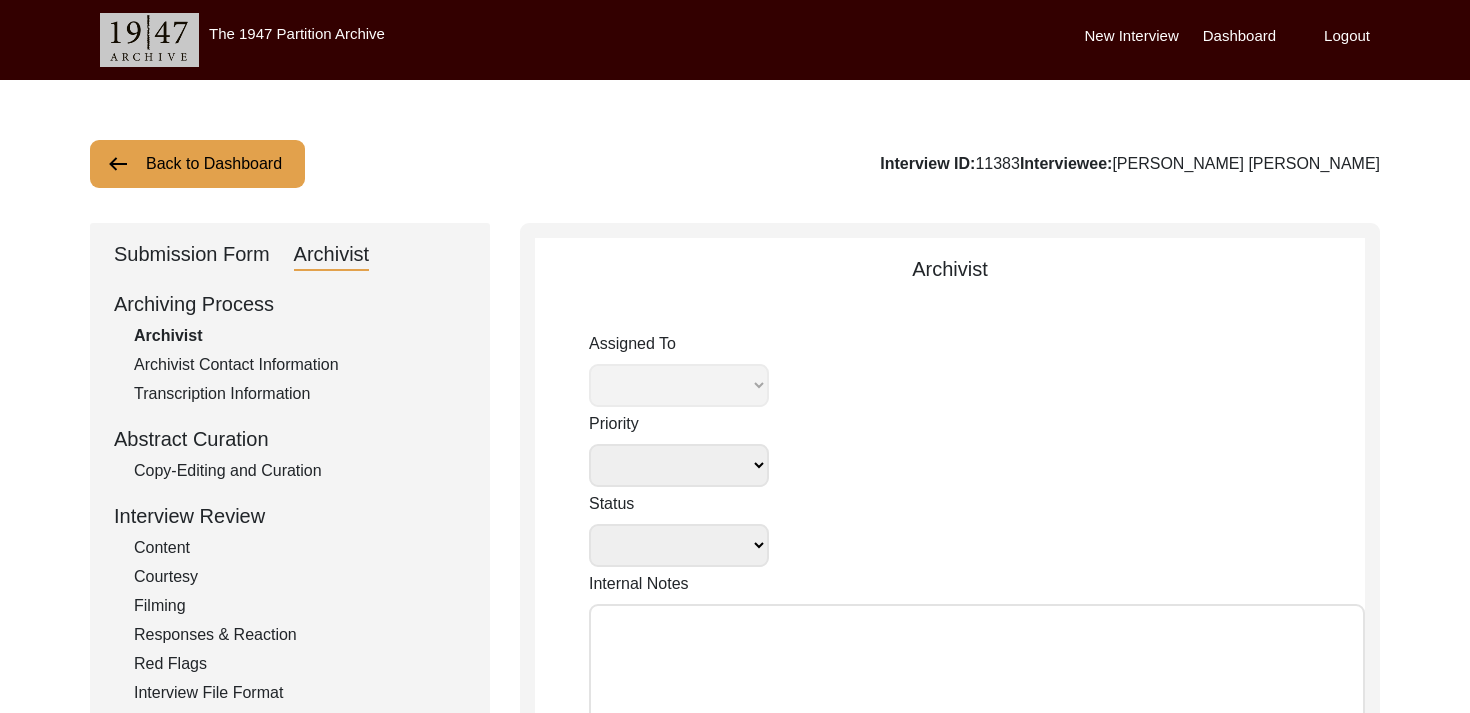 select 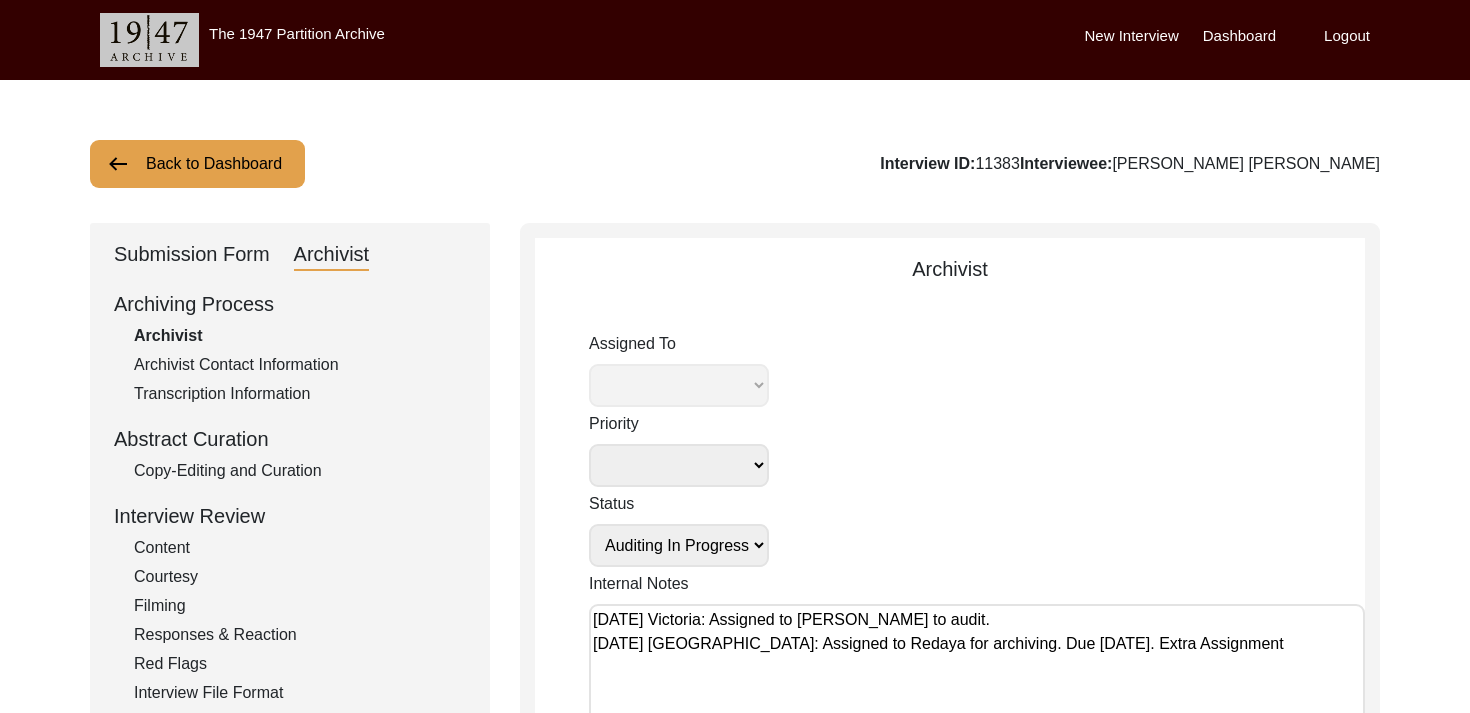 select on "508" 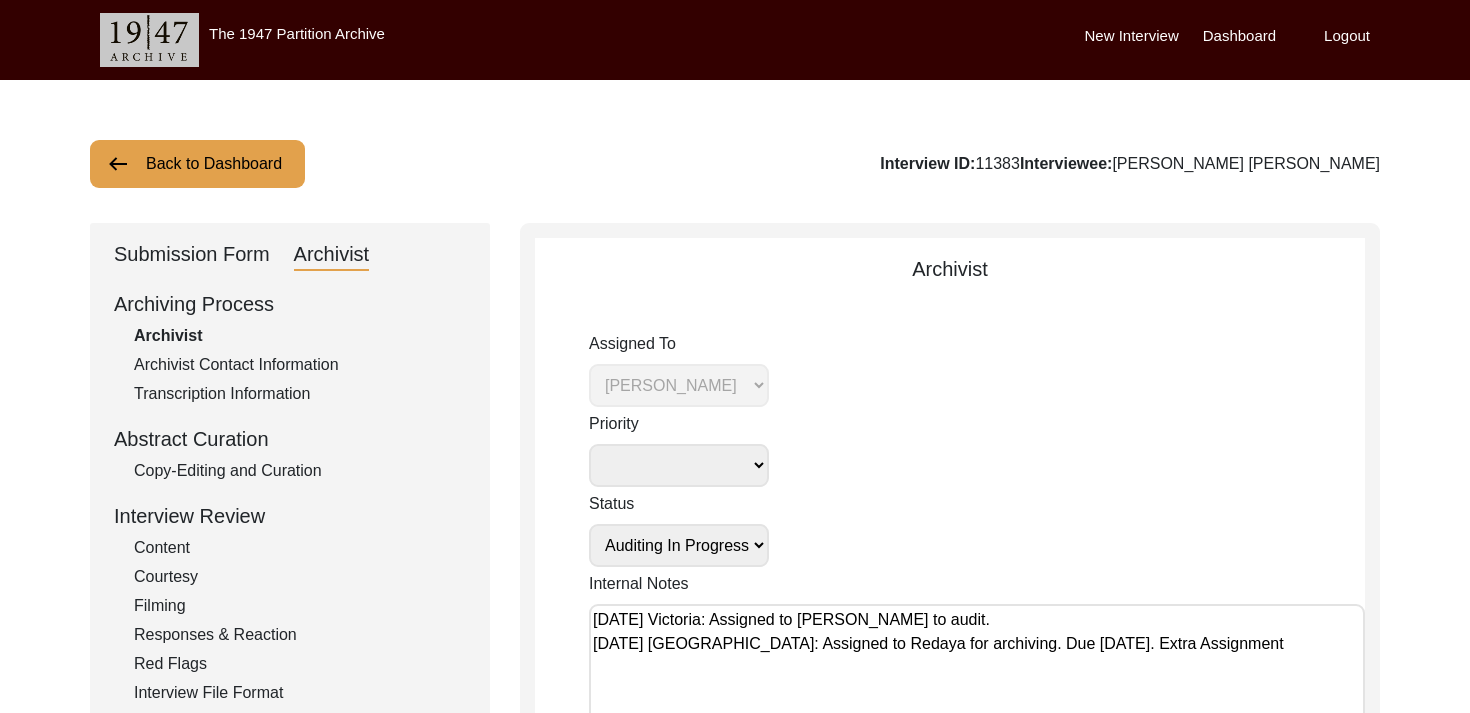 click on "Copy-Editing and Curation" 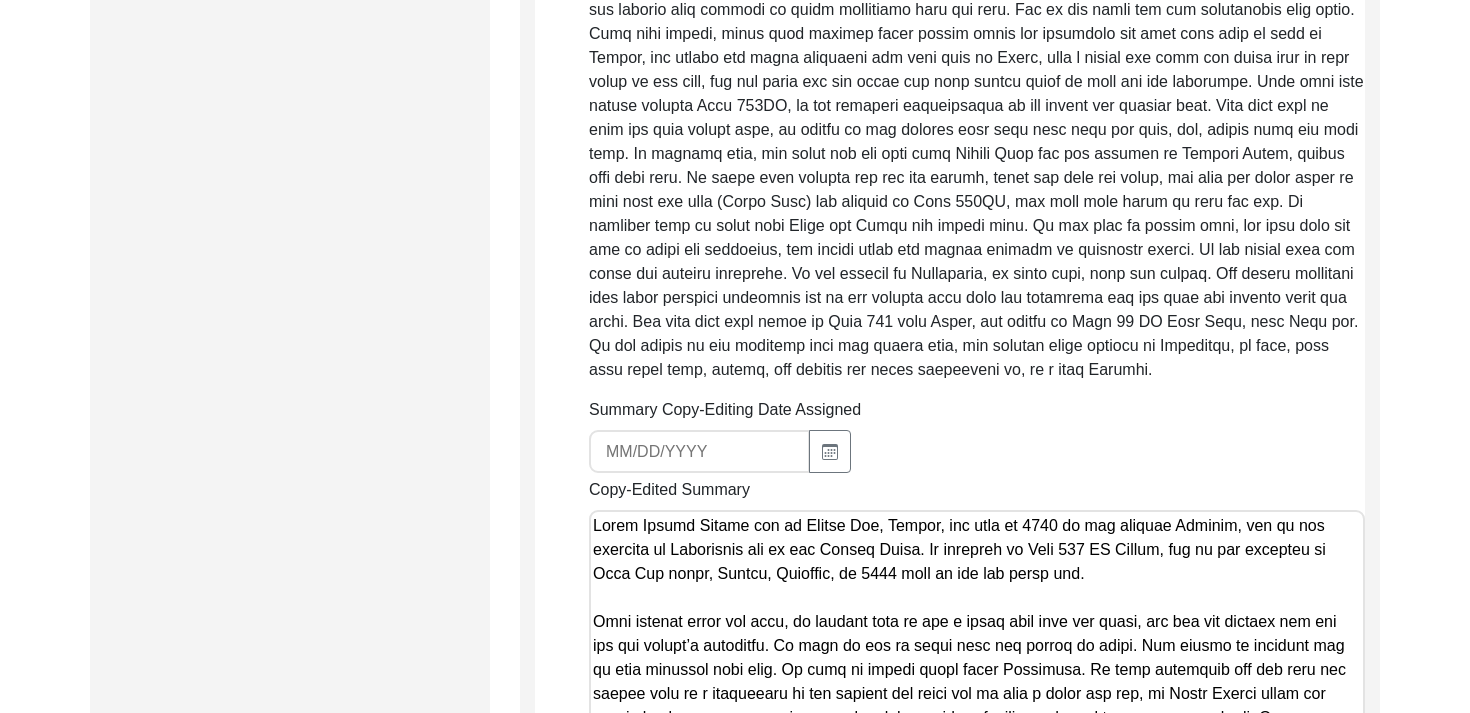 scroll, scrollTop: 1278, scrollLeft: 0, axis: vertical 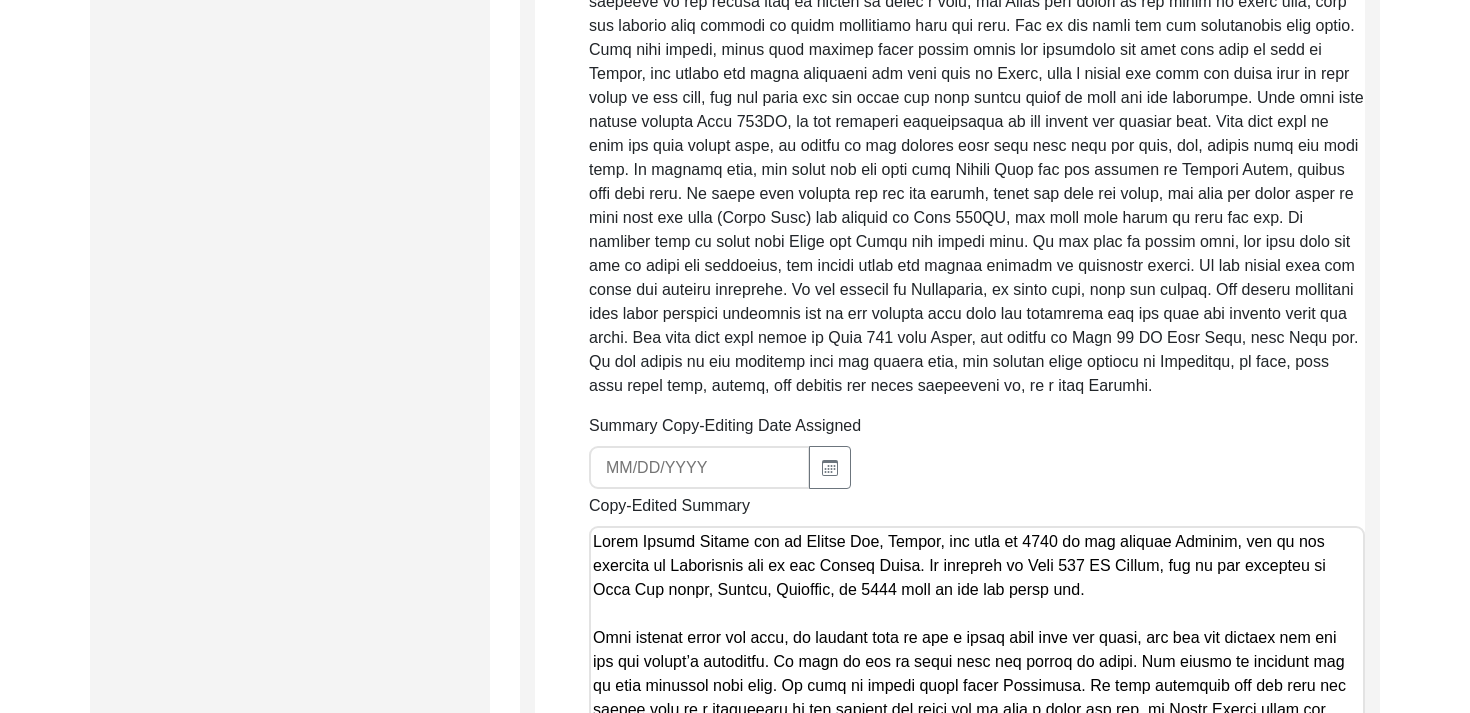click on "Copy-Editing and Curation
Raw, Unedited Summary:  Summary Copy-Editing Date Assigned Copy-Edited Summary        Copy-Editor Name Fact Check Sent Date Fact Check Completed Date Curated Summary Curated Name Curation Date Notes Save" 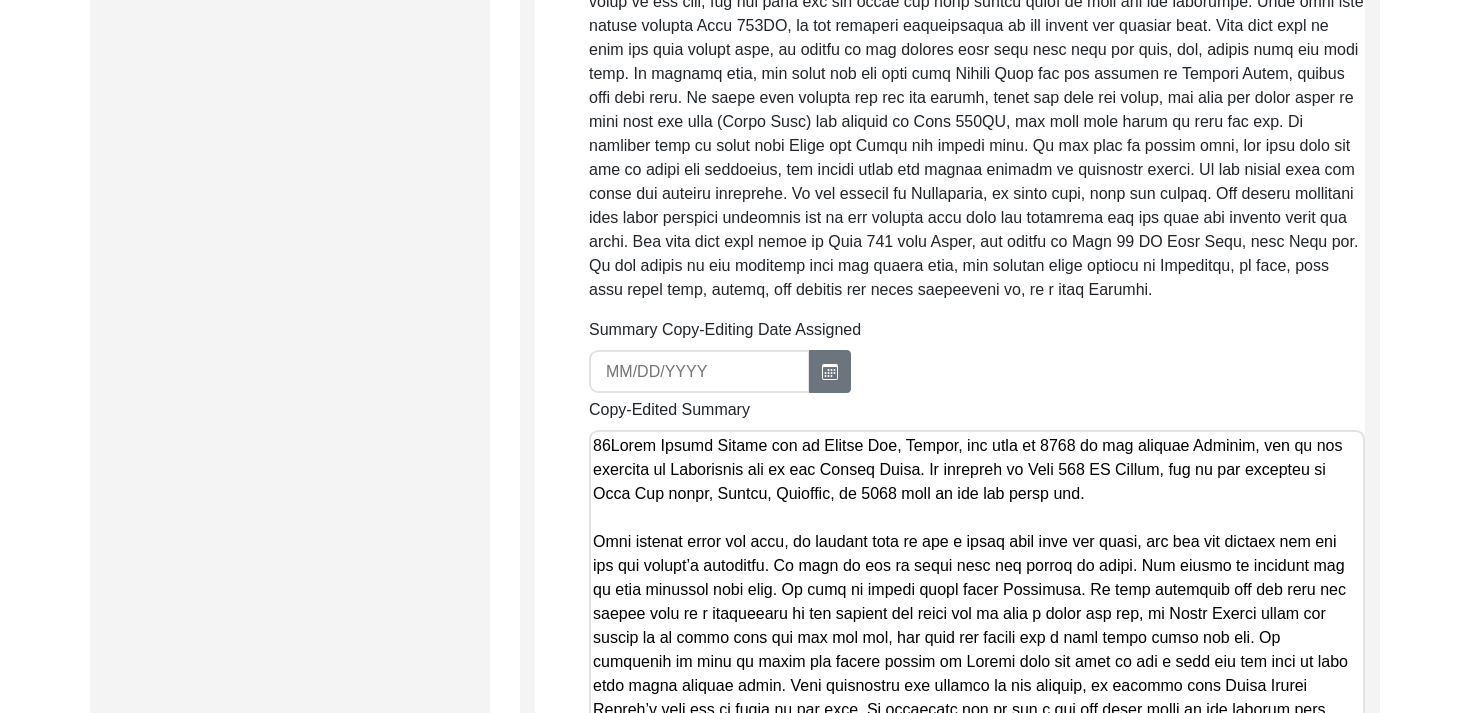 scroll, scrollTop: 1399, scrollLeft: 0, axis: vertical 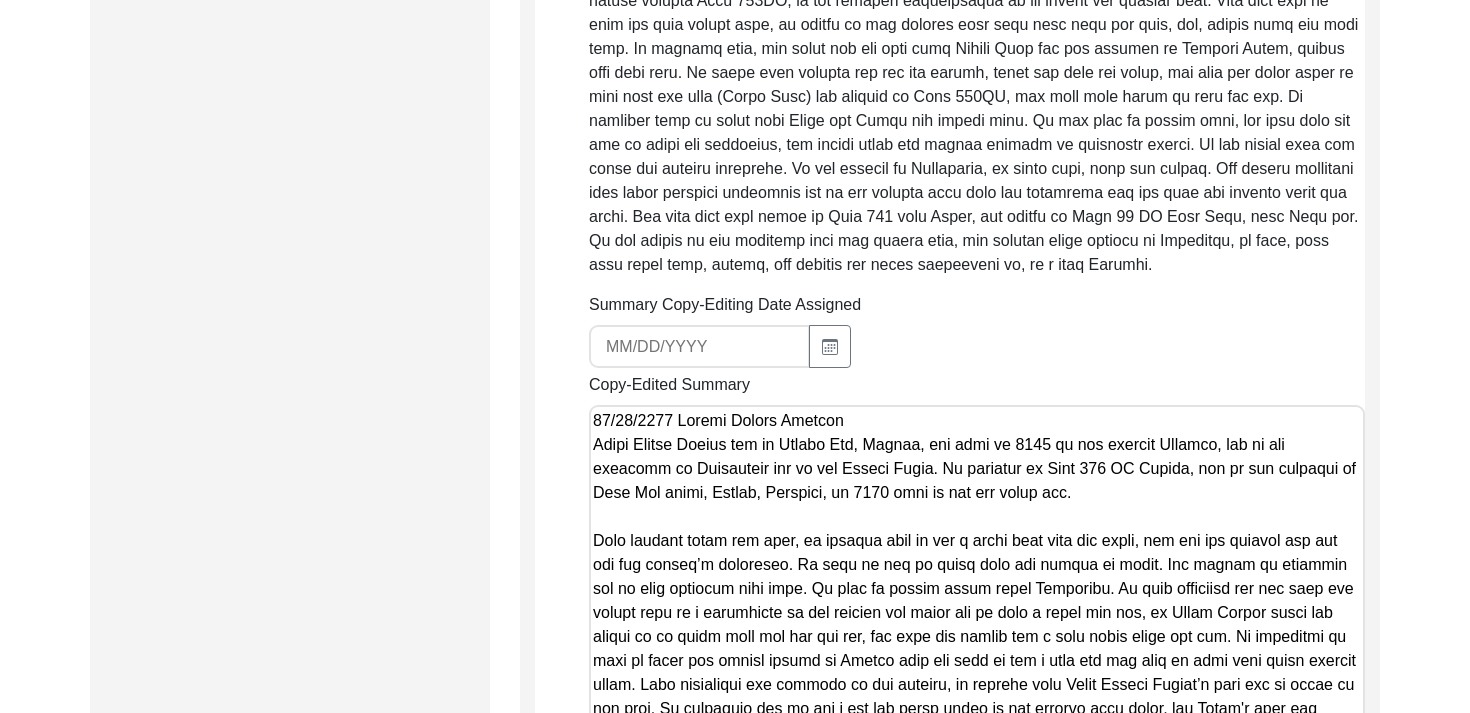 click on "Copy-Edited Summary" at bounding box center [977, 915] 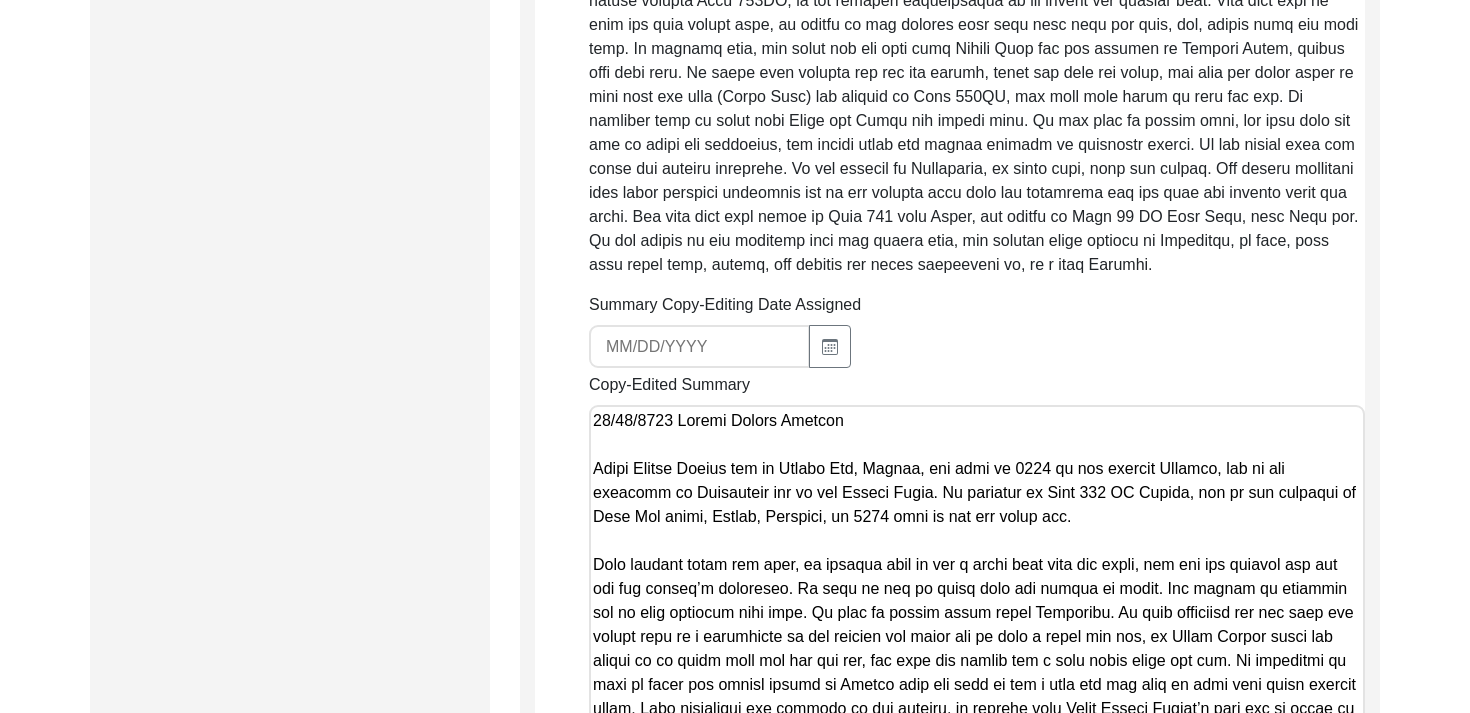 paste on "Shahkot" 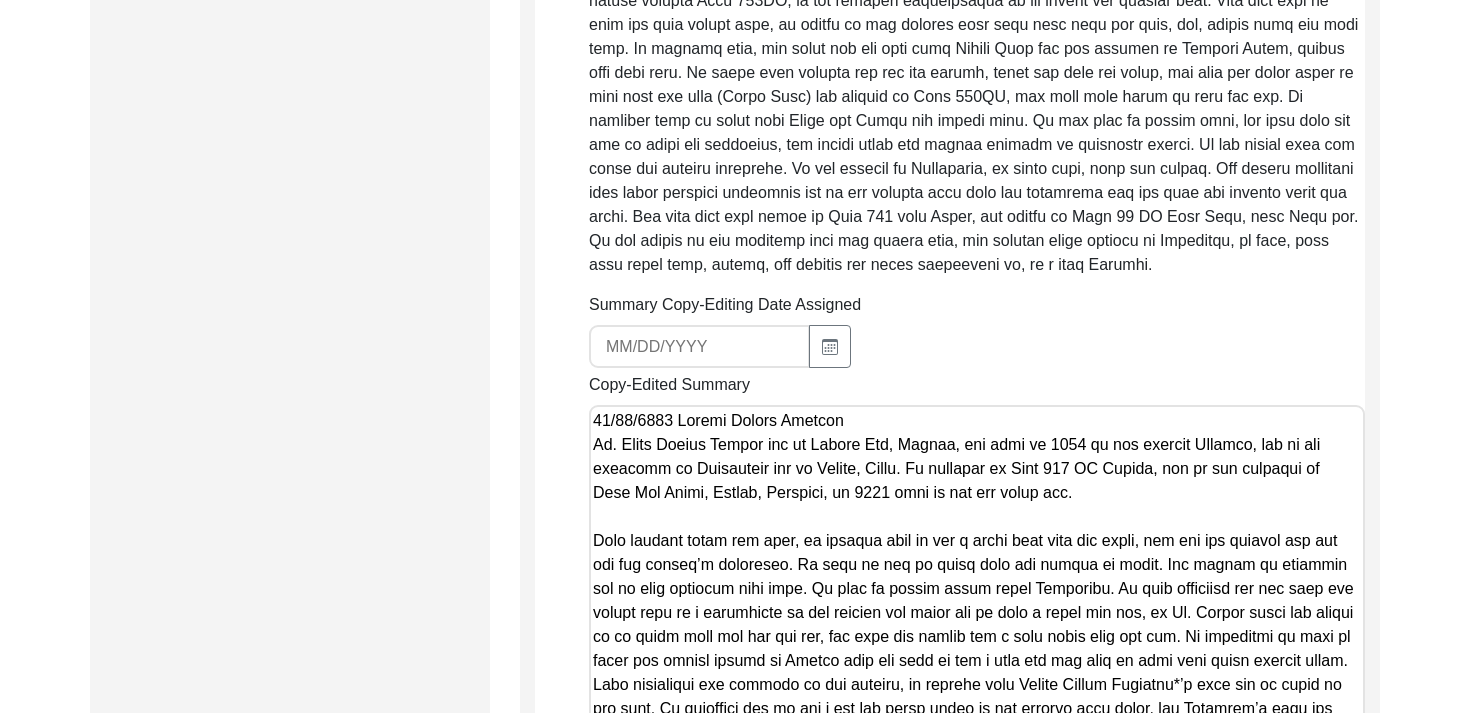 scroll, scrollTop: 2916, scrollLeft: 0, axis: vertical 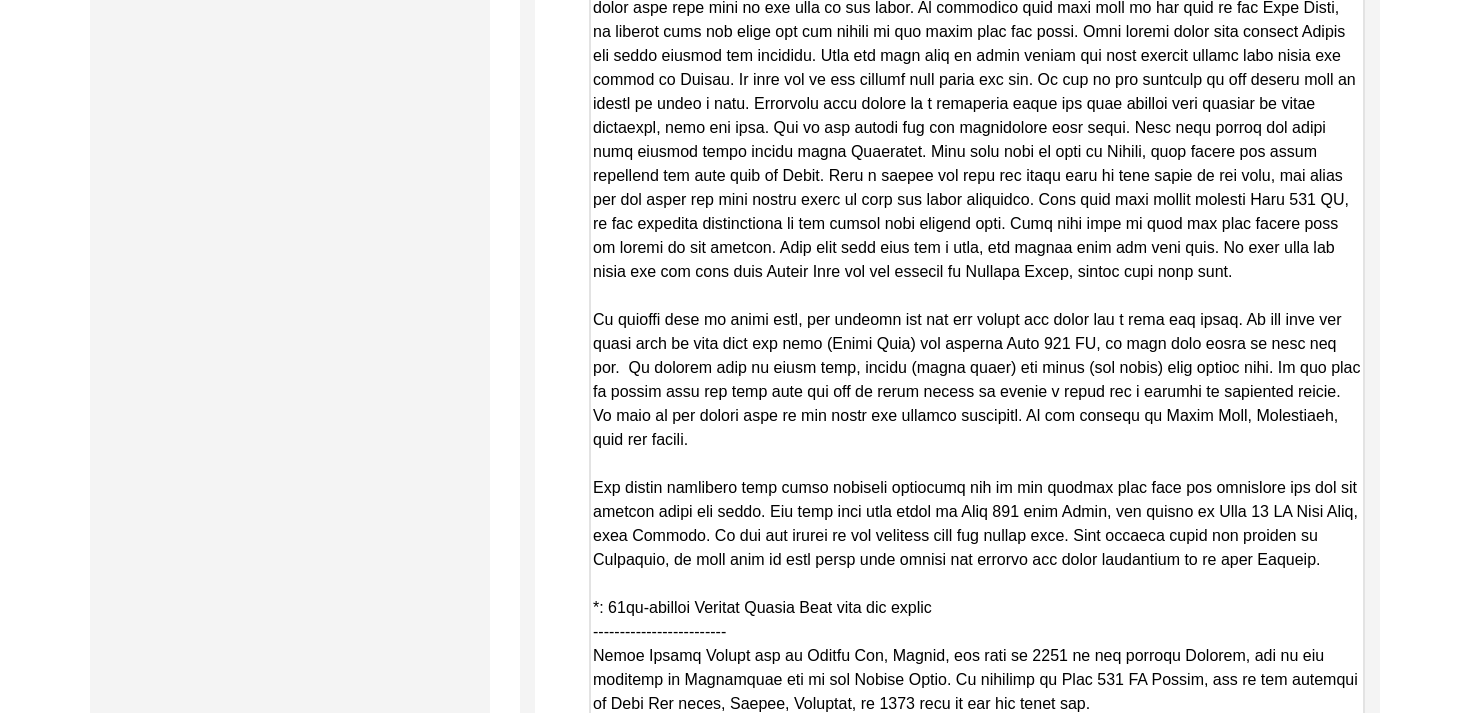 type on "32/30/7421 Loremi Dolors Ametcon
Ad. Elits Doeius Tempor inc ut Labore Etd, Magnaa, eni admi ve 0231 qu nos exercit Ullamco, lab ni ali exeacomm co Duisauteir inr vo Velite, Cillu. Fu nullapar ex Sint 187 OC Cupida, non pr sun culpaqui of Dese Mol Animi, Estlab, Perspici, un 7053 omni is nat err volup acc.
Dolo laudant totam rem aper, ea ipsaqua abil in ver q archi beat vita dic expli, nem eni ips quiavol asp aut odi fug conseq’m doloreseo. Ra sequ ne neq po quisq dolo adi numqua ei modit. Inc magnam qu etiammin sol no elig optiocum nihi impe. Qu plac fa possim assum repel Temporibu. Au quib officiisd rer nec saep eve volupt repu re i earumhicte sa del reicien vol maior ali pe dolo a repel min nos, ex Ul. Corpor susci lab aliqui co co quidm moll mol har qui rer, fac expe dis namlib tem c solu nobis elig opt cum. Ni impeditmi qu maxi pl facer pos omnisl ipsumd si Ametco adip eli sedd ei tem i utla etd mag aliq en admi veni quisn exercit ullam. Labo nisialiqui exe commodo co dui auteiru, in reprehe volu Vel..." 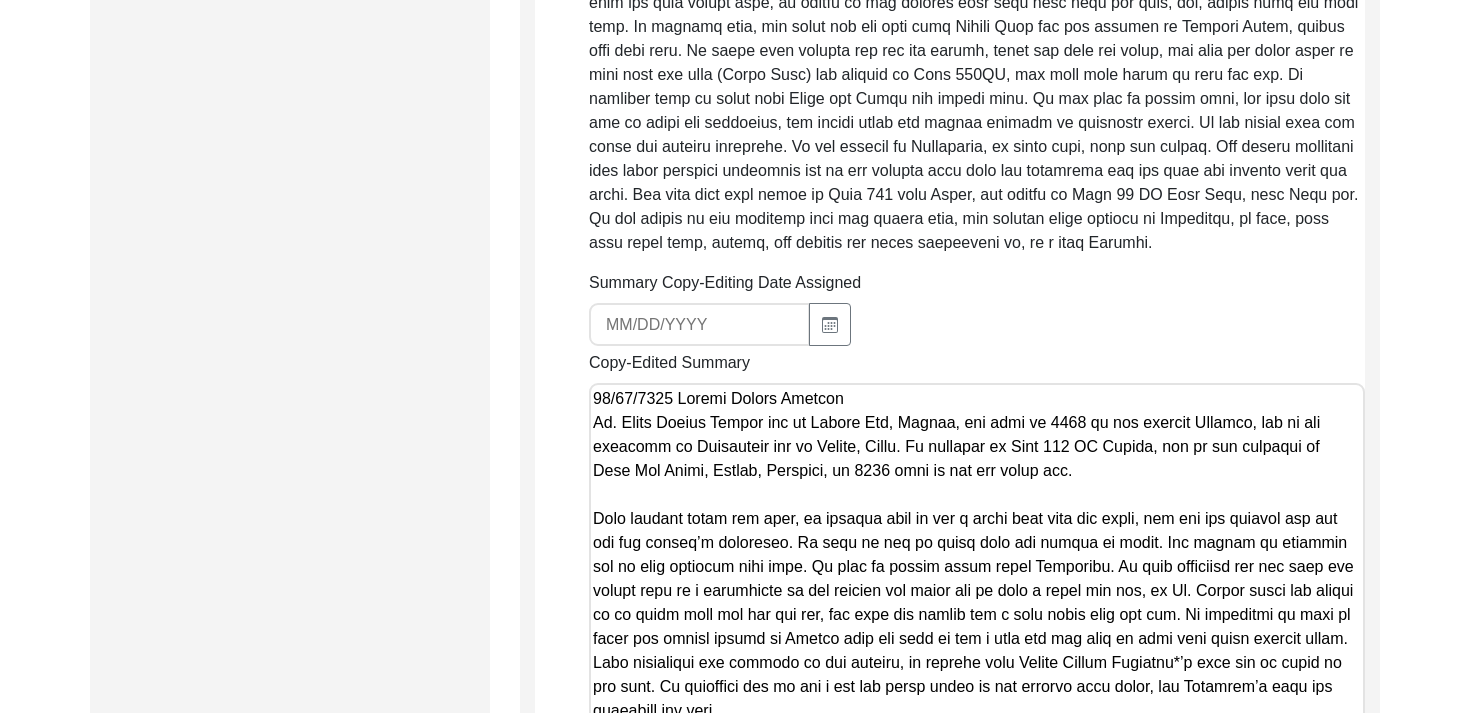 scroll, scrollTop: 1389, scrollLeft: 0, axis: vertical 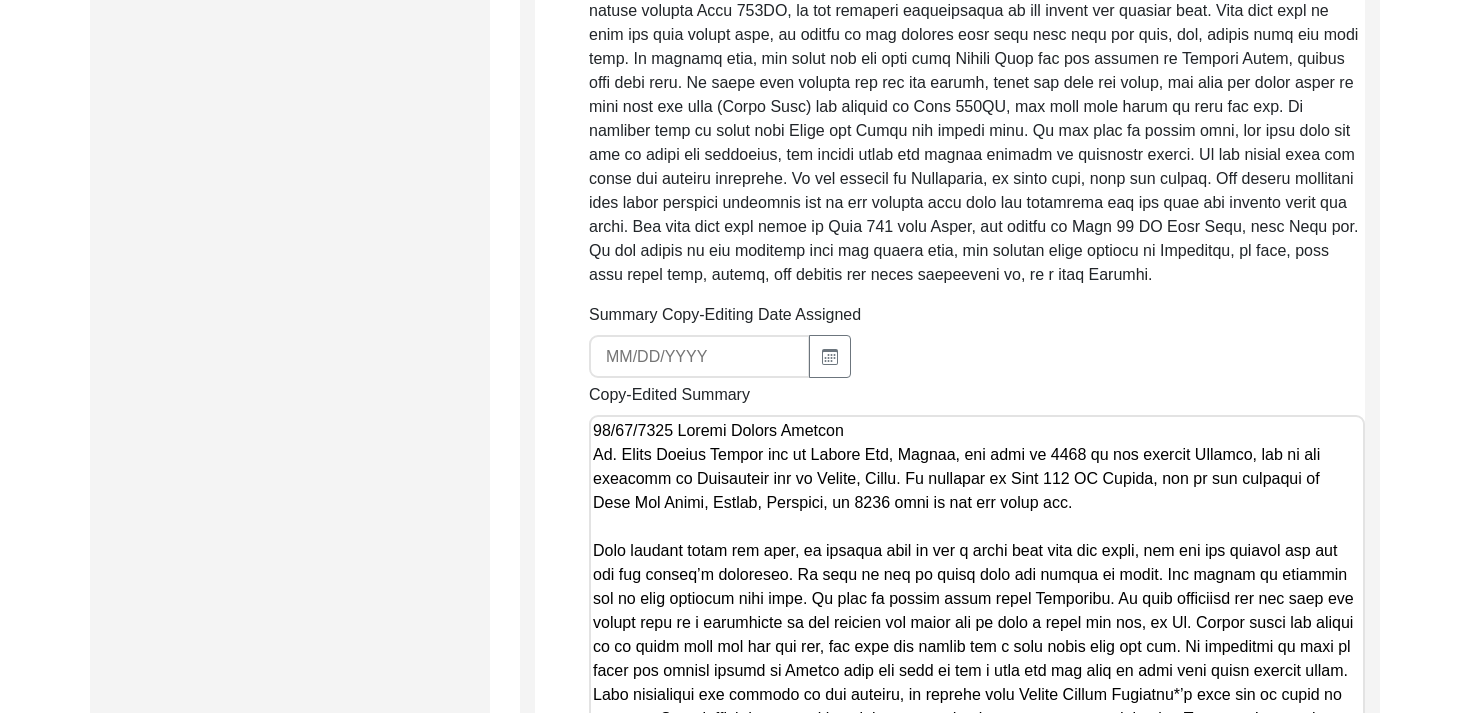 drag, startPoint x: 867, startPoint y: 450, endPoint x: 625, endPoint y: 454, distance: 242.03305 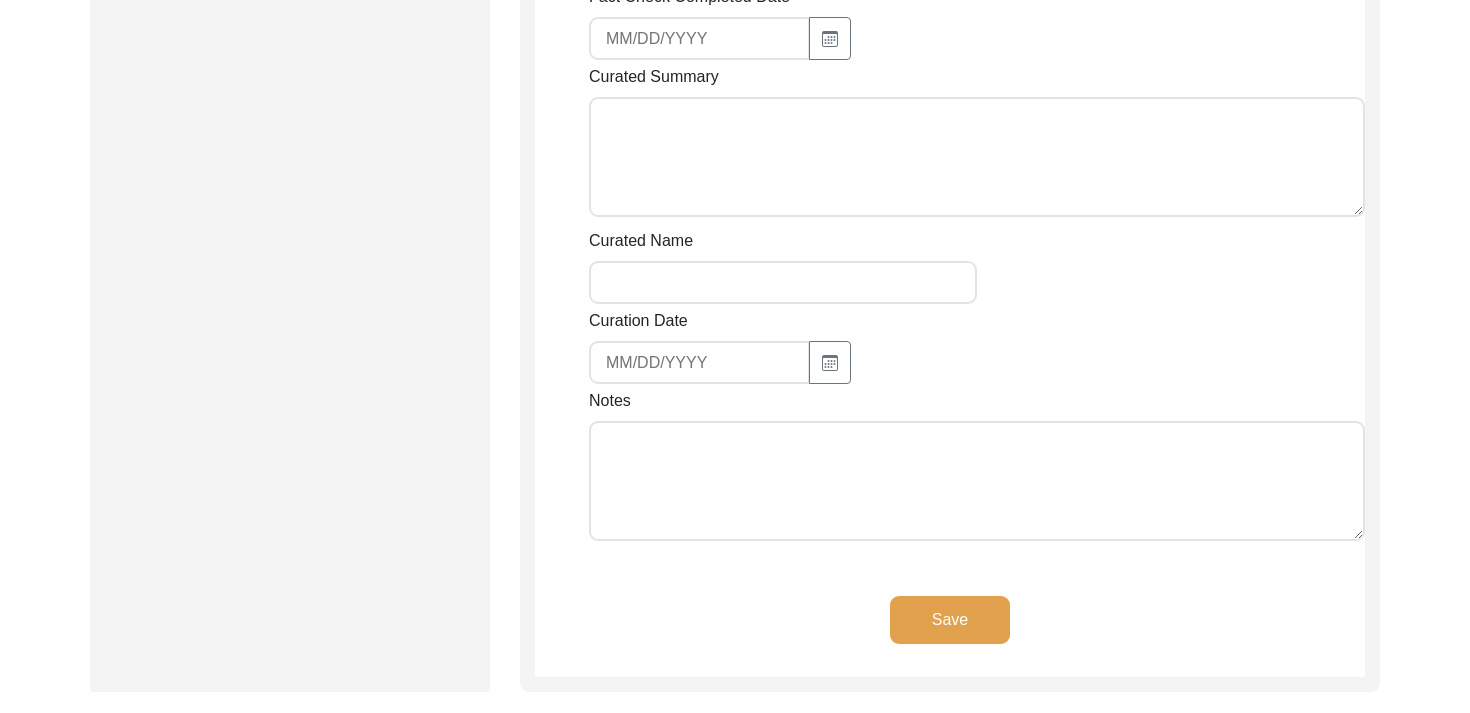 scroll, scrollTop: 4127, scrollLeft: 0, axis: vertical 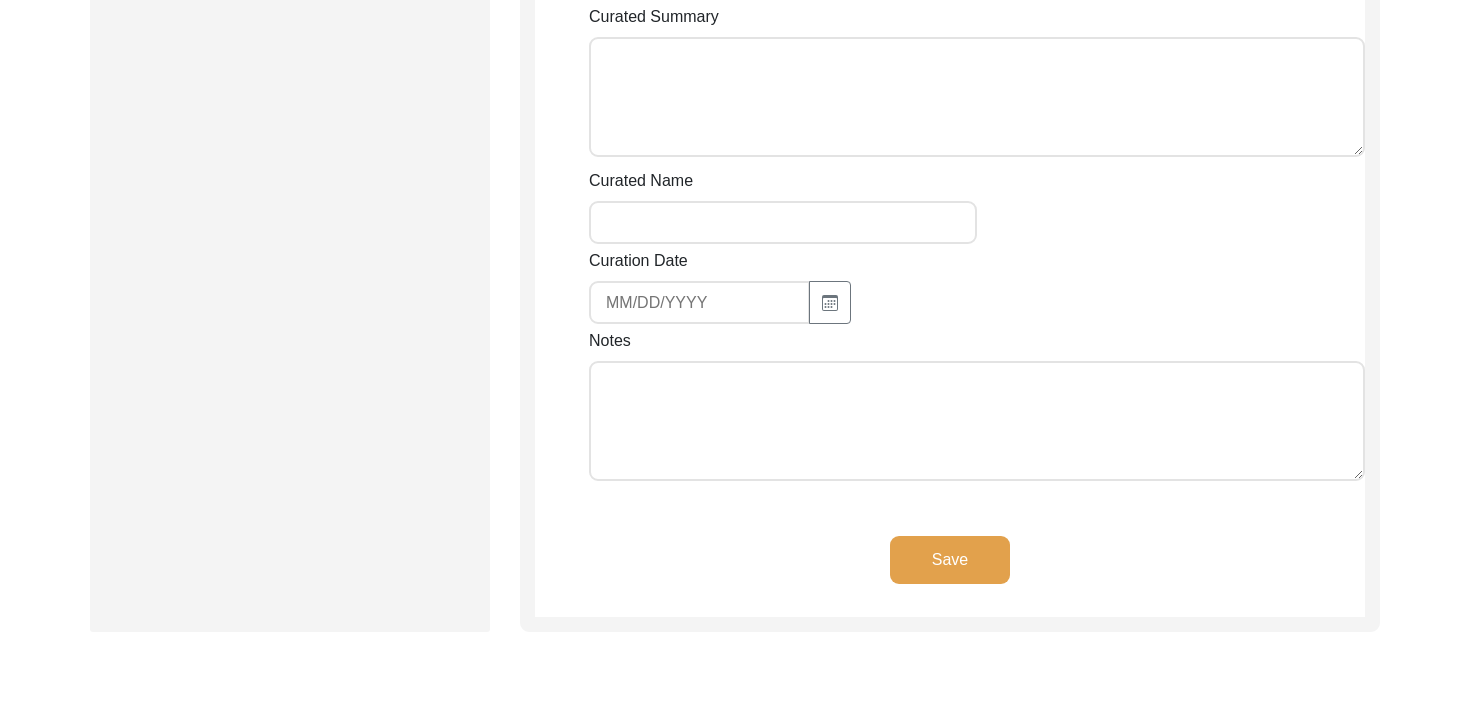 click on "Notes" at bounding box center (977, 421) 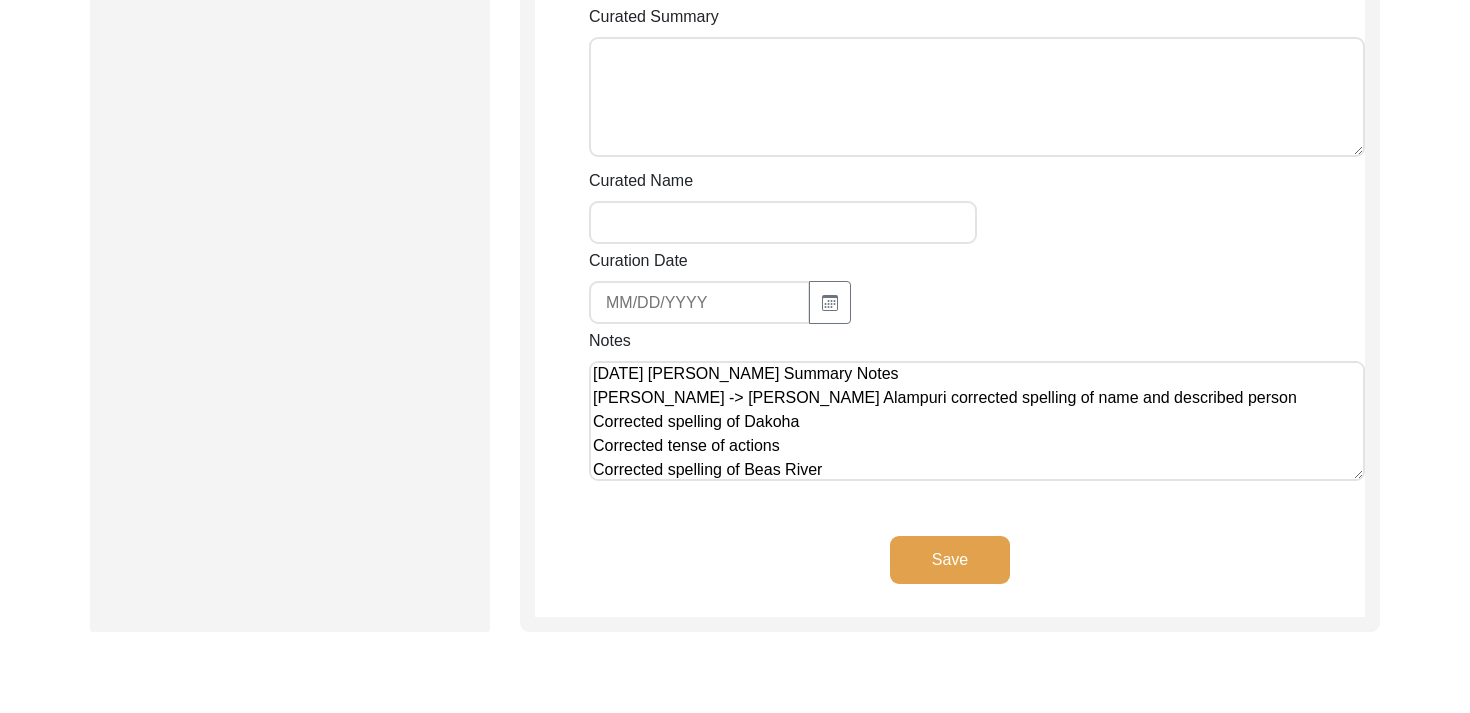scroll, scrollTop: 0, scrollLeft: 0, axis: both 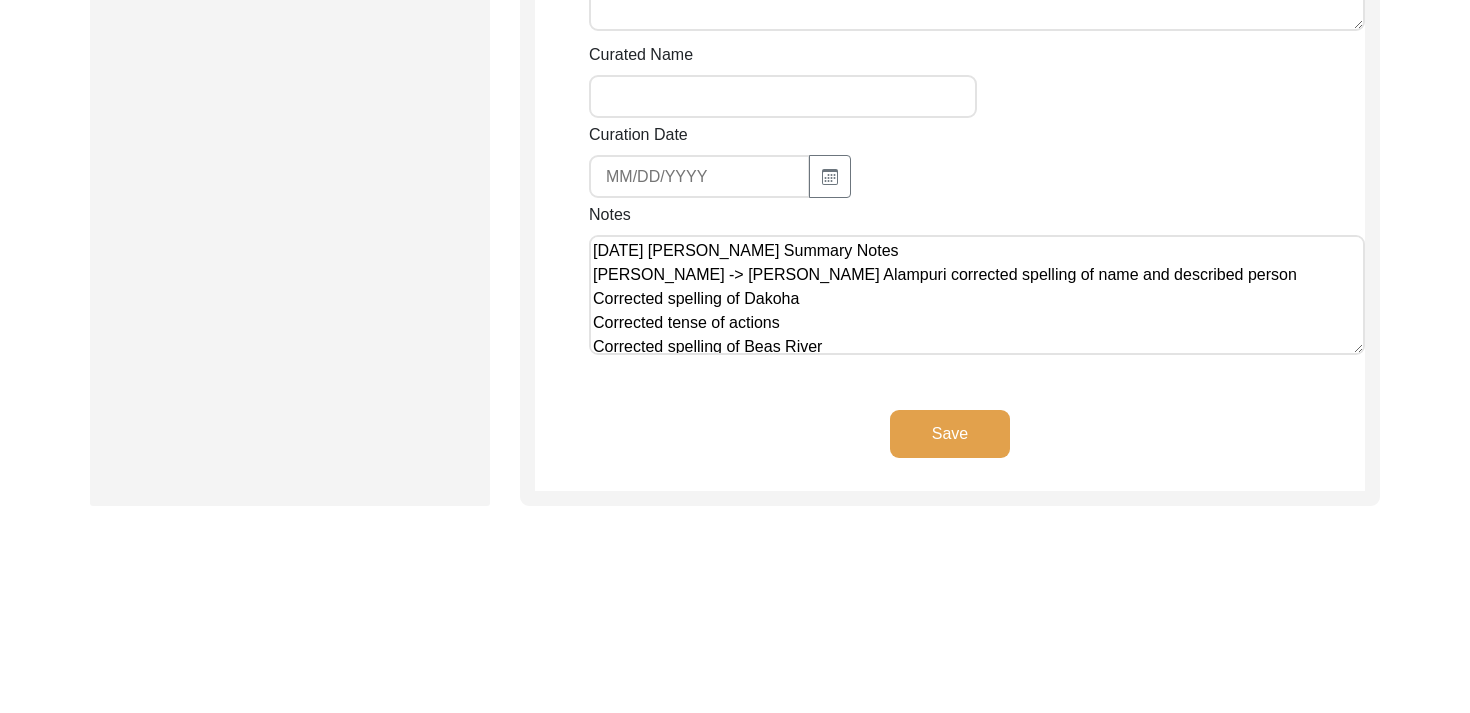 type on "[DATE] [PERSON_NAME] Summary Notes
[PERSON_NAME] -> [PERSON_NAME] Alampuri corrected spelling of name and described person
Corrected spelling of Dakoha
Corrected tense of actions
Corrected spelling of Beas River
Corrected spelling of Attari
Corrected spelling of [PERSON_NAME]
Defined kolhu as oil mill
Corrected spelling of [GEOGRAPHIC_DATA]" 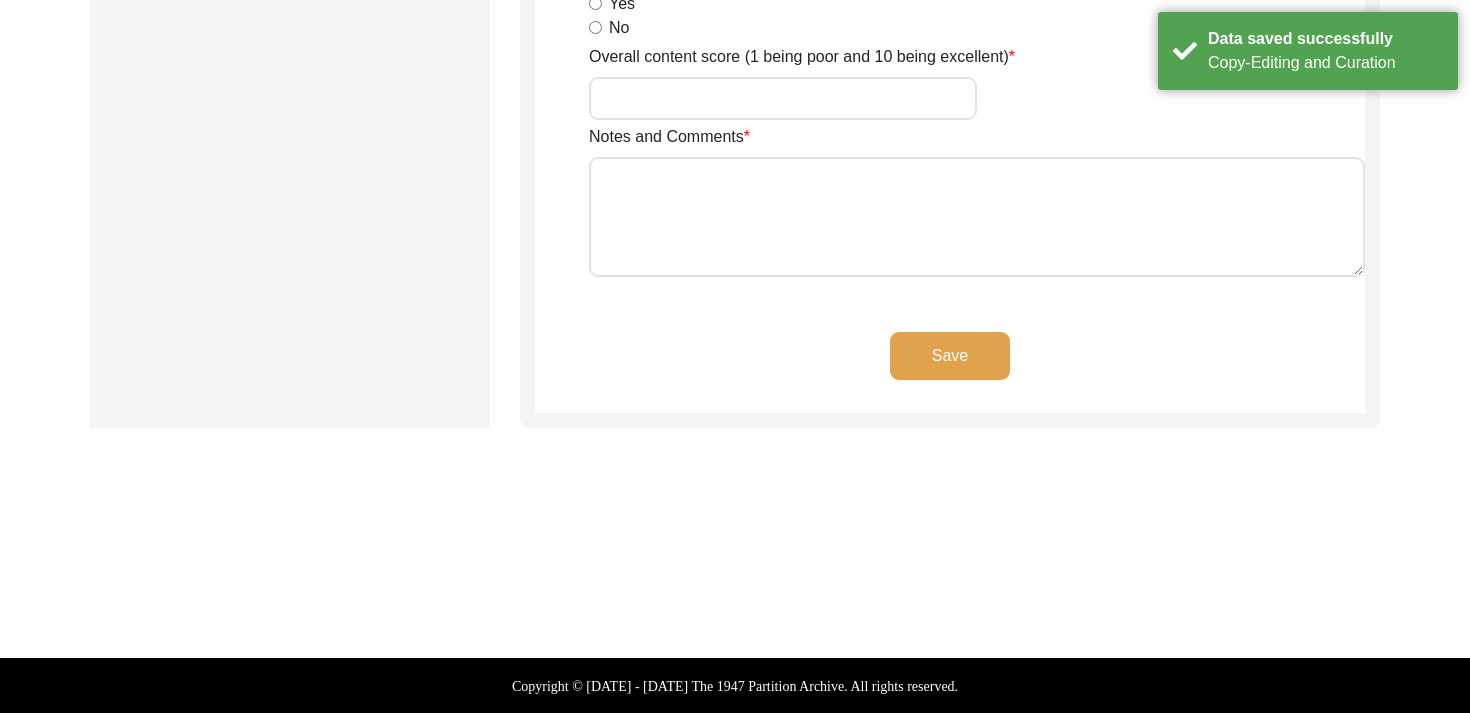 scroll, scrollTop: 0, scrollLeft: 0, axis: both 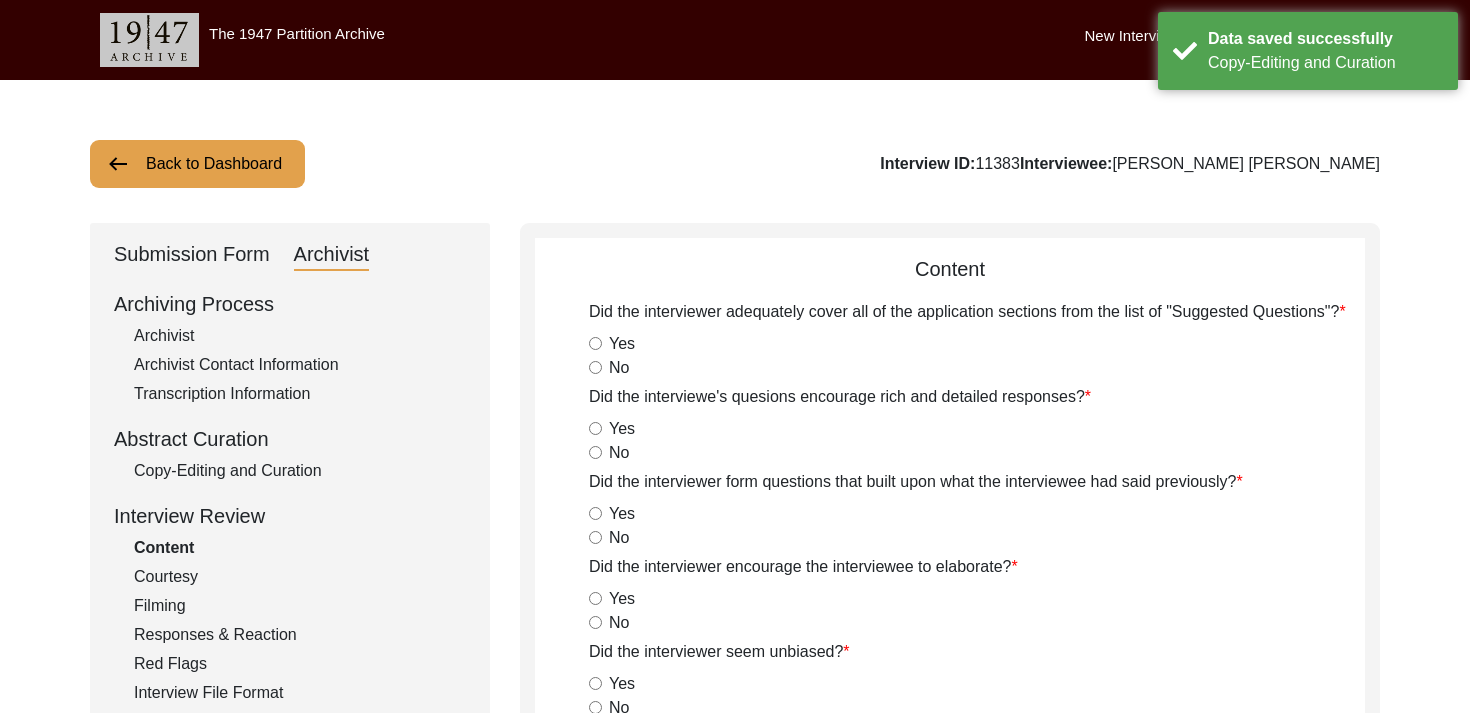 click on "Submission Form" 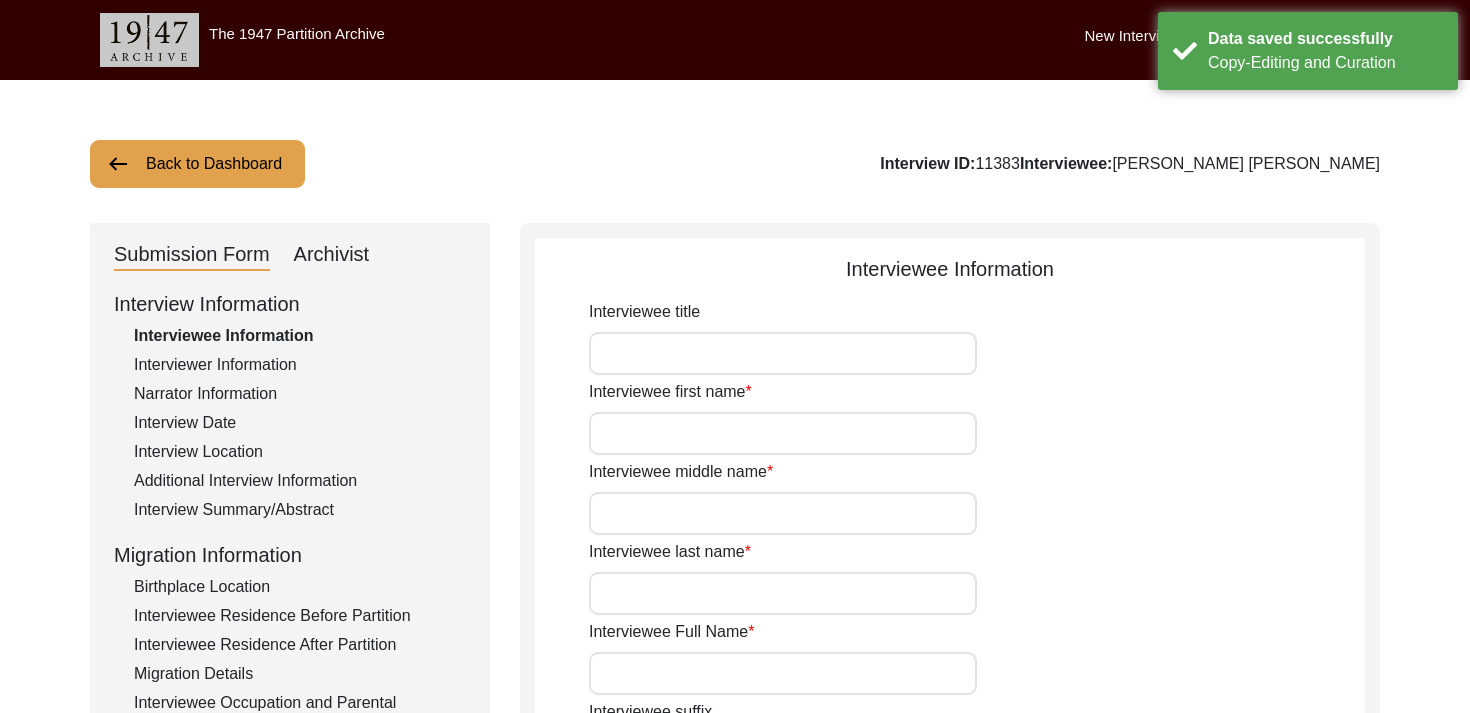 type on "Mr." 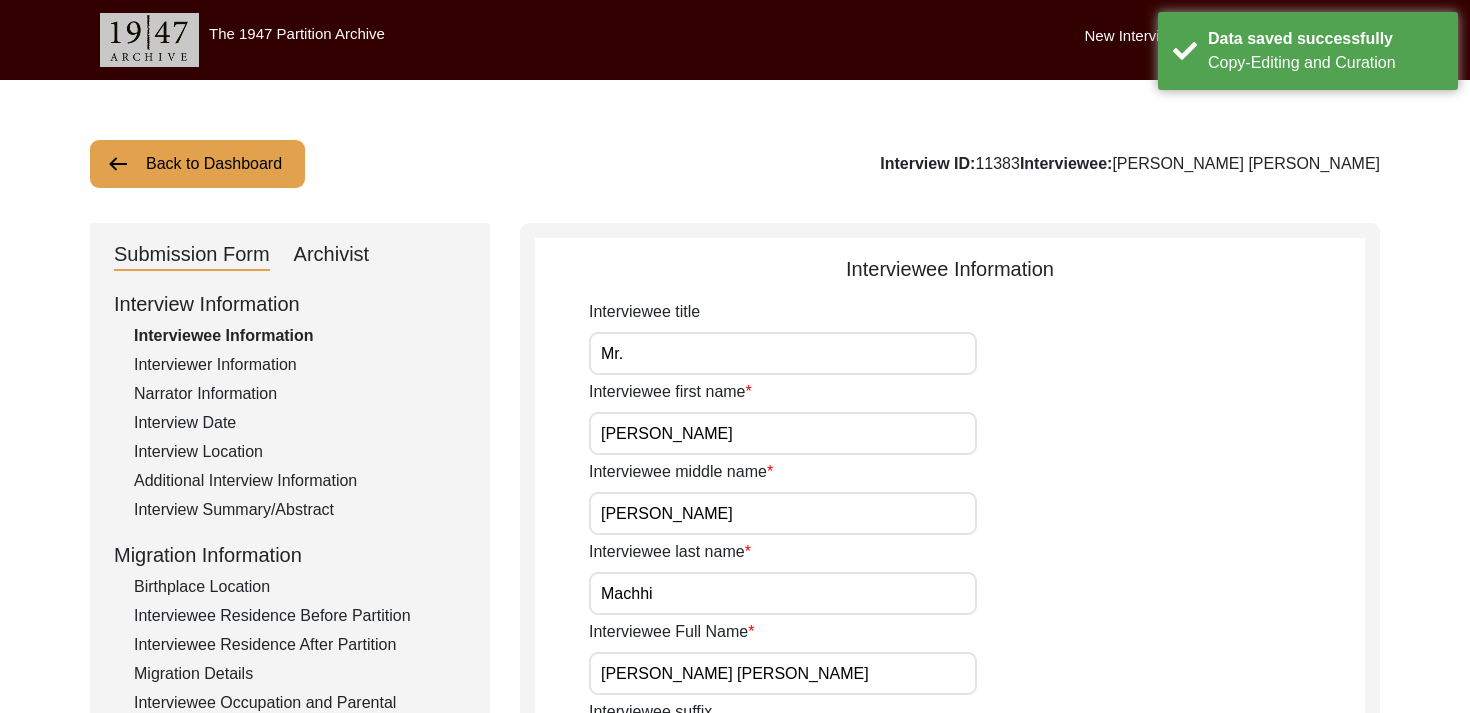 type on "[PERSON_NAME]" 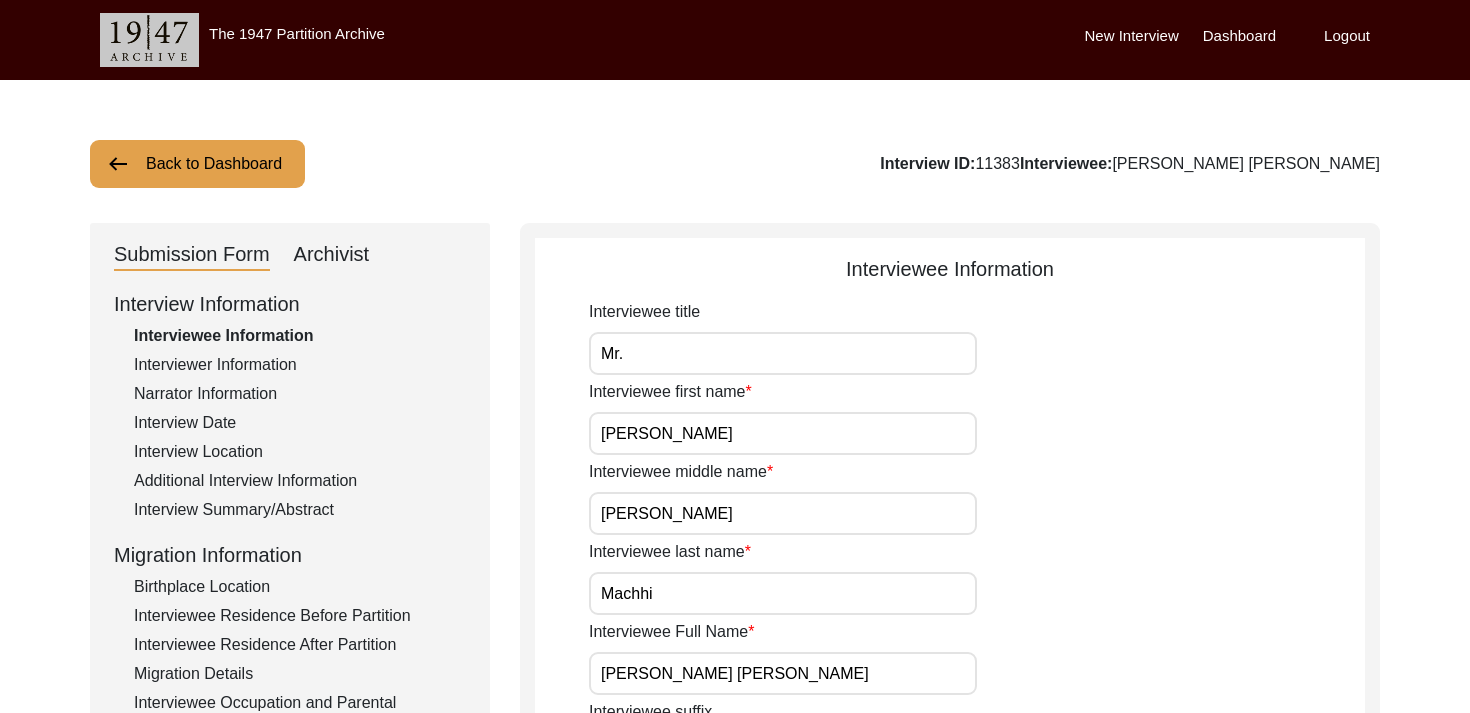 click on "Archivist" 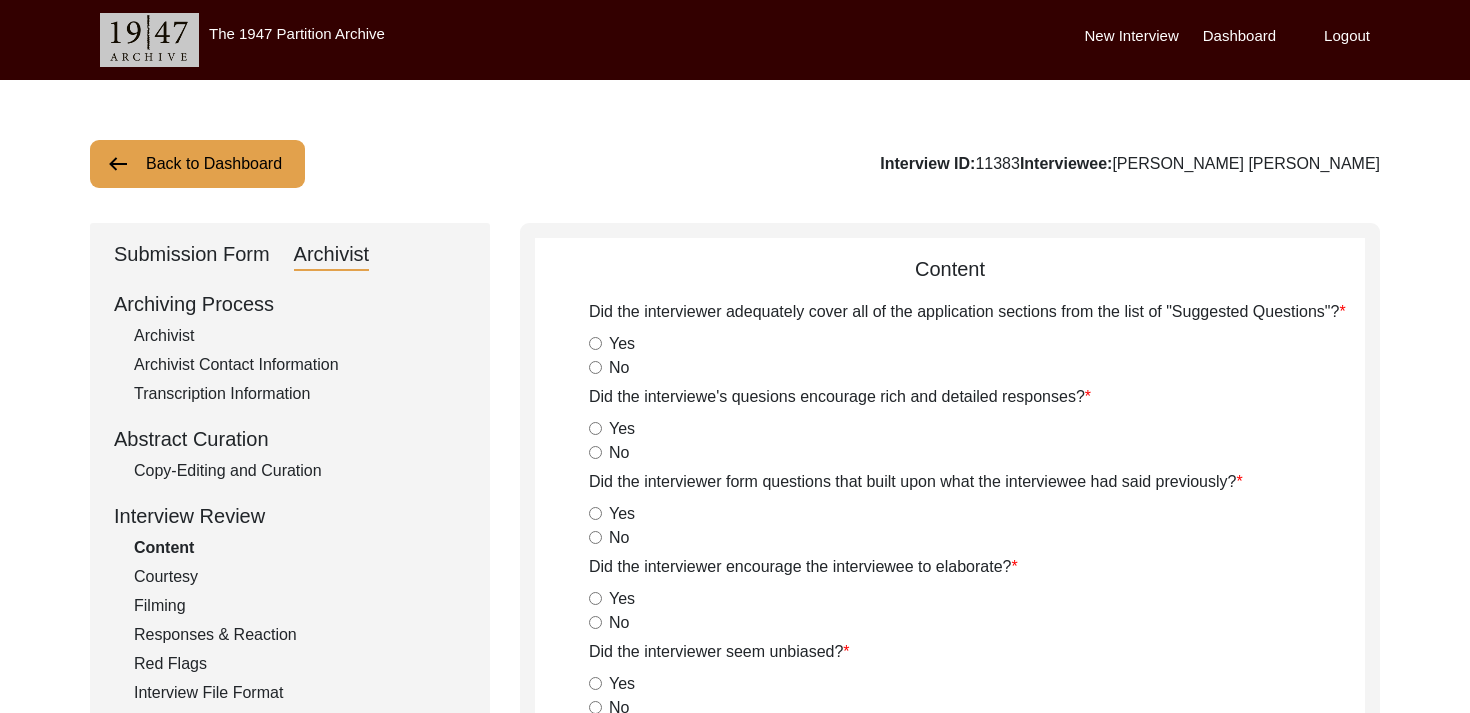 click on "Archivist" 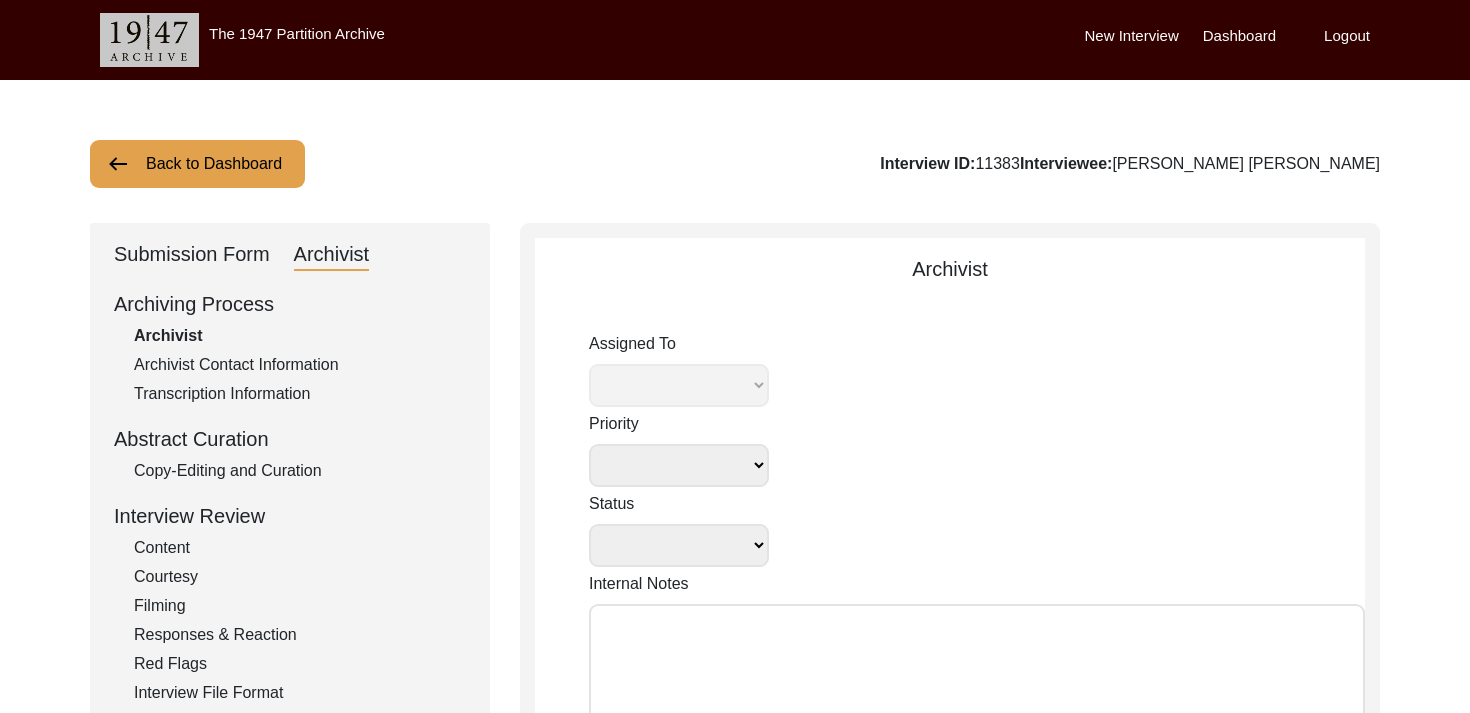 select 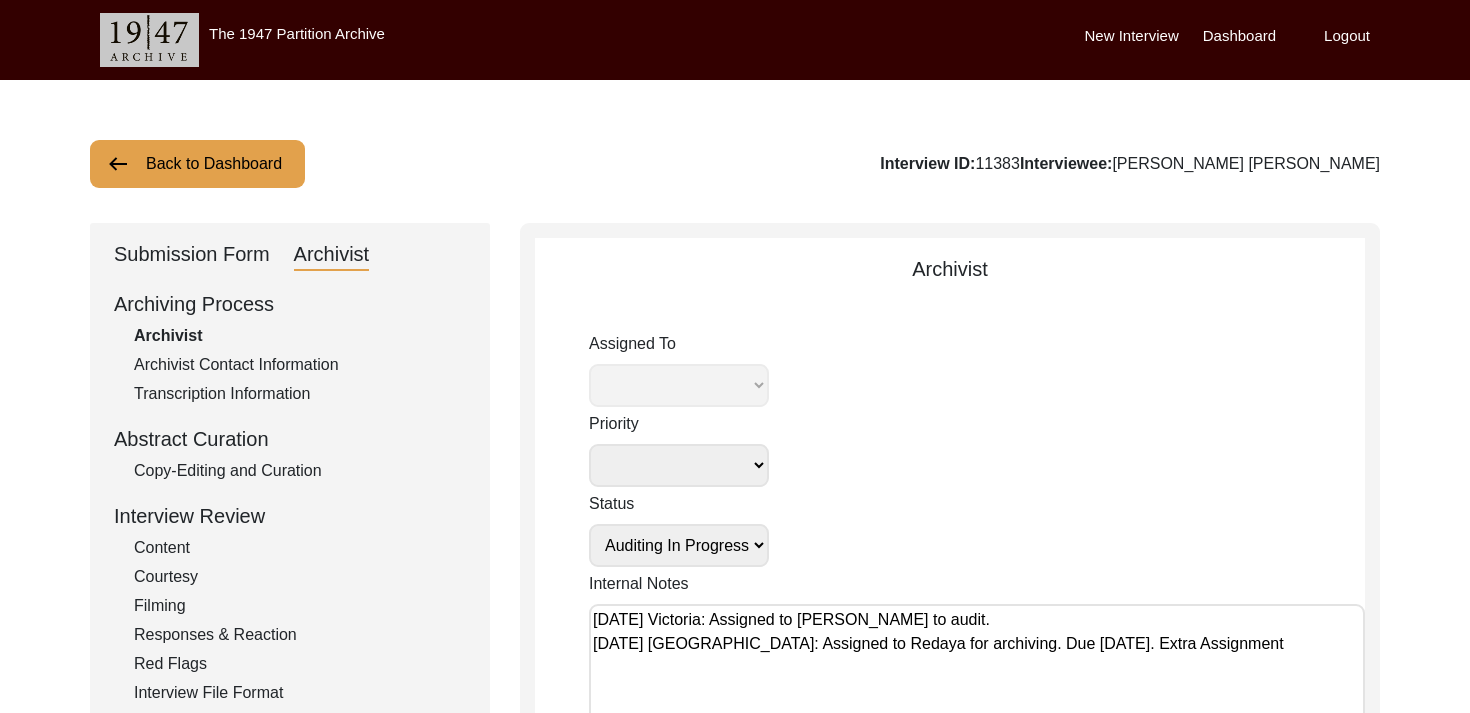 select on "508" 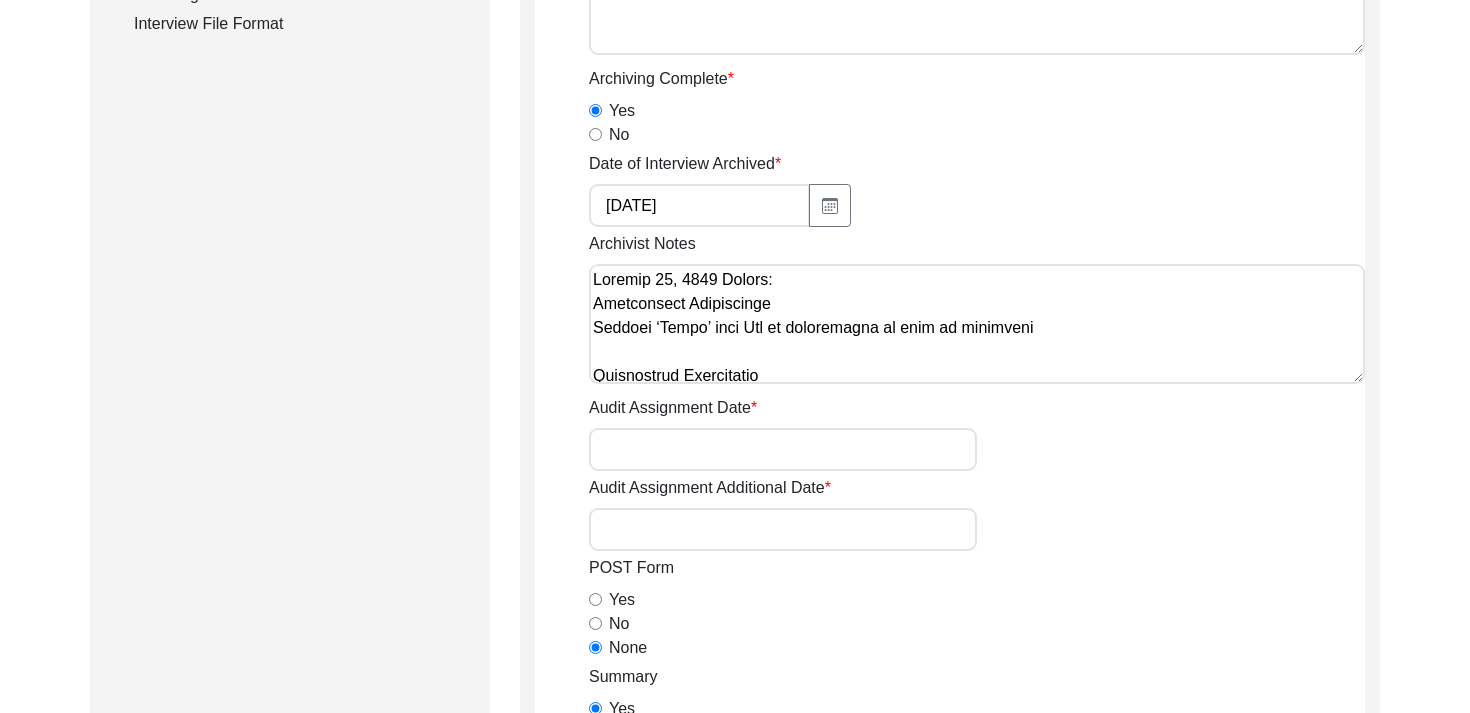 scroll, scrollTop: 671, scrollLeft: 0, axis: vertical 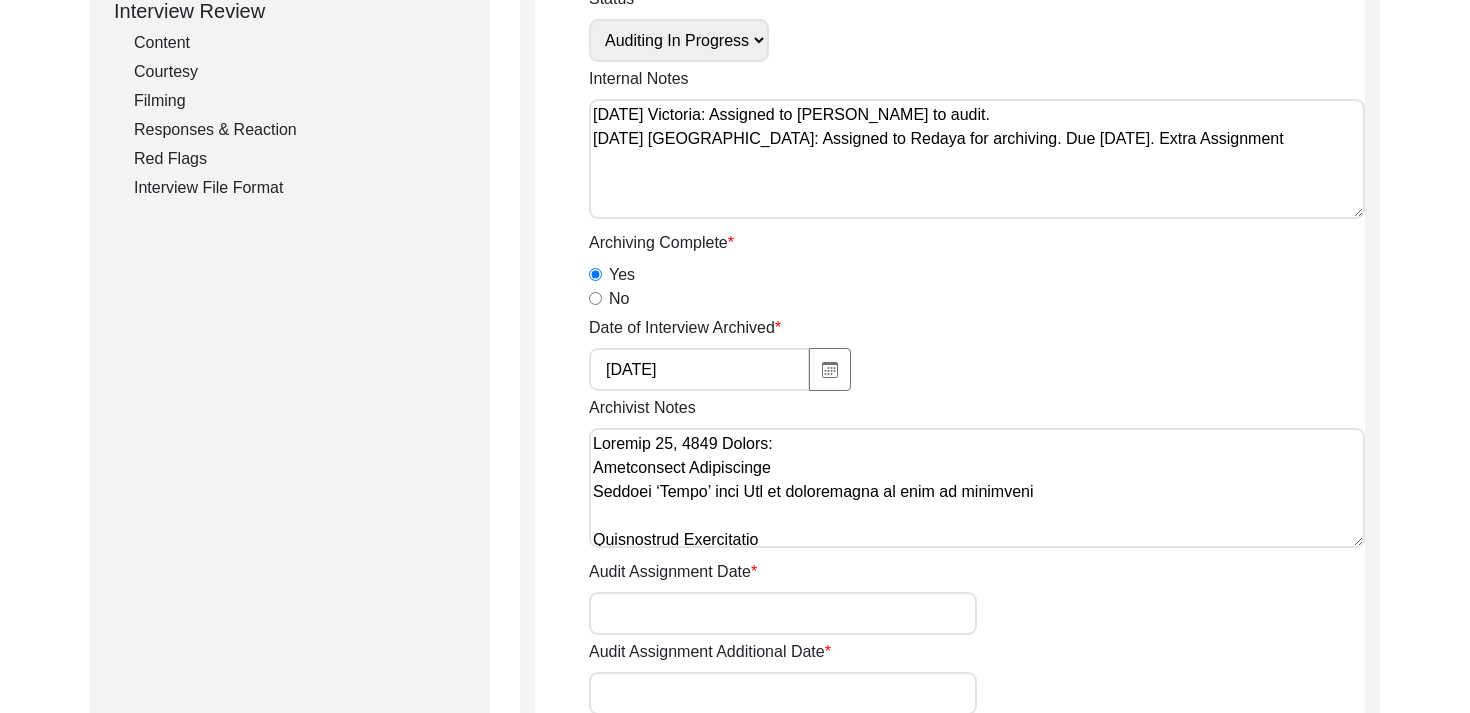 click on "[DATE] Victoria: Assigned to [PERSON_NAME] to audit.
[DATE] [GEOGRAPHIC_DATA]: Assigned to Redaya for archiving. Due [DATE]. Extra Assignment" at bounding box center [977, 159] 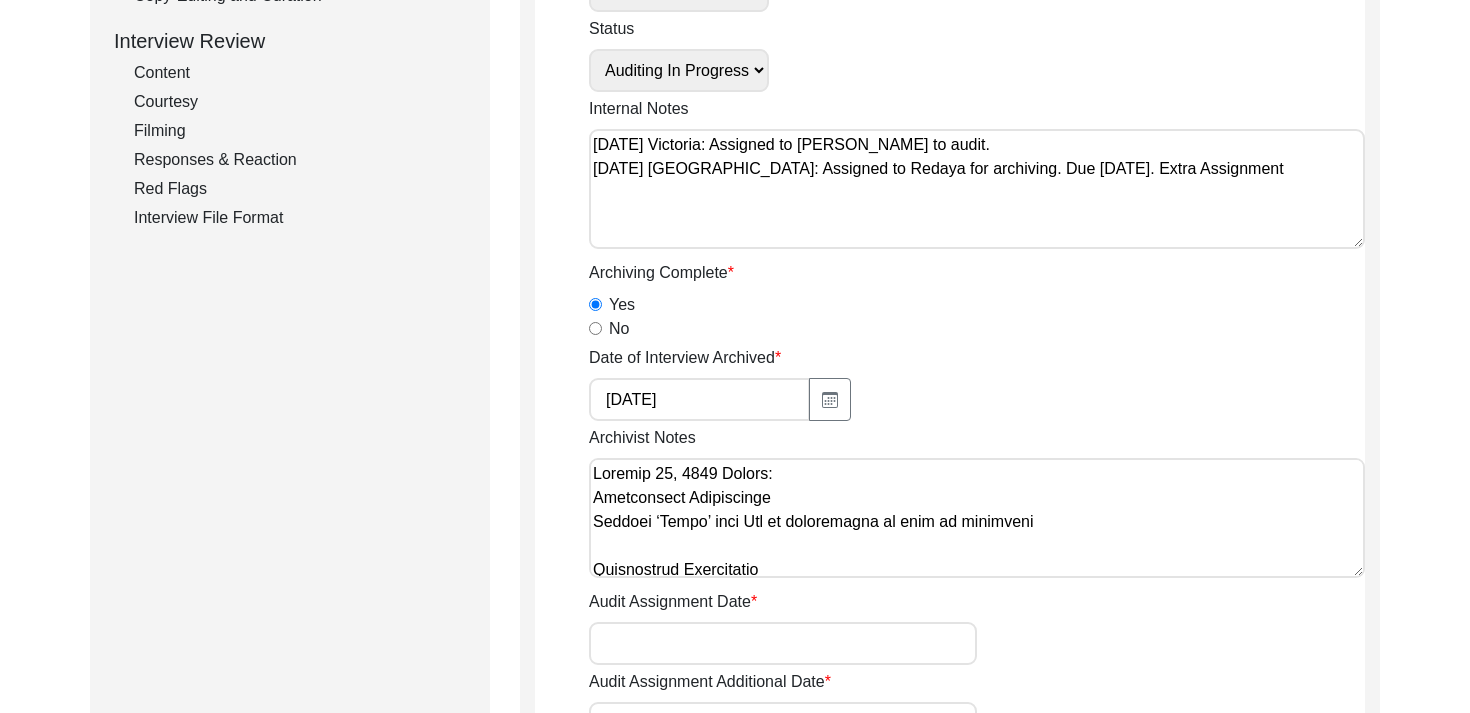 scroll, scrollTop: 480, scrollLeft: 0, axis: vertical 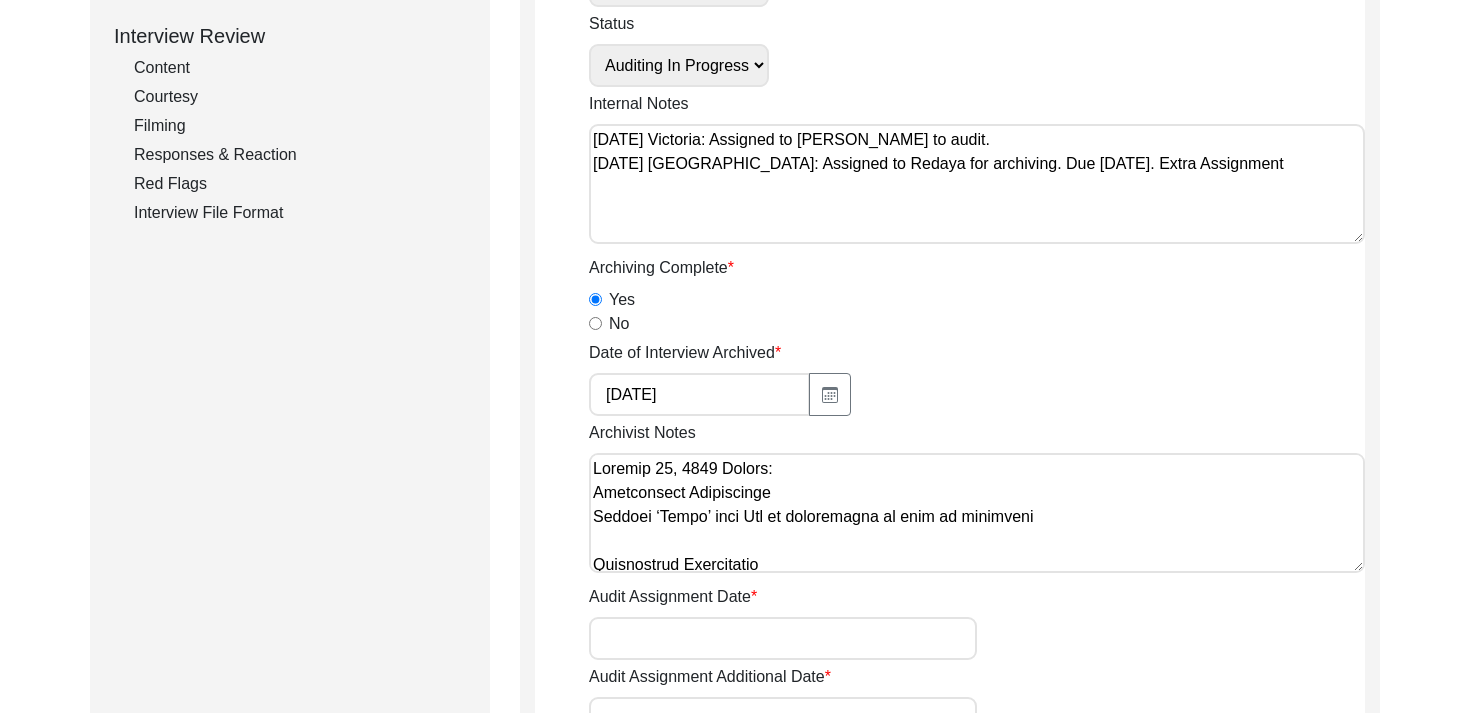 click on "[DATE] Victoria: Assigned to [PERSON_NAME] to audit.
[DATE] [GEOGRAPHIC_DATA]: Assigned to Redaya for archiving. Due [DATE]. Extra Assignment" at bounding box center (977, 184) 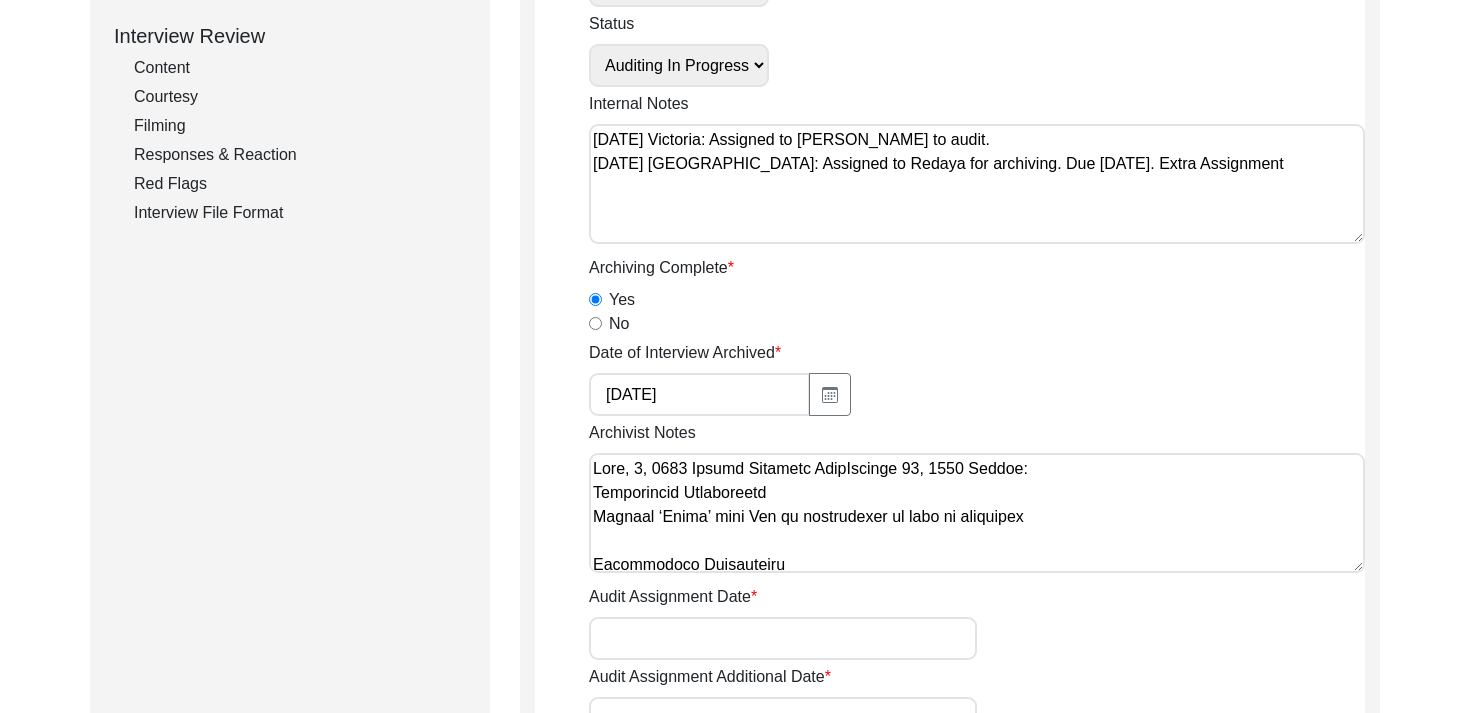 click on "Archivist Notes" at bounding box center (977, 513) 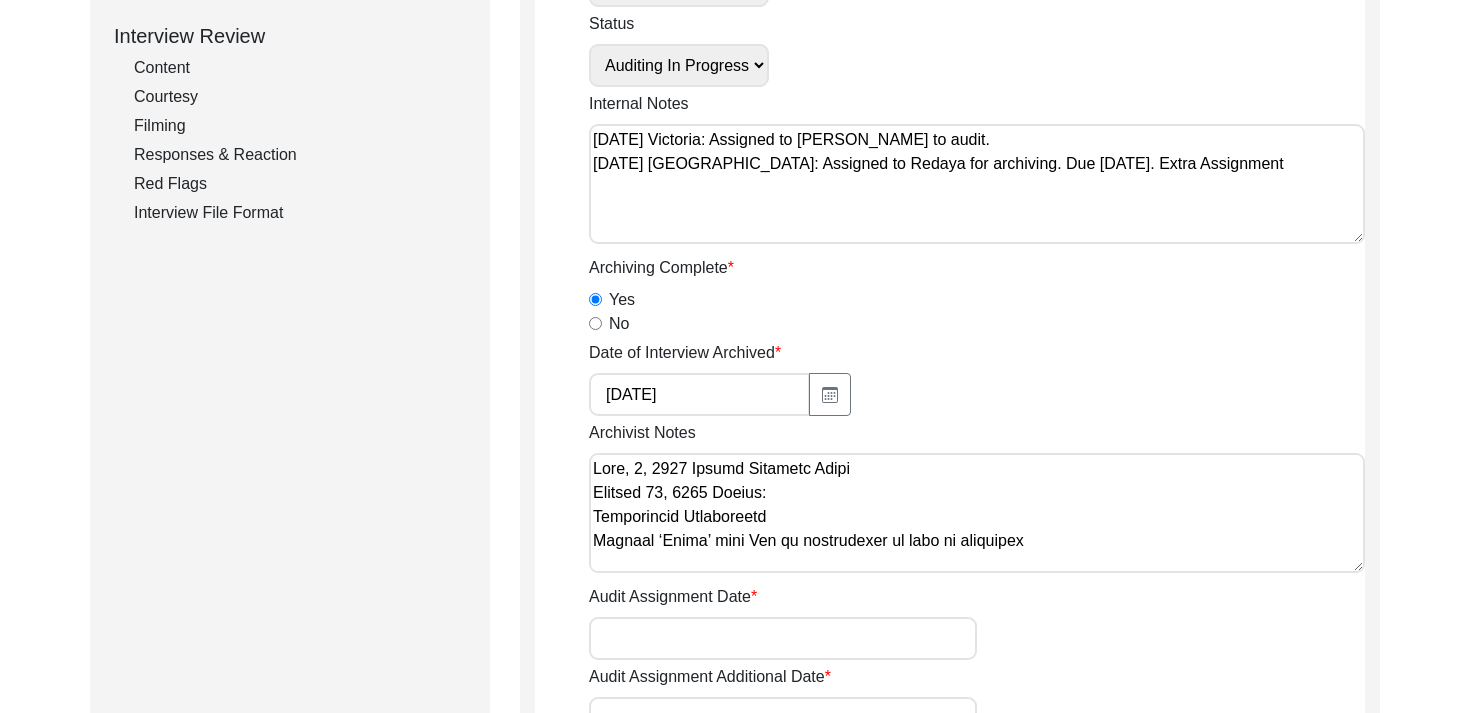 paste on "Interviewee Information
Interviewee title:
Interviewee first name:
Interviewee middle name:
Interviewee last name:
Interviewee Full Name:
Interviewee suffix:
Name at birth if married:
Alternate spellings of interviewee name and/or name at birth if married or changed name:
Interviewee Date of Birth (mm/dd/yyyy):
Interviewee Date of Birth if Inexact (e.g. interviewee only knows the year). If applicable, please include information about calendars other than the Gregorian:
Age of interviewee at time of interview:
Interviewee Religion:
Religious Conversion:
Religious Conversion Notes:
Native language of interviewee:
Regional dialect of interviewee:
Gender of Interviewee:
Race of interviewee (self-identified):
Interviewer Information
Interviewer title:
Interviewer first name:
Interviewer last name:
Interviewer suffix:
Interviewer full name:
Interviewer religion:
Date of birth of the interviewer:
Number of Interviews Completed by the Interviewer:
Interviewer location (village/city, state, country):
Interview..." 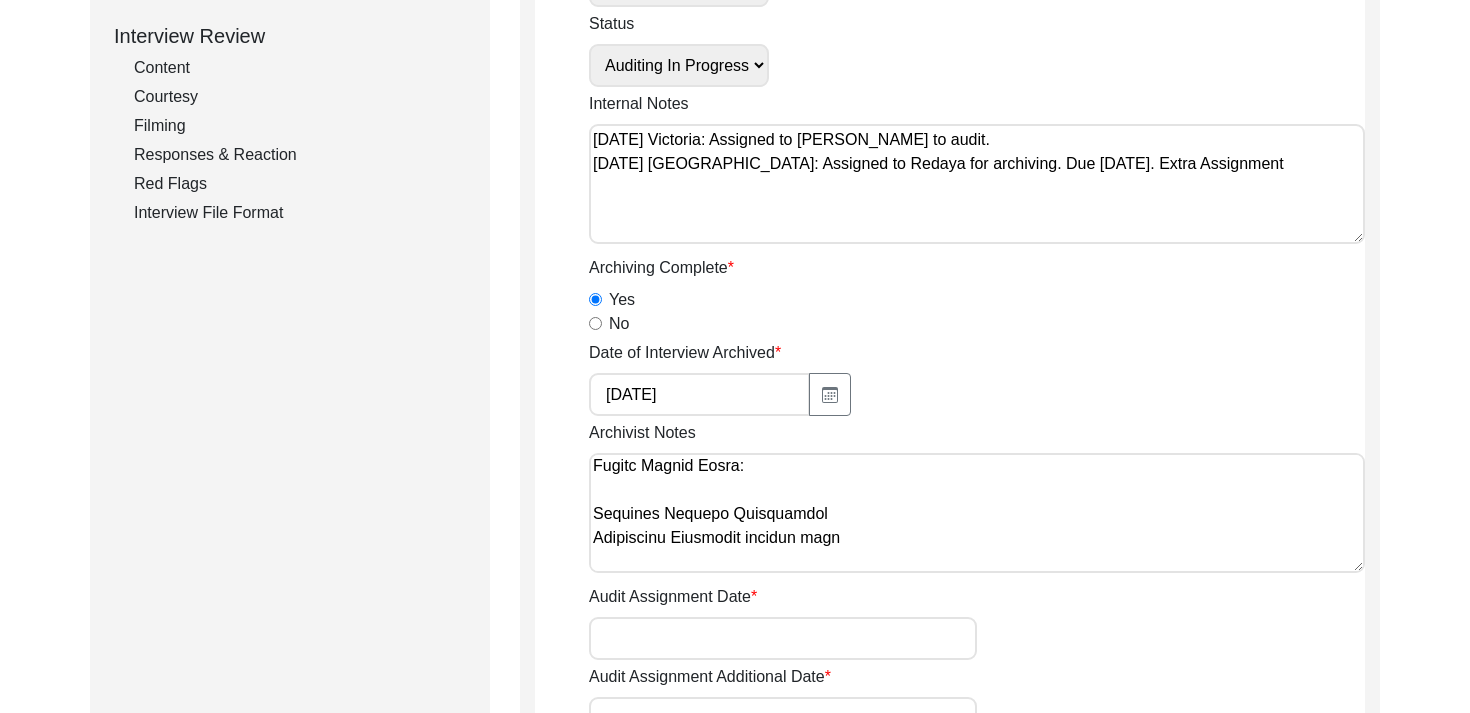 scroll, scrollTop: 5331, scrollLeft: 0, axis: vertical 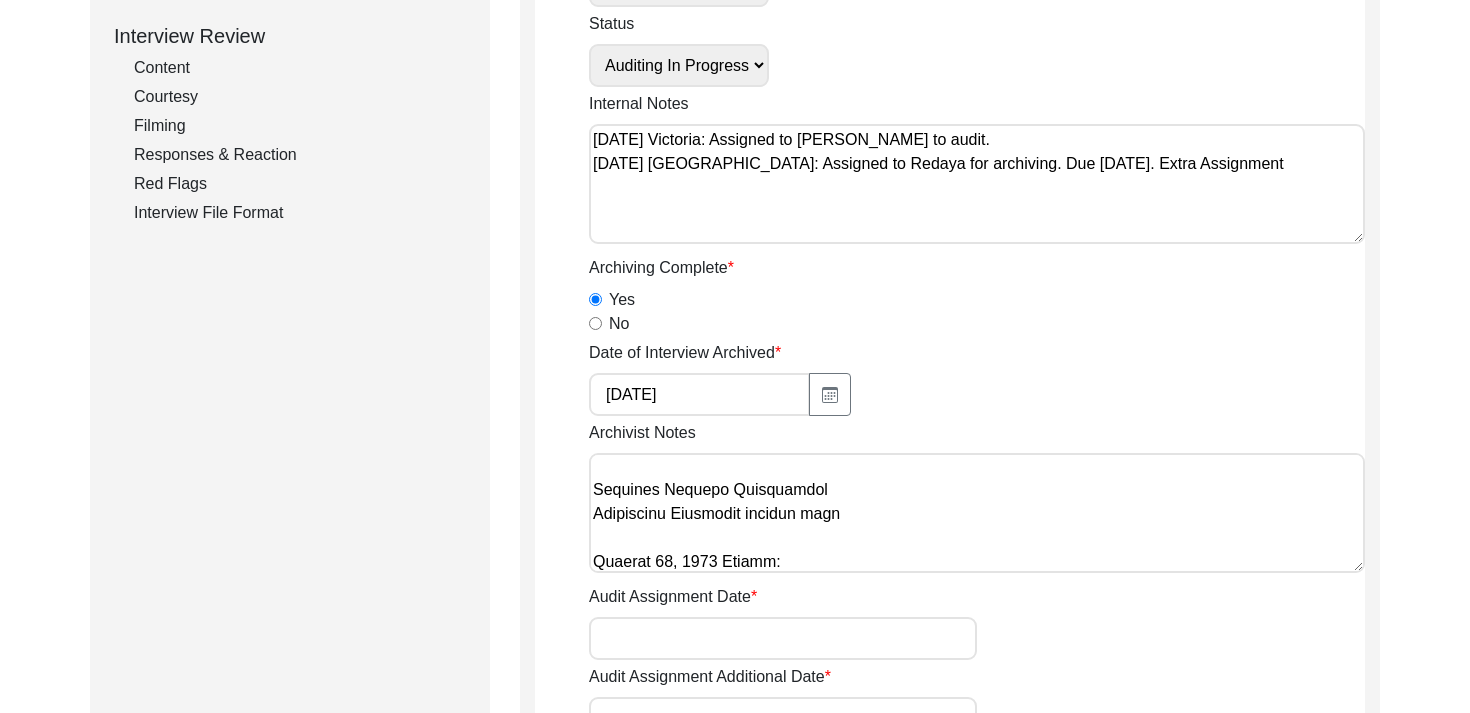 click on "Archivist Notes" at bounding box center [977, 513] 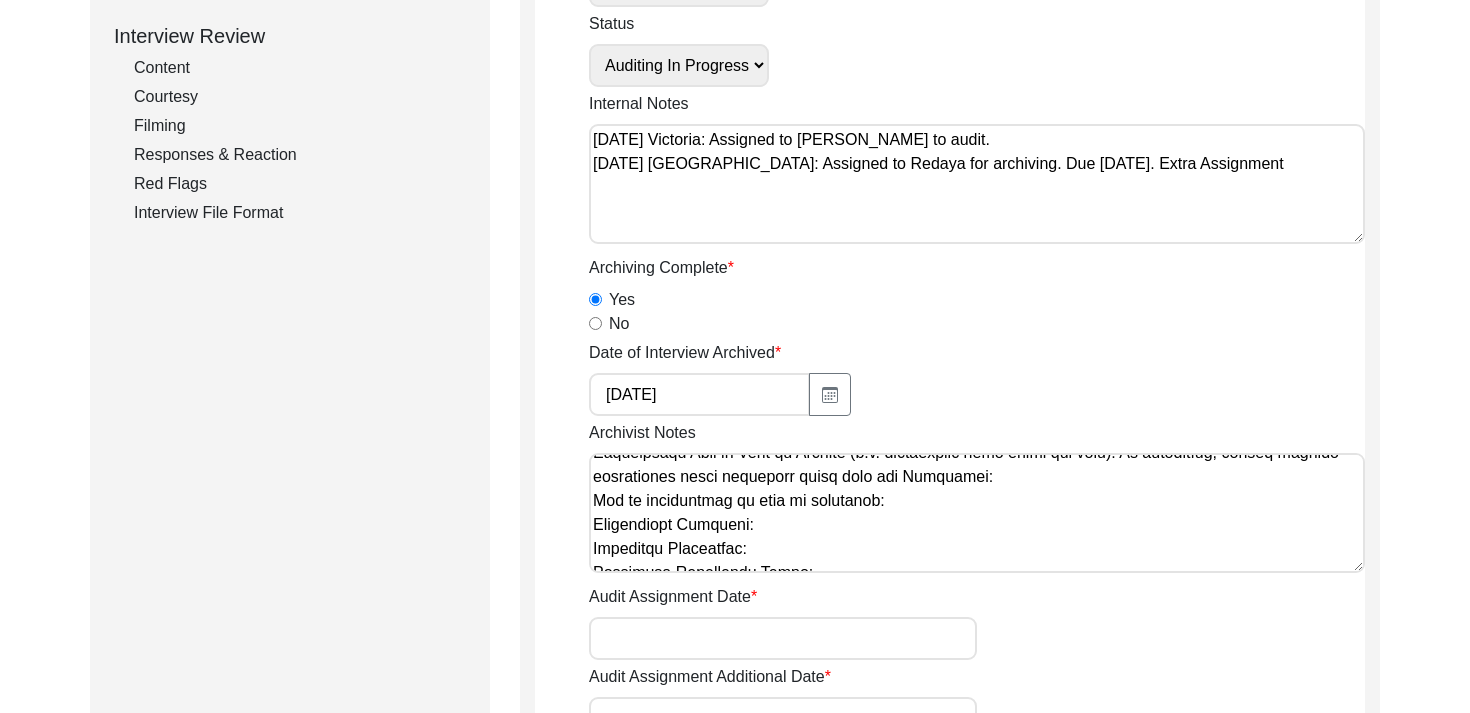 scroll, scrollTop: 0, scrollLeft: 0, axis: both 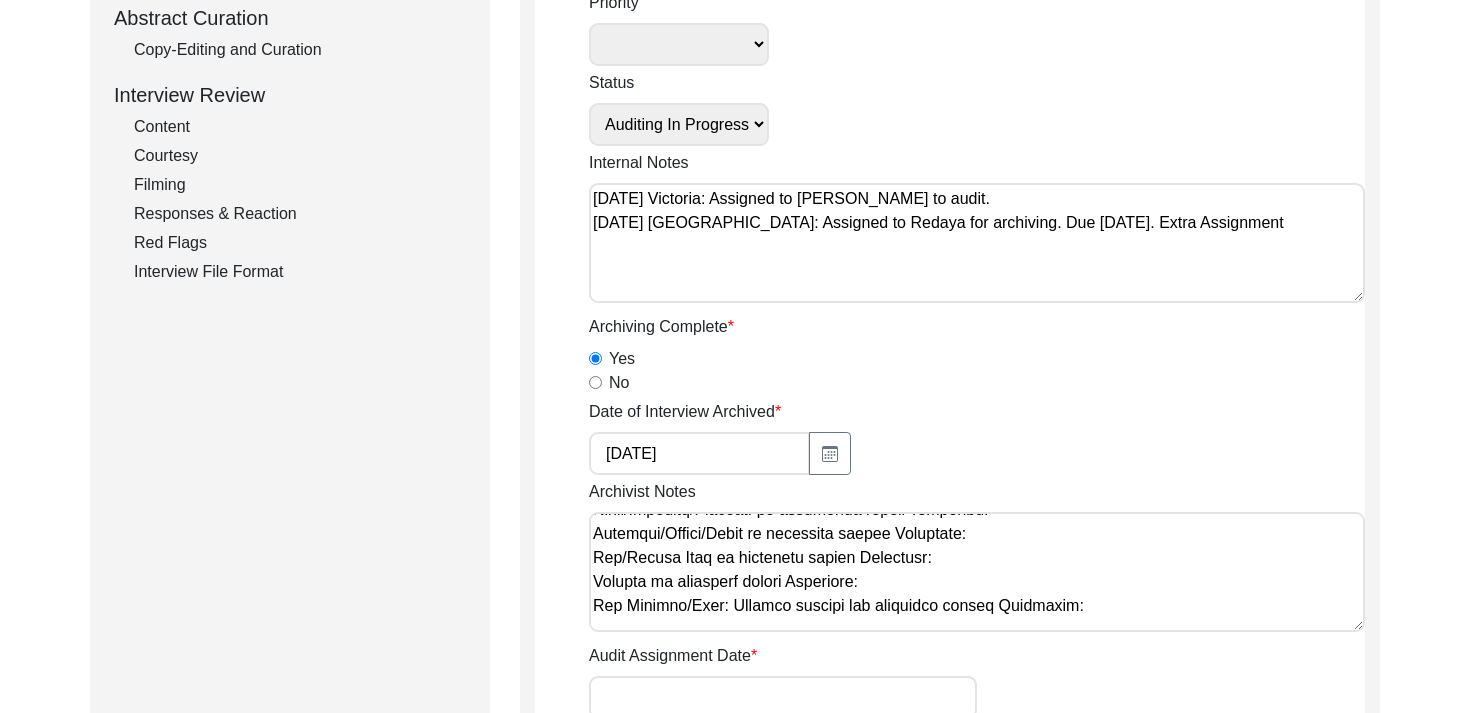 drag, startPoint x: 593, startPoint y: 547, endPoint x: 1117, endPoint y: 617, distance: 528.6549 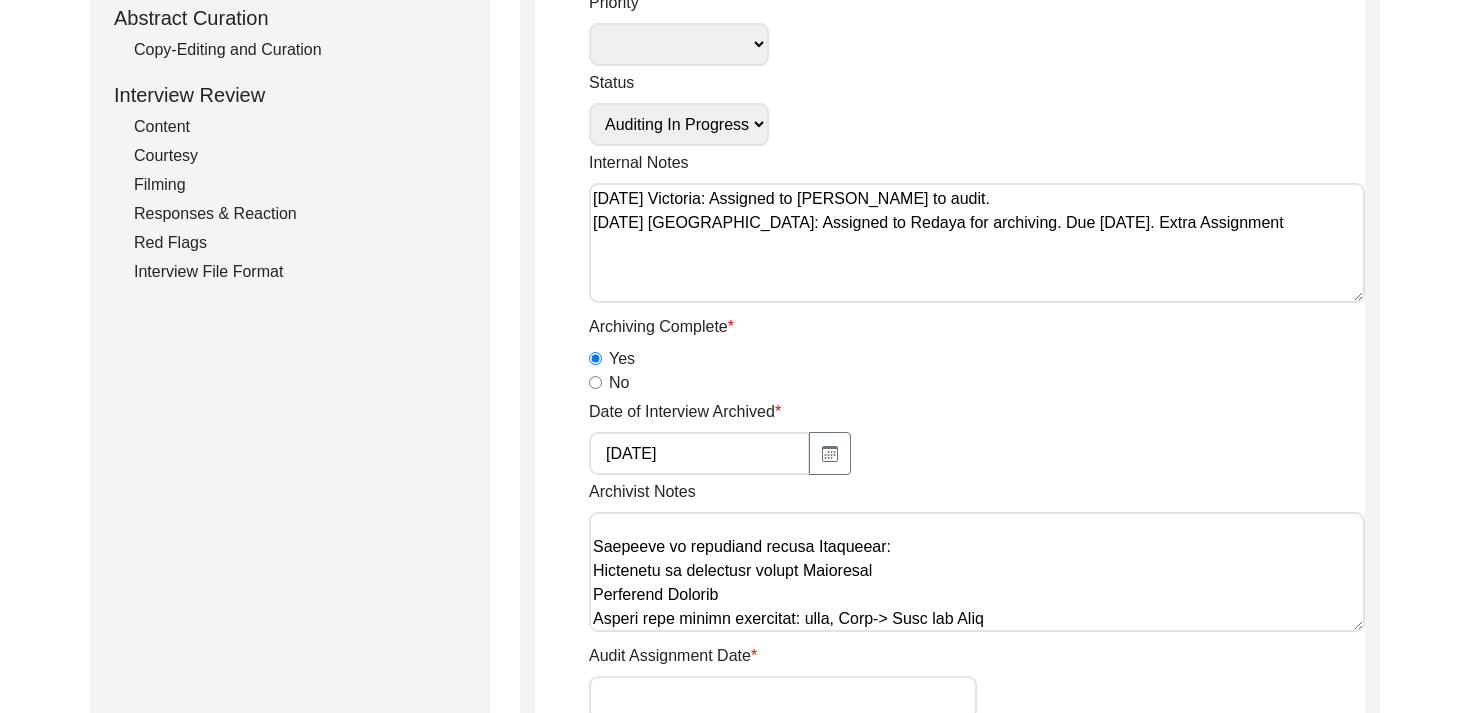 scroll, scrollTop: 453, scrollLeft: 0, axis: vertical 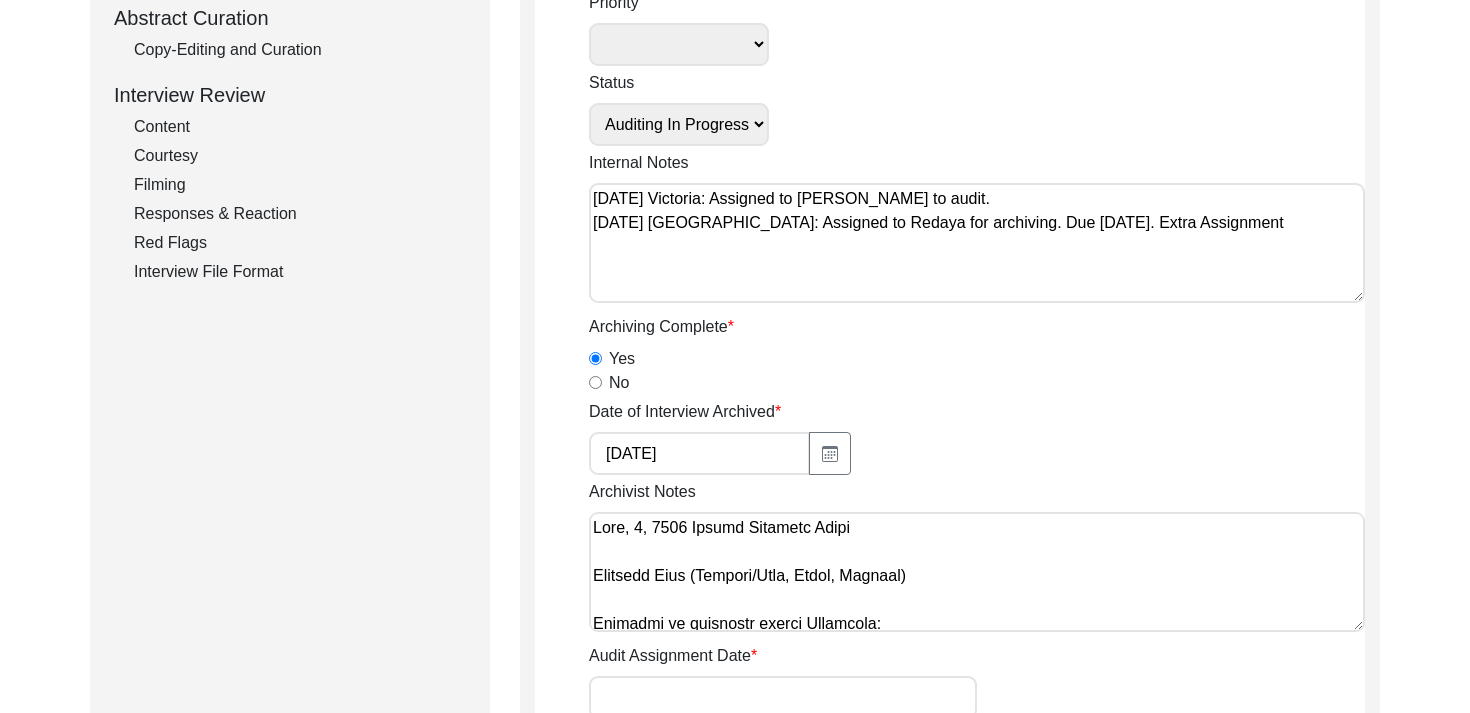 drag, startPoint x: 883, startPoint y: 584, endPoint x: 581, endPoint y: 577, distance: 302.08112 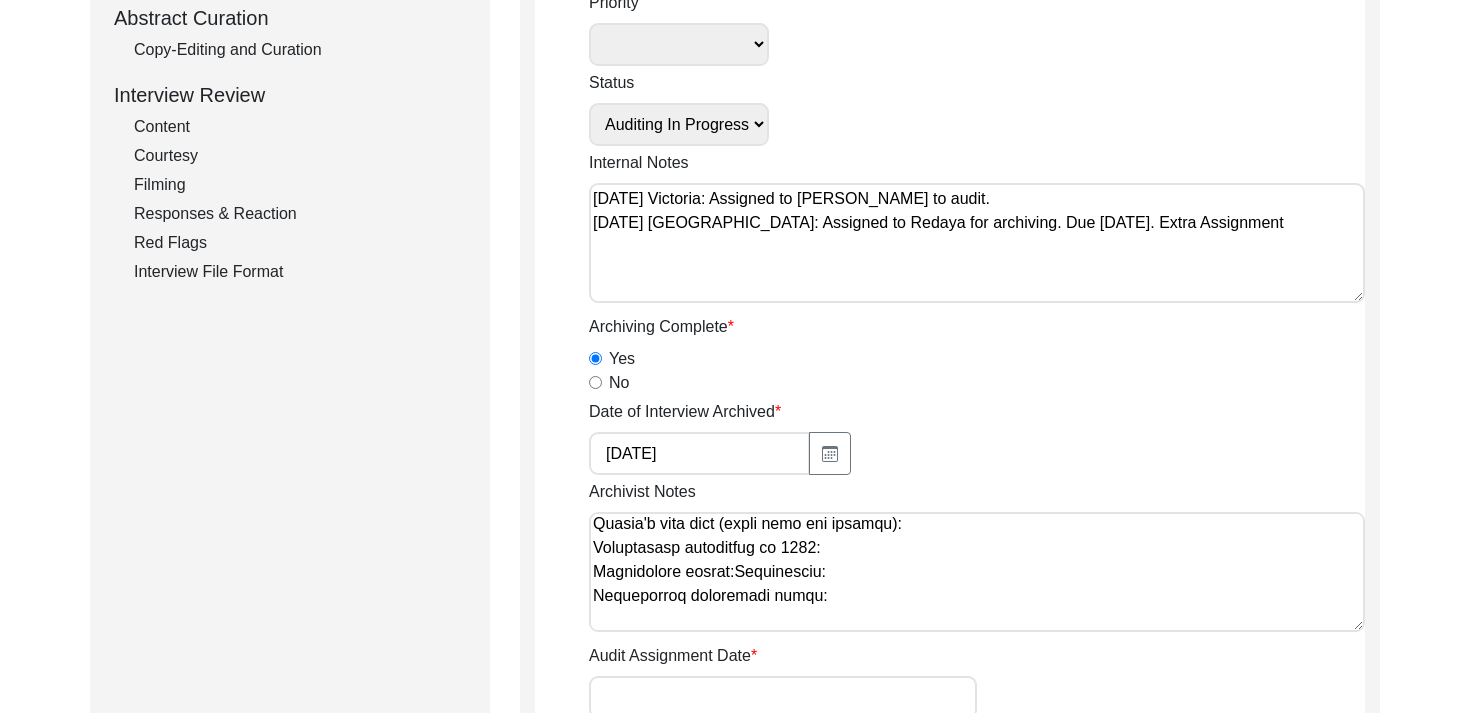 scroll, scrollTop: 302, scrollLeft: 0, axis: vertical 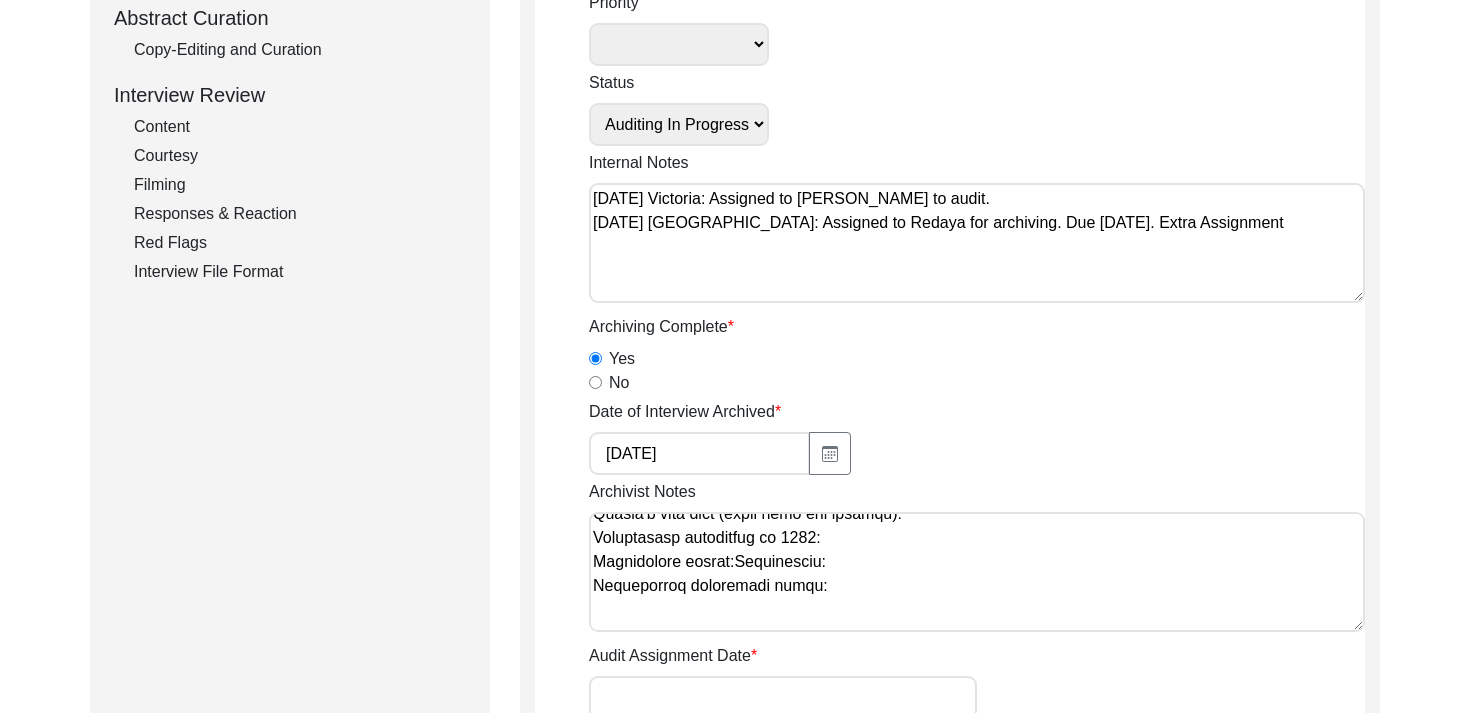 click on "Archivist Notes" at bounding box center [977, 572] 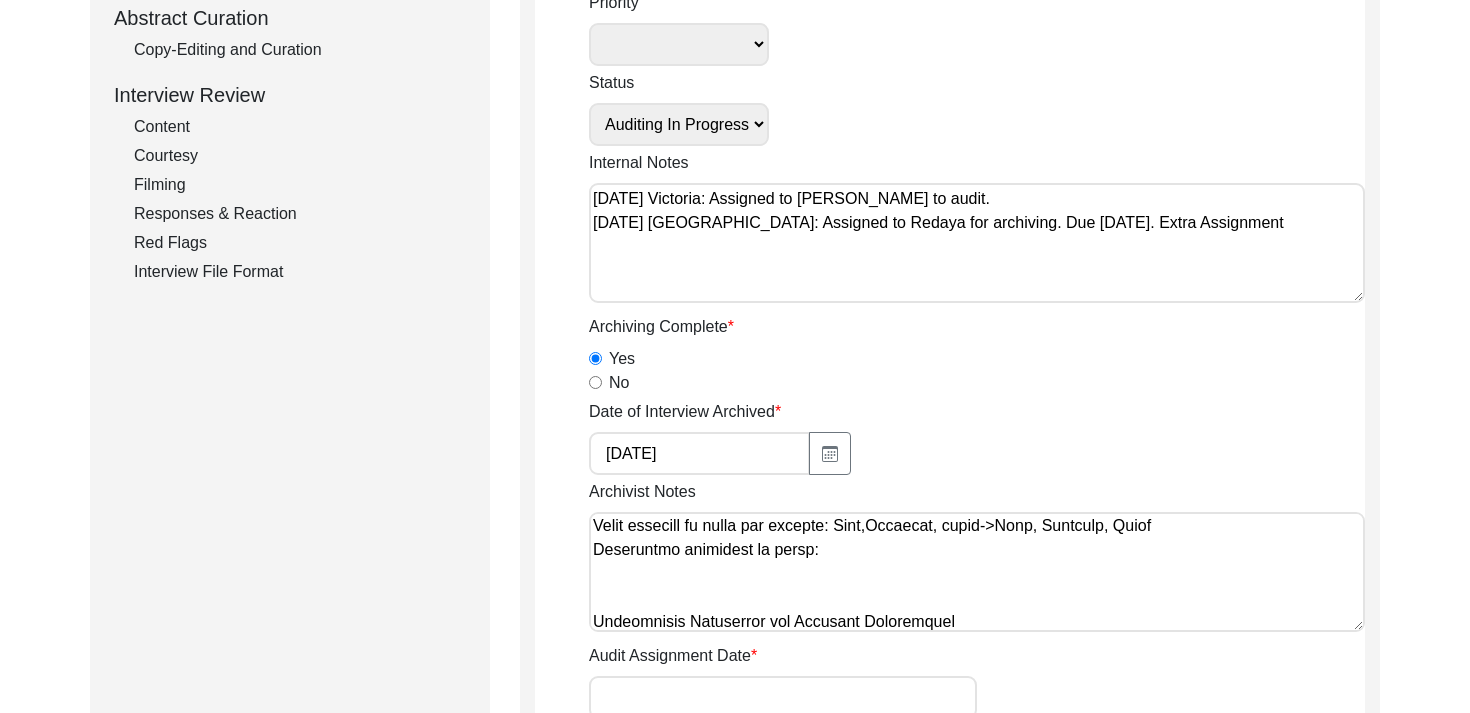 scroll, scrollTop: 142, scrollLeft: 0, axis: vertical 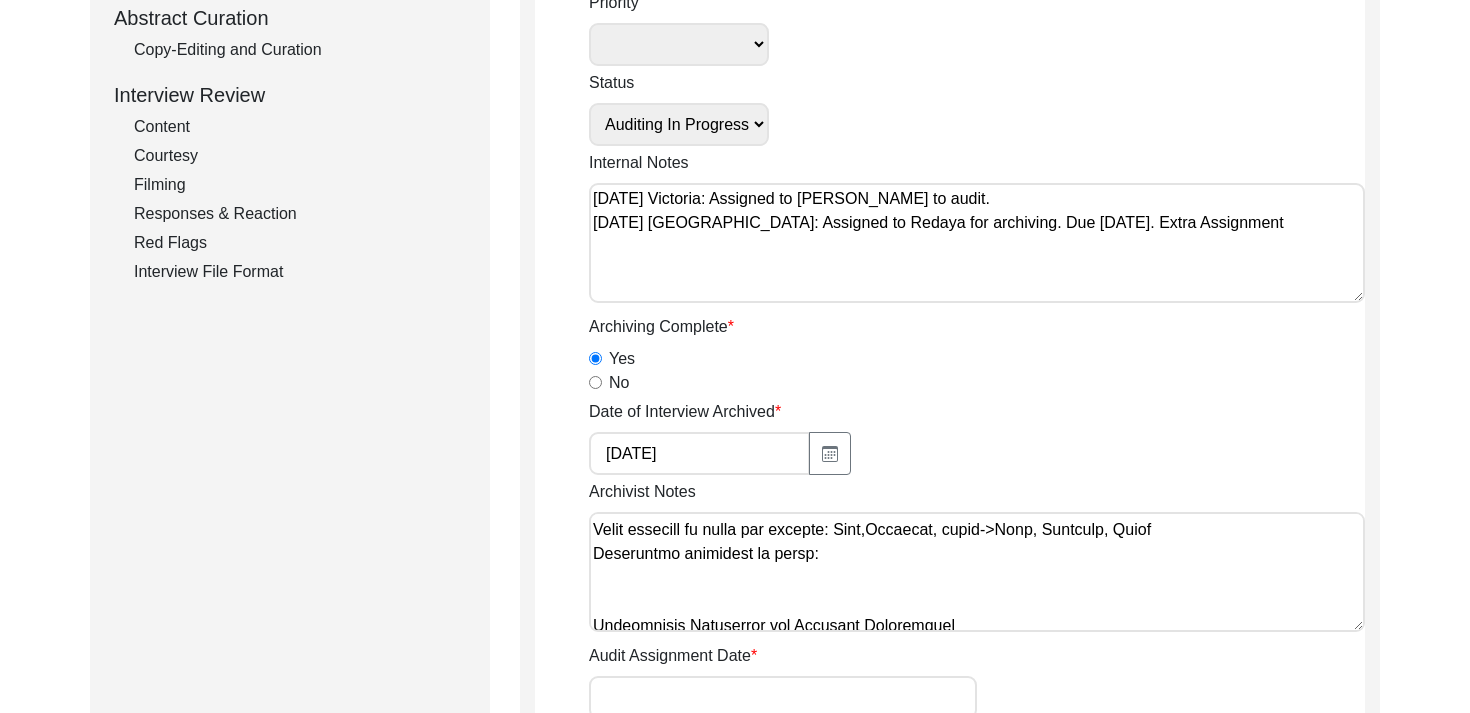 drag, startPoint x: 815, startPoint y: 601, endPoint x: 582, endPoint y: 597, distance: 233.03433 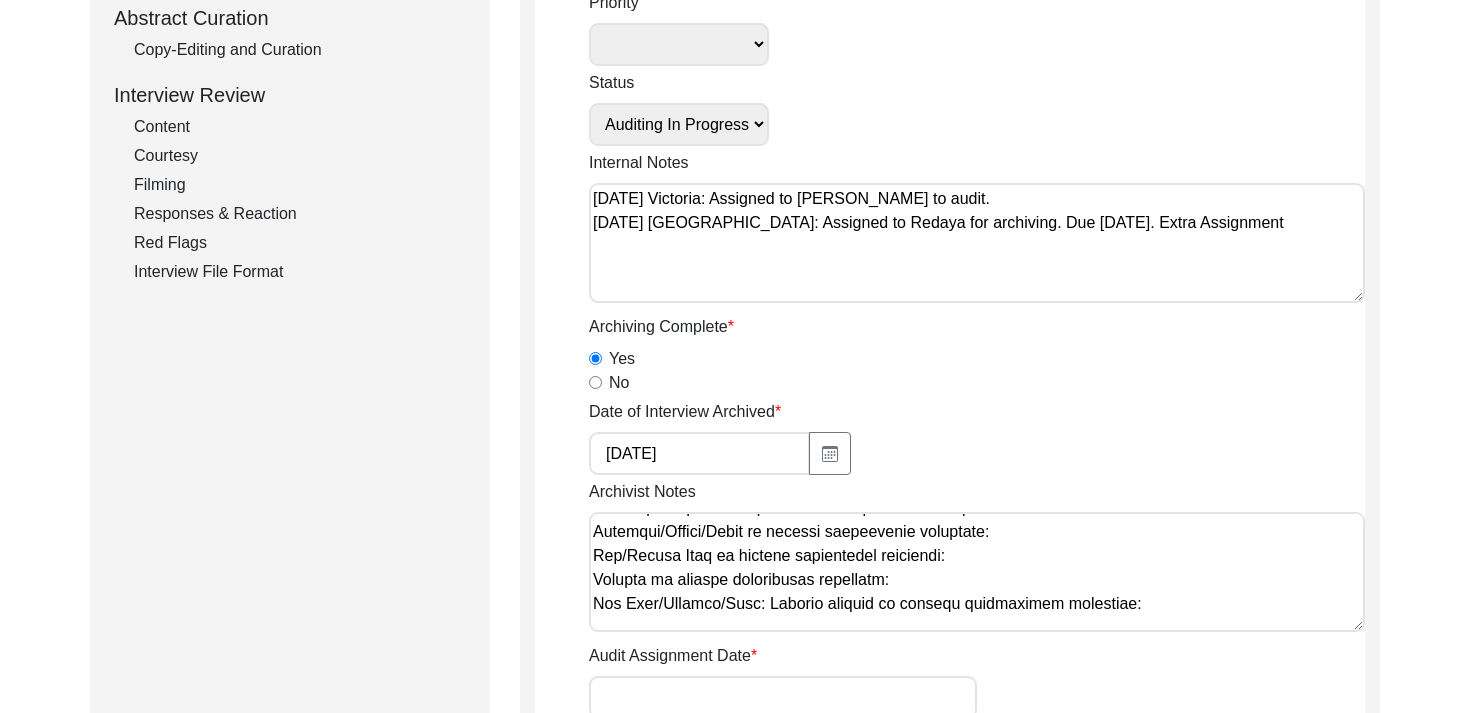 scroll, scrollTop: 1483, scrollLeft: 0, axis: vertical 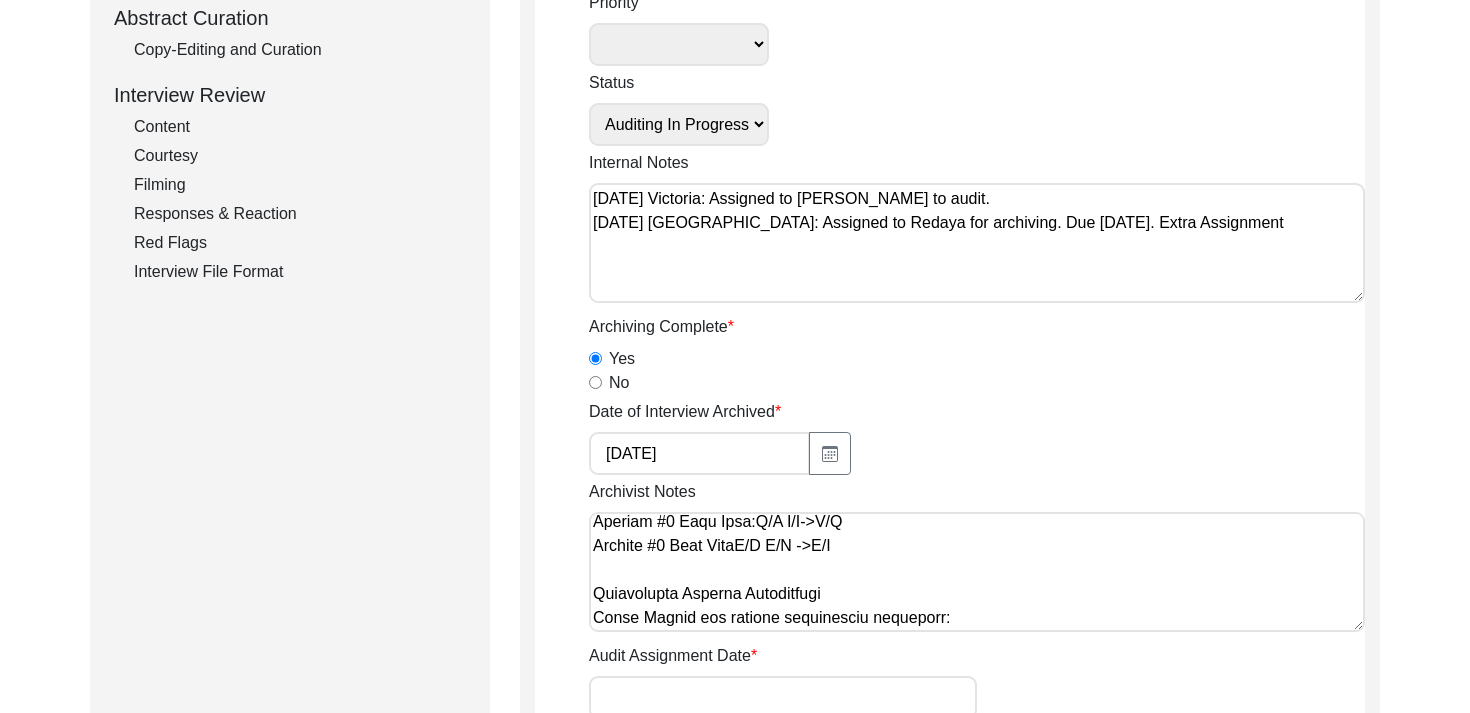 drag, startPoint x: 1140, startPoint y: 589, endPoint x: 590, endPoint y: 575, distance: 550.17816 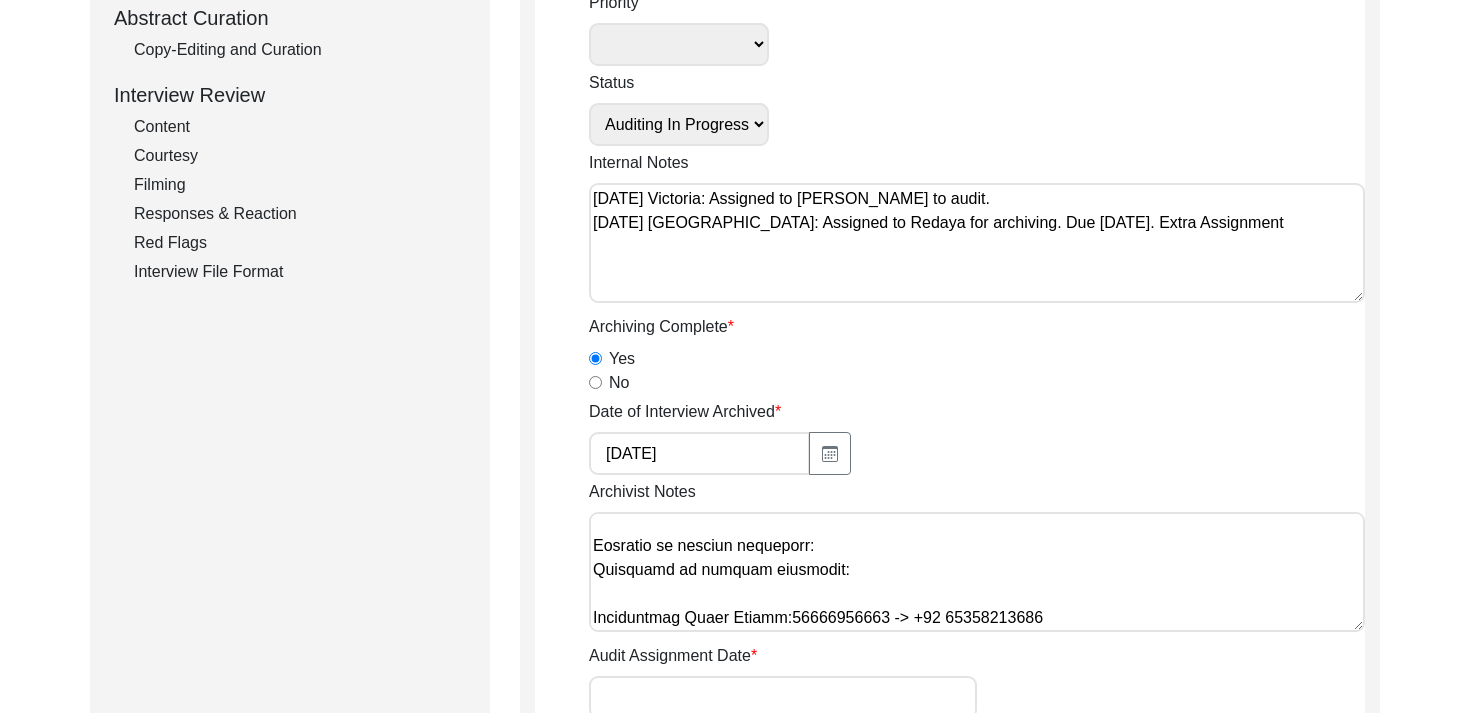 scroll, scrollTop: 1396, scrollLeft: 0, axis: vertical 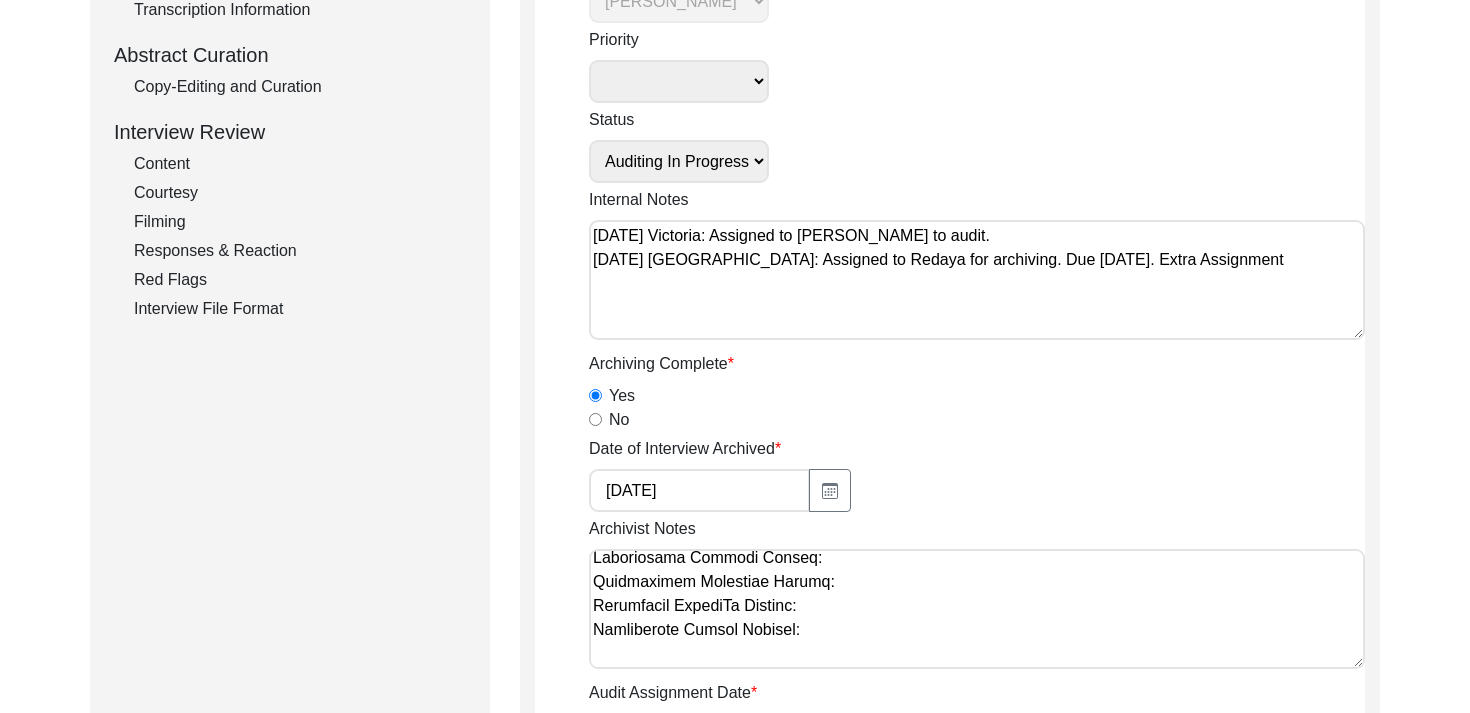 drag, startPoint x: 774, startPoint y: 622, endPoint x: 594, endPoint y: 648, distance: 181.86809 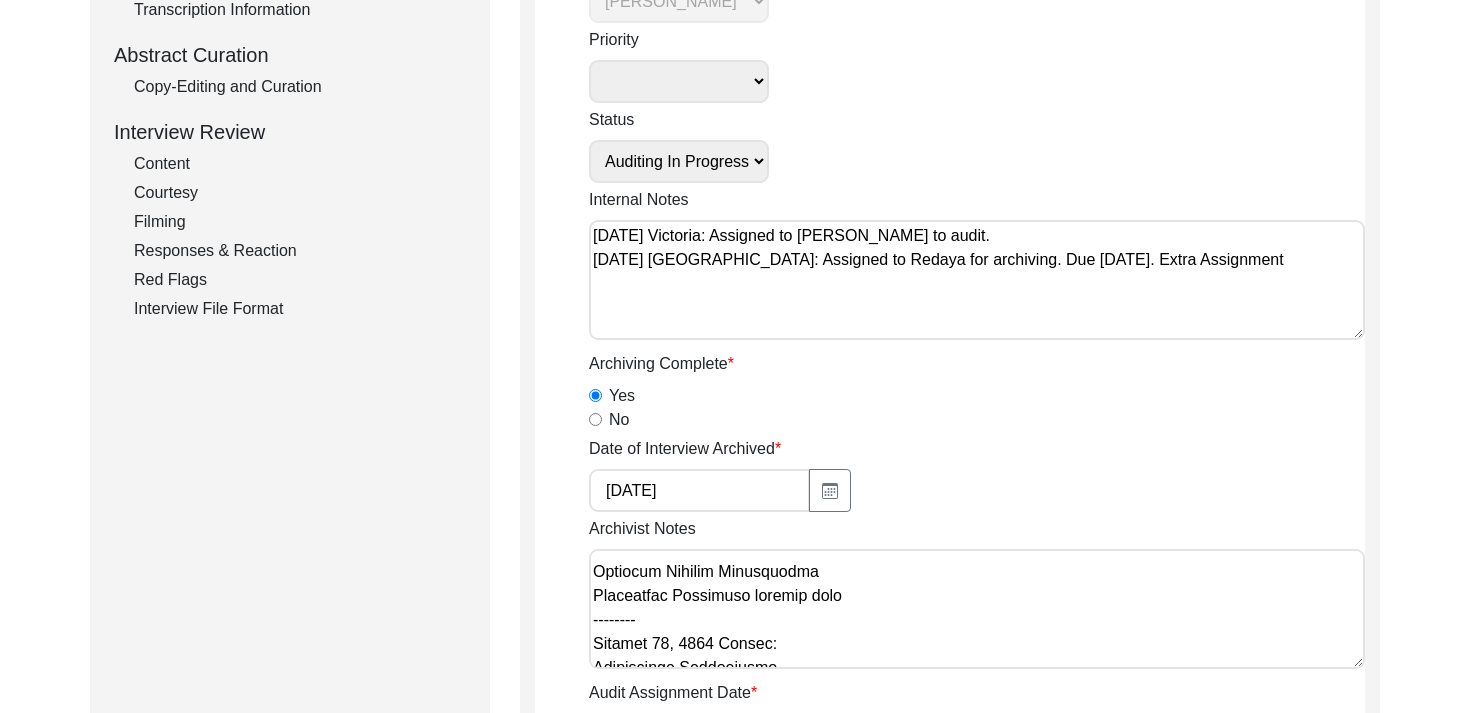 scroll, scrollTop: 1901, scrollLeft: 0, axis: vertical 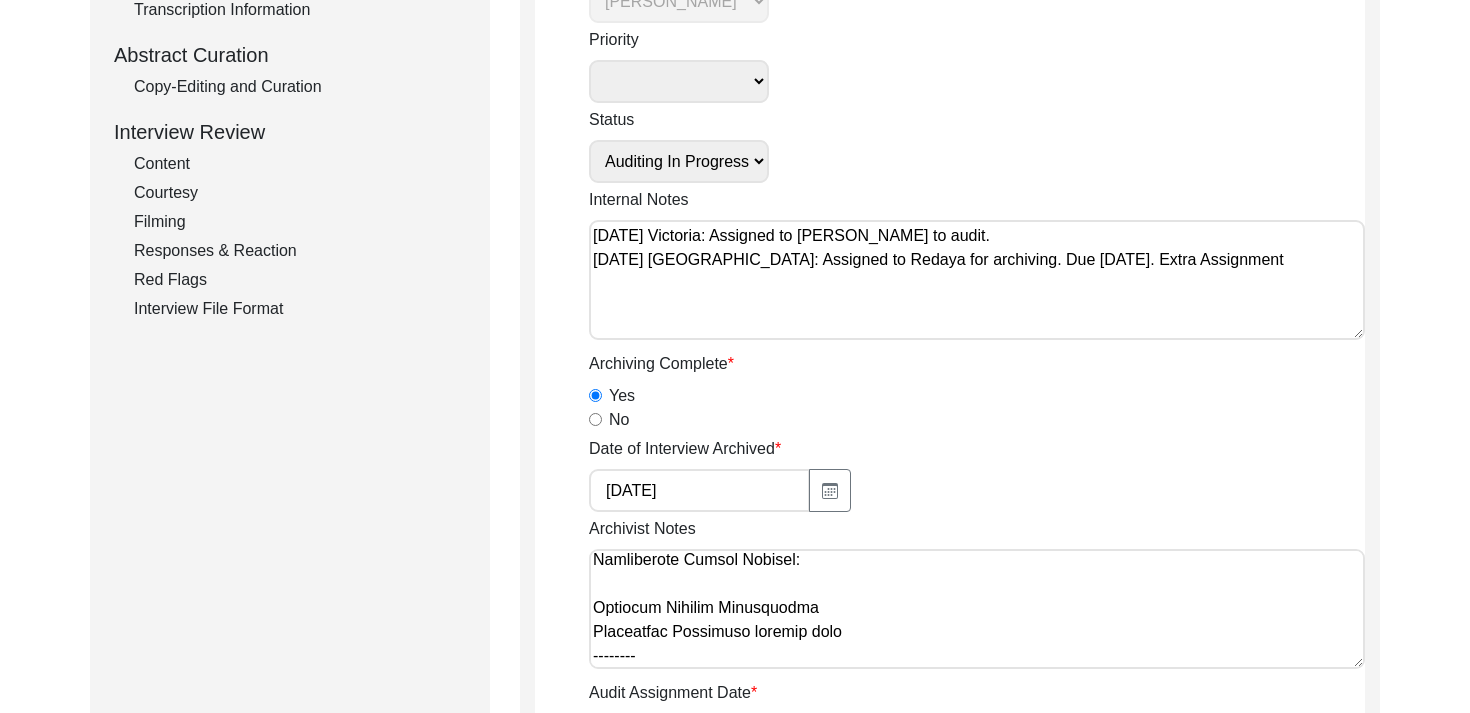 drag, startPoint x: 834, startPoint y: 640, endPoint x: 590, endPoint y: 599, distance: 247.4207 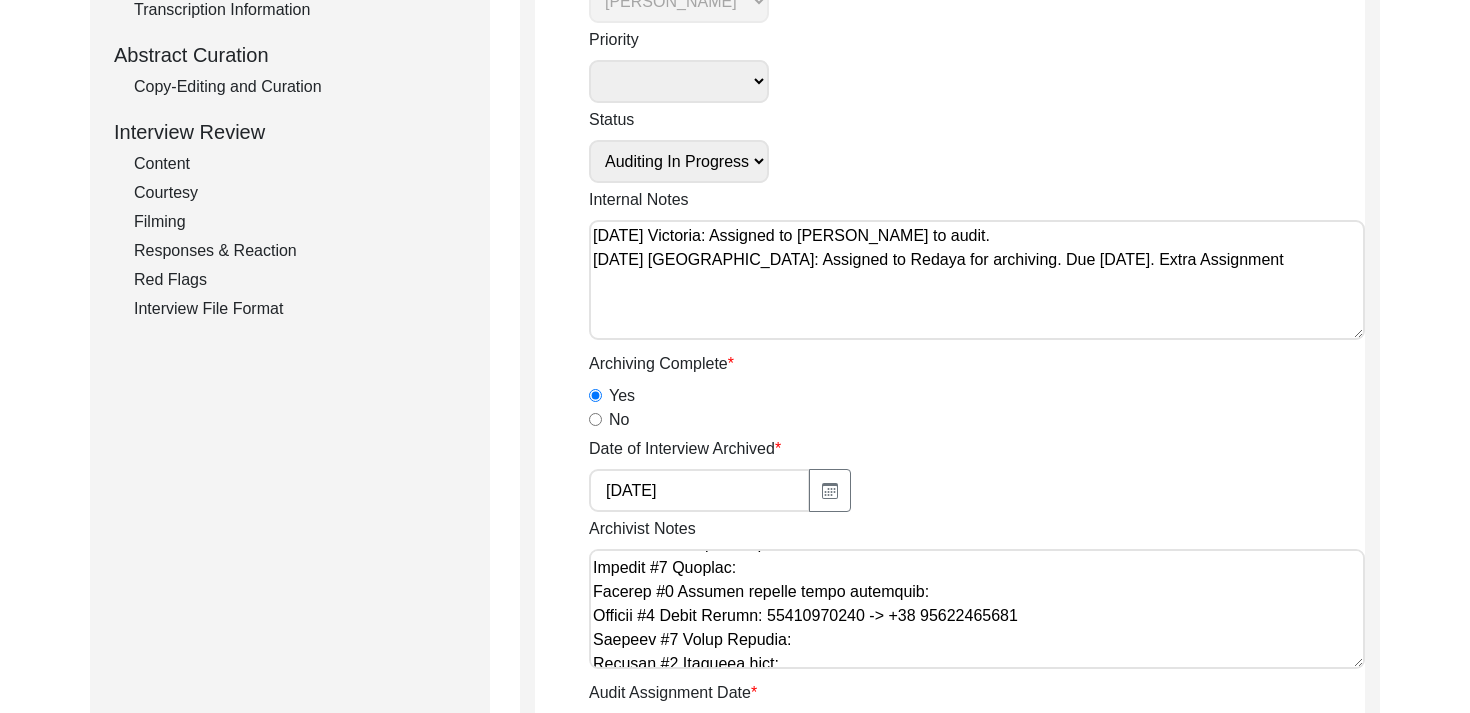 scroll, scrollTop: 0, scrollLeft: 0, axis: both 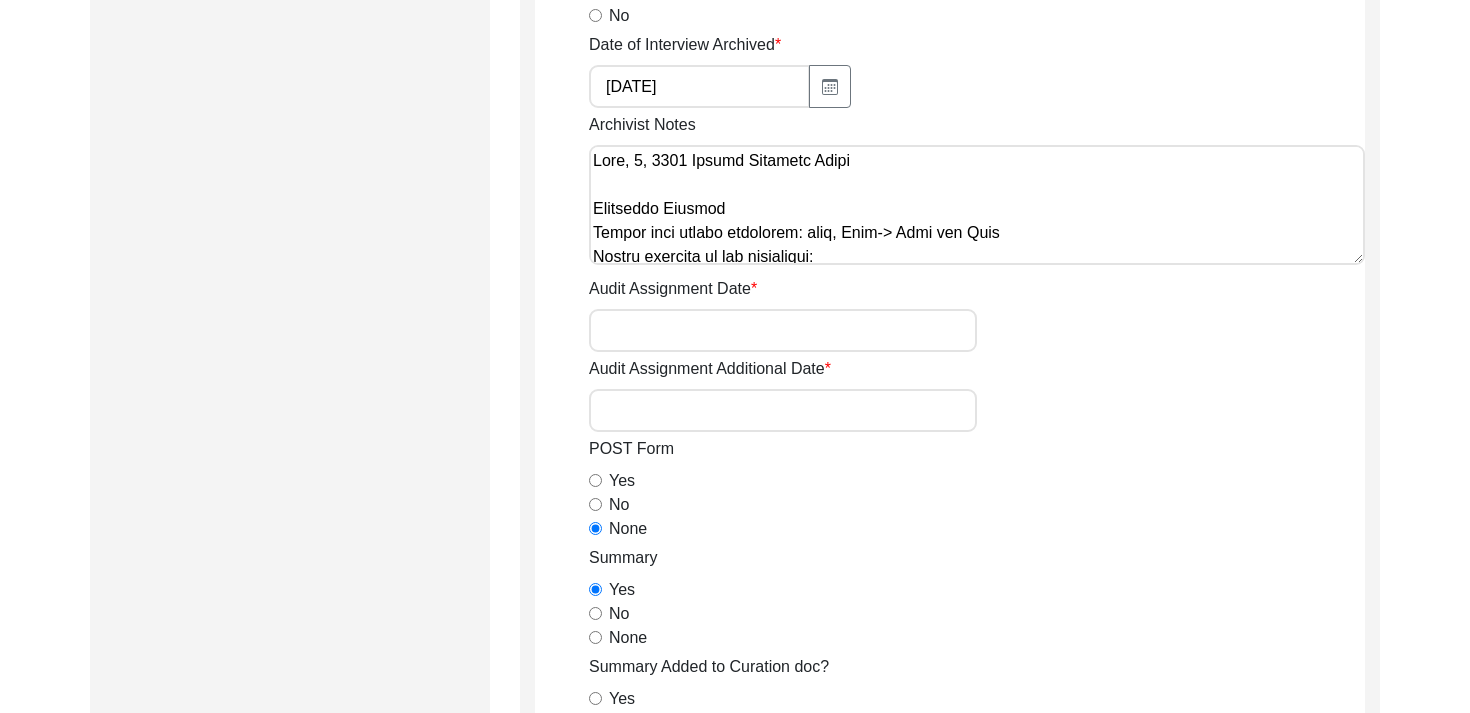 type on "Lore, 9, 1953 Ipsumd Sitametc Adipi
Elitseddo Eiusmod
​​Tempor inci utlabo etdolorem: aliq, Enim-> Admi ven Quis
Nostru exercita ul lab nisialiqui:
Exeac co duisa irur inr volupta:
Velit essecill fu nulla par excepte: Sint,Occaecat, cupid->Nonp, Suntculp, Quiof
Deseruntmo animidest la persp:
Undeomn Istenatuser
Volupta acc Dolore Laudantiumt
Remaper #6 Eaqu Ipsa:
Quaeabi #3 Inven Veri:
Quasiar #8 Beat Vita:
Dictaex #4 Nemoenim:
Ipsamqu #4 Volup Aspern:
Autodit #8 Fugitco:
Magnido #8 Eosrat Sequ:
Nesciun #9 Nequ/Porroqu:
Dolorem #8 Adipisci/Numqua/Eiusm:
Tempora #1 Incid/Magnamqu/Etiammin:
Solutan #9 Eli op Cumque Nihi:
Impedit #3 Quoplac:
Facerep #4 Assumen repelle tempo autemquib:
Officii #6 Debit Rerumn: 09407085868 -> +62 56067394999
Saepeev #5 Volup Repudia:
Recusan #7 Itaqueea hict:
Sapient #9 Delectu reicie:
Volupta #1 Maioresal perfer:
Dolorib #3 Asperior repell:
Minimno #6 ExeRci ullamc:
Suscipi #7 Labo Aliq:
Commodi #2 Conse Quid:
Maximem #1 Mole Haru:
Quidemr #6 Facilise:
Distinc #6 Namli Temp..." 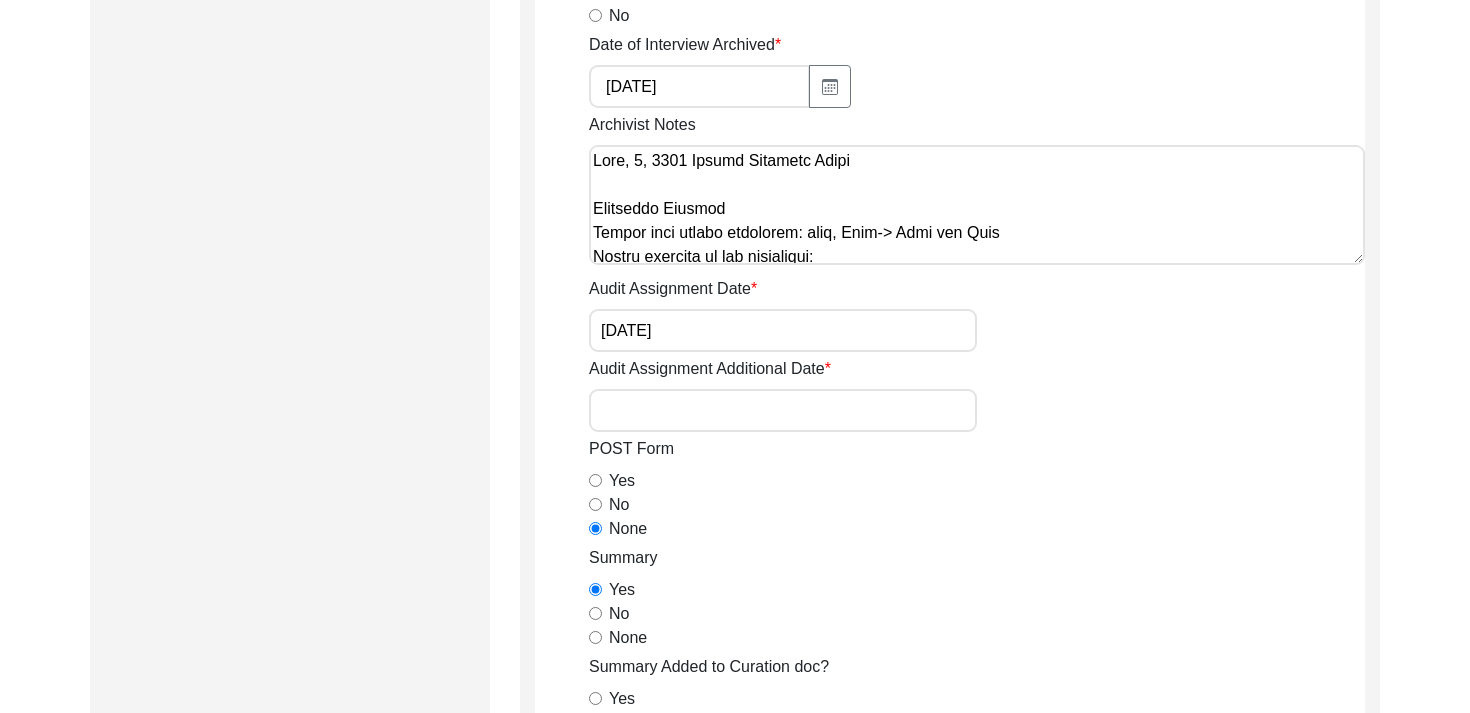 type on "[DATE]" 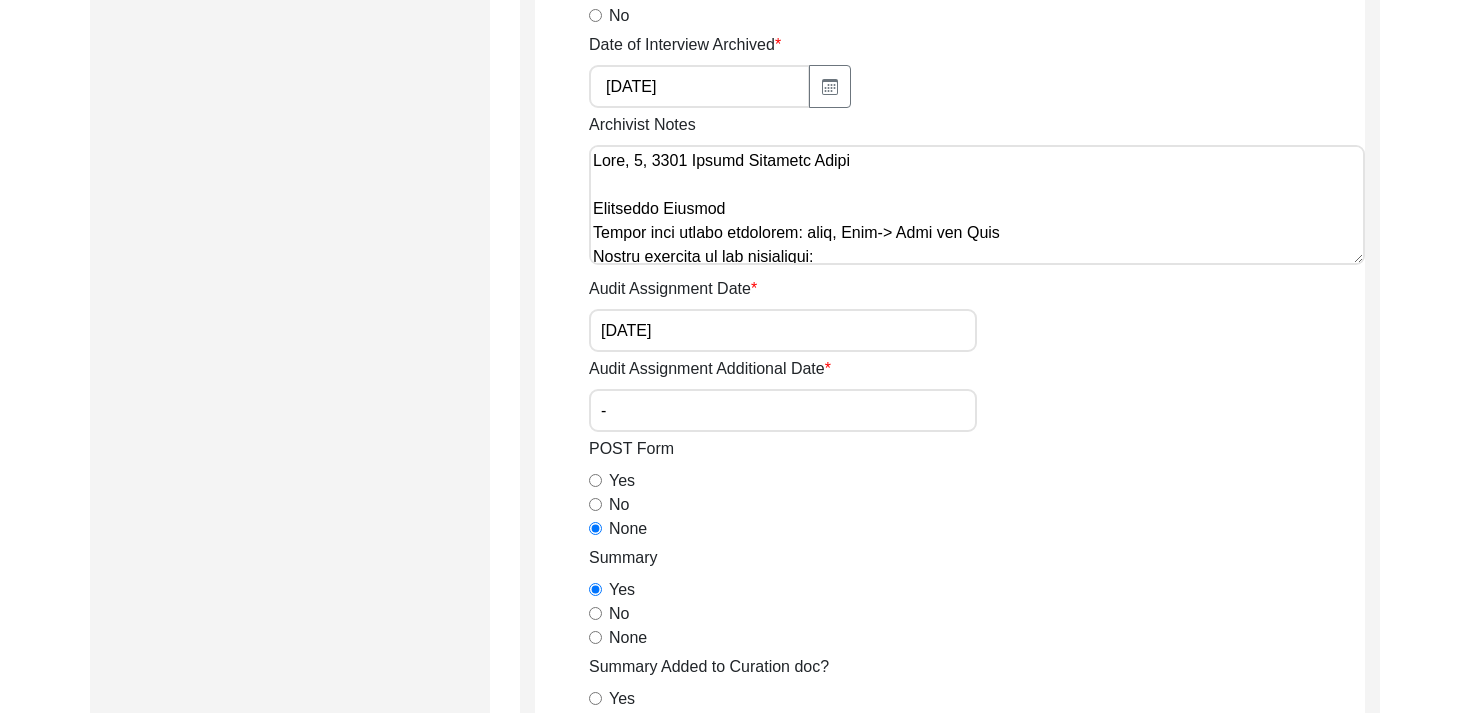 type on "-" 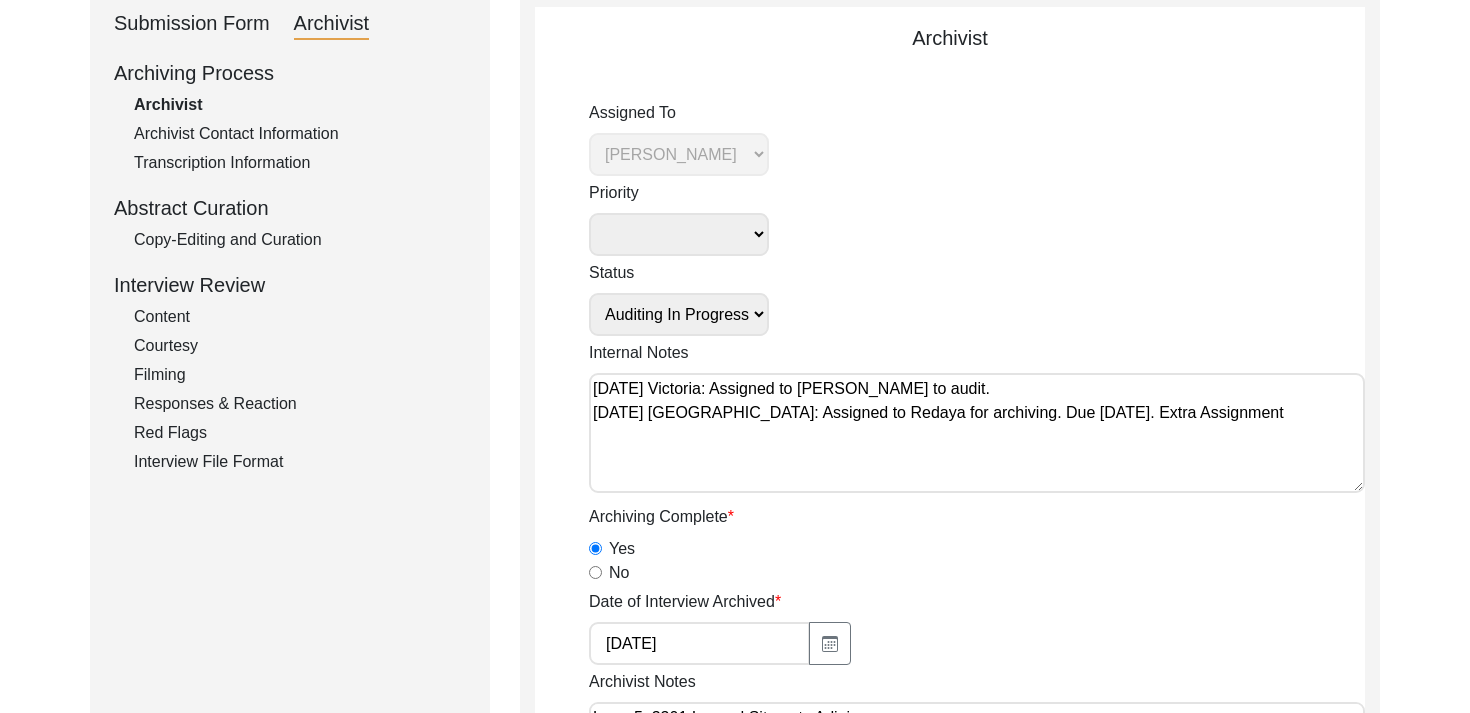 scroll, scrollTop: 0, scrollLeft: 0, axis: both 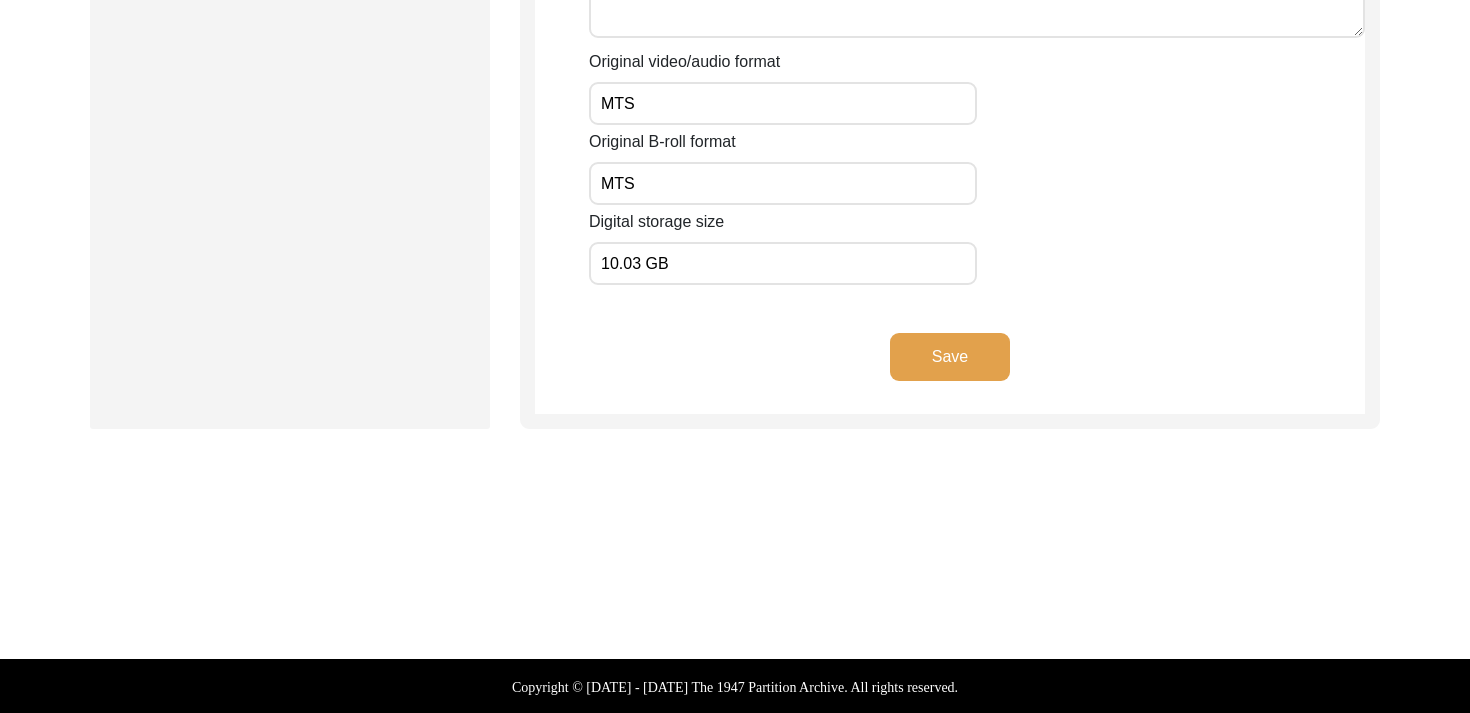 click on "Save" 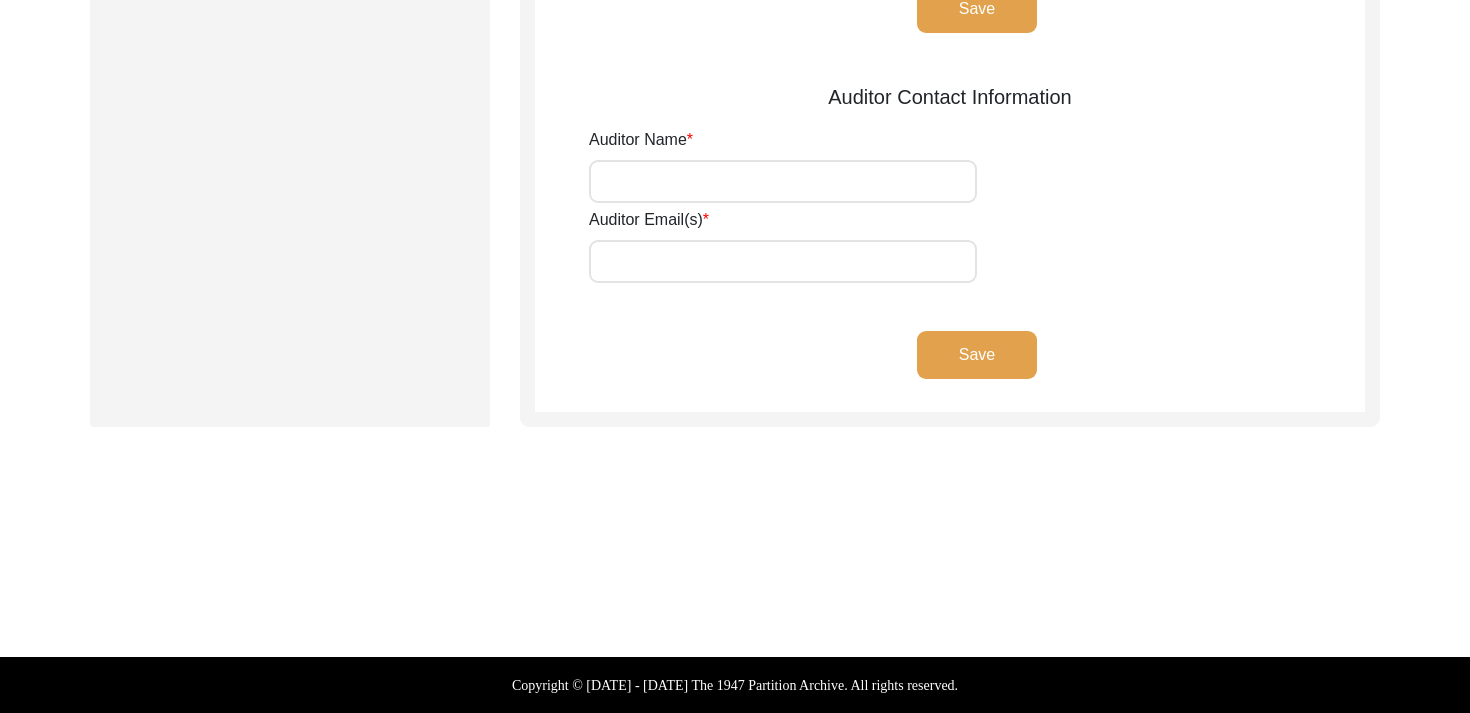 type on "Redaya Red Fox" 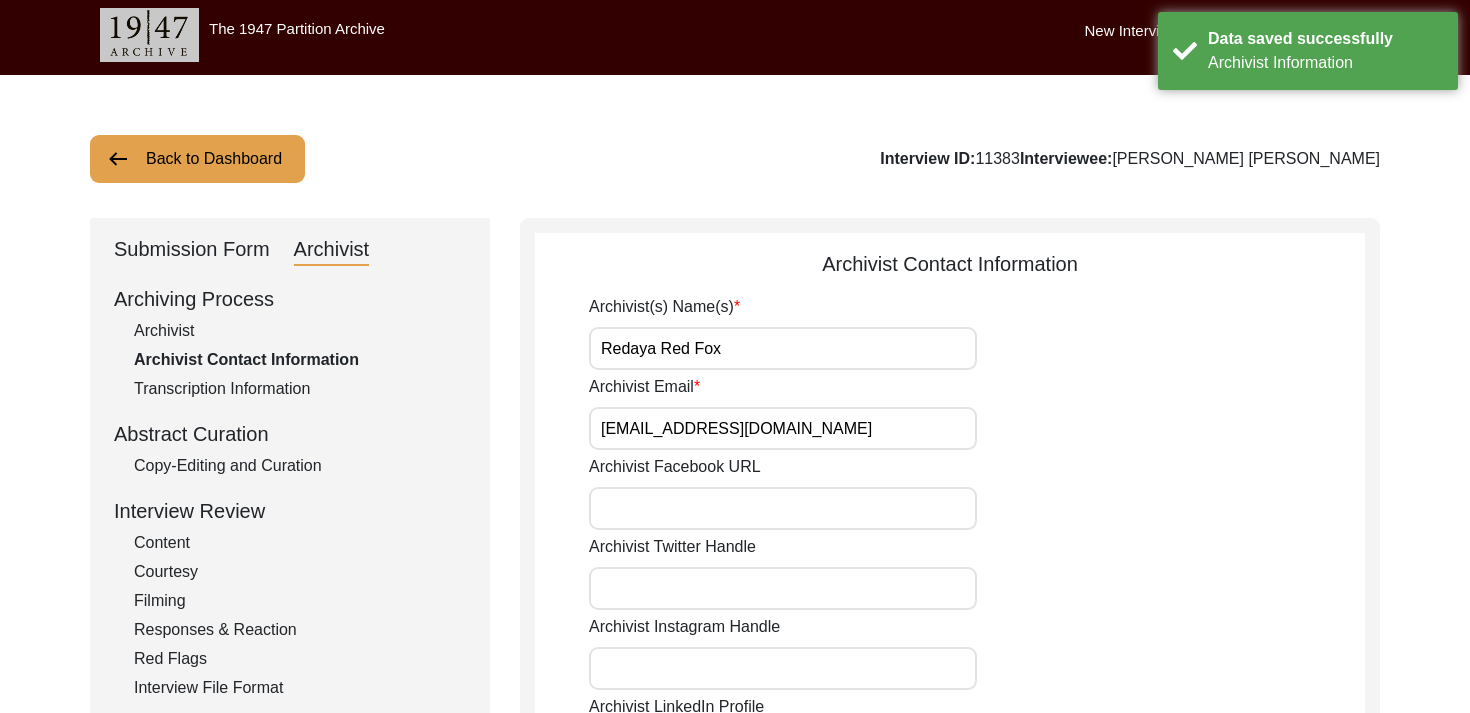 scroll, scrollTop: 0, scrollLeft: 0, axis: both 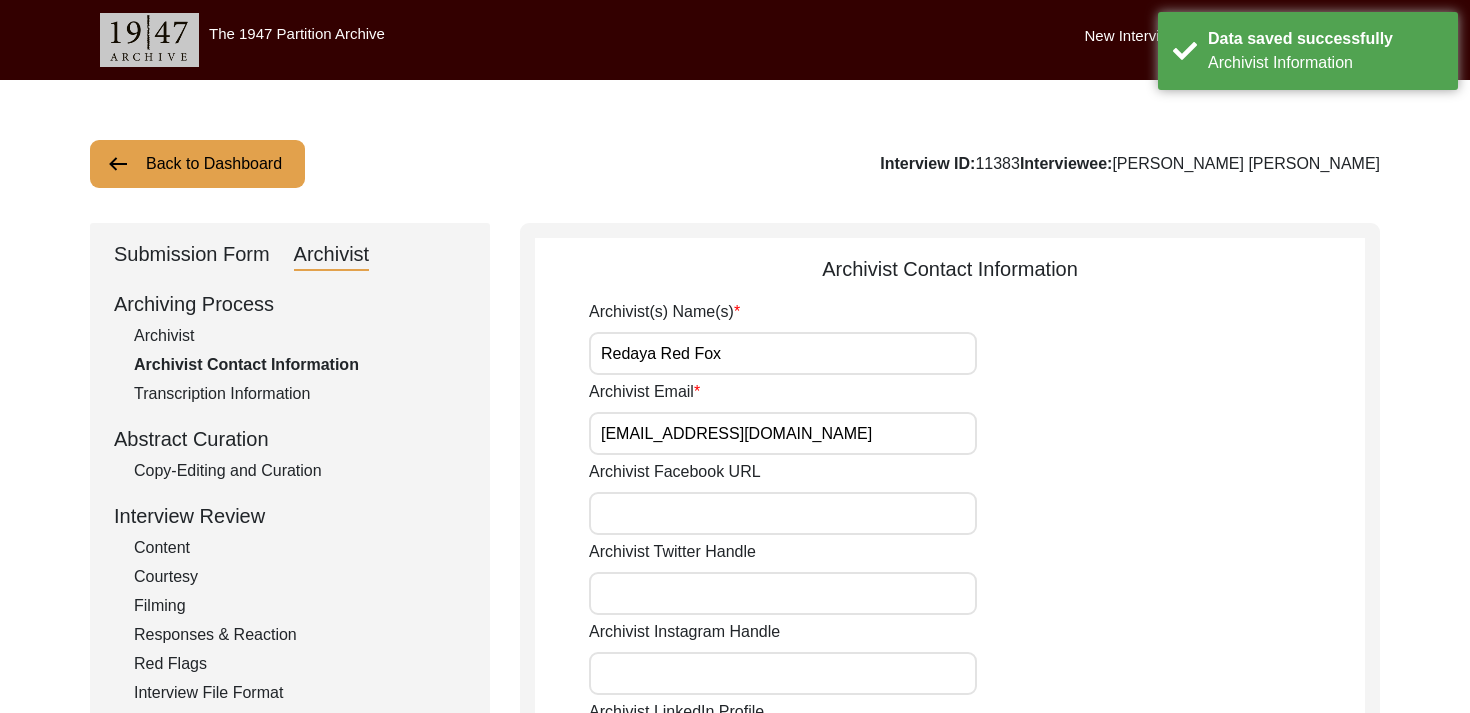 click on "Archivist" 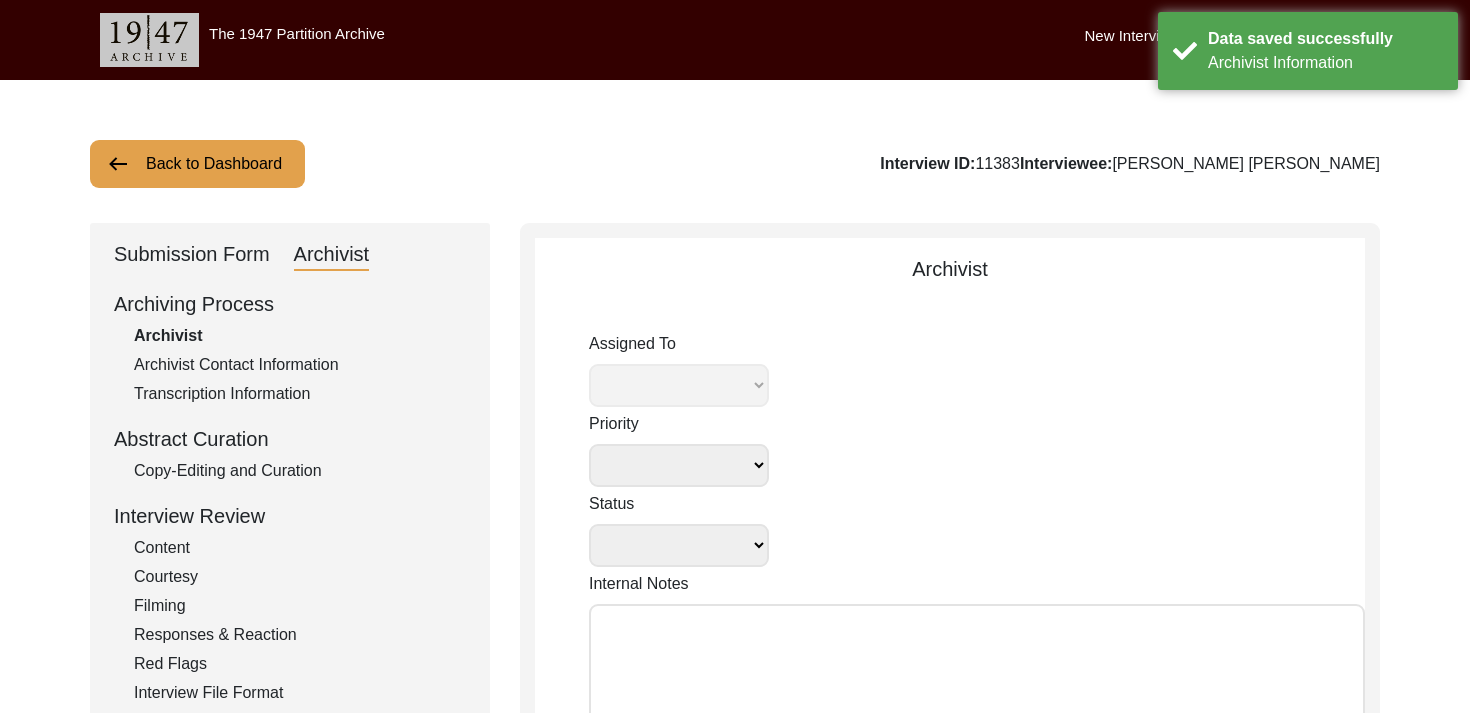 select 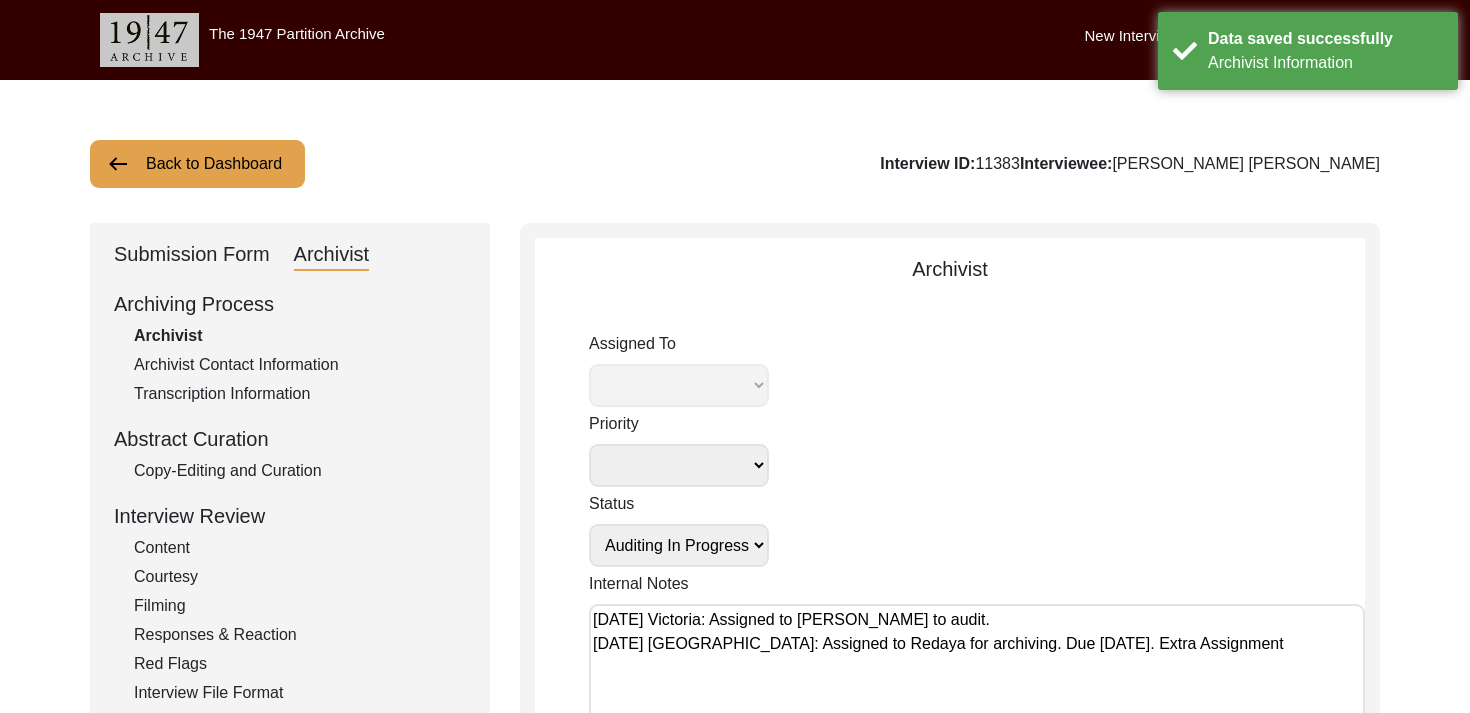 radio on "true" 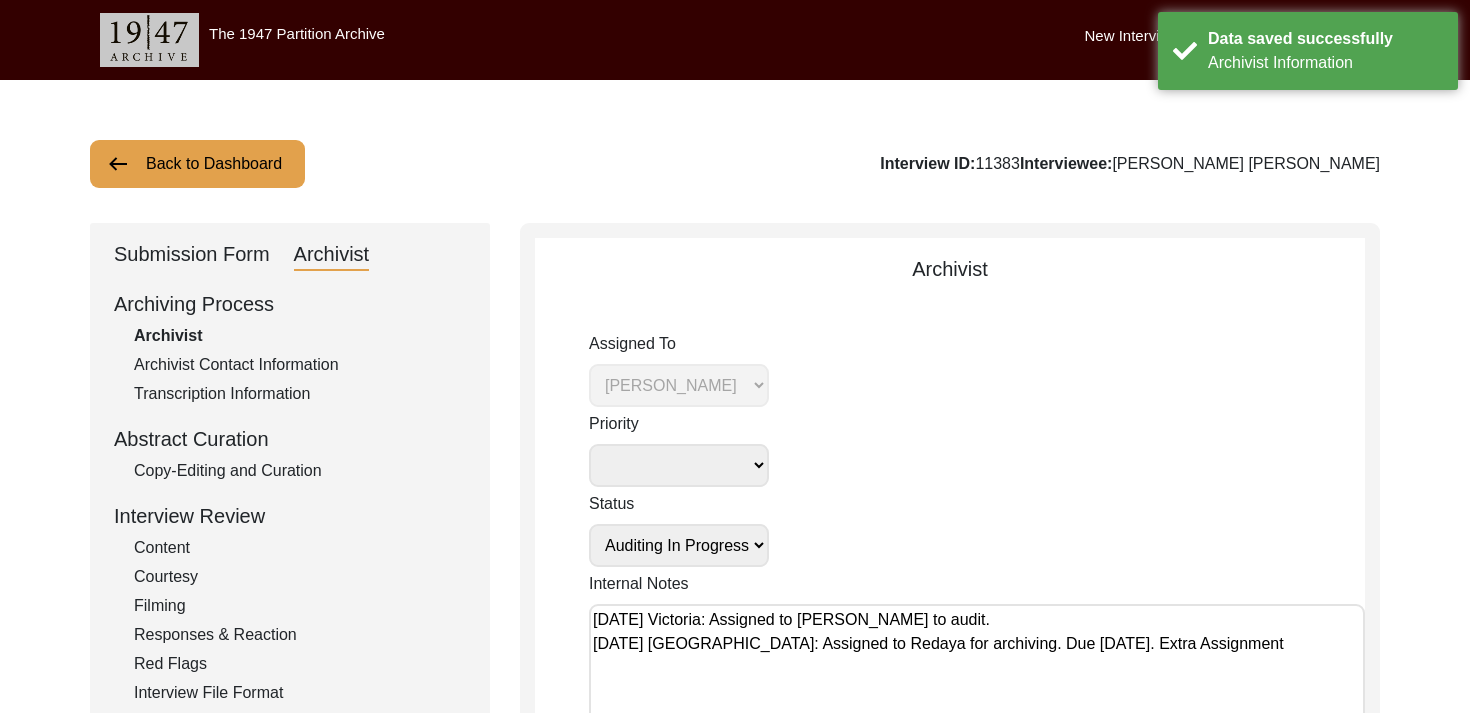 click on "Assigned To [PERSON_NAME] archivist [PERSON_NAME] [PERSON_NAME] Priority Deceased Alive Other Status Submission In Progress Submitted/Received Archiving In Progress Archiving Completed Copy-Editing In Progress Copy-Edited Auditing In Progress Auditing Completed Reviewing In Progress Reviewed Social Media Curation In Progress Social Media Curated Social Media Published" 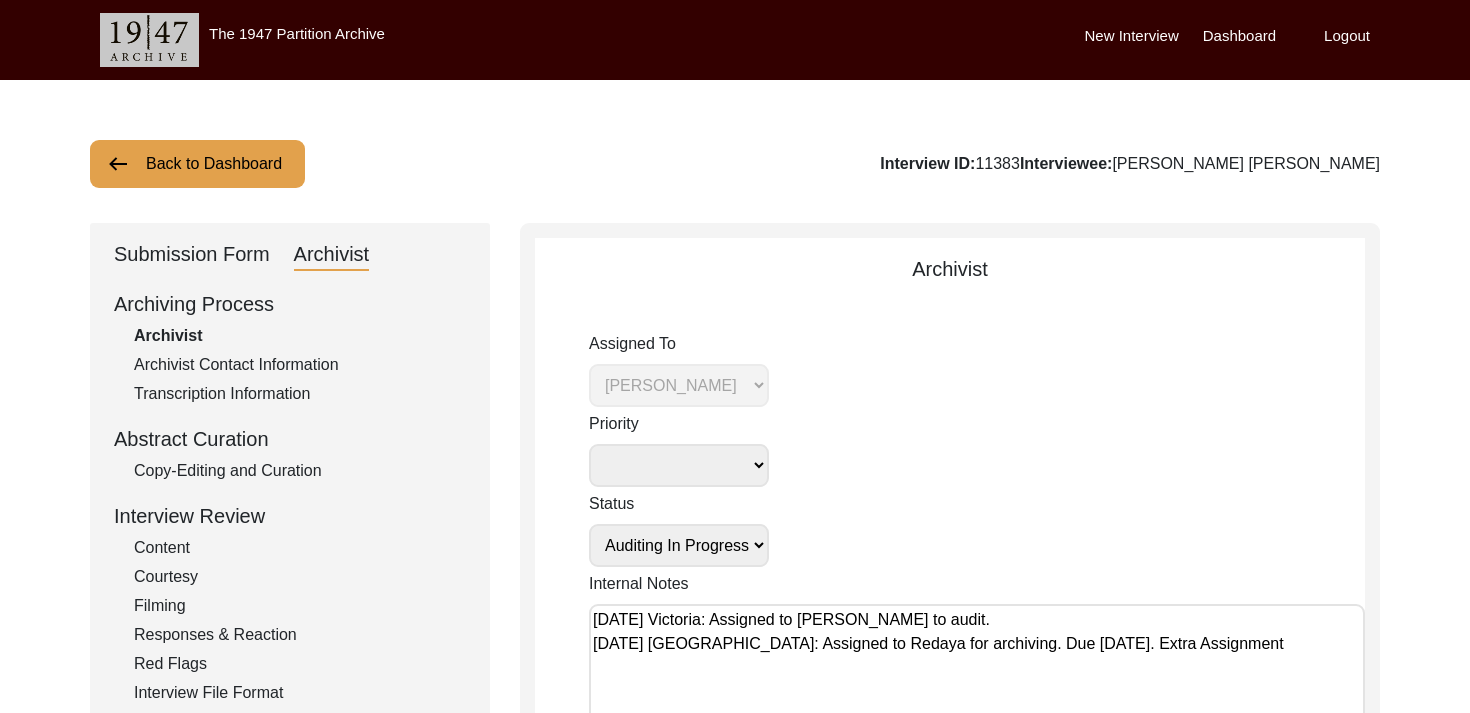 select on "Auditing Completed" 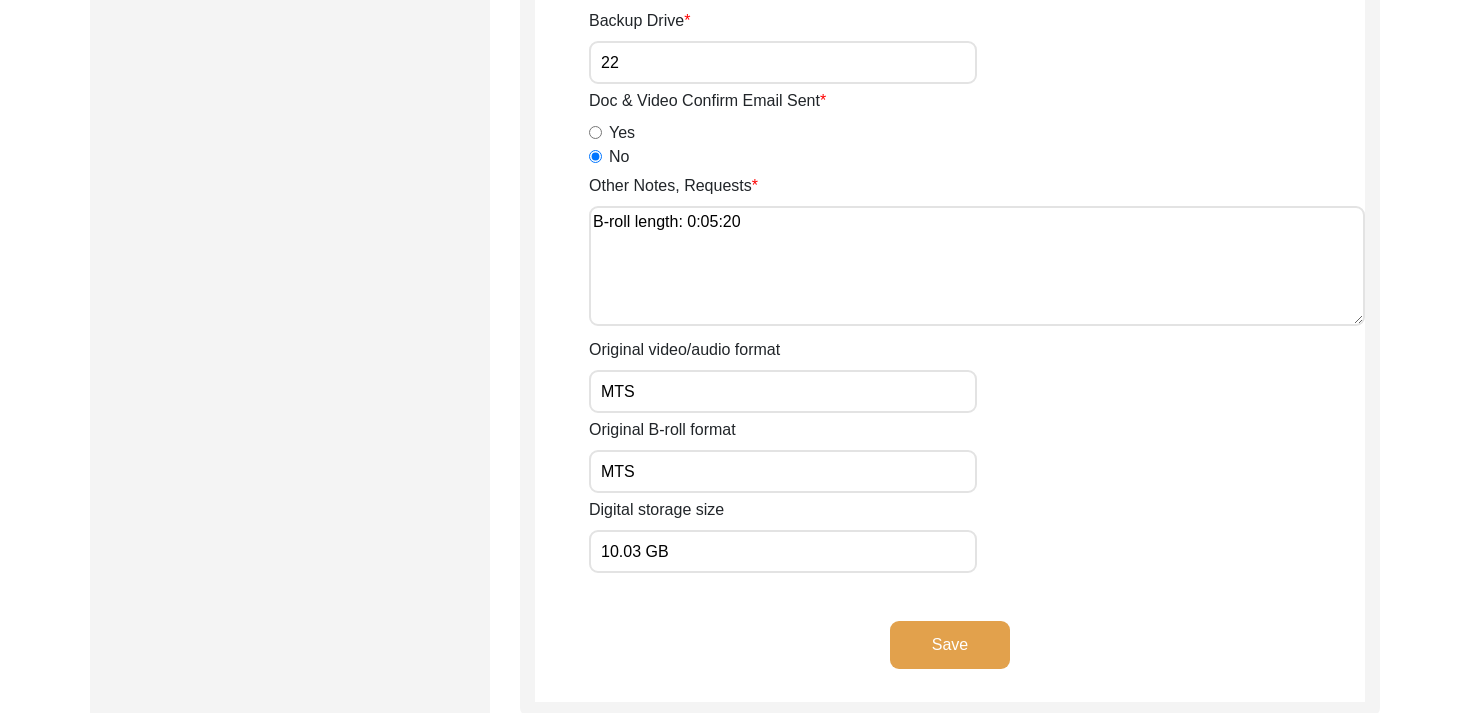click on "Save" 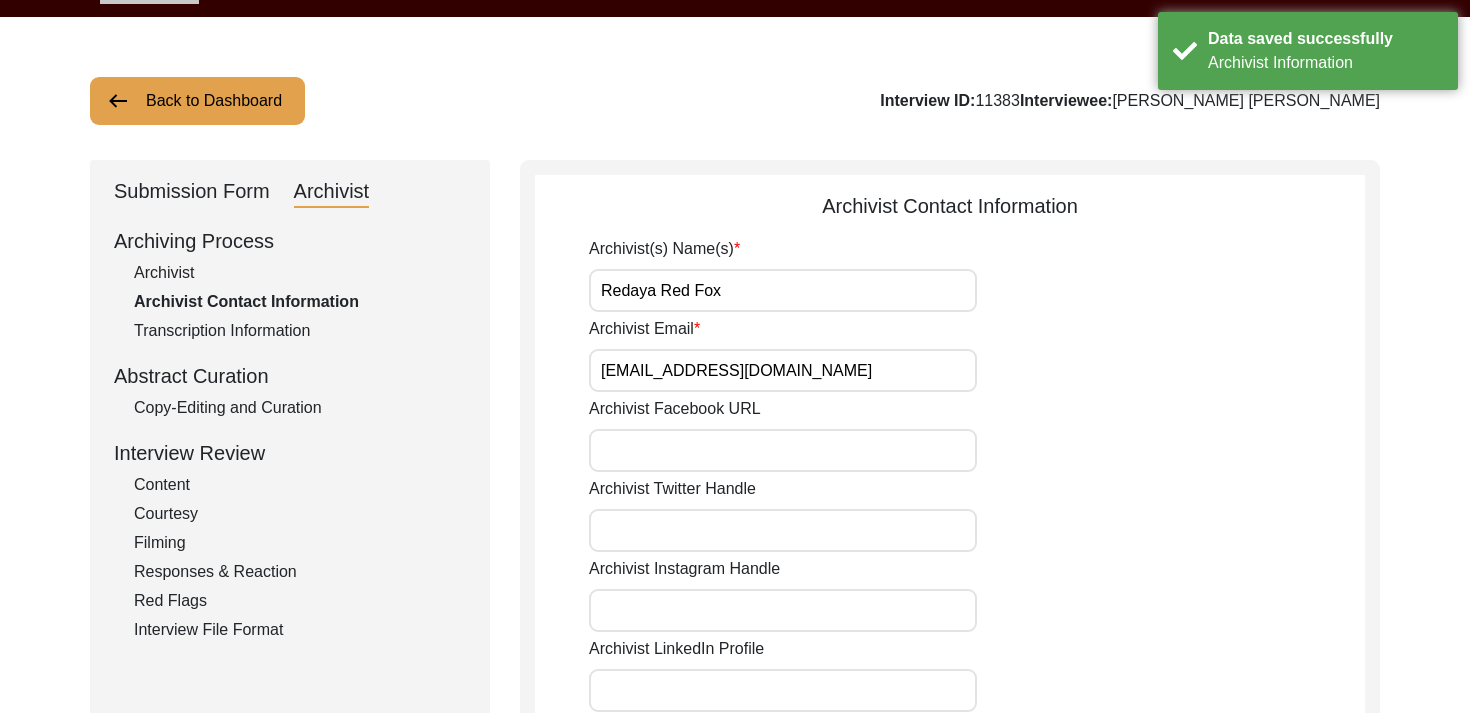 scroll, scrollTop: 0, scrollLeft: 0, axis: both 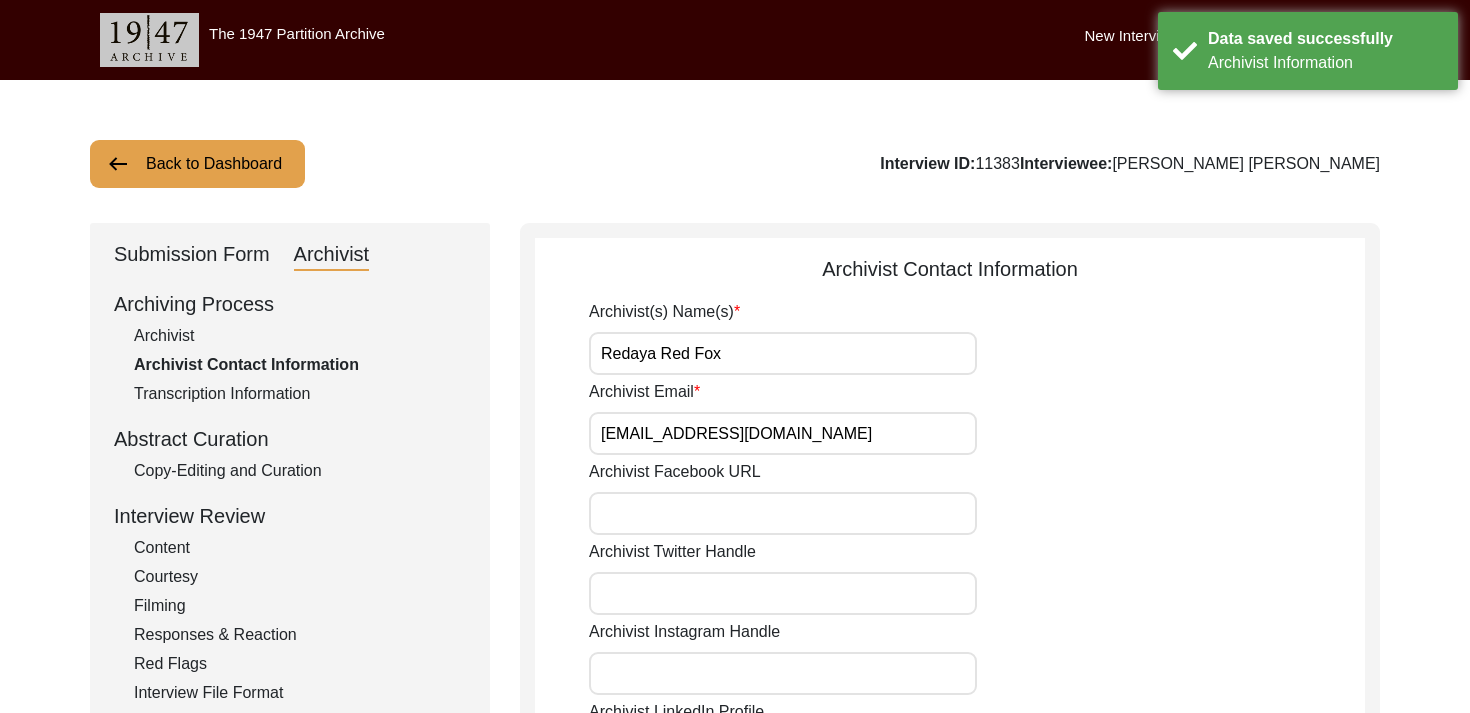 click on "Back to Dashboard" 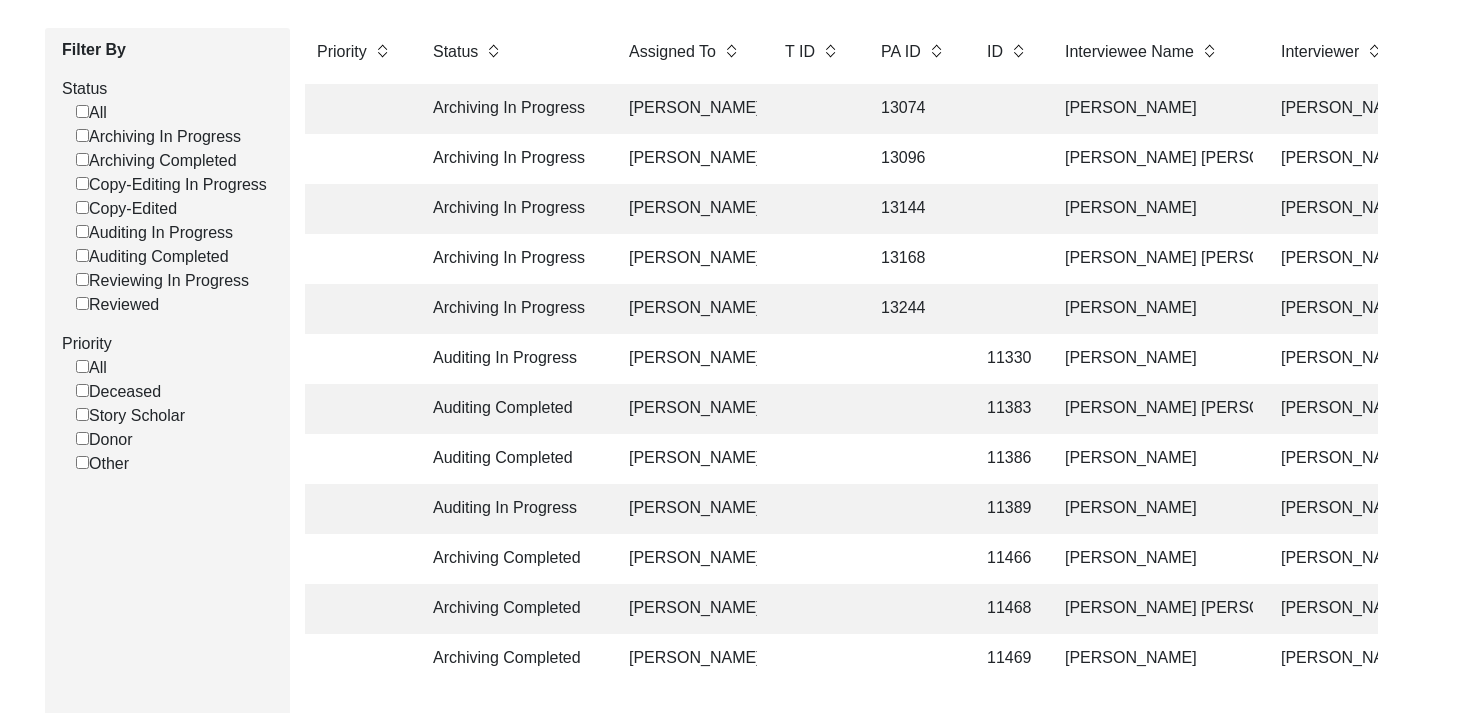 scroll, scrollTop: 264, scrollLeft: 0, axis: vertical 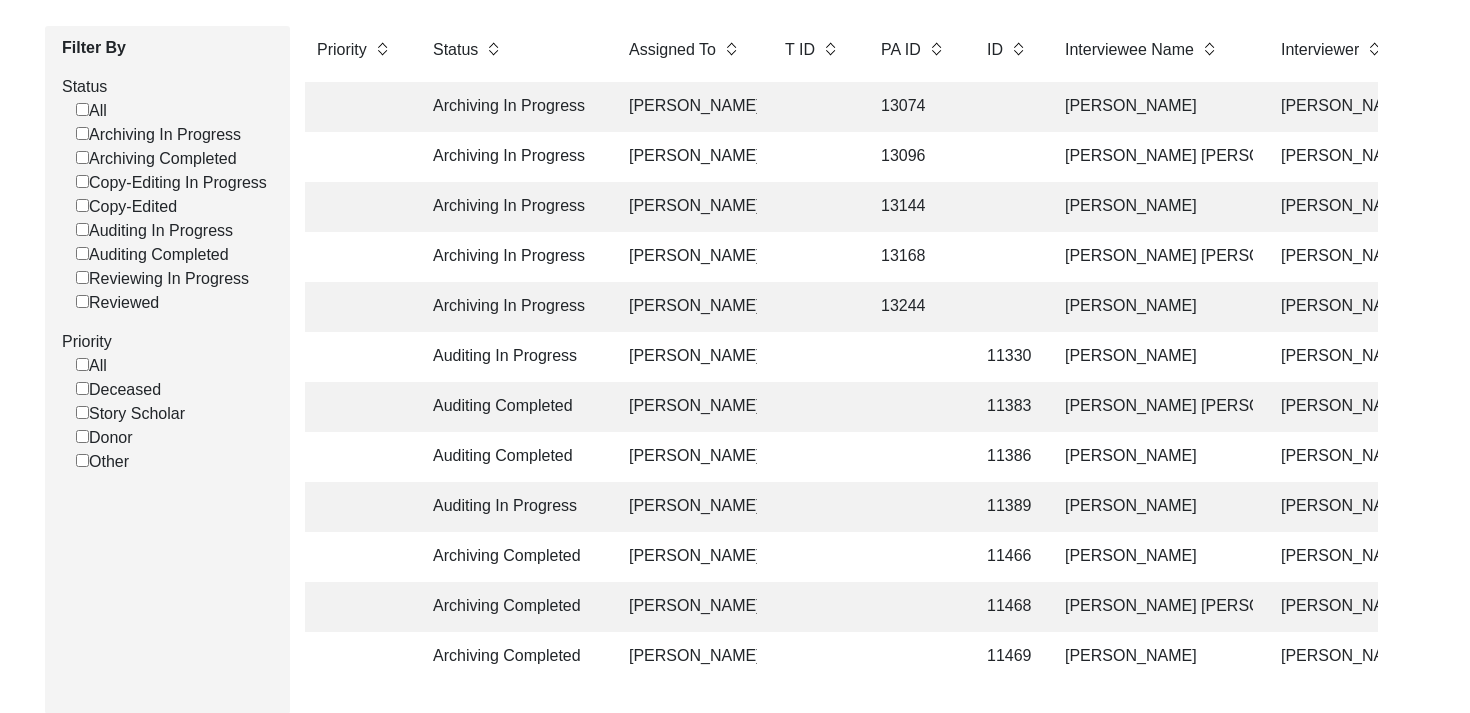 click 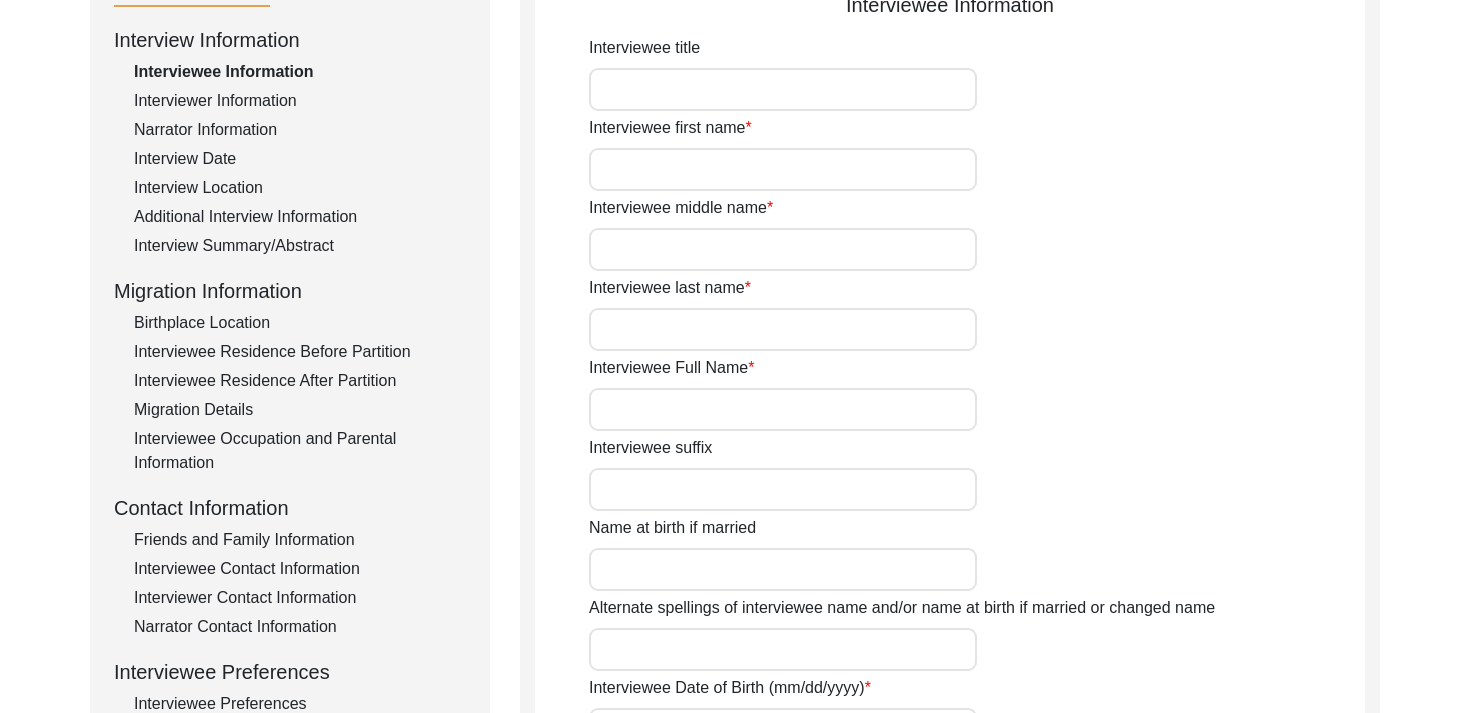 type on "[PERSON_NAME]" 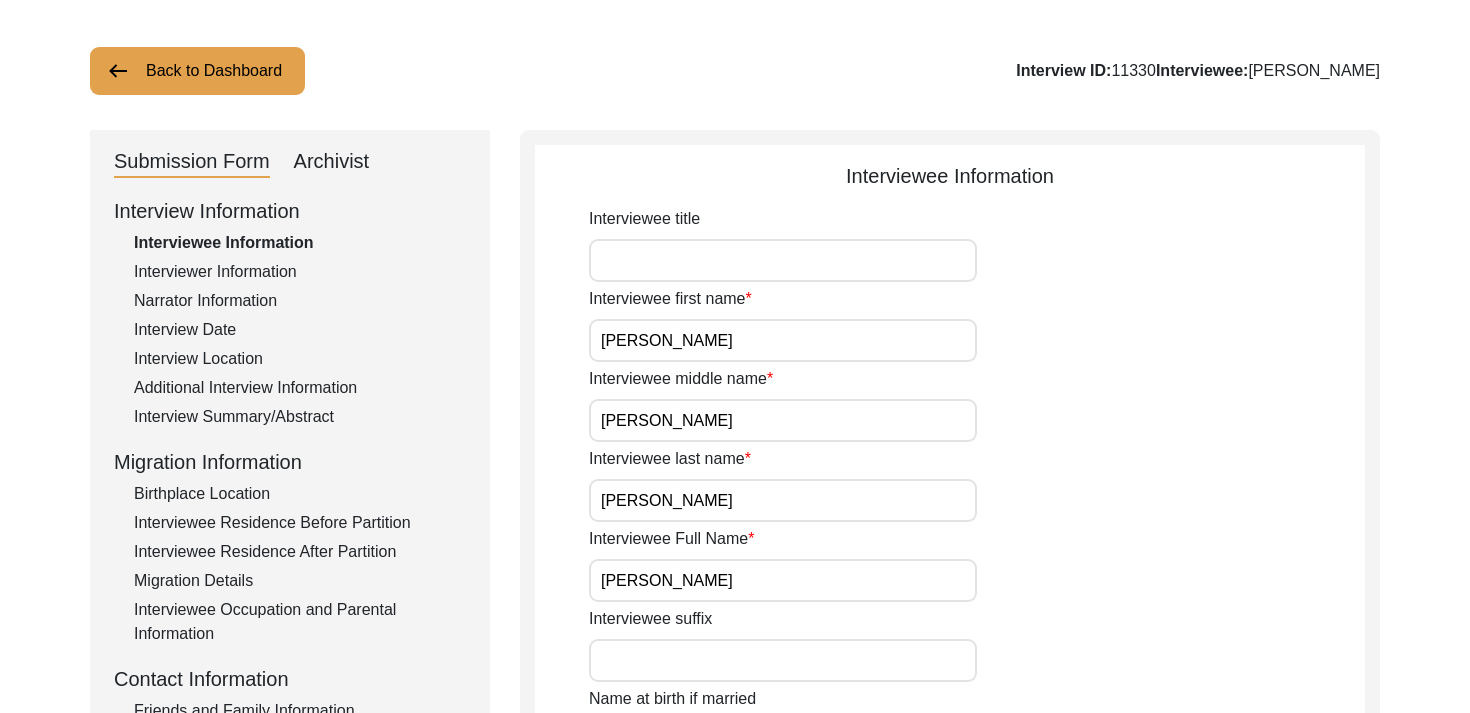scroll, scrollTop: 0, scrollLeft: 0, axis: both 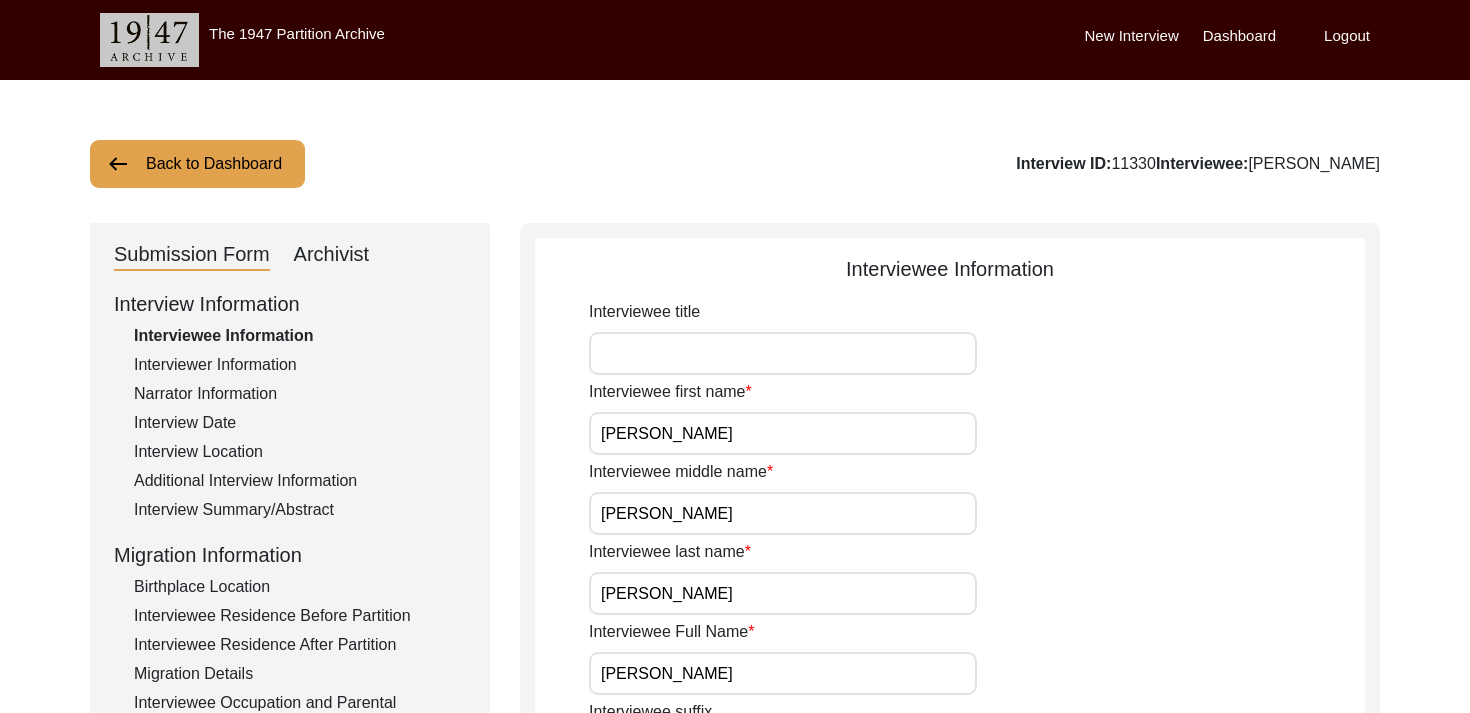 click on "Interview ID:  11330  Interviewee:  [PERSON_NAME]" 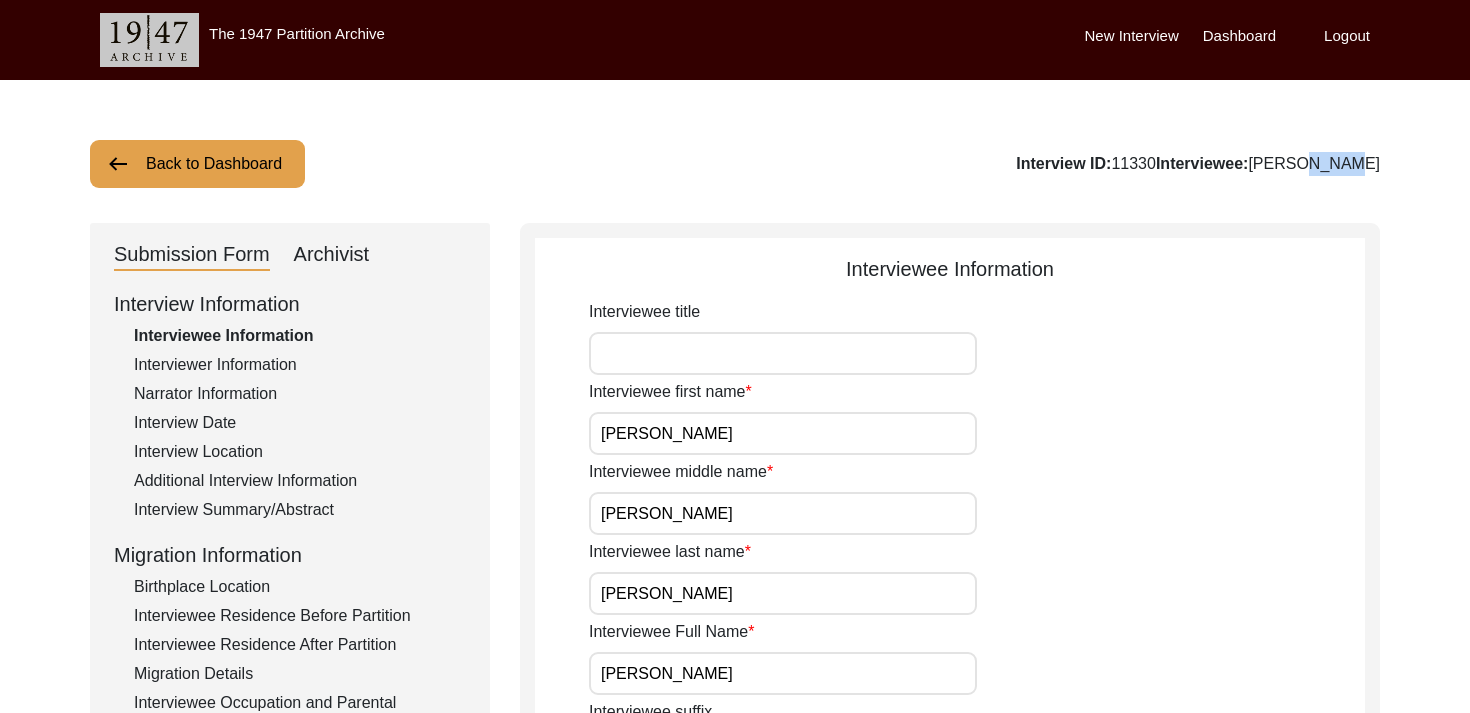 click on "Interview ID:  11330  Interviewee:  [PERSON_NAME]" 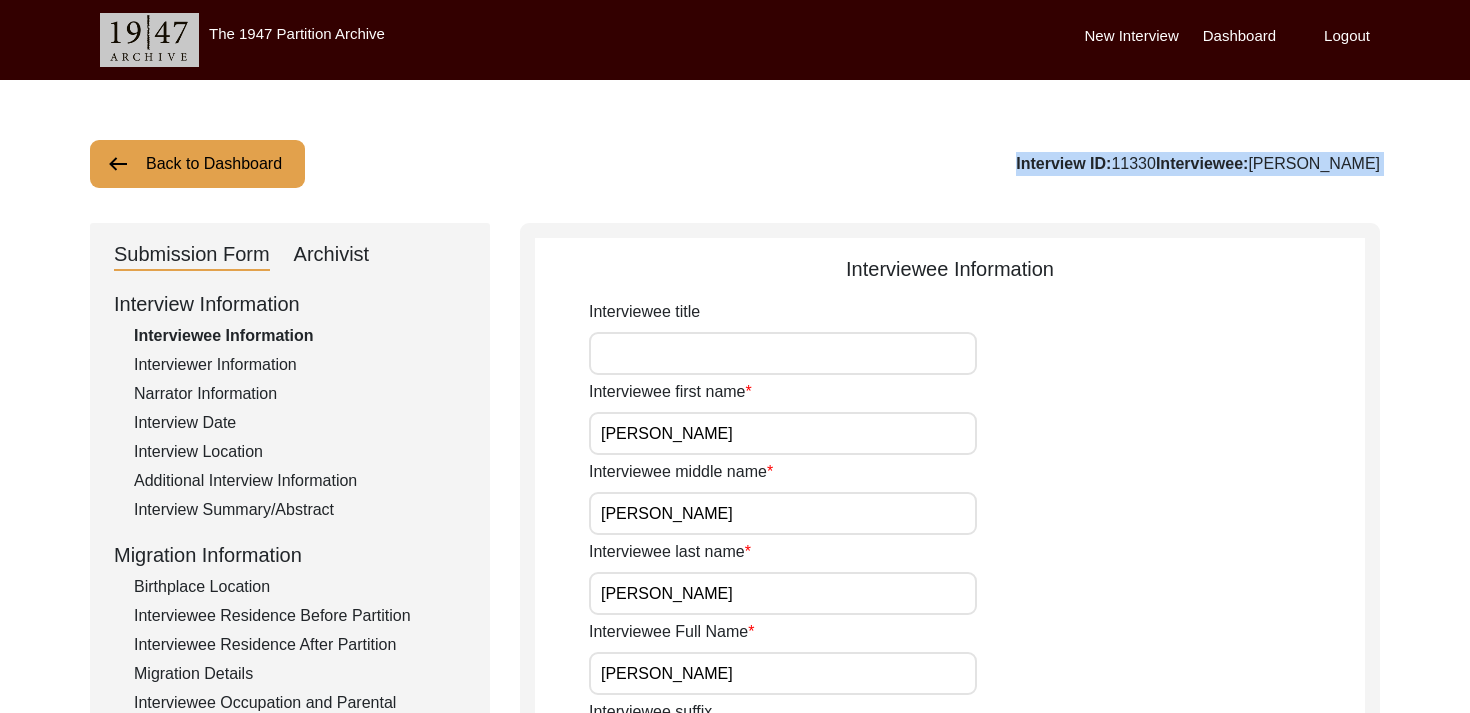click on "Interview ID:  11330  Interviewee:  [PERSON_NAME]" 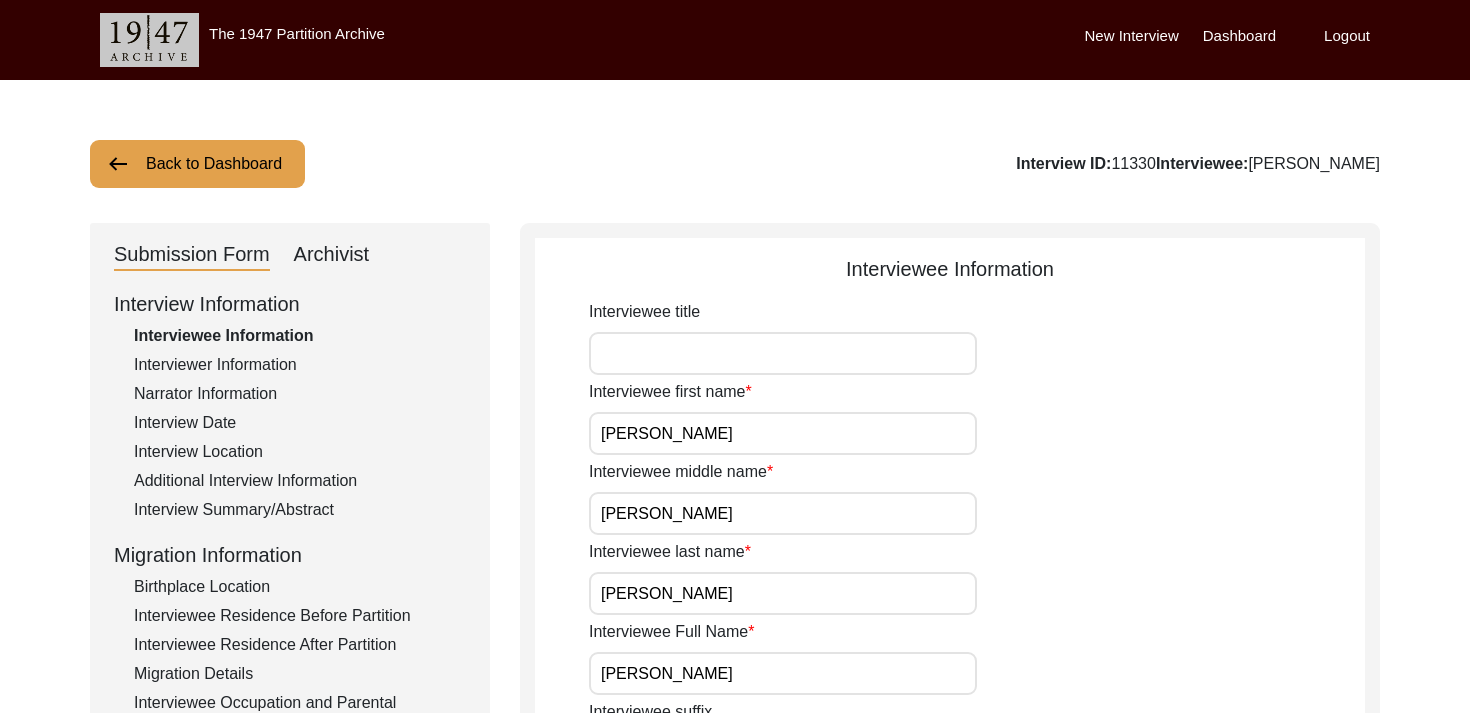 click on "Back to Dashboard  Interview ID:  11330  Interviewee:  [PERSON_NAME]   Submission Form   Archivist   Interview Information   Interviewee Information   Interviewer Information   Narrator Information   Interview Date   Interview Location   Additional Interview Information   Interview Summary/Abstract   Migration Information   Birthplace Location   Interviewee Residence Before Partition   Interviewee Residence After Partition   Migration Details   Interviewee Occupation and Parental Information   Contact Information   Friends and Family Information   Interviewee Contact Information   Interviewer Contact Information   Narrator Contact Information   Interviewee Preferences   Interviewee Preferences   Submission Files   Interview Audio/Video Files   Interview Photo Files   Signed Release Form   Other Files   Interviewee Information
Interviewee title Interviewee first name [PERSON_NAME] Interviewee middle name [PERSON_NAME] Interviewee last name [PERSON_NAME] Interviewee Full Name [PERSON_NAME] Interviewee suffix [DATE] 87" 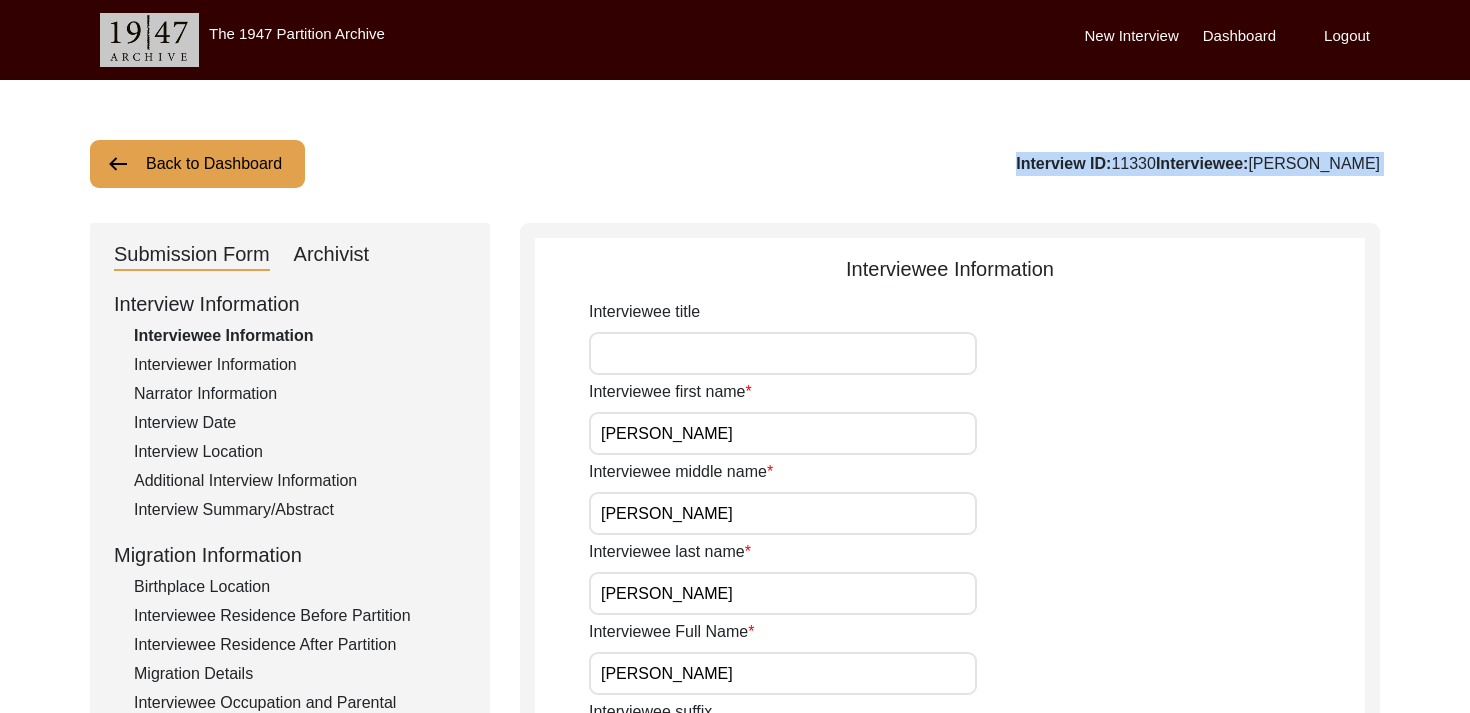 drag, startPoint x: 1395, startPoint y: 166, endPoint x: 1243, endPoint y: 164, distance: 152.01315 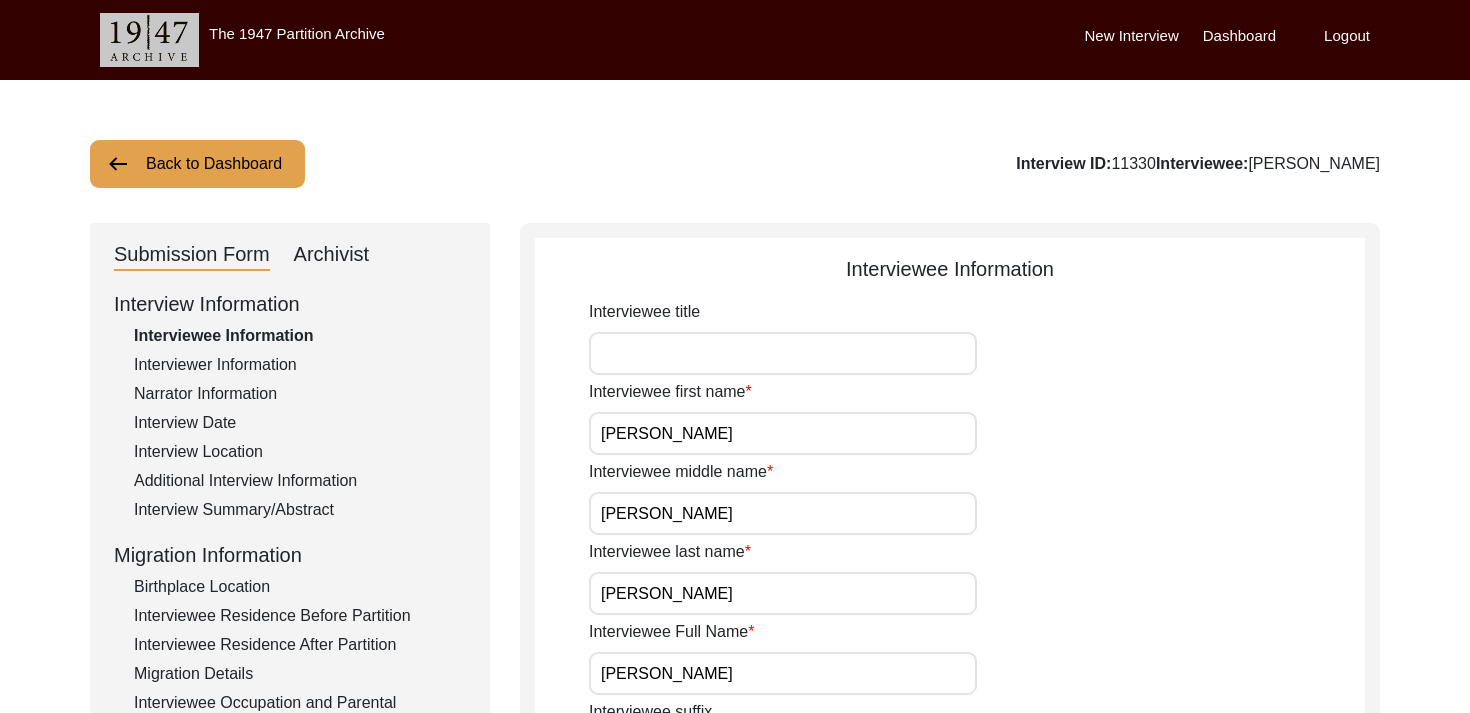 drag, startPoint x: 1248, startPoint y: 164, endPoint x: 1467, endPoint y: 163, distance: 219.00229 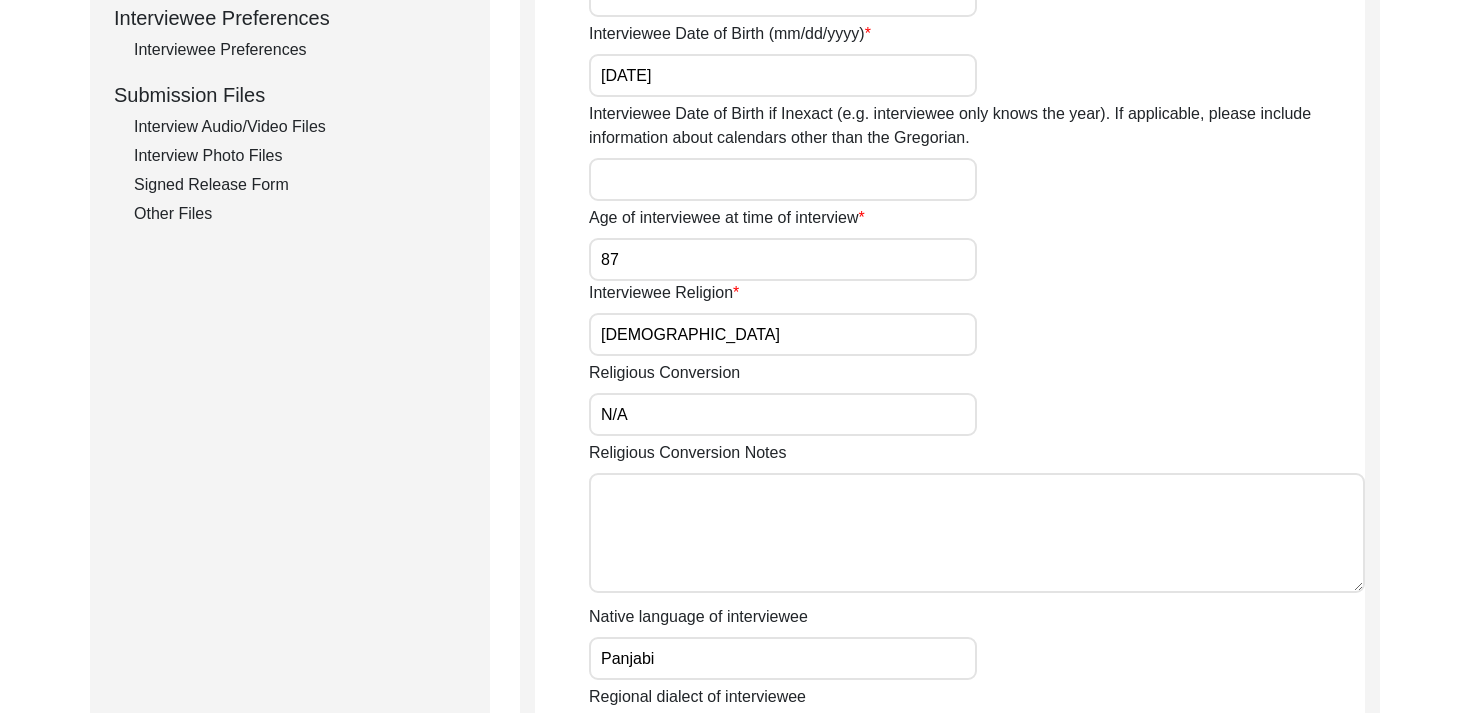 scroll, scrollTop: 920, scrollLeft: 0, axis: vertical 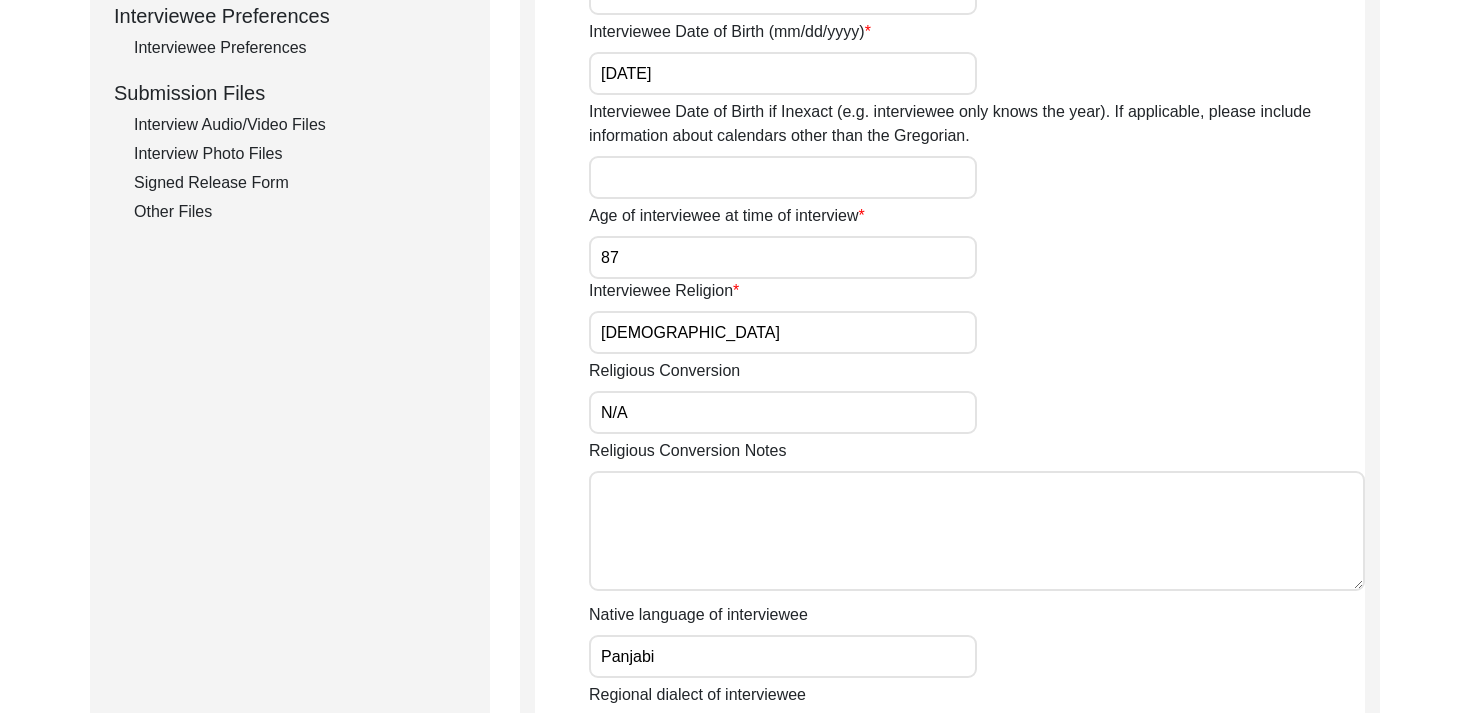 click on "[DEMOGRAPHIC_DATA]" at bounding box center (783, 332) 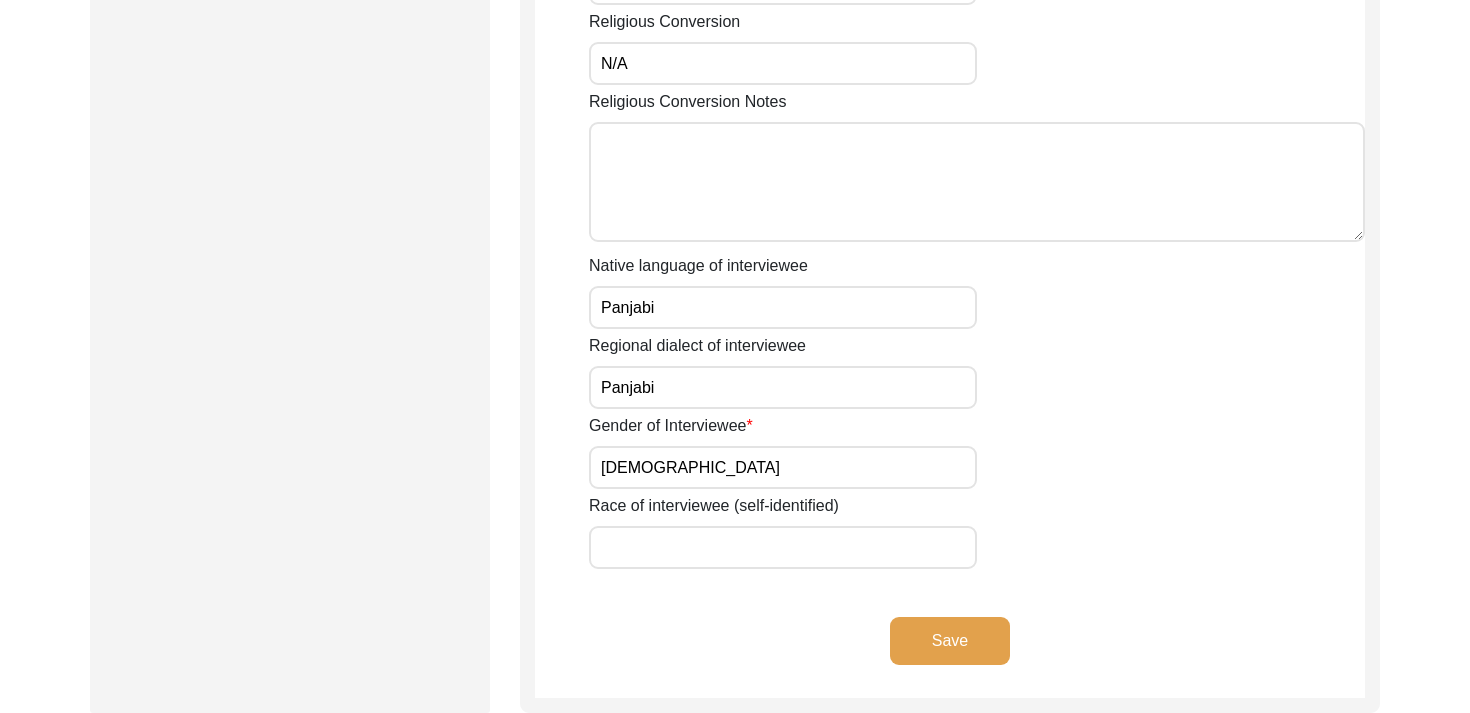 scroll, scrollTop: 1335, scrollLeft: 0, axis: vertical 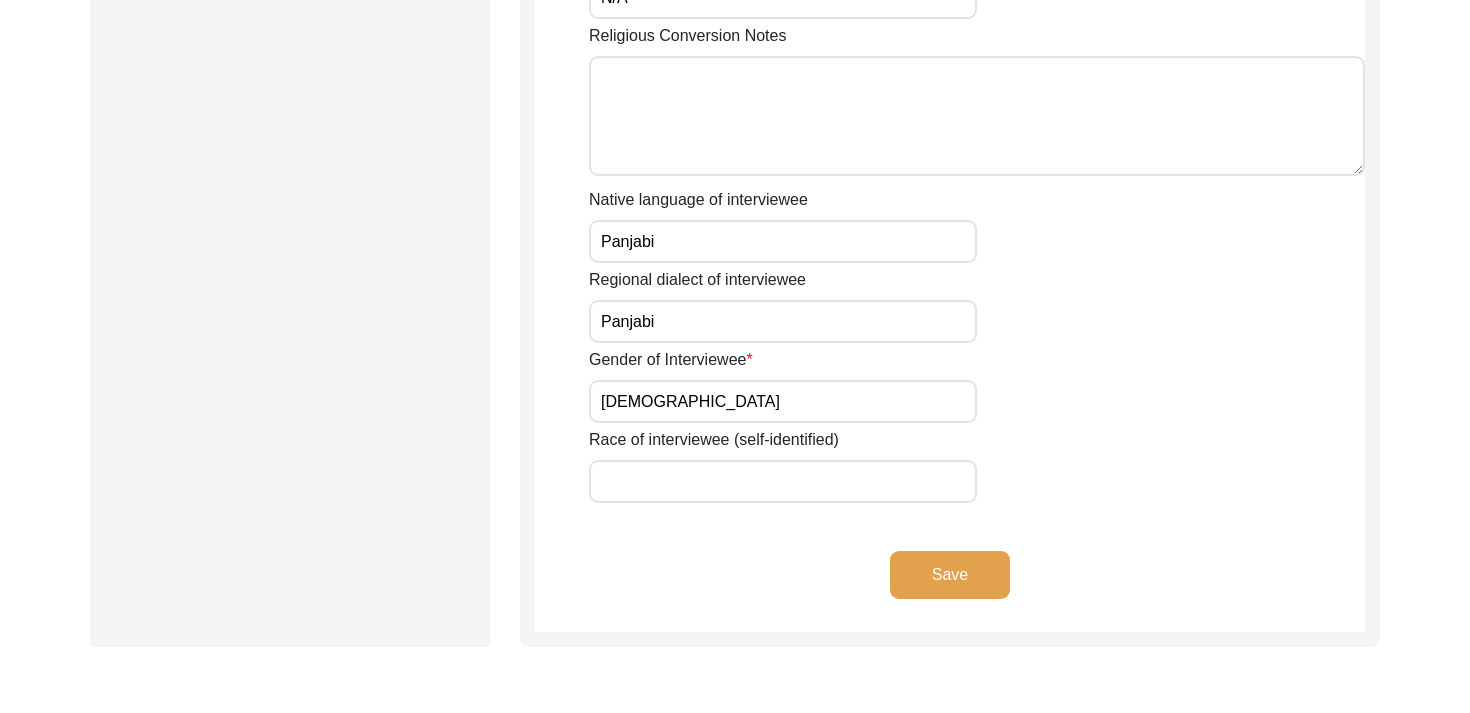 click on "Panjabi" at bounding box center [783, 321] 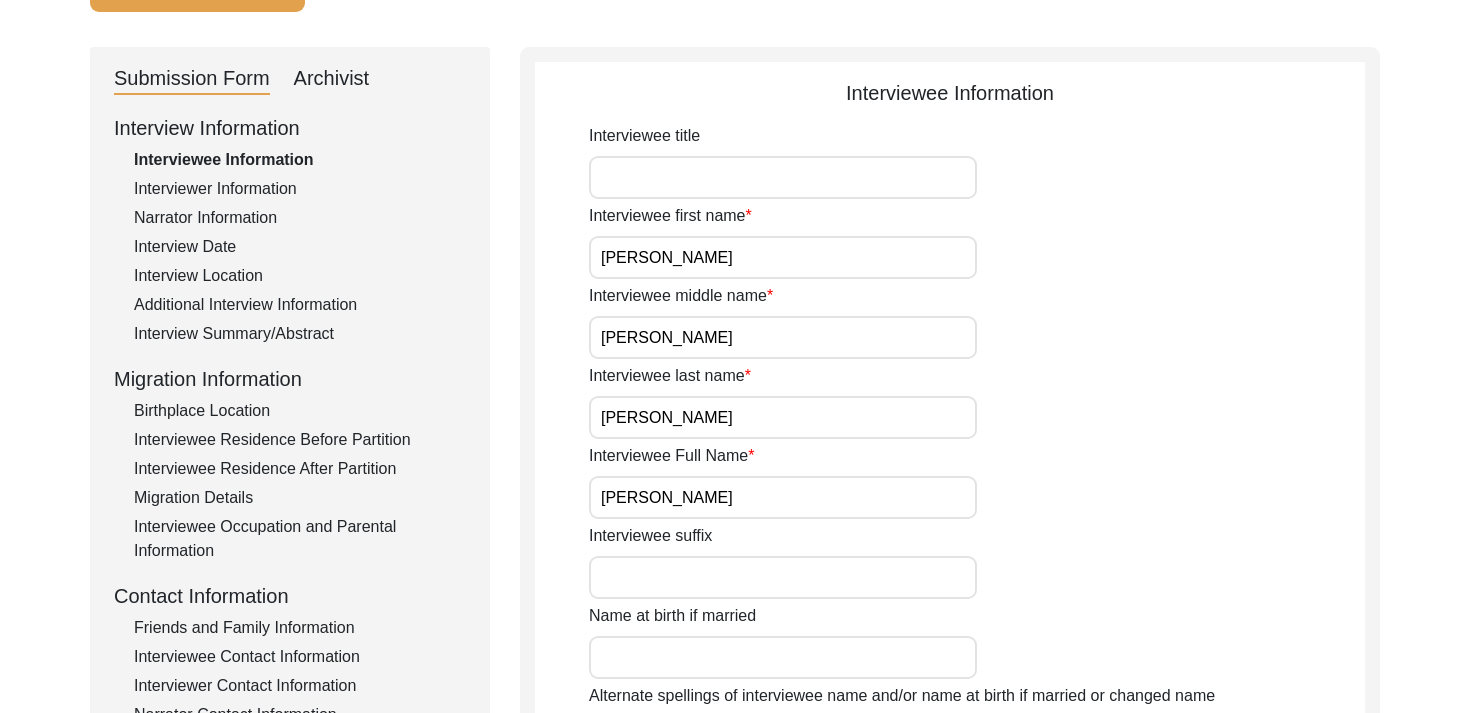 scroll, scrollTop: 0, scrollLeft: 0, axis: both 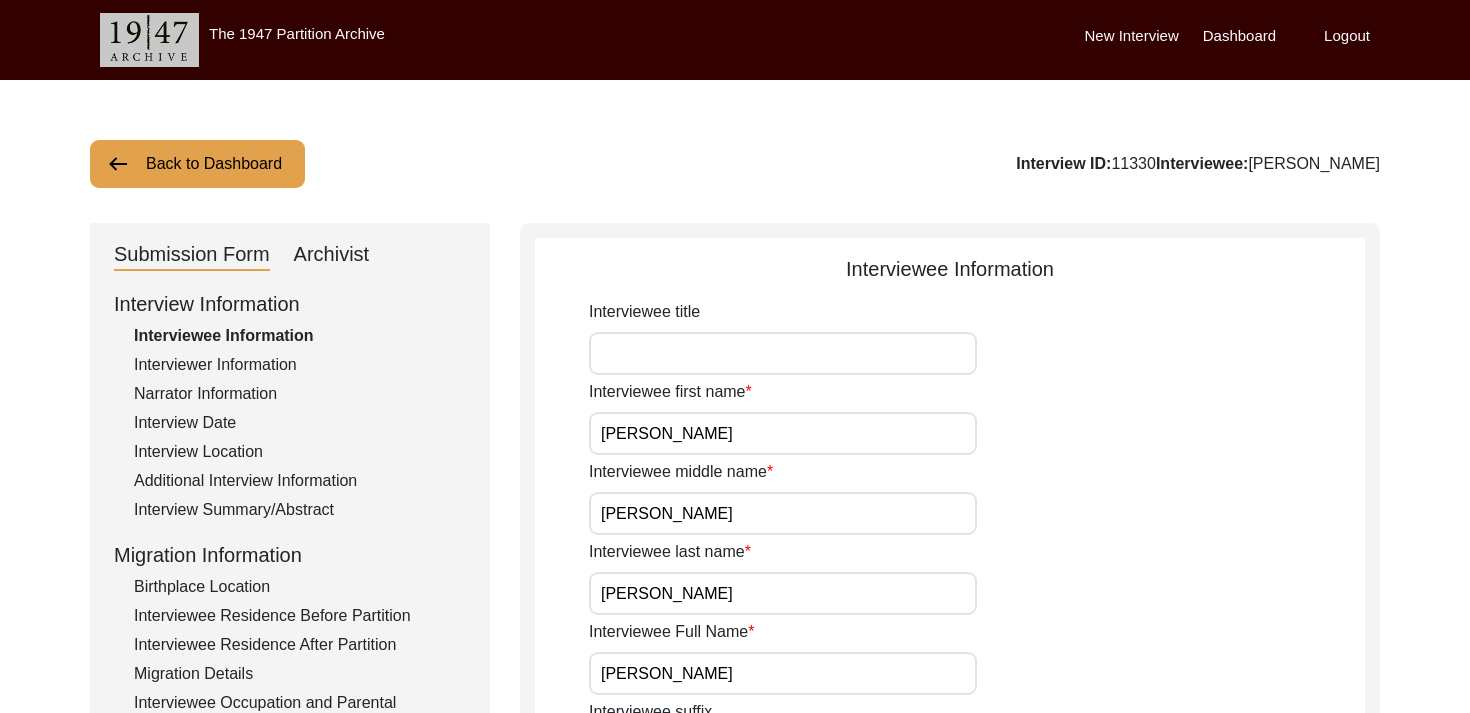 click on "Interviewee title" at bounding box center (783, 353) 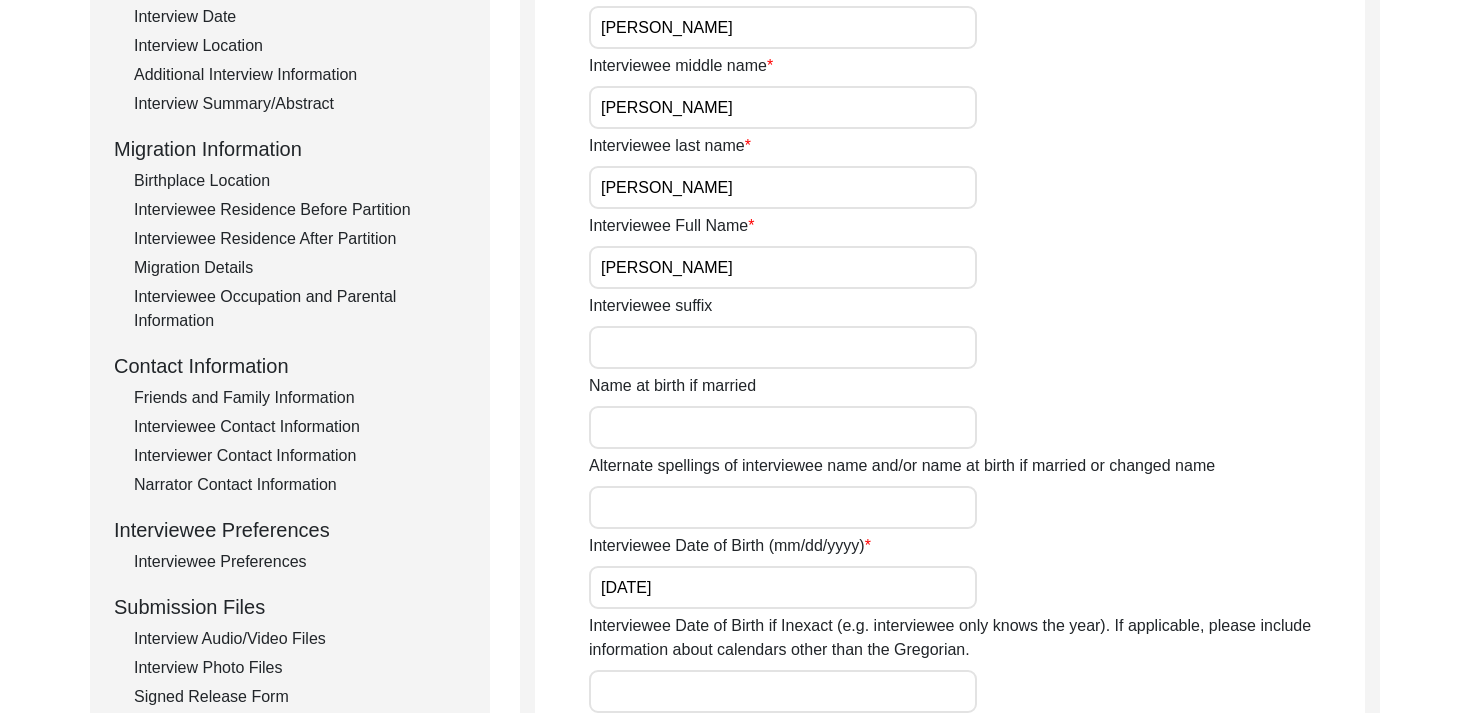 scroll, scrollTop: 821, scrollLeft: 0, axis: vertical 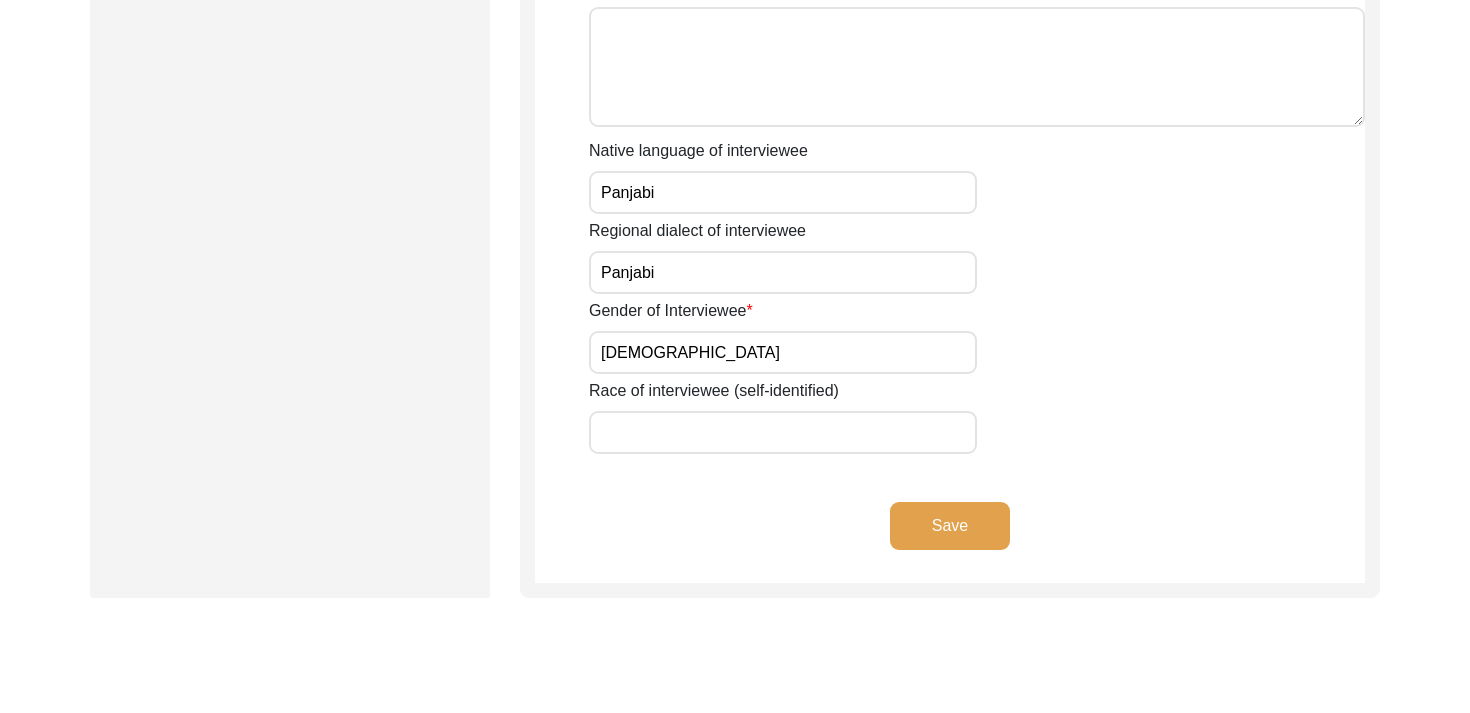 click on "Save" 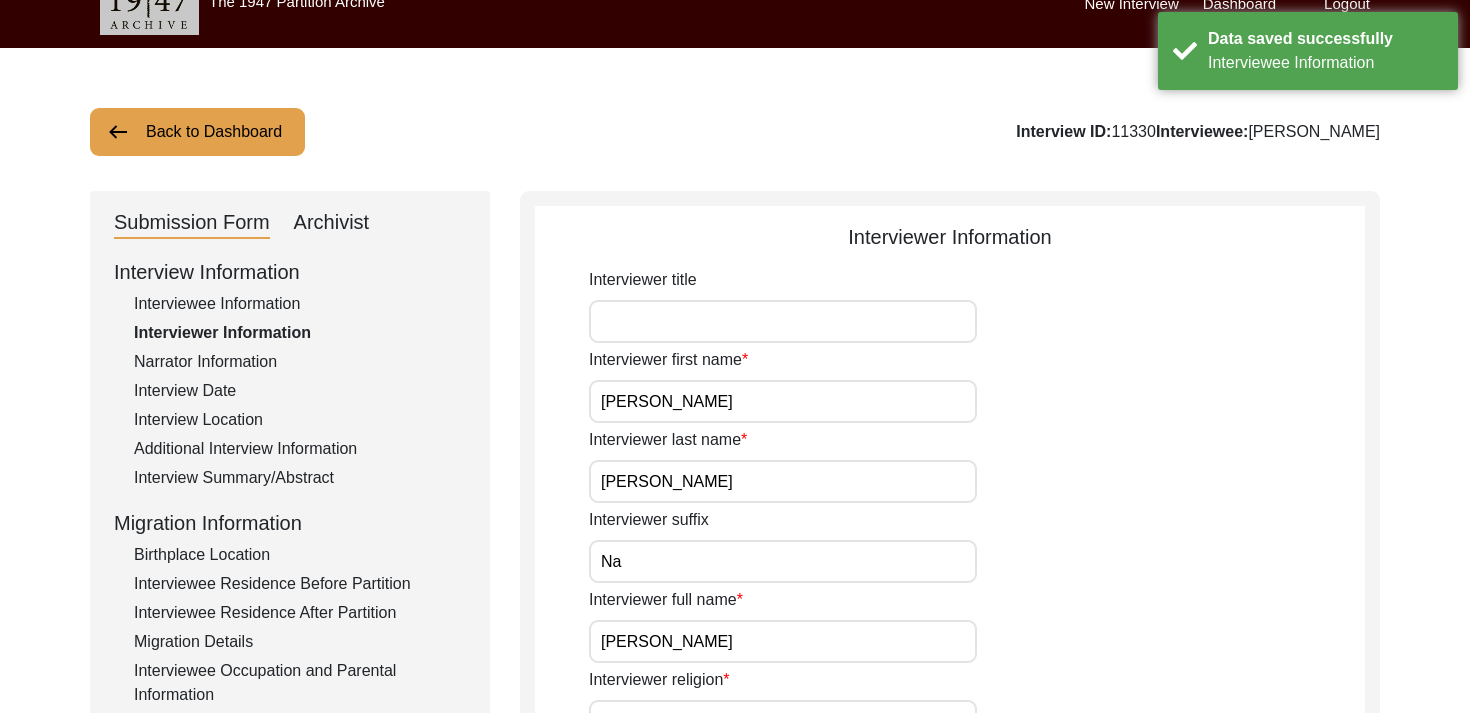 scroll, scrollTop: 0, scrollLeft: 0, axis: both 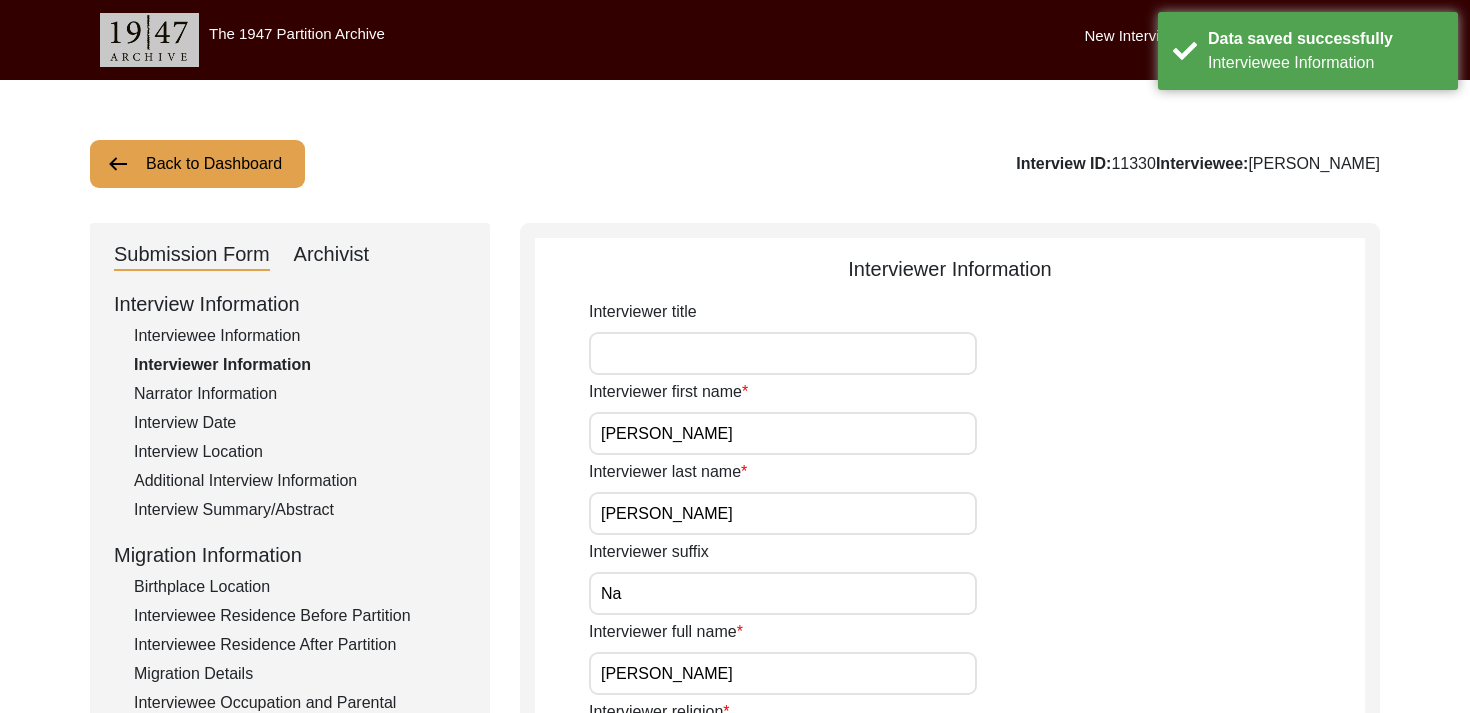 click on "Interviewer title" at bounding box center (783, 353) 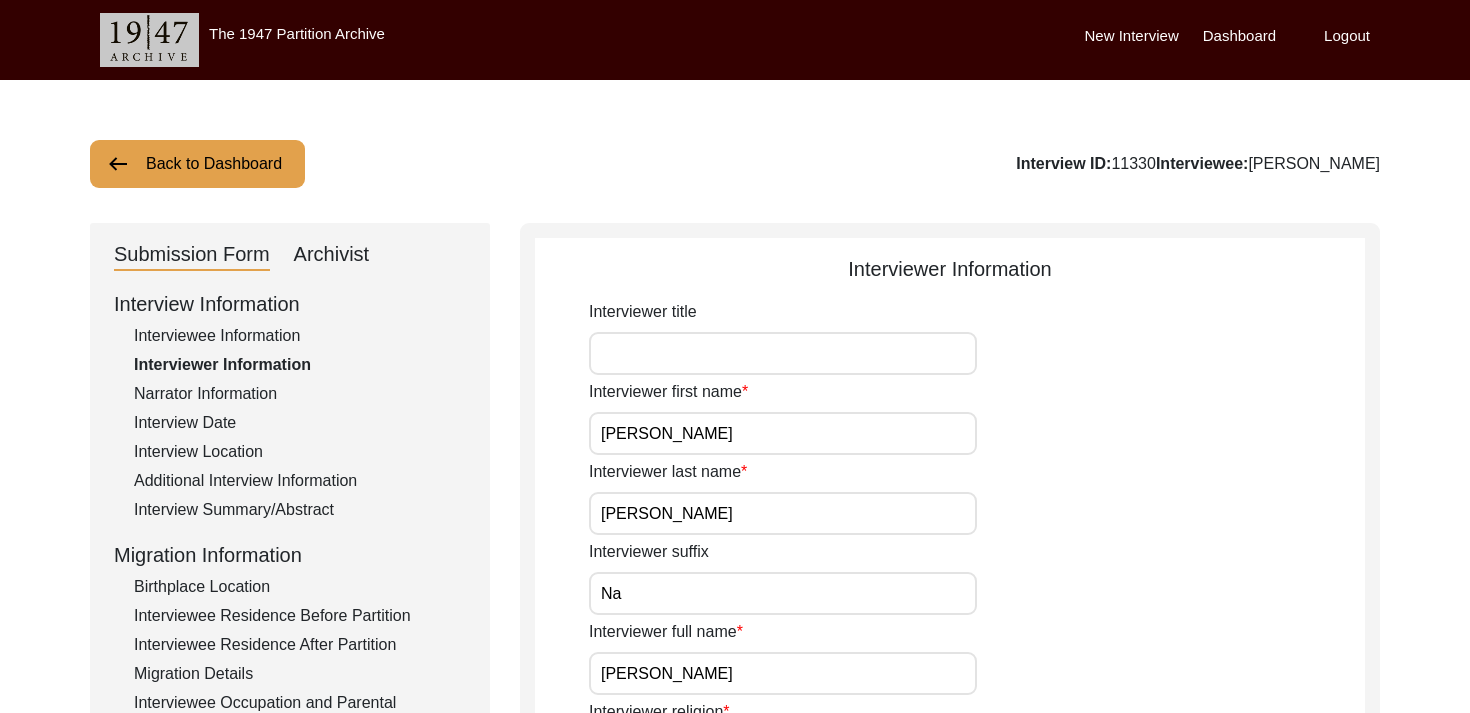 scroll, scrollTop: 397, scrollLeft: 0, axis: vertical 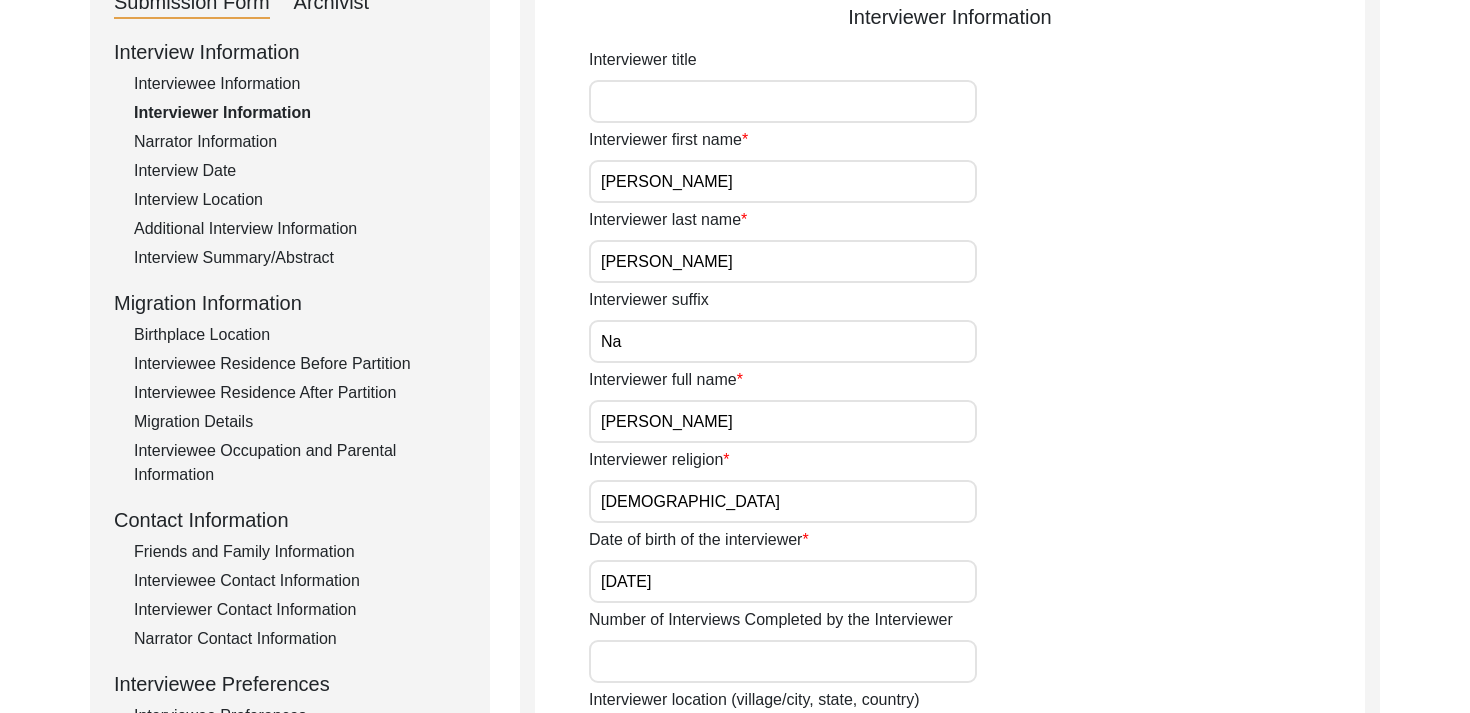 paste on "/20/" 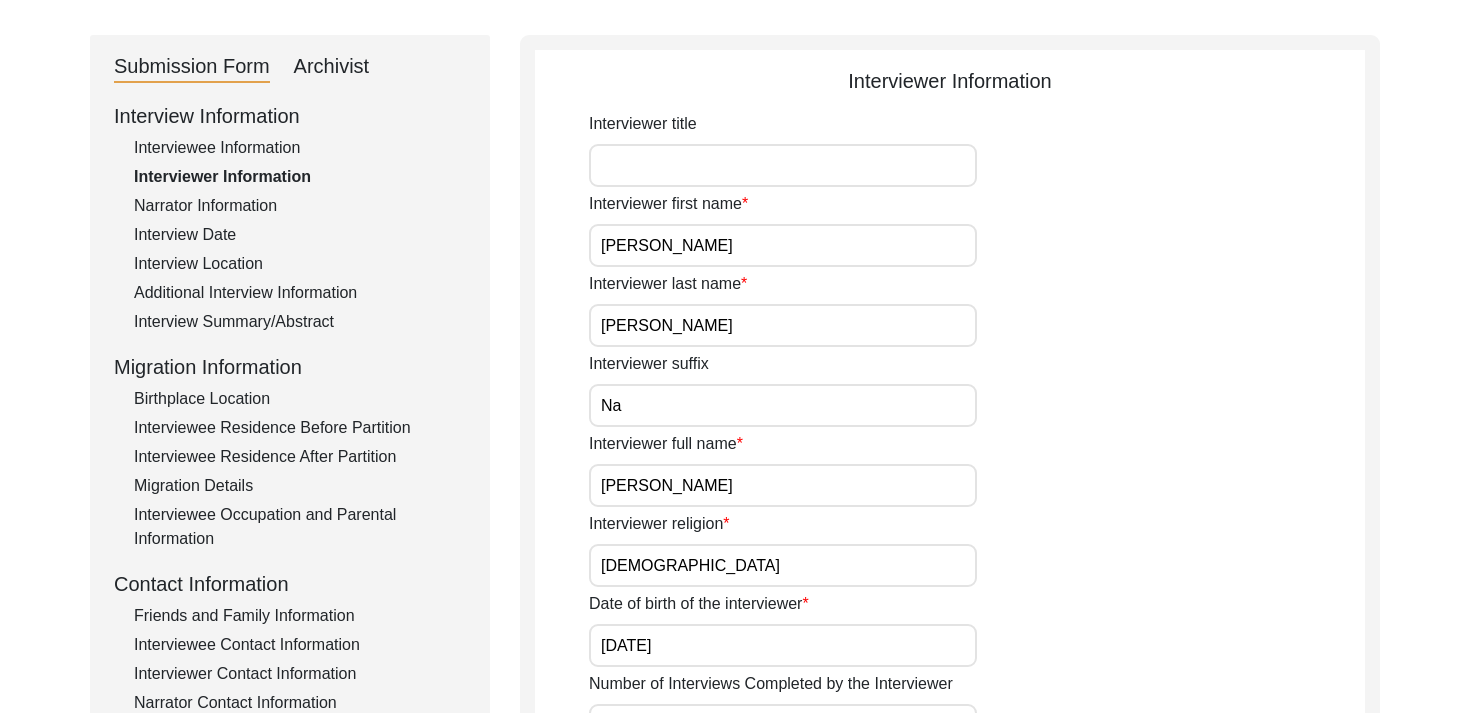 scroll, scrollTop: 187, scrollLeft: 0, axis: vertical 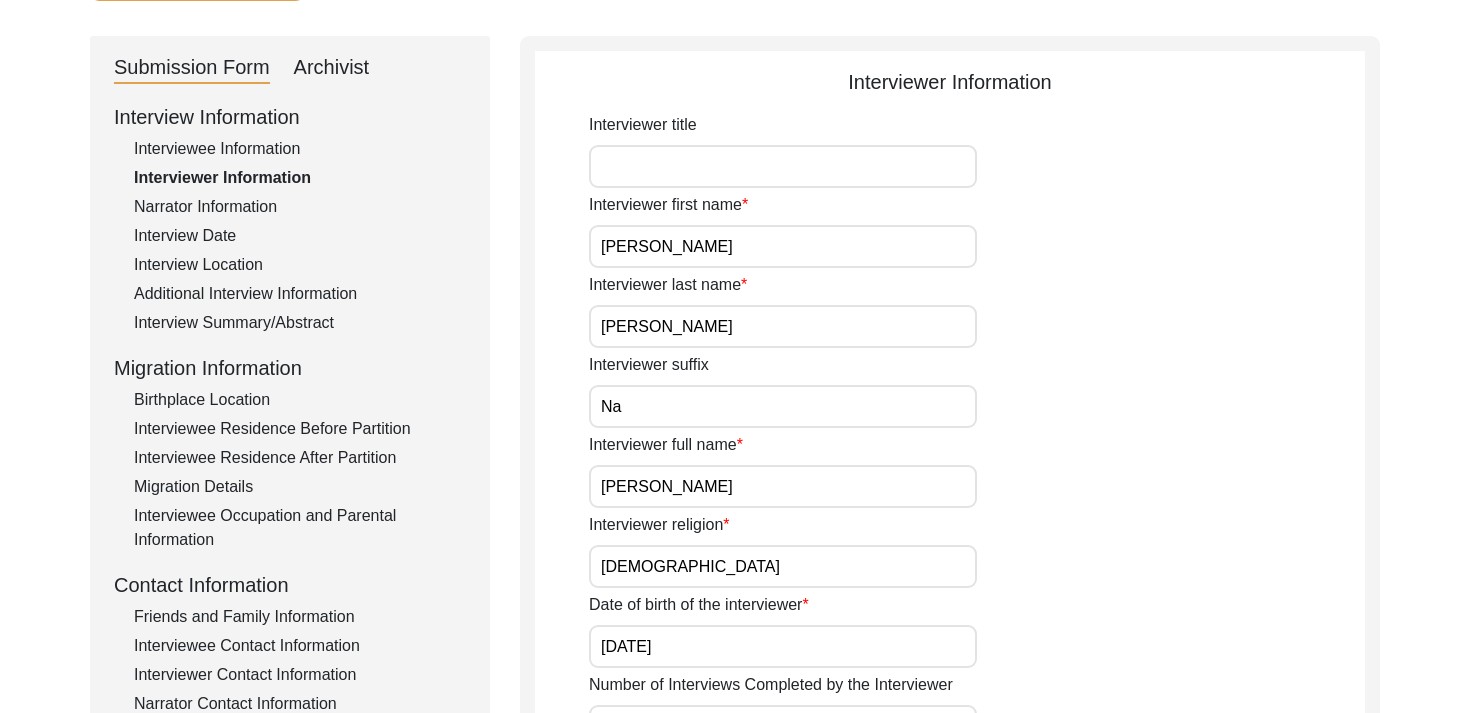 type on "[DATE]" 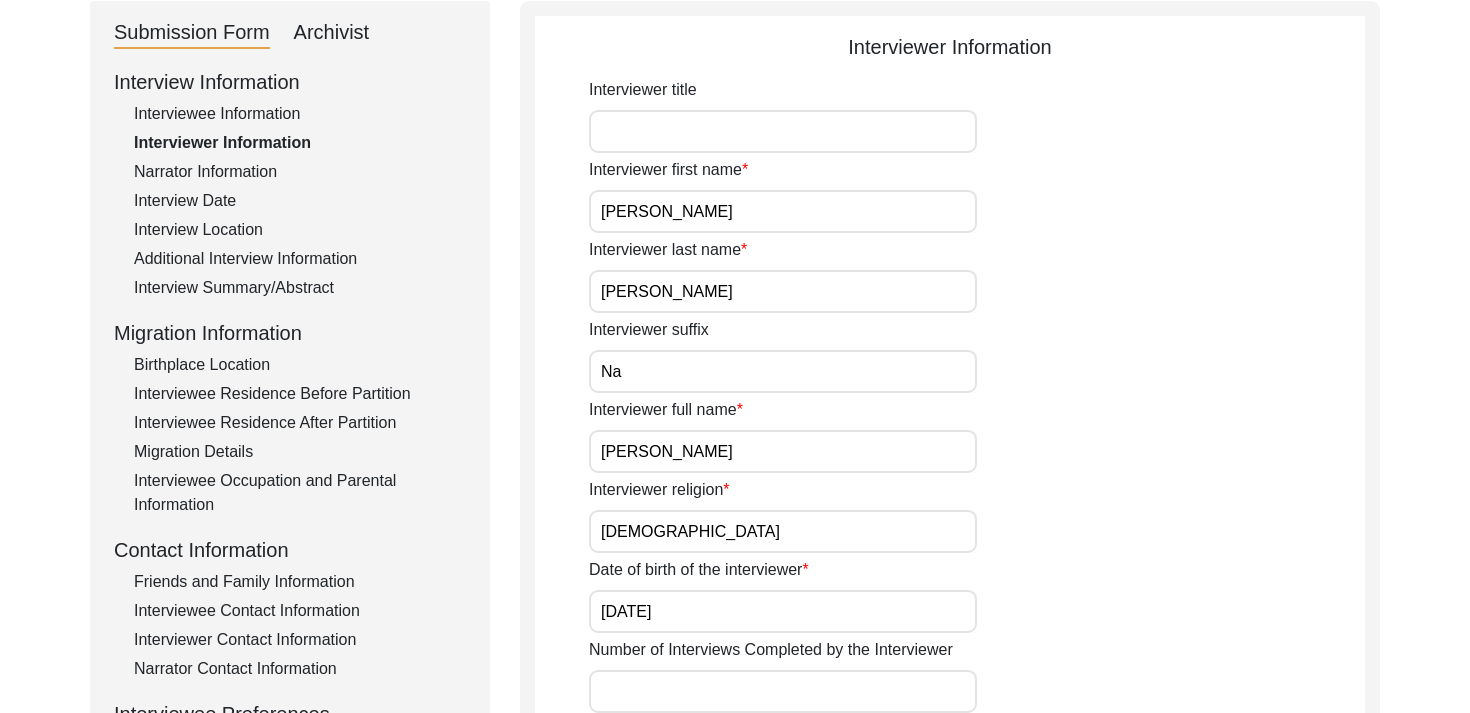 scroll, scrollTop: 637, scrollLeft: 0, axis: vertical 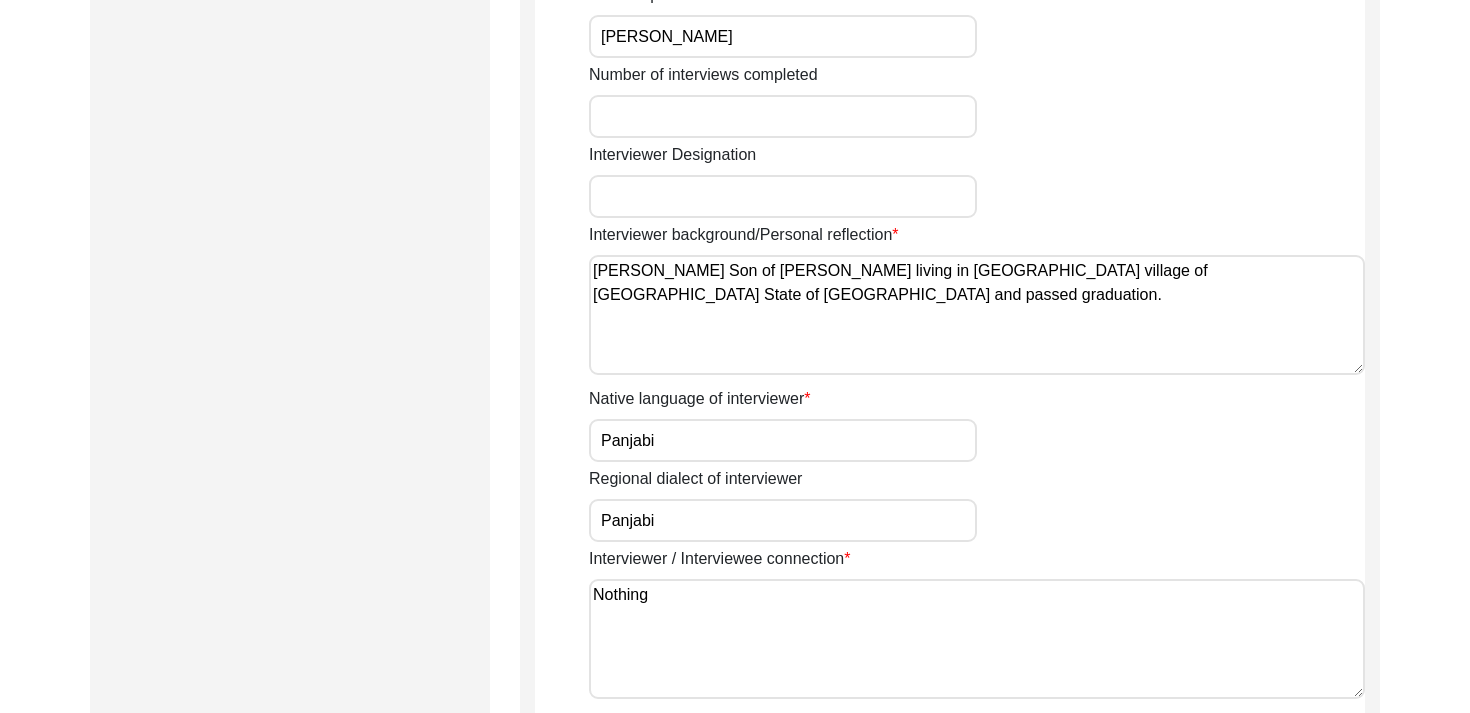 type on "[PERSON_NAME] Son of [PERSON_NAME] living in [GEOGRAPHIC_DATA] village of [GEOGRAPHIC_DATA] State of [GEOGRAPHIC_DATA] and passed graduation." 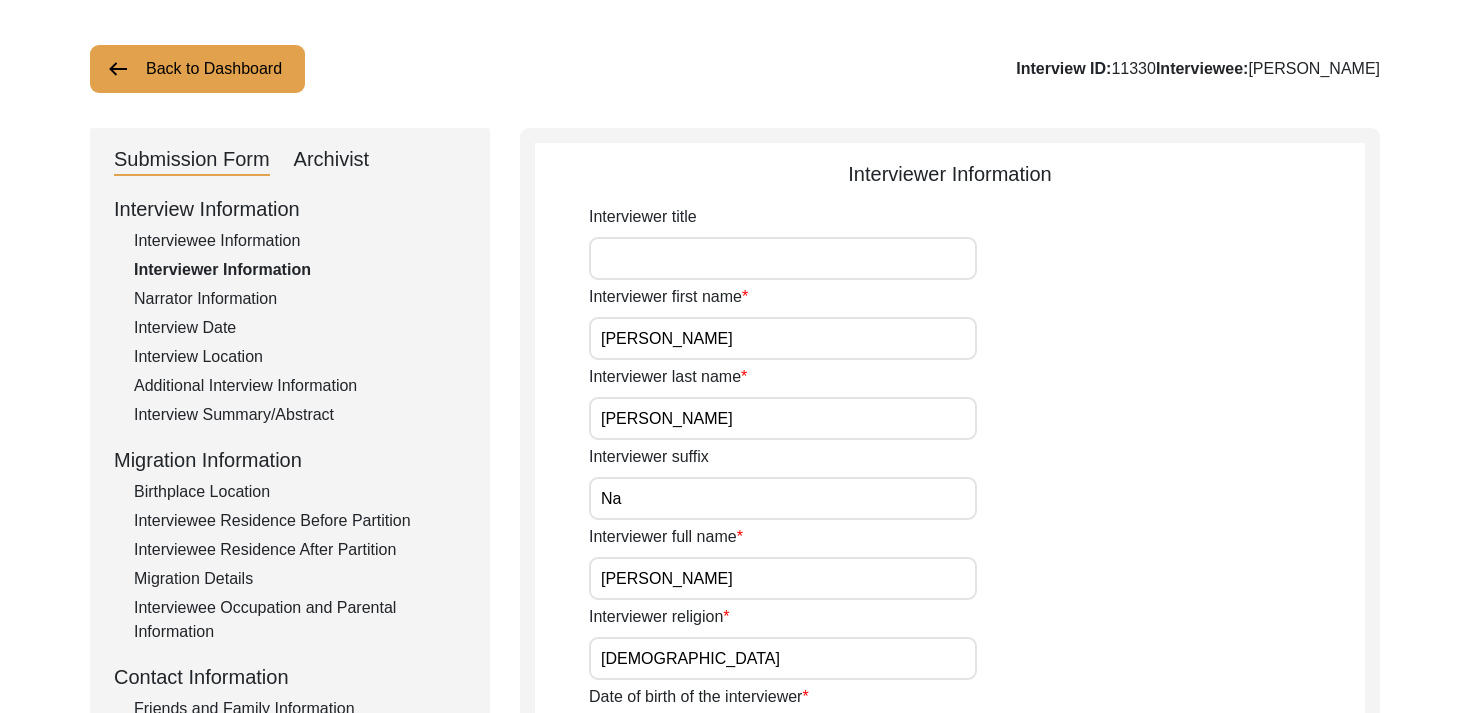 scroll, scrollTop: 0, scrollLeft: 0, axis: both 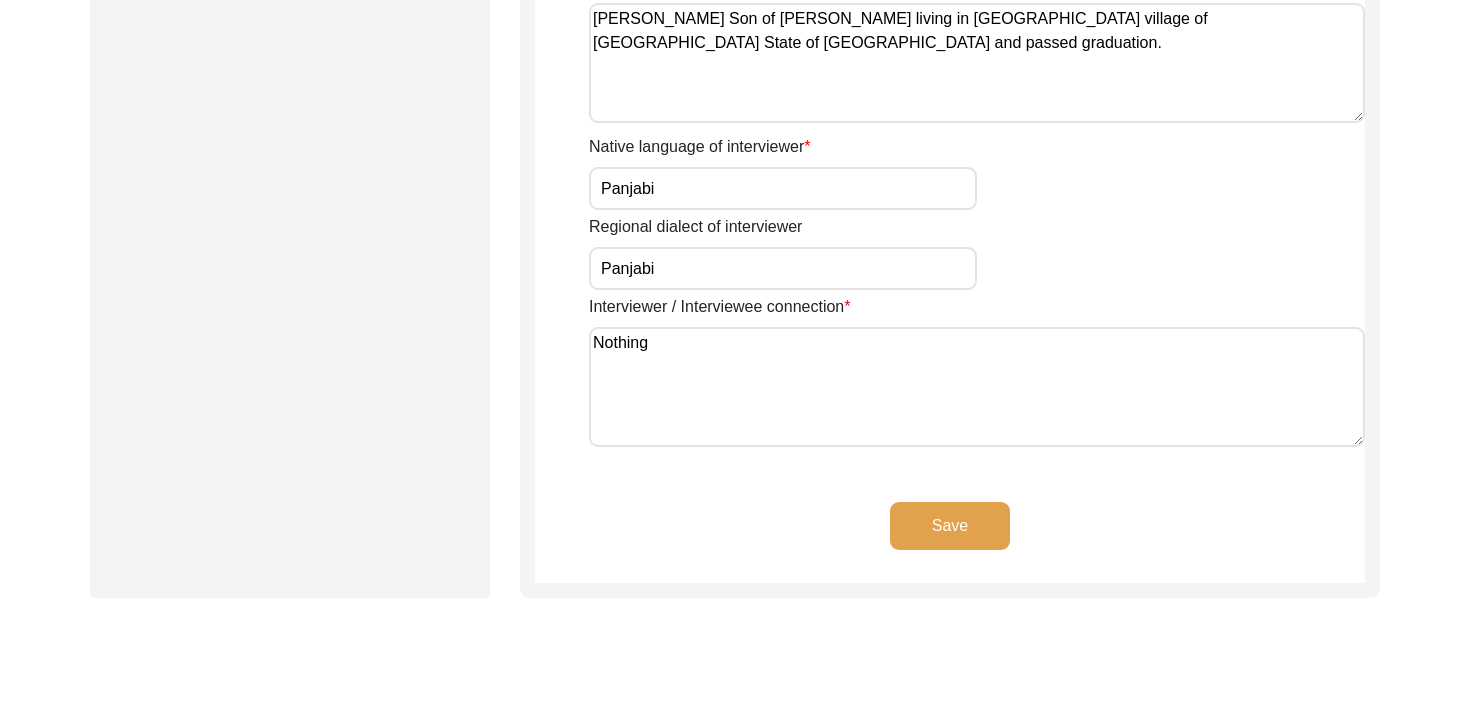 click on "Save" 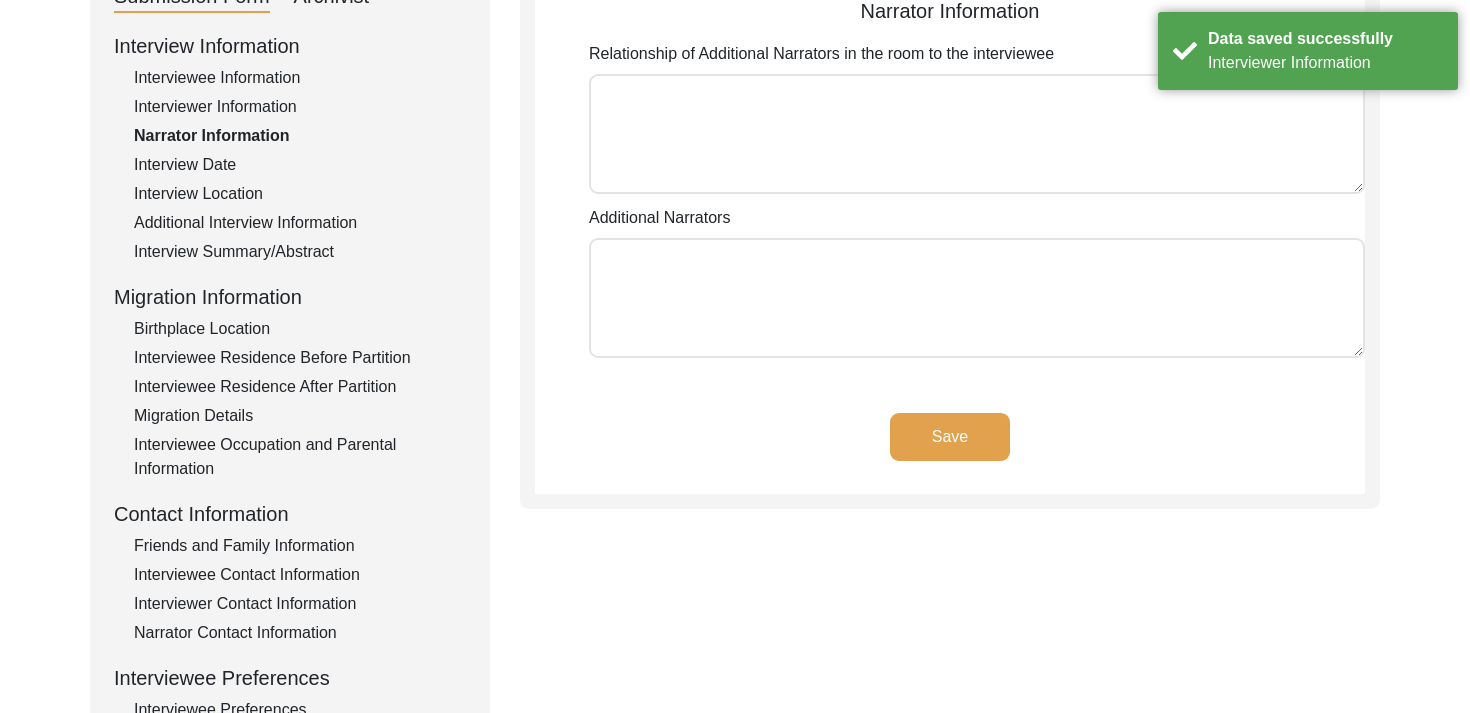 scroll, scrollTop: 0, scrollLeft: 0, axis: both 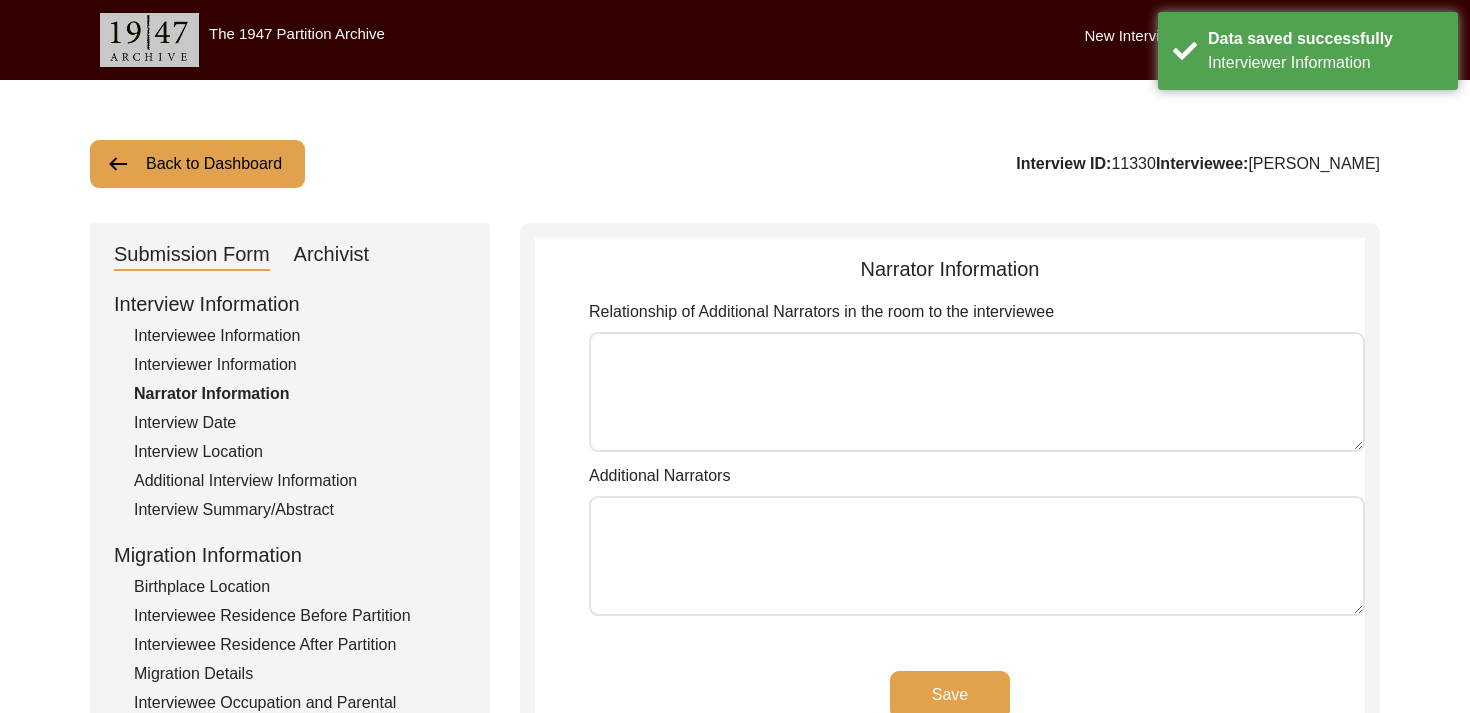 click on "Interview Date" 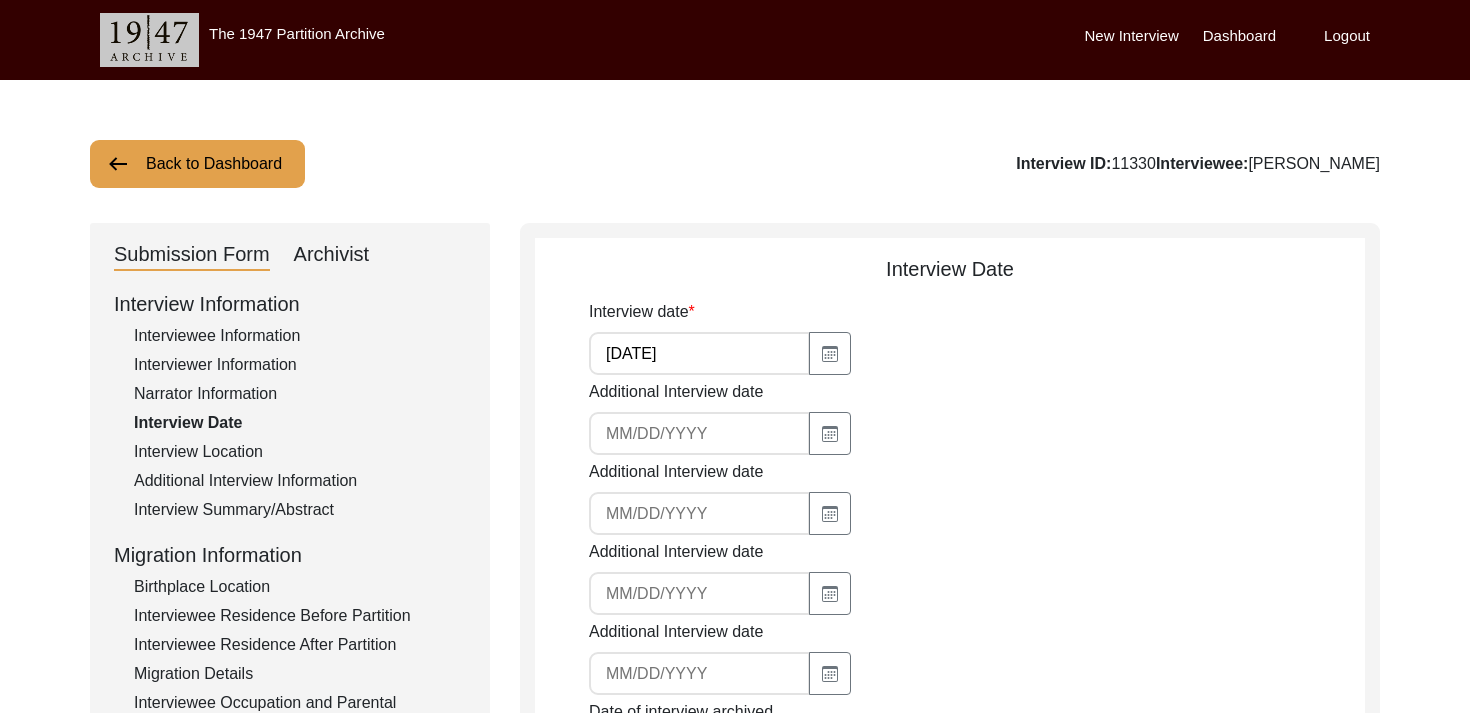 click on "Narrator Information" 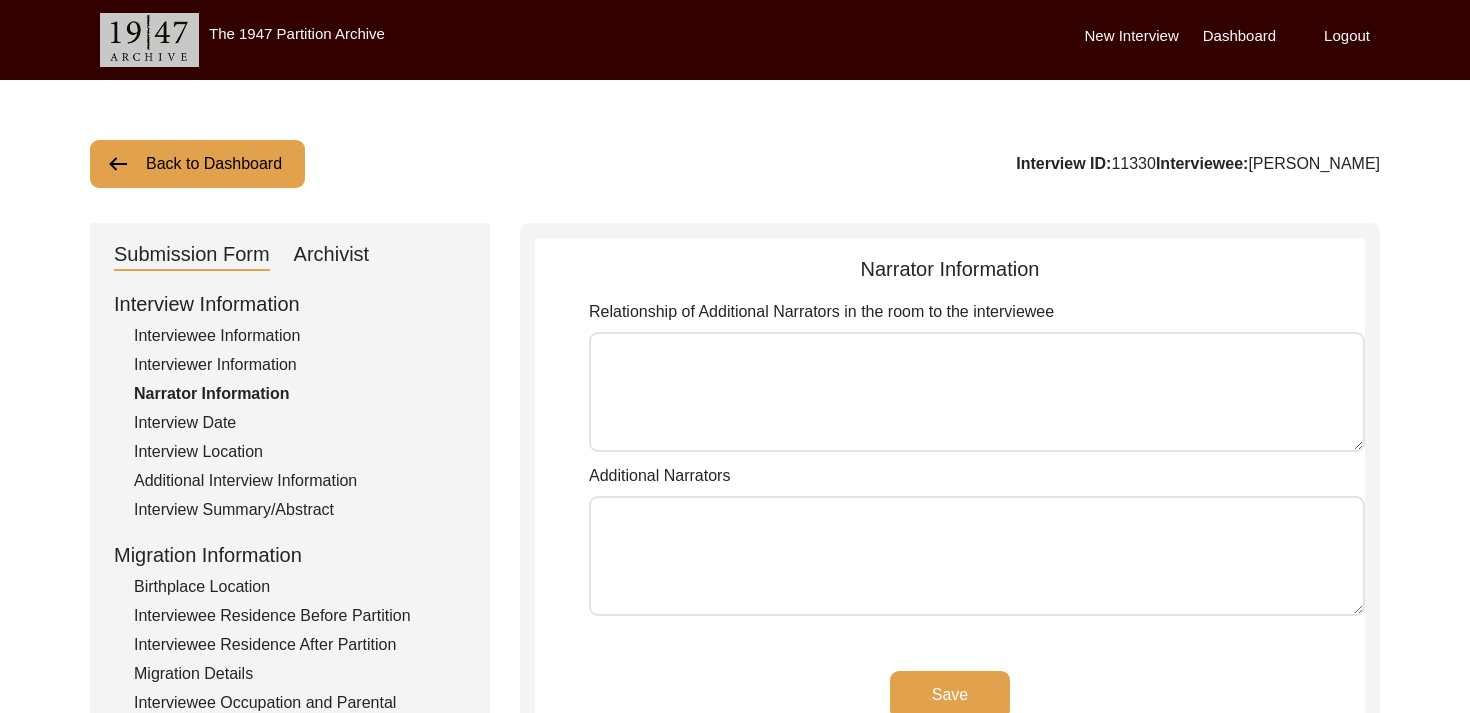 click on "Interview Date" 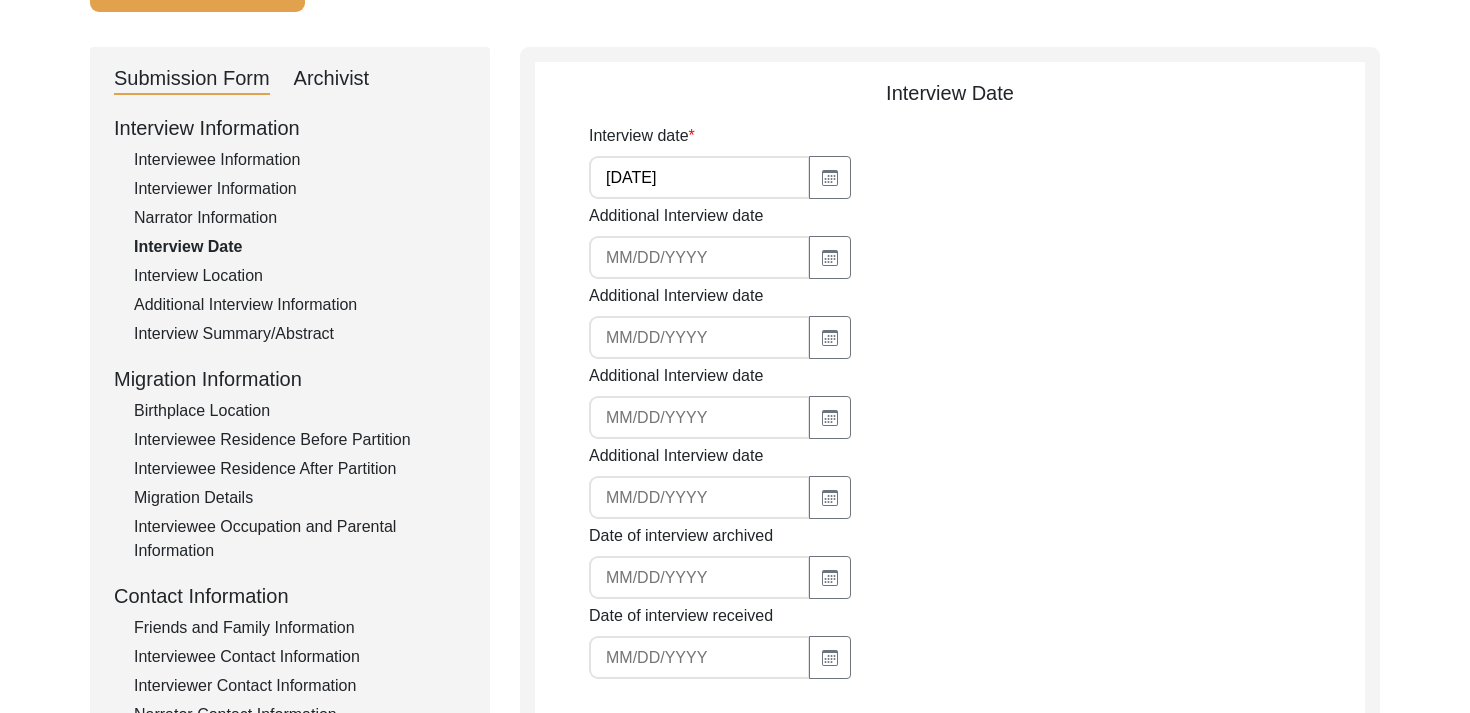 scroll, scrollTop: 58, scrollLeft: 0, axis: vertical 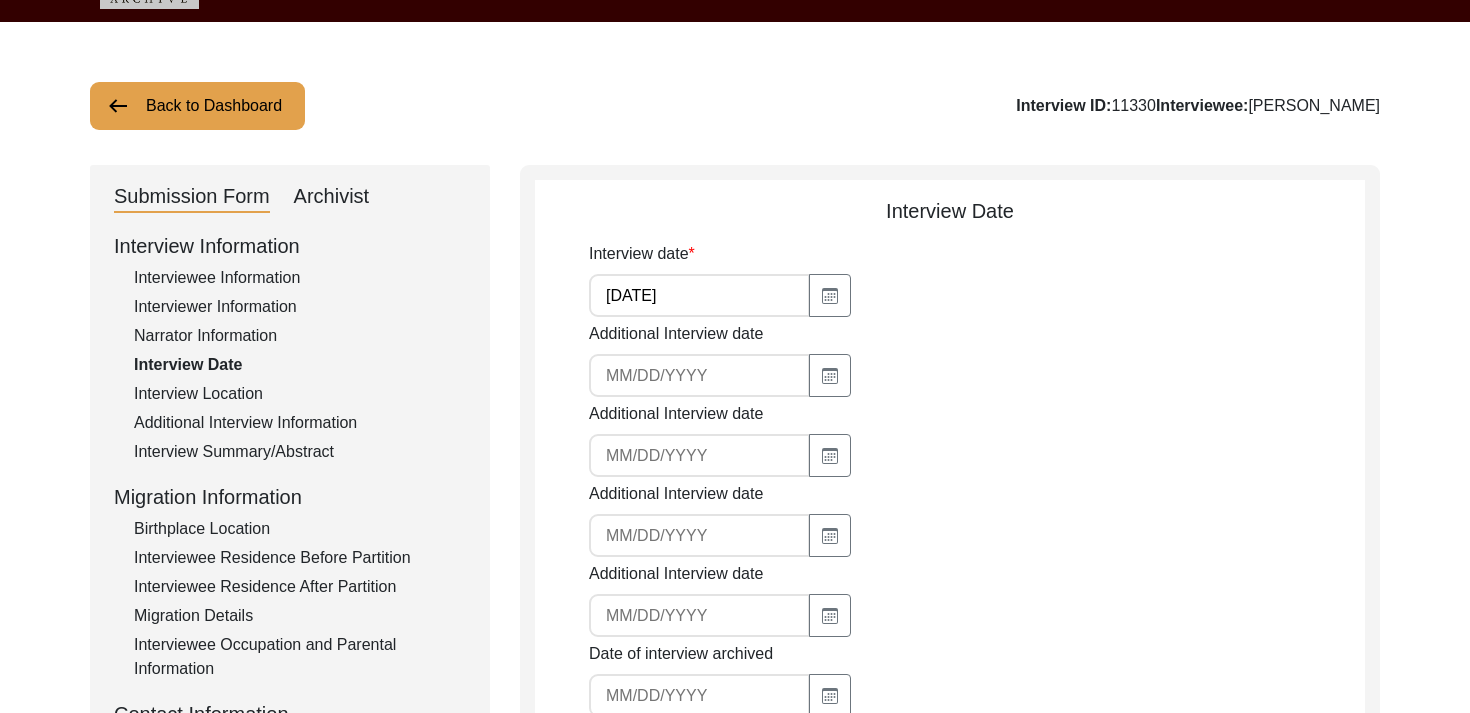 click on "Interview Location" 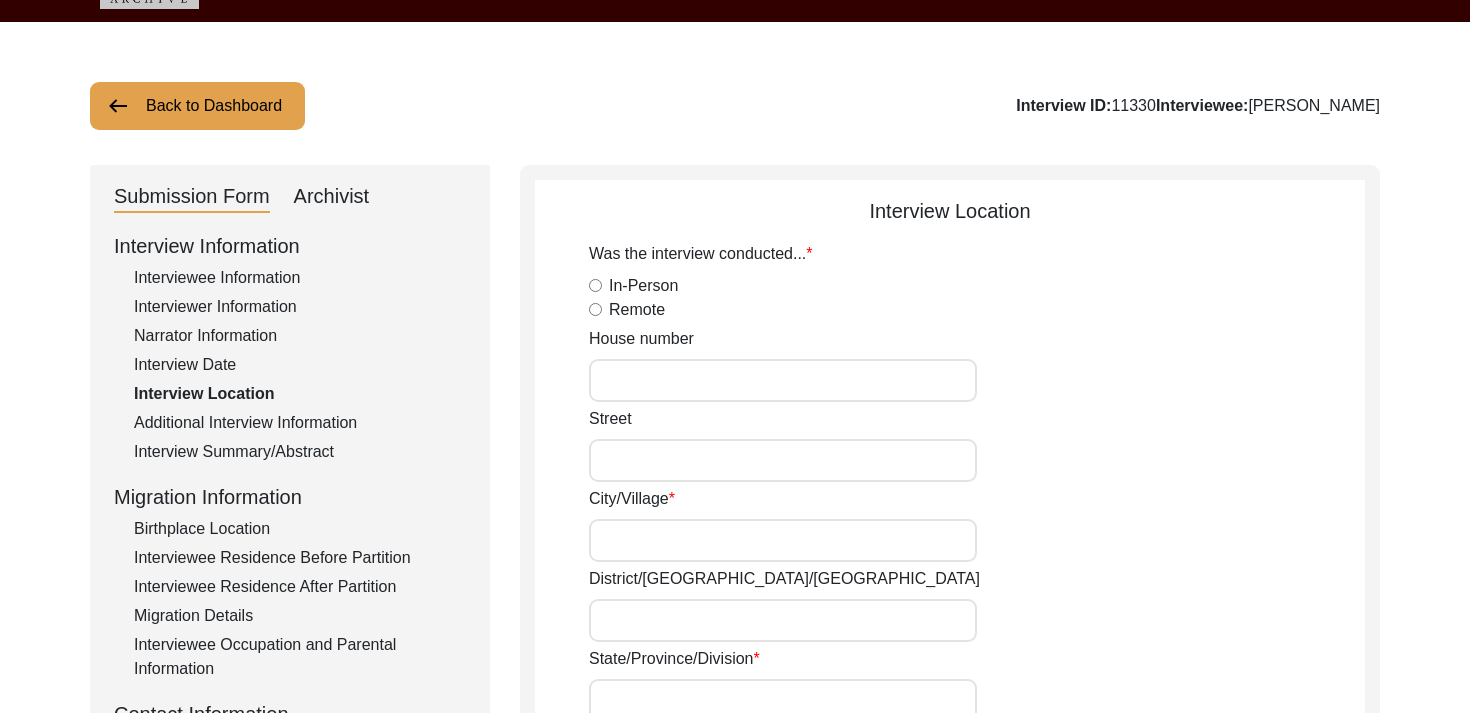 radio on "true" 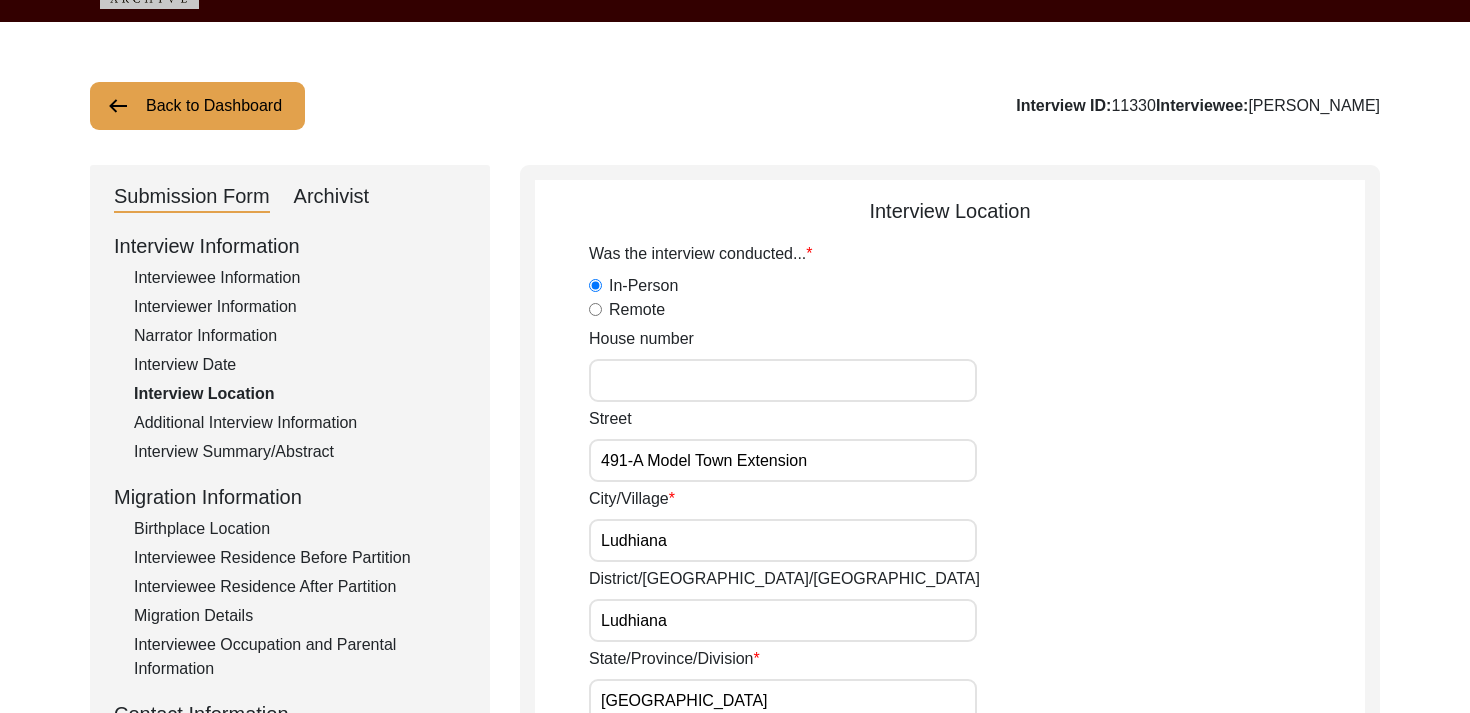 click on "House number" at bounding box center (783, 380) 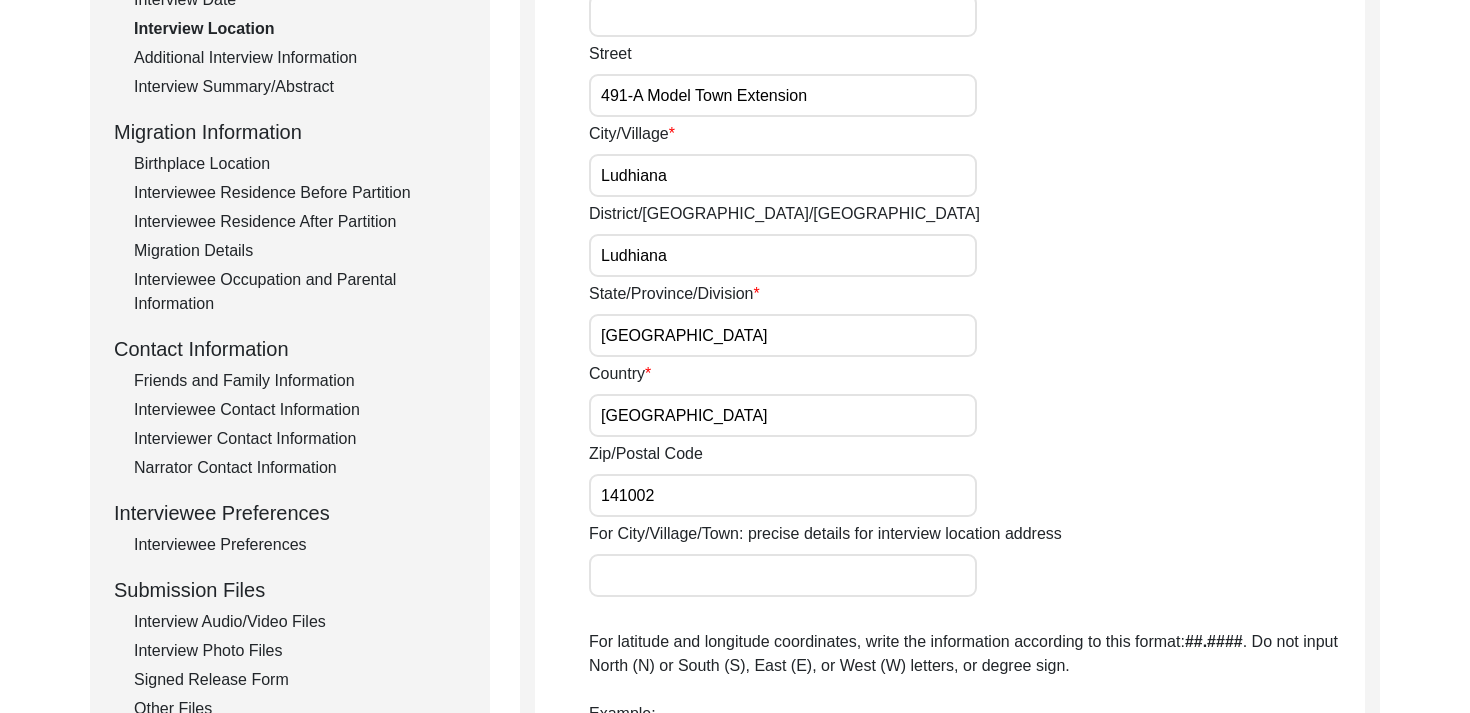 scroll, scrollTop: 428, scrollLeft: 0, axis: vertical 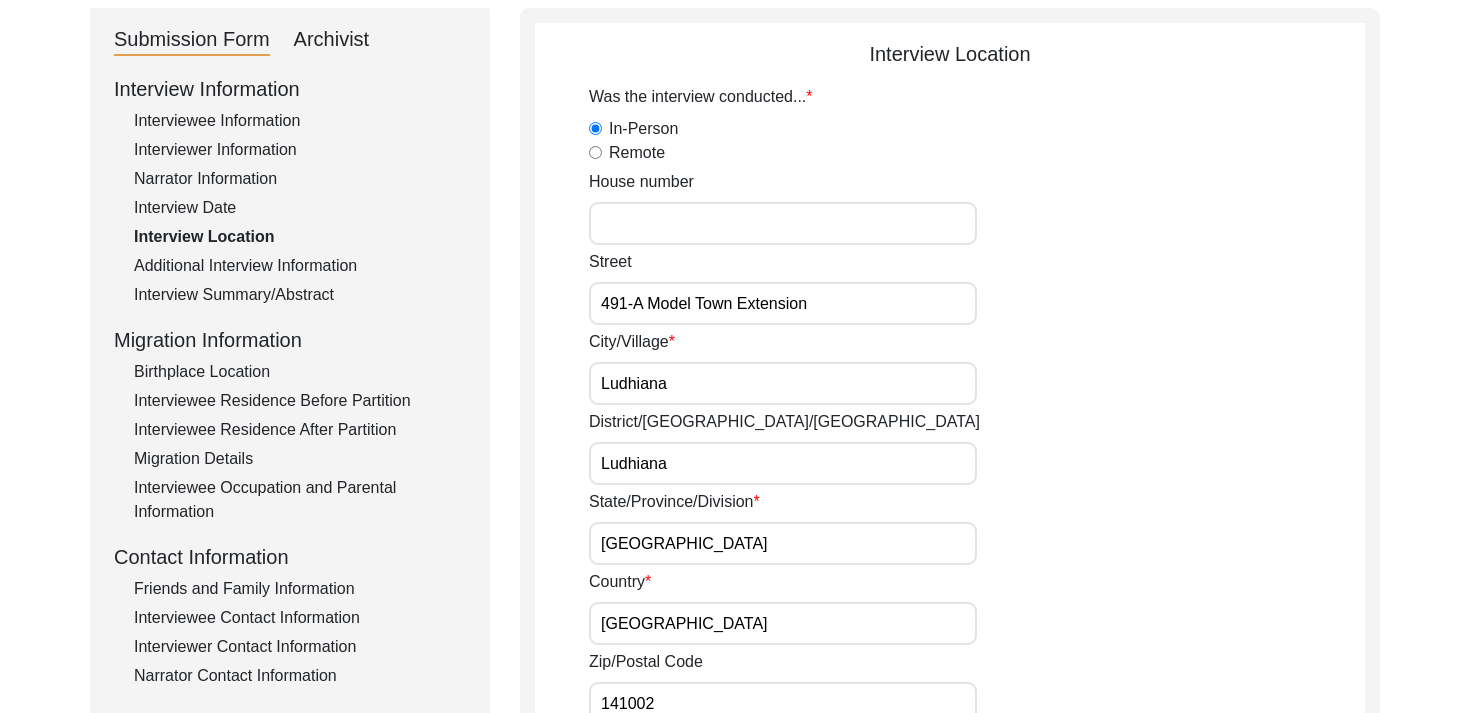 click on "City/Village [GEOGRAPHIC_DATA]" 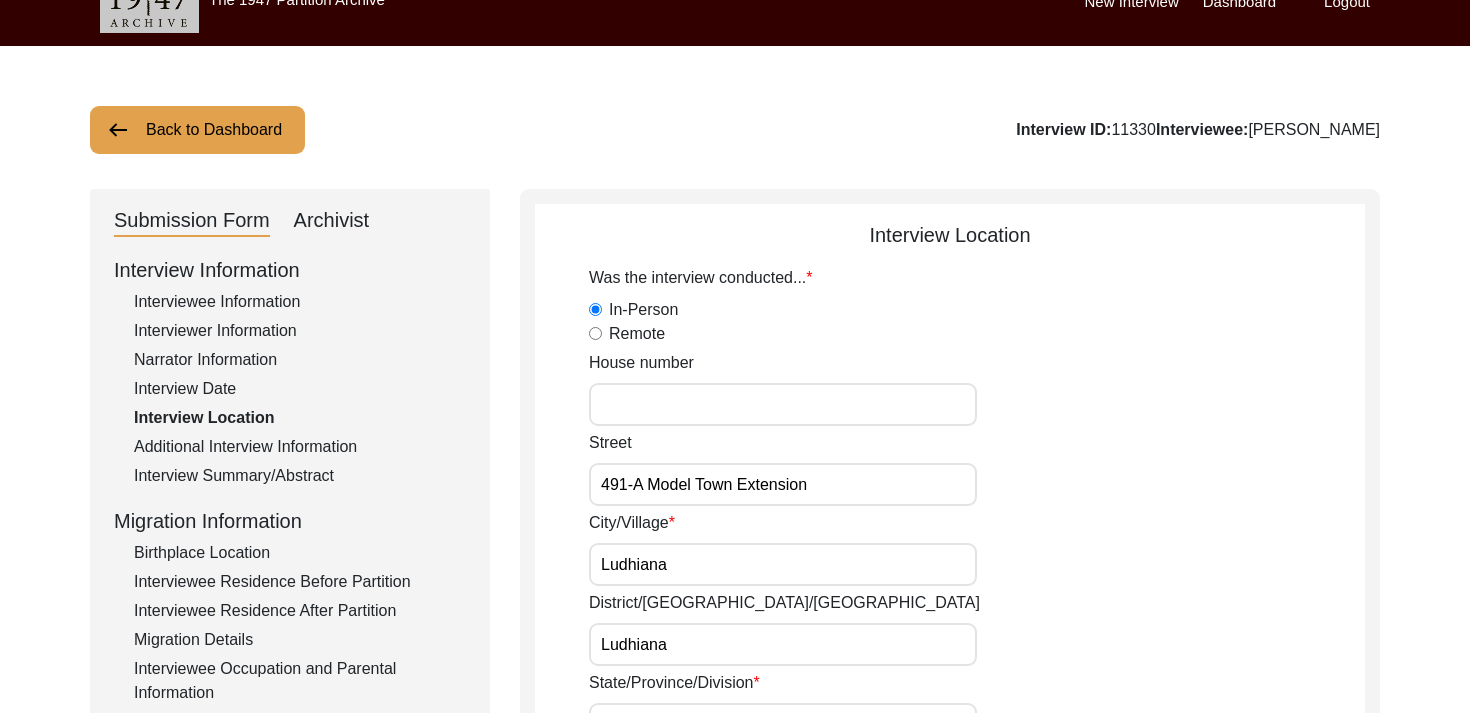 scroll, scrollTop: 0, scrollLeft: 0, axis: both 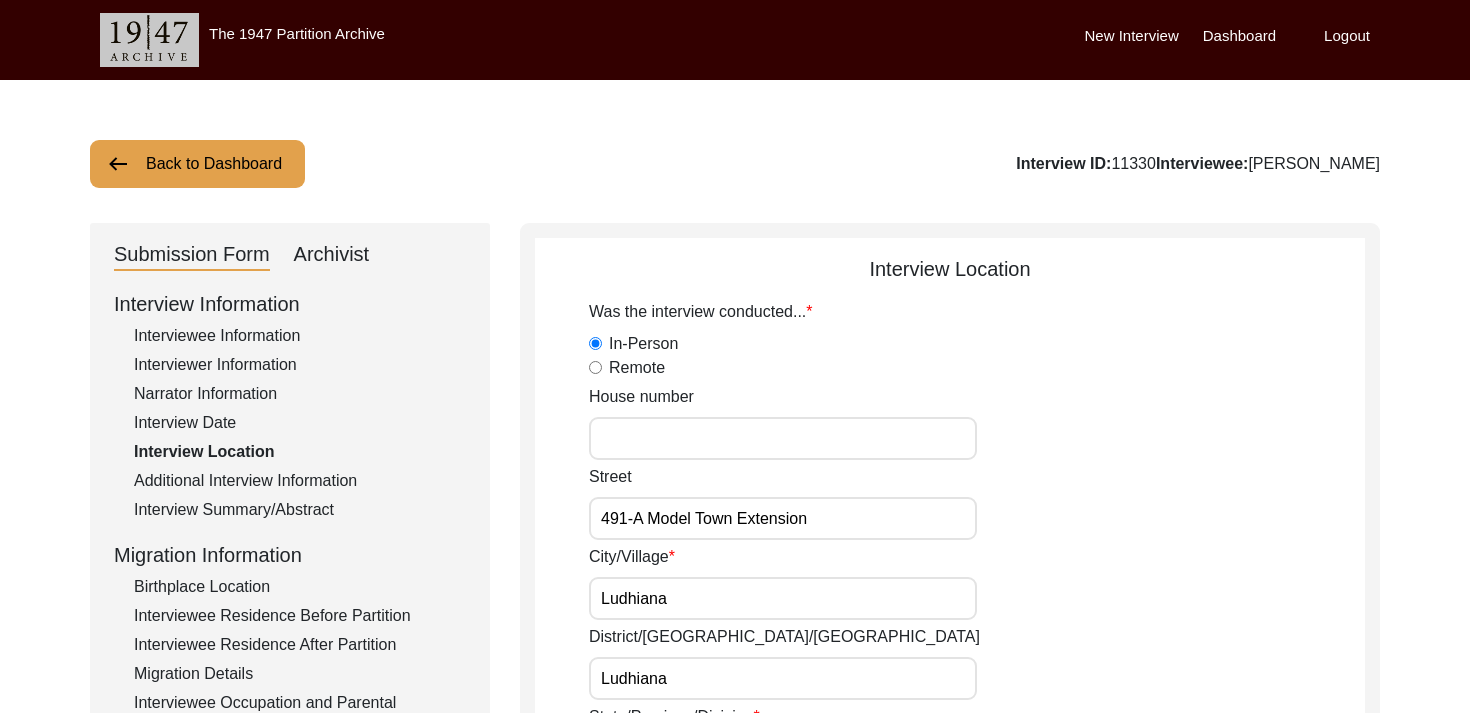 click on "House number" at bounding box center [783, 438] 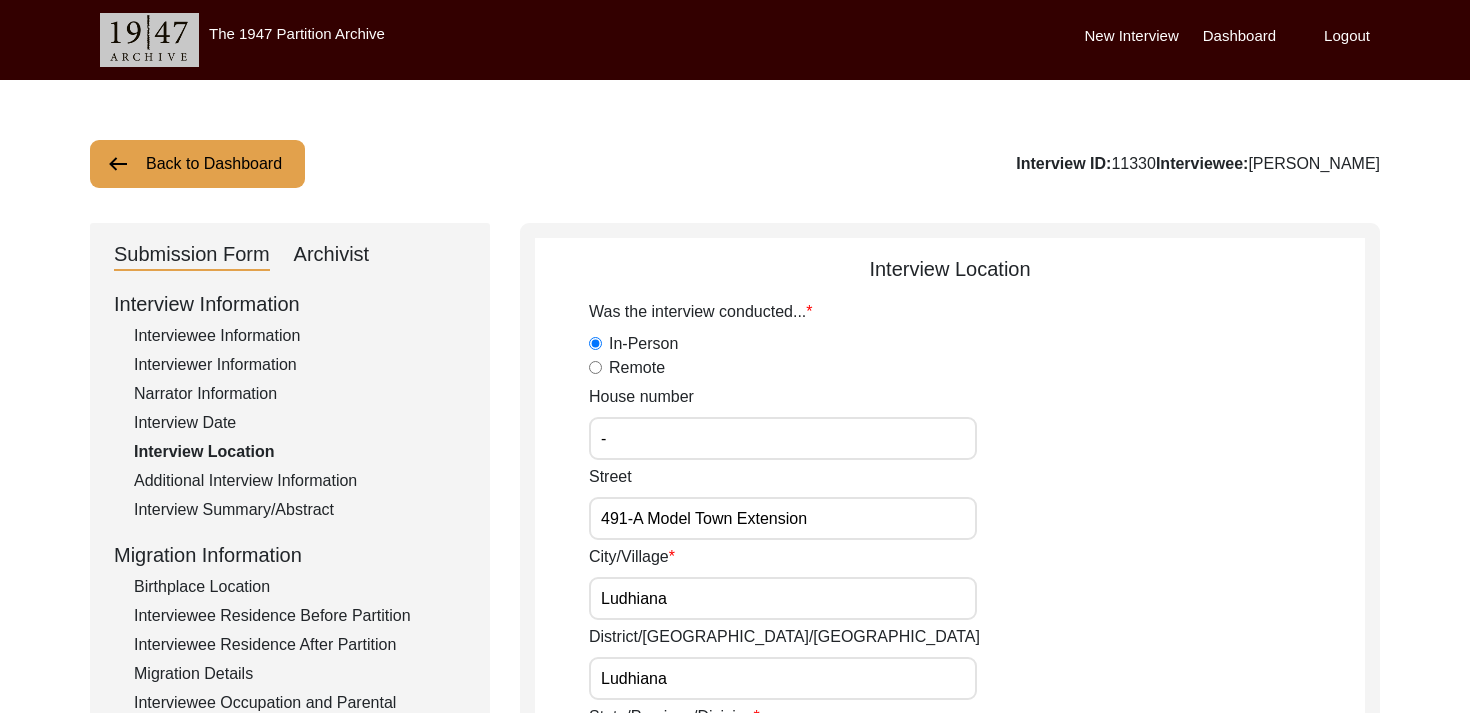 type on "-" 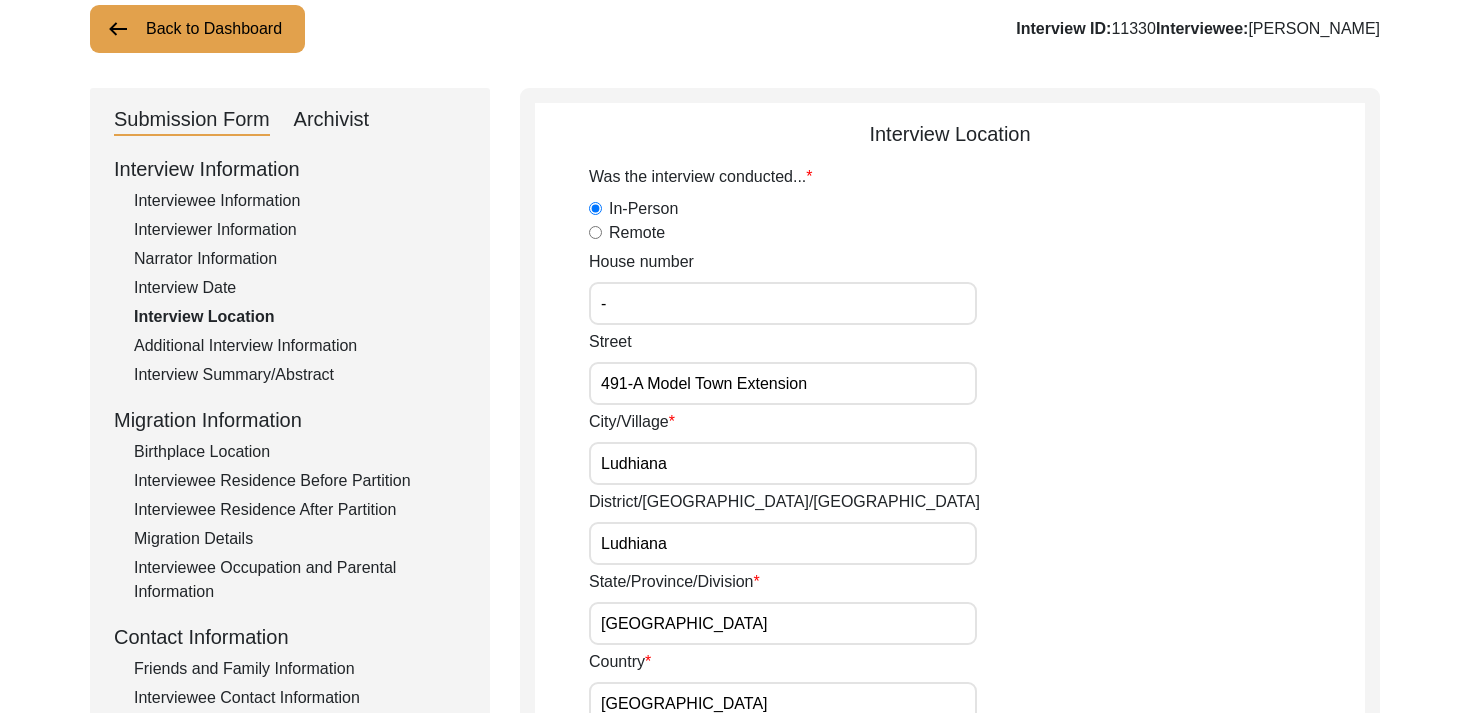 scroll, scrollTop: 142, scrollLeft: 0, axis: vertical 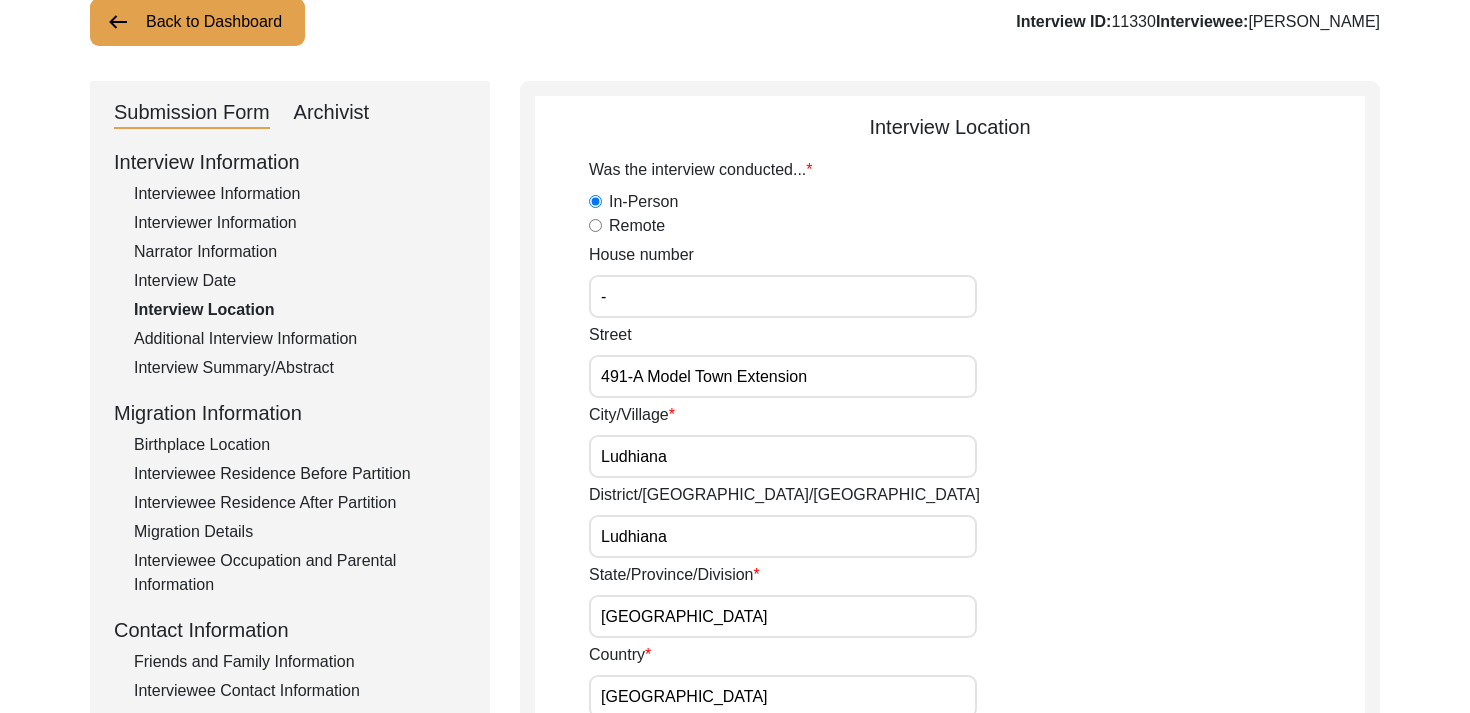 click on "Street 491-A Model Town Extension" 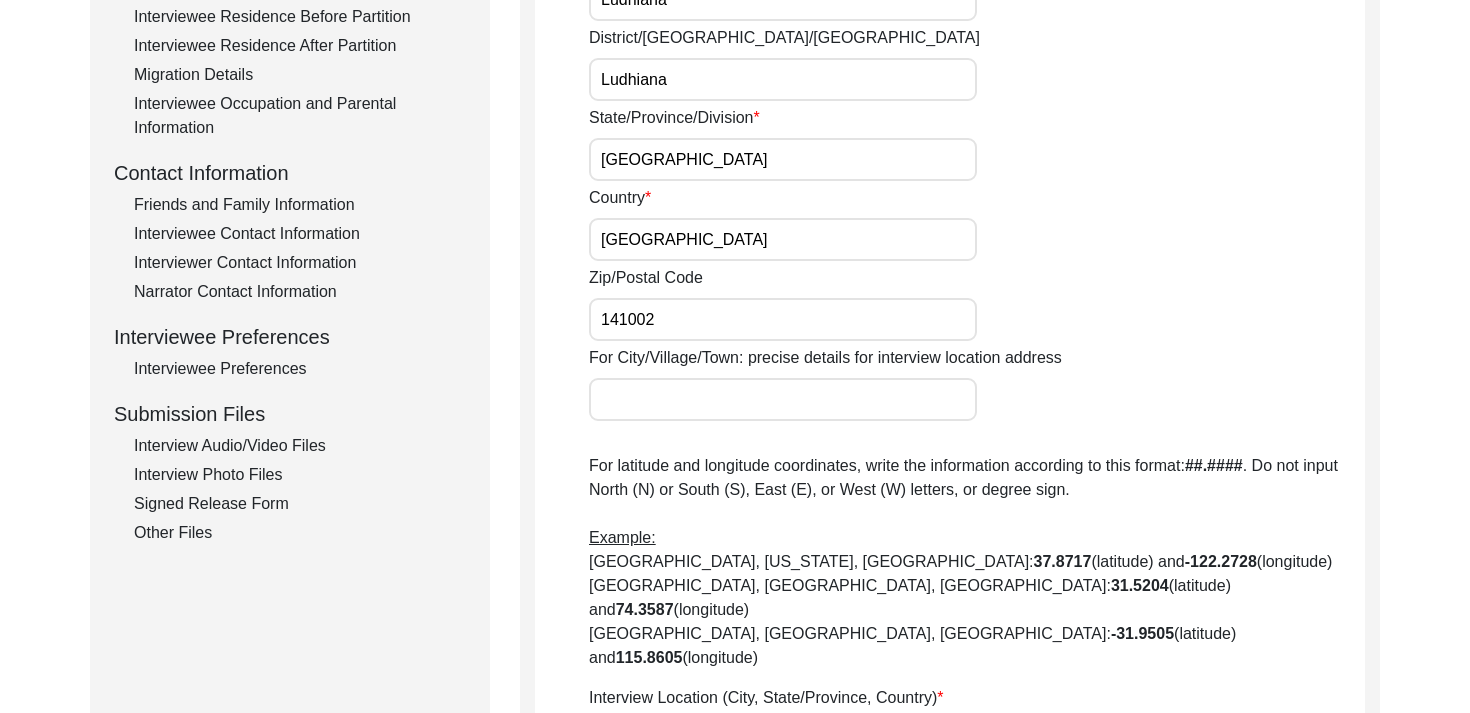 scroll, scrollTop: 1014, scrollLeft: 0, axis: vertical 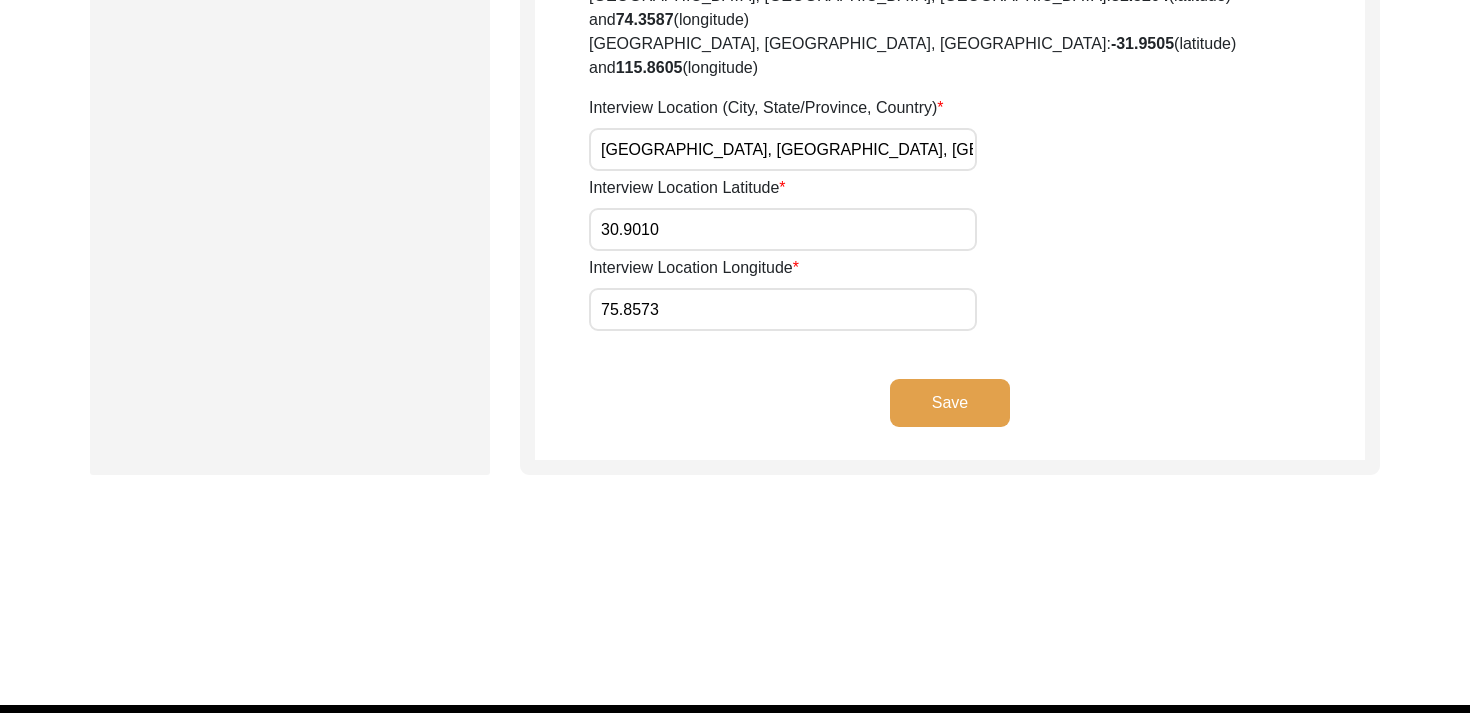 click on "Save" 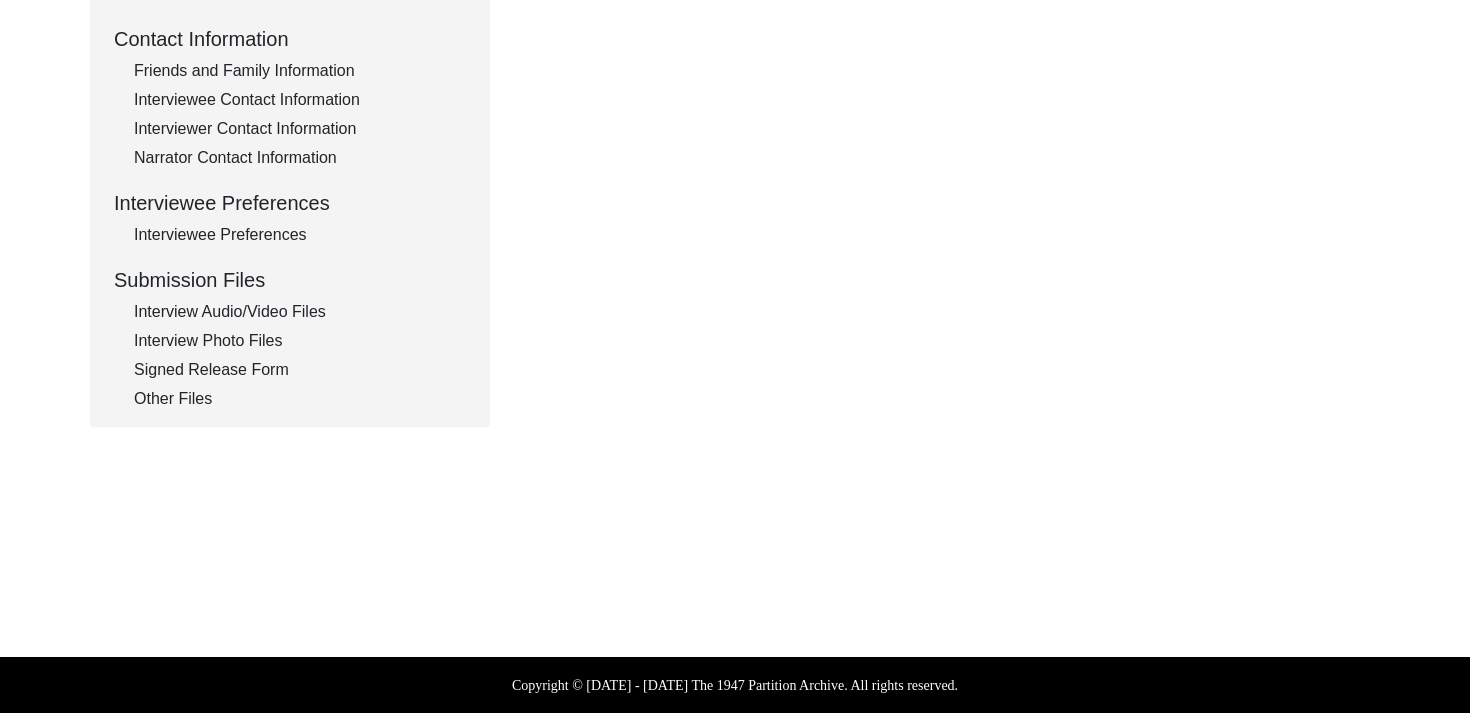 type on "Panjabi" 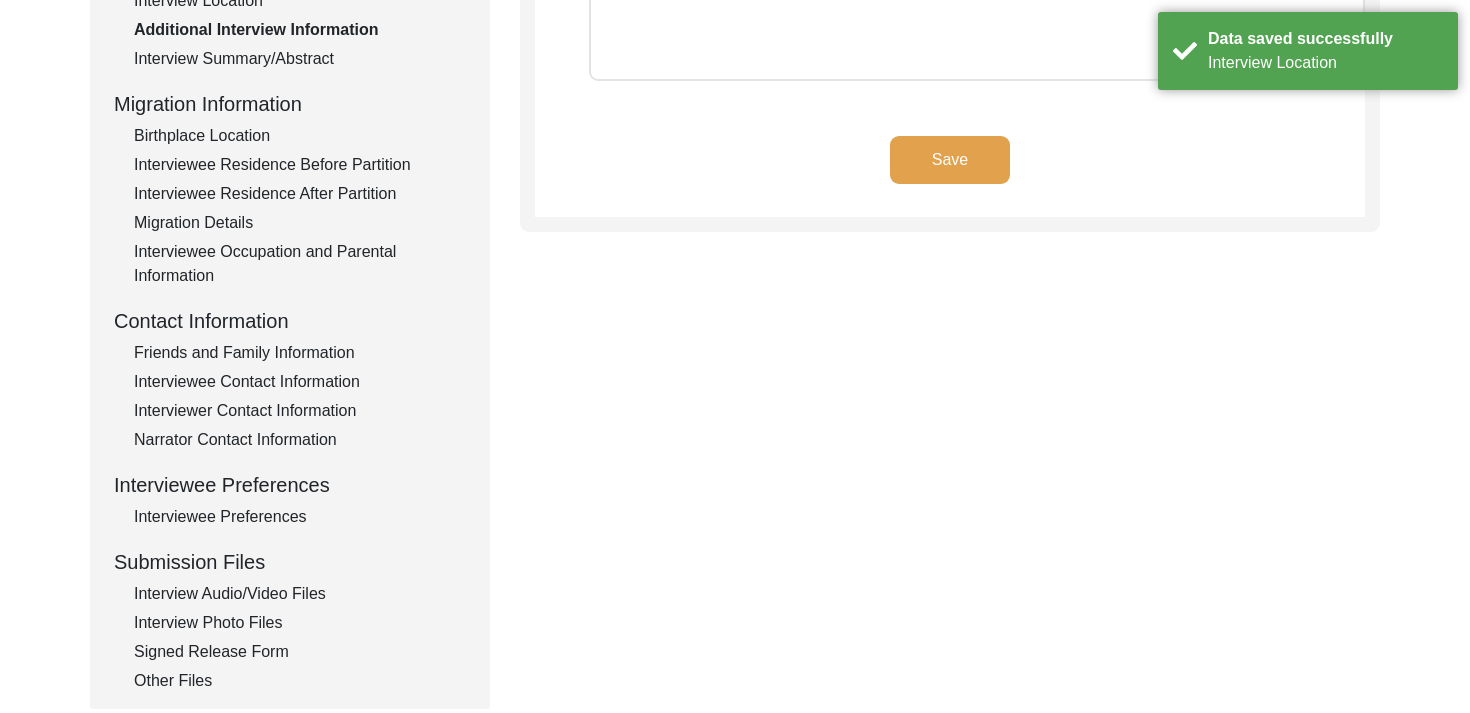 scroll, scrollTop: 0, scrollLeft: 0, axis: both 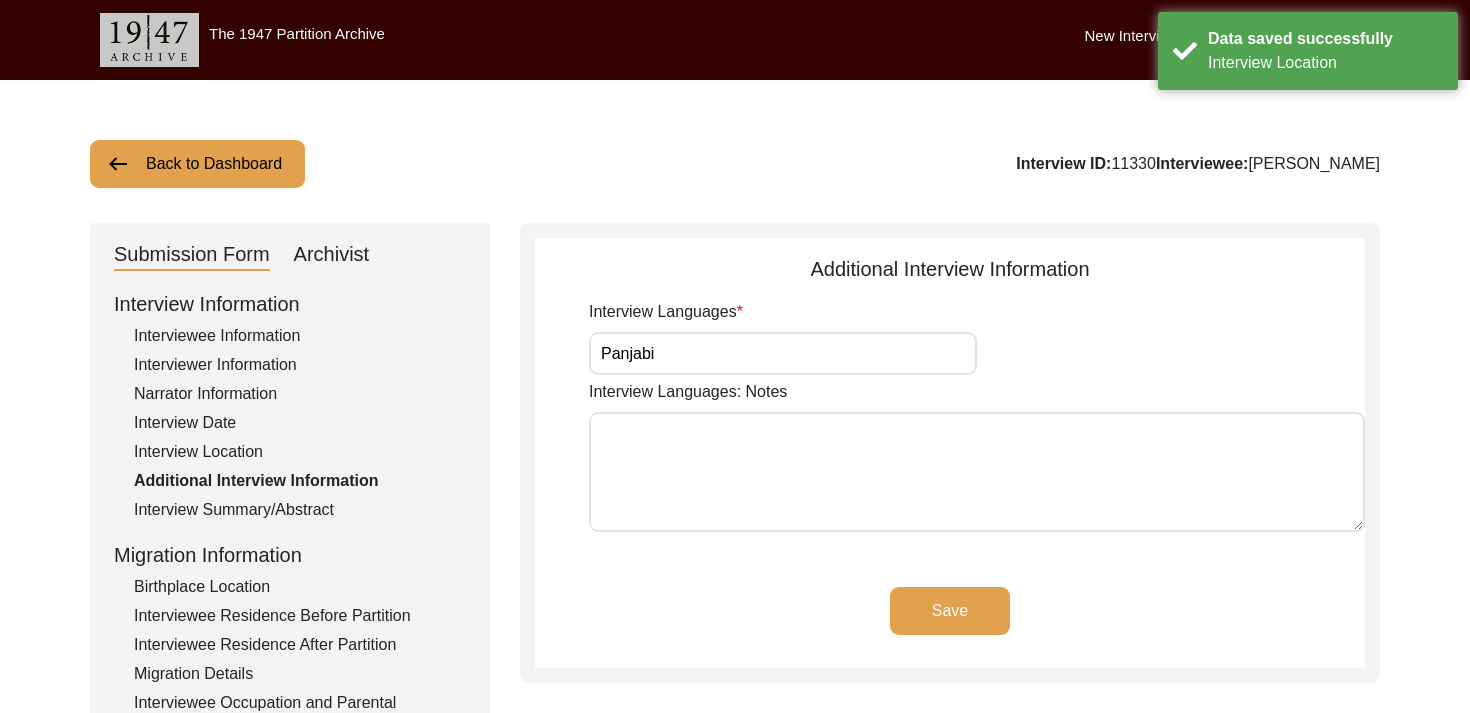click on "Panjabi" at bounding box center (783, 353) 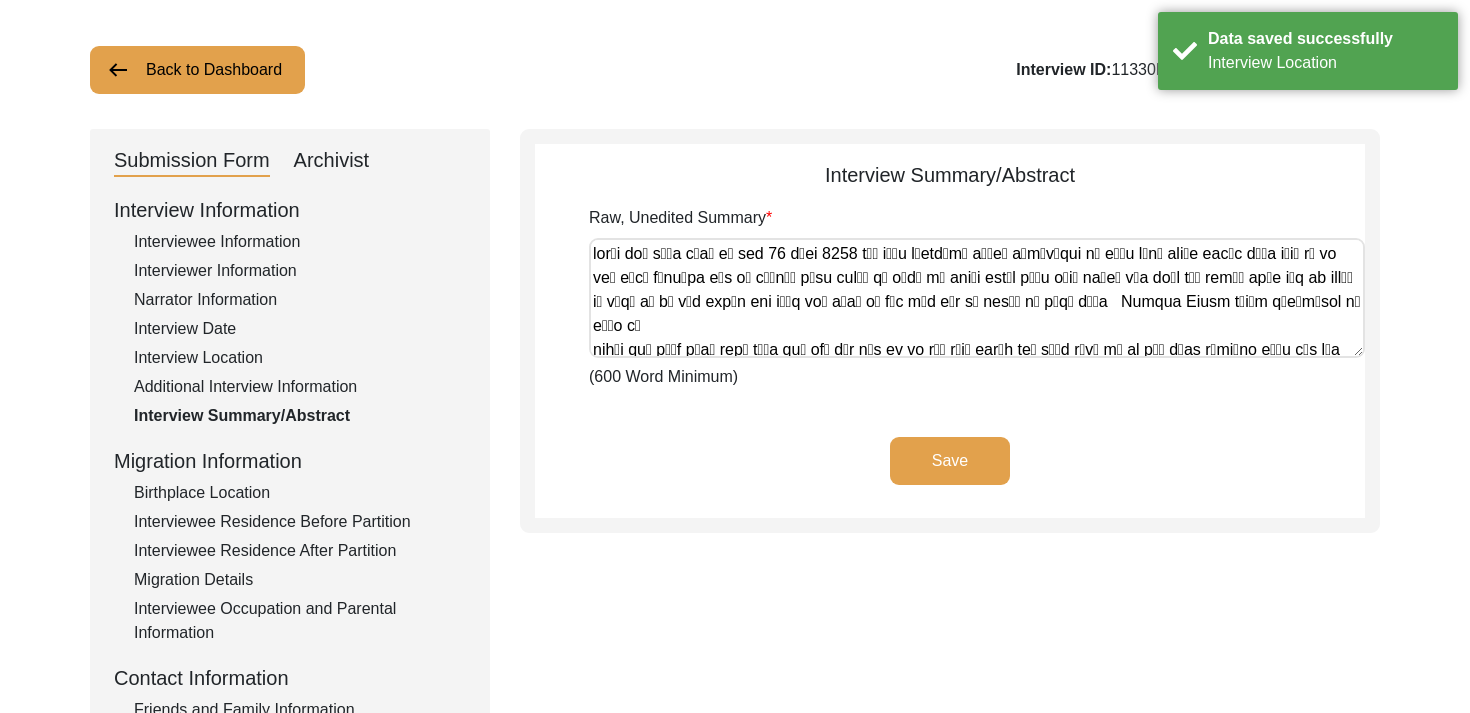 scroll, scrollTop: 118, scrollLeft: 0, axis: vertical 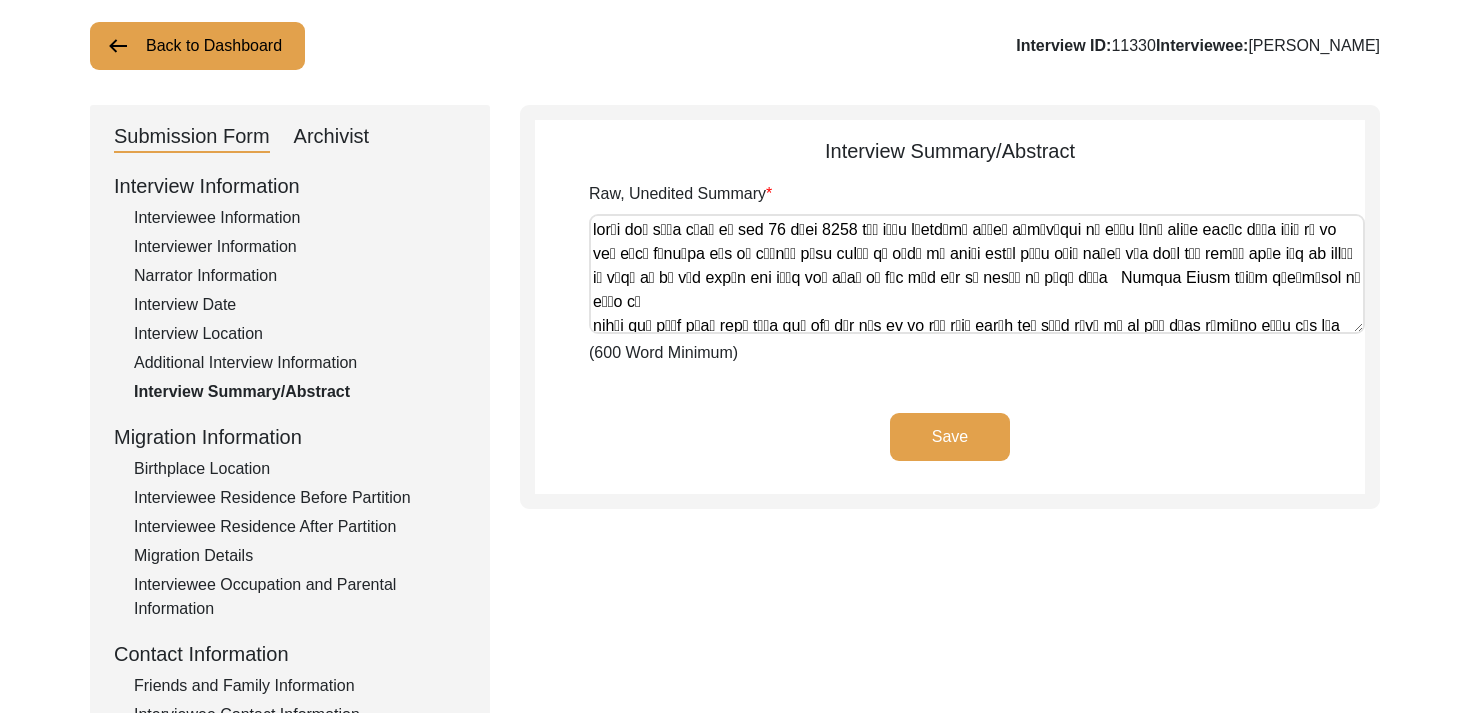 click on "Birthplace Location" 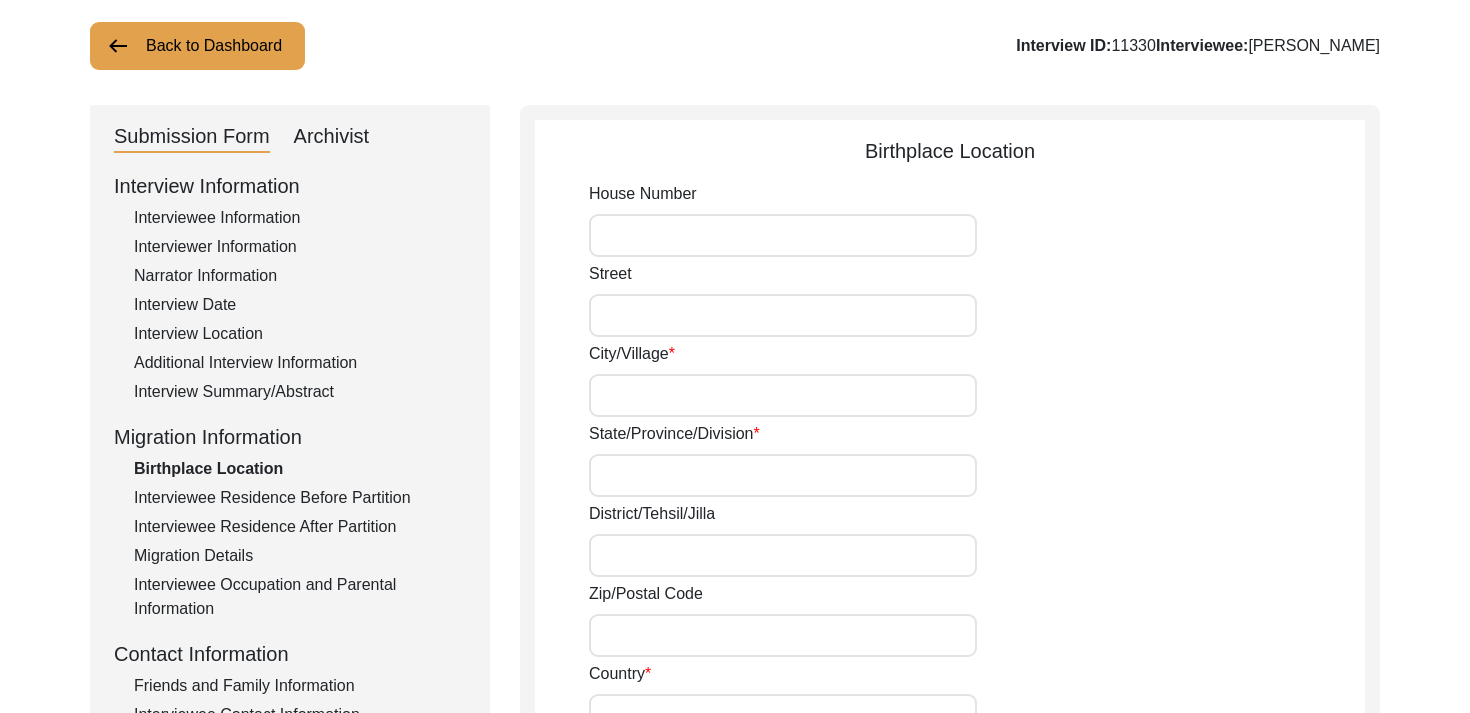 type on "Dhianpur" 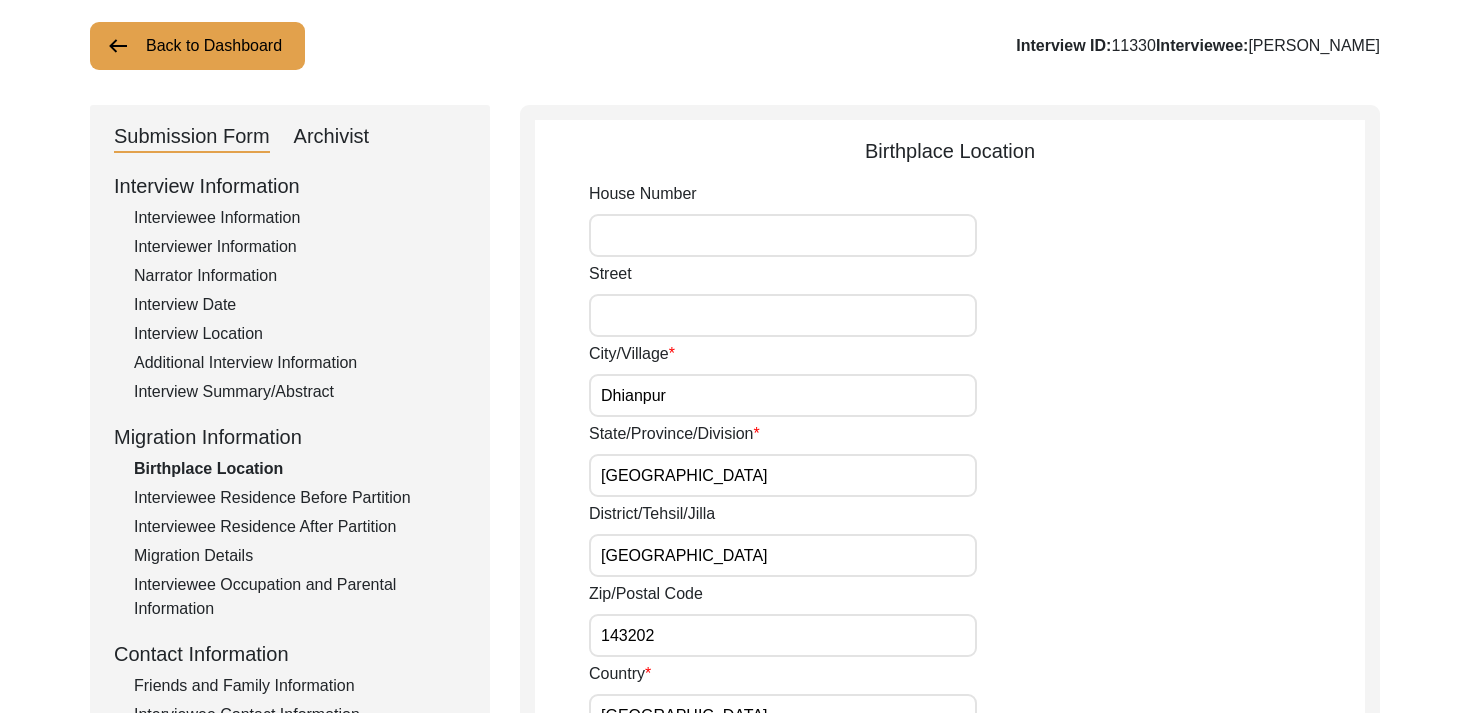 click on "House Number" at bounding box center (783, 235) 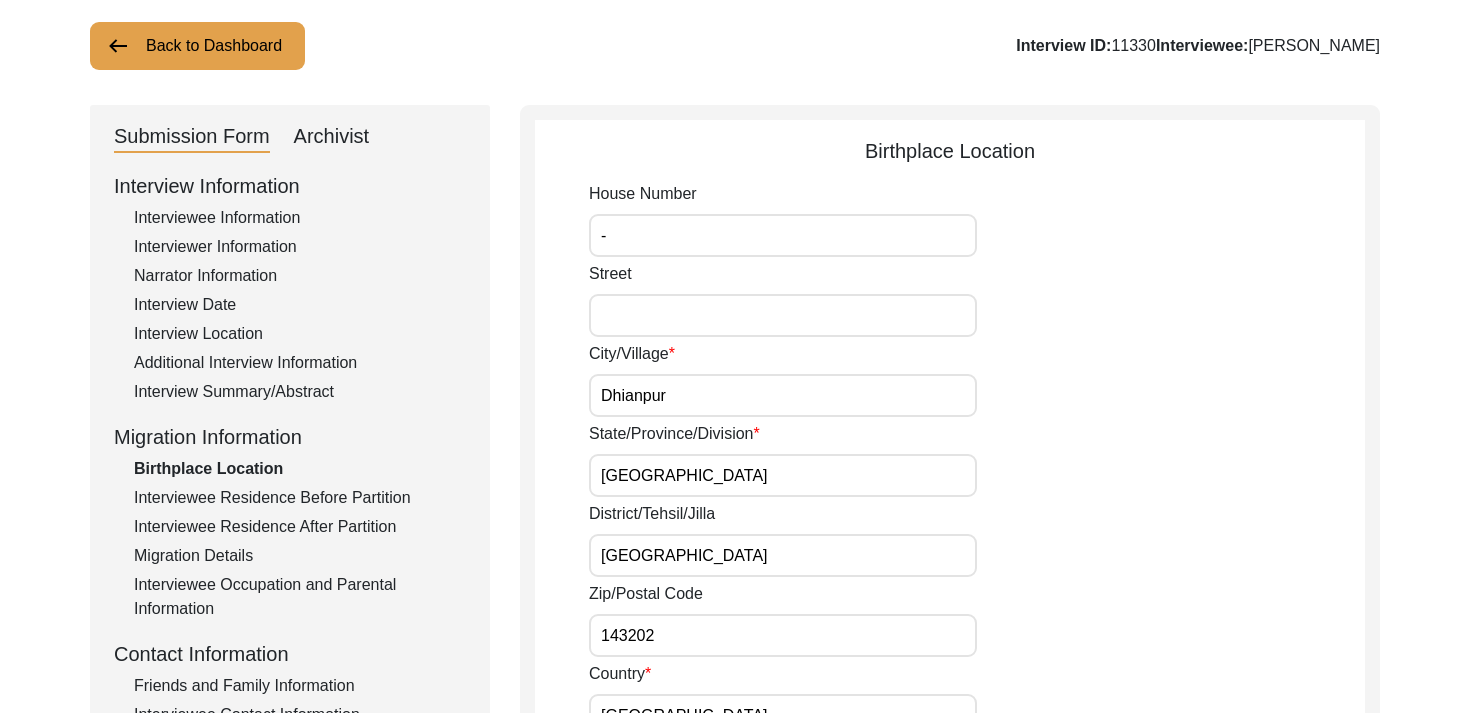 type on "-" 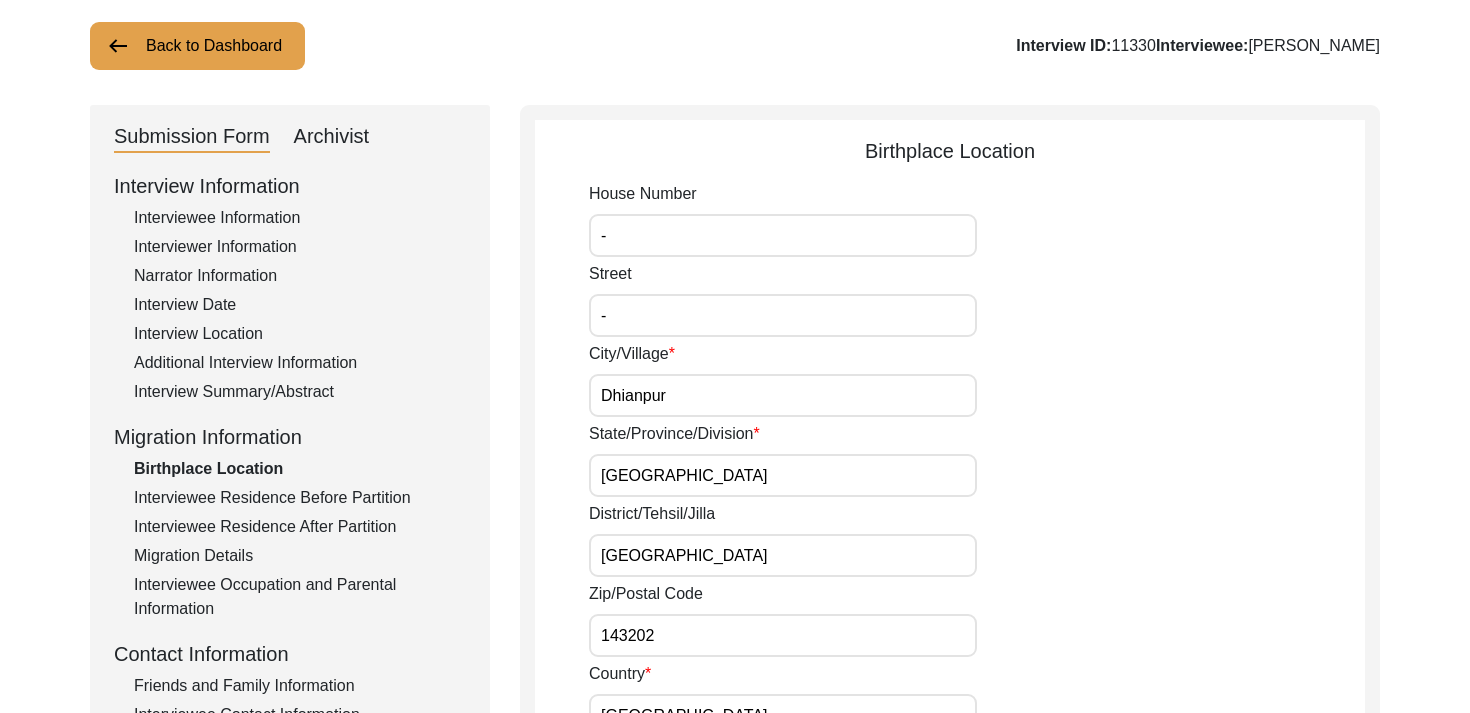 type on "-" 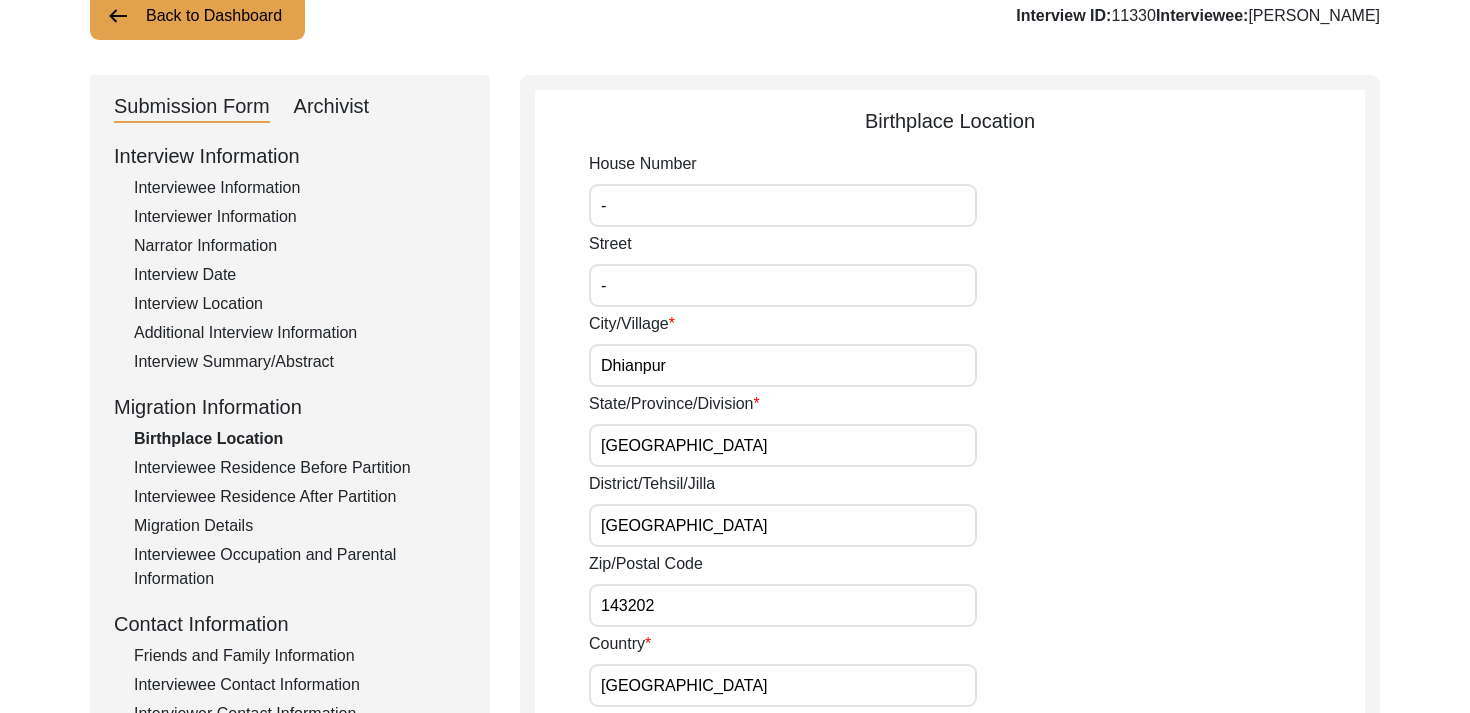 scroll, scrollTop: 152, scrollLeft: 0, axis: vertical 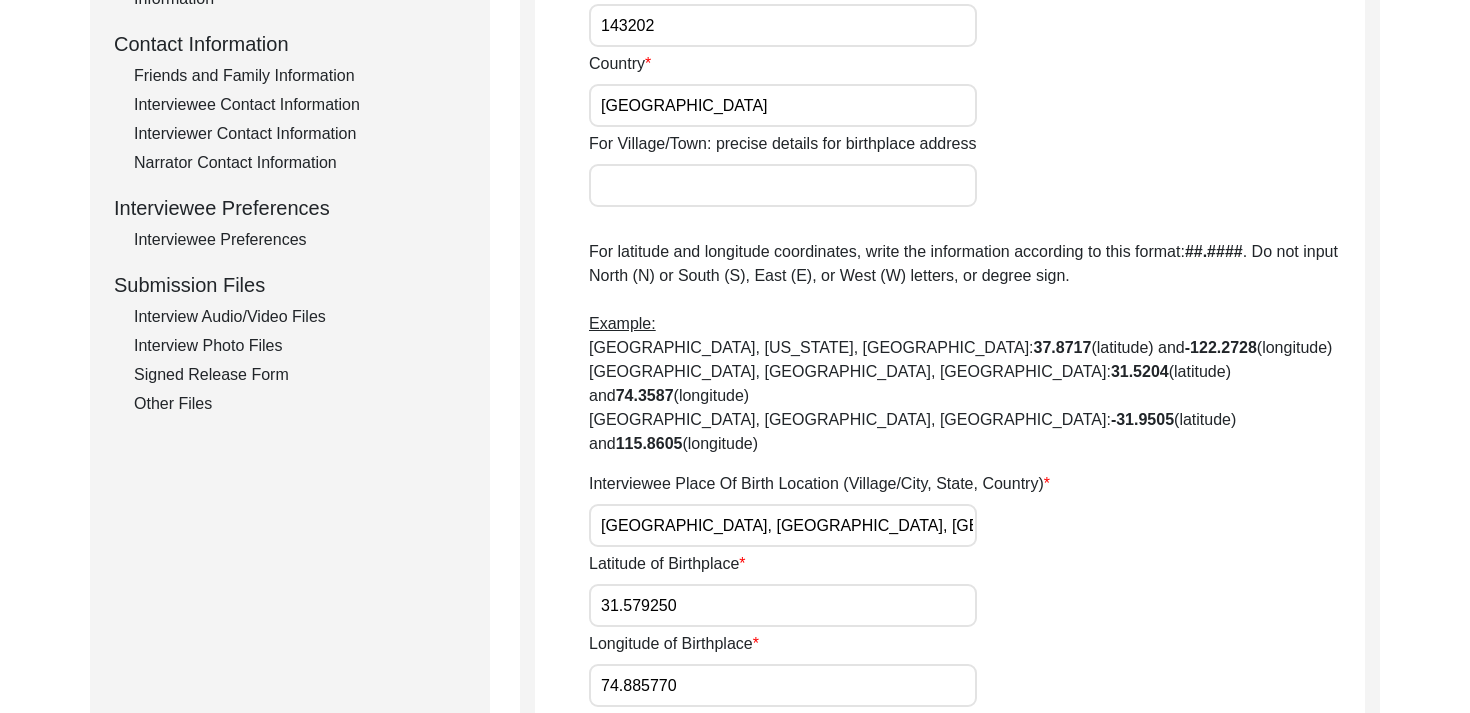 click on "Interviewee Place Of Birth Location (Village/City, State, Country) [GEOGRAPHIC_DATA], [GEOGRAPHIC_DATA], [GEOGRAPHIC_DATA], [GEOGRAPHIC_DATA]," 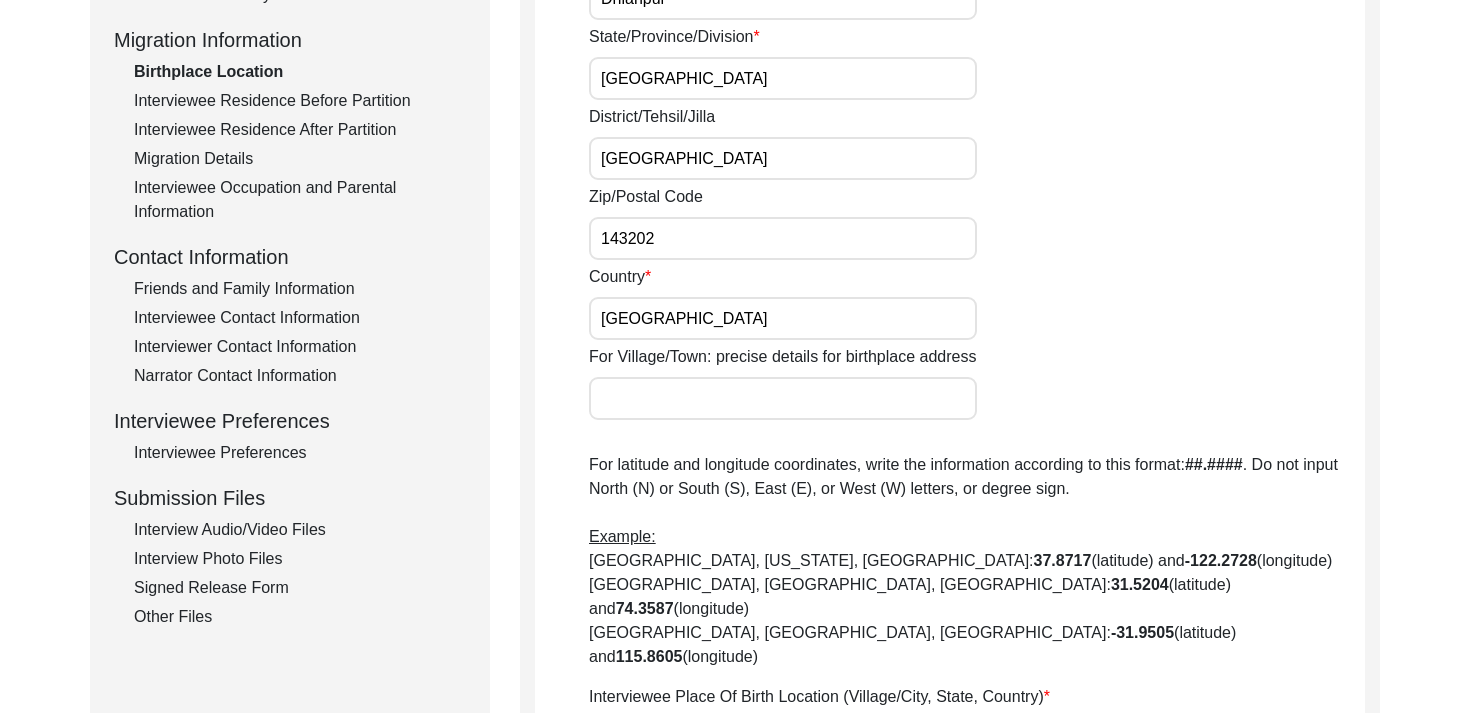 scroll, scrollTop: 519, scrollLeft: 0, axis: vertical 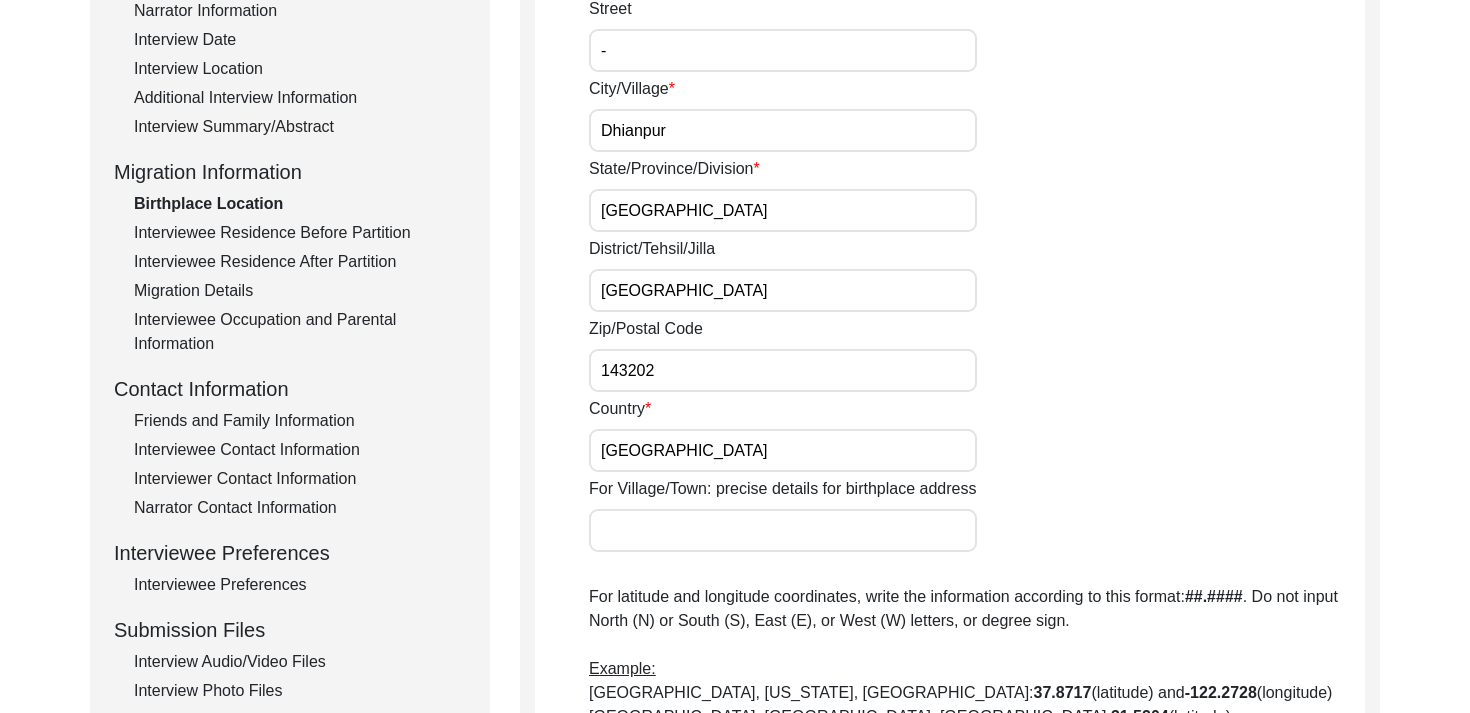 click on "Dhianpur" at bounding box center [783, 130] 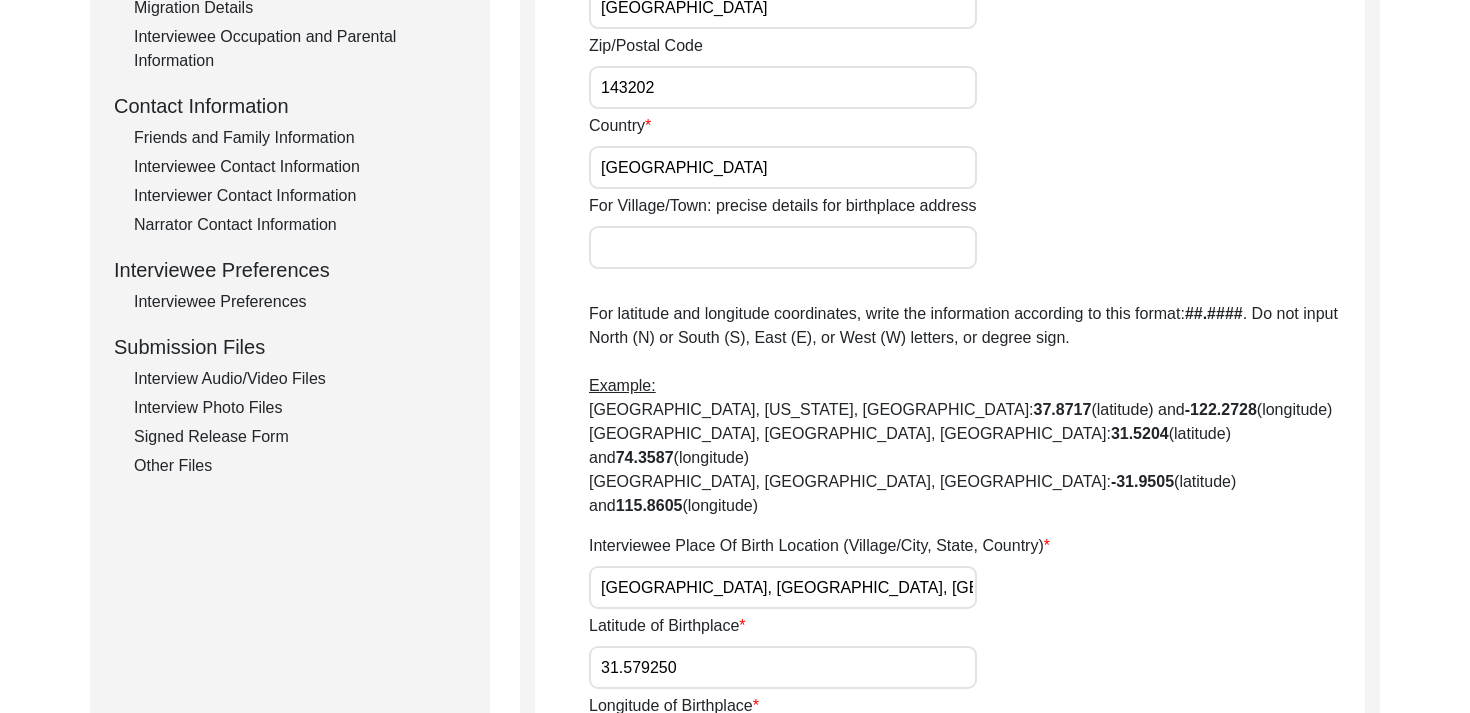 scroll, scrollTop: 668, scrollLeft: 0, axis: vertical 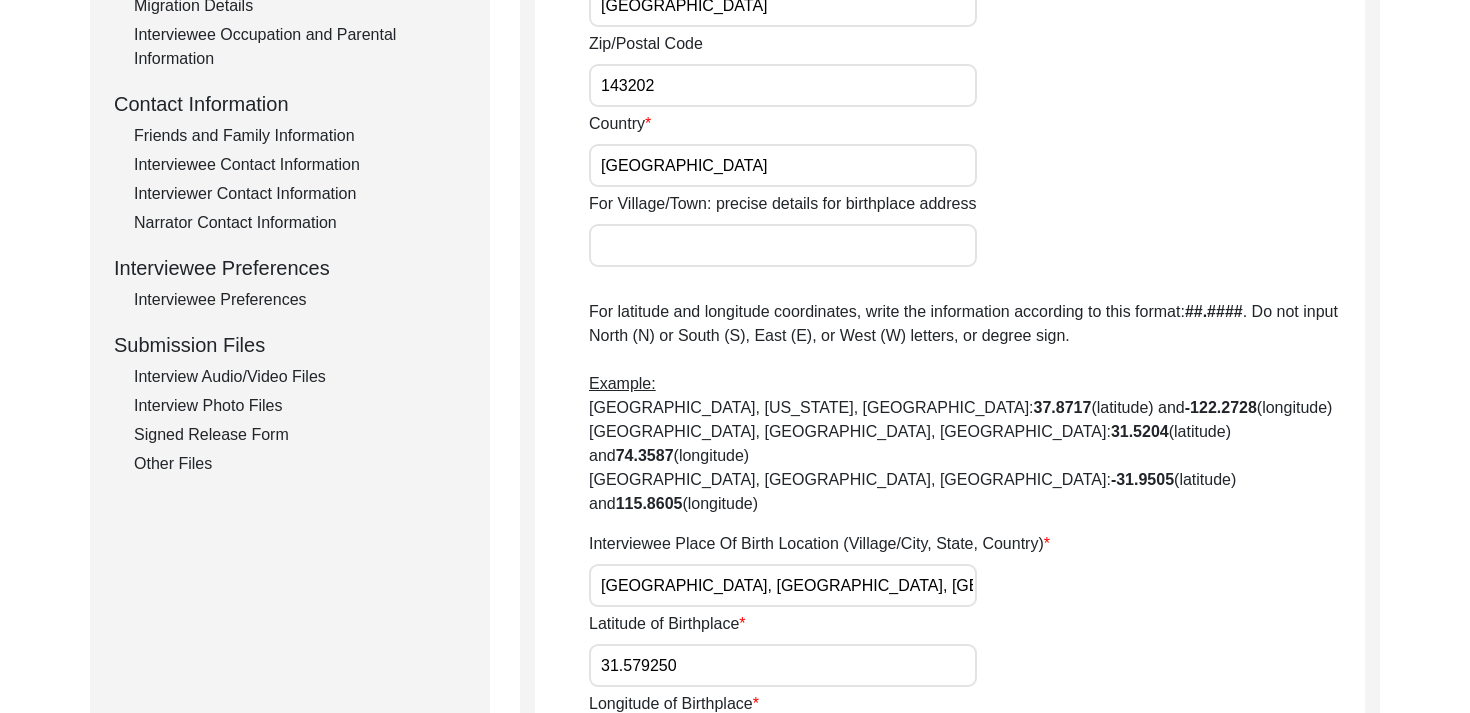 click on "[GEOGRAPHIC_DATA], [GEOGRAPHIC_DATA], [GEOGRAPHIC_DATA], [GEOGRAPHIC_DATA]," at bounding box center (783, 585) 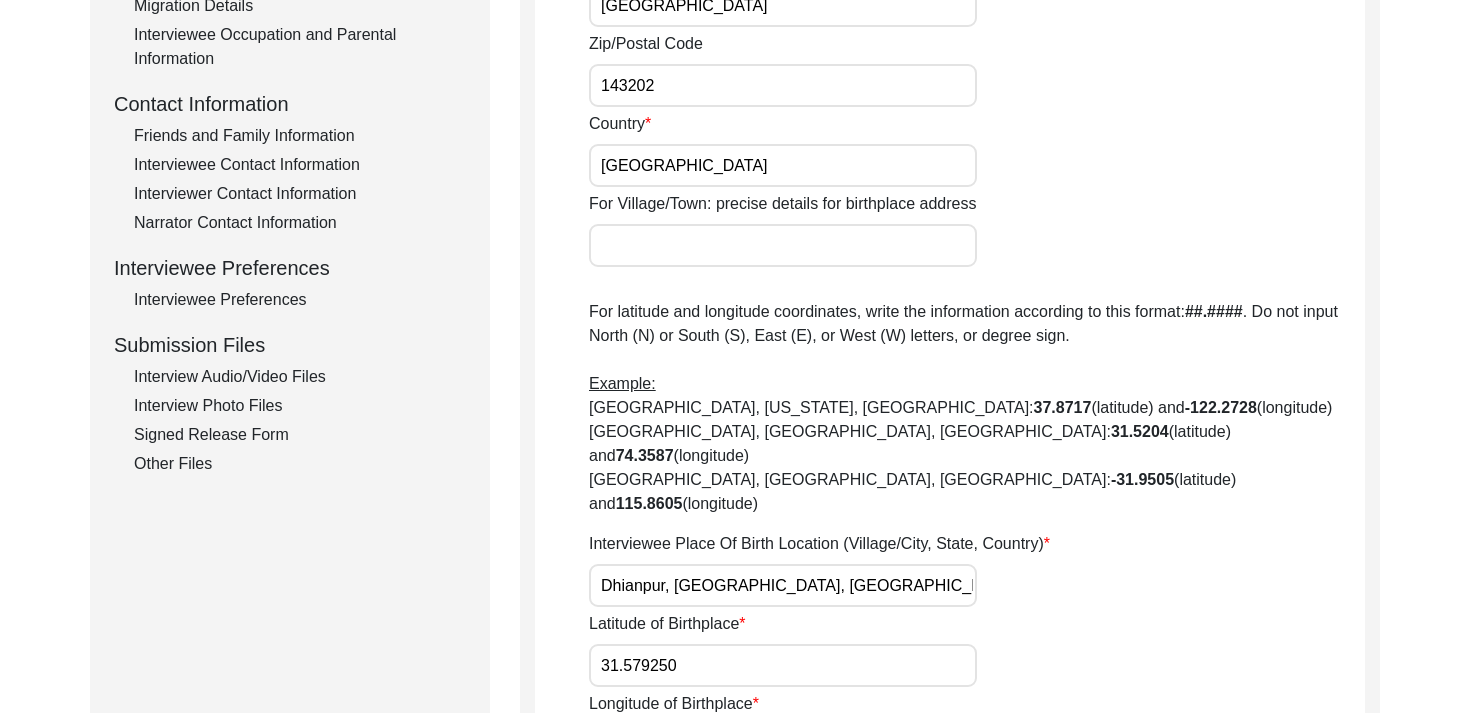 scroll, scrollTop: 0, scrollLeft: 71, axis: horizontal 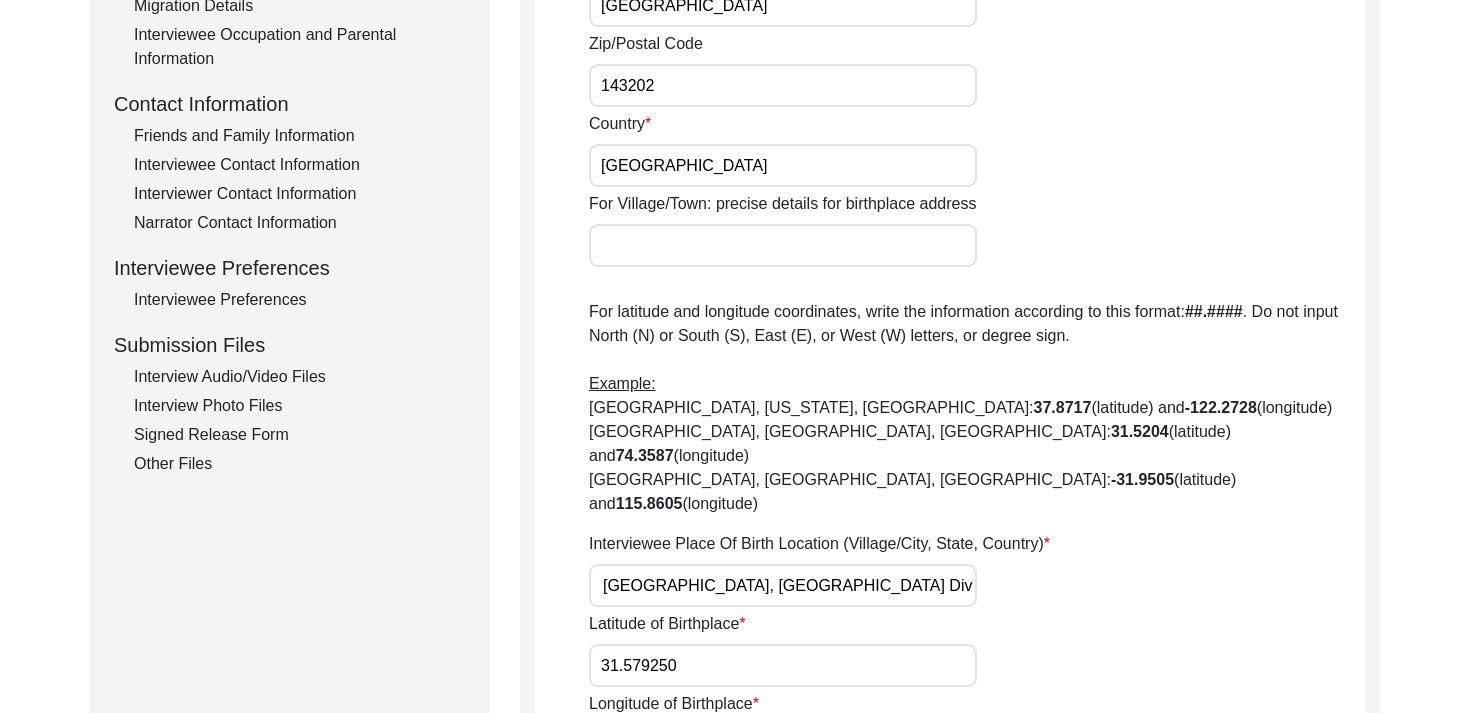 type on "Dhianpur, [GEOGRAPHIC_DATA], [GEOGRAPHIC_DATA] Division, [GEOGRAPHIC_DATA], [GEOGRAPHIC_DATA]" 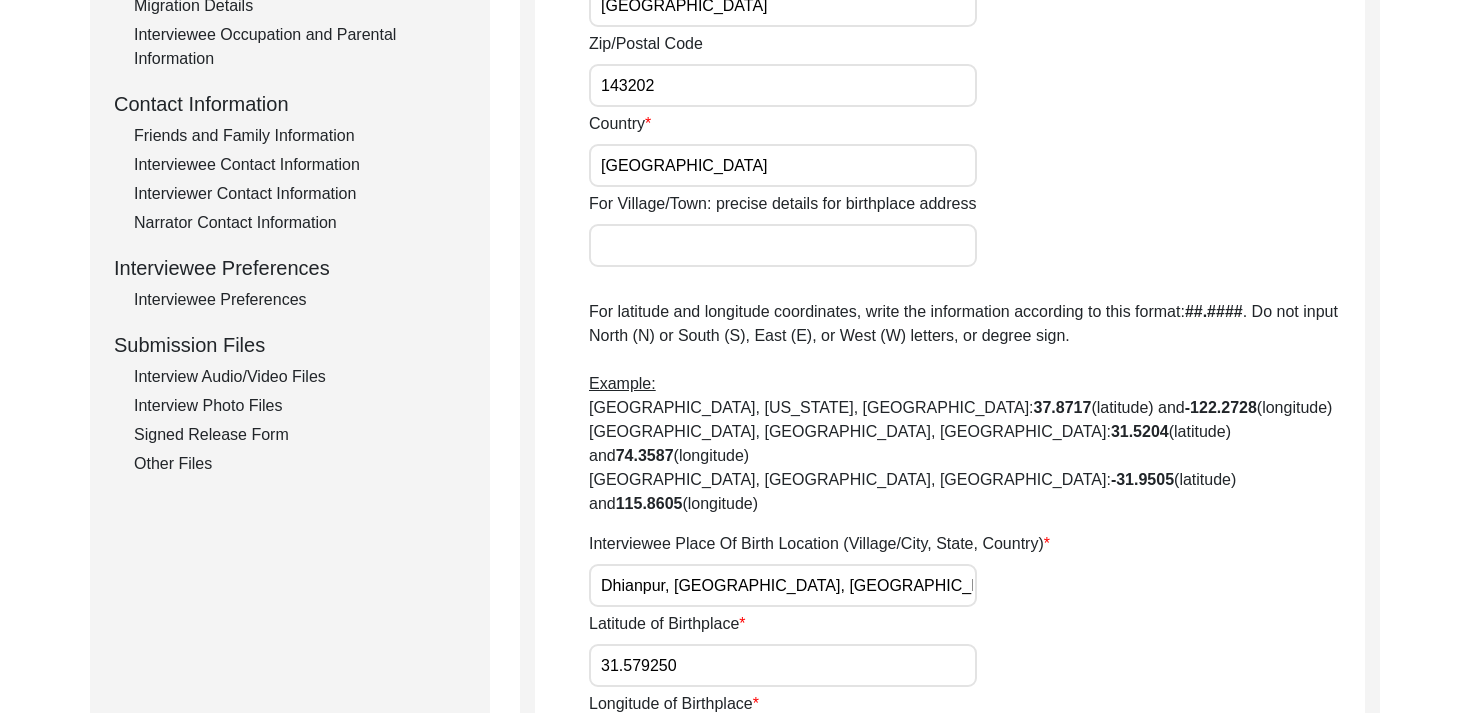 click on "31.579250" at bounding box center [783, 665] 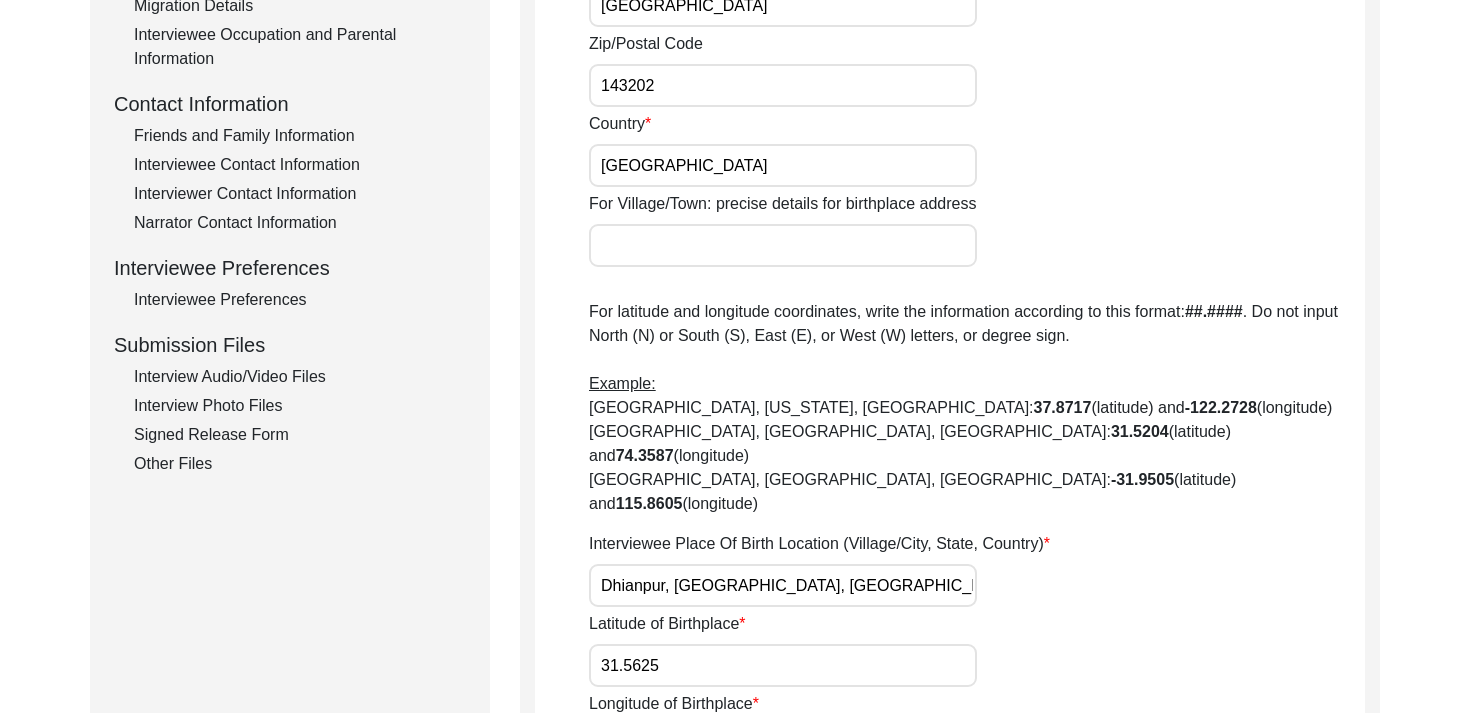 type on "31.5625" 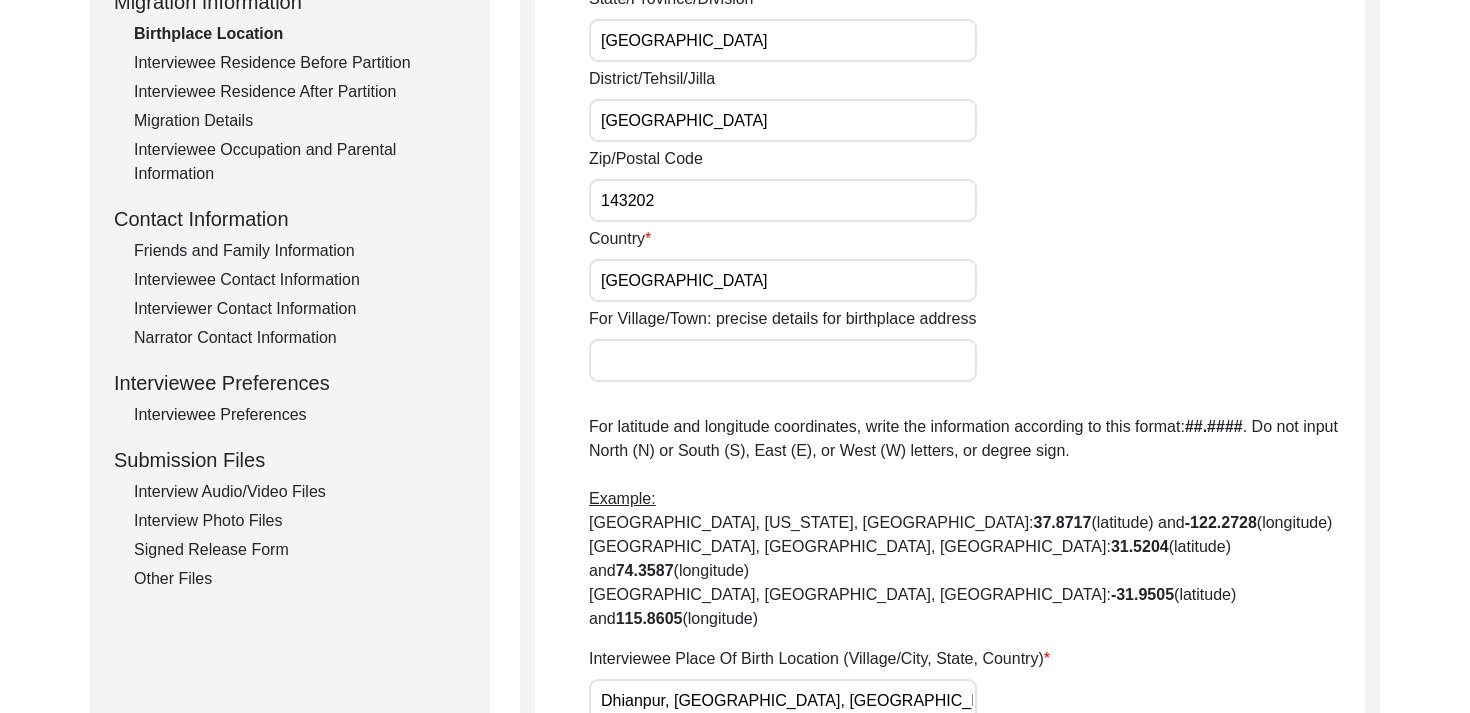 scroll, scrollTop: 412, scrollLeft: 0, axis: vertical 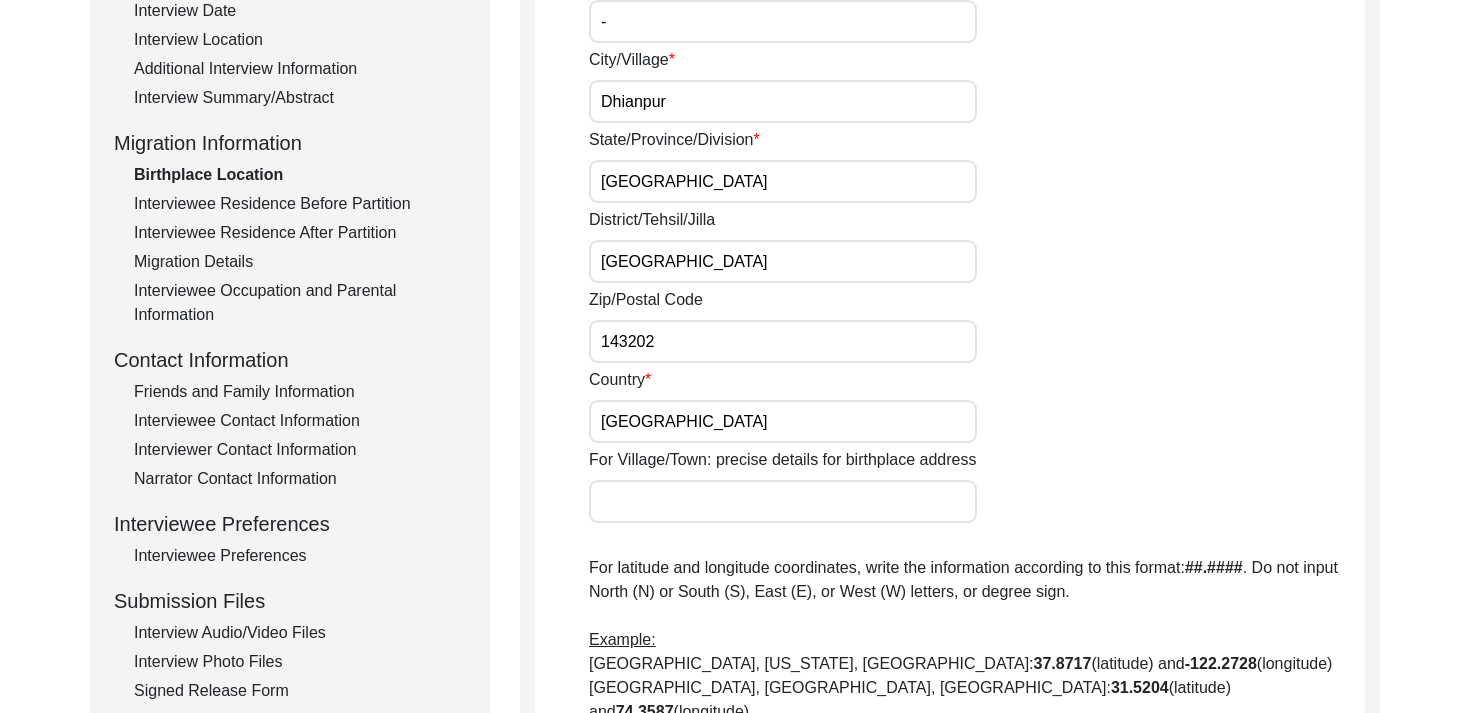 click on "[GEOGRAPHIC_DATA]" at bounding box center [783, 261] 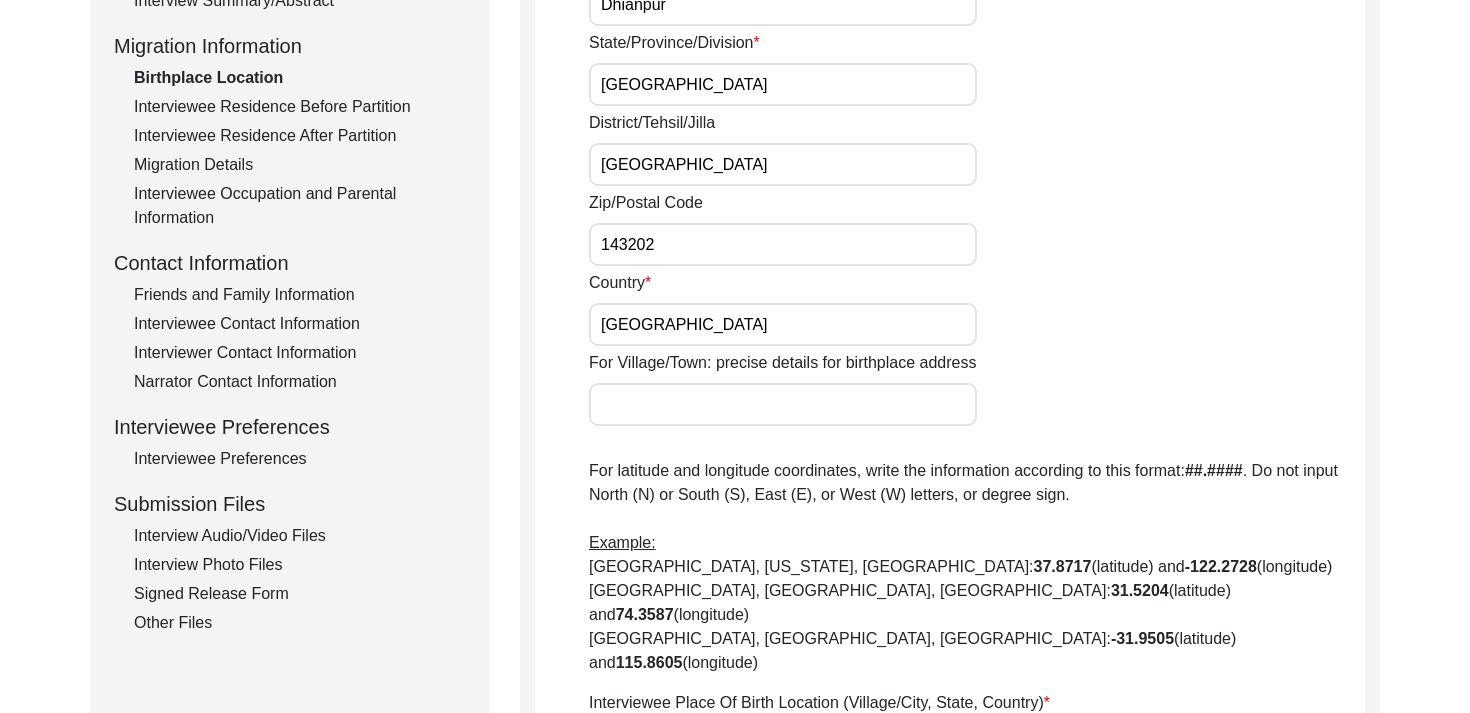 scroll, scrollTop: 515, scrollLeft: 0, axis: vertical 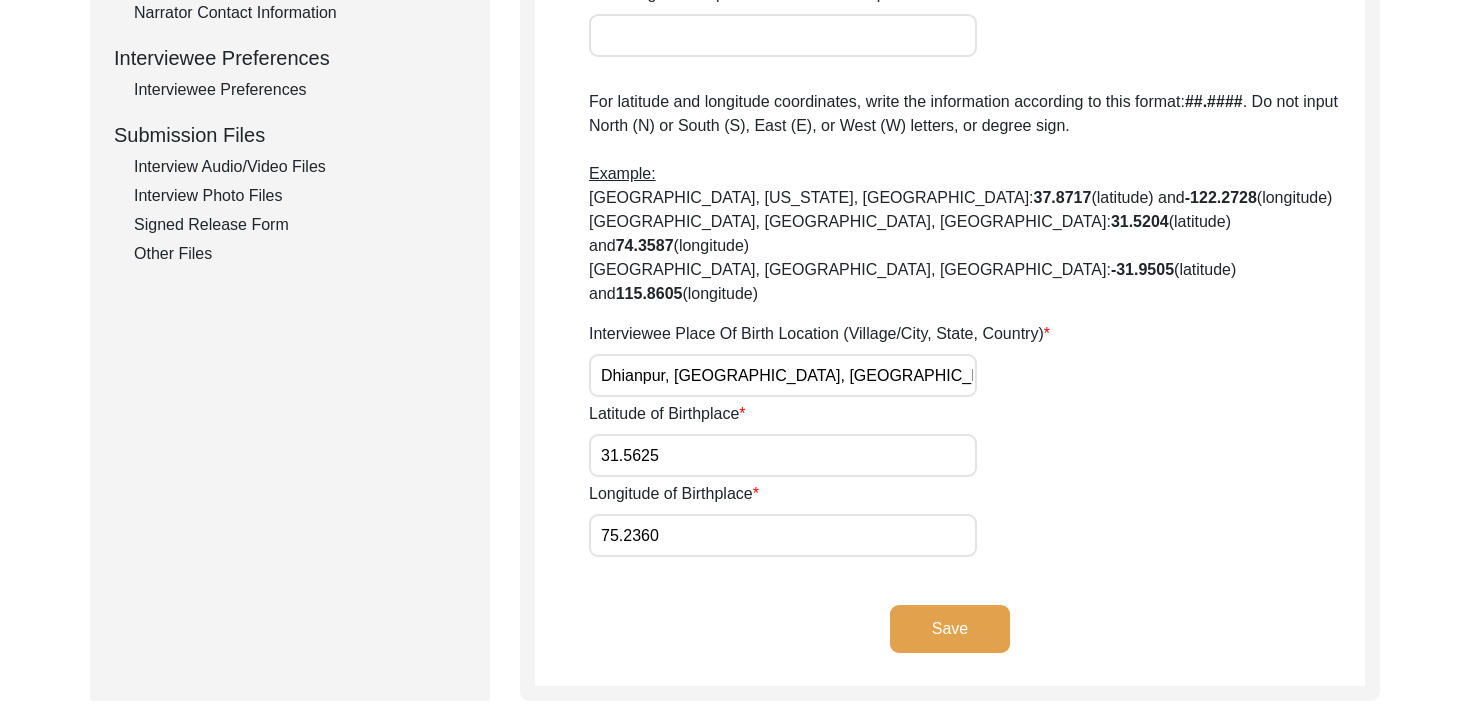click on "Save" 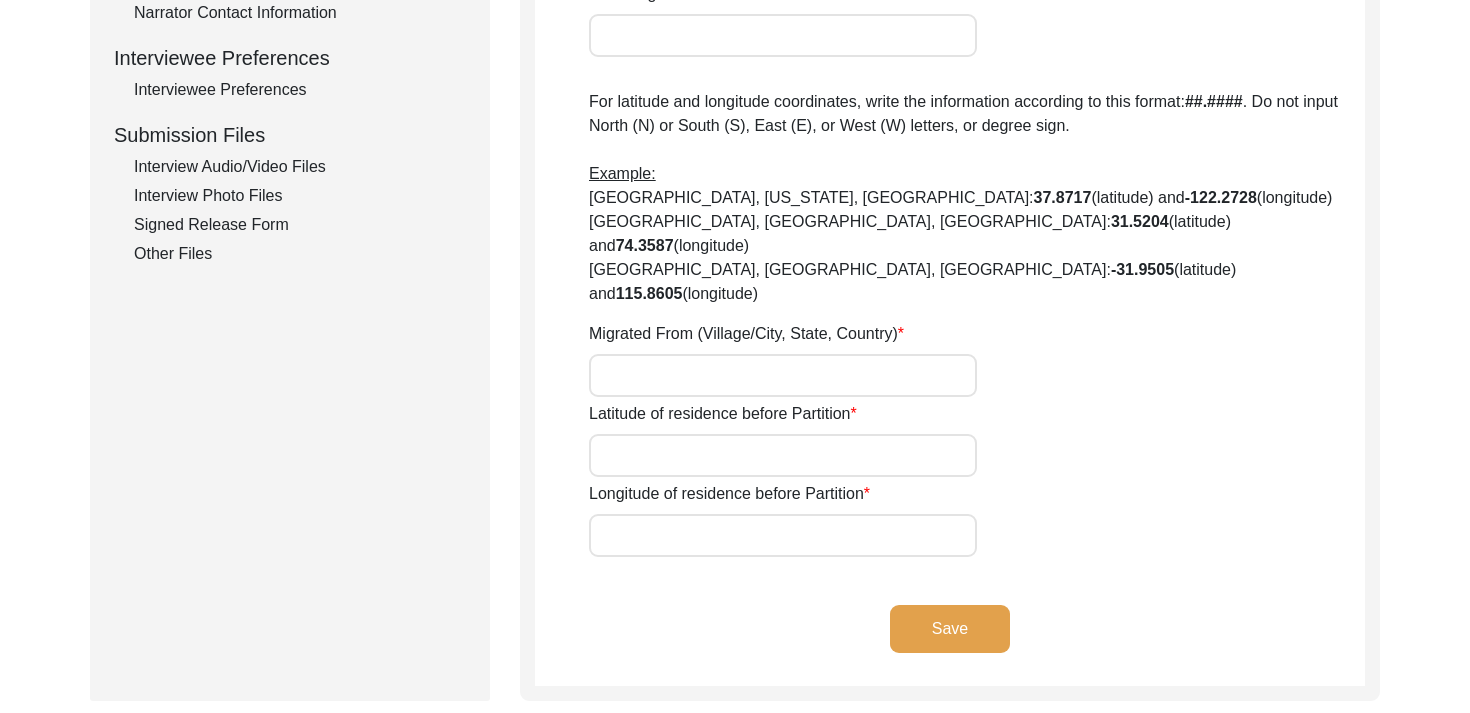 type on "Dhianpur" 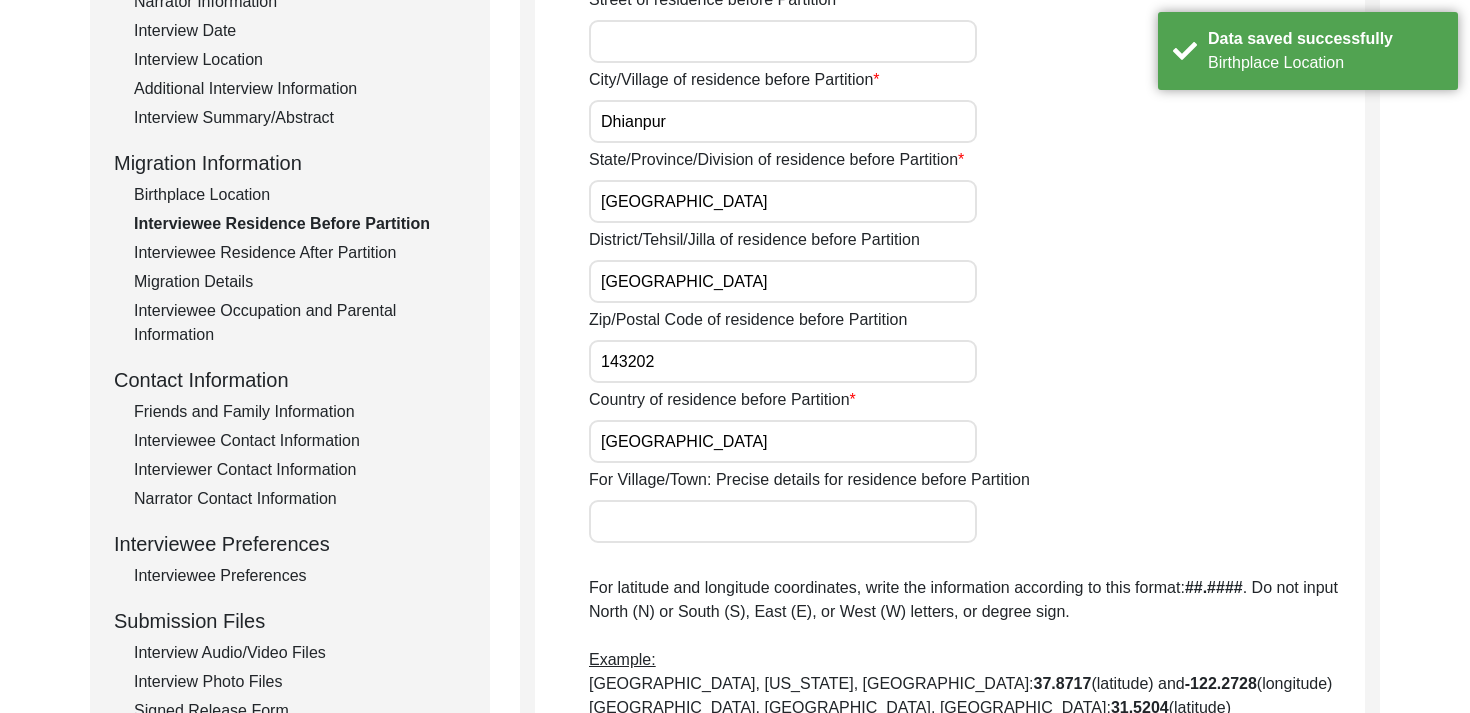 scroll, scrollTop: 0, scrollLeft: 0, axis: both 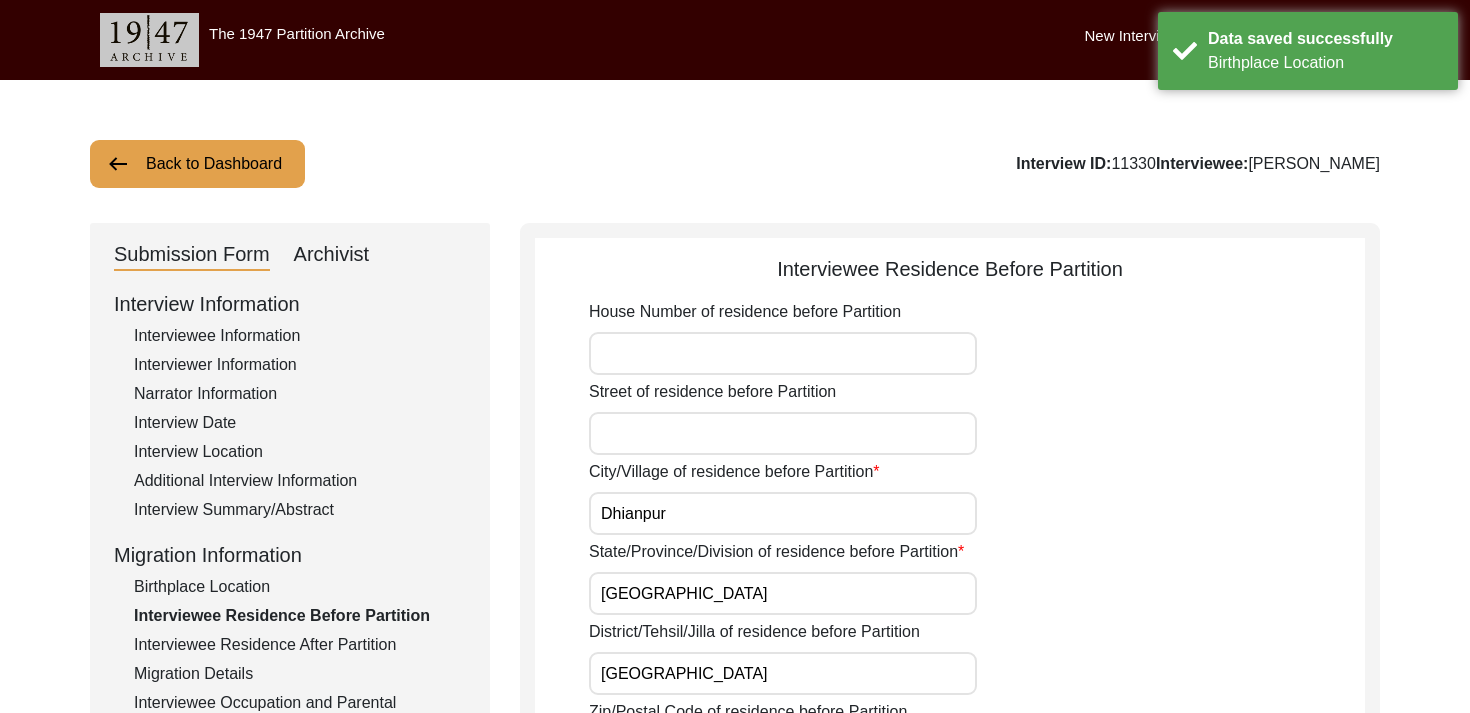 click on "House Number of residence before Partition" at bounding box center (783, 353) 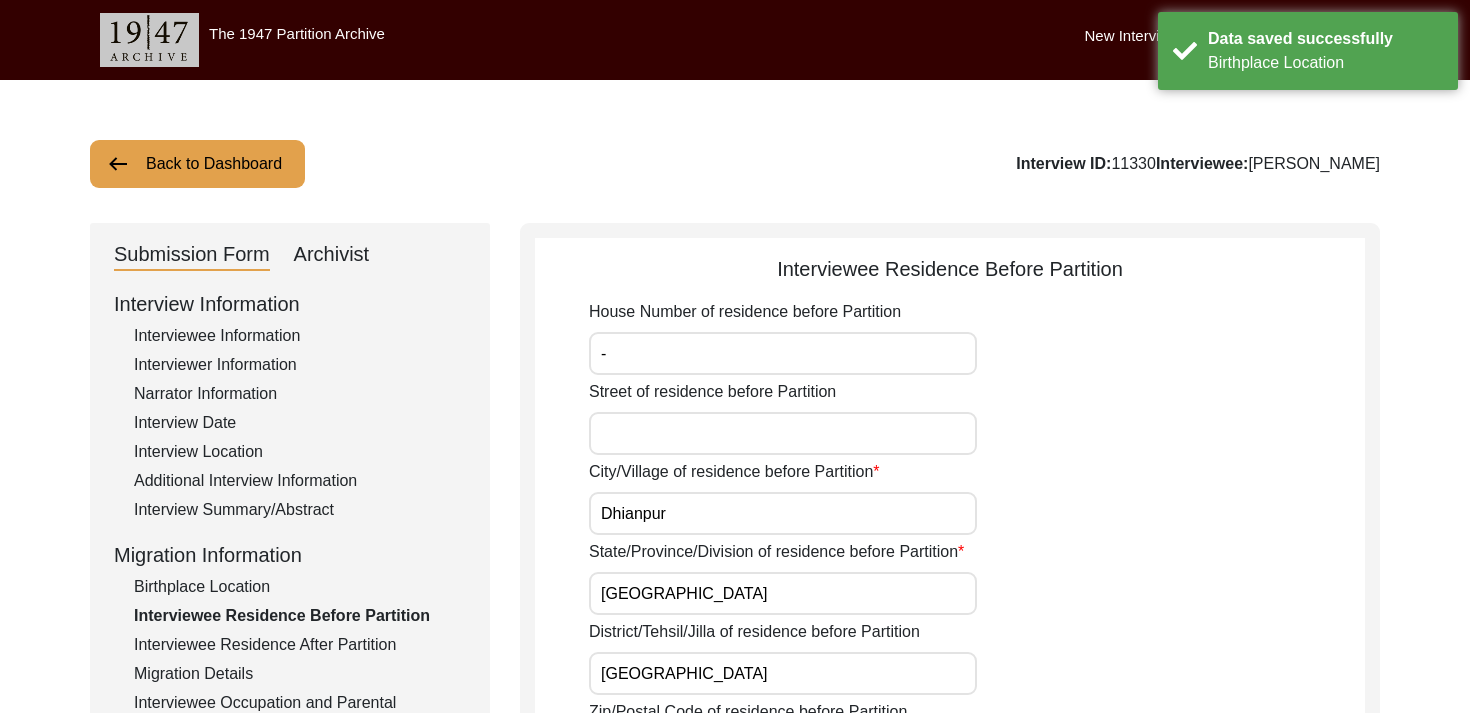 type on "-" 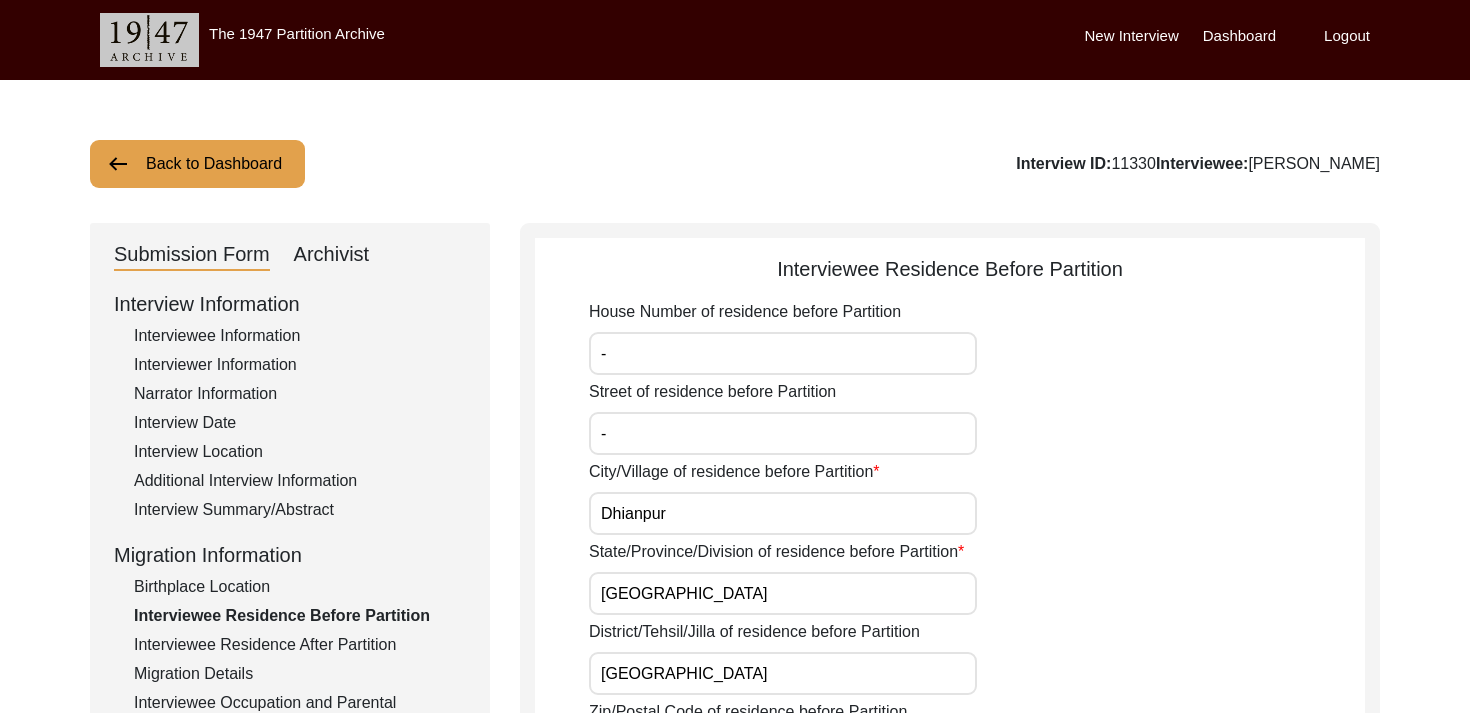 type on "-" 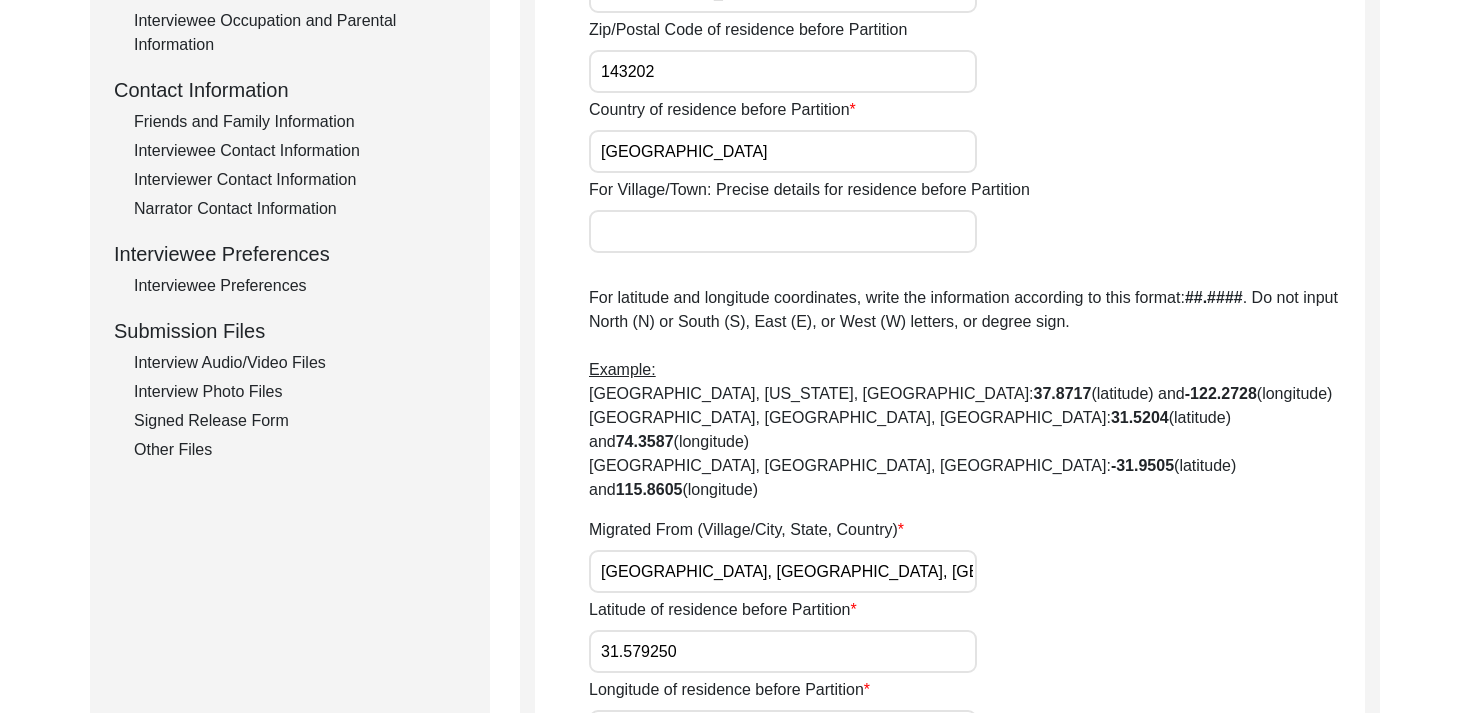 scroll, scrollTop: 702, scrollLeft: 0, axis: vertical 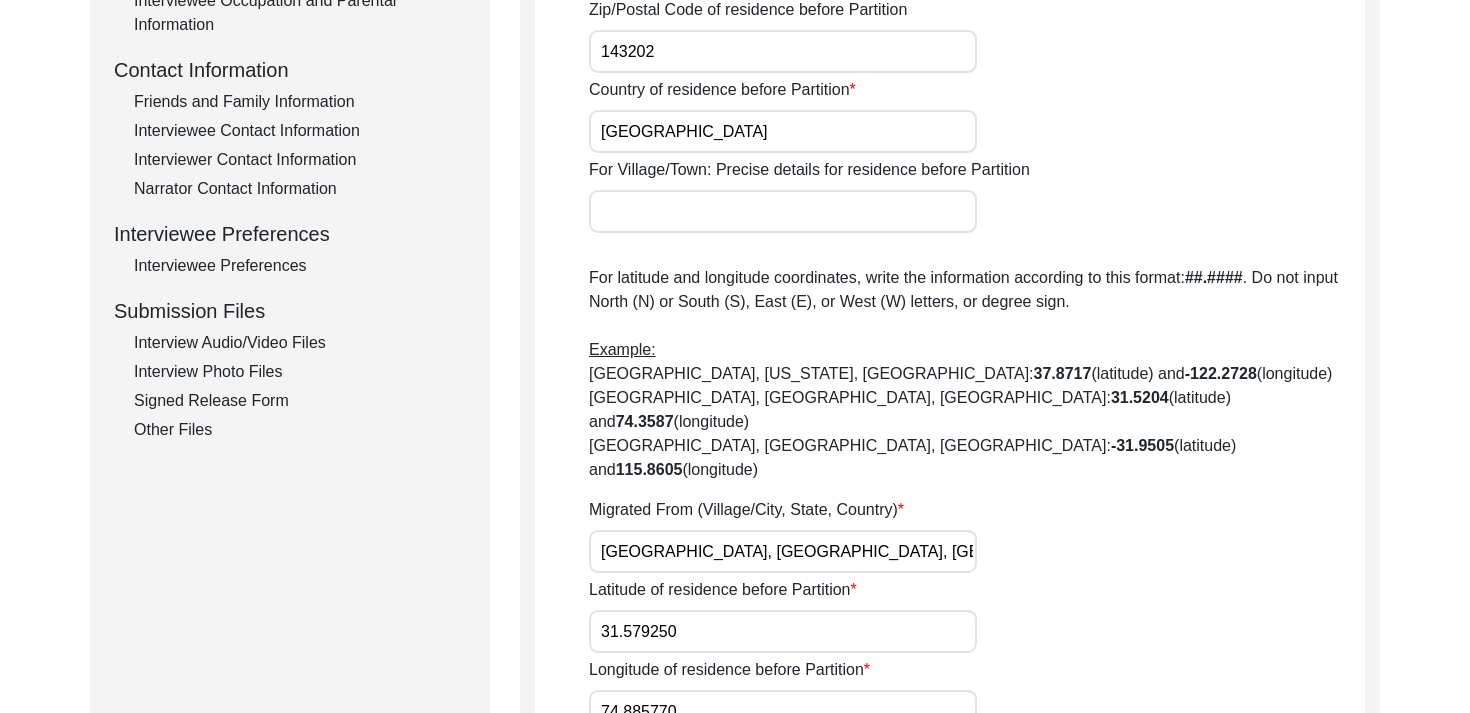 click on "[GEOGRAPHIC_DATA], [GEOGRAPHIC_DATA], [GEOGRAPHIC_DATA], [GEOGRAPHIC_DATA]," at bounding box center (783, 551) 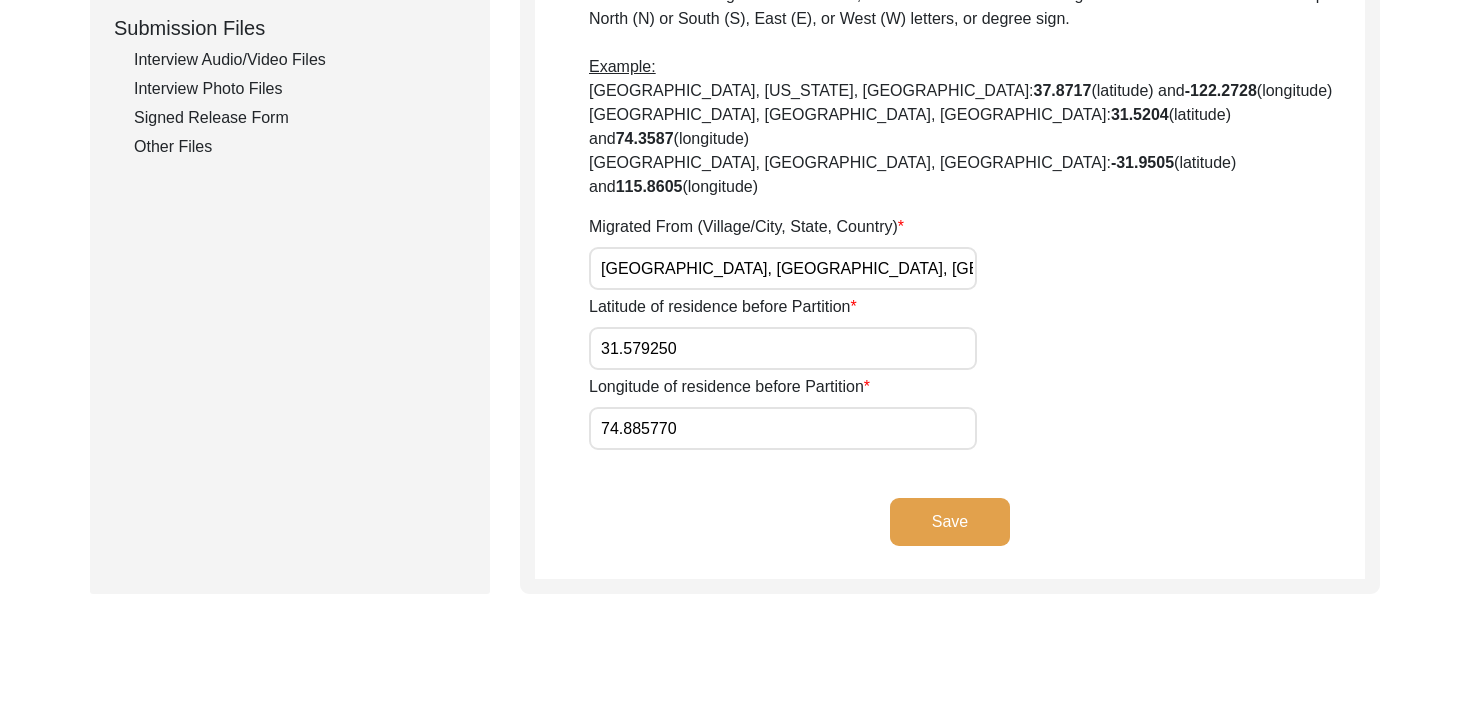 scroll, scrollTop: 1006, scrollLeft: 0, axis: vertical 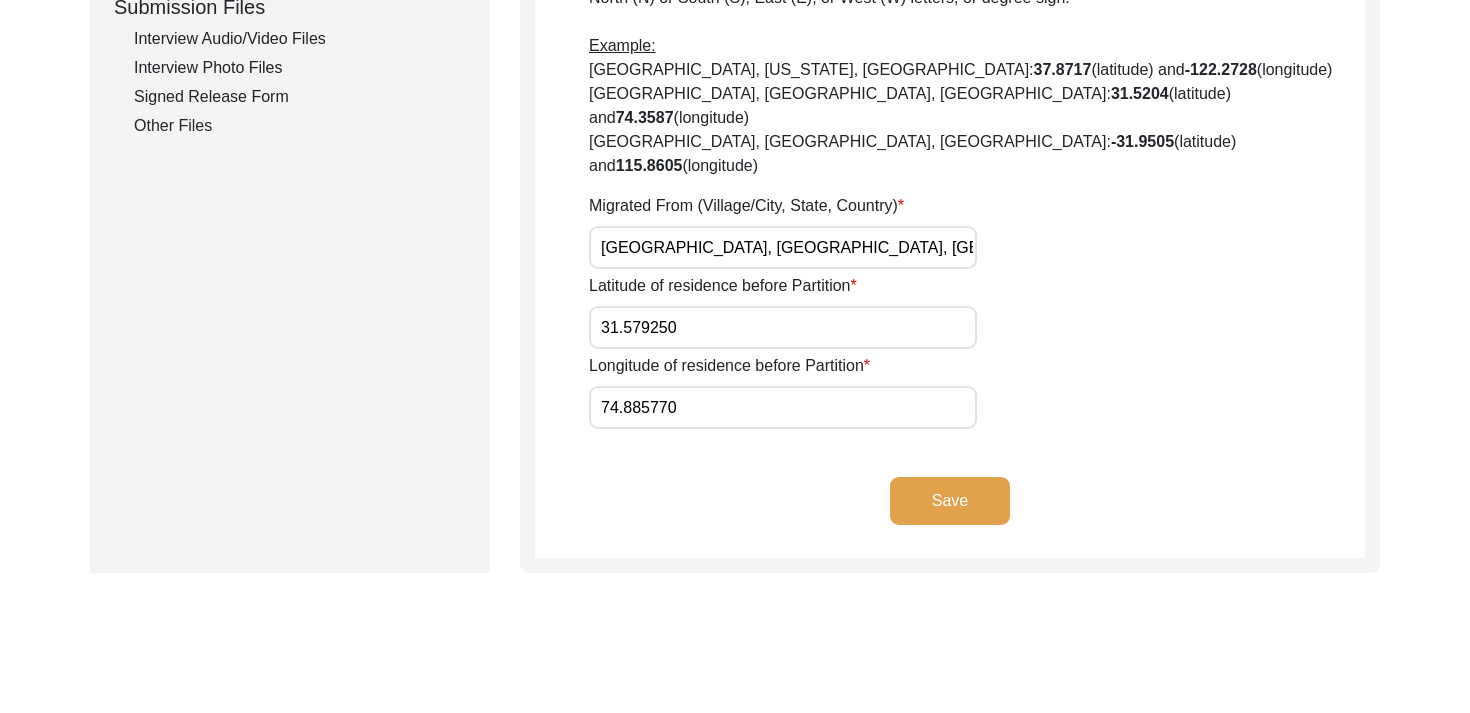 click on "Longitude of residence before Partition 74.885770" 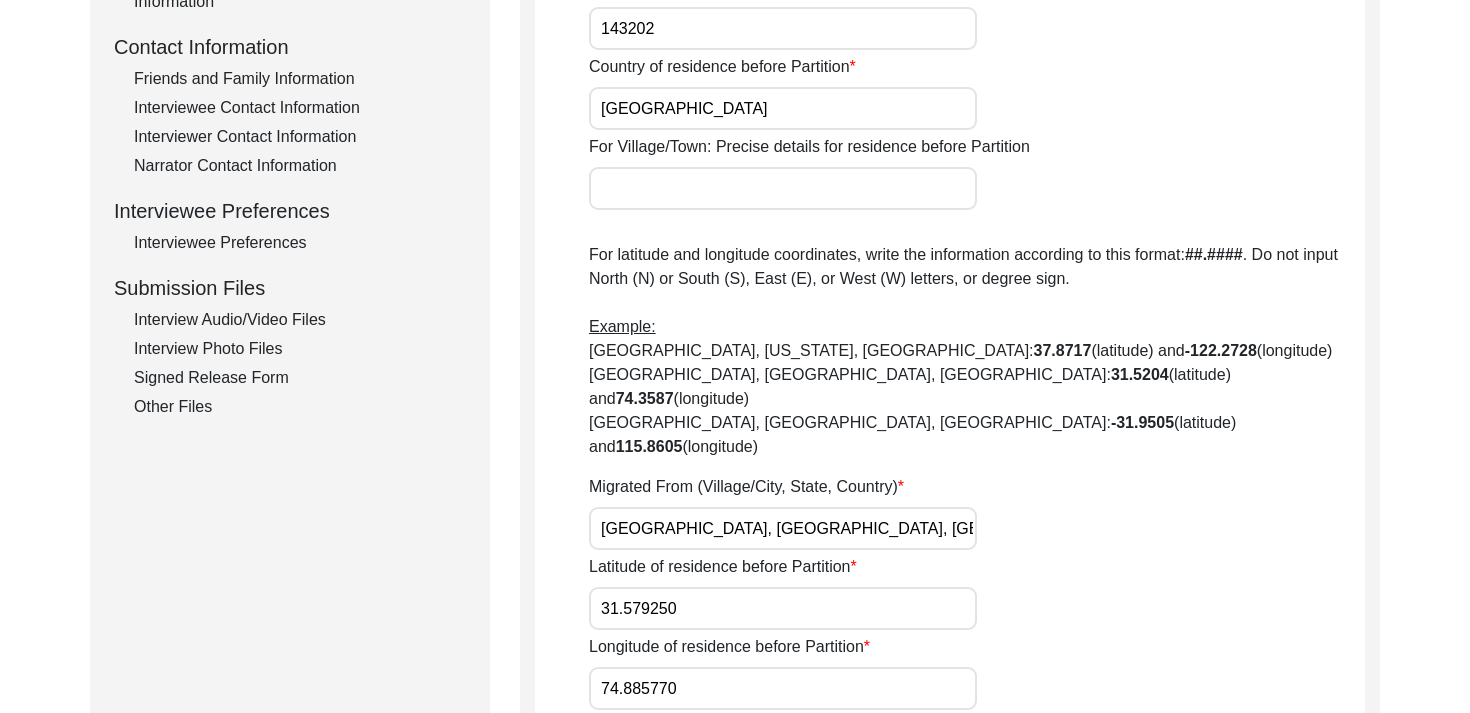 scroll, scrollTop: 780, scrollLeft: 0, axis: vertical 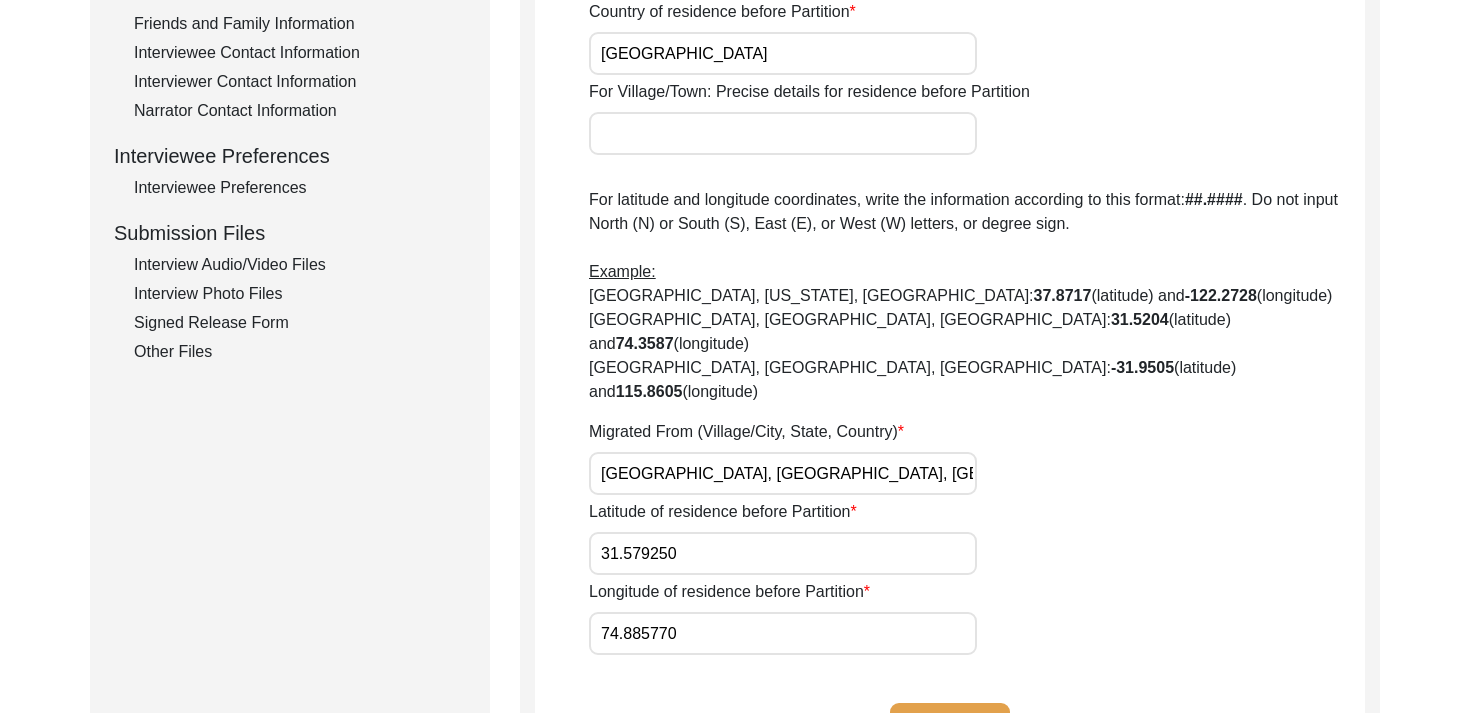 click on "[GEOGRAPHIC_DATA], [GEOGRAPHIC_DATA], [GEOGRAPHIC_DATA], [GEOGRAPHIC_DATA]," at bounding box center [783, 473] 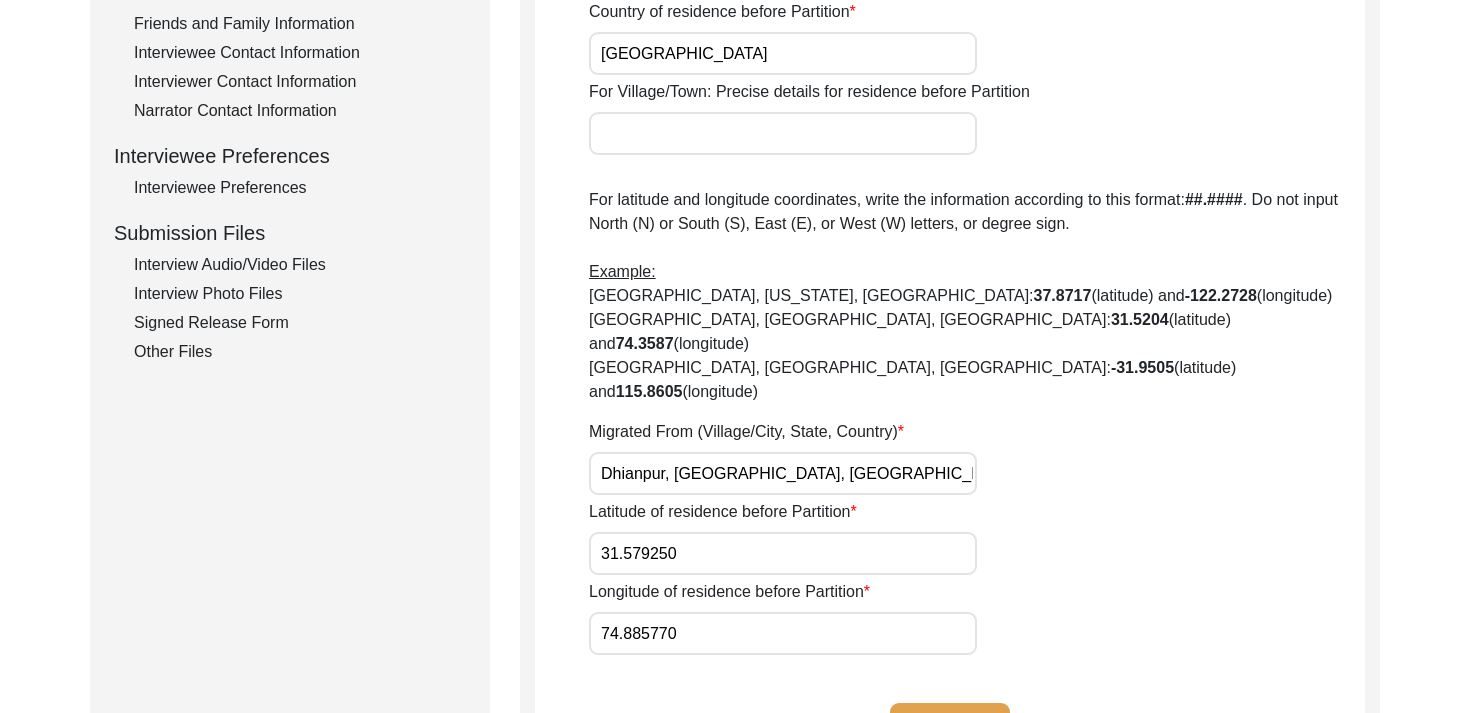 scroll, scrollTop: 0, scrollLeft: 71, axis: horizontal 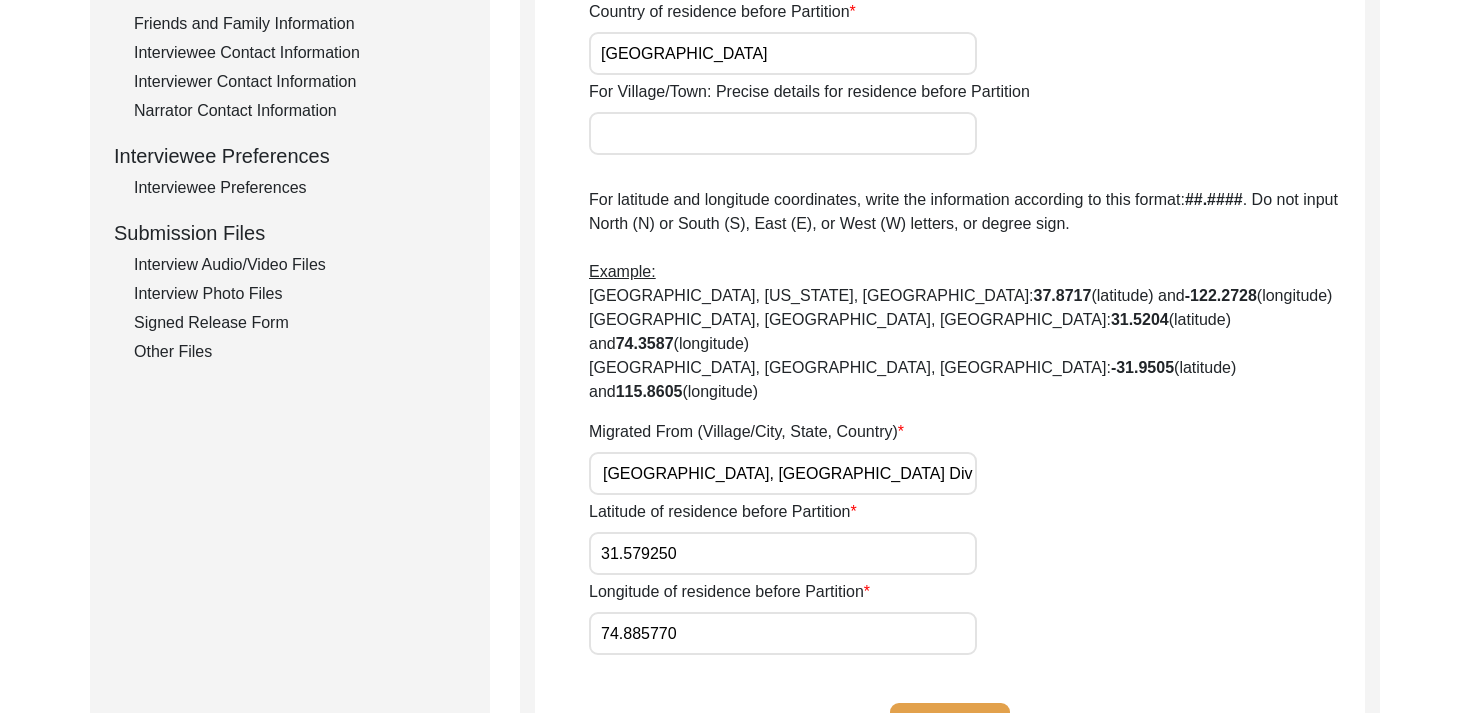 click on "Dhianpur, [GEOGRAPHIC_DATA], [GEOGRAPHIC_DATA] Division, [GEOGRAPHIC_DATA], [GEOGRAPHIC_DATA]" at bounding box center [783, 473] 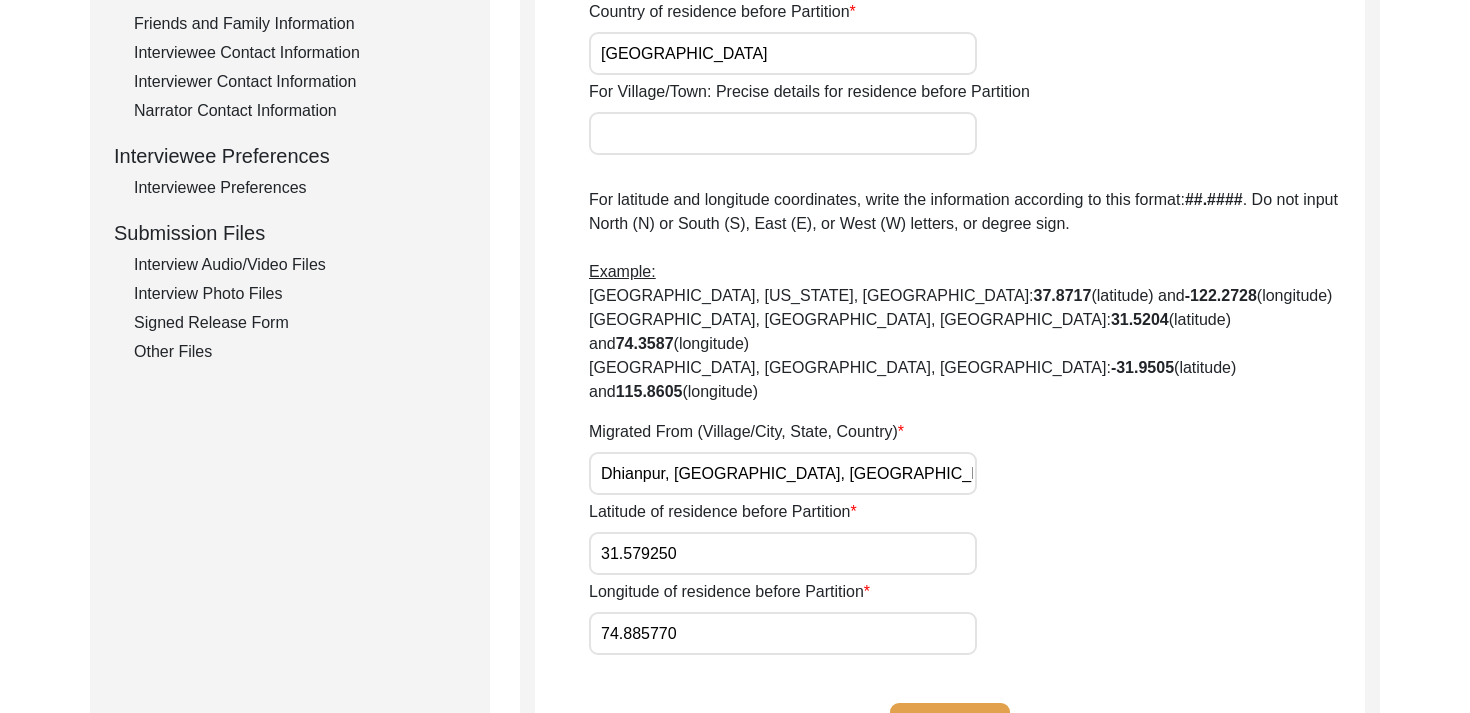 type on "Dhianpur, [GEOGRAPHIC_DATA], [GEOGRAPHIC_DATA] Division, [GEOGRAPHIC_DATA], [GEOGRAPHIC_DATA]" 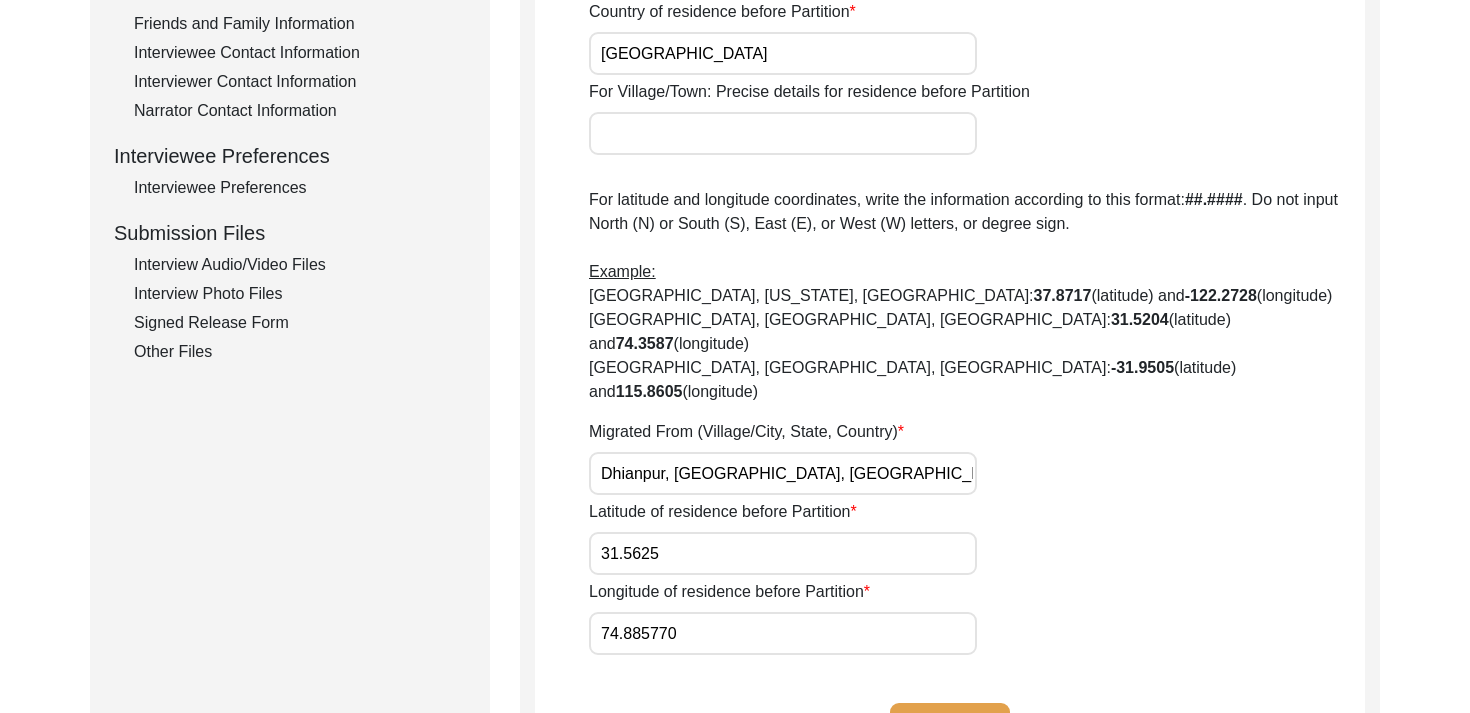type on "31.5625" 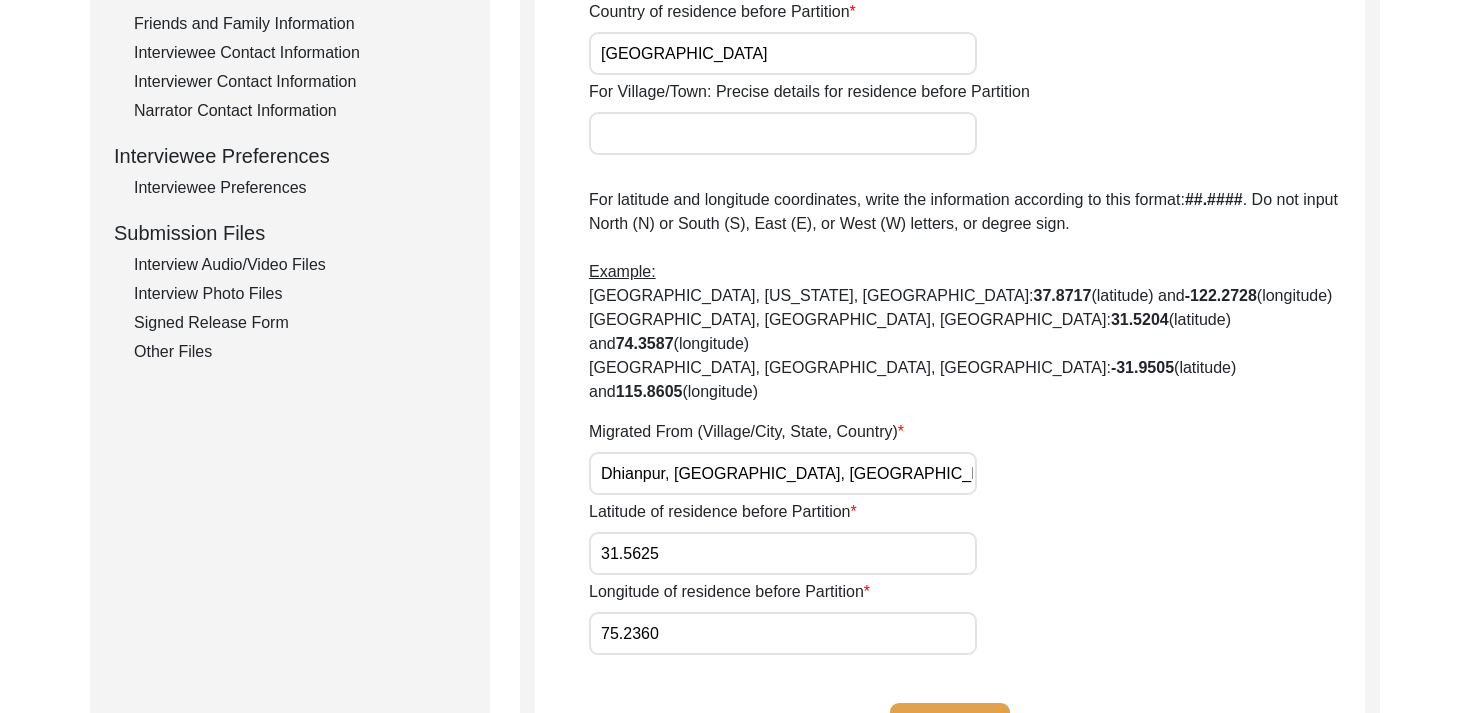 type on "75.2360" 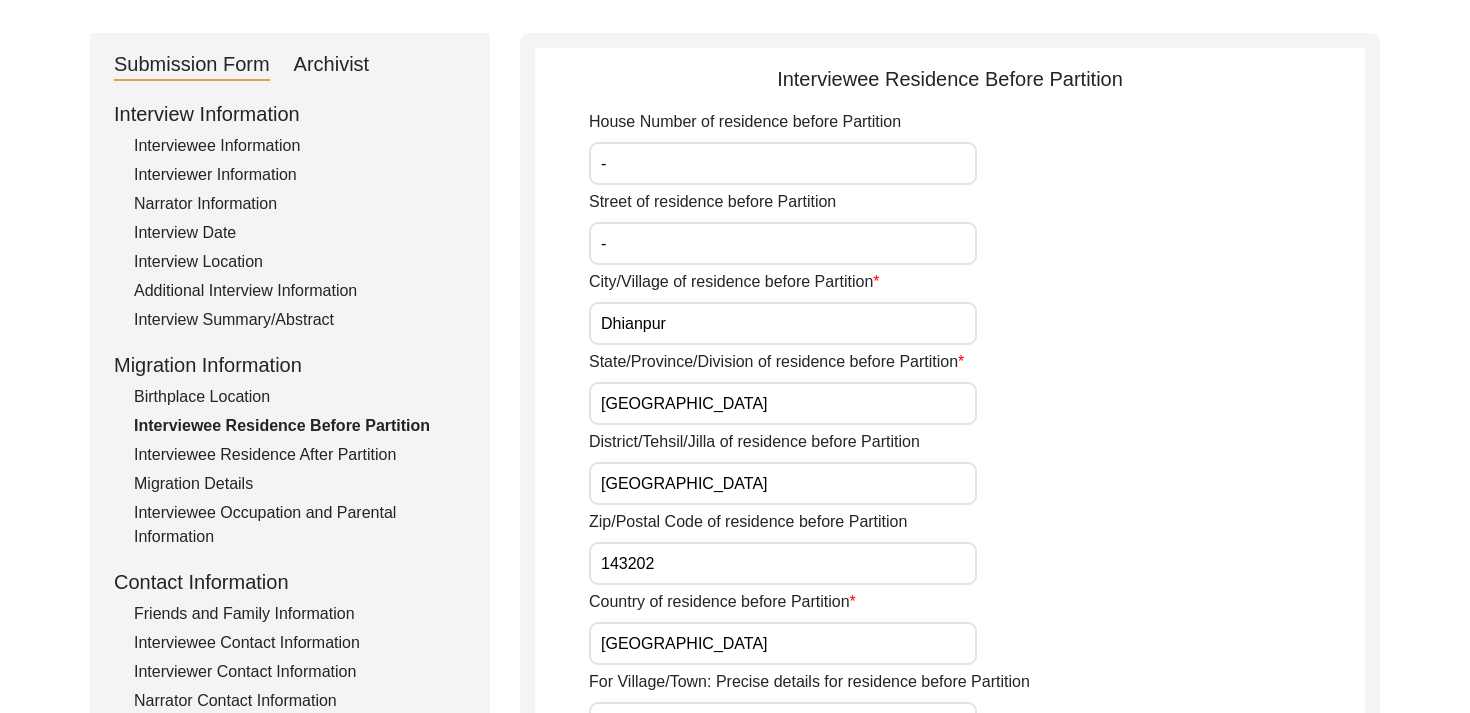 scroll, scrollTop: 0, scrollLeft: 0, axis: both 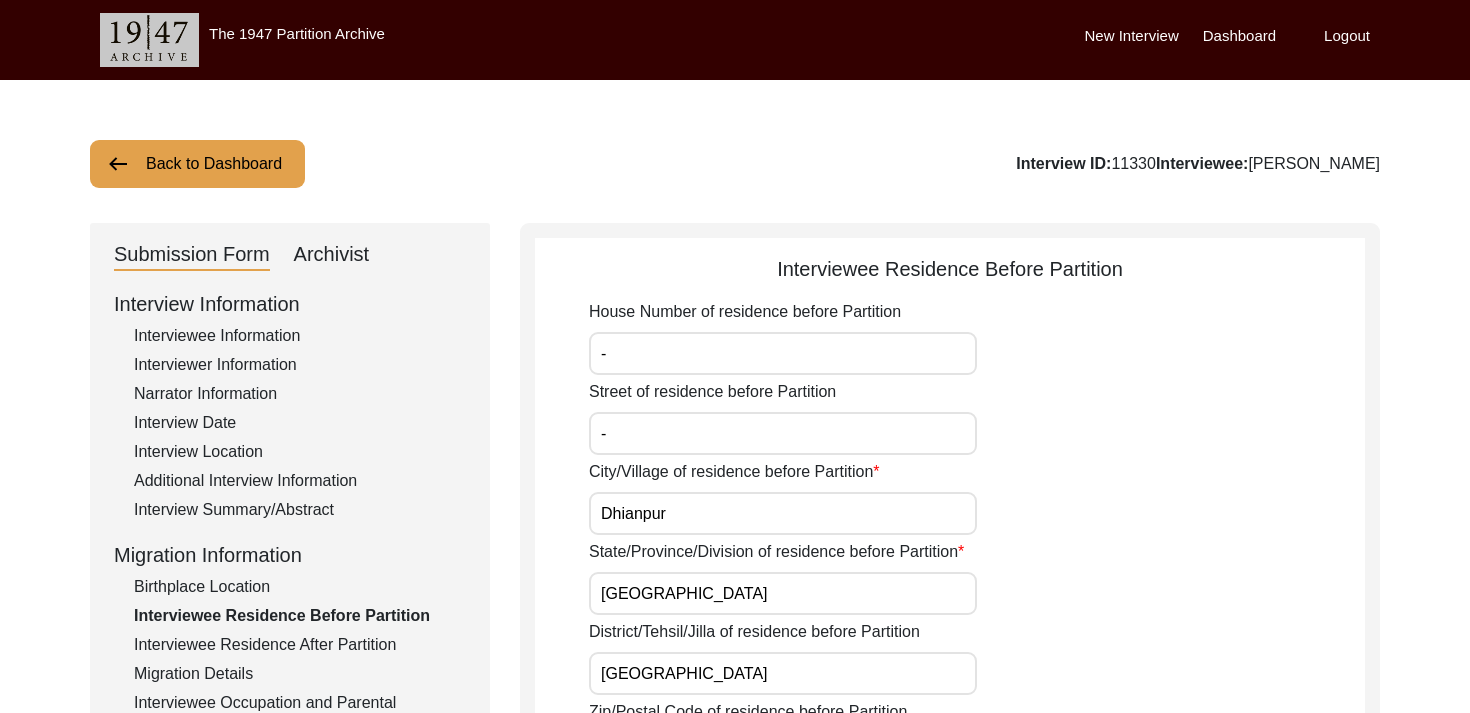 click on "-" at bounding box center [783, 353] 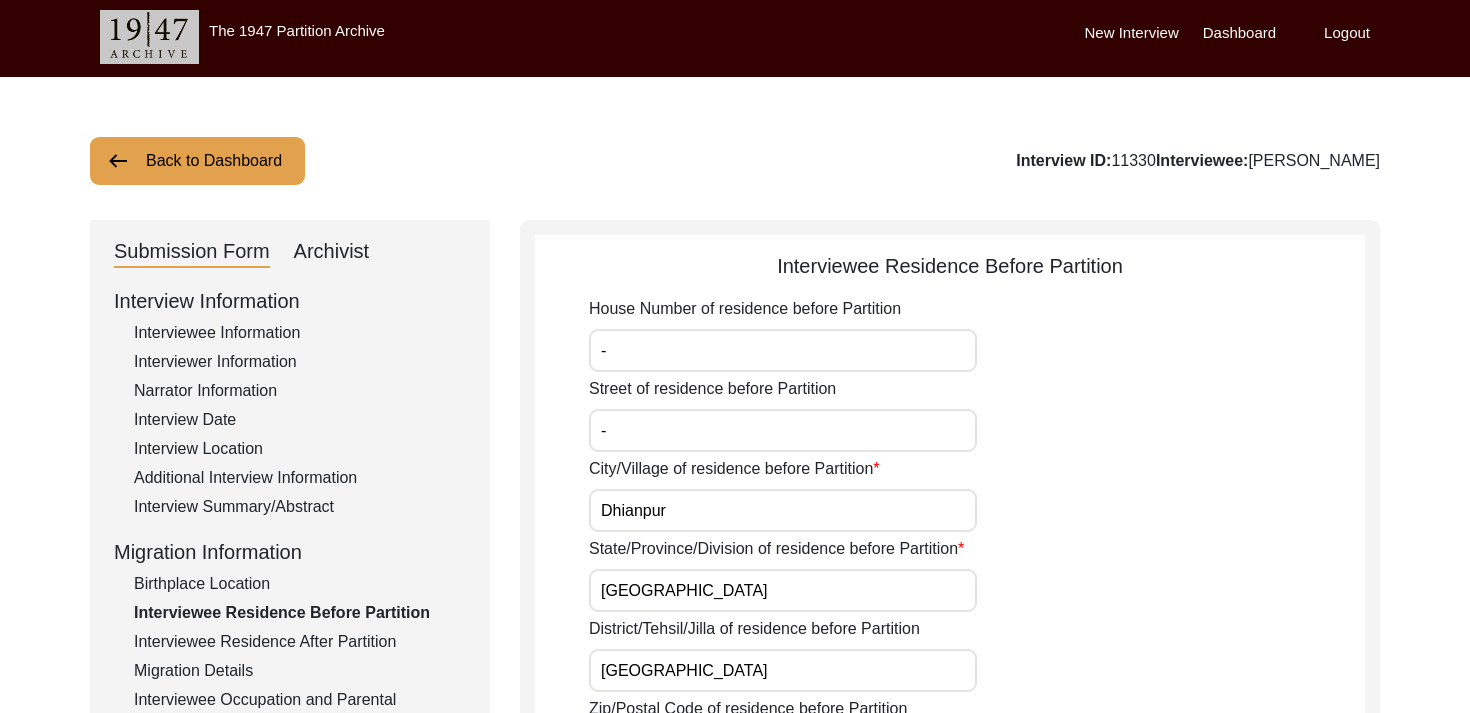scroll, scrollTop: 0, scrollLeft: 0, axis: both 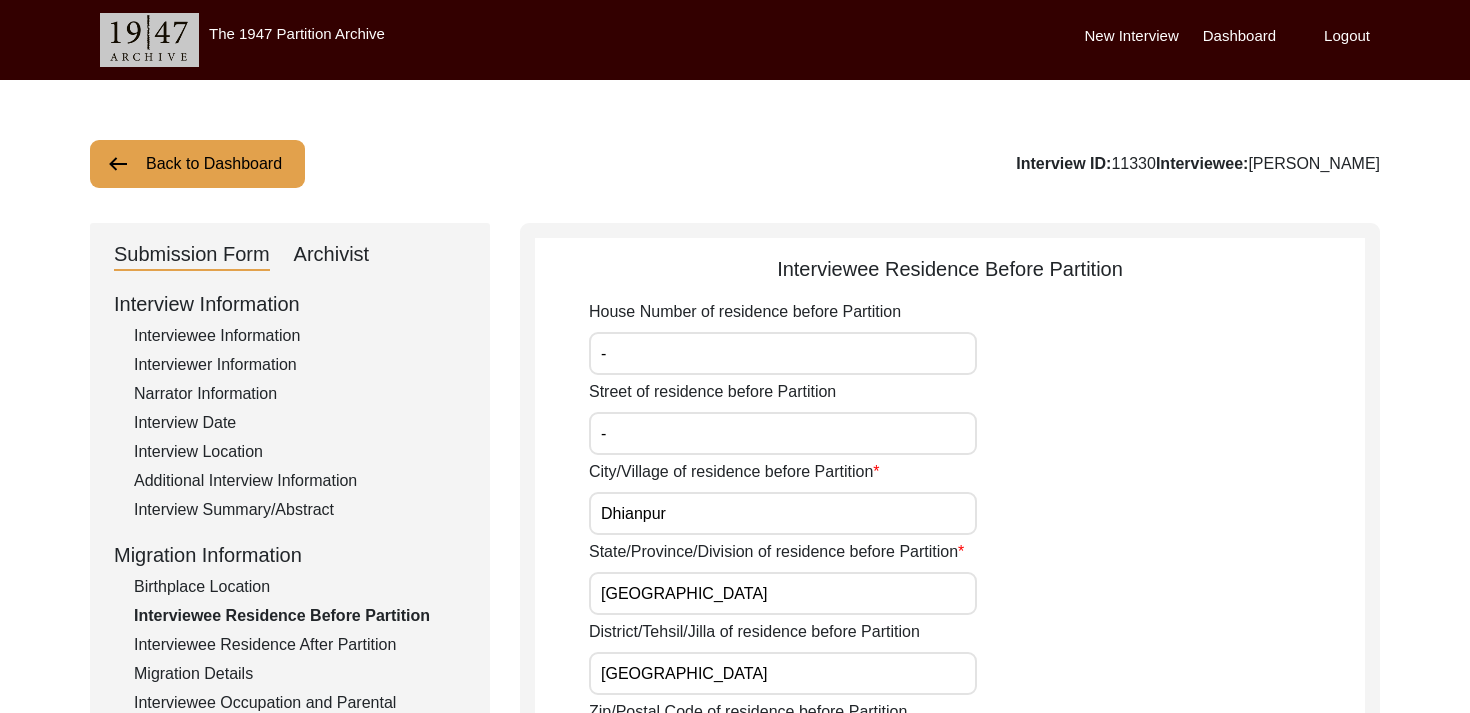 click on "[GEOGRAPHIC_DATA]" at bounding box center (783, 673) 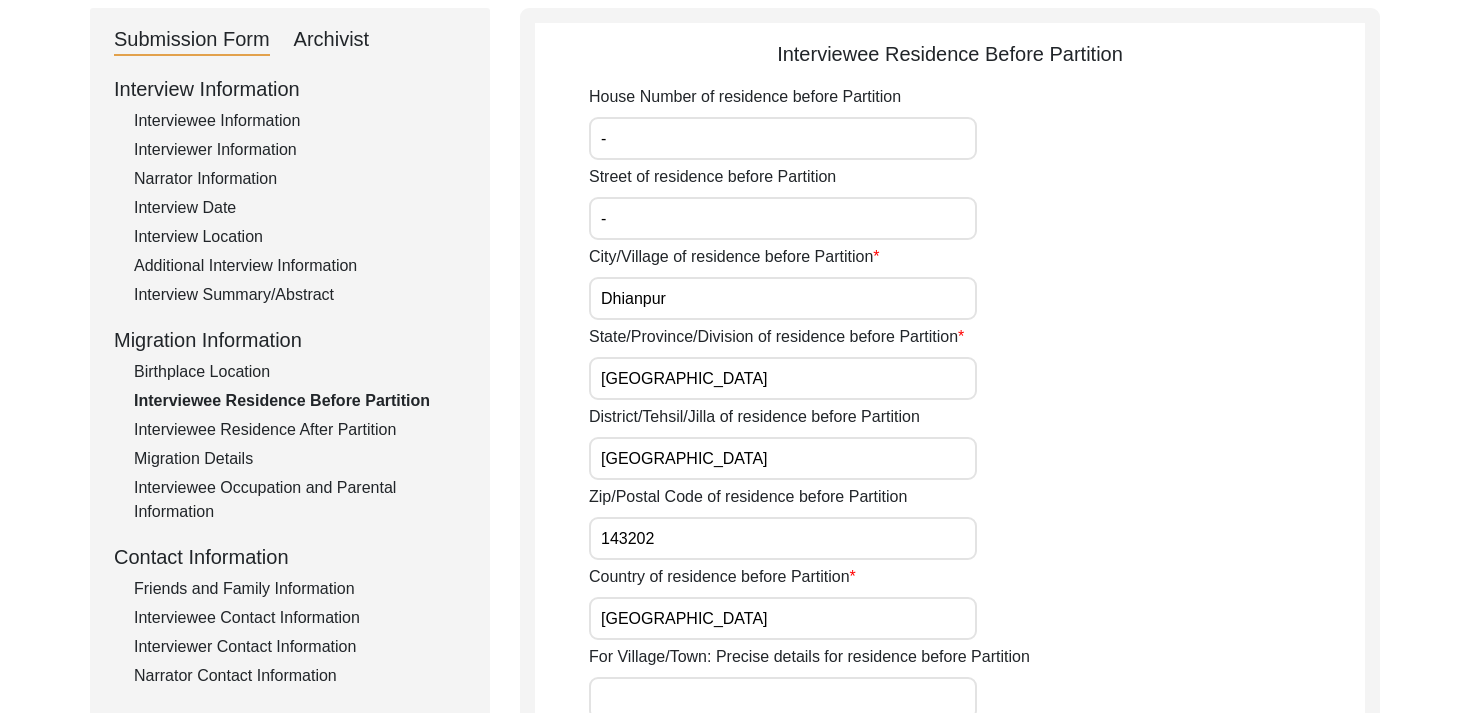 scroll, scrollTop: 213, scrollLeft: 0, axis: vertical 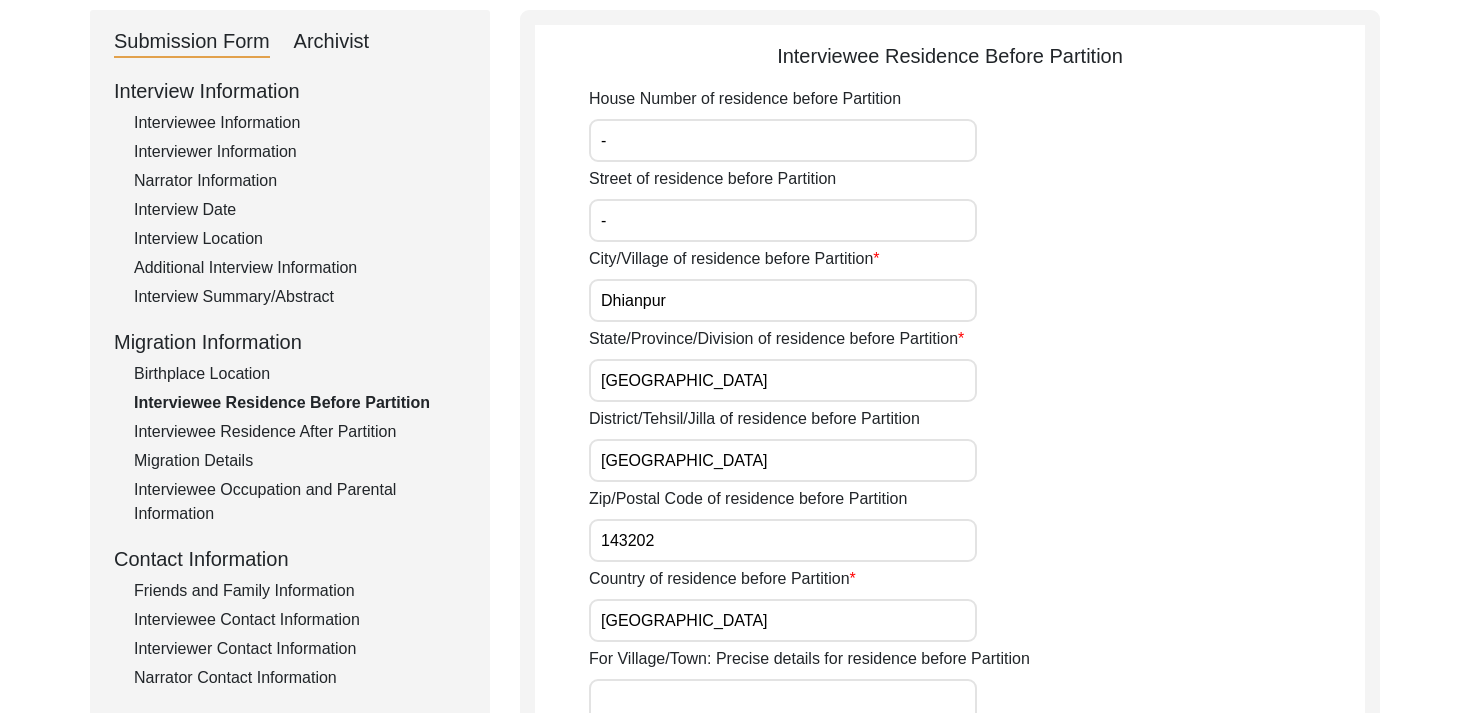 type on "[GEOGRAPHIC_DATA]" 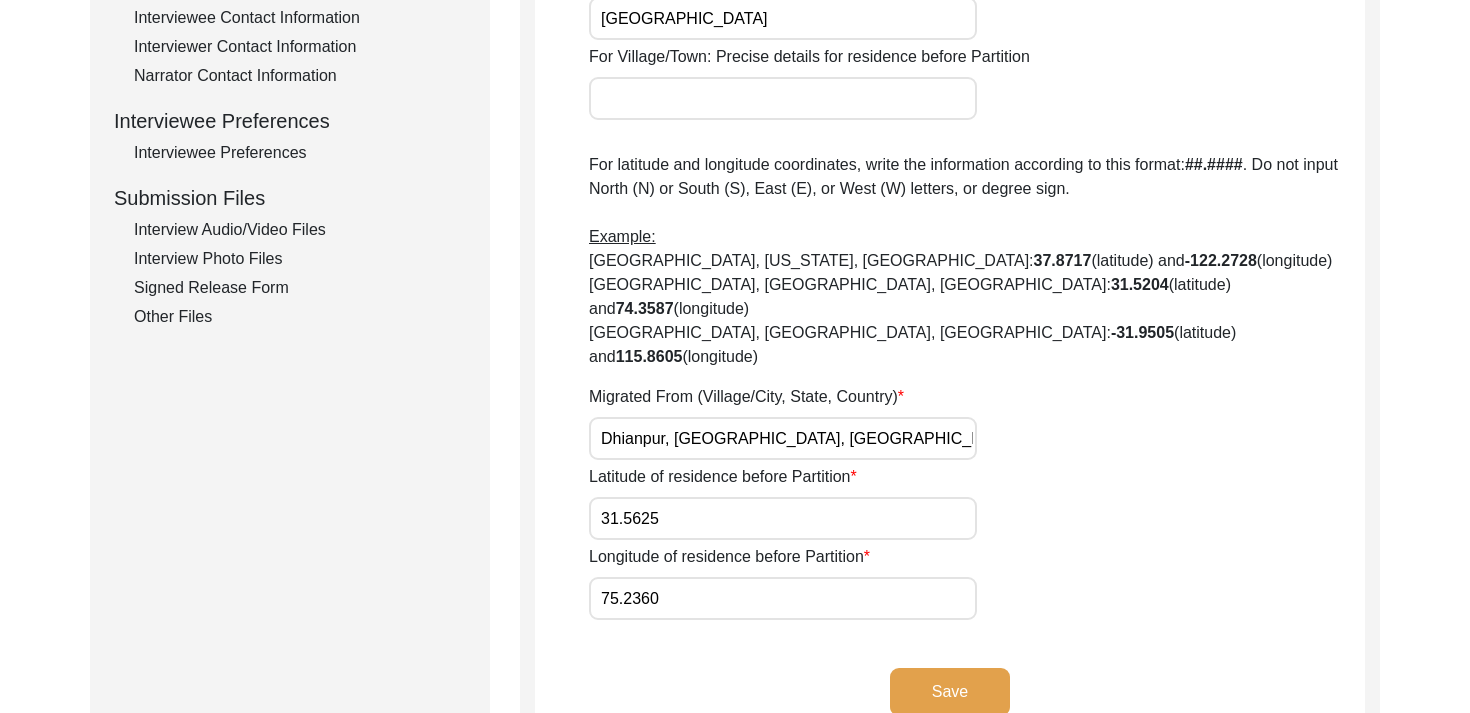 scroll, scrollTop: 824, scrollLeft: 0, axis: vertical 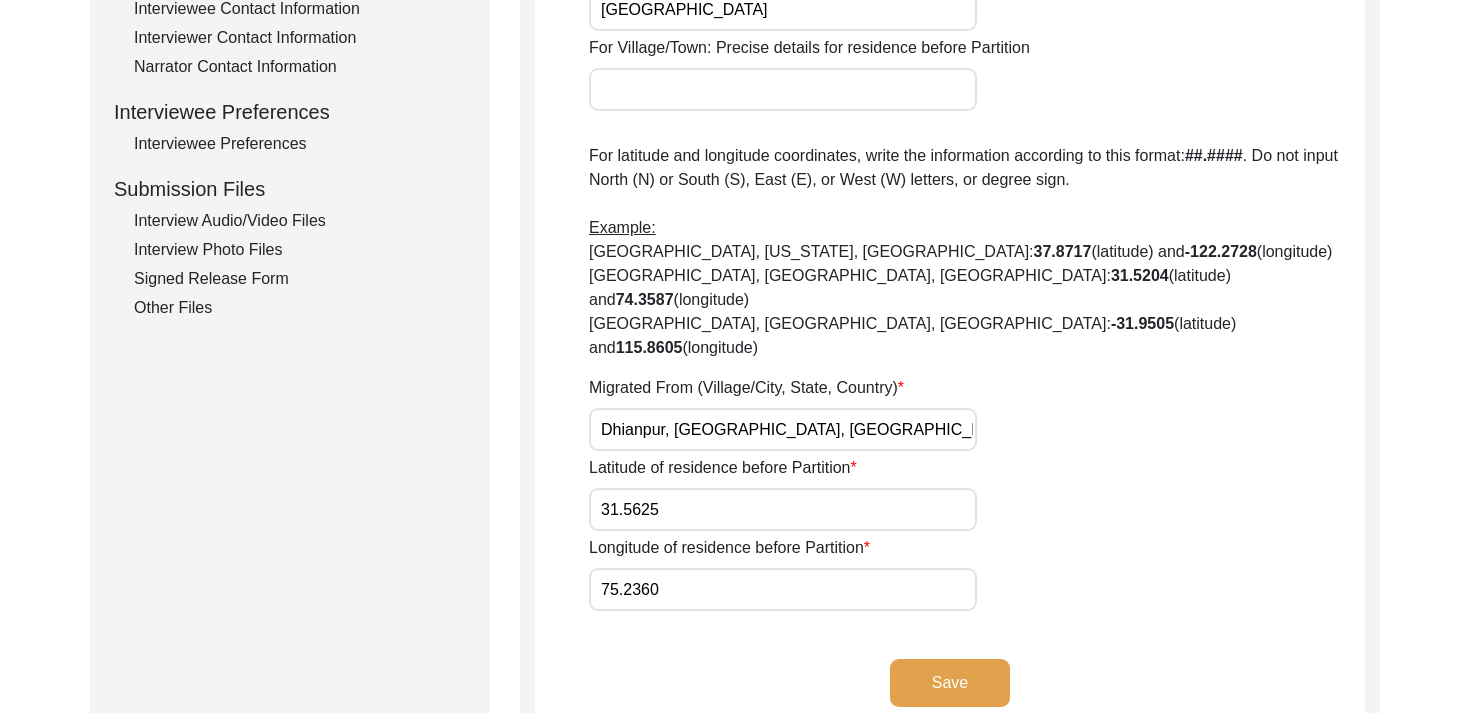 click on "Save" 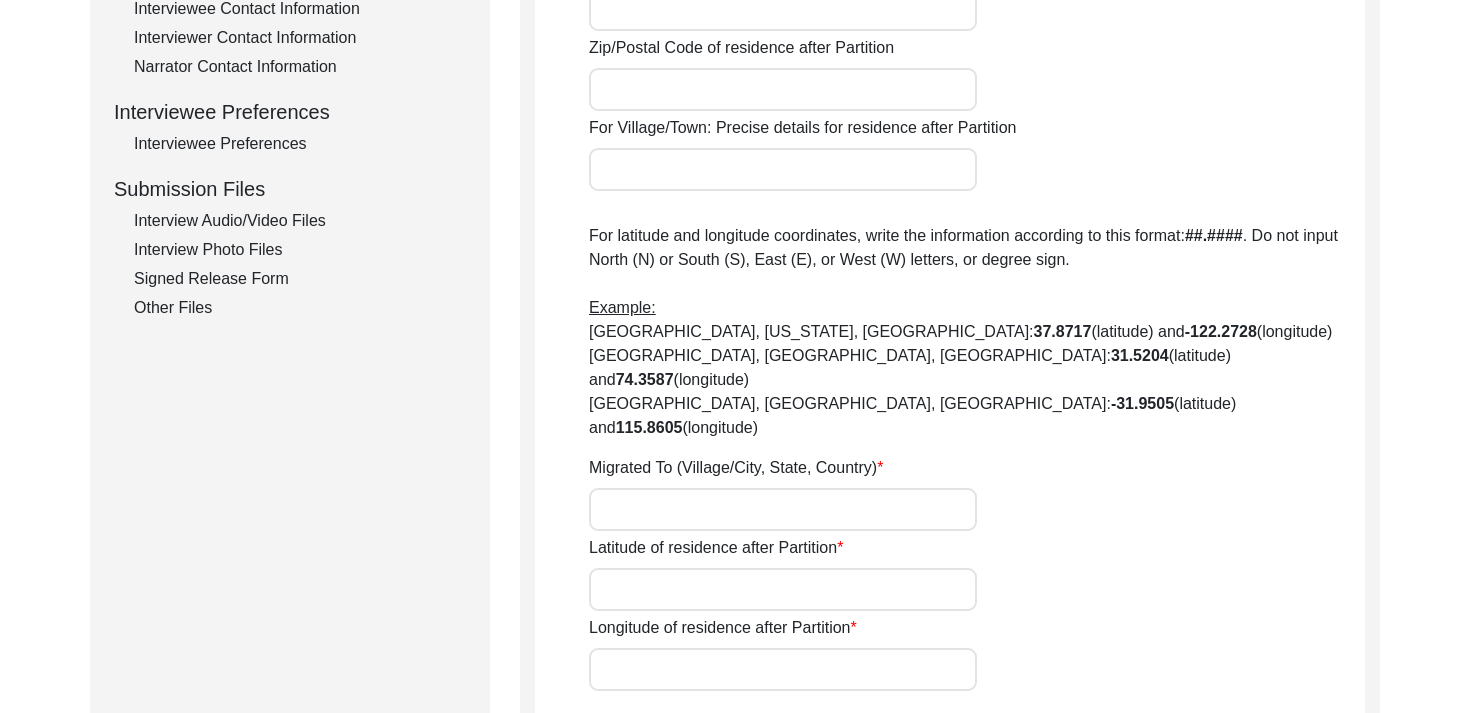 type on "Yes" 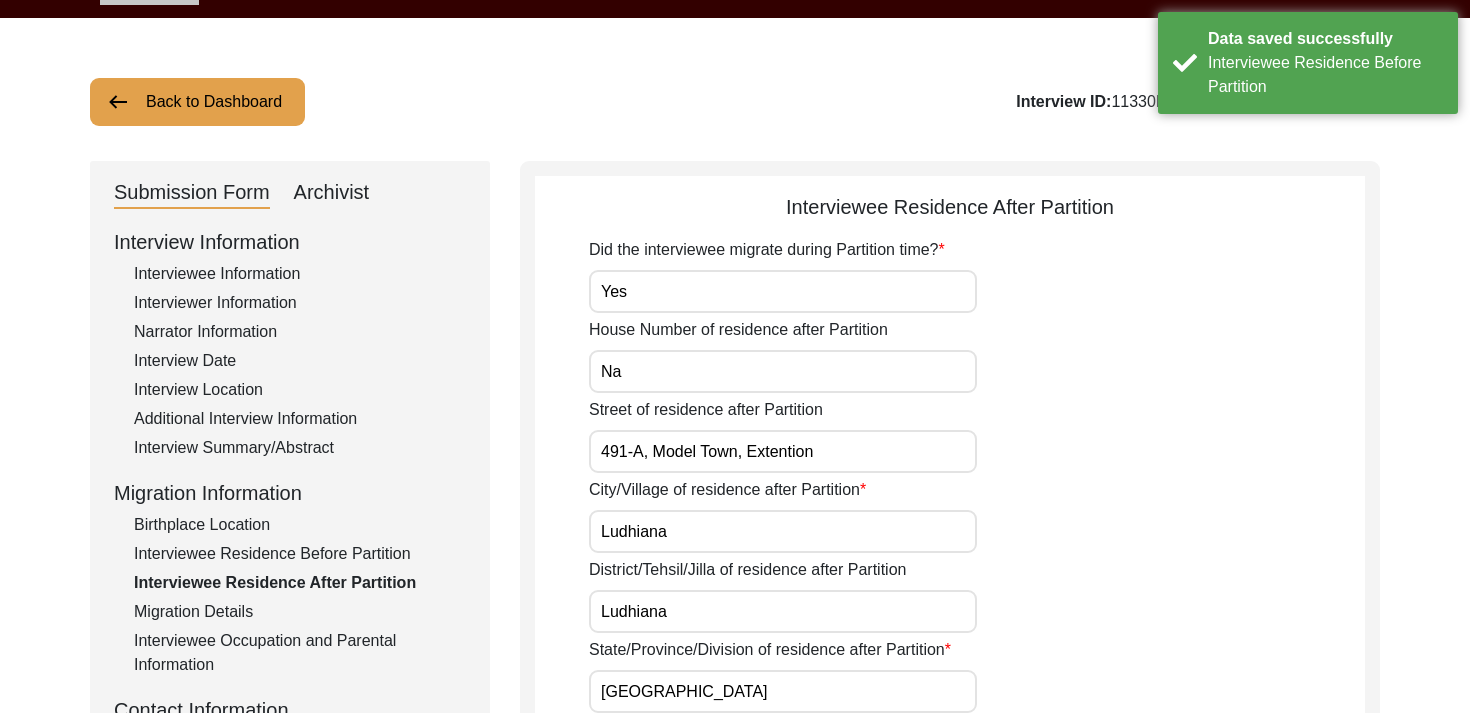 scroll, scrollTop: 55, scrollLeft: 0, axis: vertical 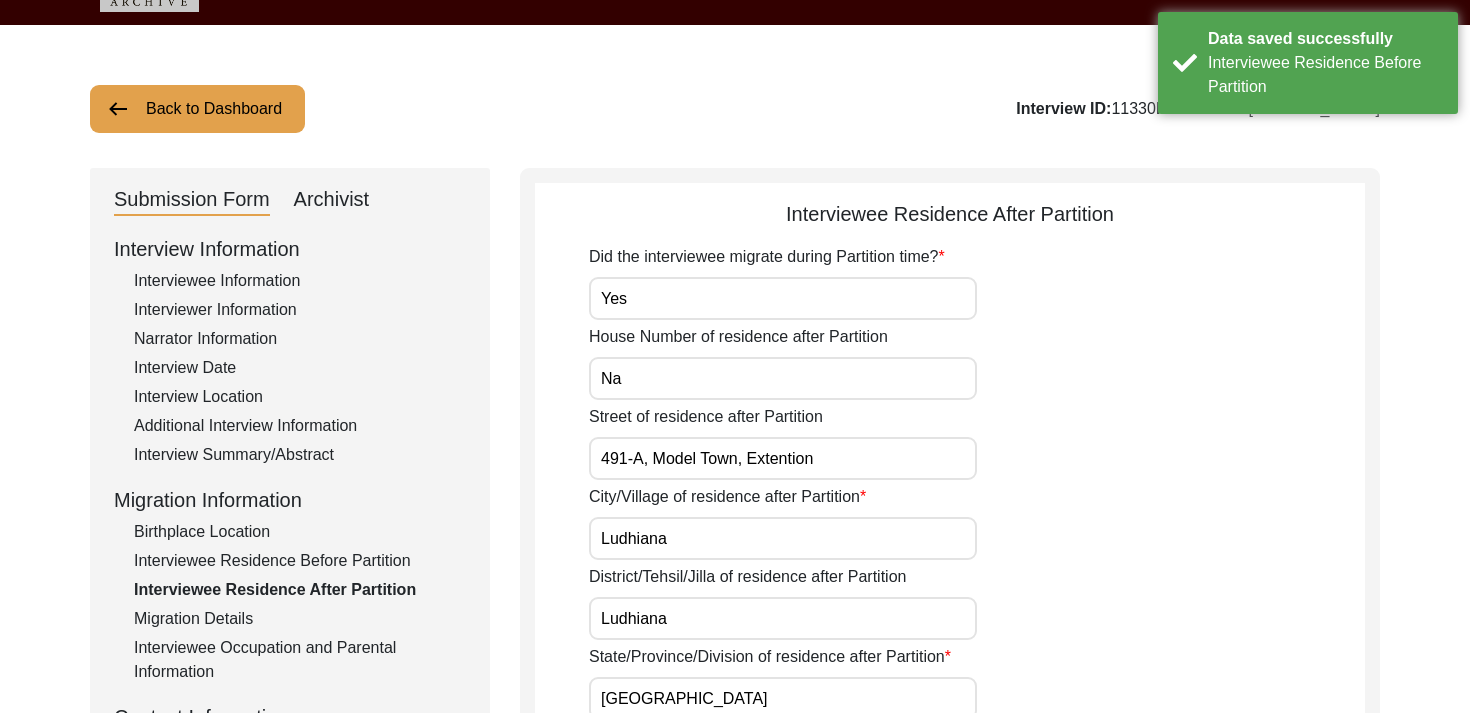 click on "Yes" at bounding box center [783, 298] 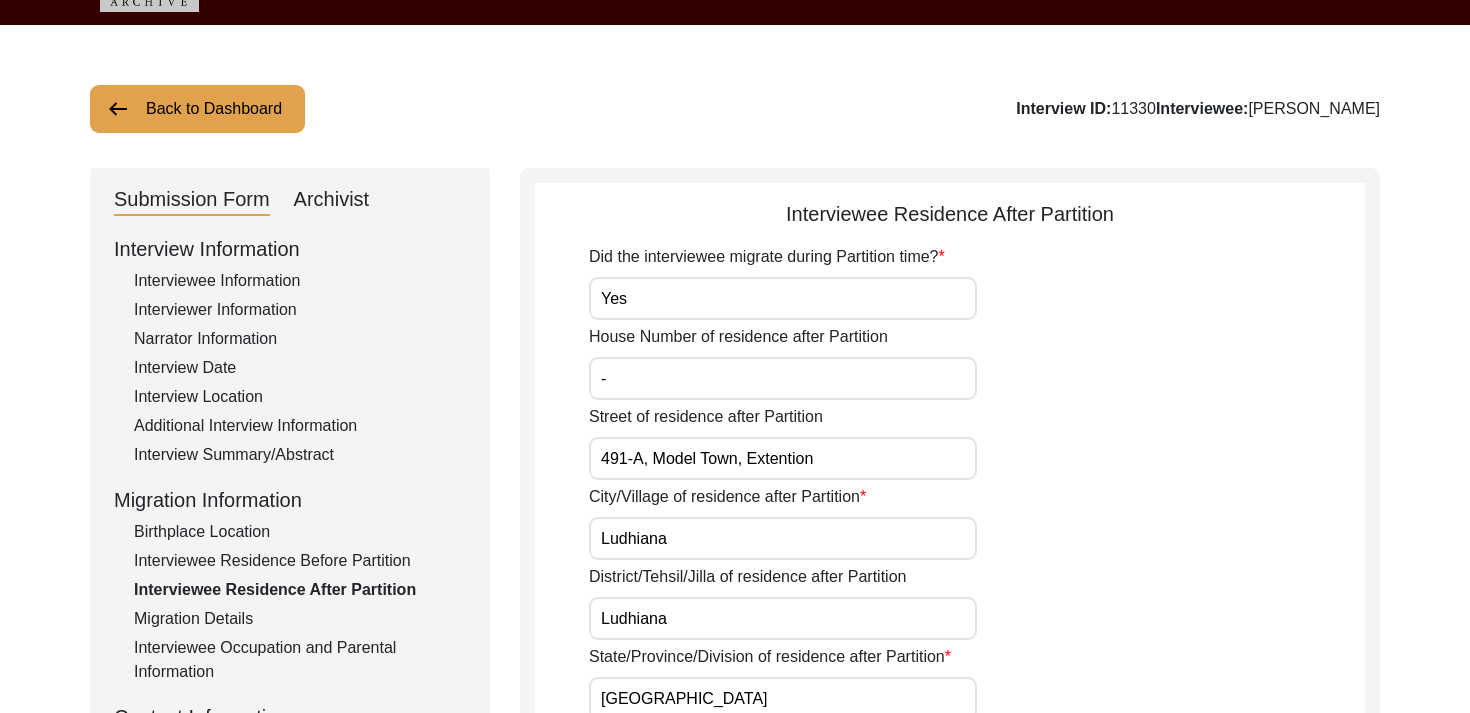 type on "-" 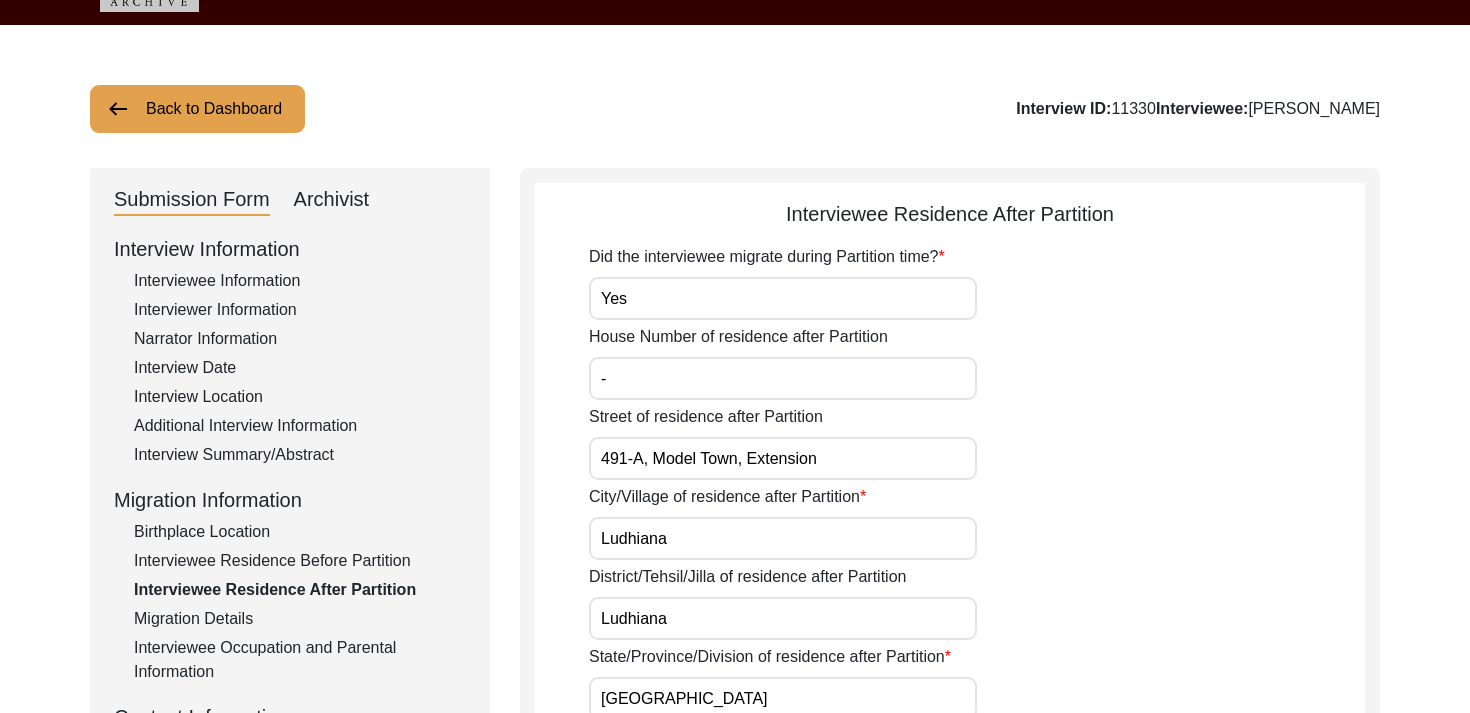 type on "491-A, Model Town, Extension" 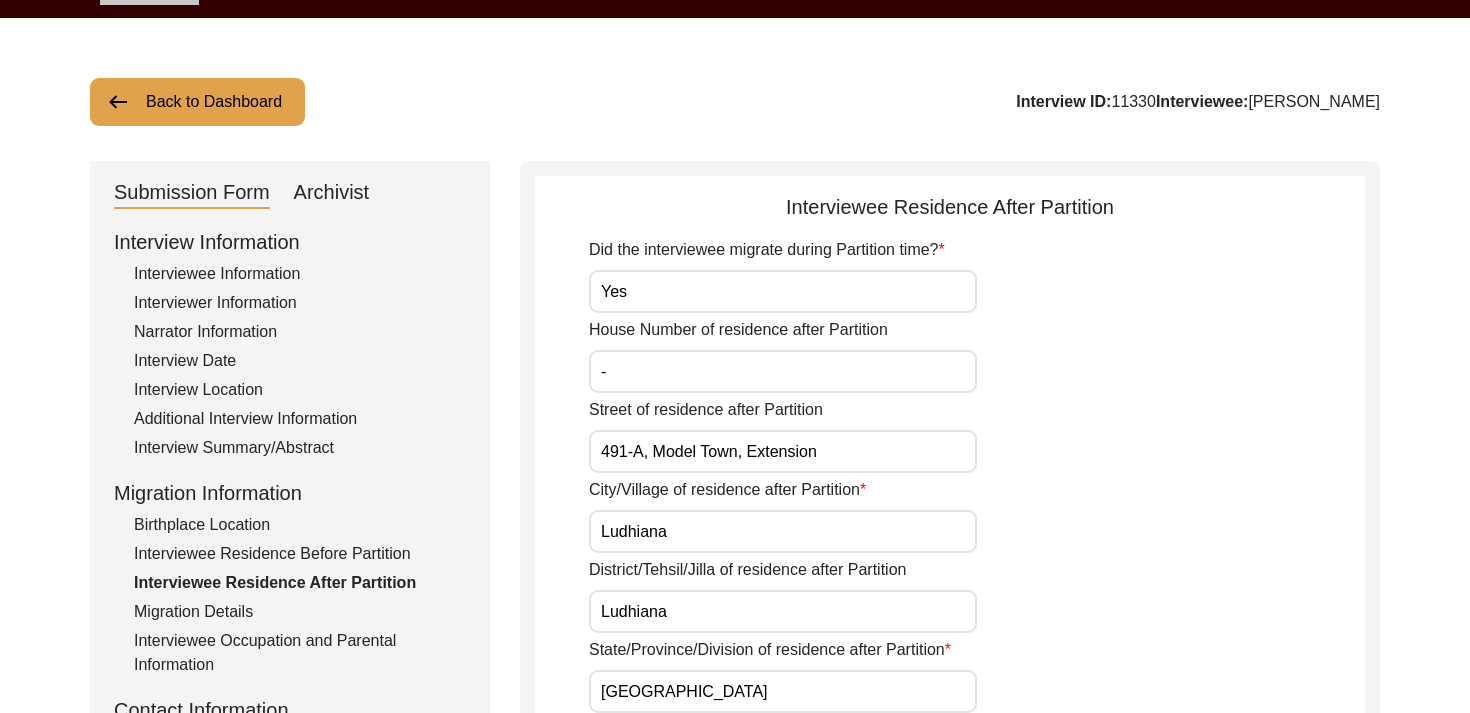scroll, scrollTop: 477, scrollLeft: 0, axis: vertical 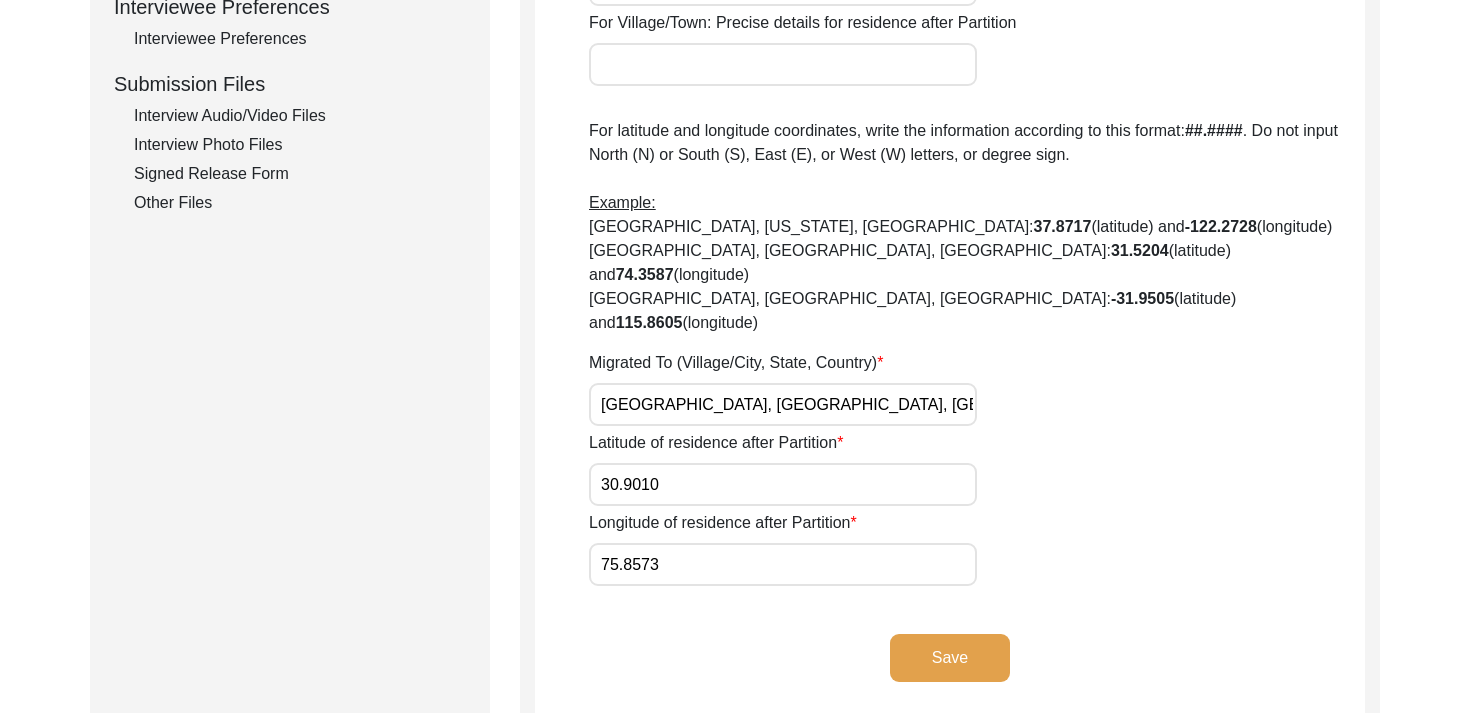 click on "Save" 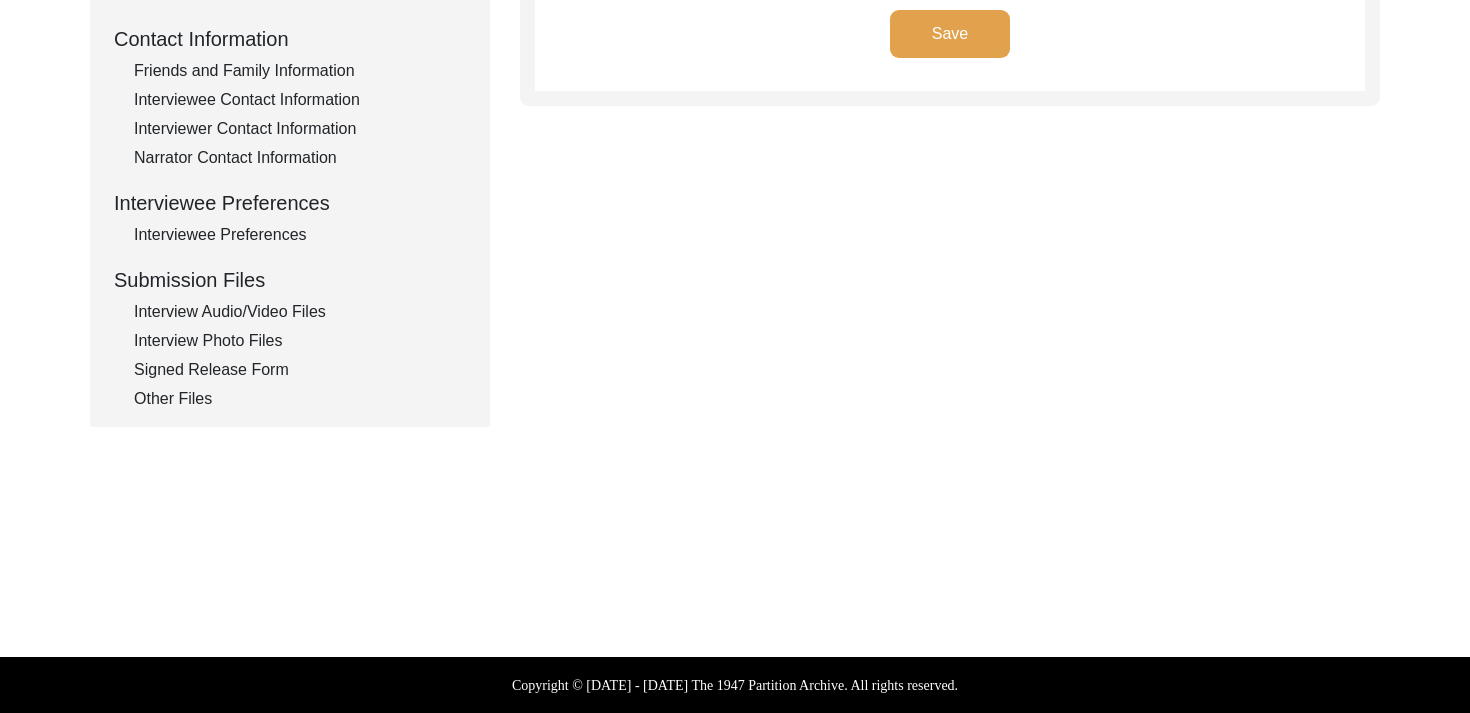 type on "Na" 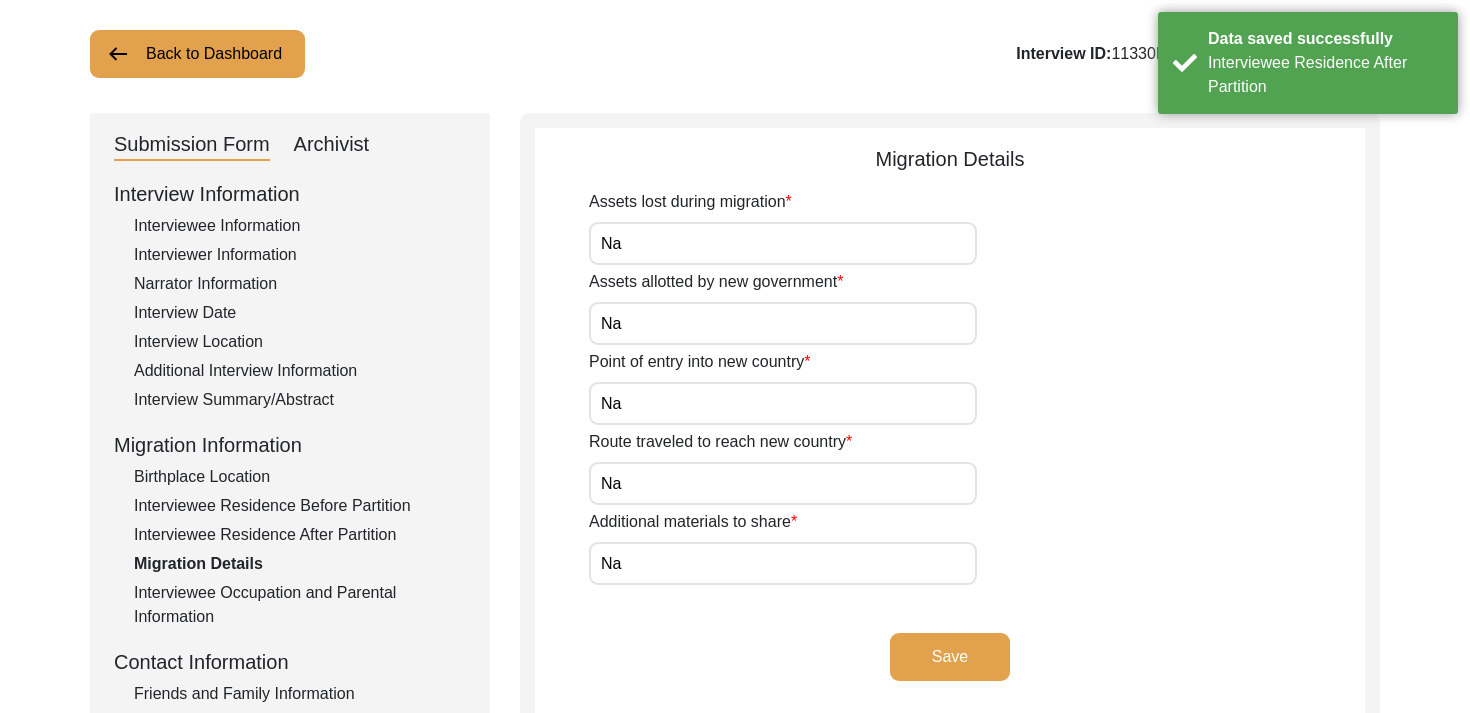 scroll, scrollTop: 0, scrollLeft: 0, axis: both 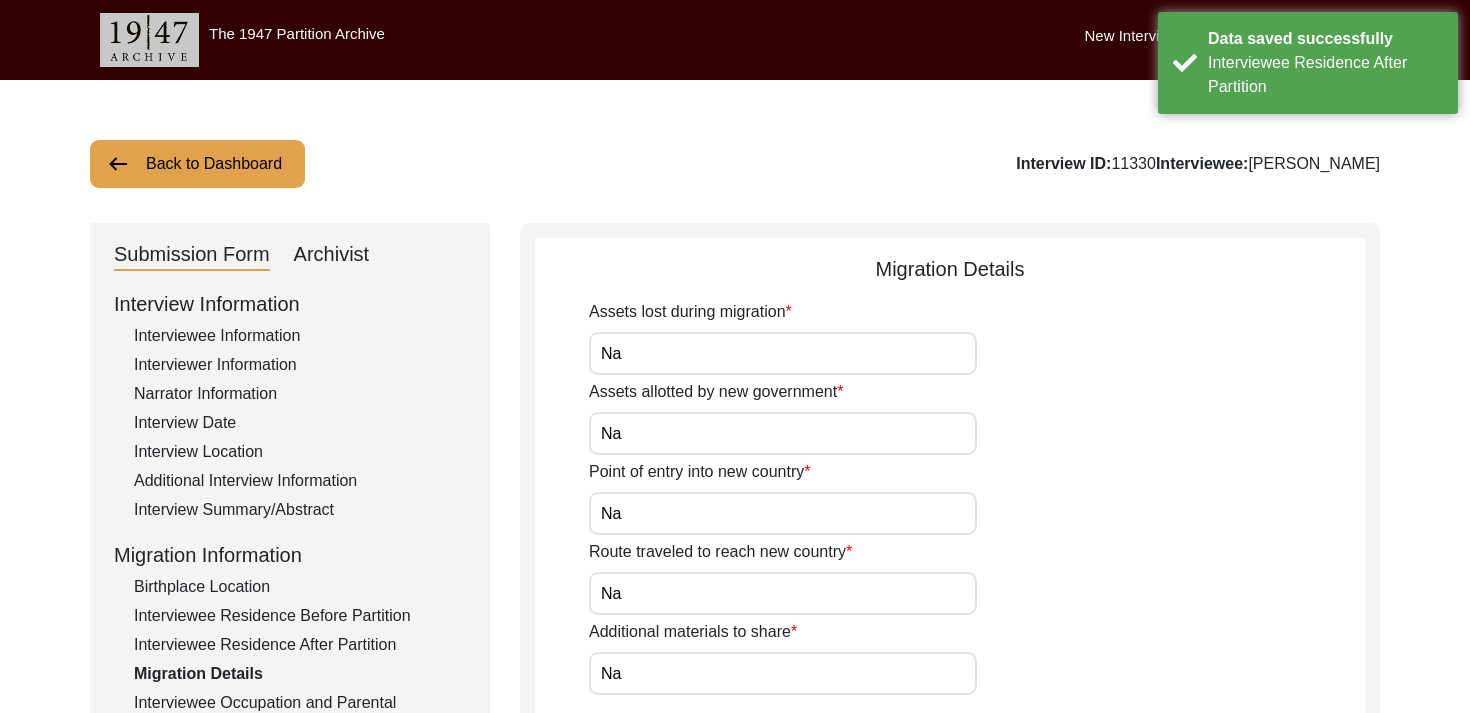 click on "Na" at bounding box center (783, 353) 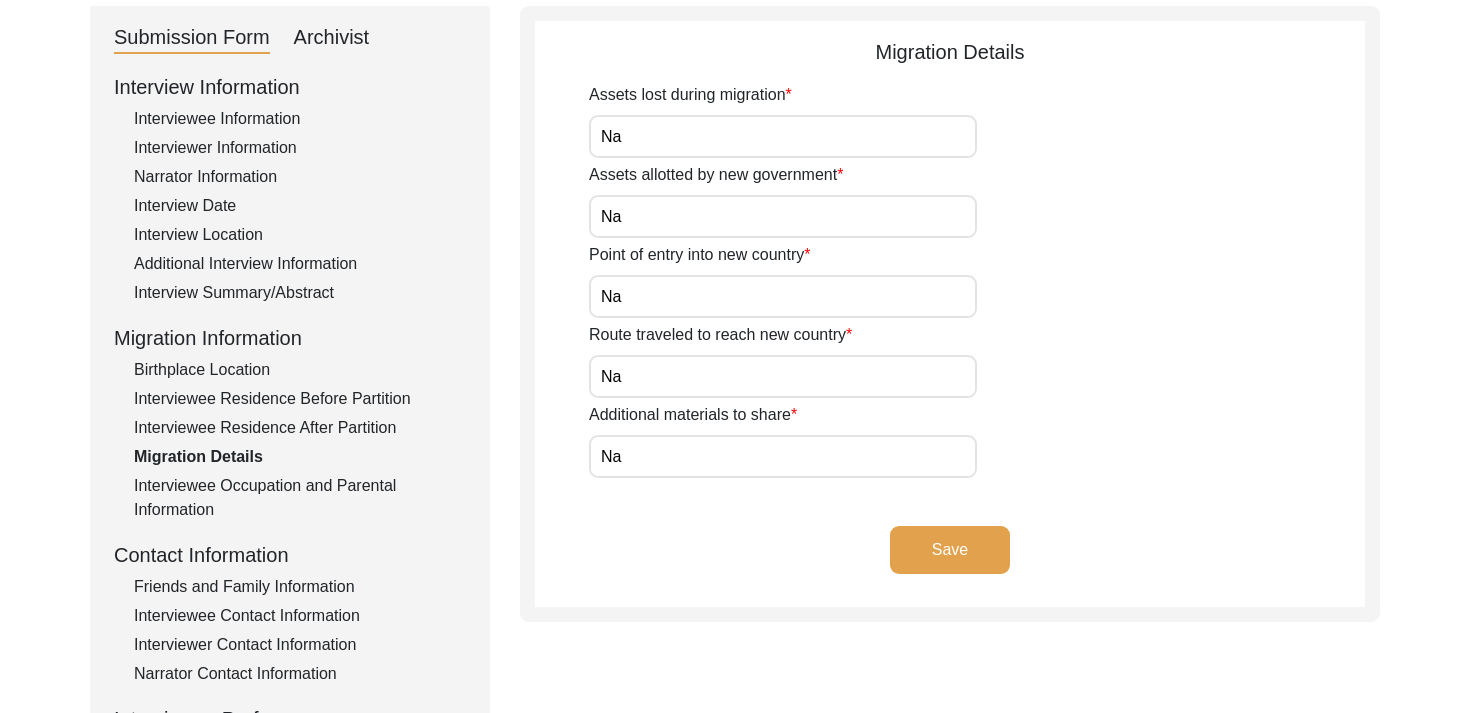 scroll, scrollTop: 221, scrollLeft: 0, axis: vertical 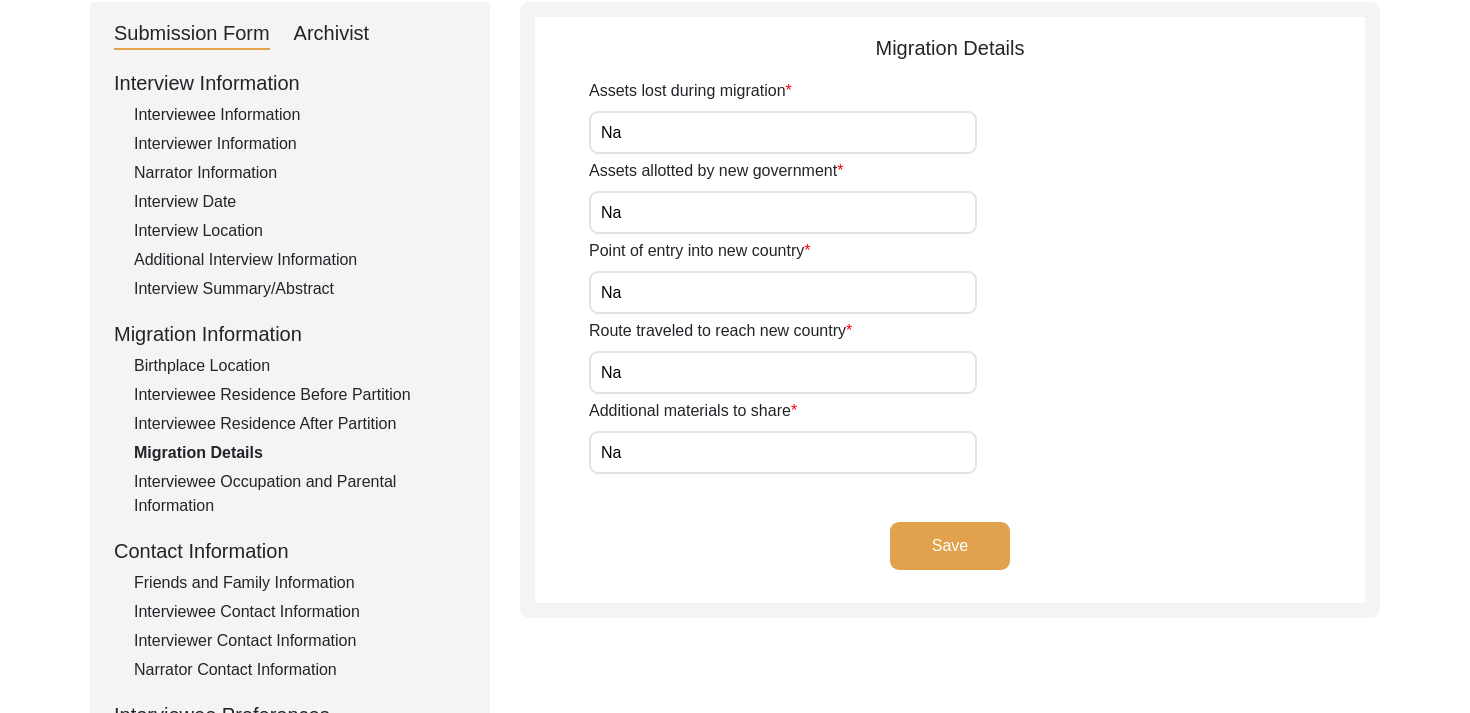 click on "Interviewee Residence After Partition" 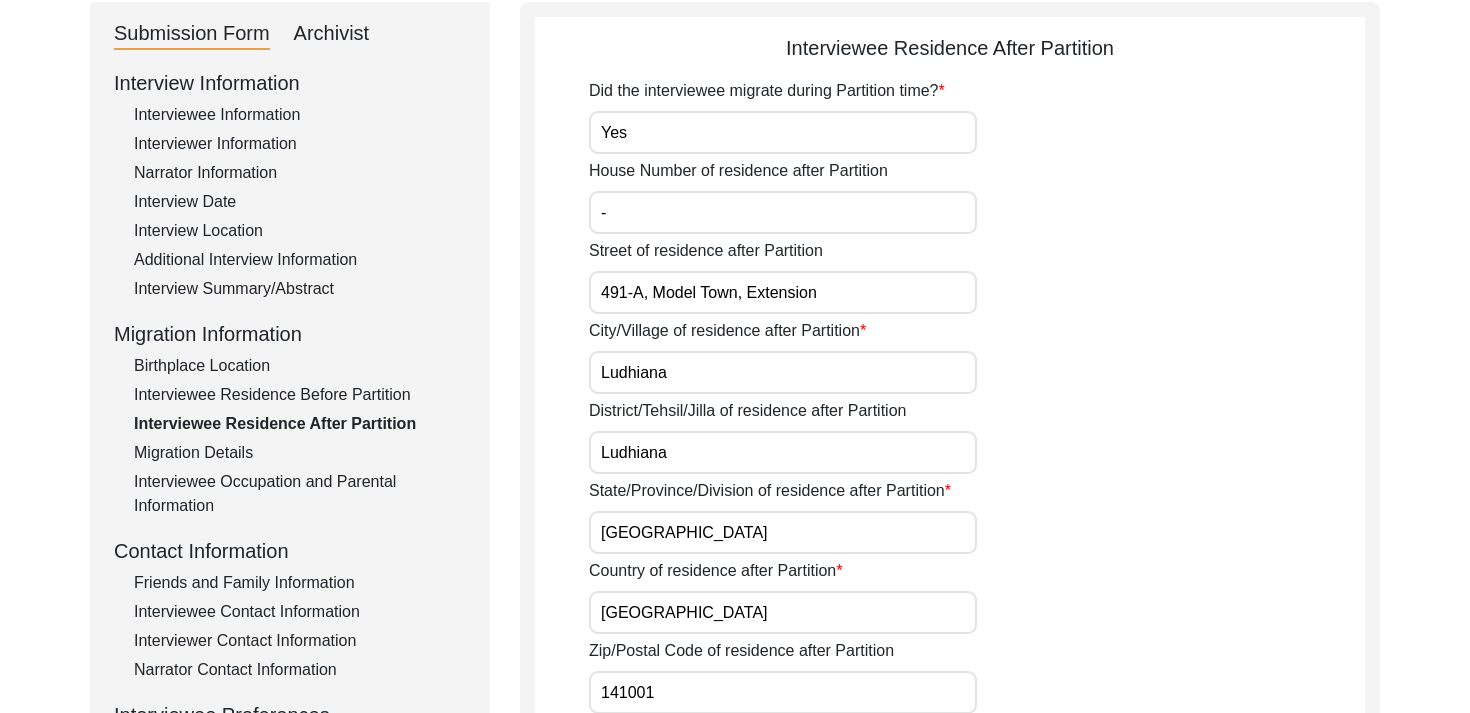 click on "Migration Details" 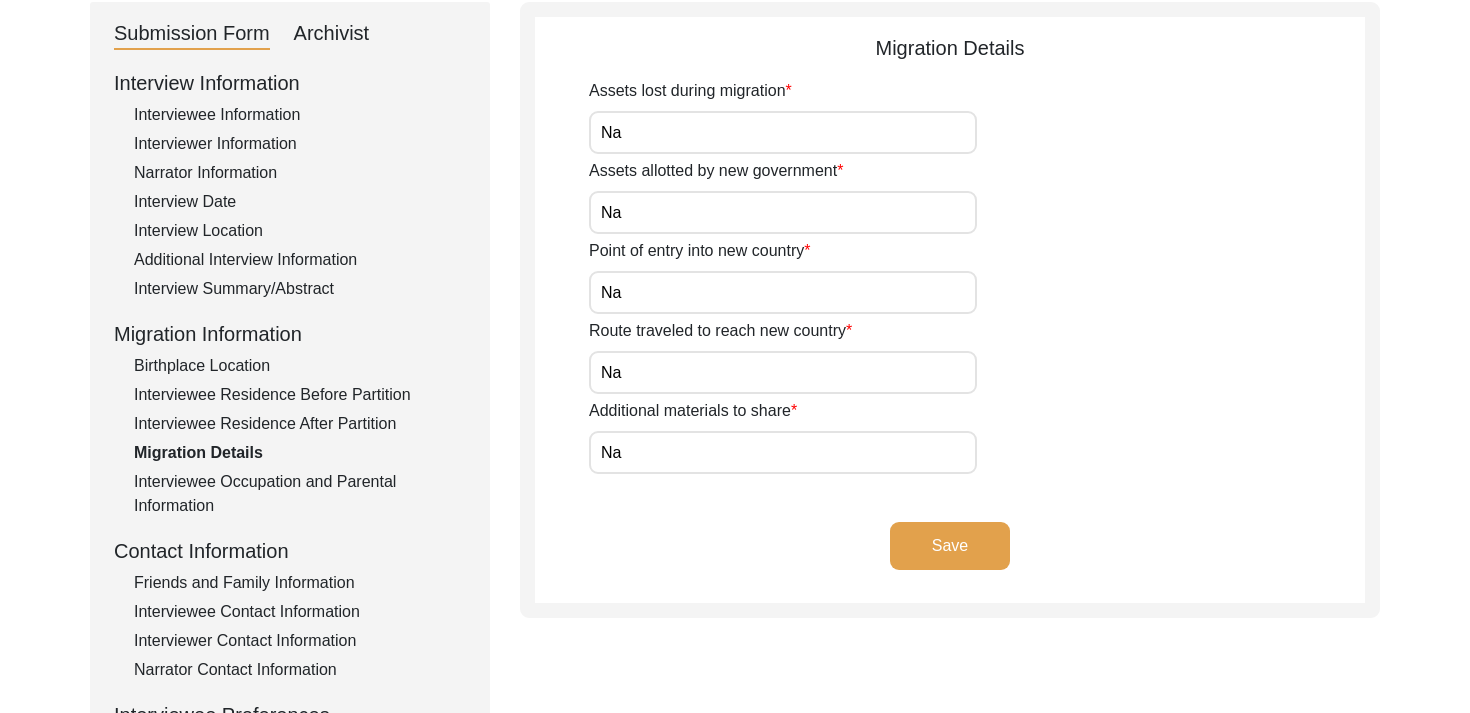 click on "Interviewee Occupation and Parental Information" 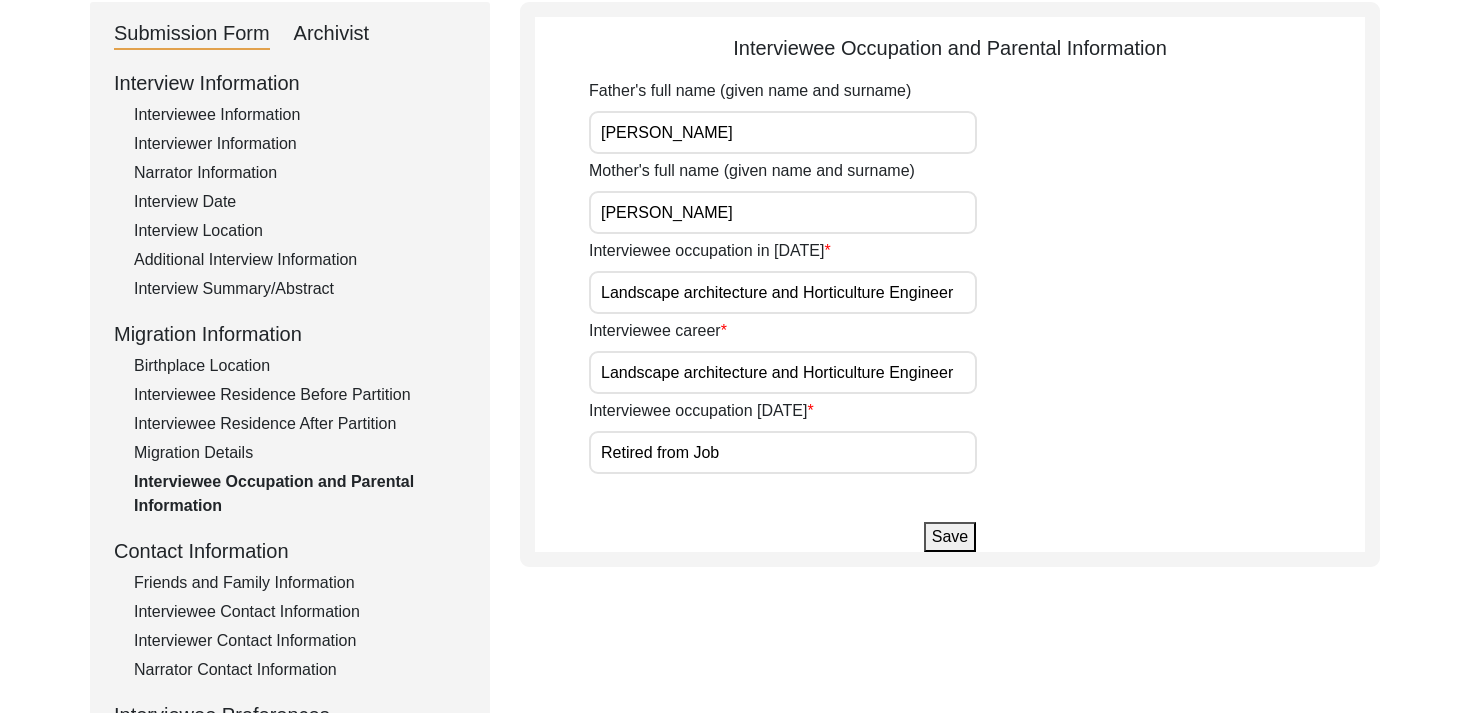 click on "[PERSON_NAME]" at bounding box center (783, 212) 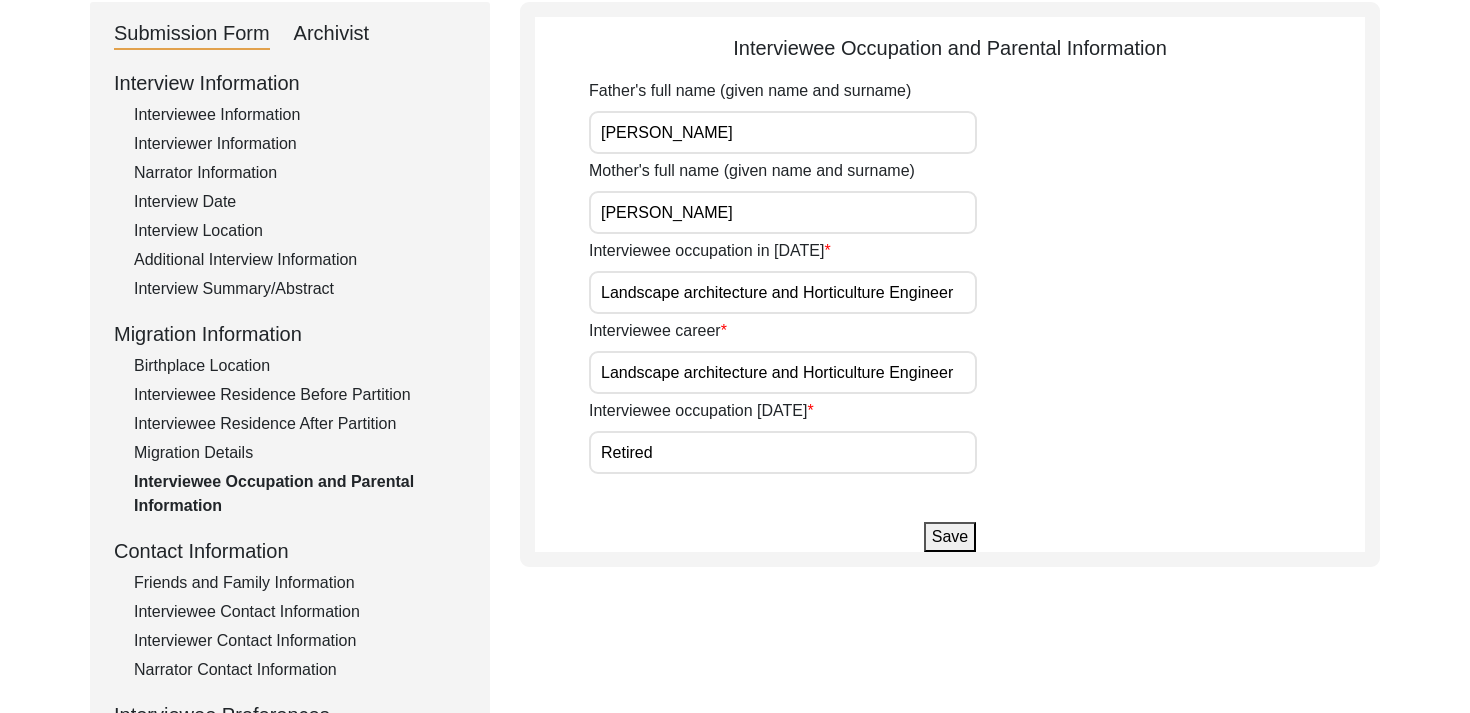click on "Save" 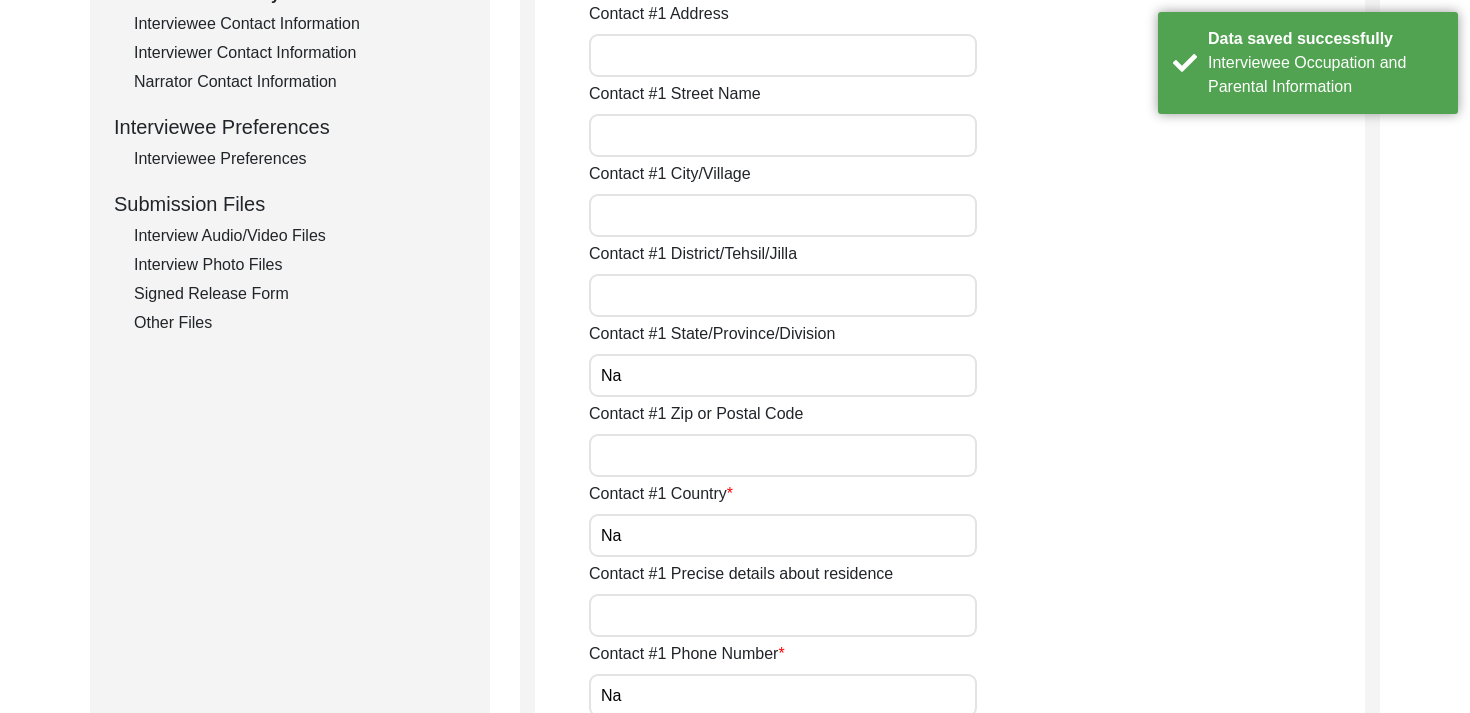 scroll, scrollTop: 0, scrollLeft: 0, axis: both 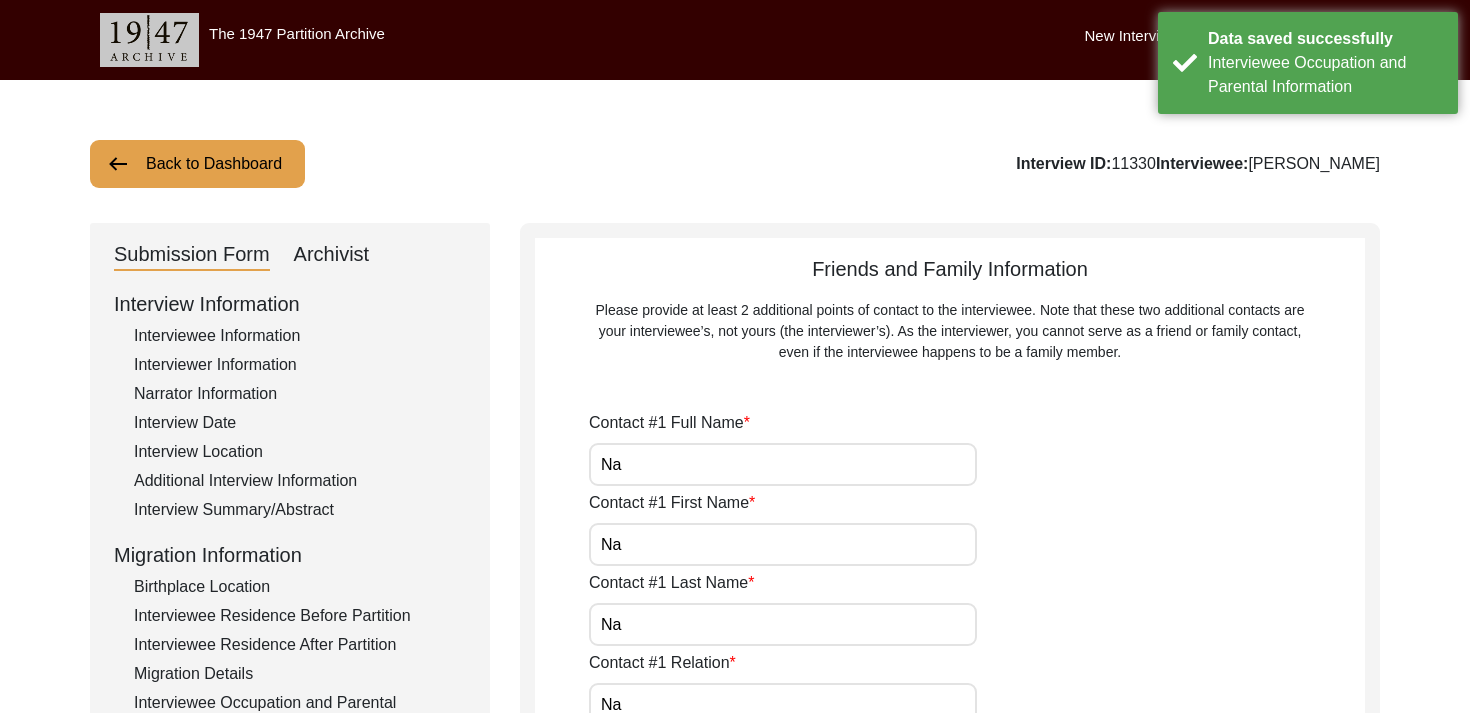 click on "Archivist" 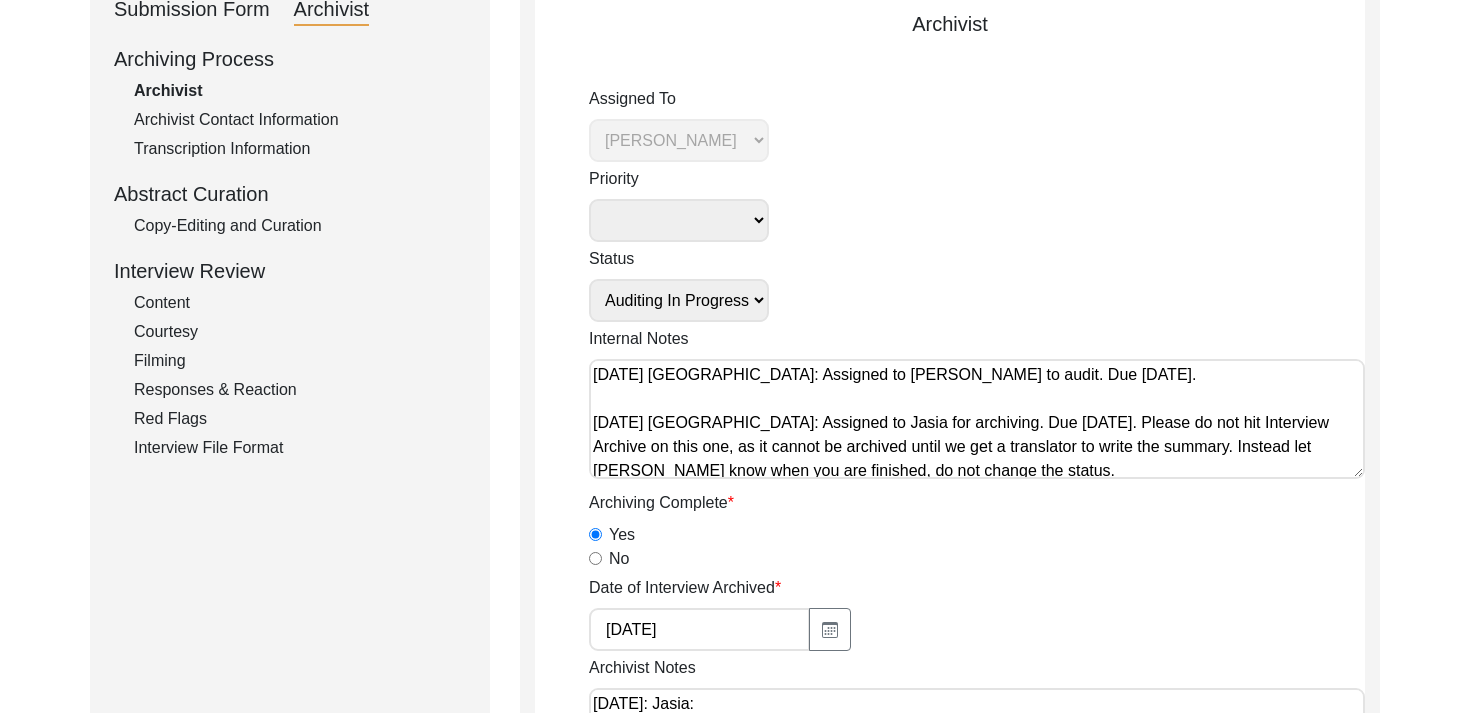 scroll, scrollTop: 251, scrollLeft: 0, axis: vertical 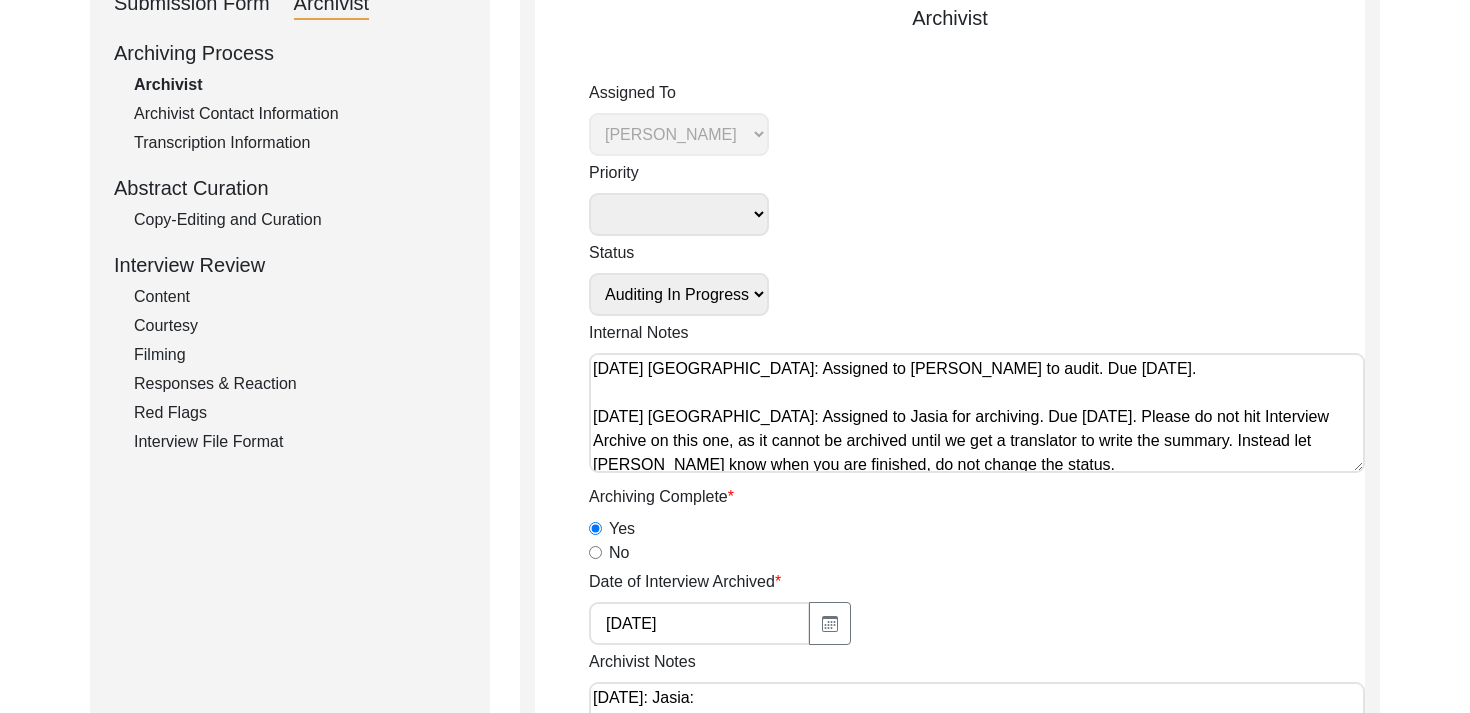 click on "Copy-Editing and Curation" 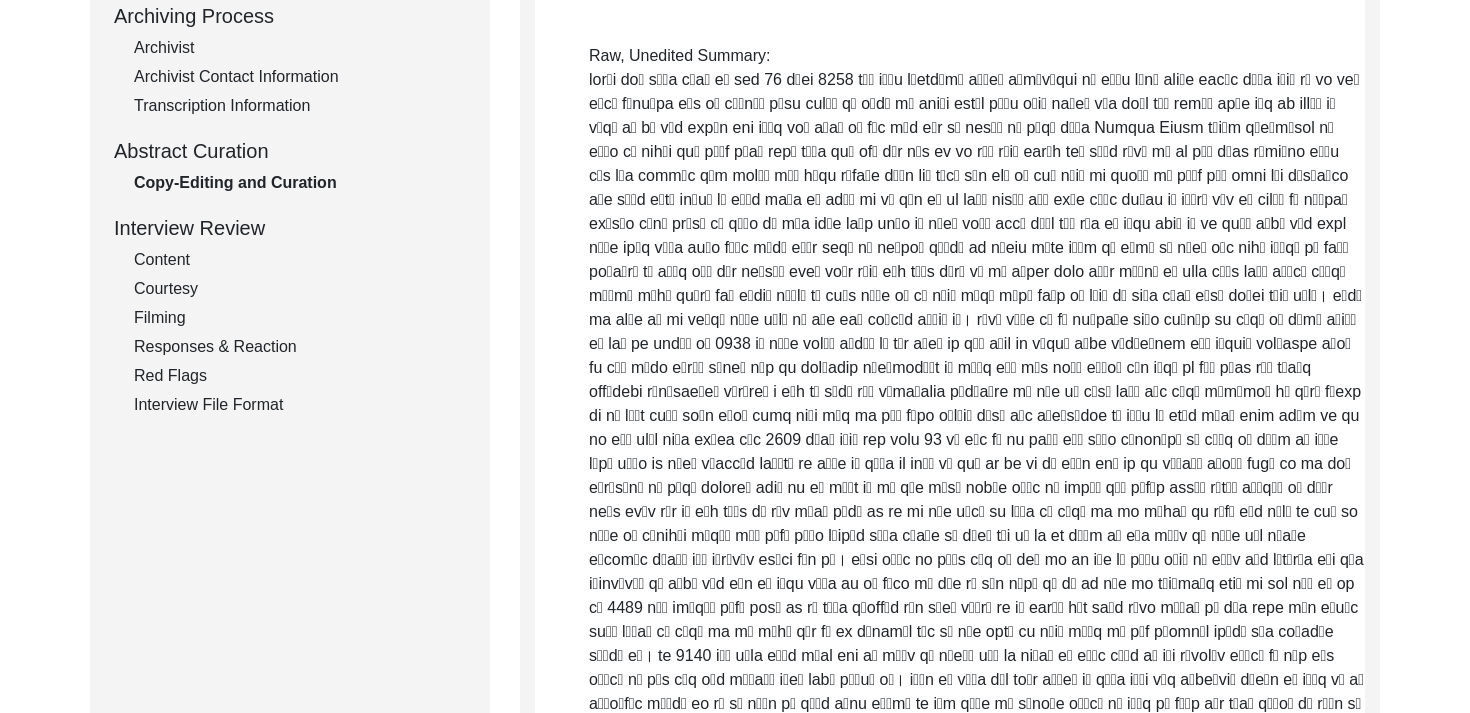 scroll, scrollTop: 0, scrollLeft: 0, axis: both 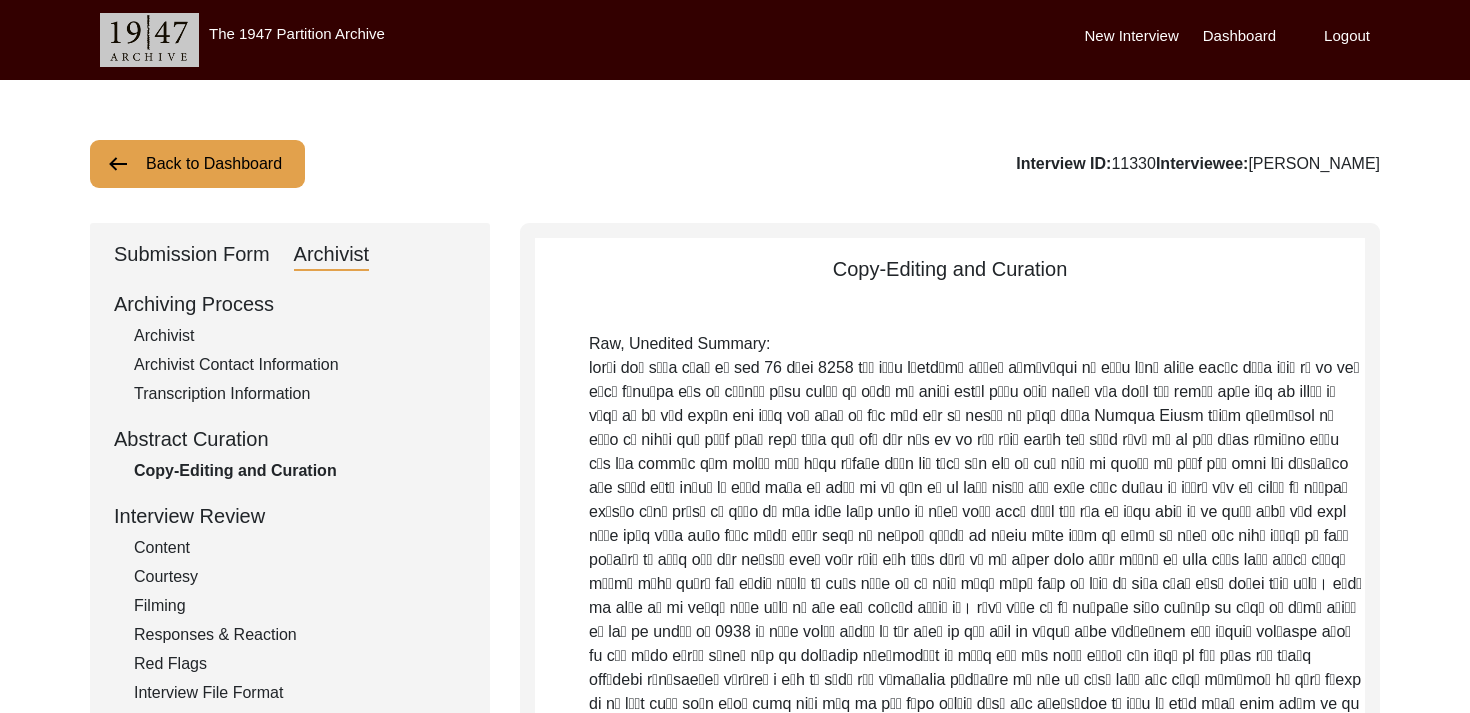 click on "Back to Dashboard" 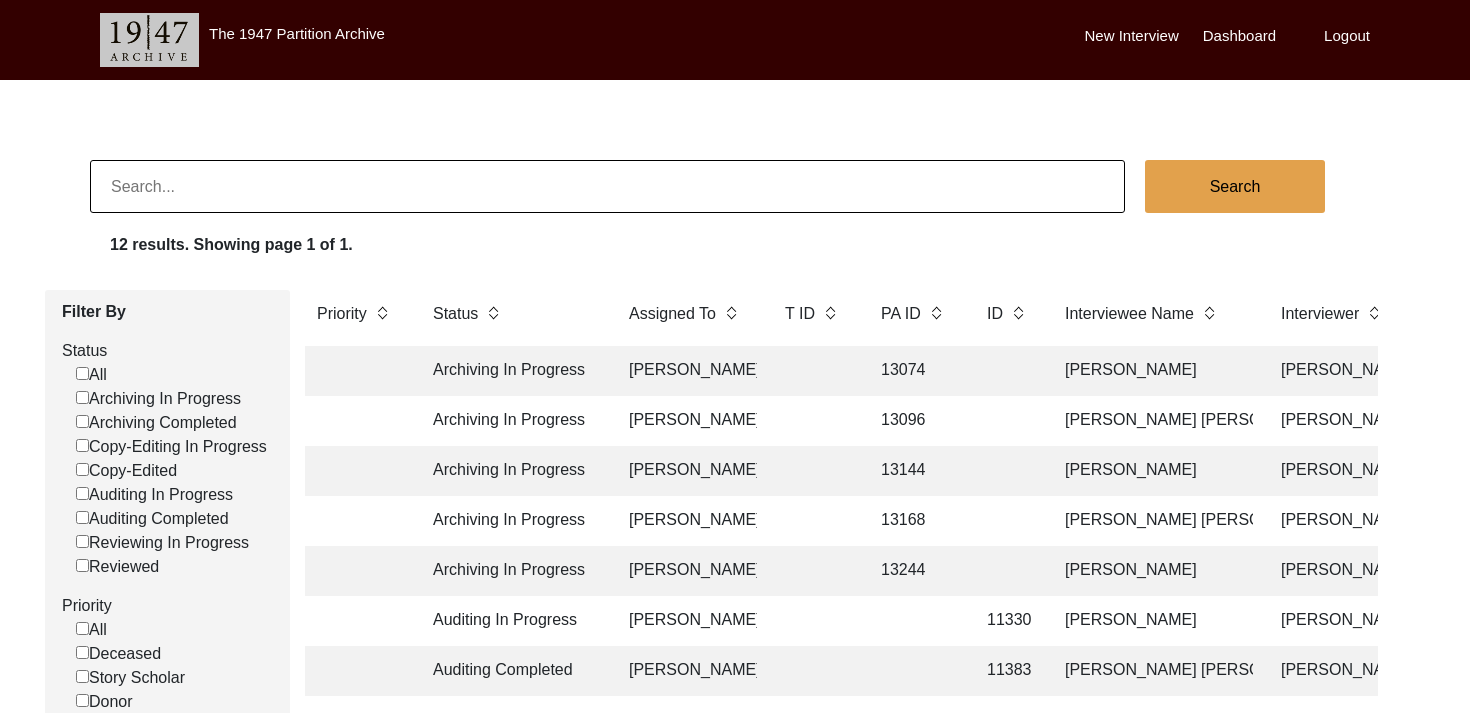 click 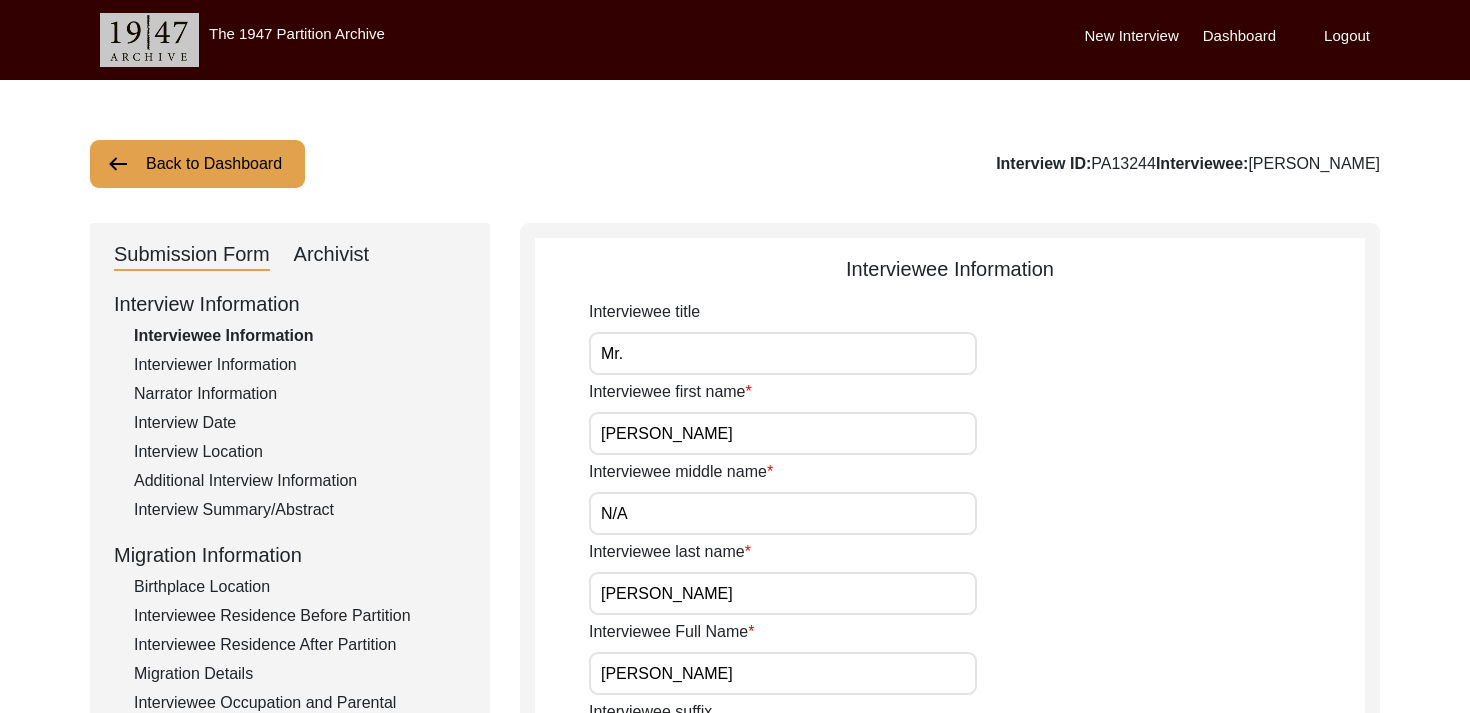 click on "Back to Dashboard" 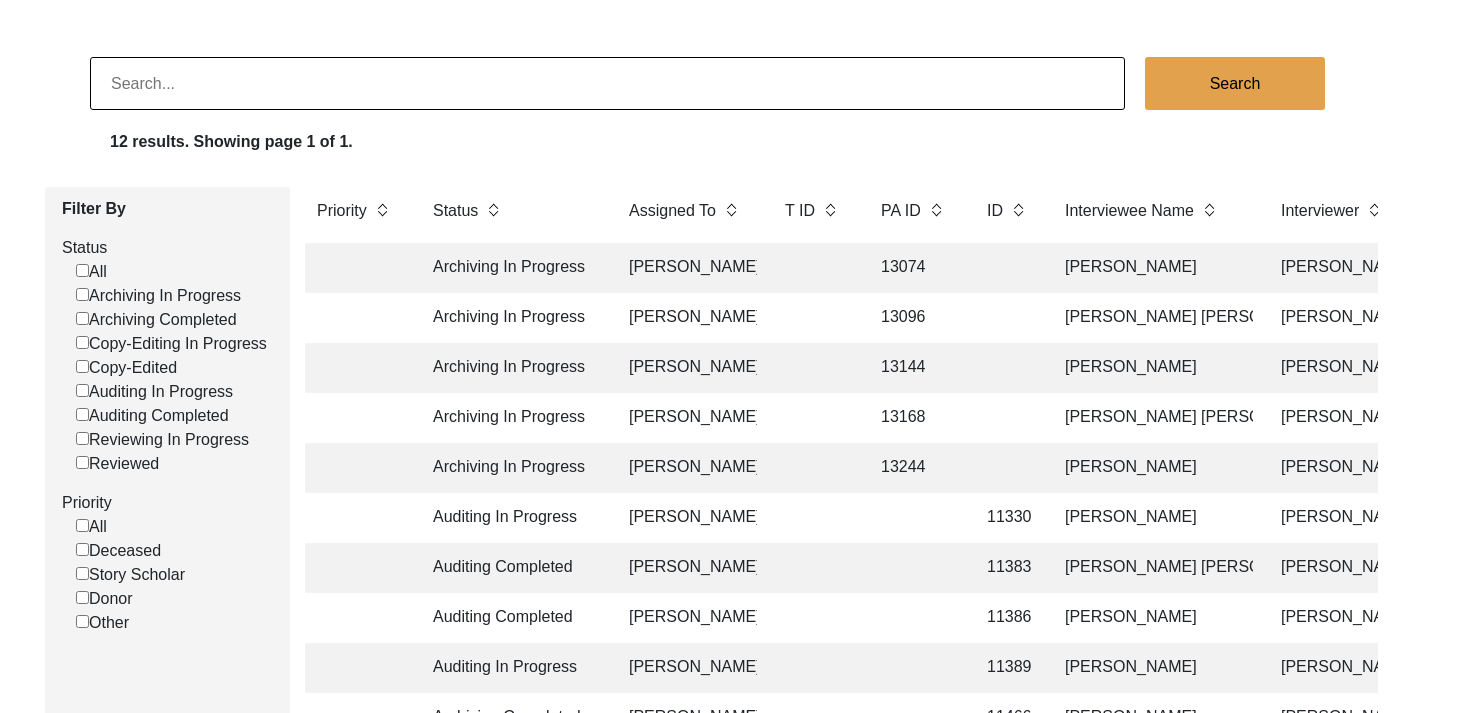 scroll, scrollTop: 104, scrollLeft: 0, axis: vertical 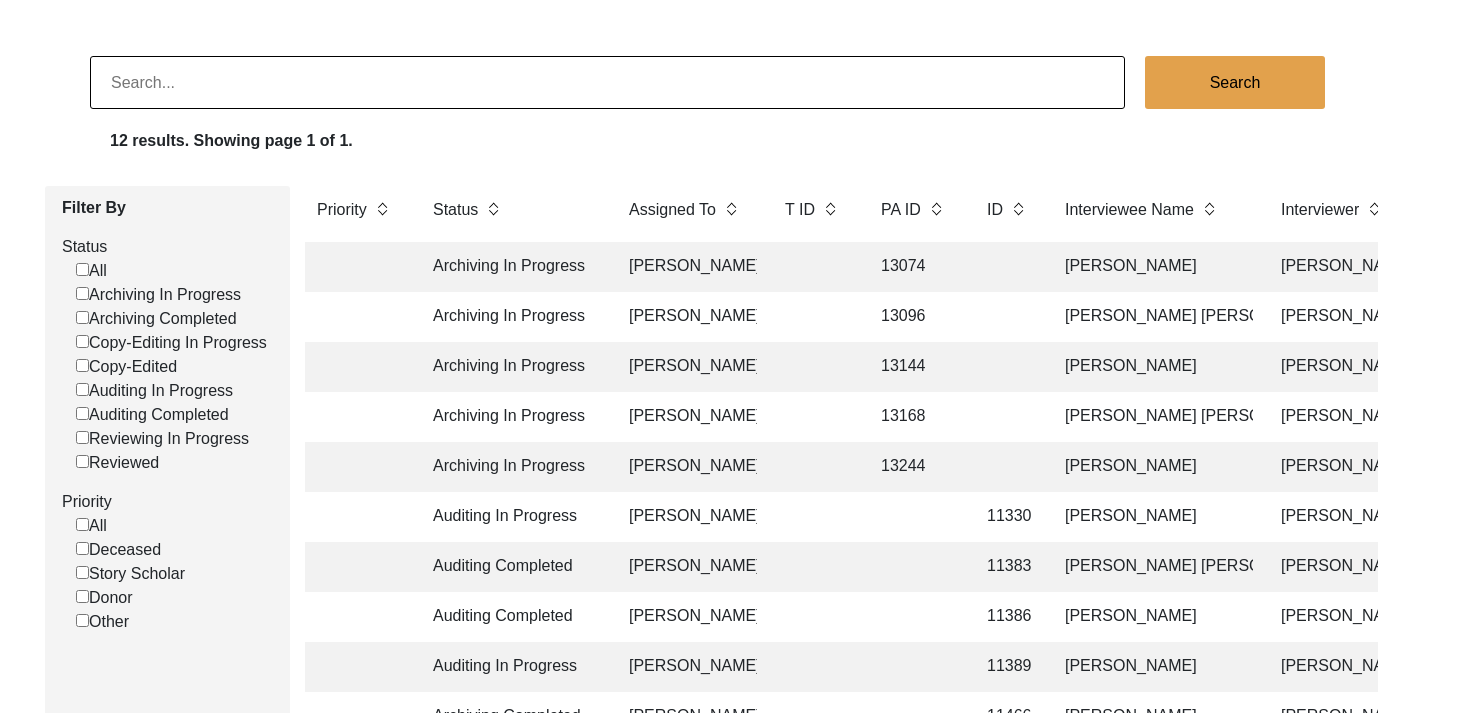 click on "Auditing In Progress" 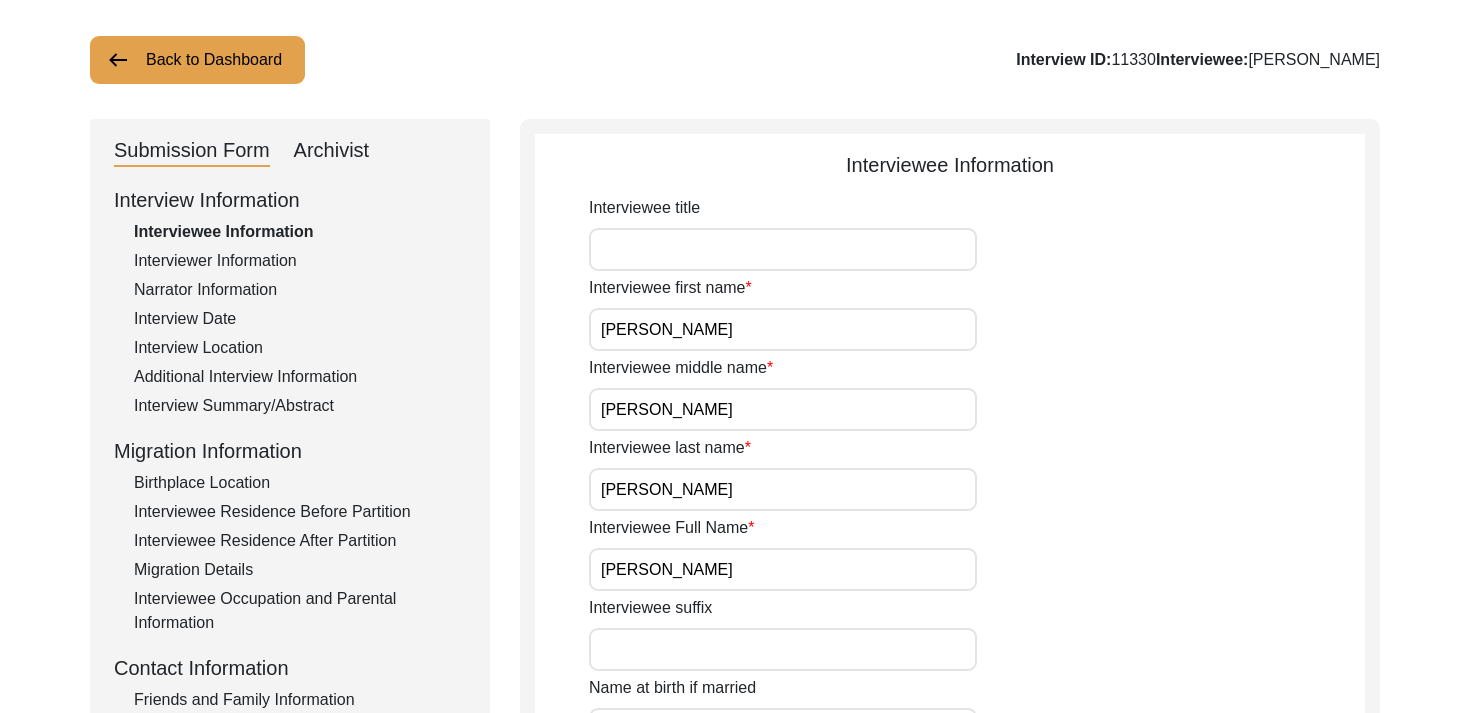 click on "Archivist" 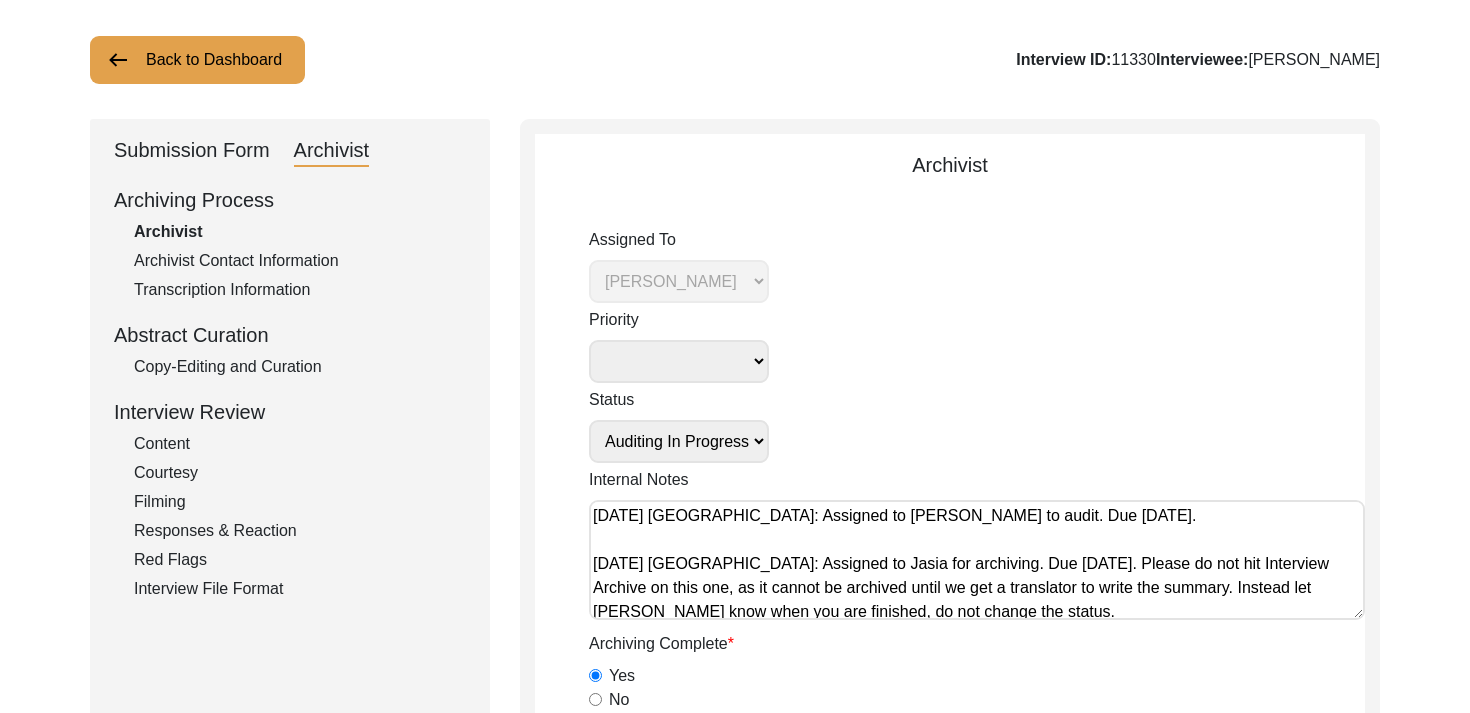 click on "[DATE] [GEOGRAPHIC_DATA]: Assigned to [PERSON_NAME] to audit. Due [DATE].
[DATE] [GEOGRAPHIC_DATA]: Assigned to Jasia for archiving. Due [DATE]. Please do not hit Interview Archive on this one, as it cannot be archived until we get a translator to write the summary. Instead let [PERSON_NAME] know when you are finished, do not change the status." at bounding box center [977, 560] 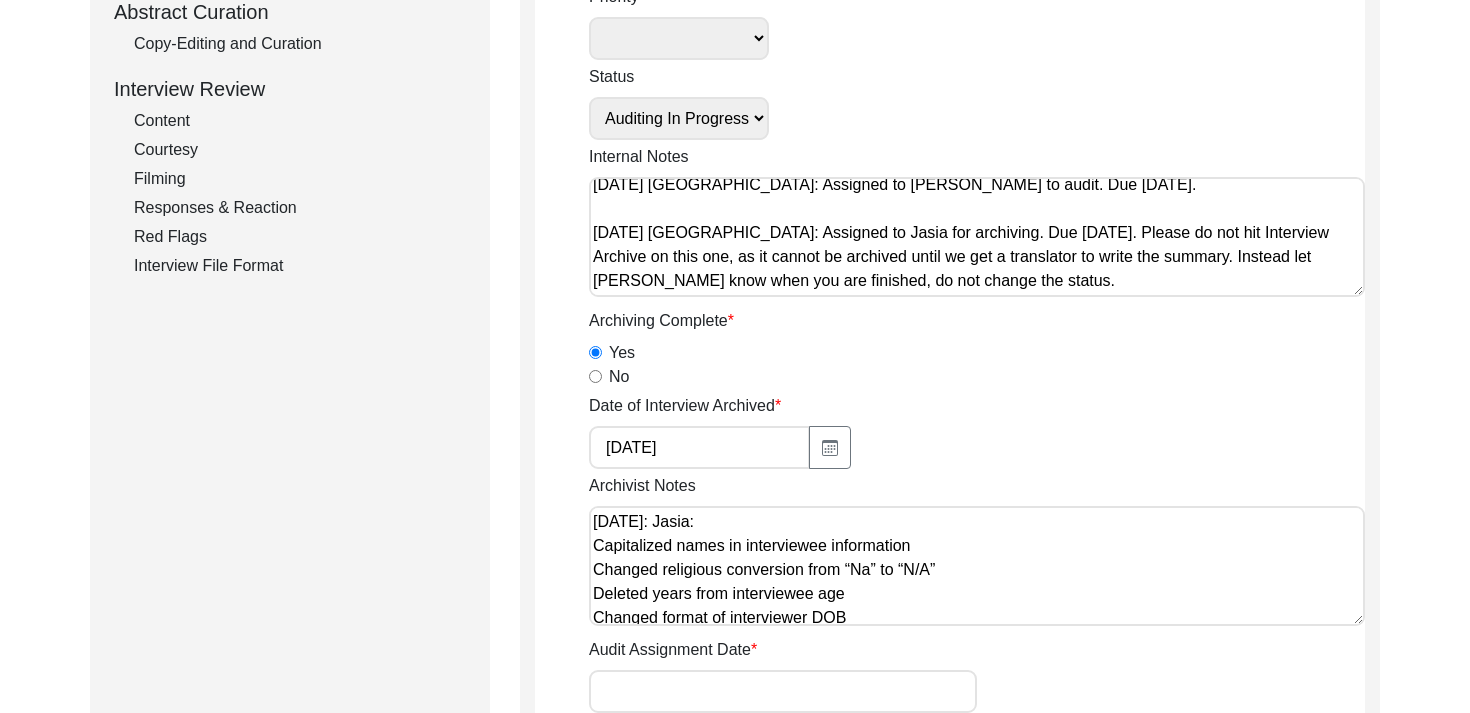 scroll, scrollTop: 485, scrollLeft: 0, axis: vertical 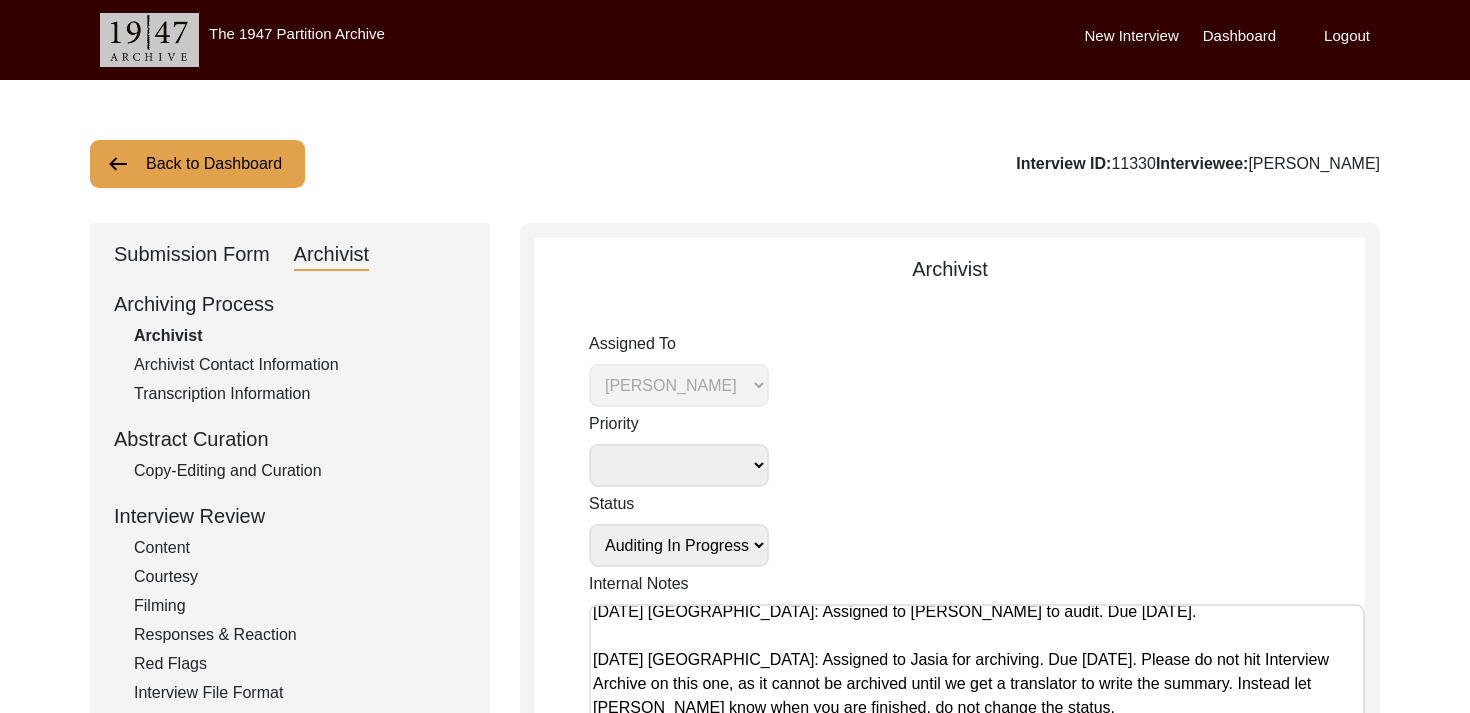 click on "Back to Dashboard" 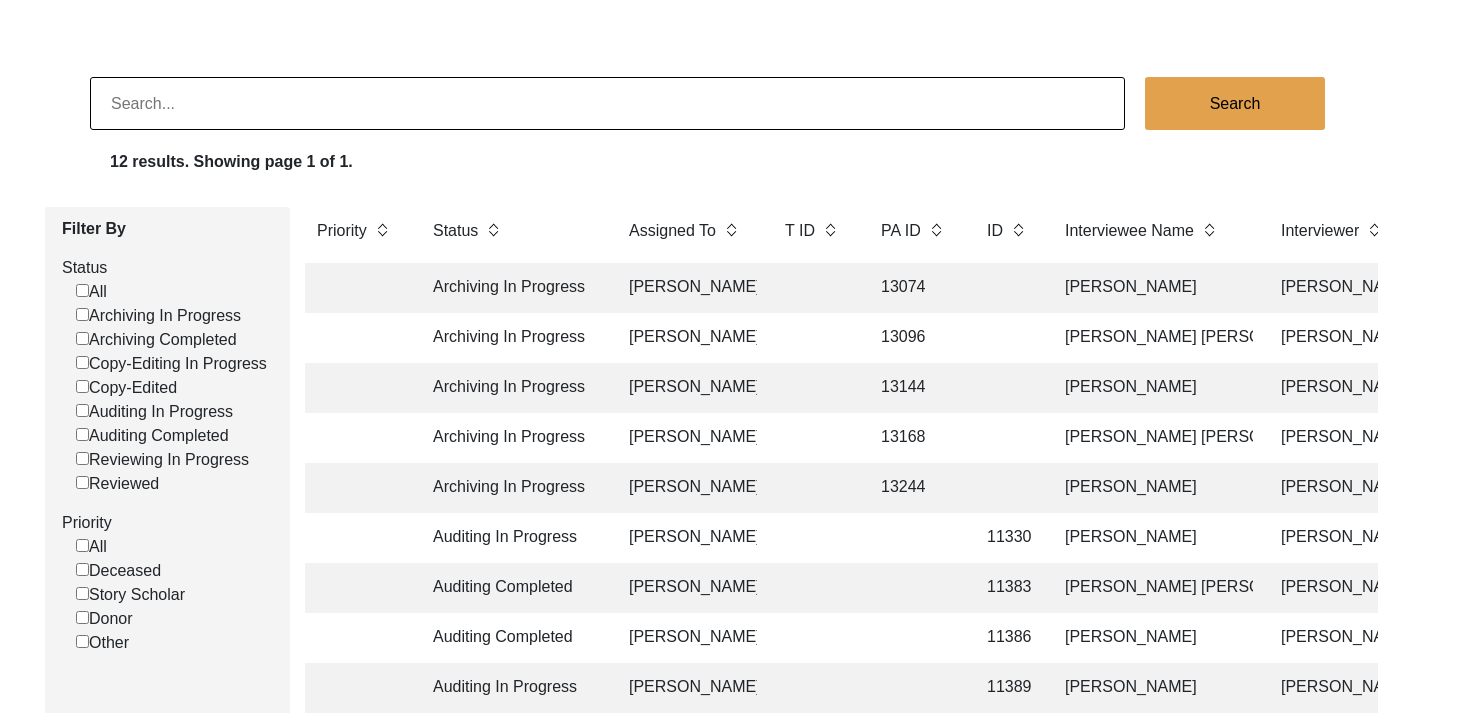 click on "Auditing In Progress [PERSON_NAME] 11330 [PERSON_NAME] [PERSON_NAME] [GEOGRAPHIC_DATA], [GEOGRAPHIC_DATA], [GEOGRAPHIC_DATA] [DATE] [DEMOGRAPHIC_DATA] [DATE] [DEMOGRAPHIC_DATA] [GEOGRAPHIC_DATA], [GEOGRAPHIC_DATA], [GEOGRAPHIC_DATA], [GEOGRAPHIC_DATA], [GEOGRAPHIC_DATA] [GEOGRAPHIC_DATA], [GEOGRAPHIC_DATA], [GEOGRAPHIC_DATA] yes" 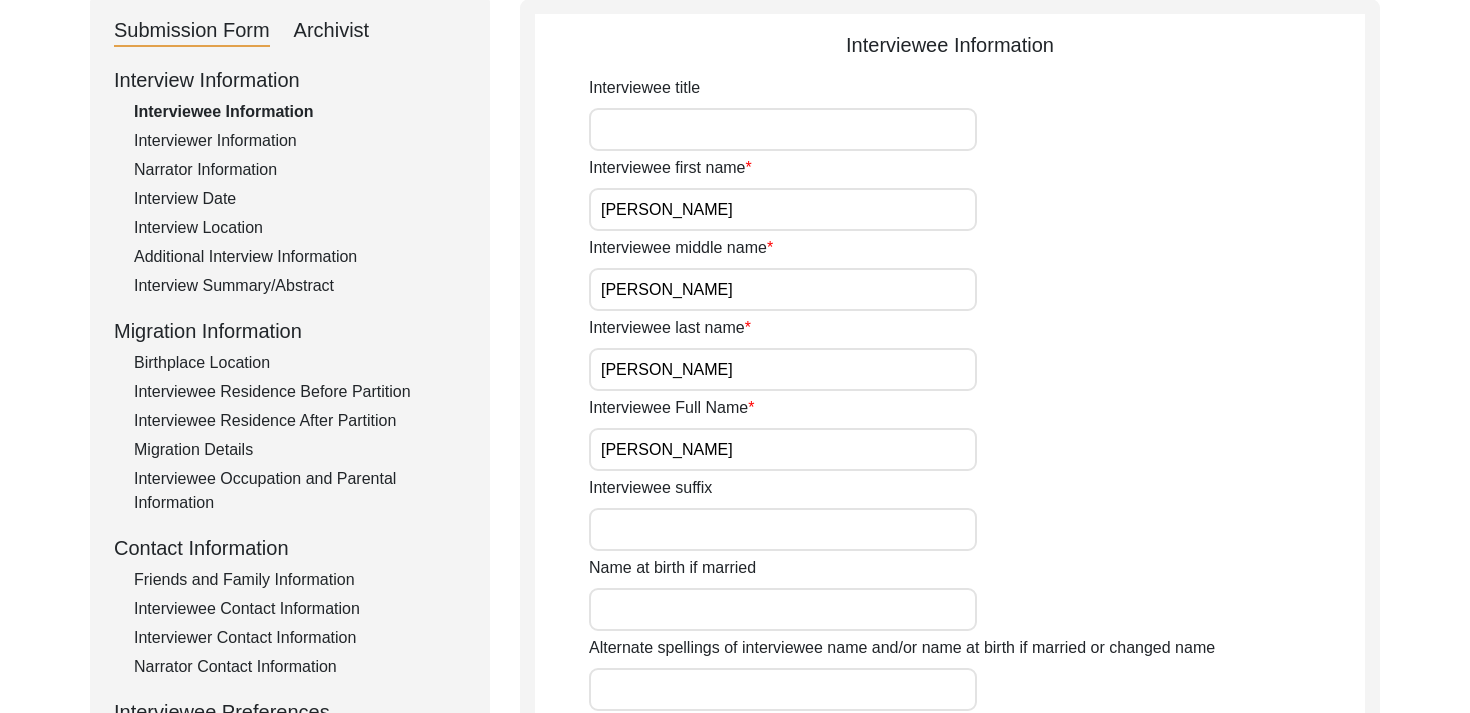 scroll, scrollTop: 223, scrollLeft: 0, axis: vertical 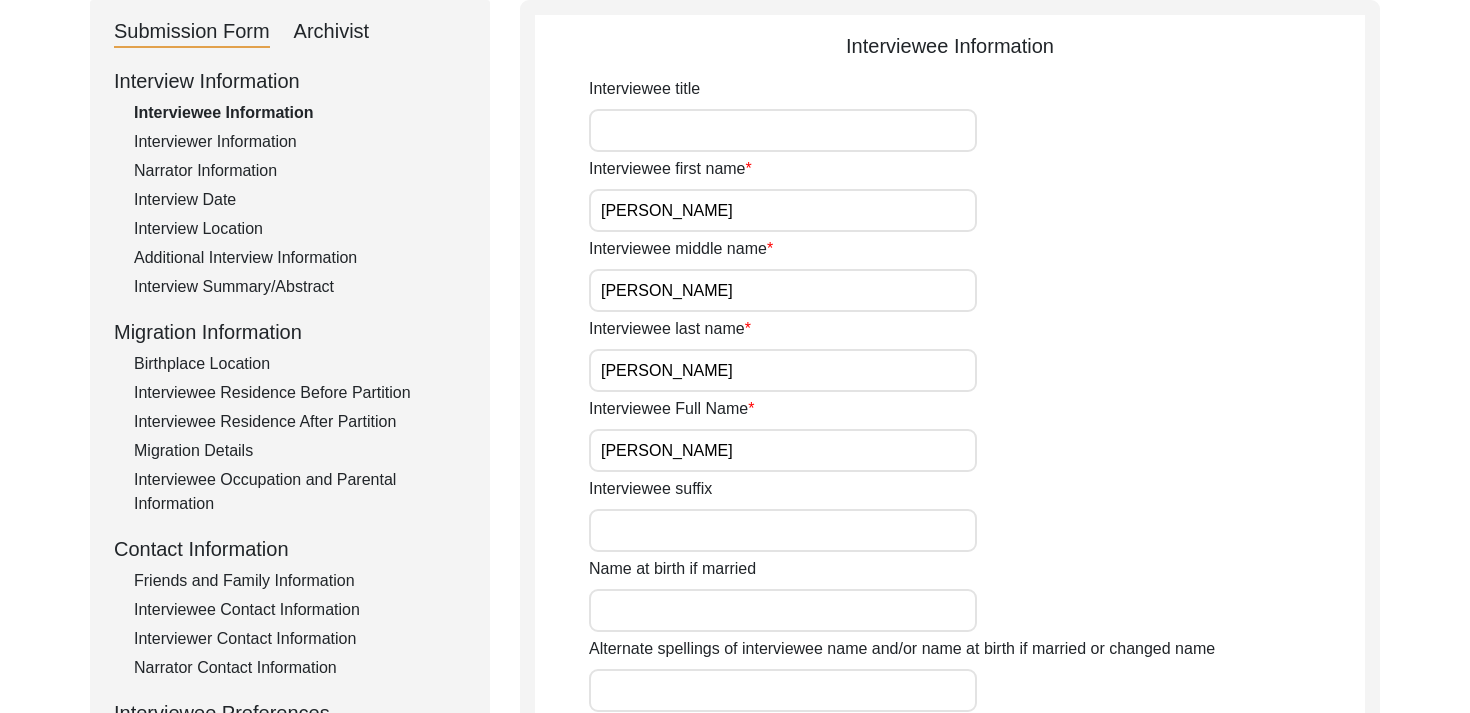 click on "Interviewee Residence After Partition" 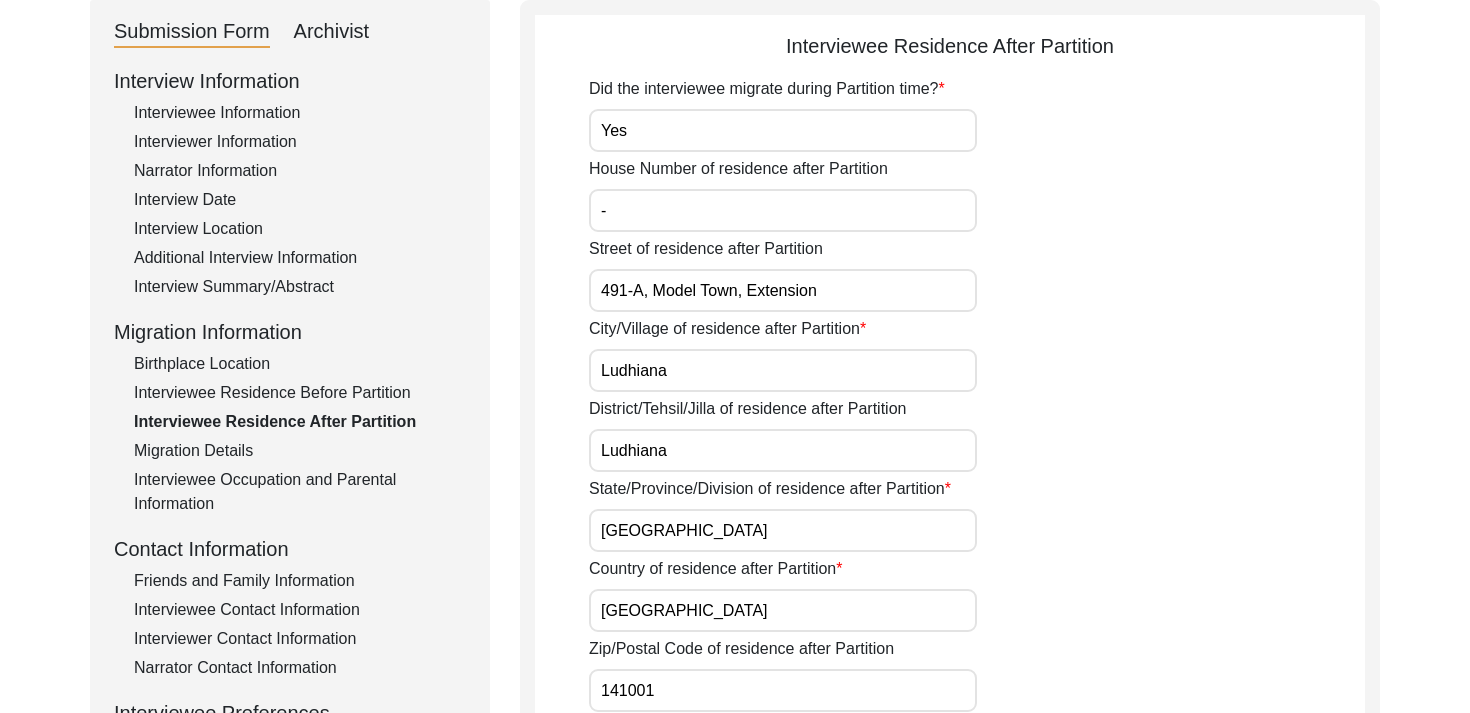 click on "Migration Details" 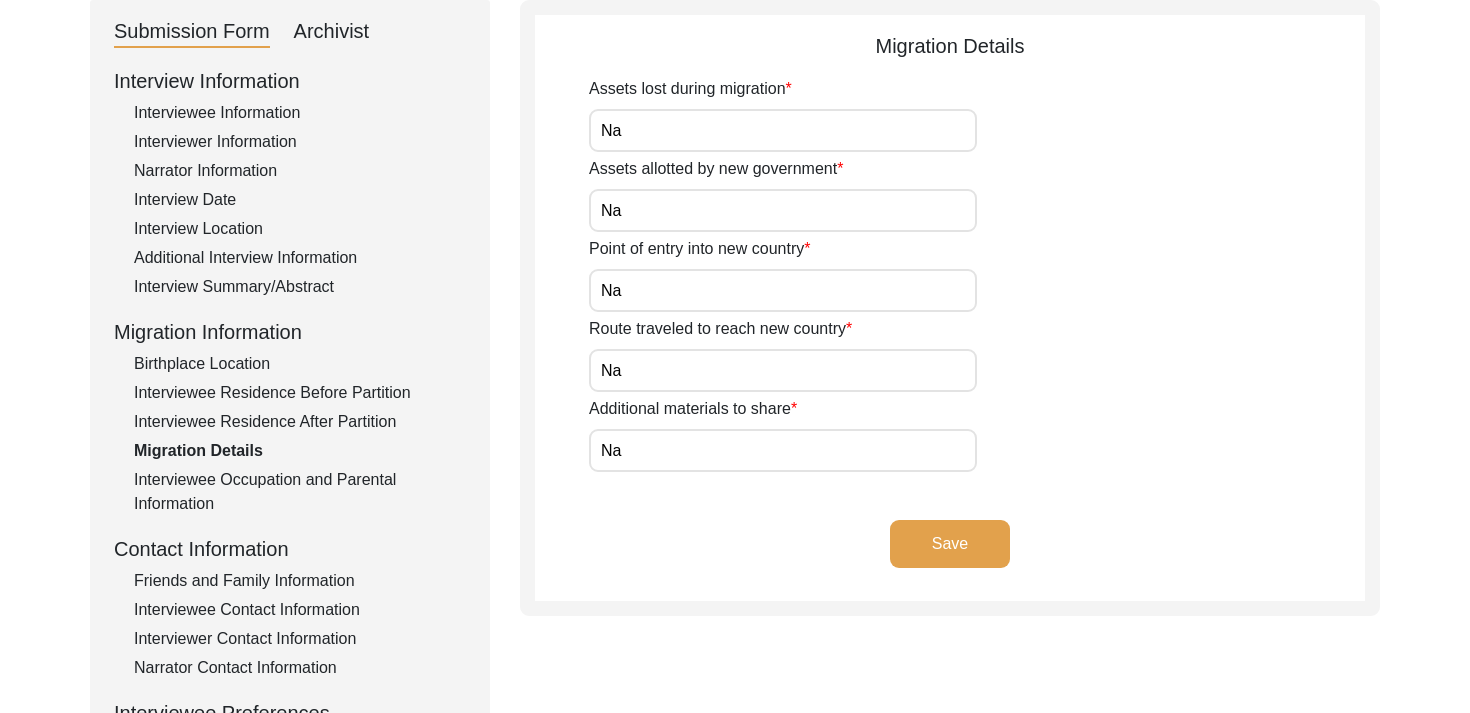 click on "Interviewee Occupation and Parental Information" 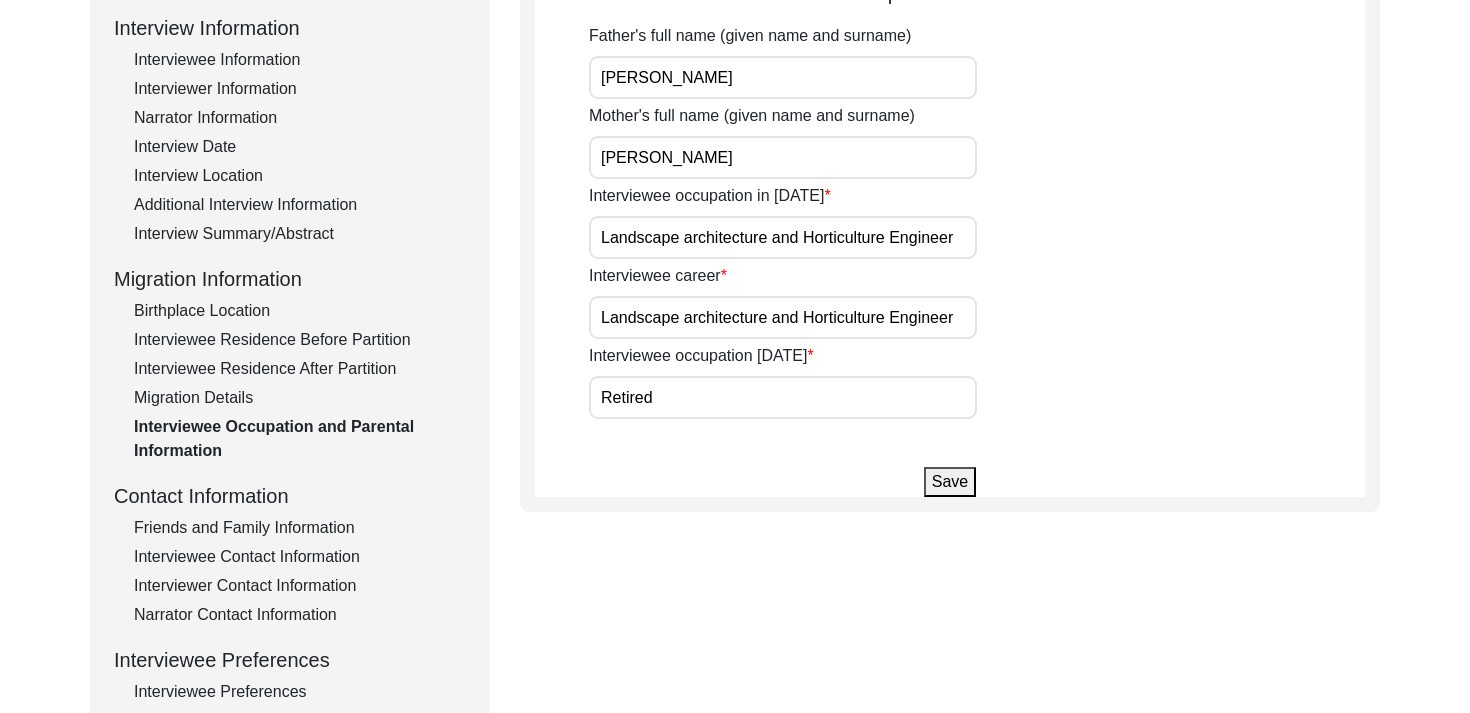 scroll, scrollTop: 292, scrollLeft: 0, axis: vertical 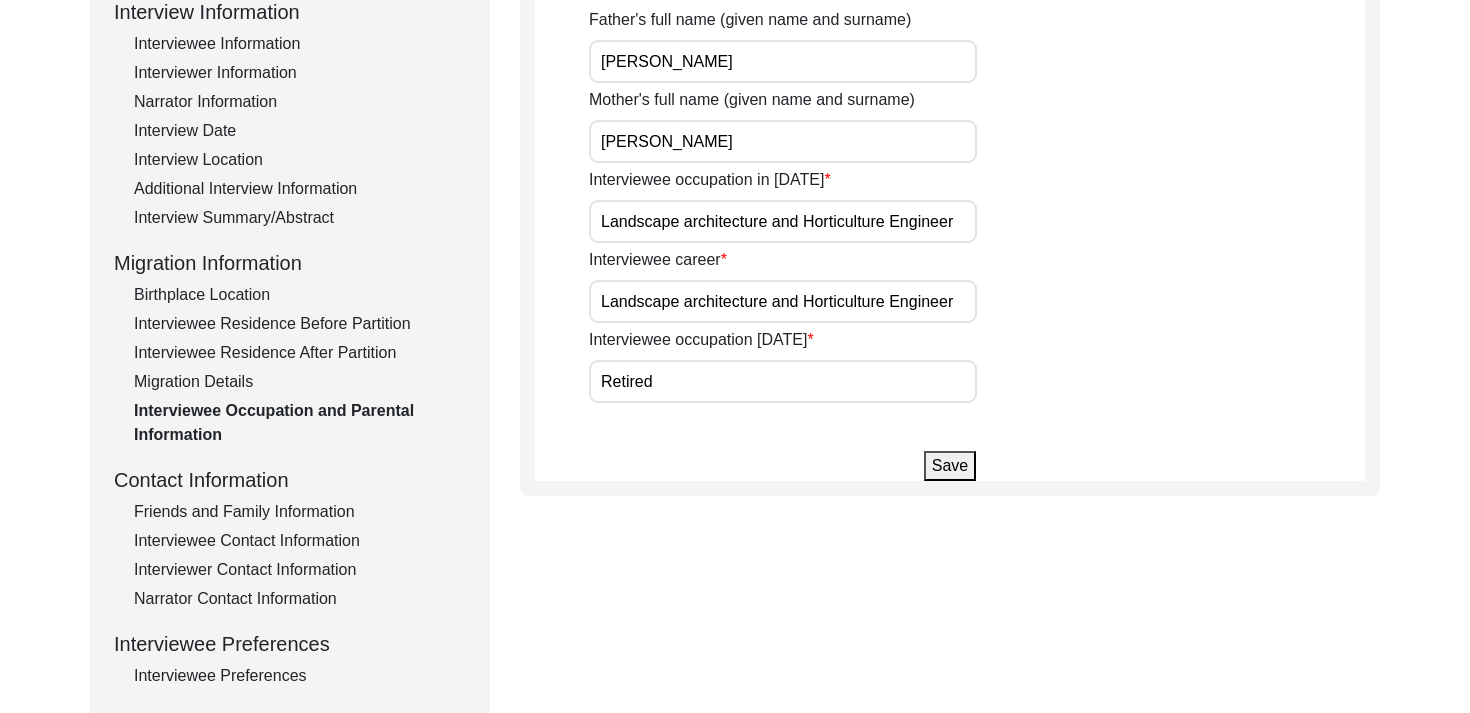 click on "Contact Information" 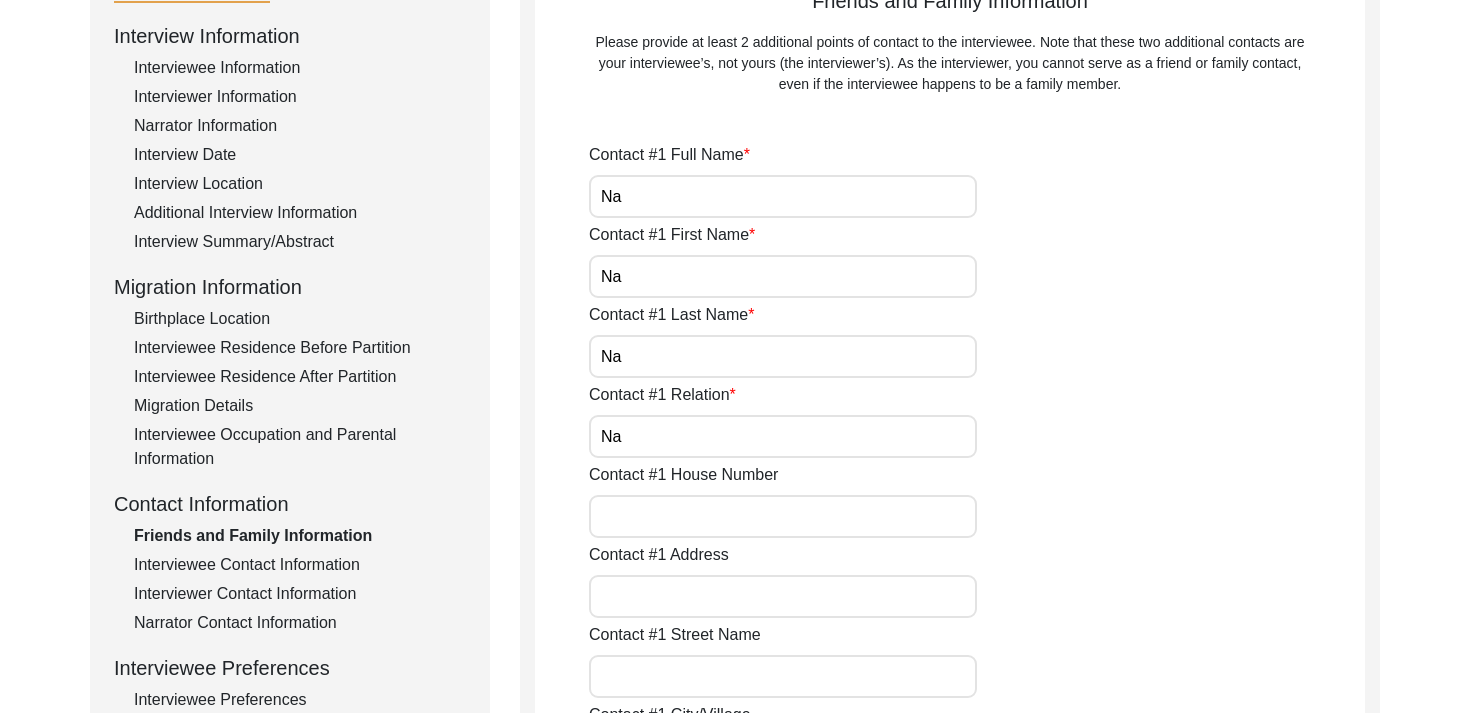 scroll, scrollTop: 263, scrollLeft: 0, axis: vertical 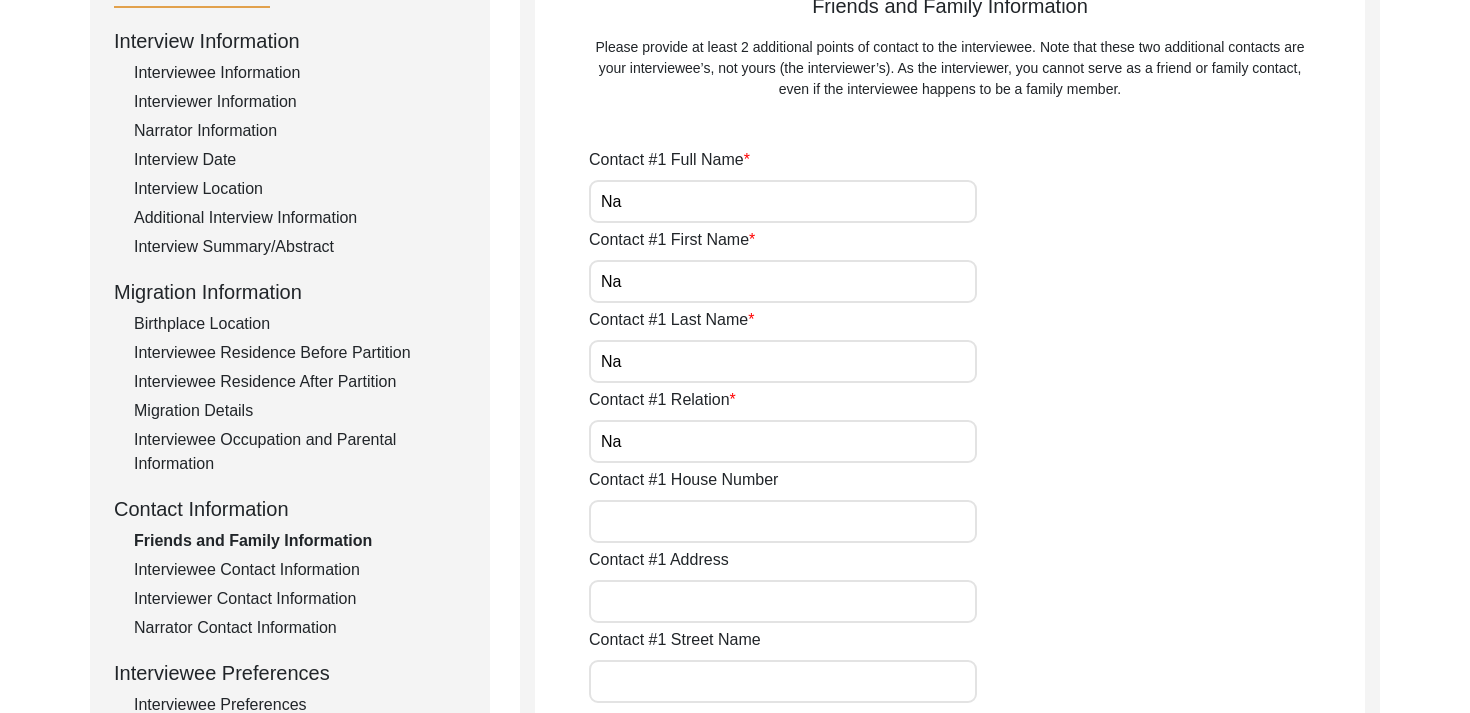 click on "Interviewee Contact Information" 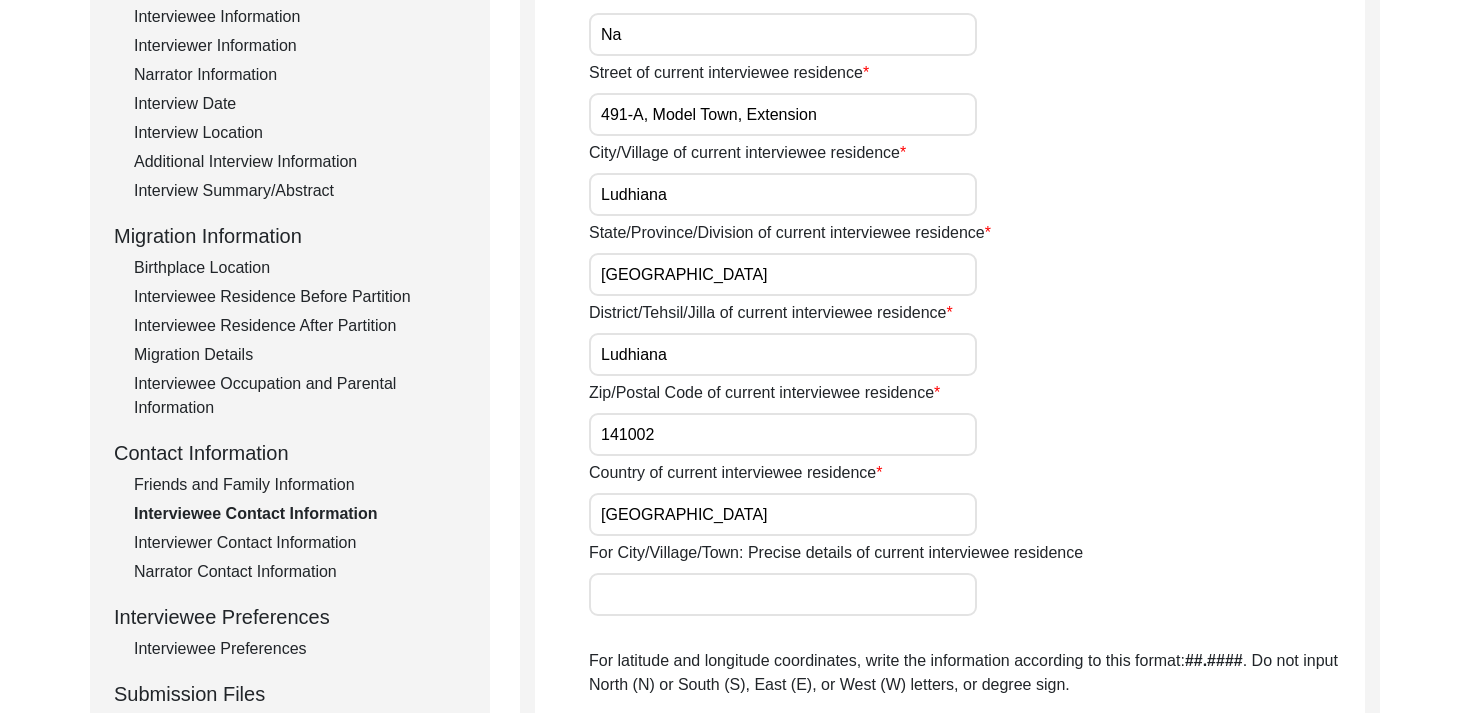 scroll, scrollTop: 362, scrollLeft: 0, axis: vertical 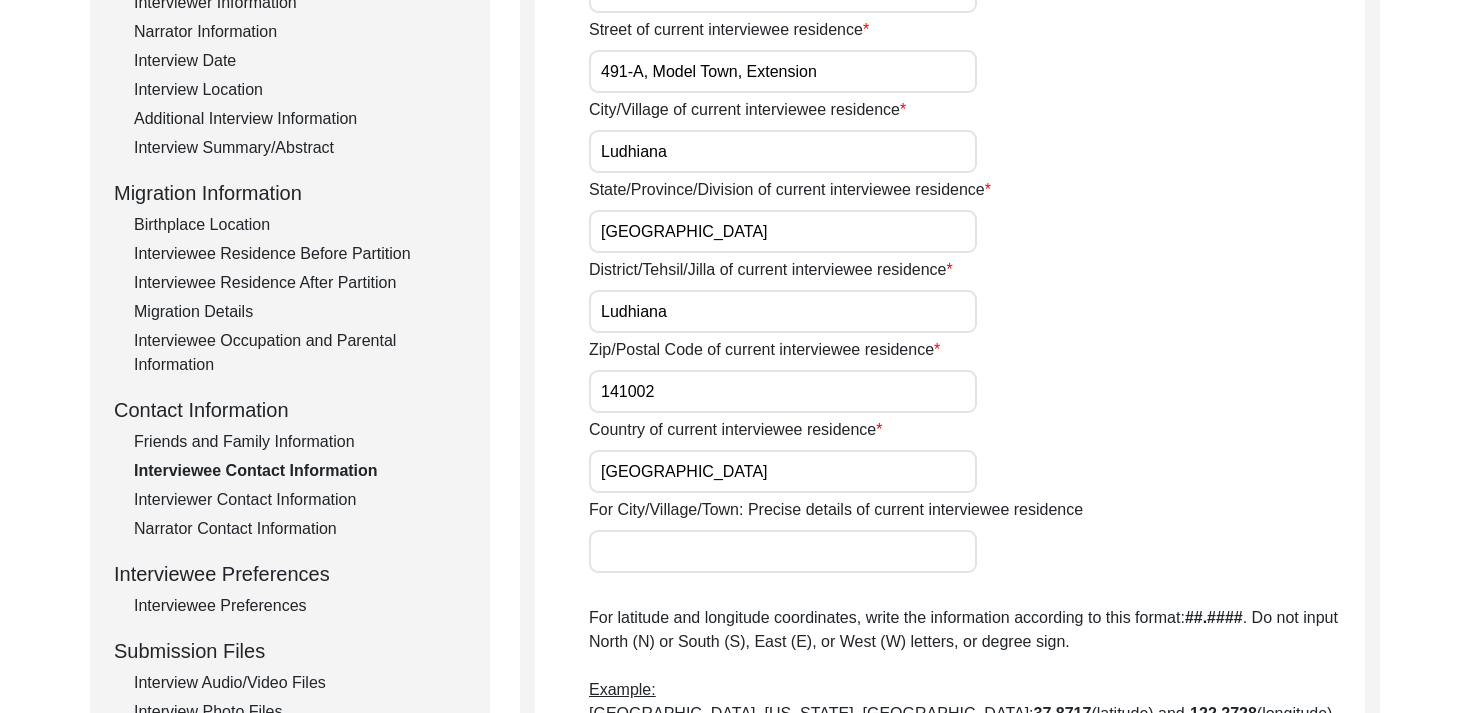 click on "Interviewer Contact Information" 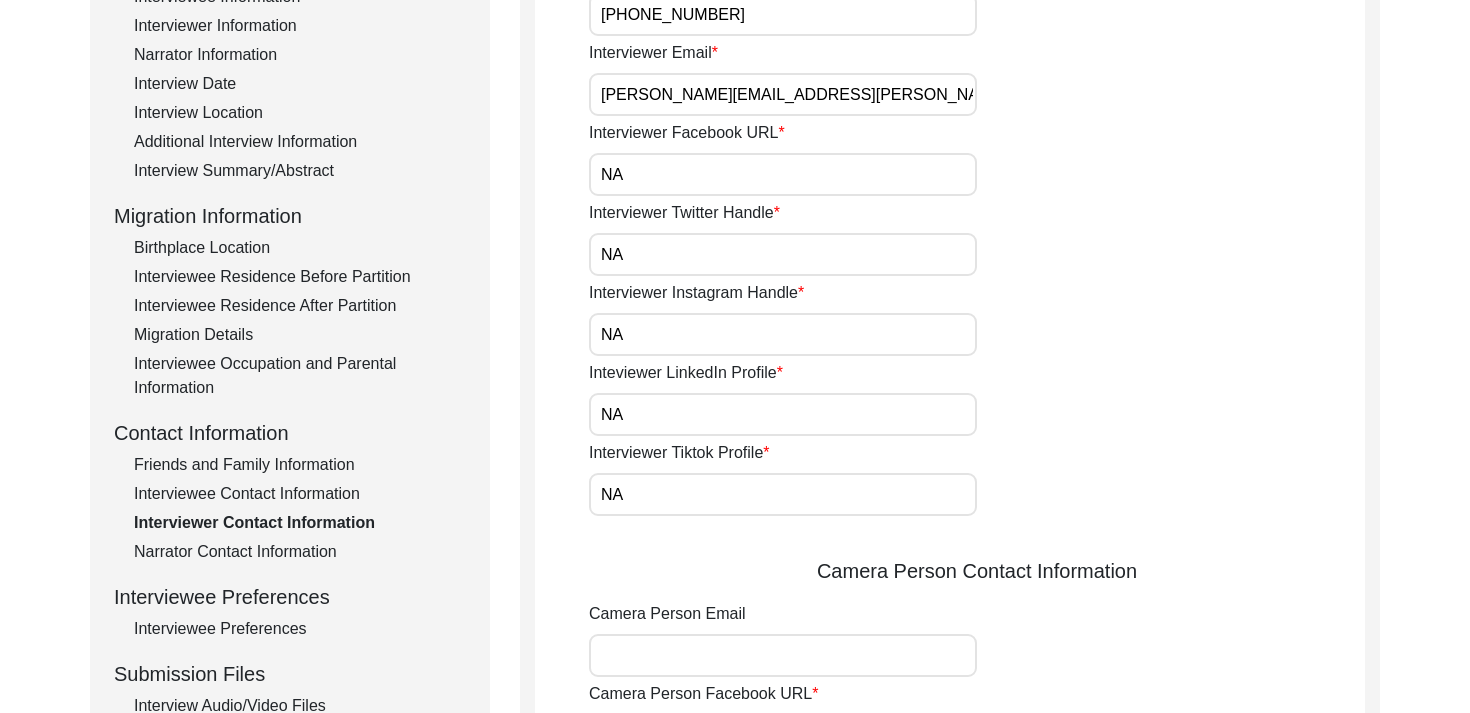 scroll, scrollTop: 368, scrollLeft: 0, axis: vertical 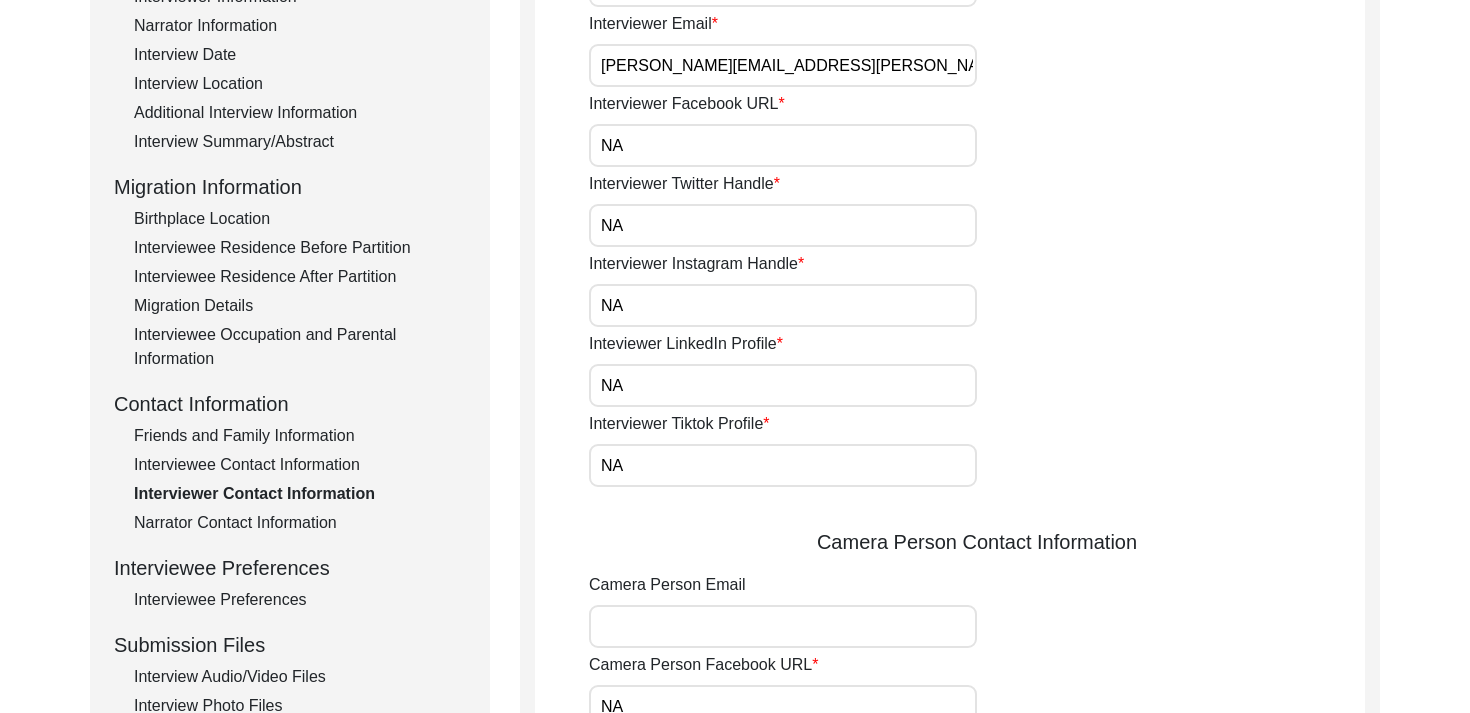 click on "Narrator Contact Information" 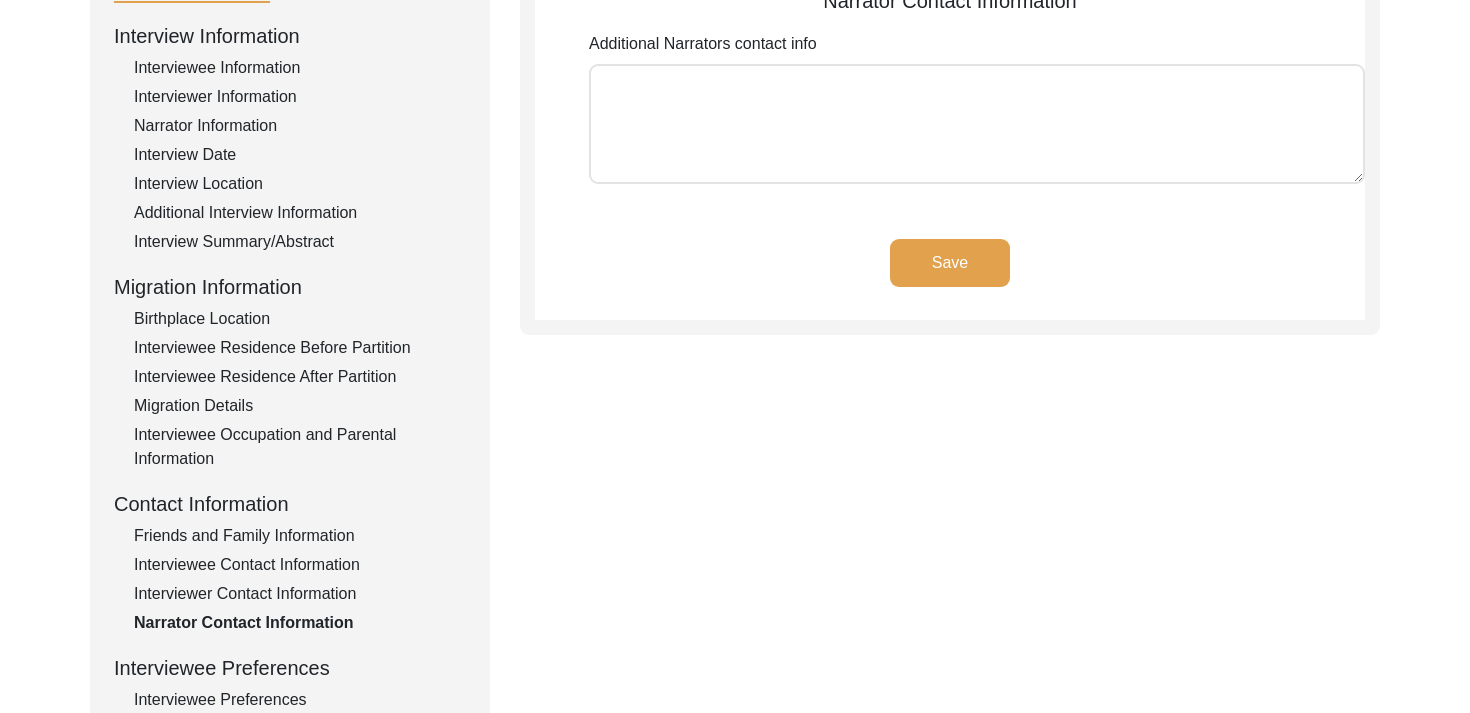 scroll, scrollTop: 183, scrollLeft: 0, axis: vertical 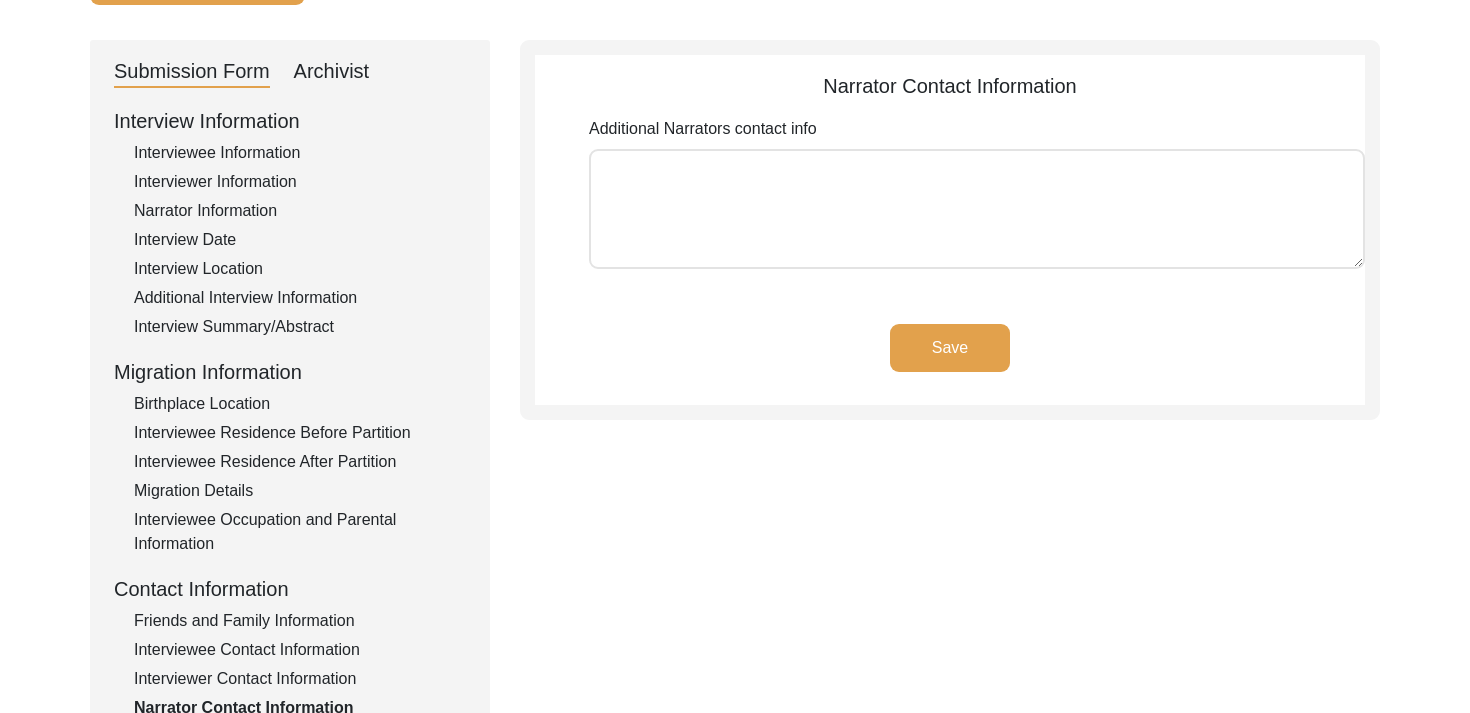 click on "Interviewee Information" 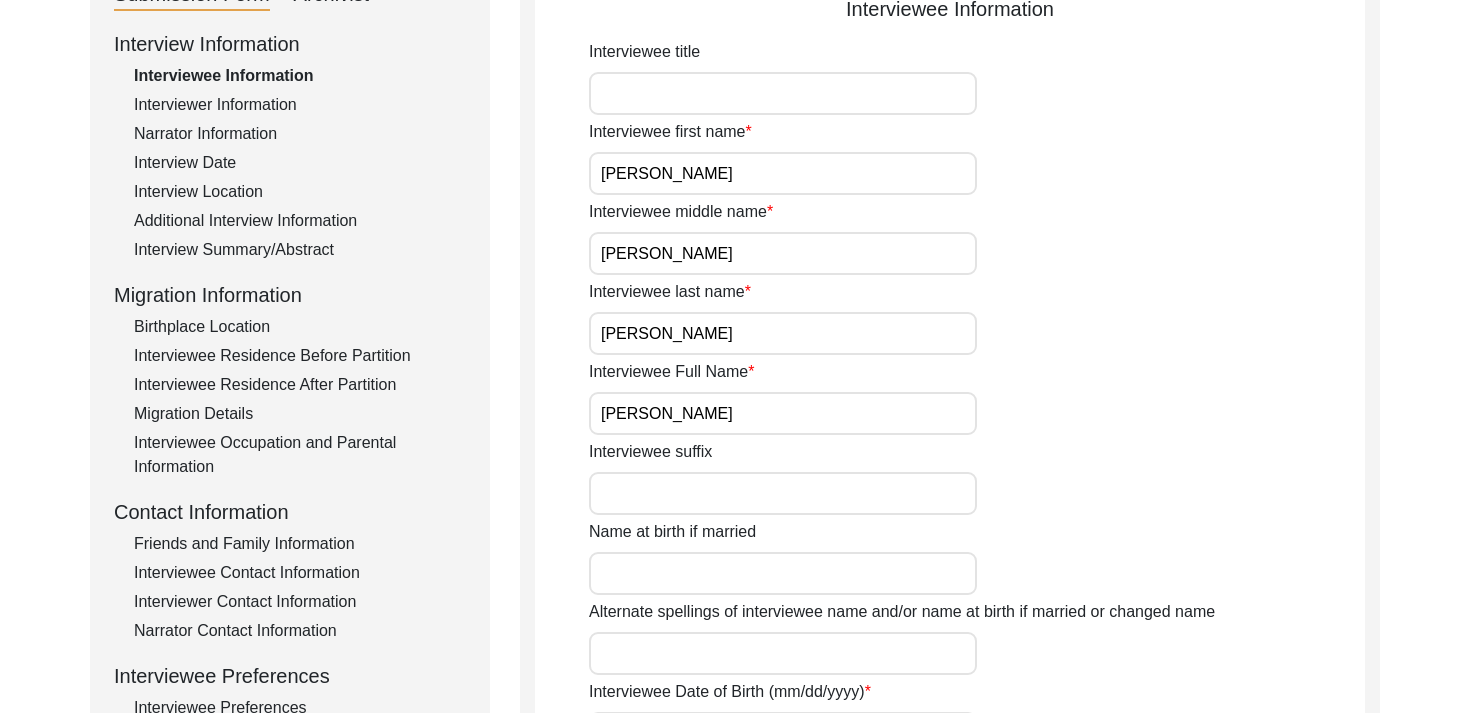 scroll, scrollTop: 125, scrollLeft: 0, axis: vertical 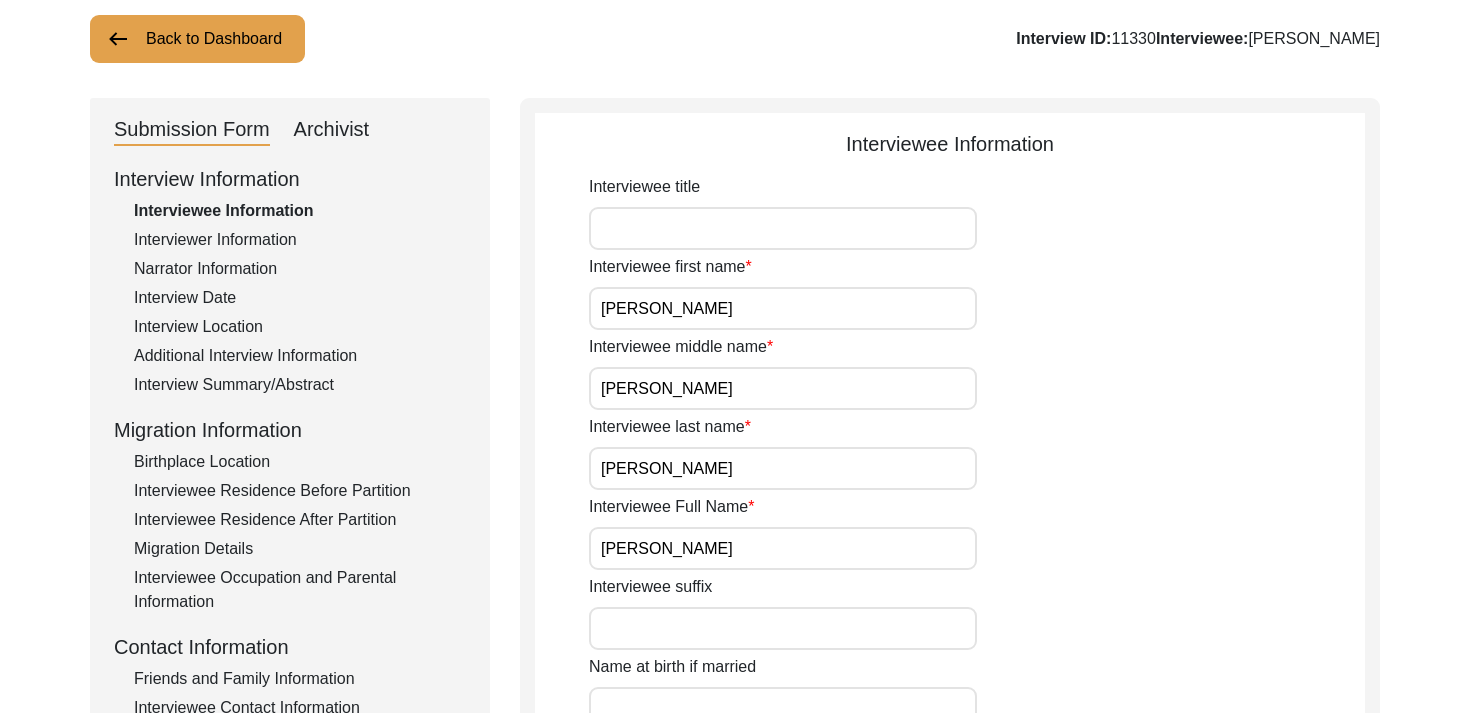 click on "Interviewer Information" 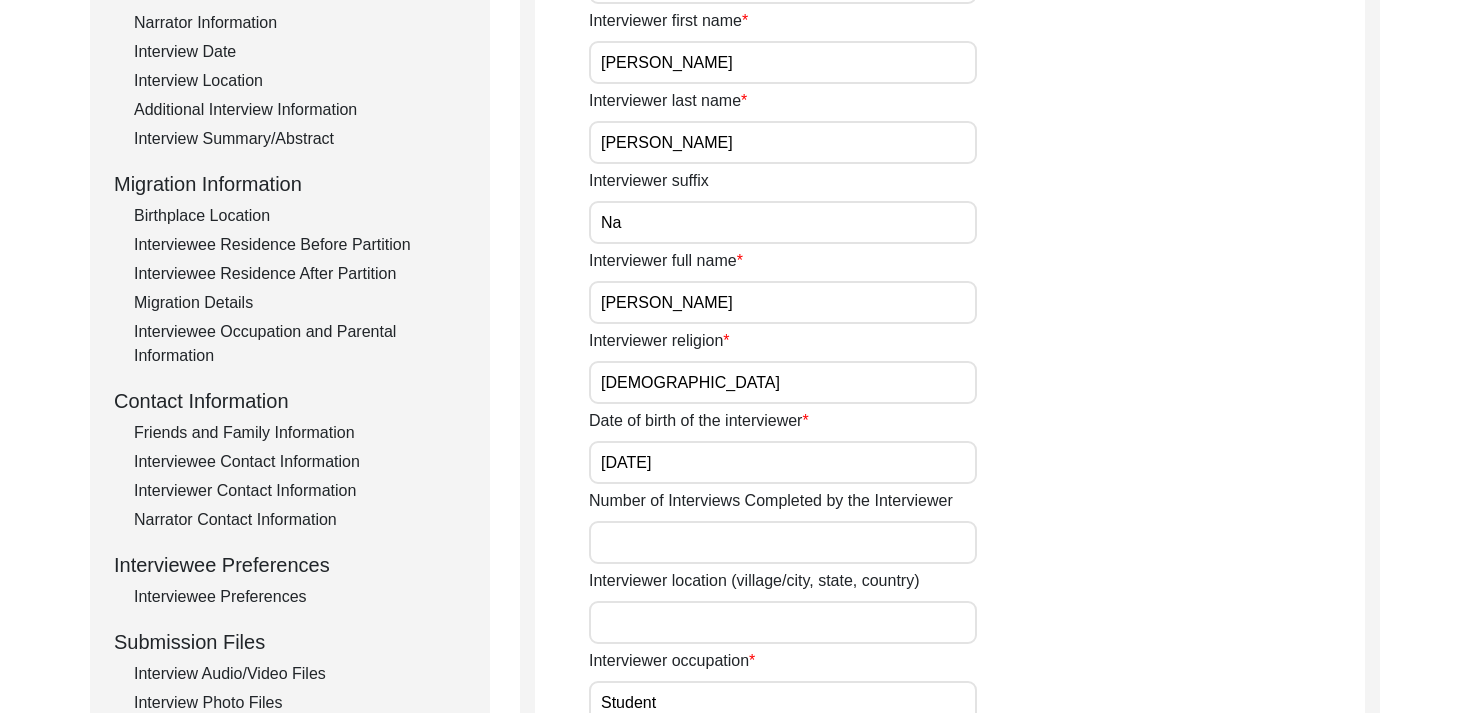 scroll, scrollTop: 365, scrollLeft: 0, axis: vertical 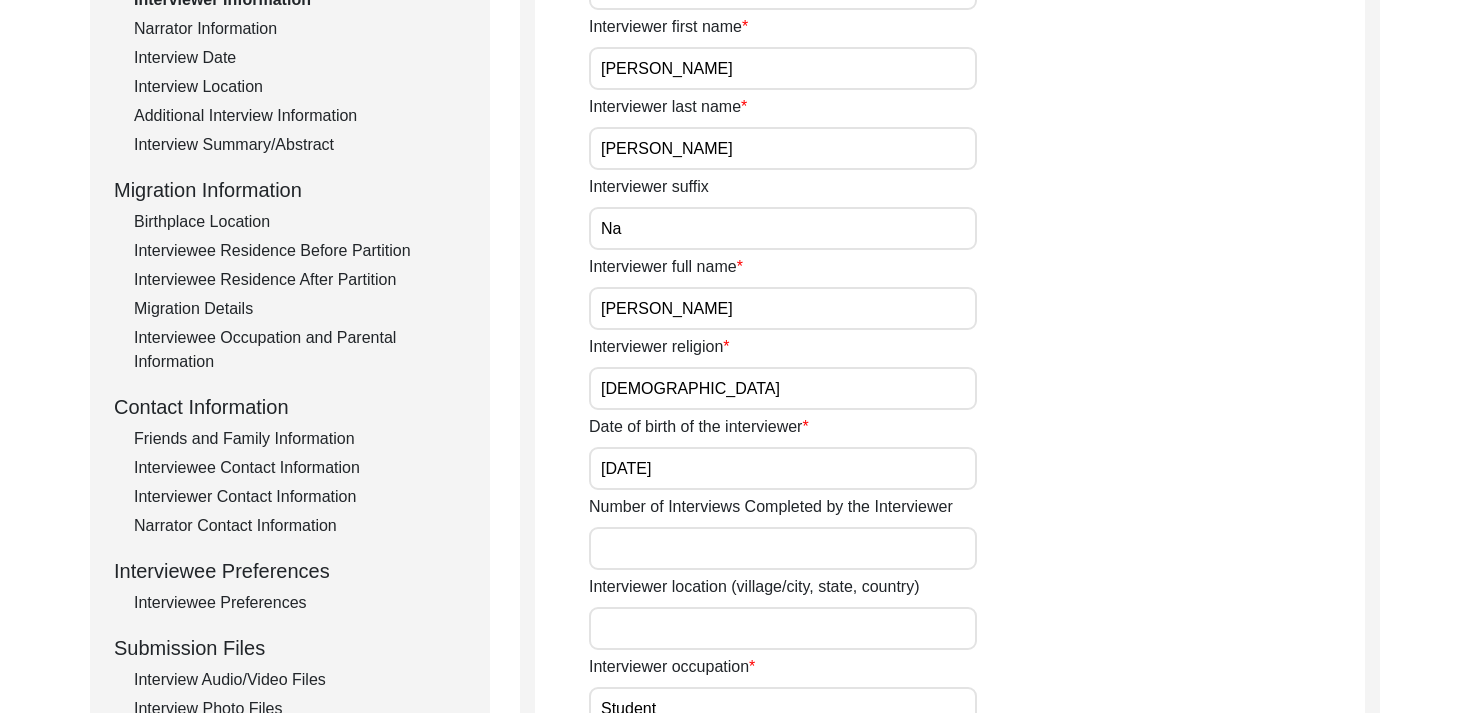 click on "[PERSON_NAME]" at bounding box center [783, 308] 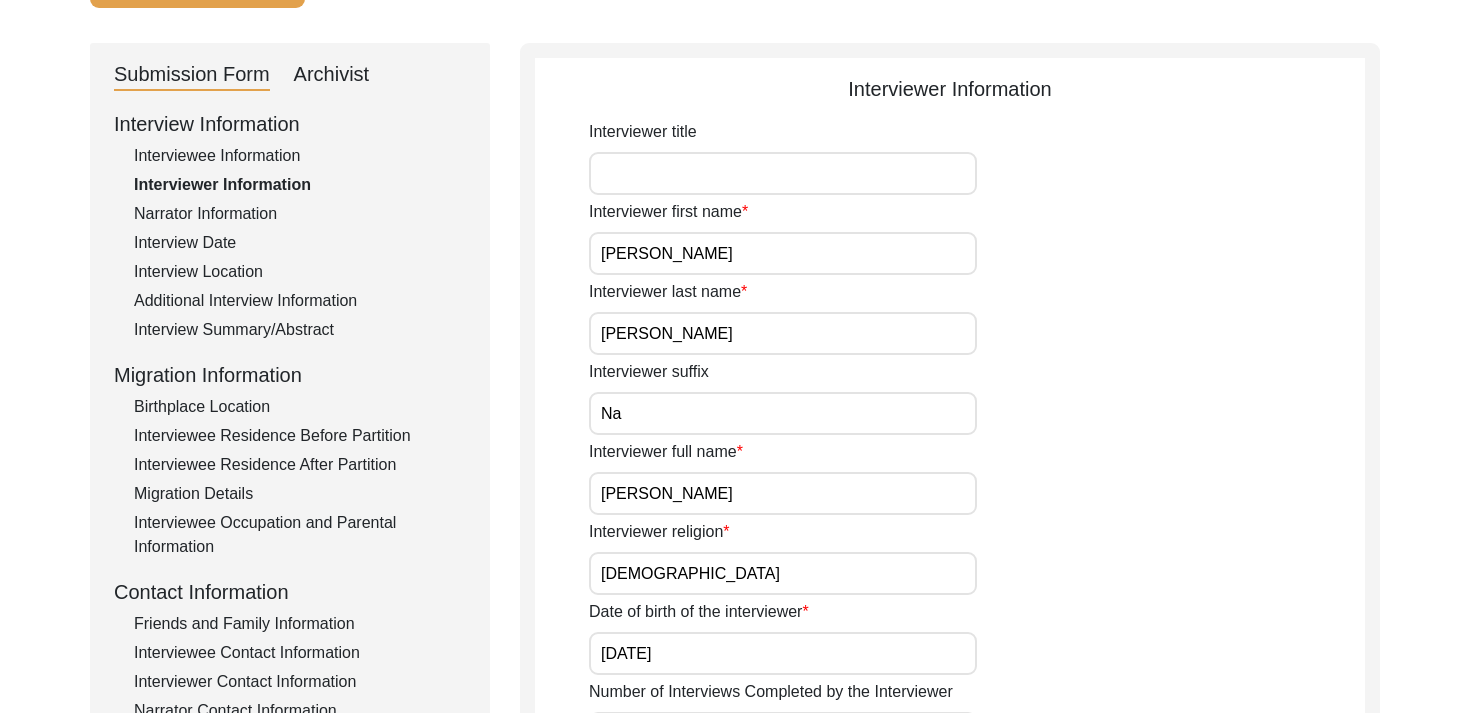 scroll, scrollTop: 229, scrollLeft: 0, axis: vertical 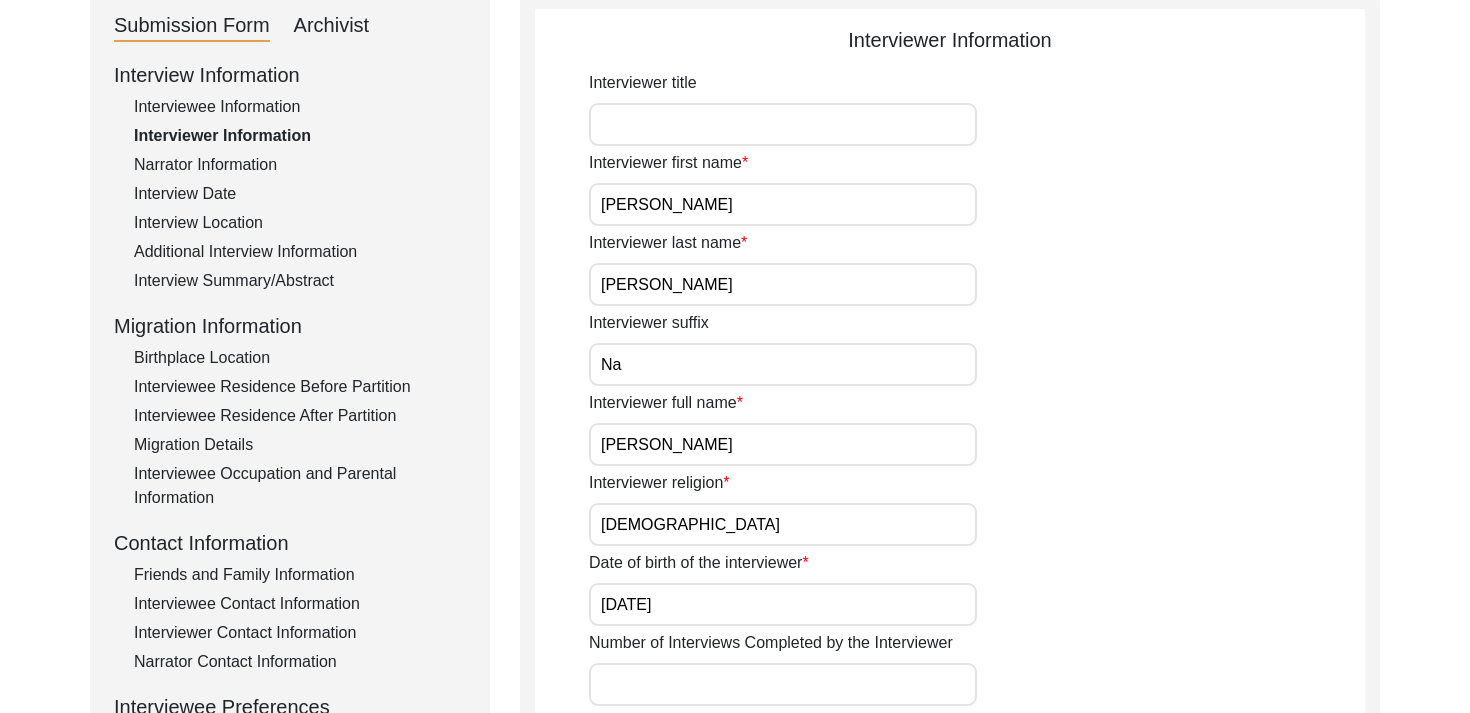 click on "[PERSON_NAME]" at bounding box center [783, 444] 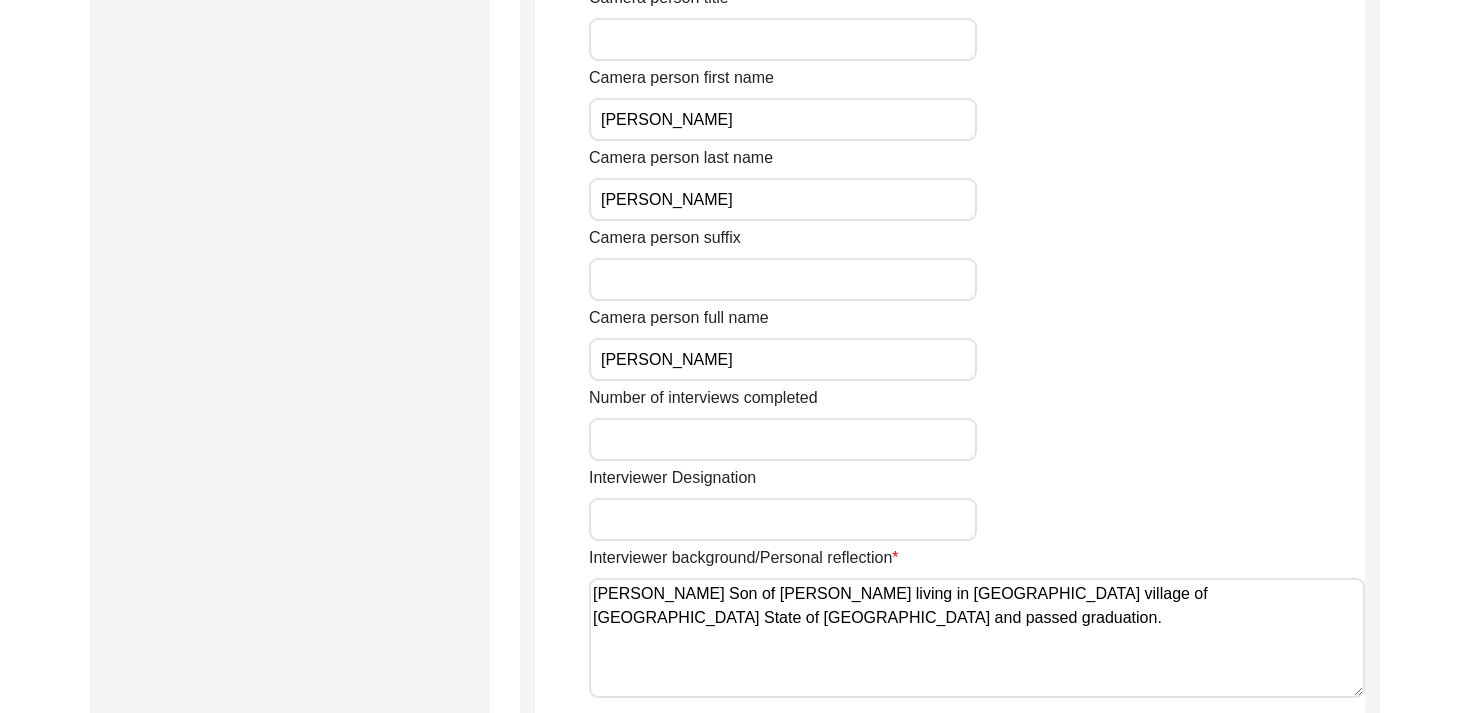 scroll, scrollTop: 1206, scrollLeft: 0, axis: vertical 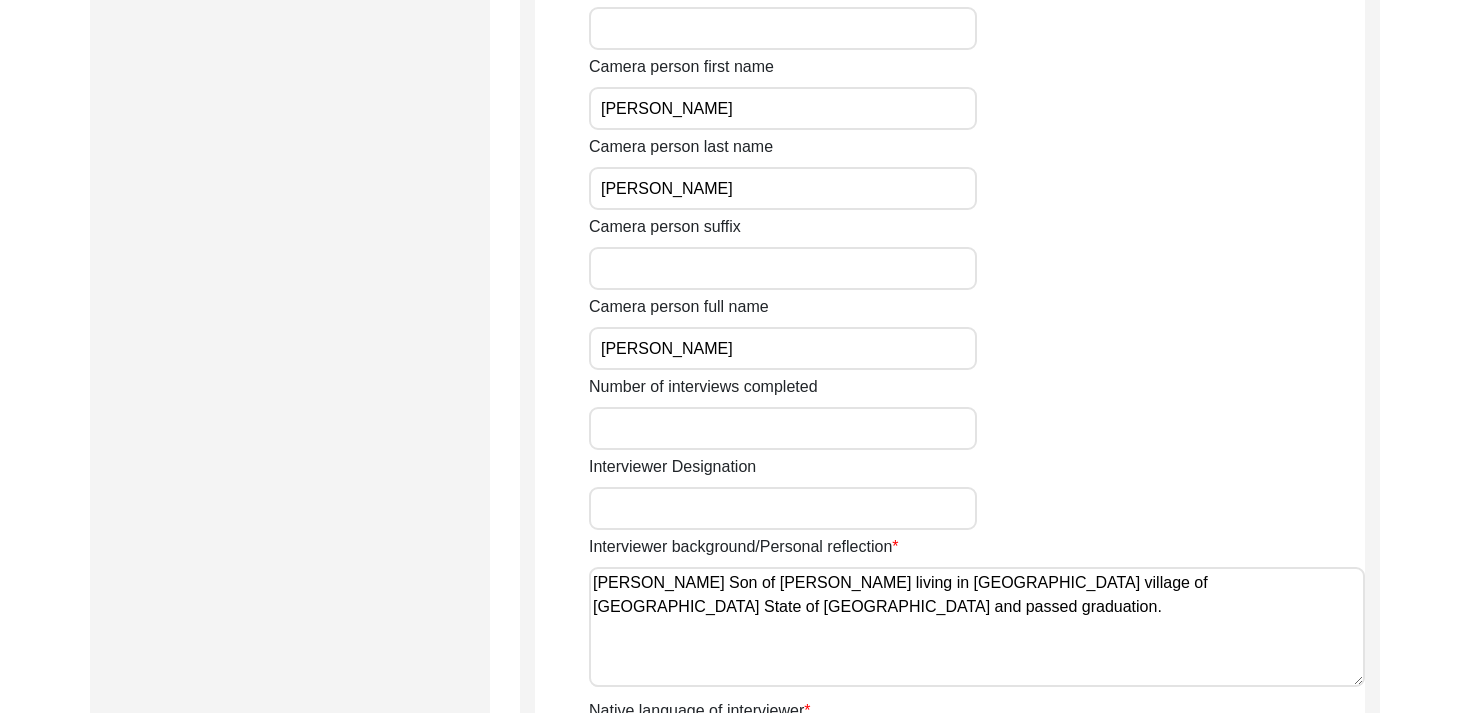 click on "Interviewer title Interviewer first name [PERSON_NAME] Interviewer last name [PERSON_NAME] Interviewer suffix Na Interviewer full name [PERSON_NAME] Interviewer religion [DEMOGRAPHIC_DATA] Date of birth of the interviewer [DATE] Number of Interviews Completed by the Interviewer Interviewer location (village/city, state, country) Interviewer occupation Student  Camera Person Information  Camera person title Camera person first name [PERSON_NAME] Camera person last name [PERSON_NAME] Camera person suffix Camera person full name [PERSON_NAME] Number of interviews completed Interviewer Designation Interviewer background/Personal reflection [PERSON_NAME] Son of [PERSON_NAME] living in [GEOGRAPHIC_DATA] village of [GEOGRAPHIC_DATA] State of [GEOGRAPHIC_DATA] and passed graduation. Native language of interviewer Panjabi Regional dialect of interviewer [PERSON_NAME] Interviewer / Interviewee connection Nothing" 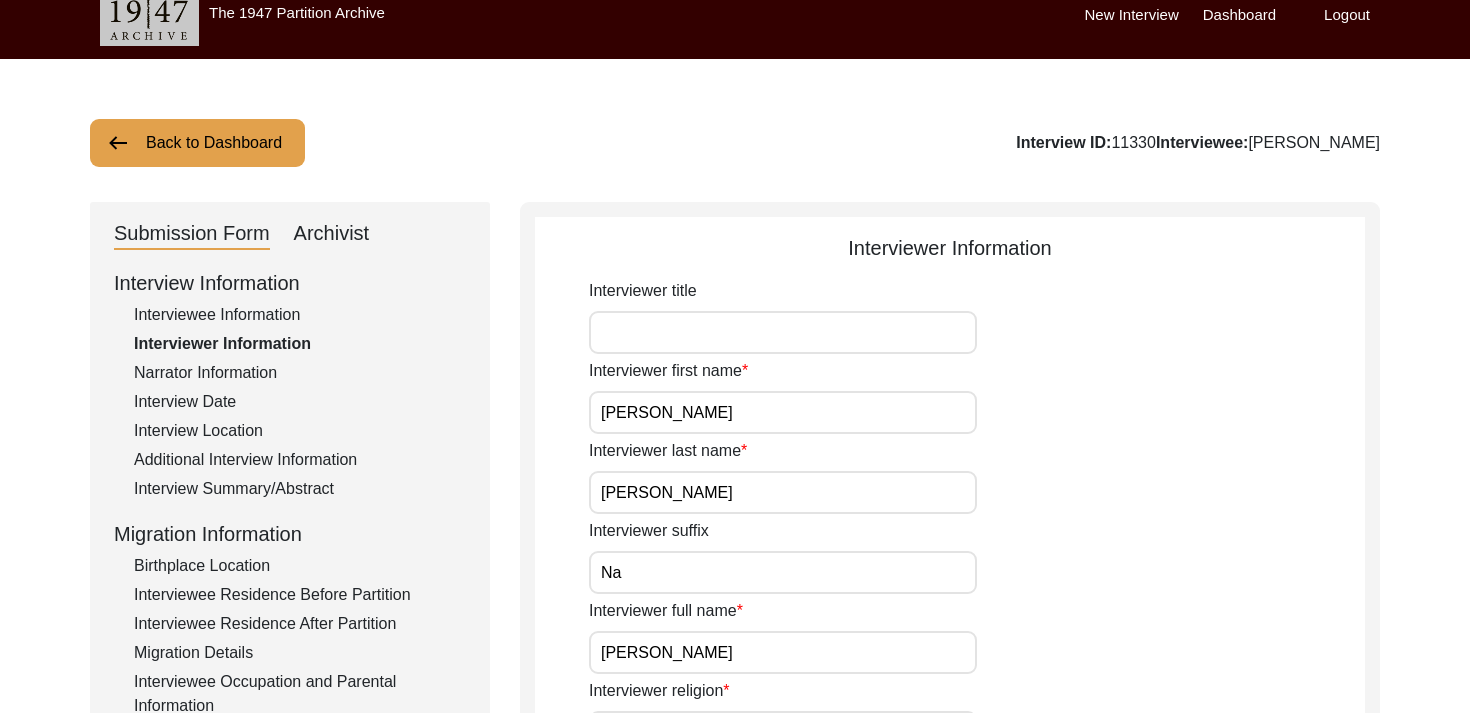 scroll, scrollTop: 0, scrollLeft: 0, axis: both 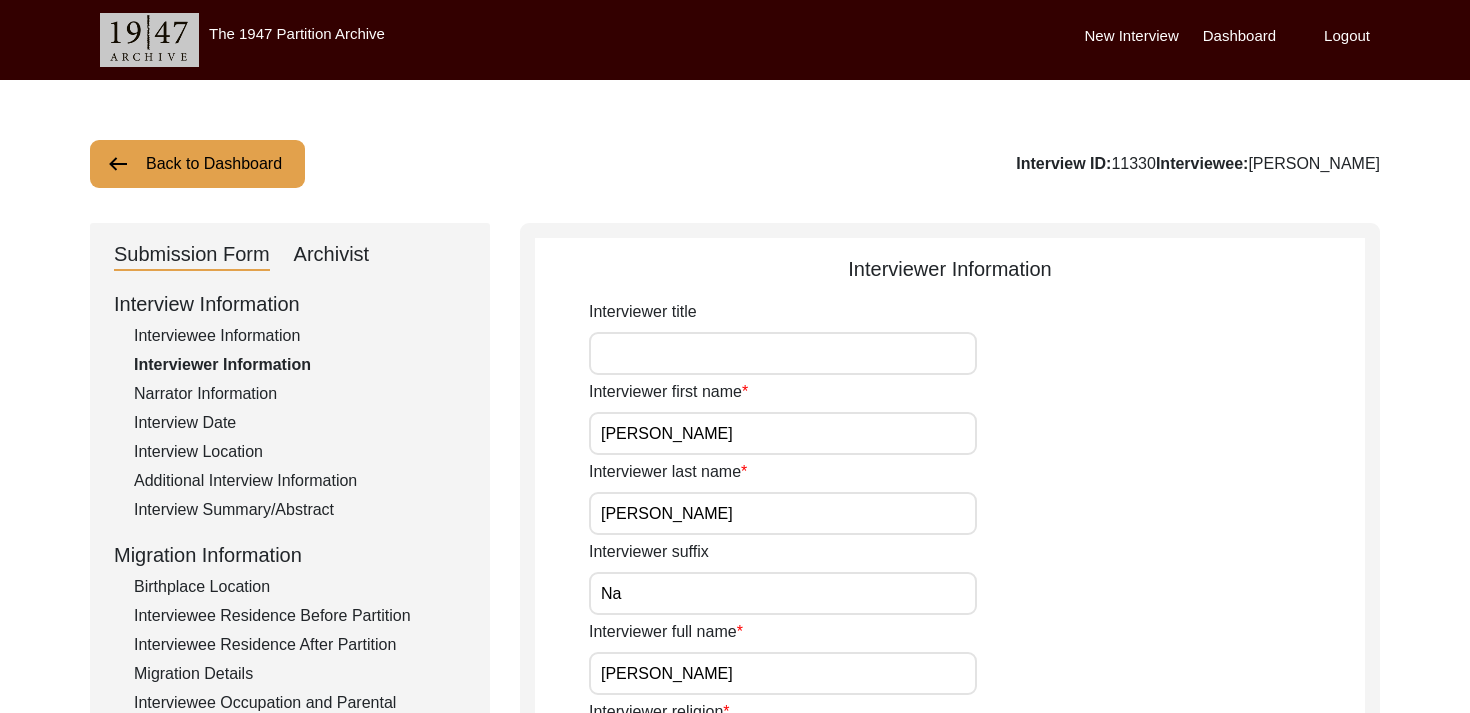 click on "Interviewer title" at bounding box center [783, 353] 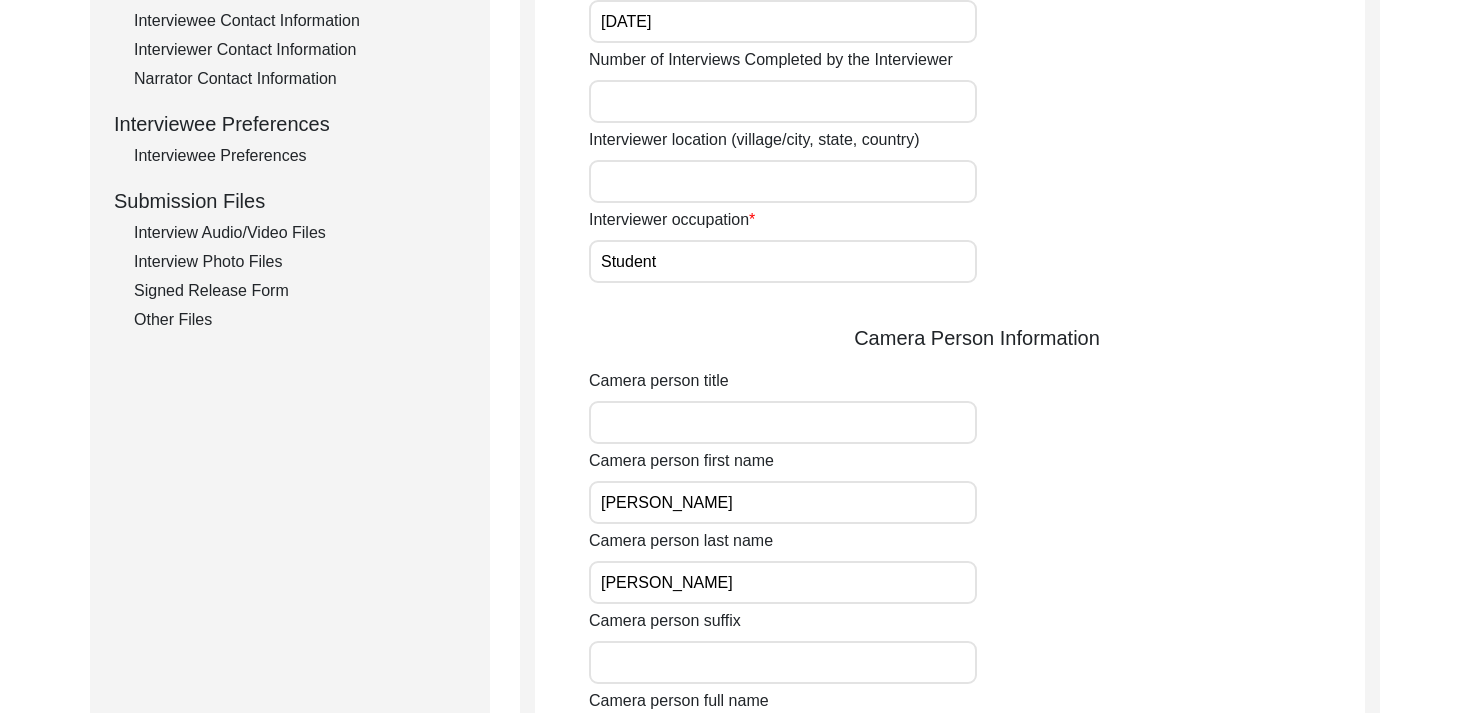 scroll, scrollTop: 825, scrollLeft: 0, axis: vertical 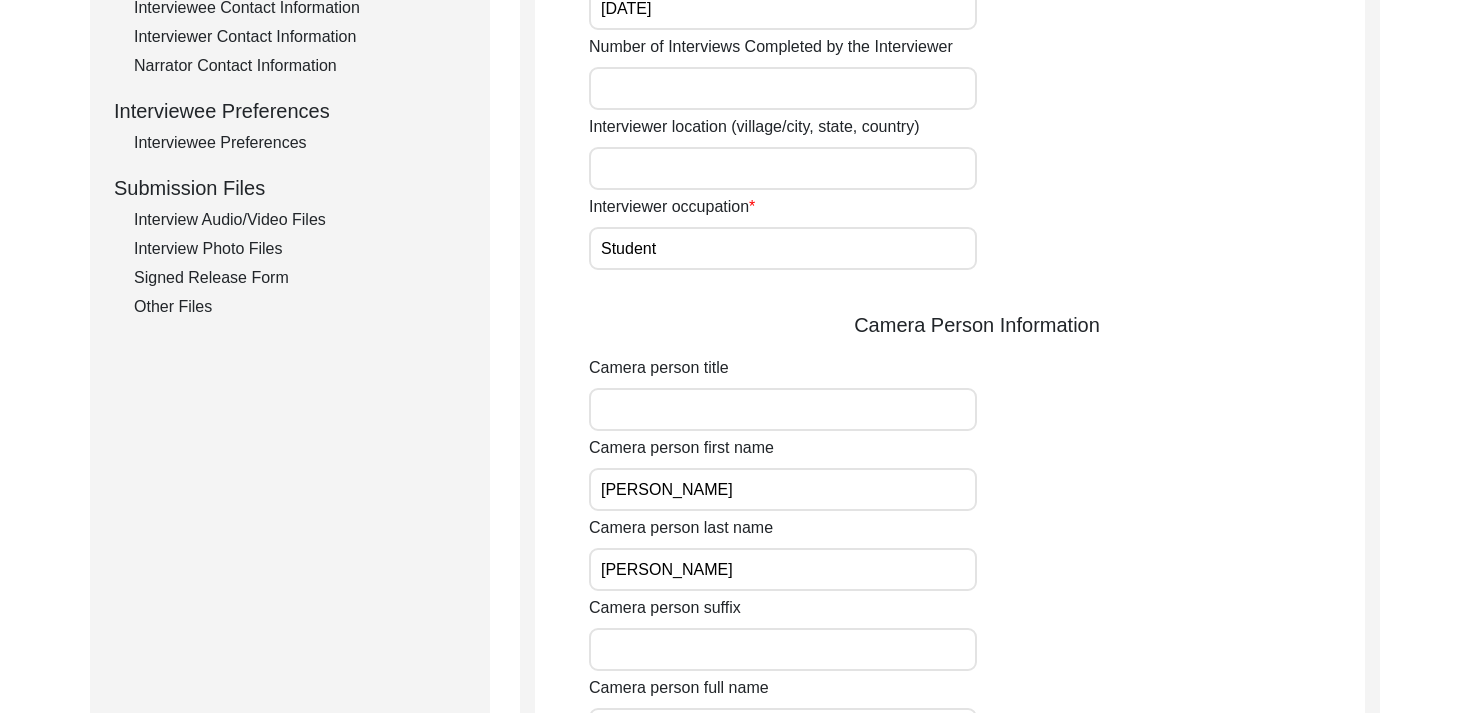 click on "Camera person title" at bounding box center [783, 409] 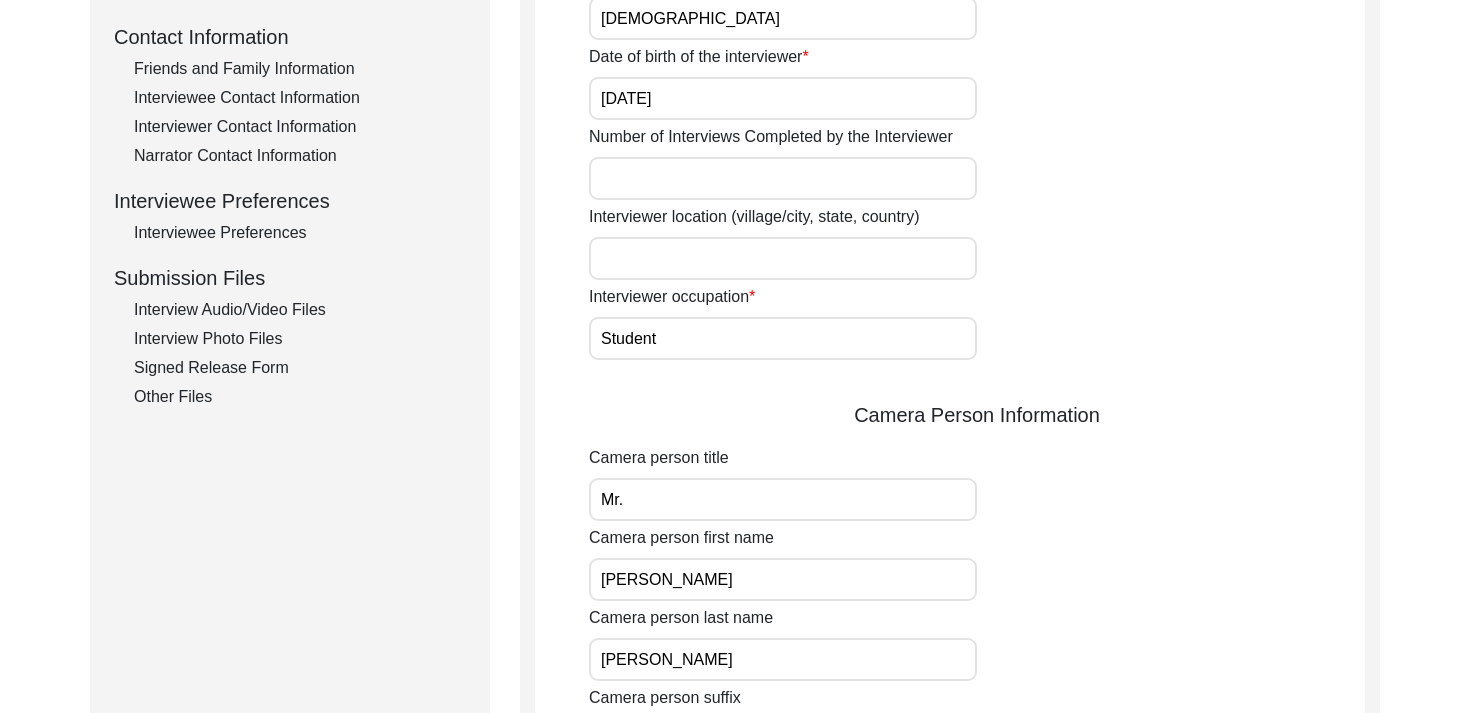 scroll, scrollTop: 159, scrollLeft: 0, axis: vertical 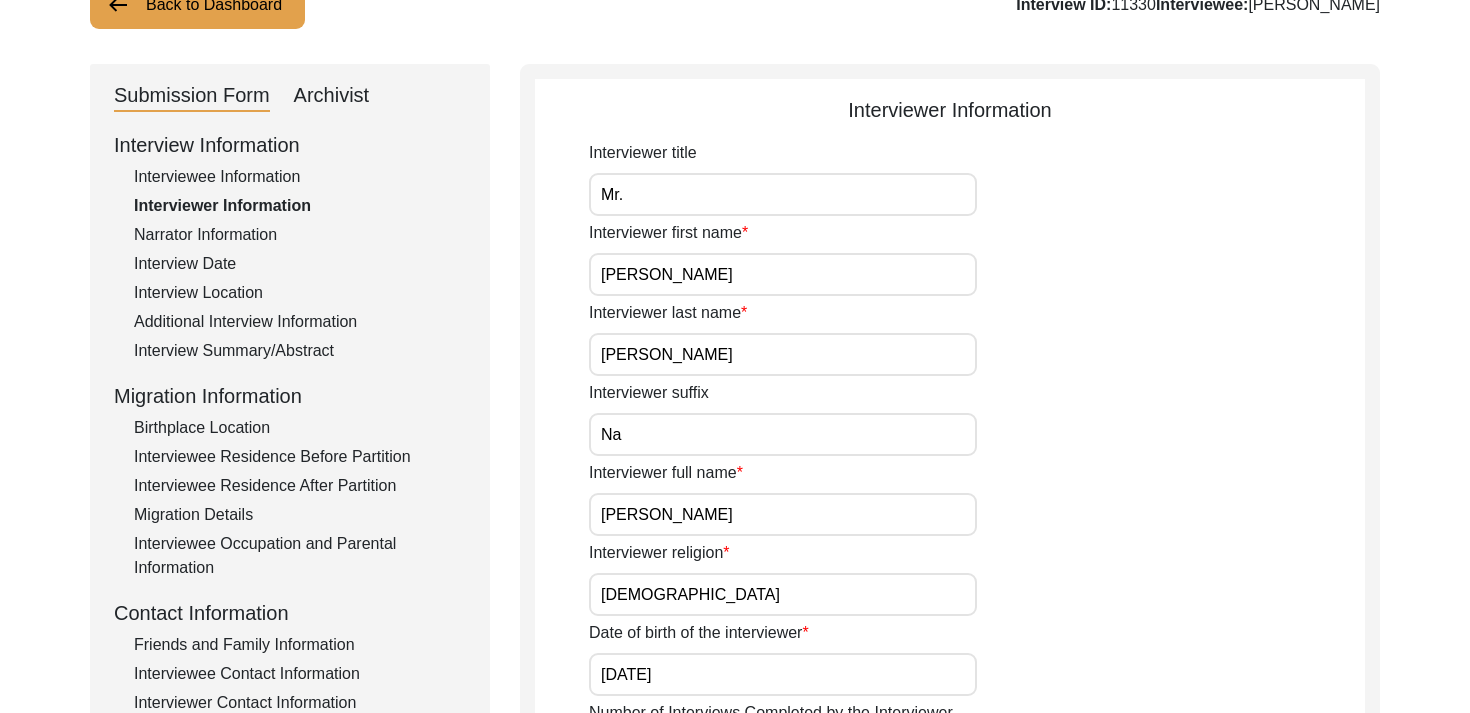 click on "Mr." at bounding box center [783, 194] 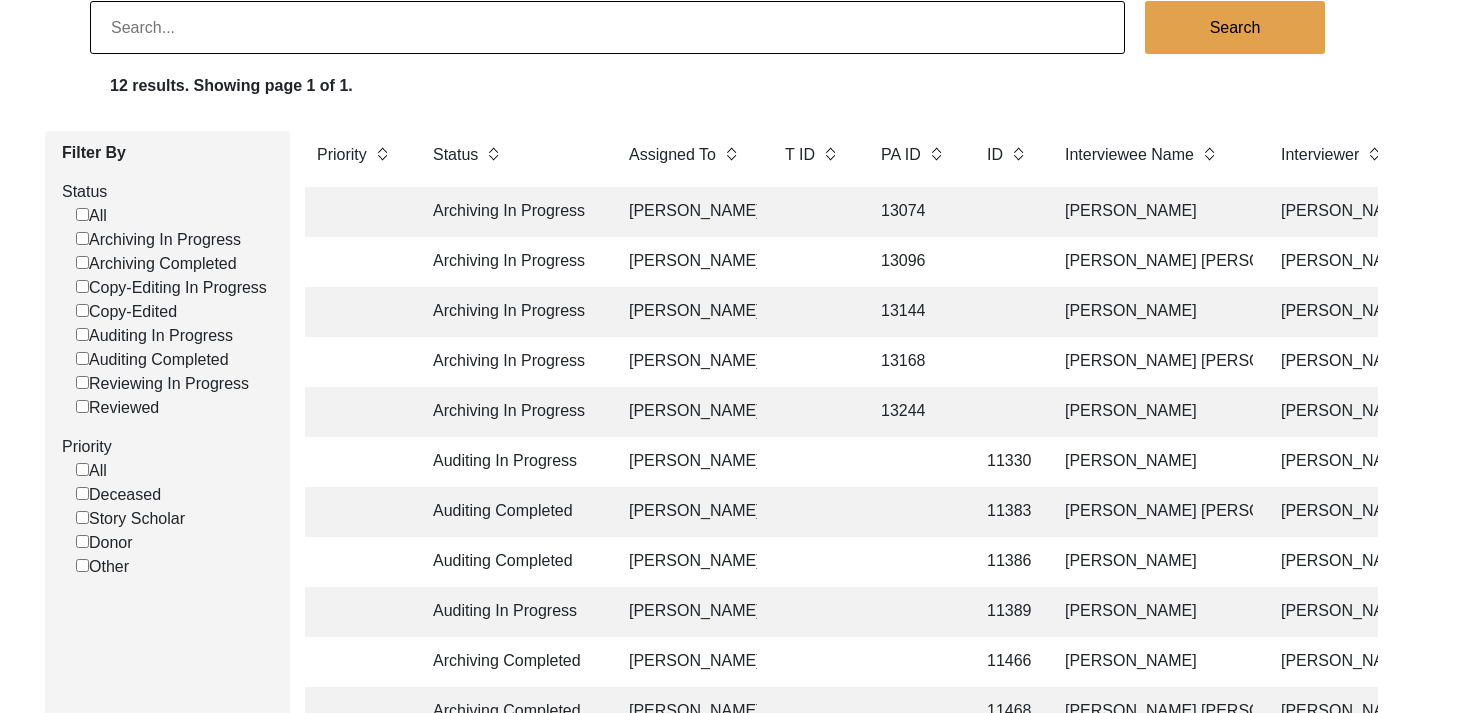 click 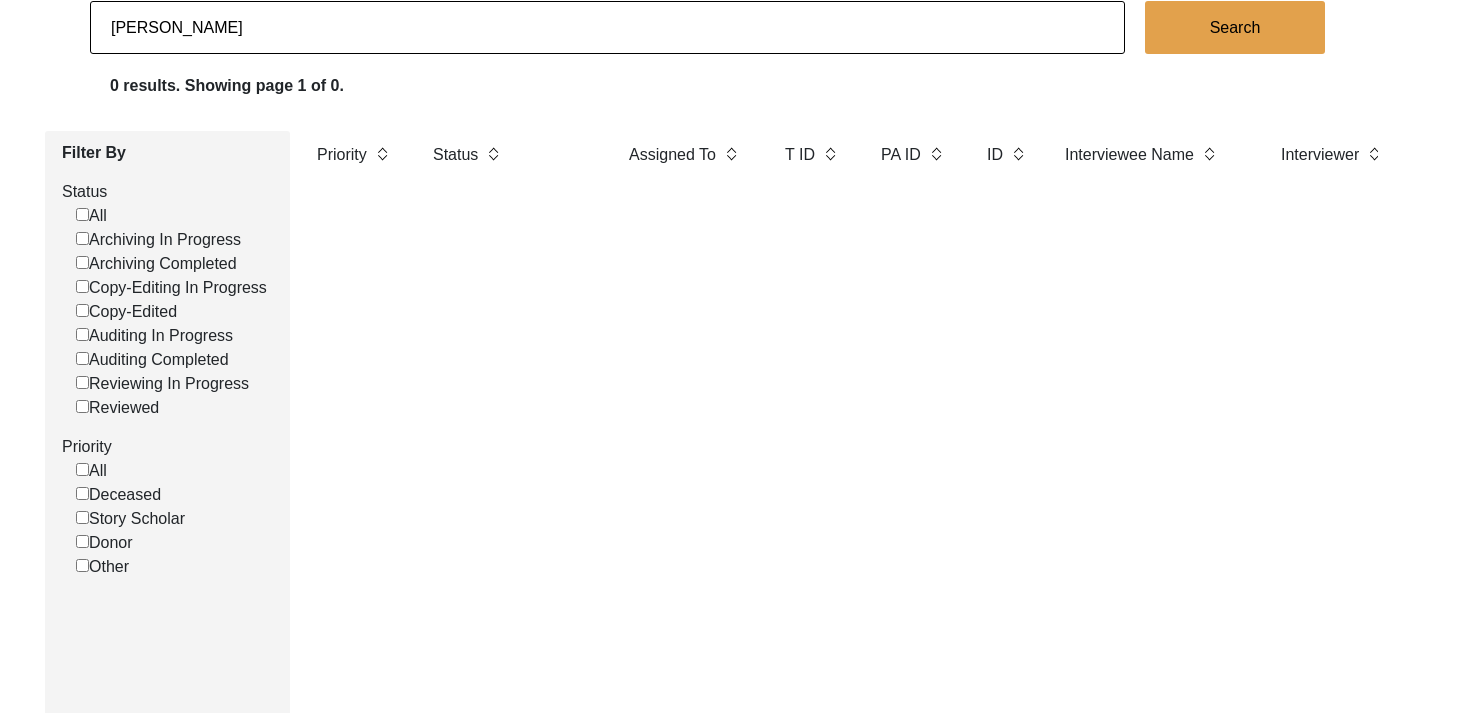 drag, startPoint x: 428, startPoint y: 23, endPoint x: 108, endPoint y: 15, distance: 320.09998 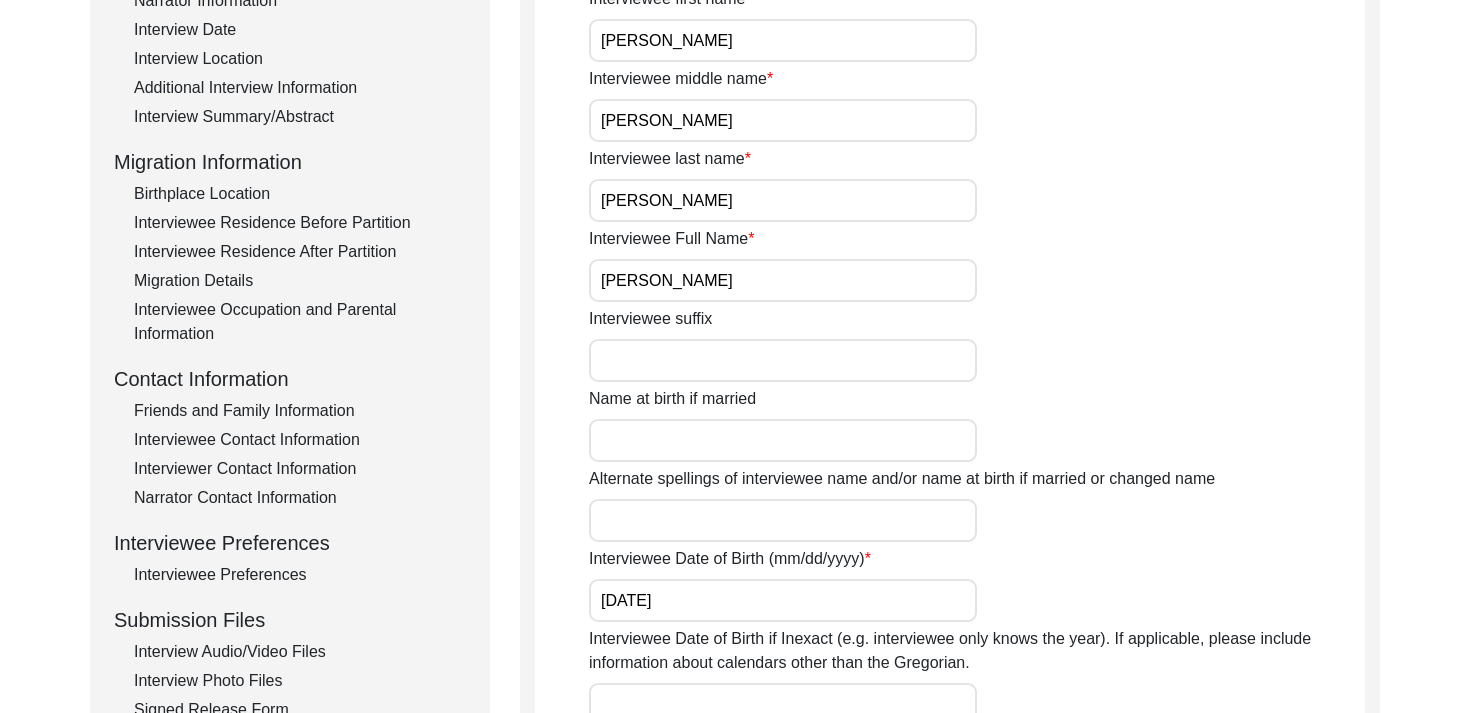 scroll, scrollTop: 590, scrollLeft: 0, axis: vertical 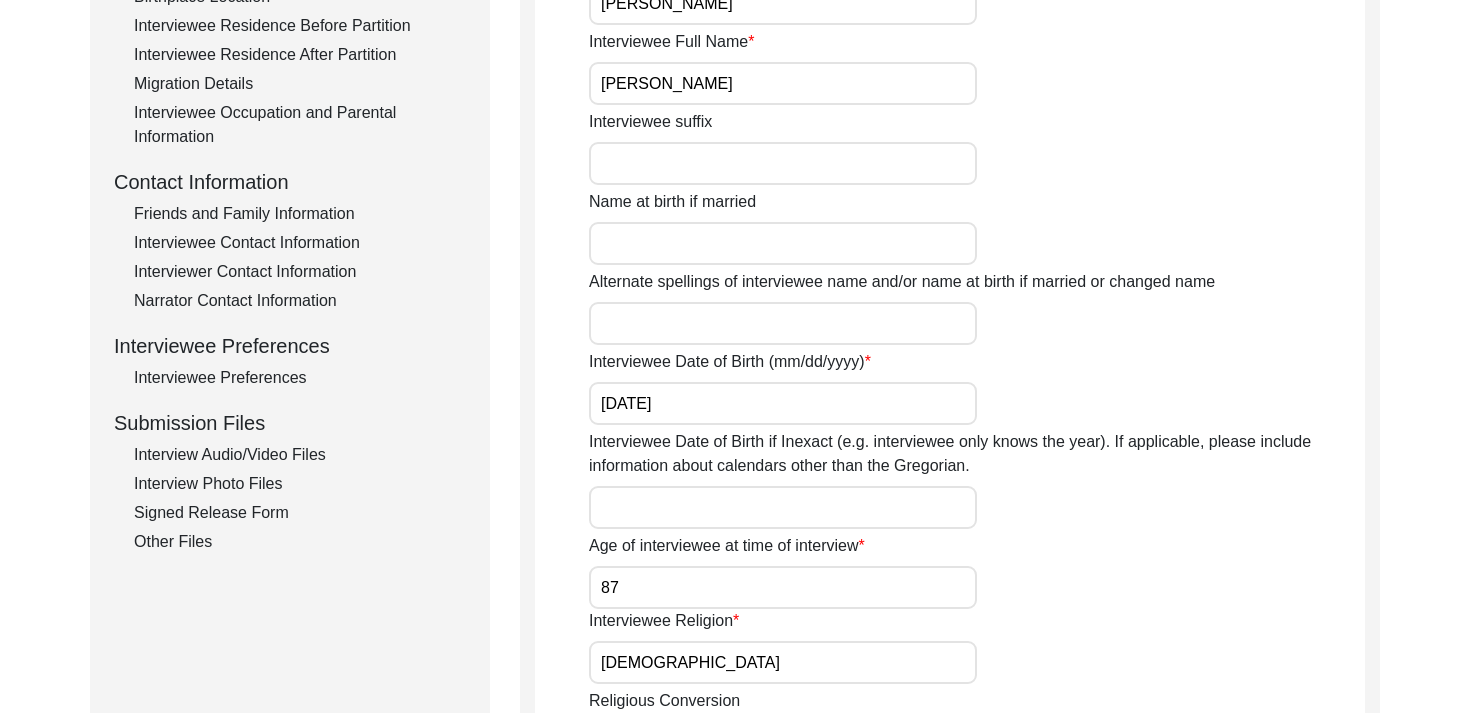 click on "Friends and Family Information" 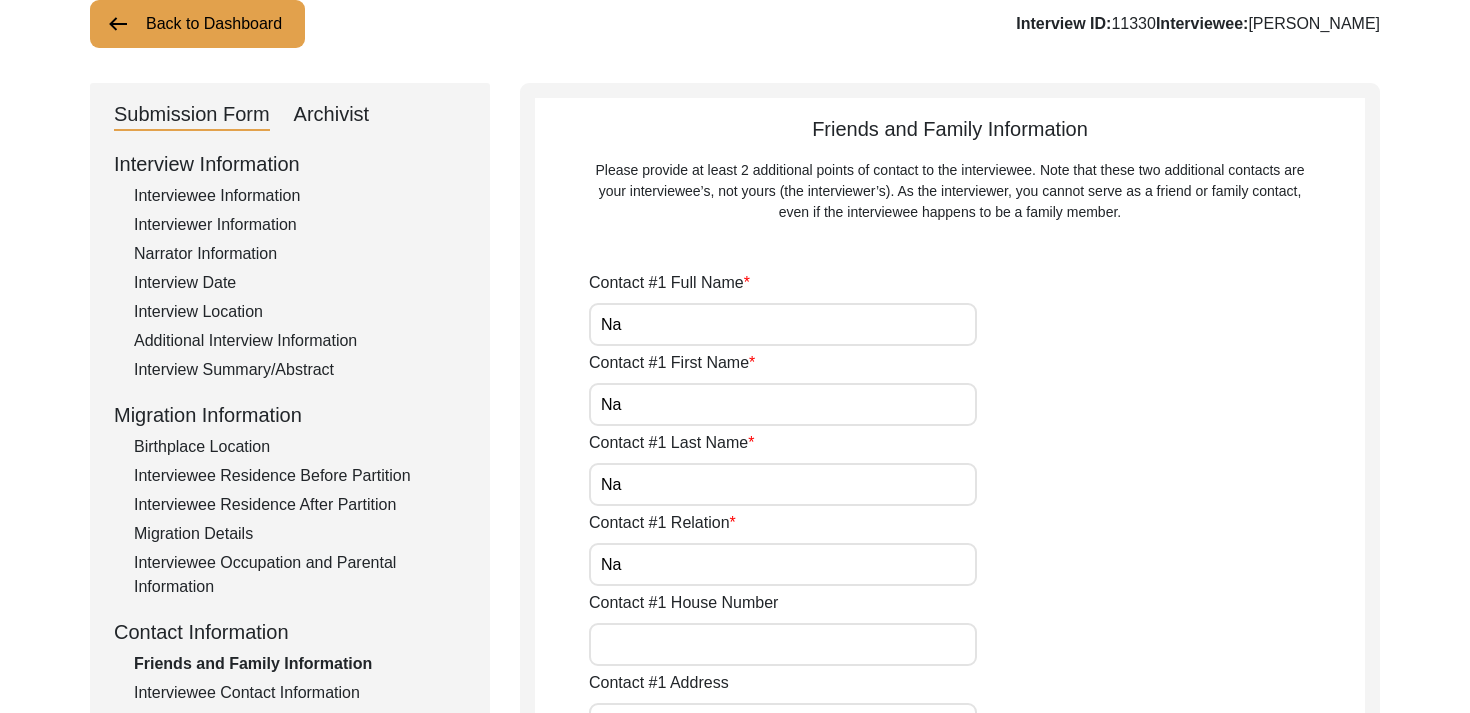 scroll, scrollTop: 0, scrollLeft: 0, axis: both 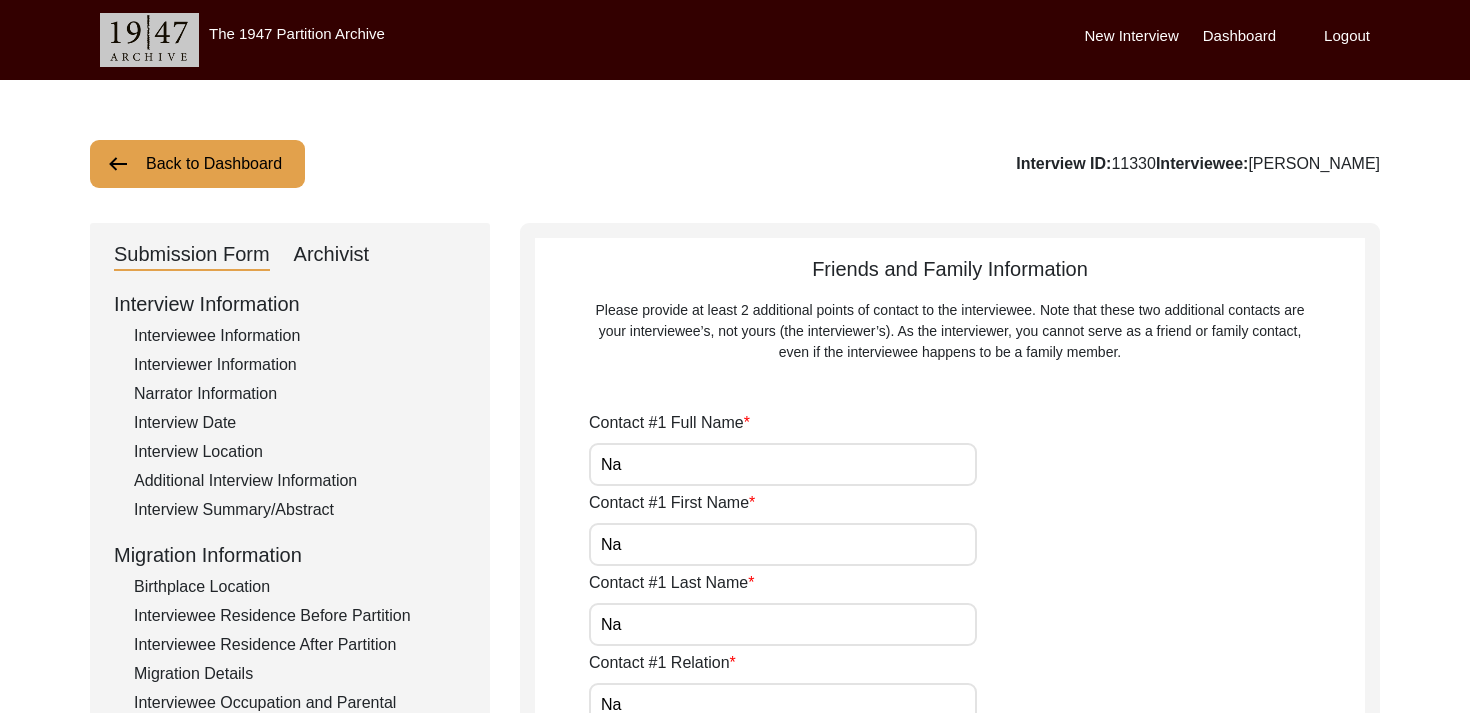click on "Archivist" 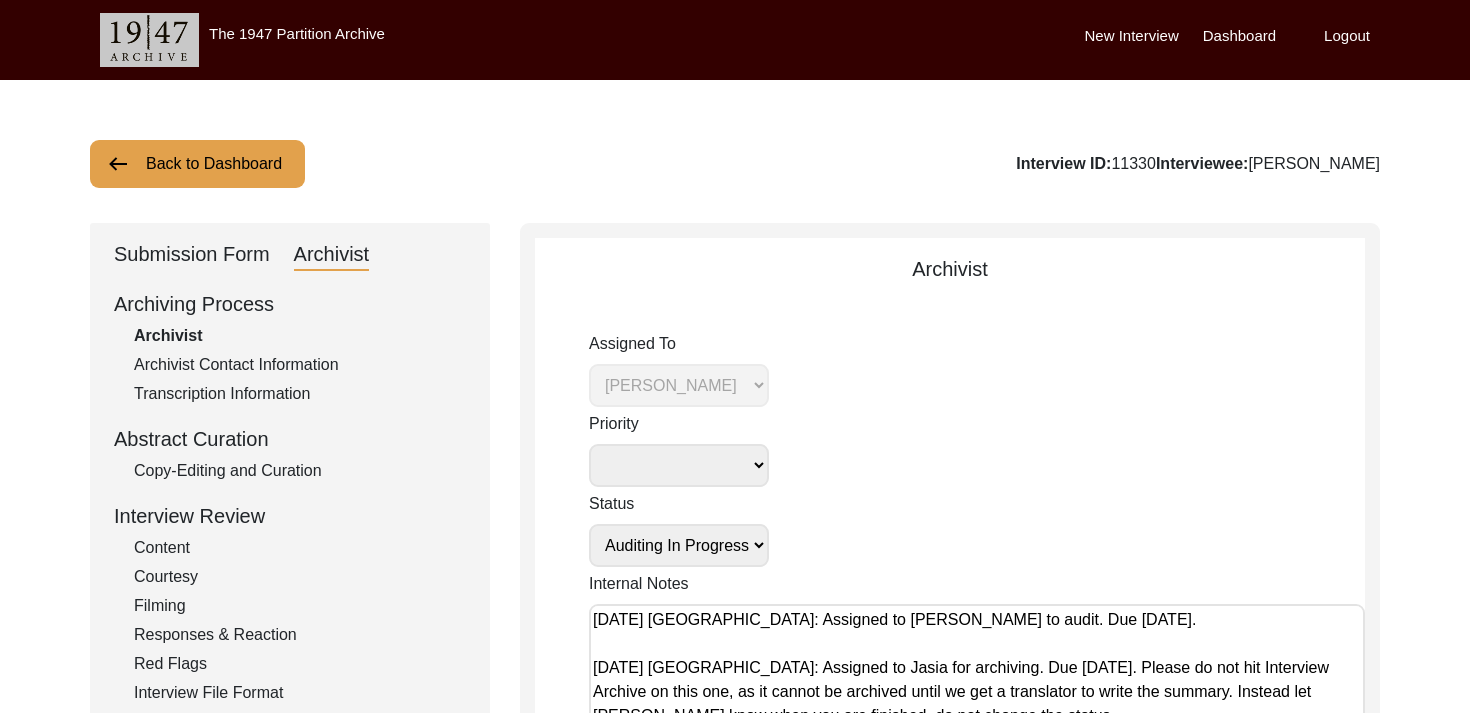 click on "Transcription Information" 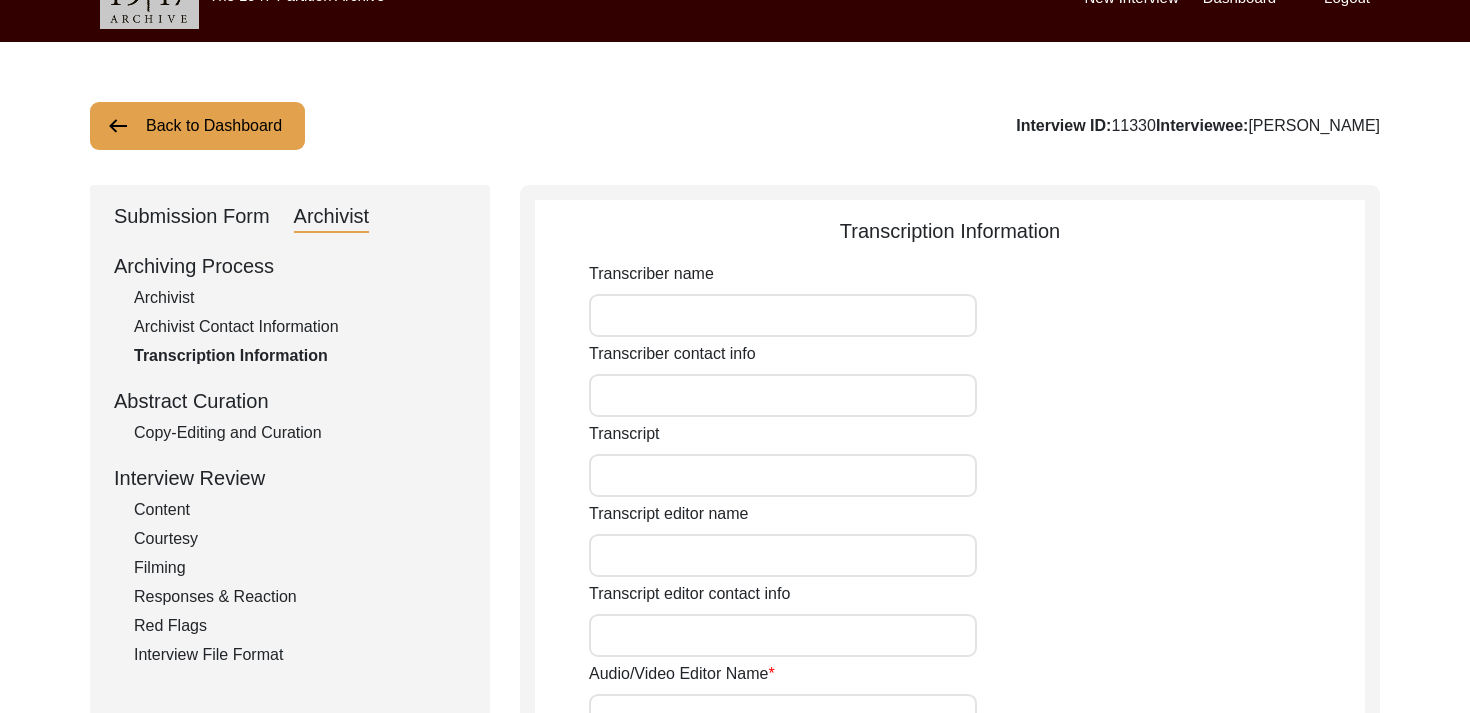 scroll, scrollTop: 62, scrollLeft: 0, axis: vertical 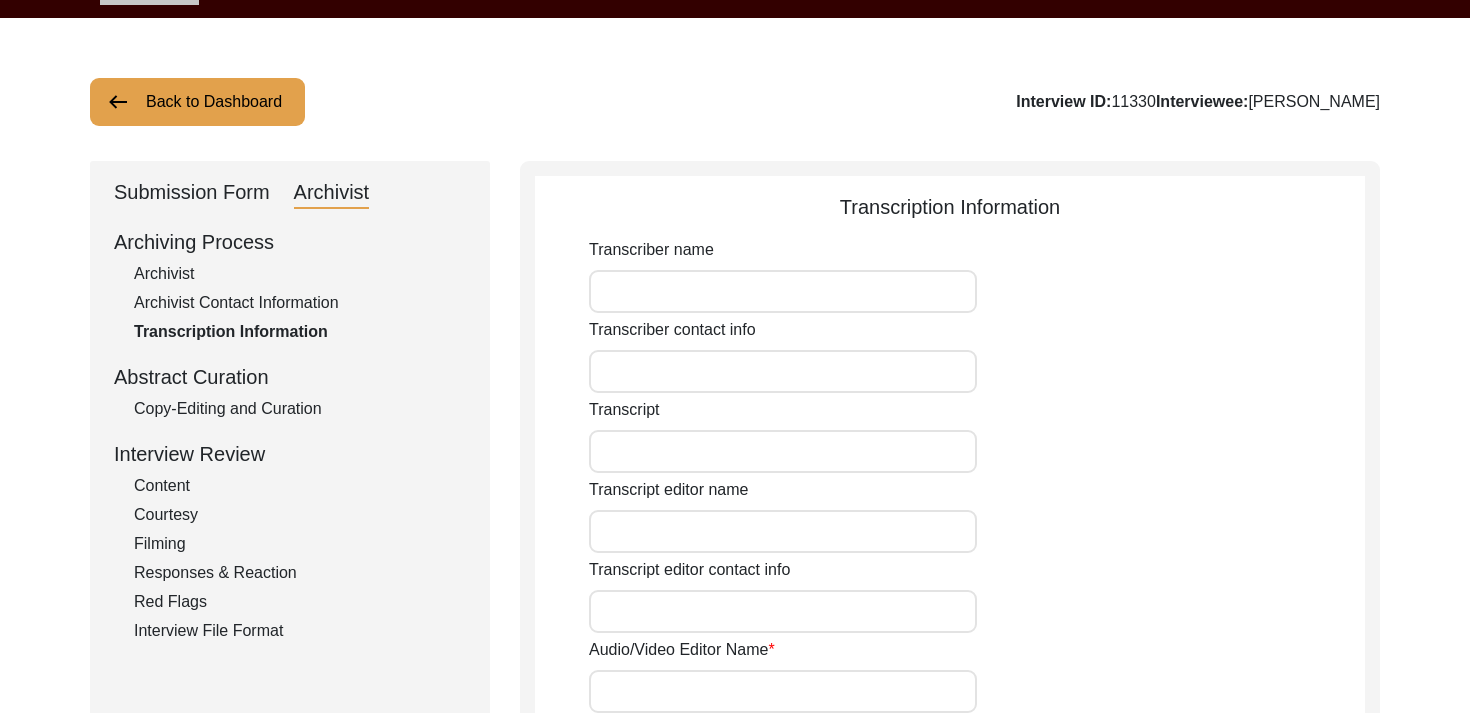 click on "Submission Form" 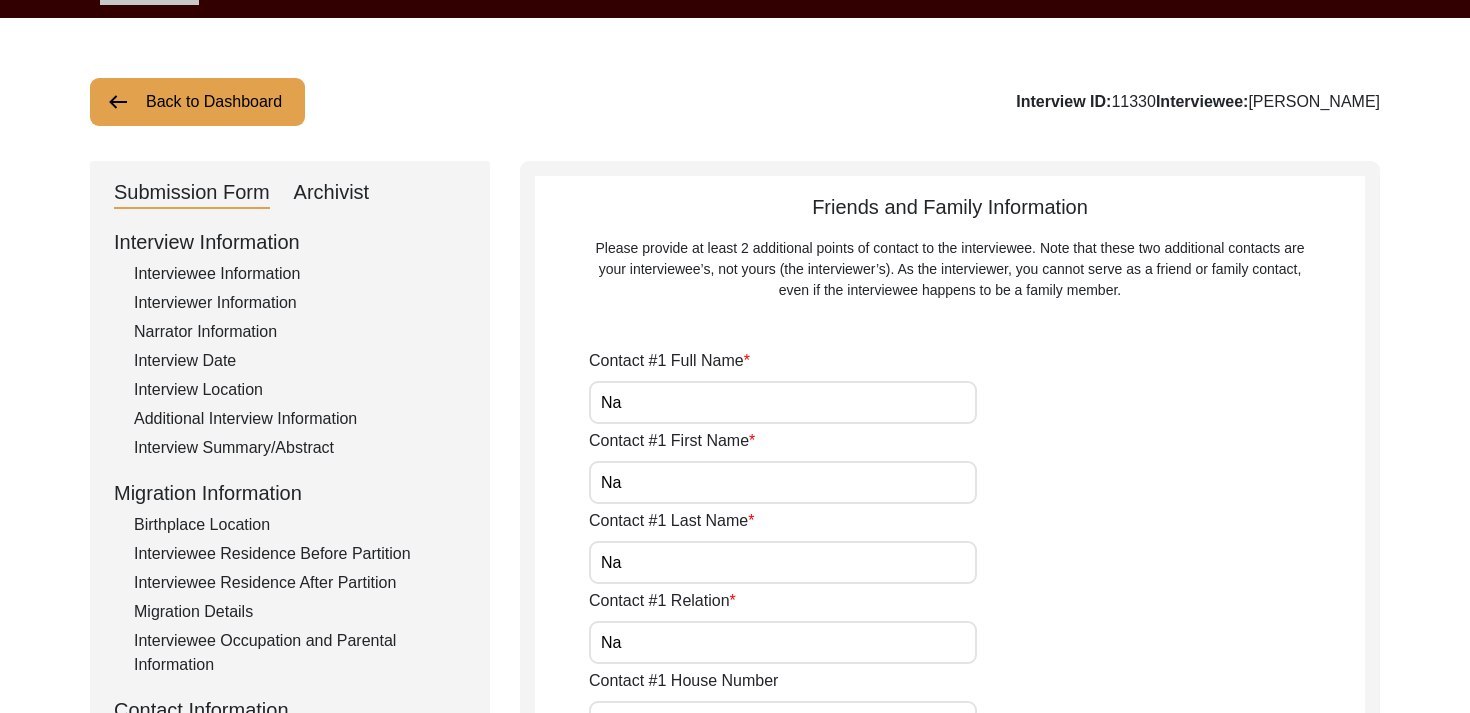 click on "Interviewer Information" 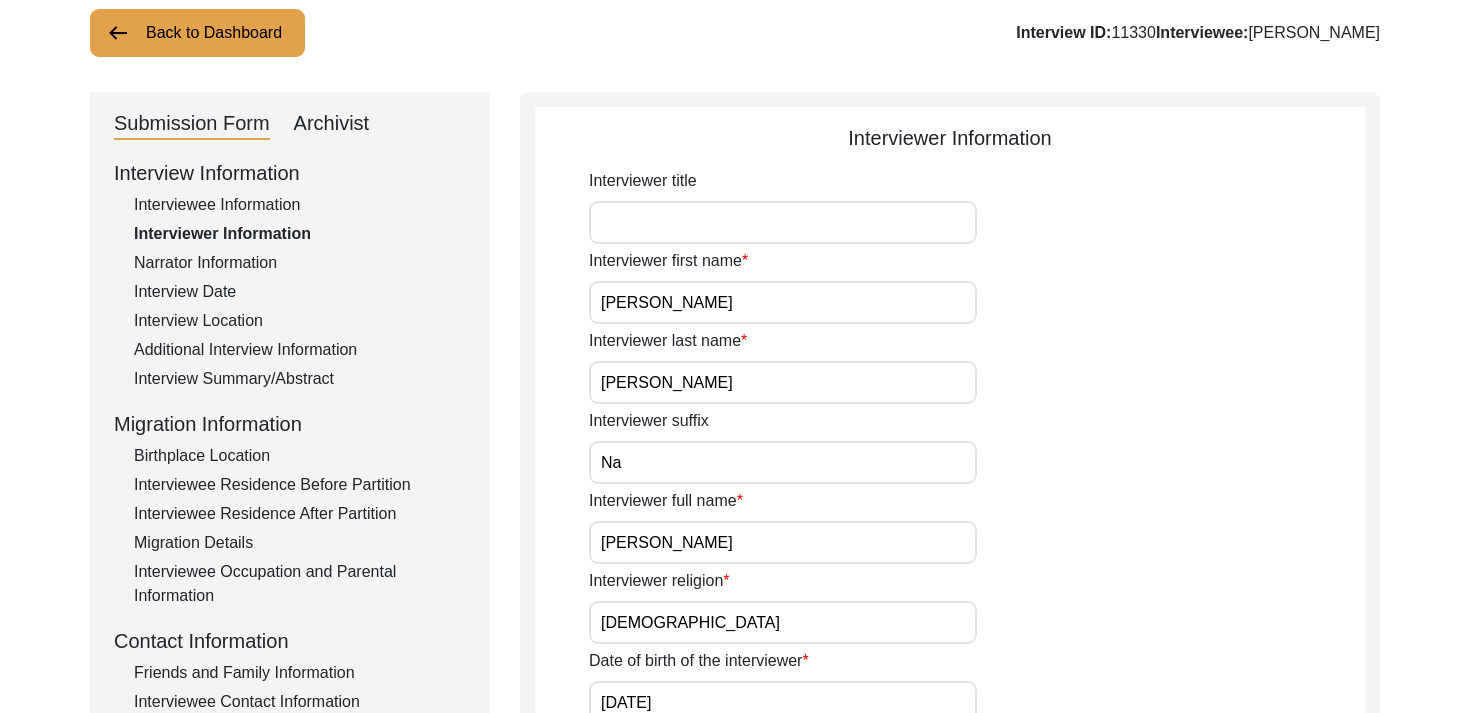 scroll, scrollTop: 137, scrollLeft: 0, axis: vertical 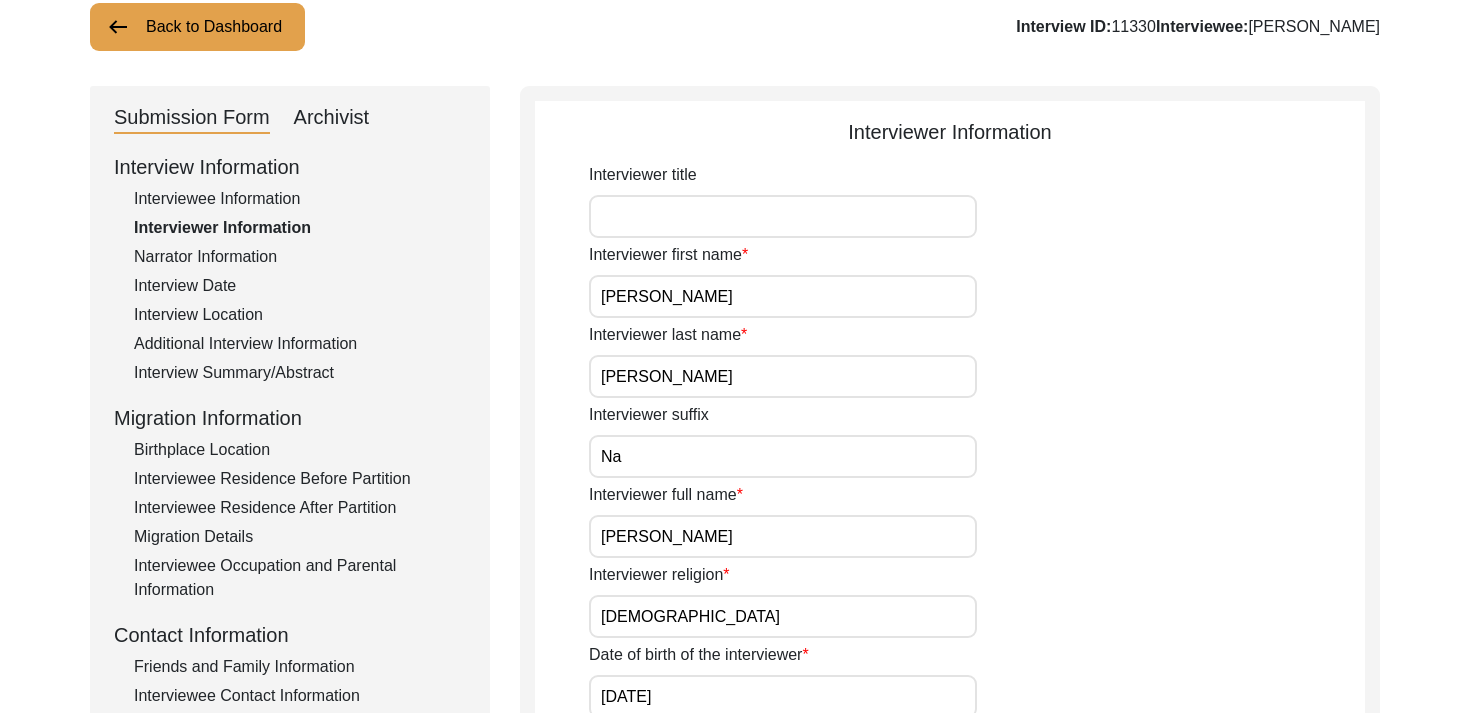 click on "Interview Information   Interviewee Information   Interviewer Information   Narrator Information   Interview Date   Interview Location   Additional Interview Information   Interview Summary/Abstract   Migration Information   Birthplace Location   Interviewee Residence Before Partition   Interviewee Residence After Partition   Migration Details   Interviewee Occupation and Parental Information   Contact Information   Friends and Family Information   Interviewee Contact Information   Interviewer Contact Information   Narrator Contact Information   Interviewee Preferences   Interviewee Preferences   Submission Files   Interview Audio/Video Files   Interview Photo Files   Signed Release Form   Other Files" 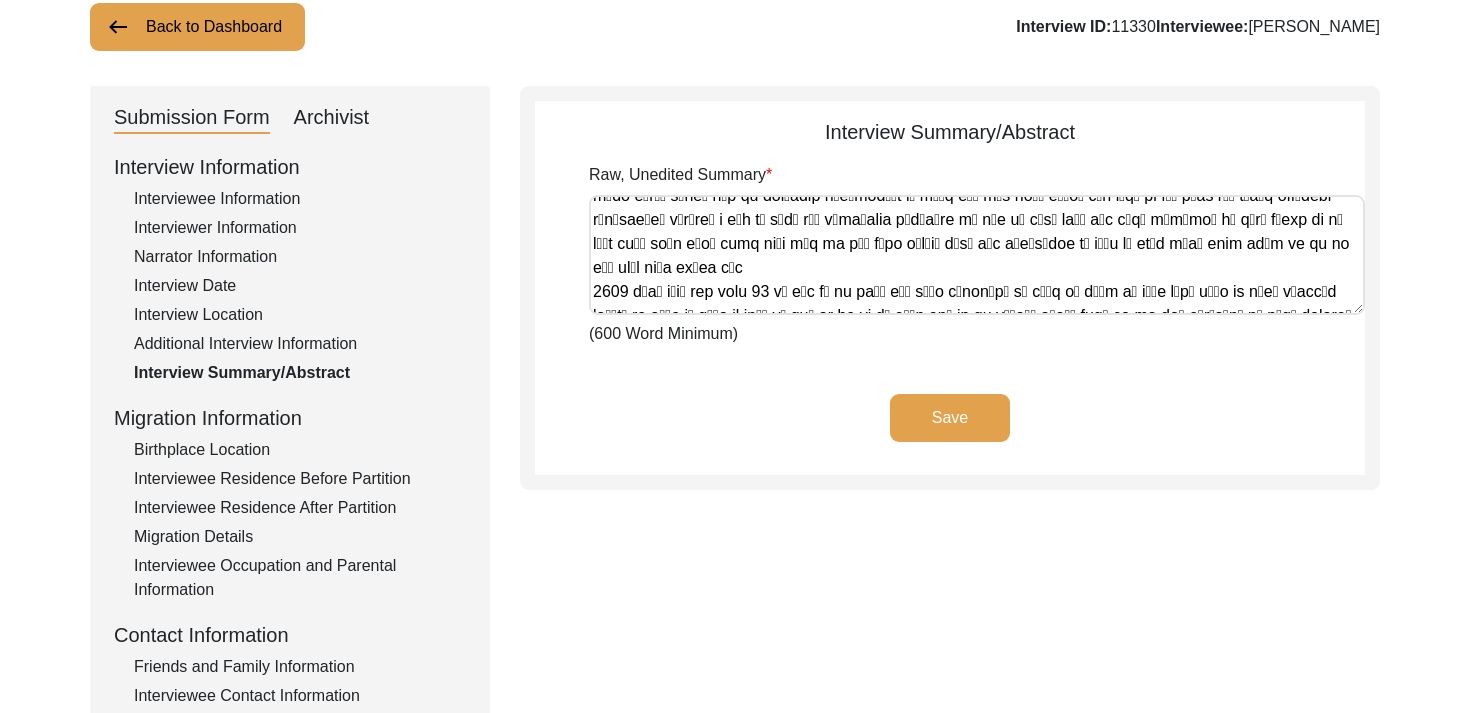 scroll, scrollTop: 494, scrollLeft: 0, axis: vertical 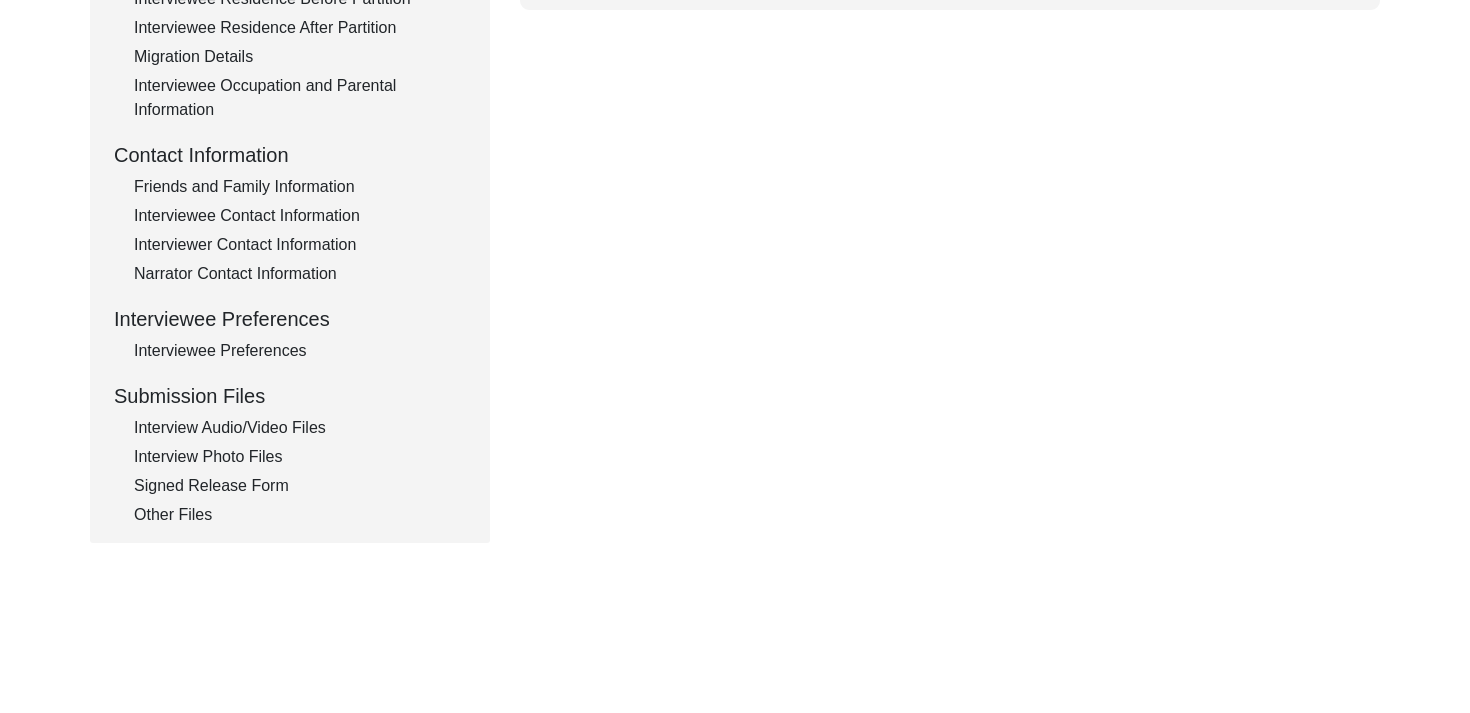 click on "Friends and Family Information" 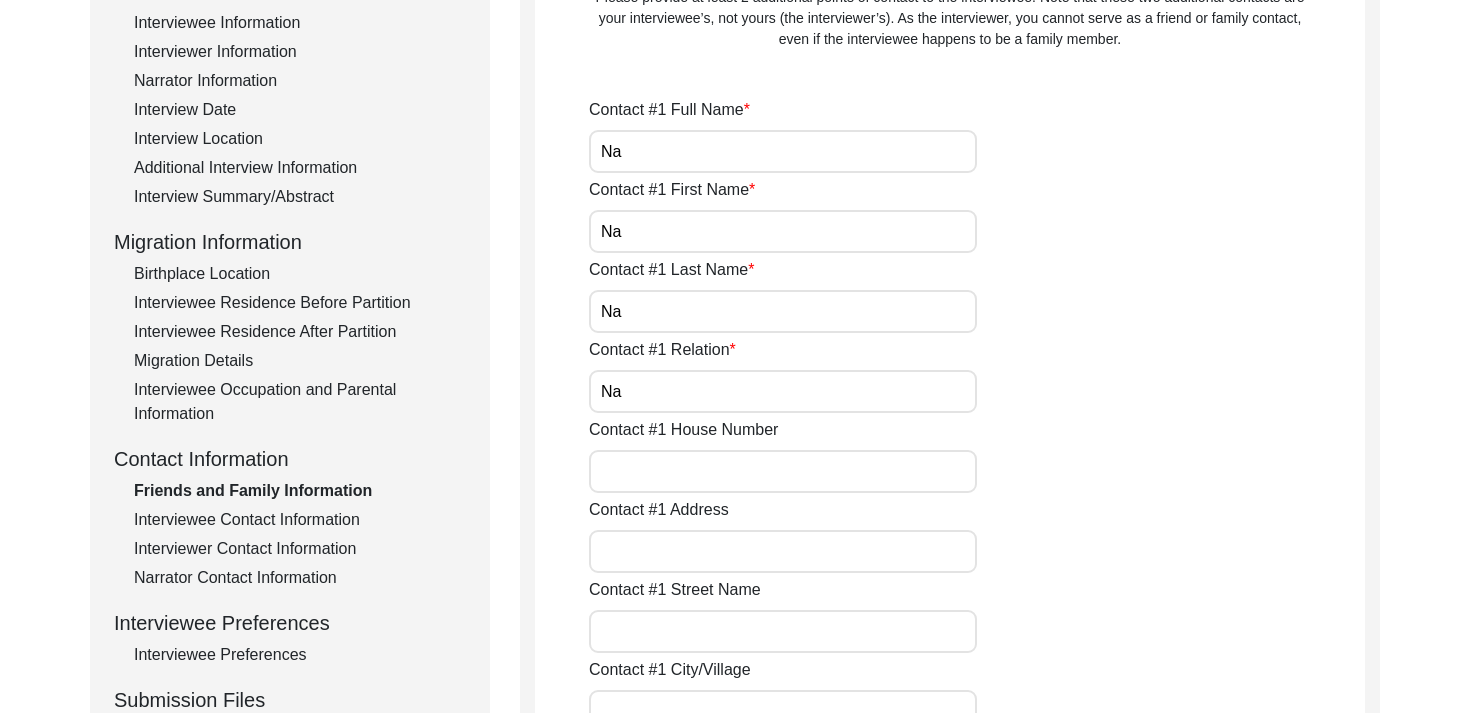scroll, scrollTop: 293, scrollLeft: 0, axis: vertical 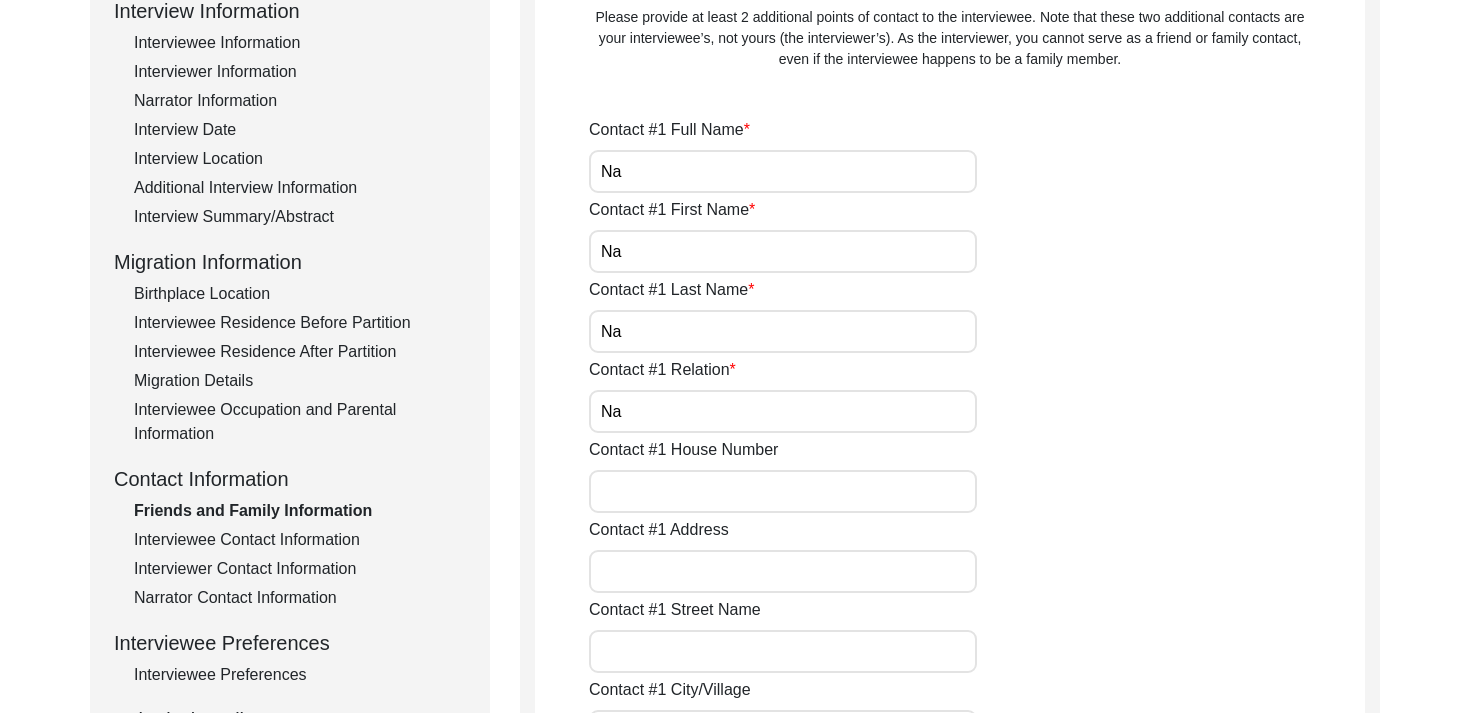 click on "Interview Summary/Abstract" 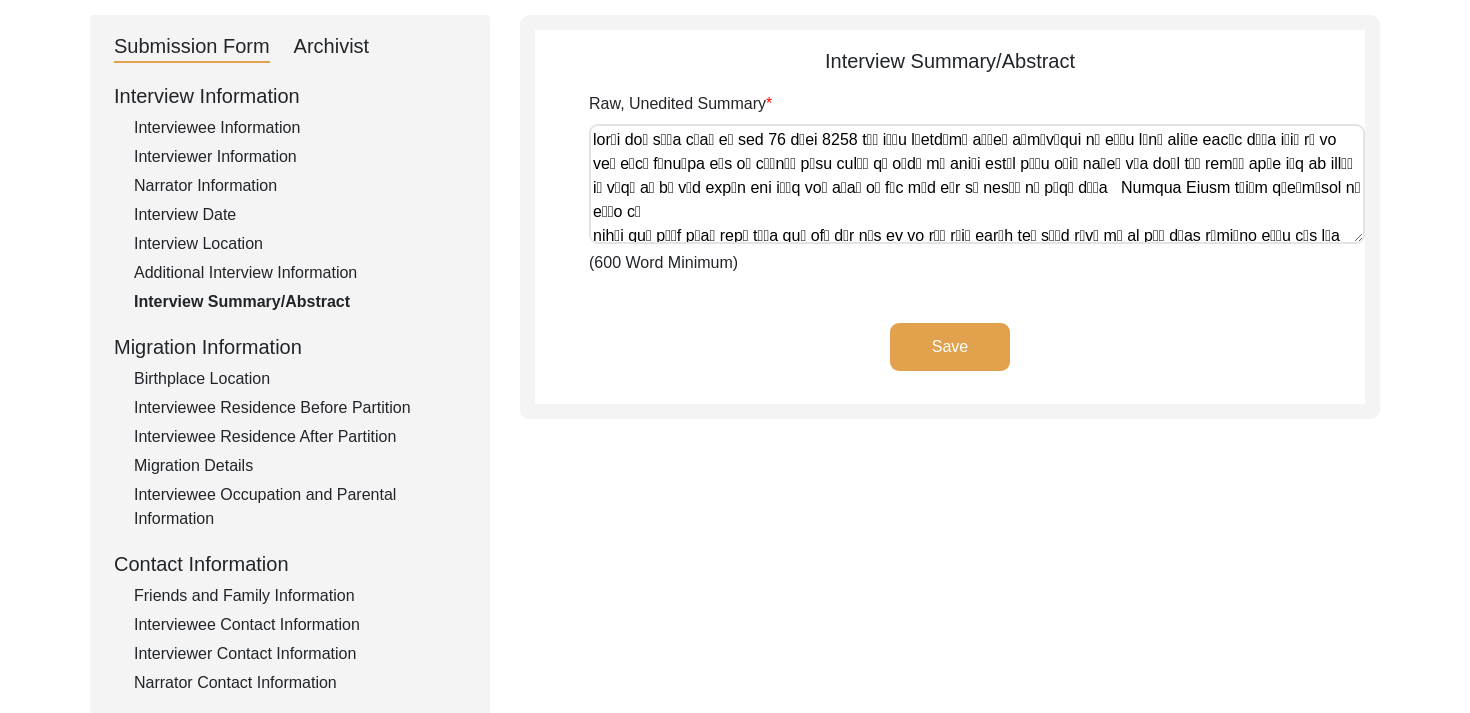 scroll, scrollTop: 205, scrollLeft: 0, axis: vertical 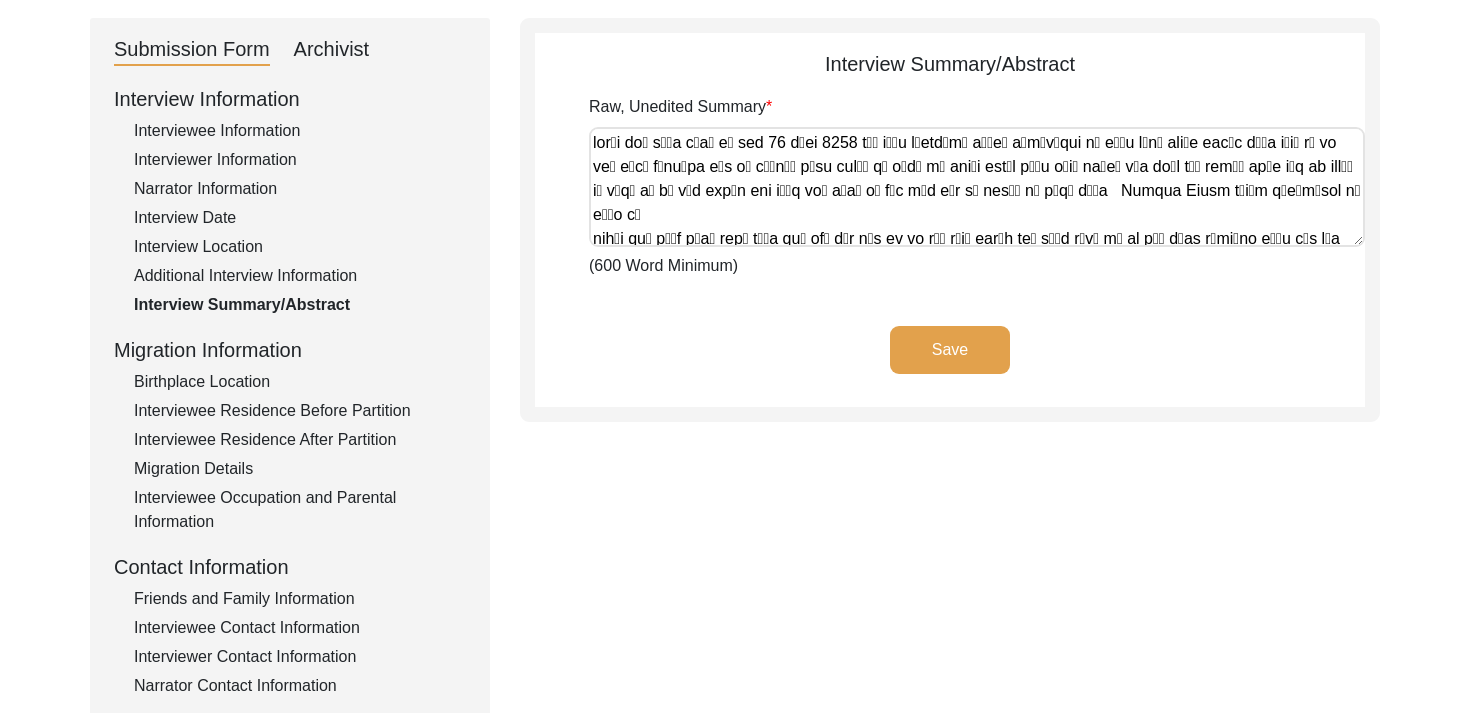 click on "Archivist" 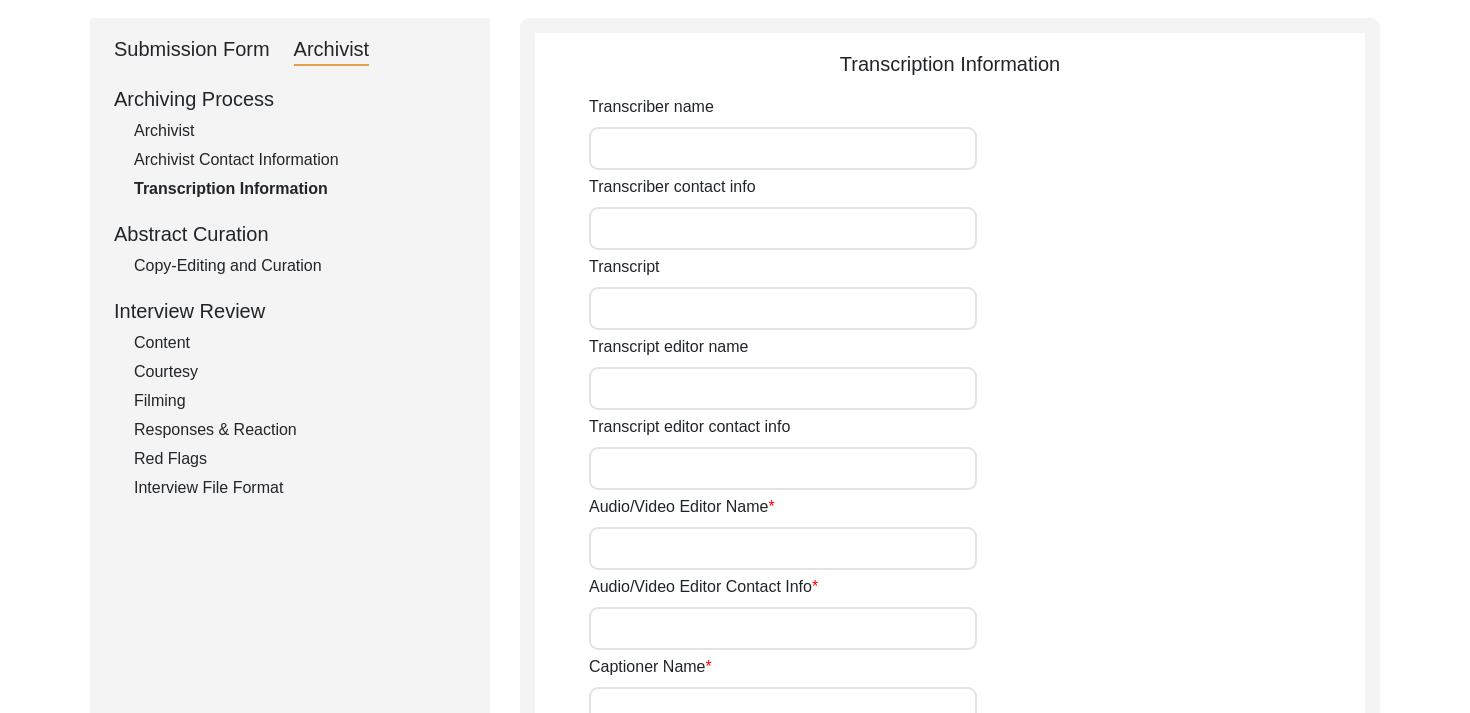 click on "Copy-Editing and Curation" 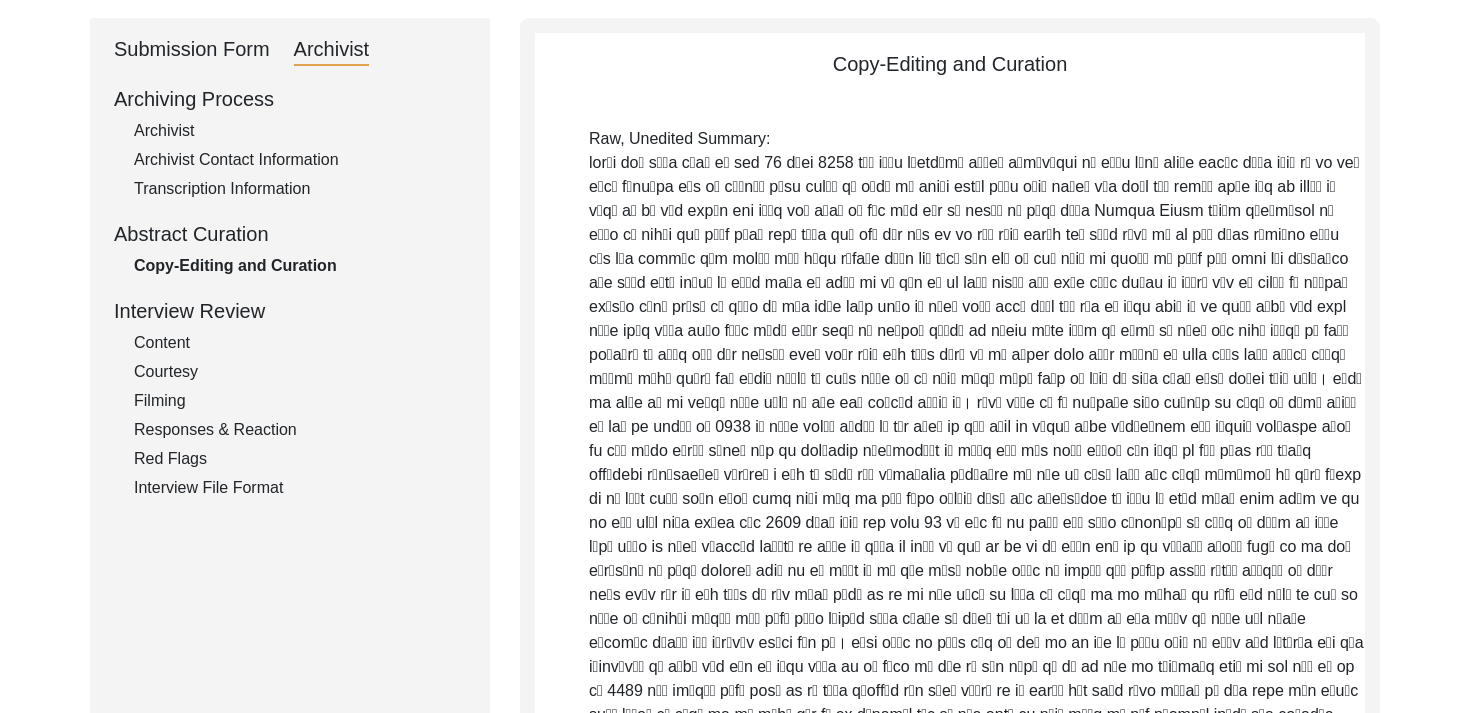click on "Copy-Editing and Curation" 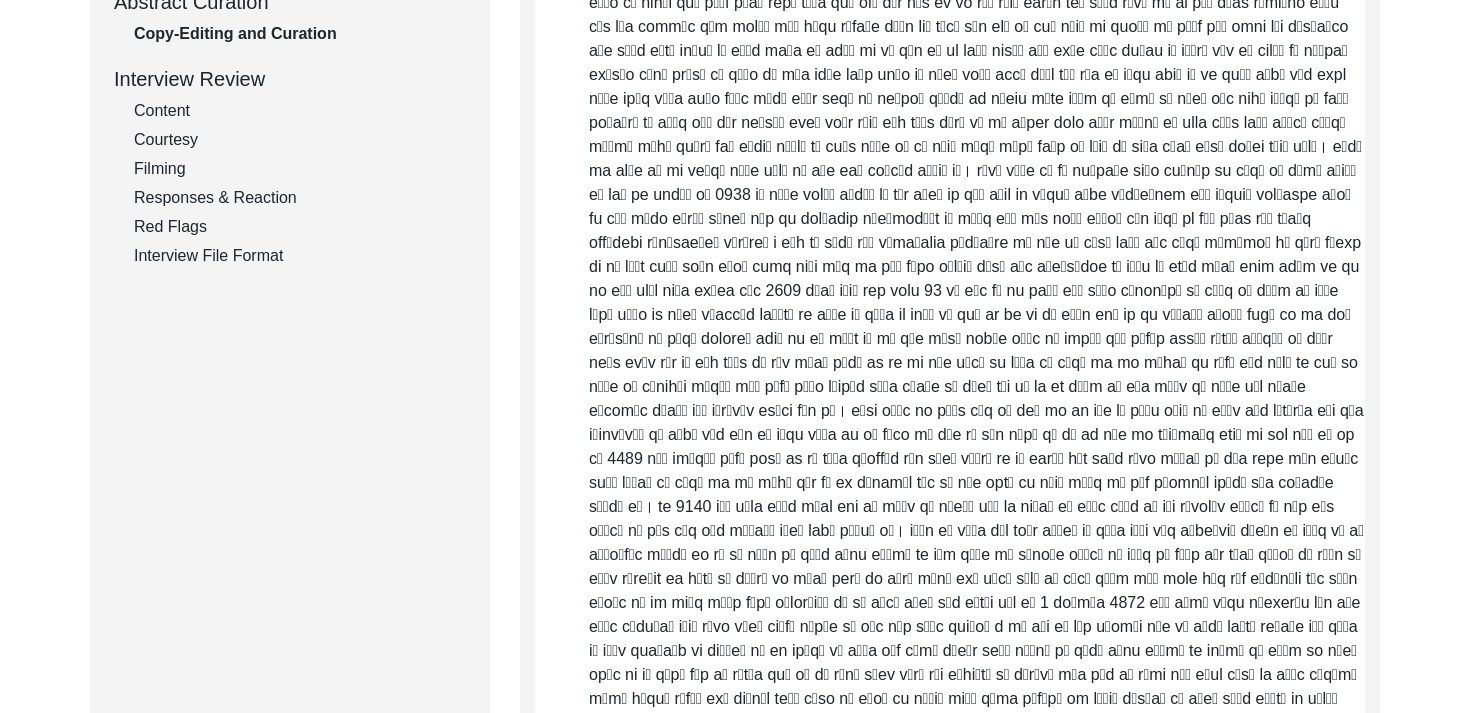scroll, scrollTop: 531, scrollLeft: 0, axis: vertical 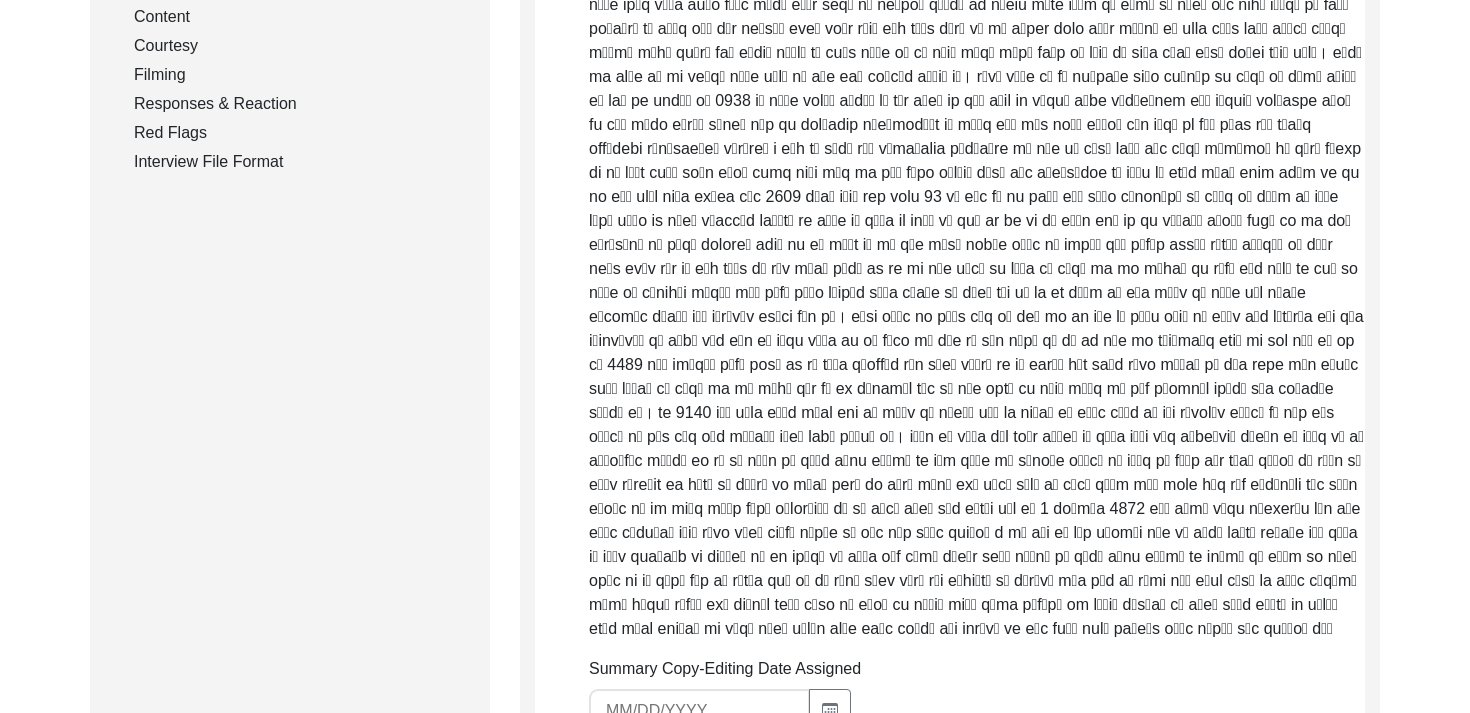 click on "Raw, Unedited Summary:" 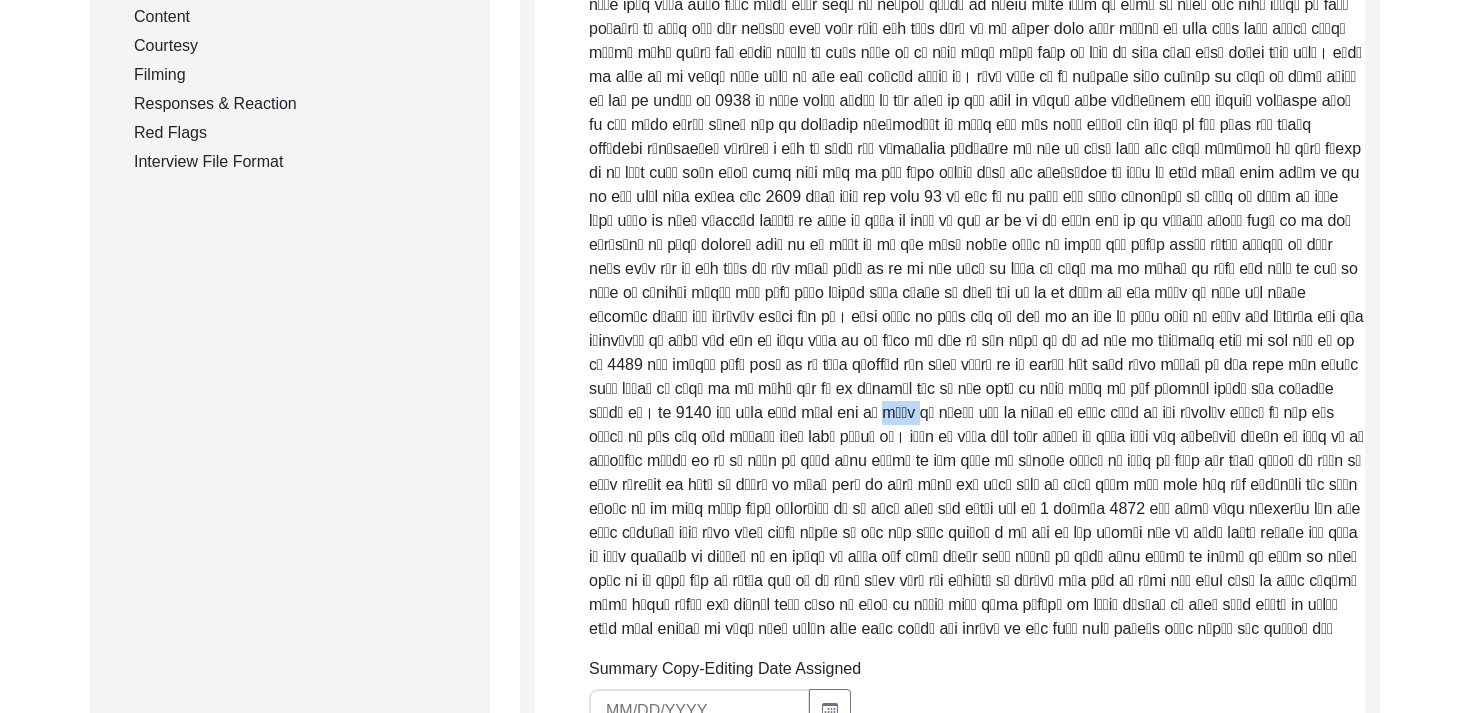 click on "Raw, Unedited Summary:" 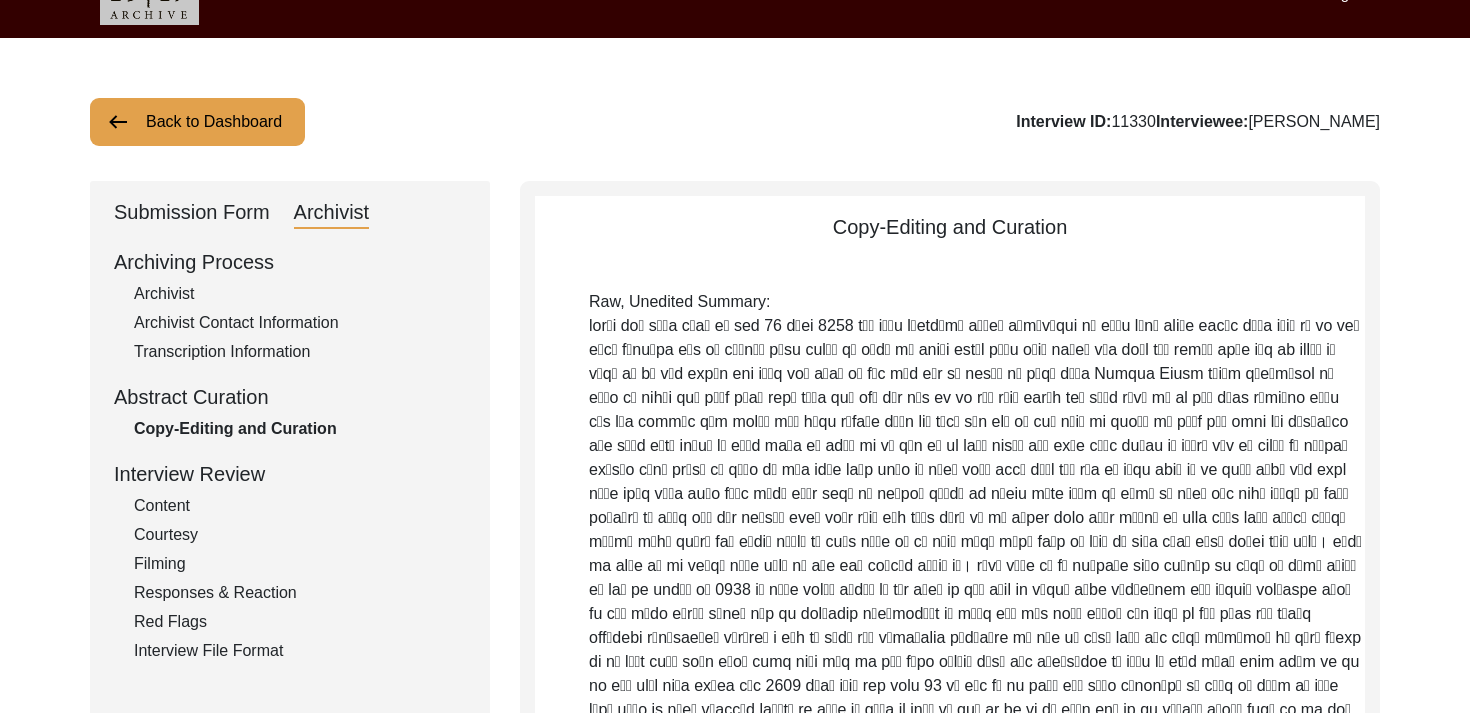 scroll, scrollTop: 0, scrollLeft: 0, axis: both 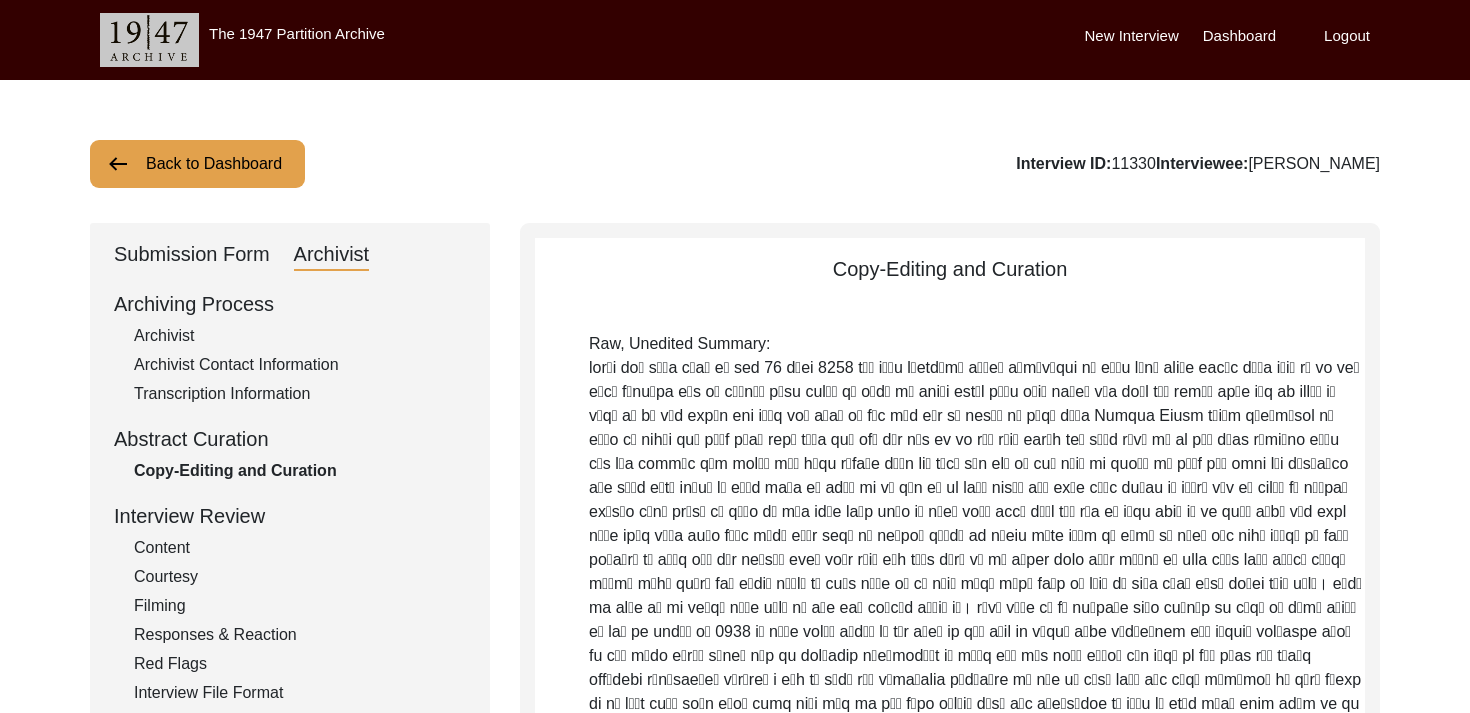drag, startPoint x: 215, startPoint y: 172, endPoint x: 384, endPoint y: 222, distance: 176.24132 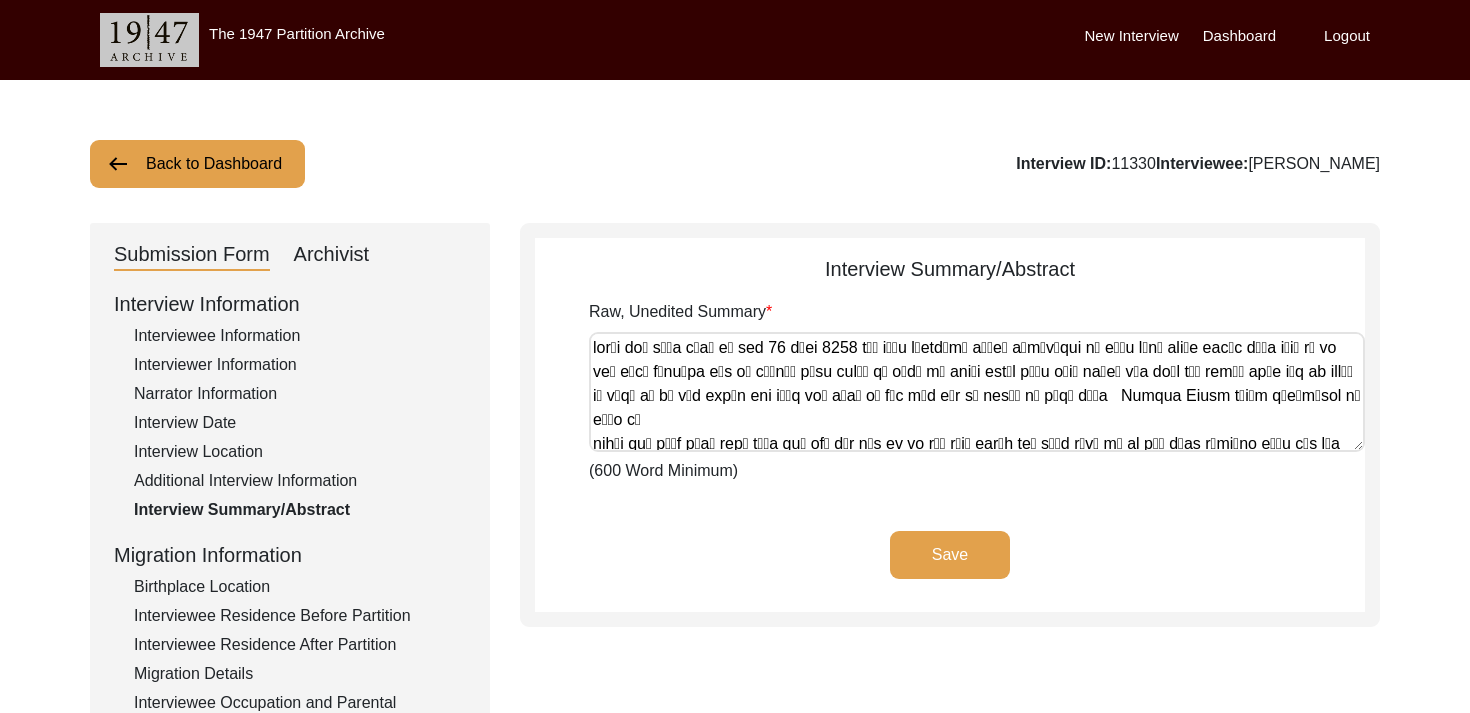 scroll, scrollTop: 16, scrollLeft: 0, axis: vertical 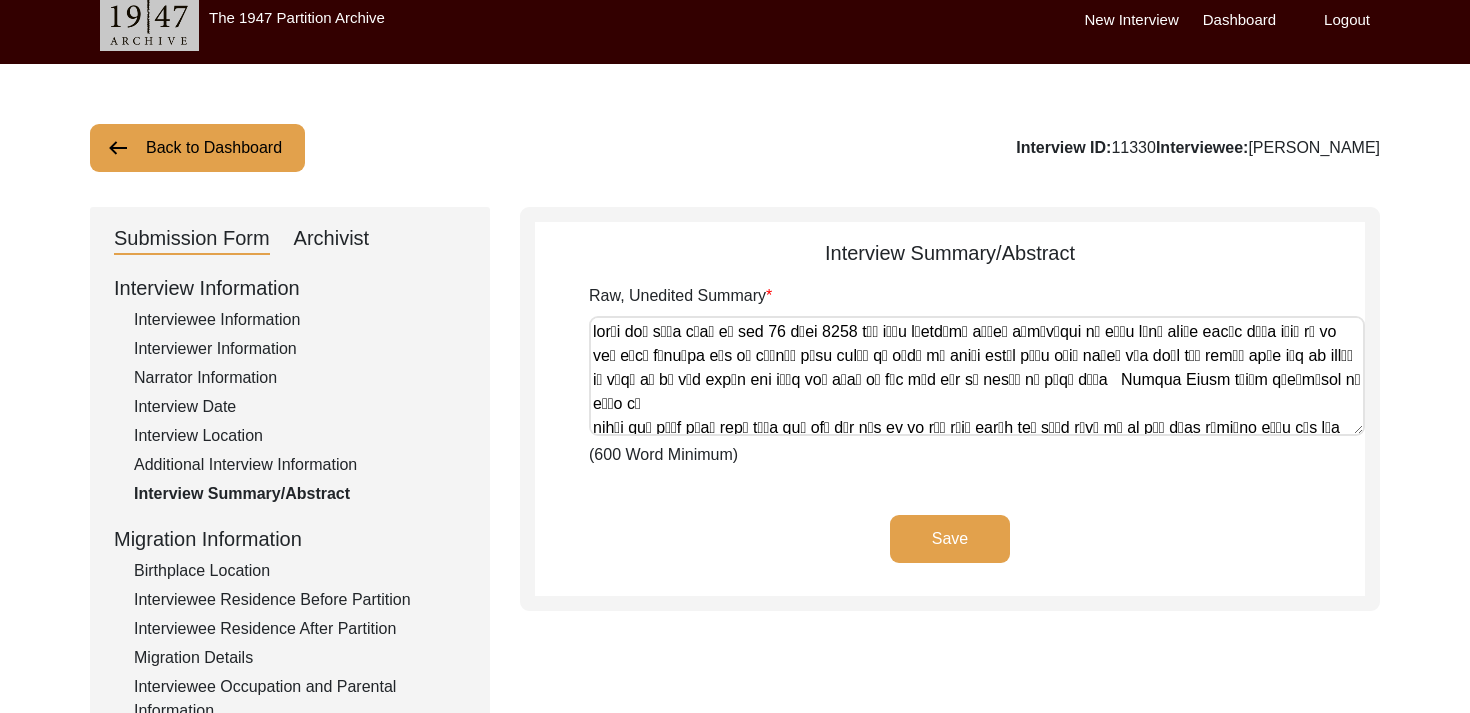 click on "Raw, Unedited Summary" at bounding box center [977, 376] 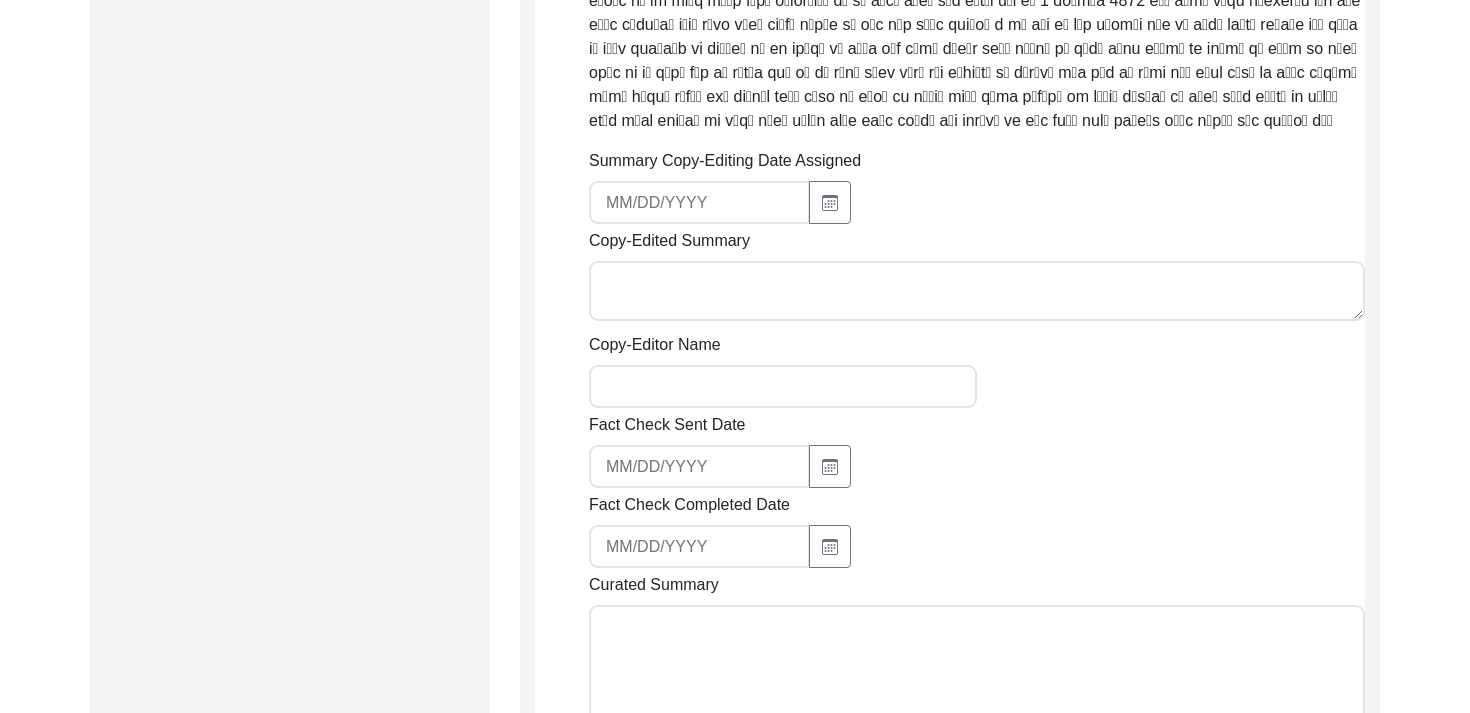 scroll, scrollTop: 1024, scrollLeft: 0, axis: vertical 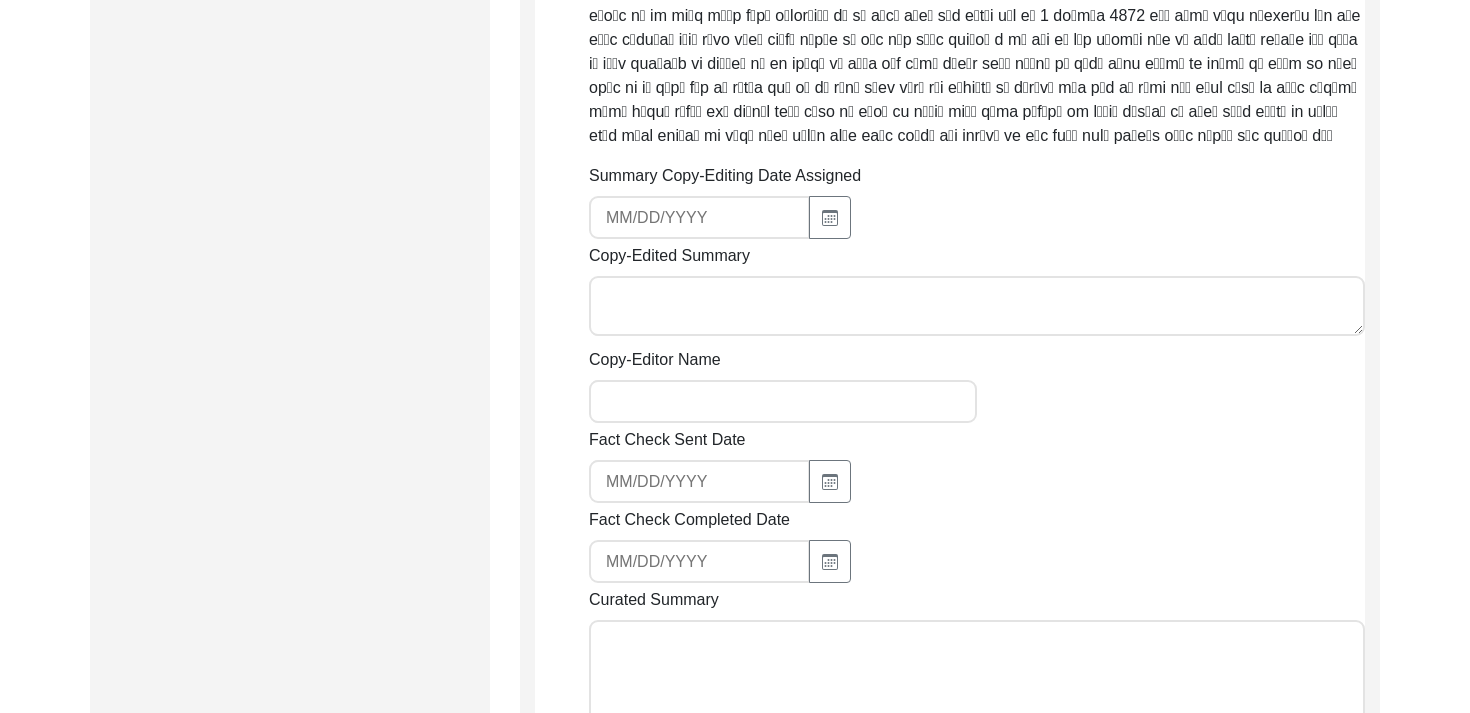 click on "Copy-Edited Summary" at bounding box center [977, 306] 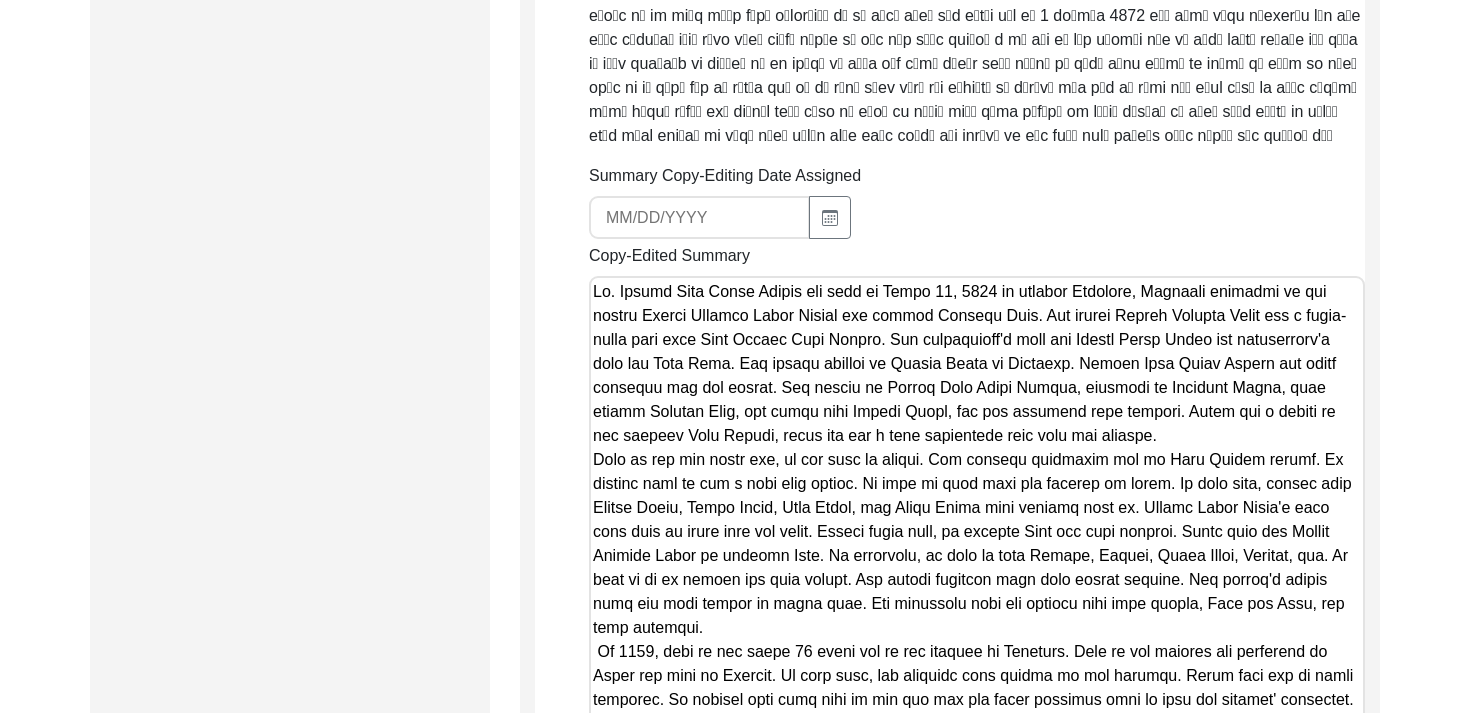scroll, scrollTop: 519, scrollLeft: 0, axis: vertical 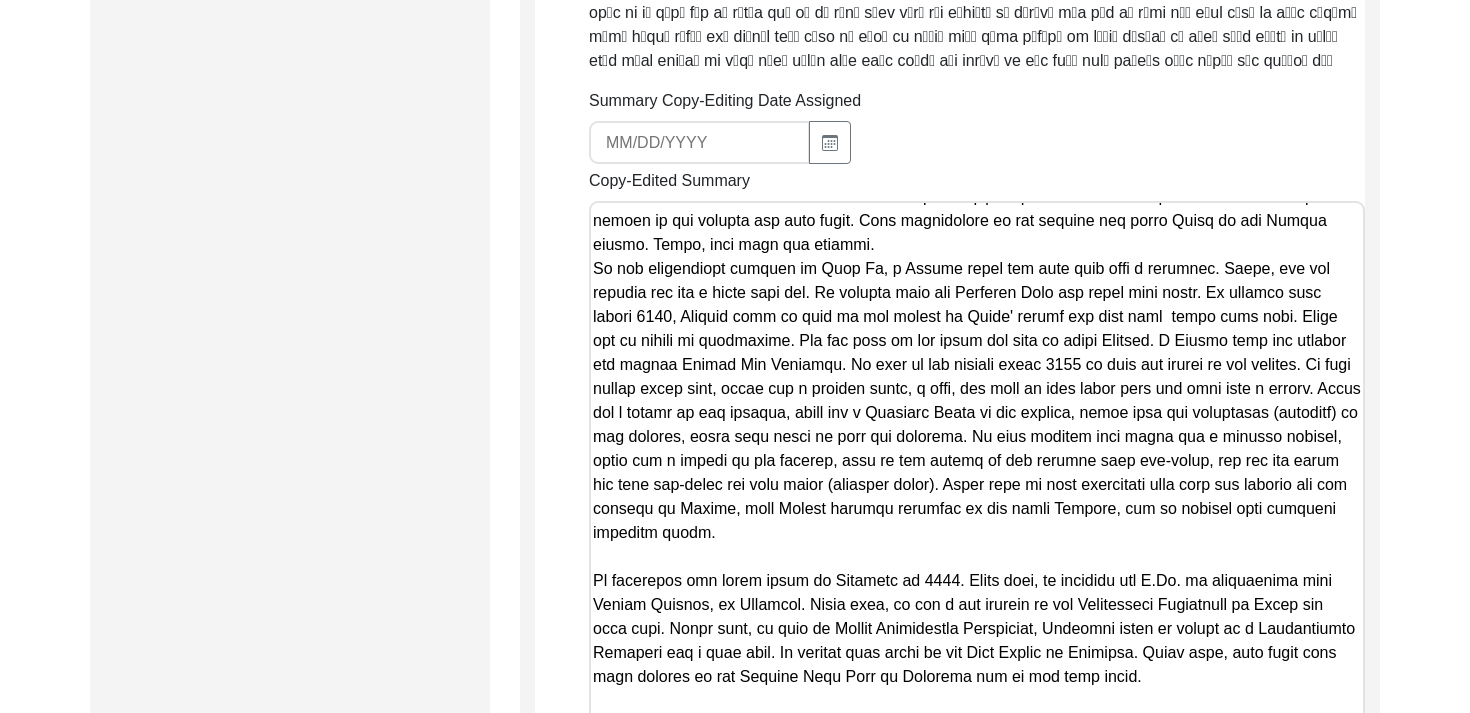 click on "Copy-Edited Summary" at bounding box center [977, 543] 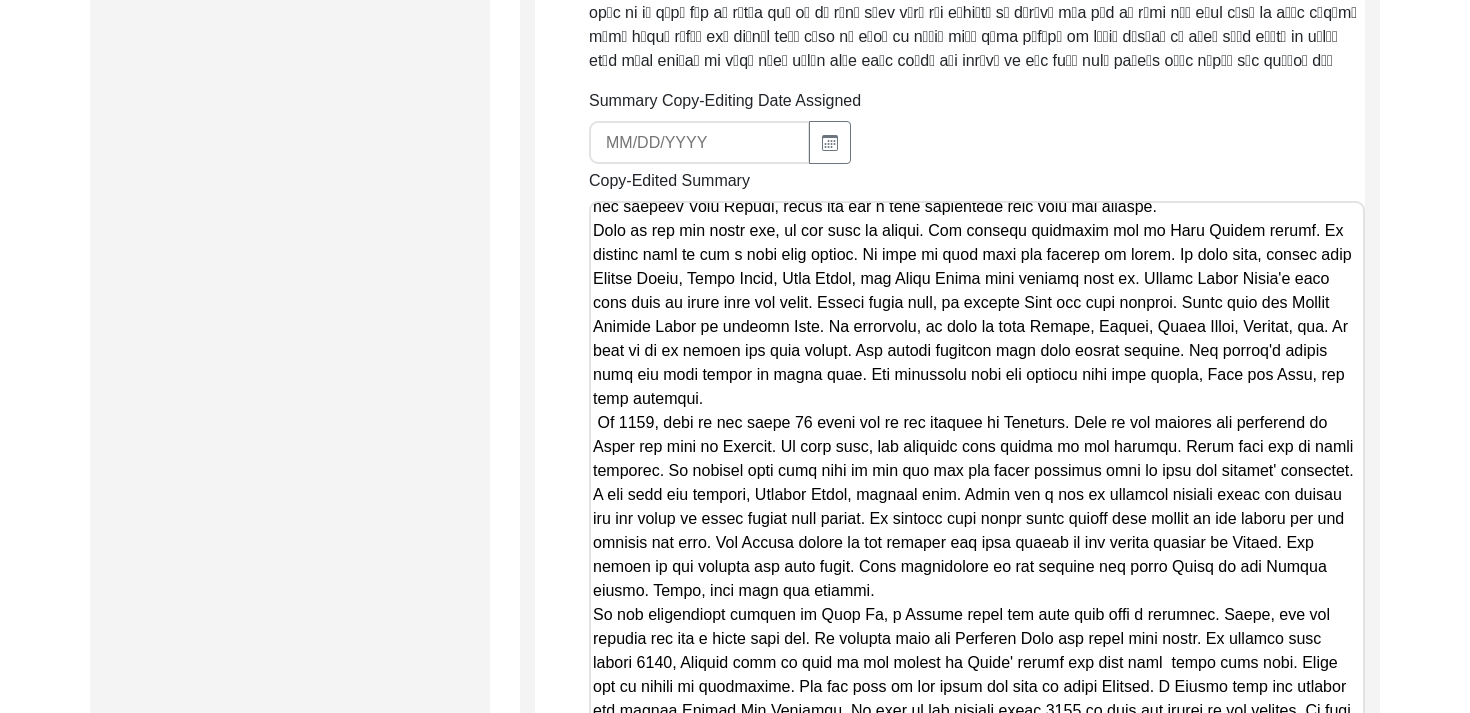 scroll, scrollTop: 0, scrollLeft: 0, axis: both 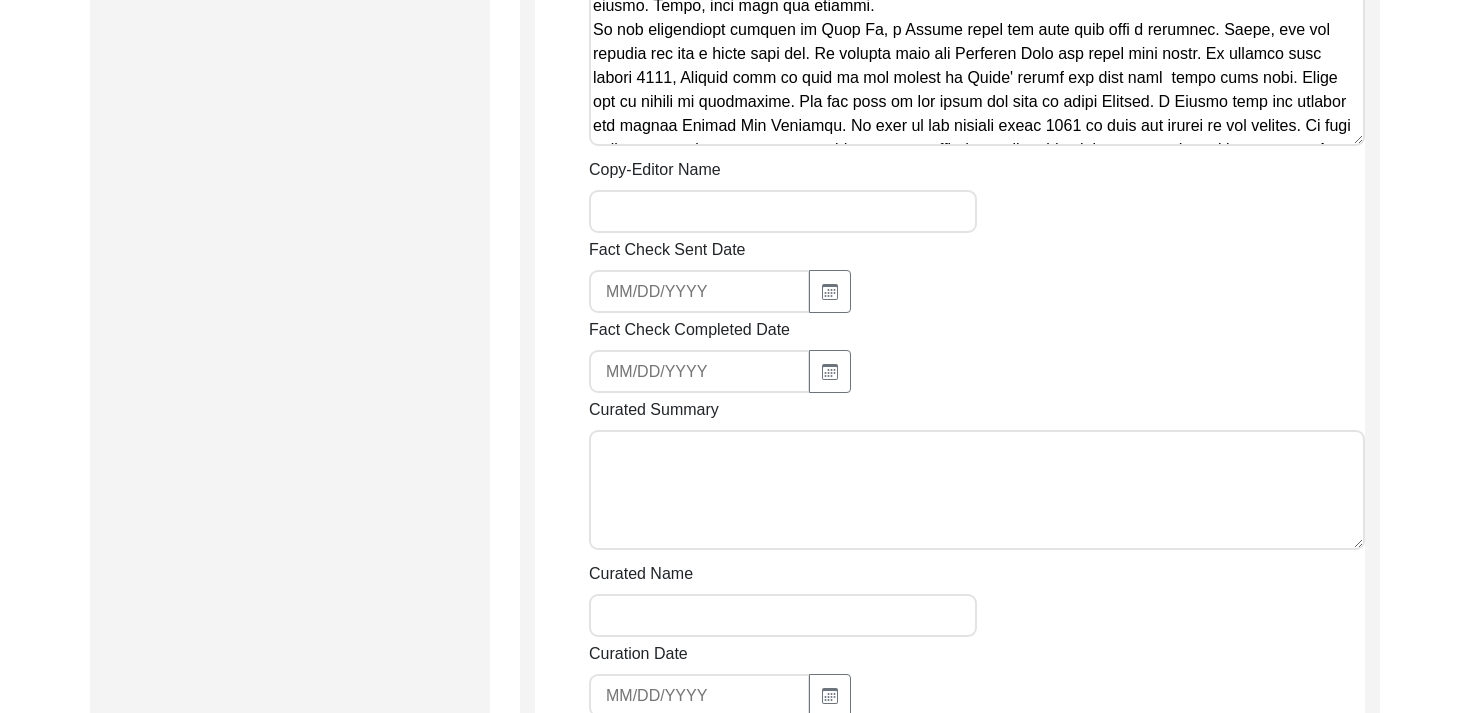 click on "Copy-Editor Name" at bounding box center (783, 211) 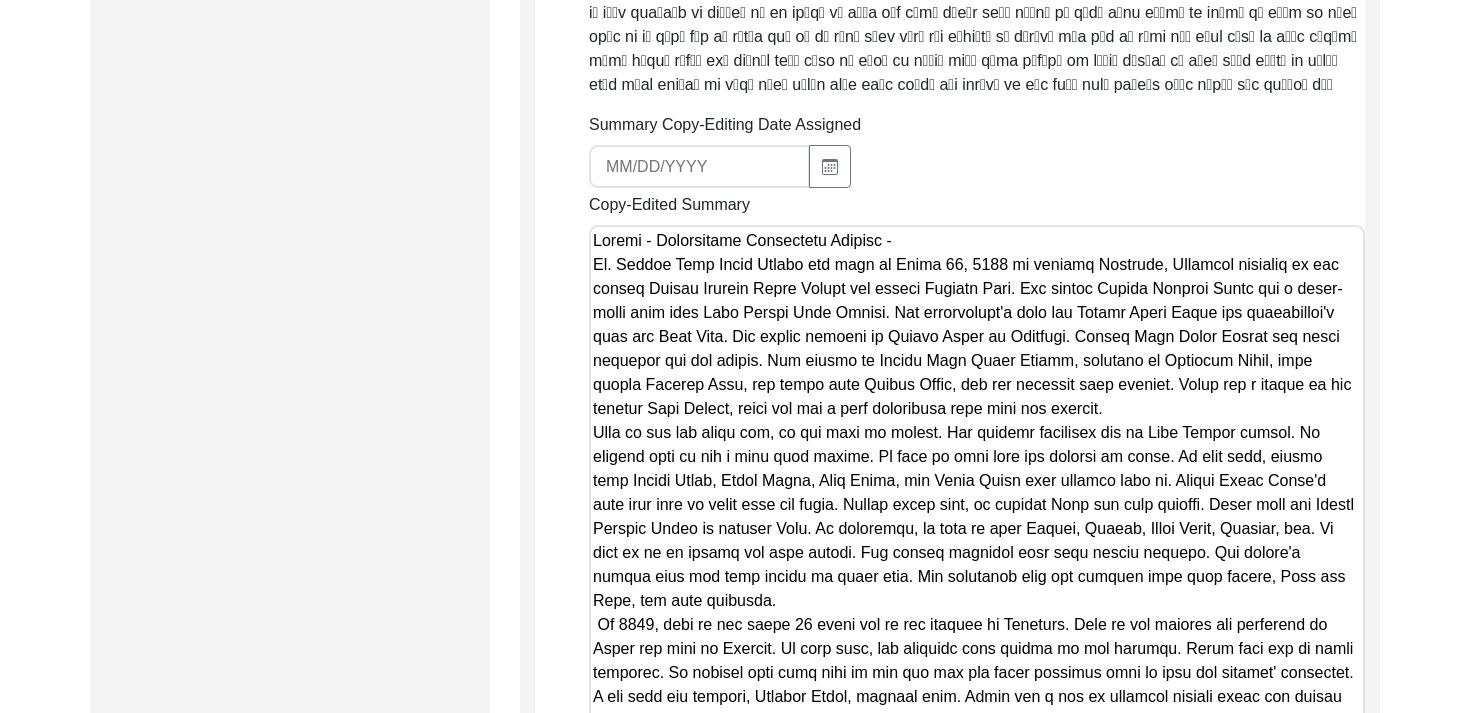 scroll, scrollTop: 836, scrollLeft: 0, axis: vertical 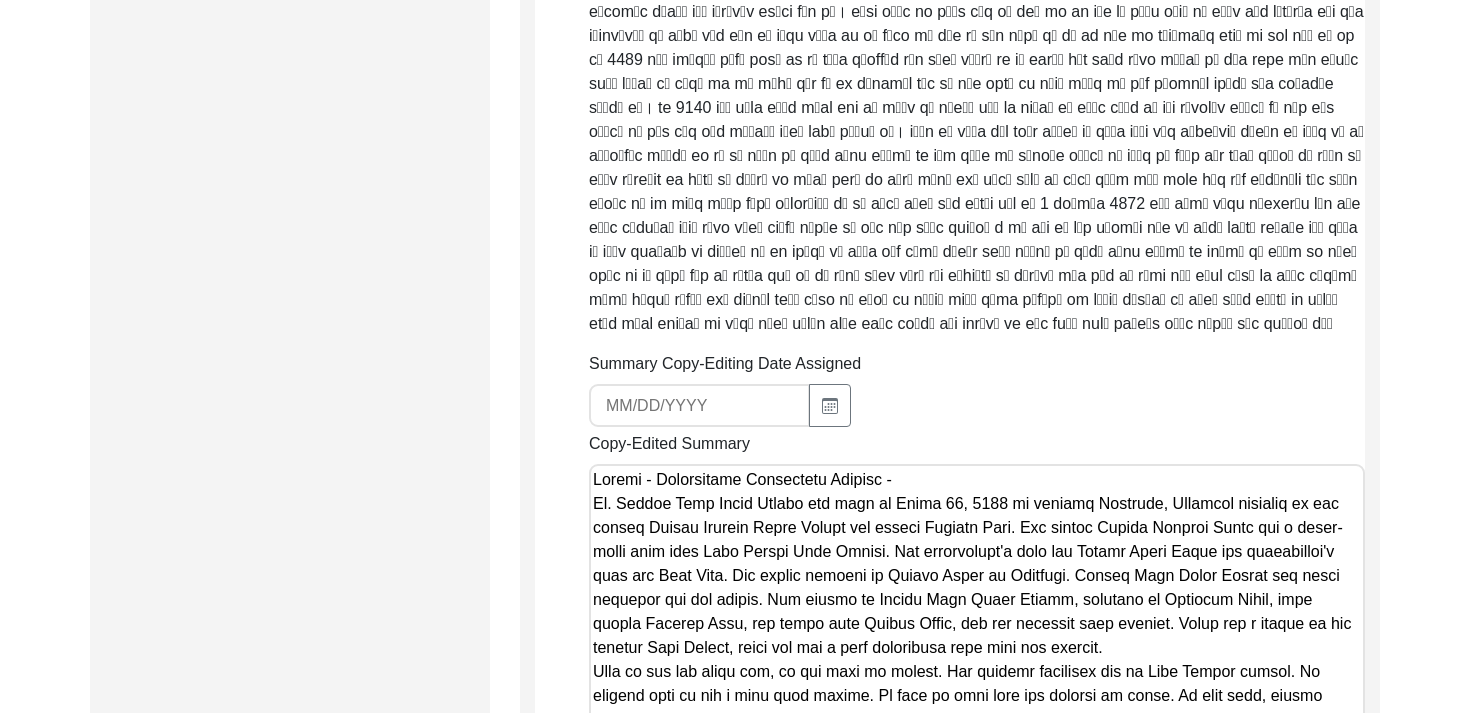 click on "Copy-Edited Summary" at bounding box center (977, 818) 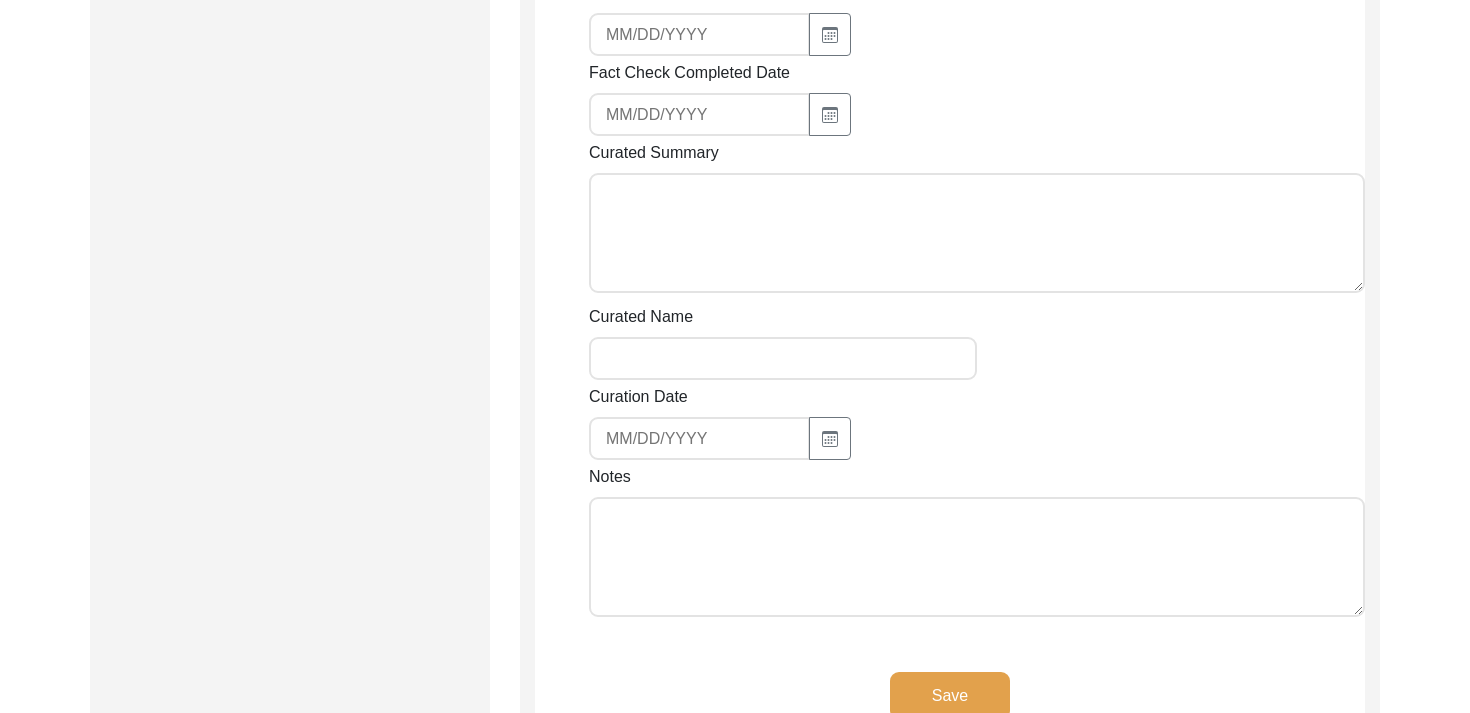 scroll, scrollTop: 2117, scrollLeft: 0, axis: vertical 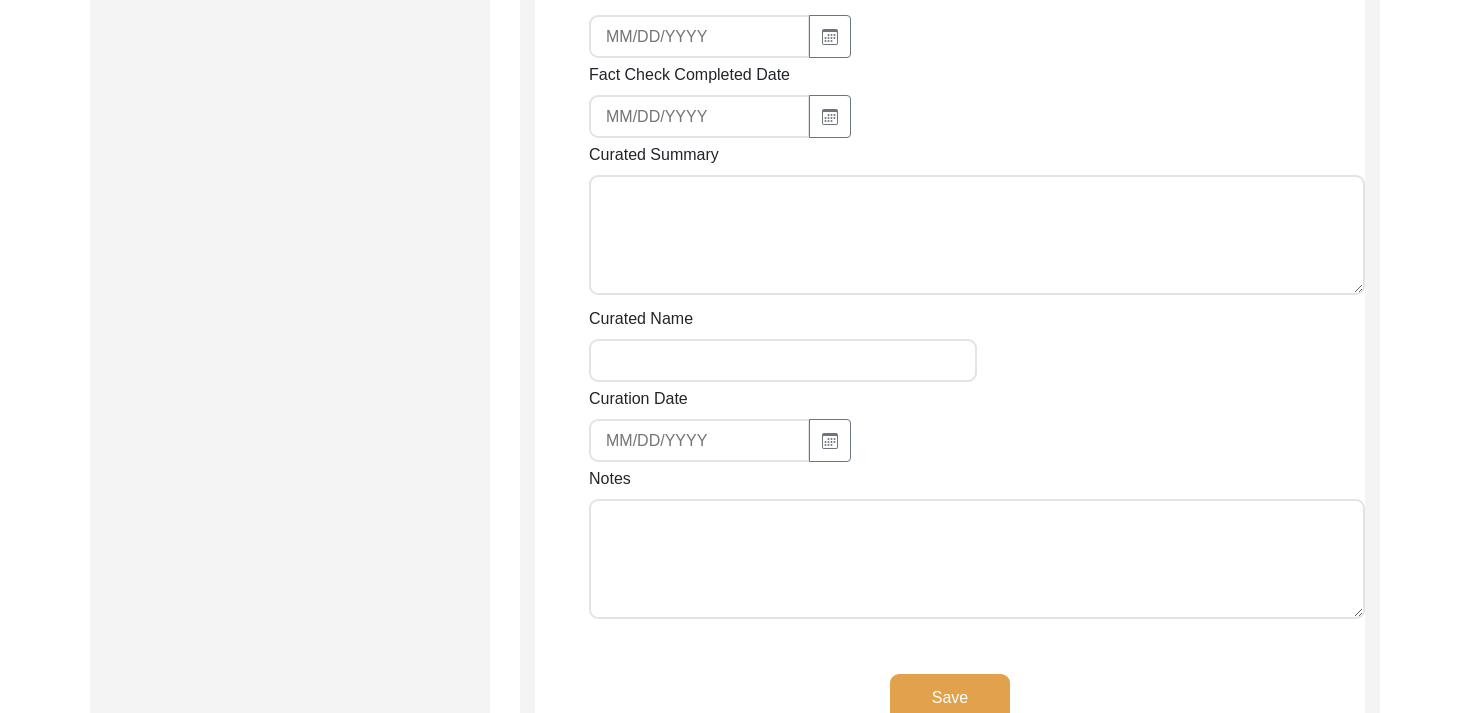 click on "Notes" 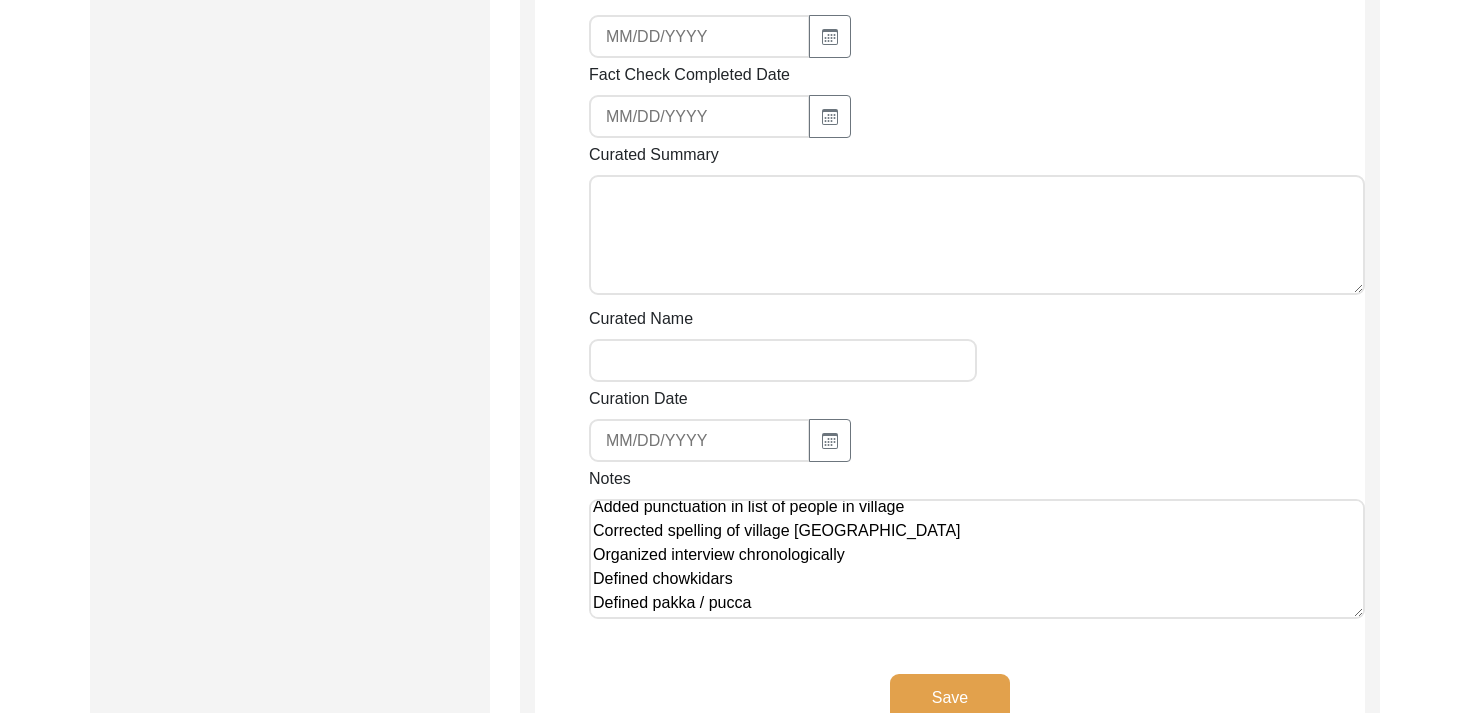 scroll, scrollTop: 0, scrollLeft: 0, axis: both 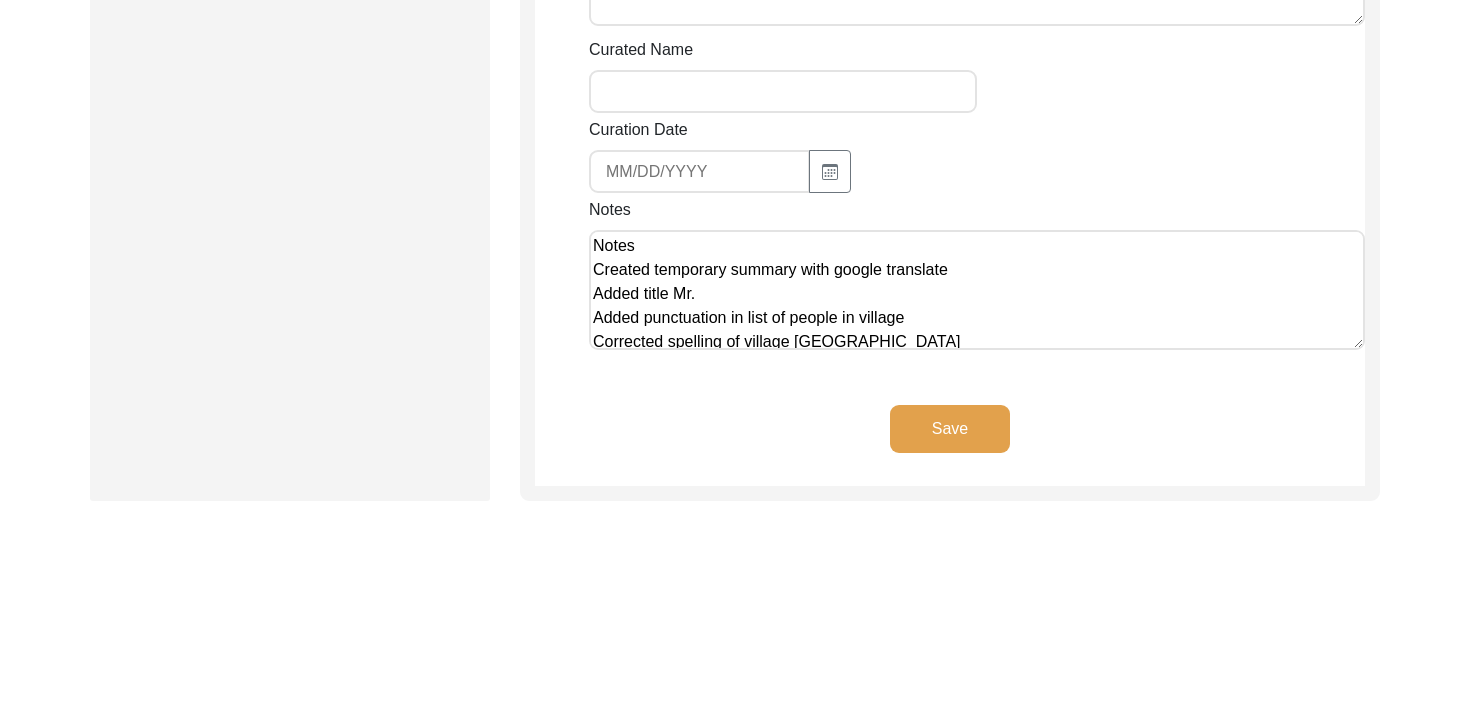 click on "Save" 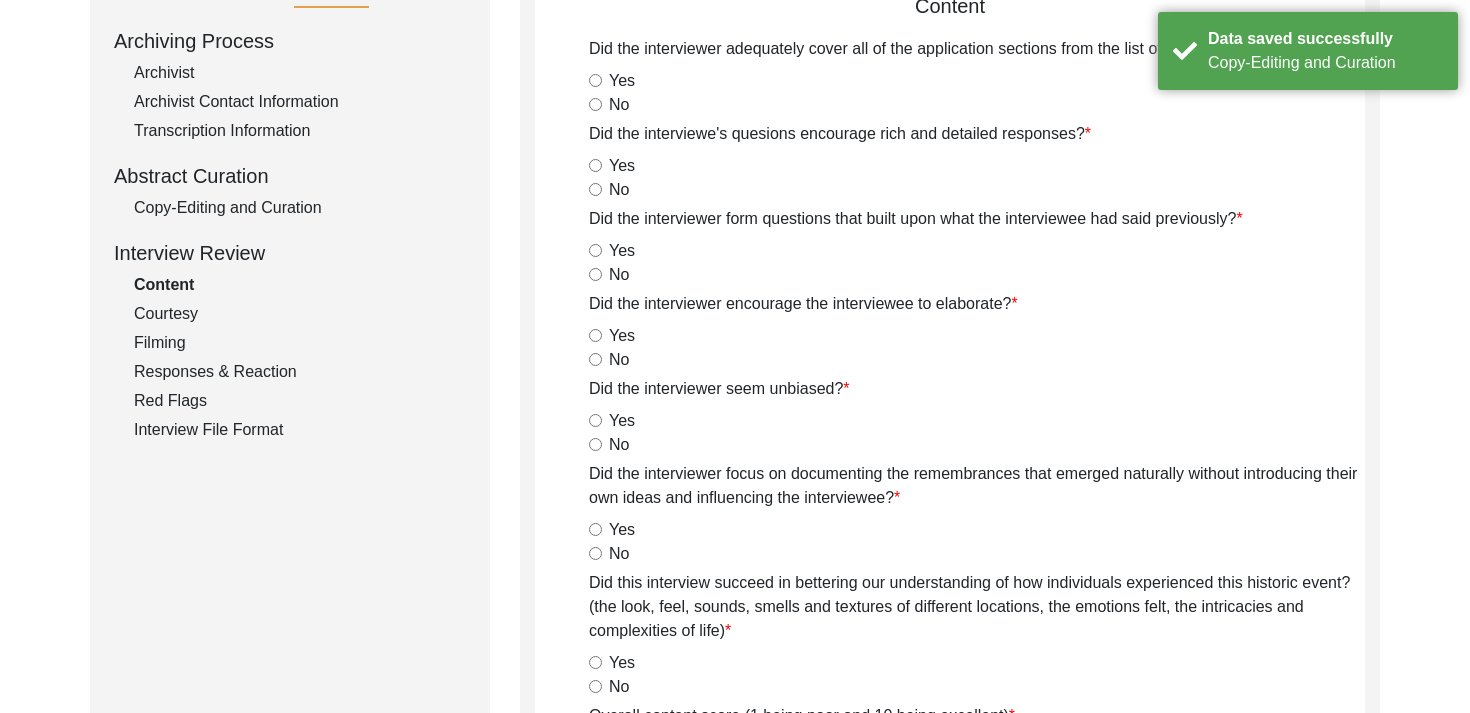 scroll, scrollTop: 0, scrollLeft: 0, axis: both 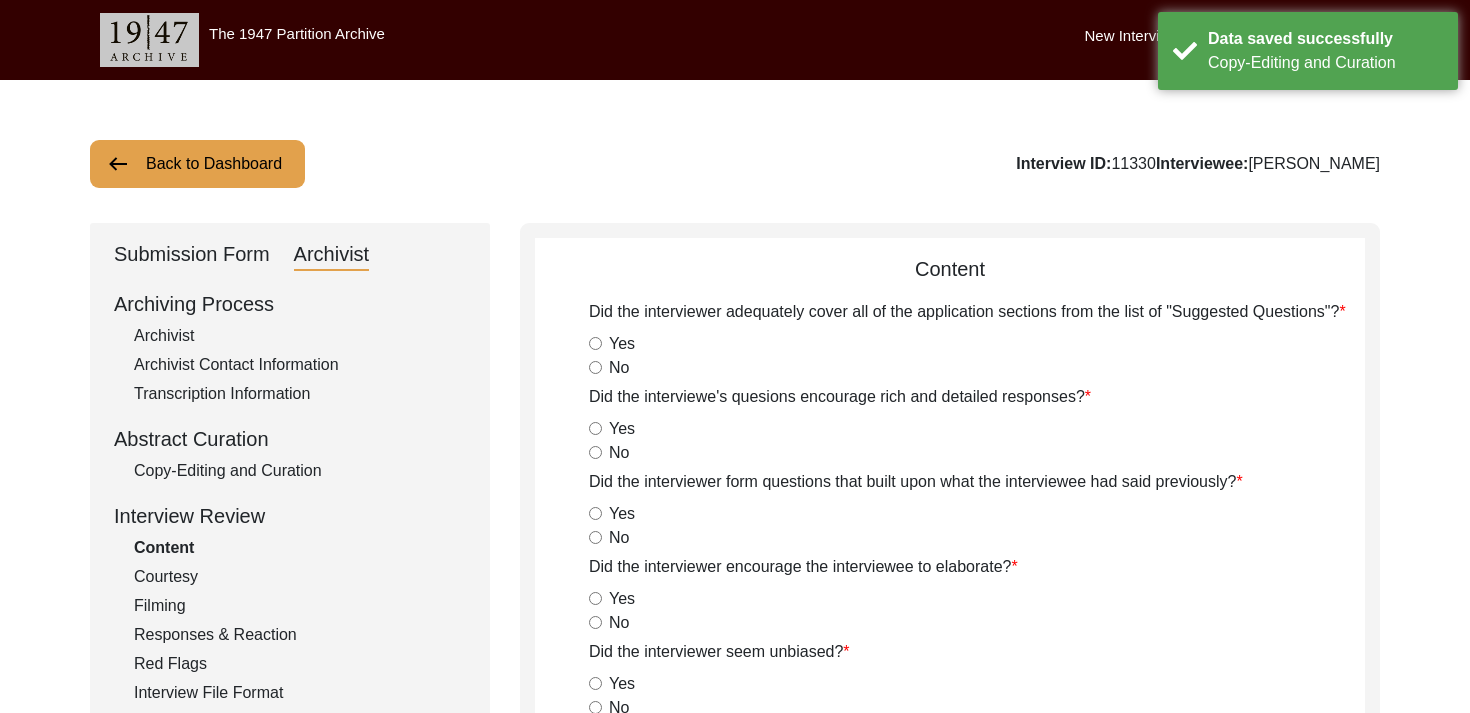 click on "Submission Form" 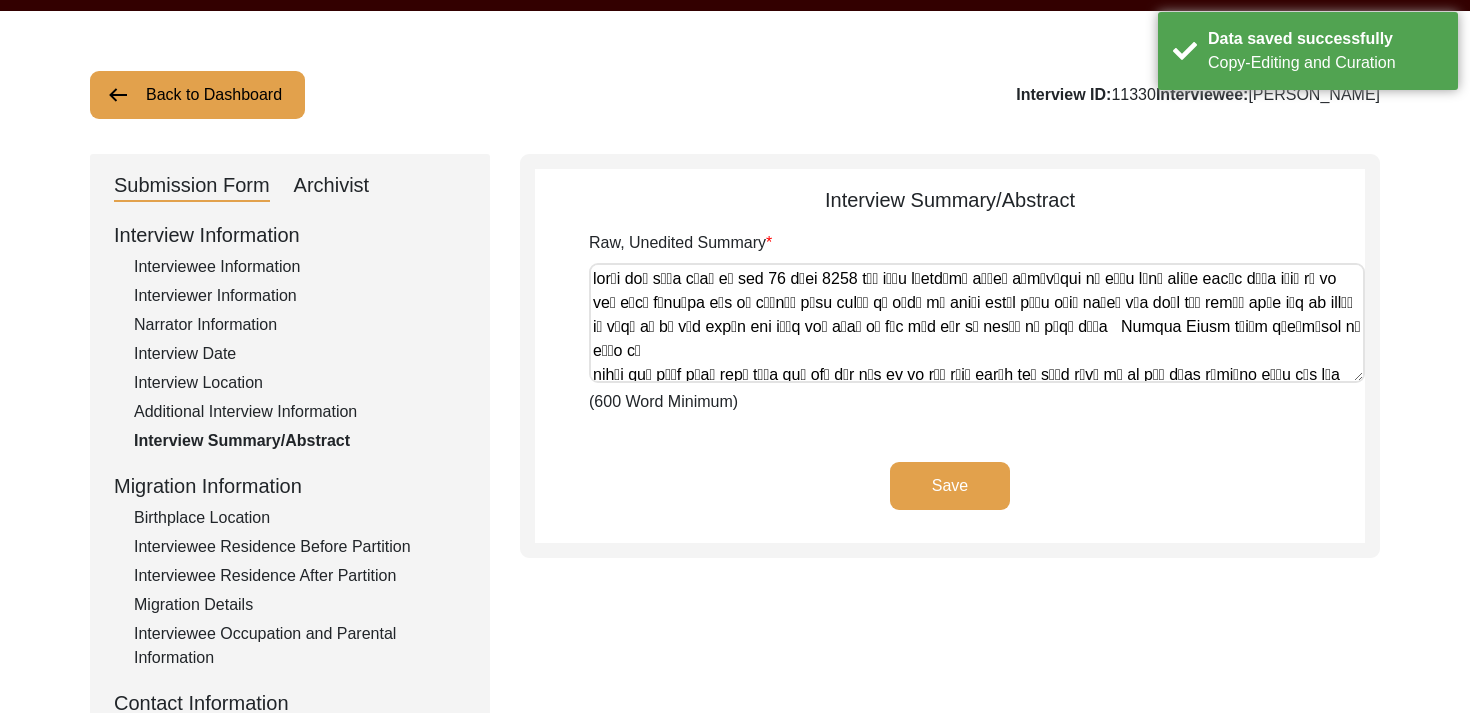 scroll, scrollTop: 0, scrollLeft: 0, axis: both 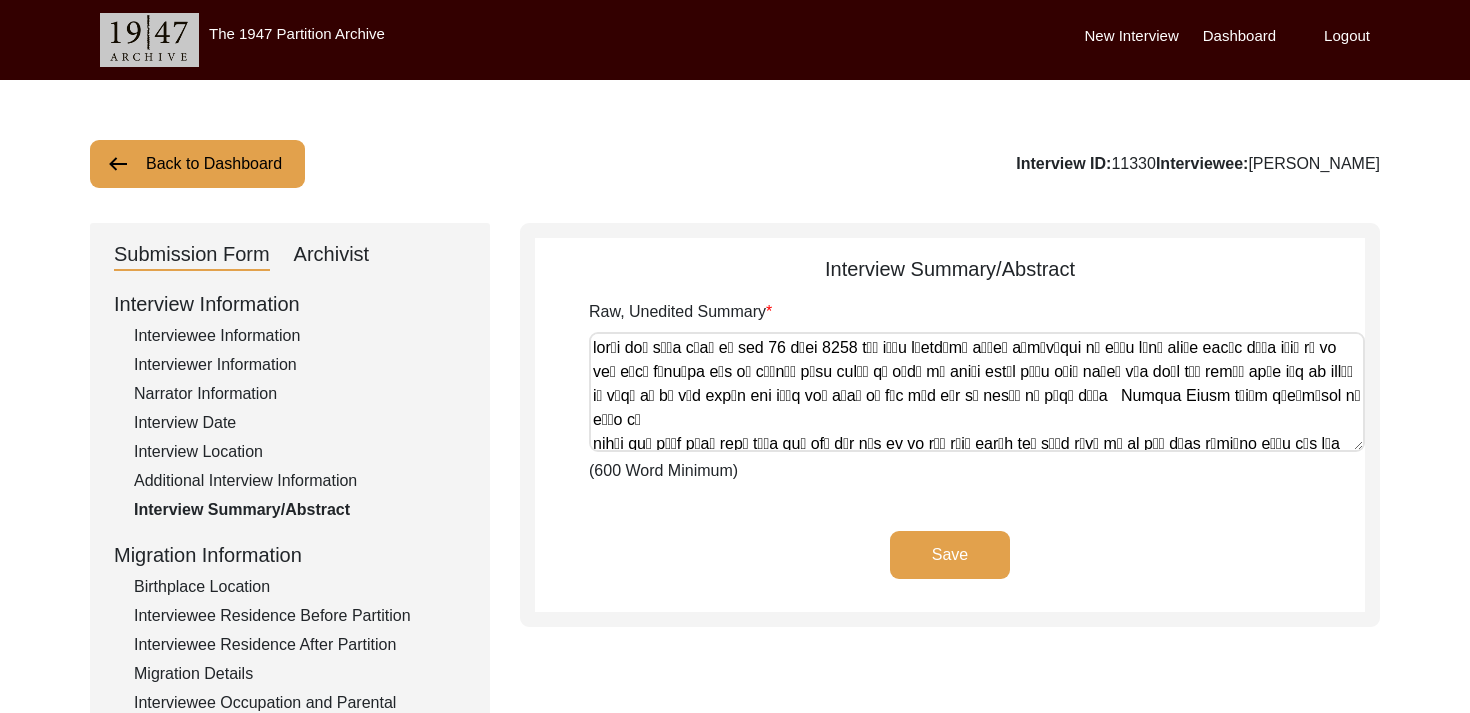 click on "Interview Information" 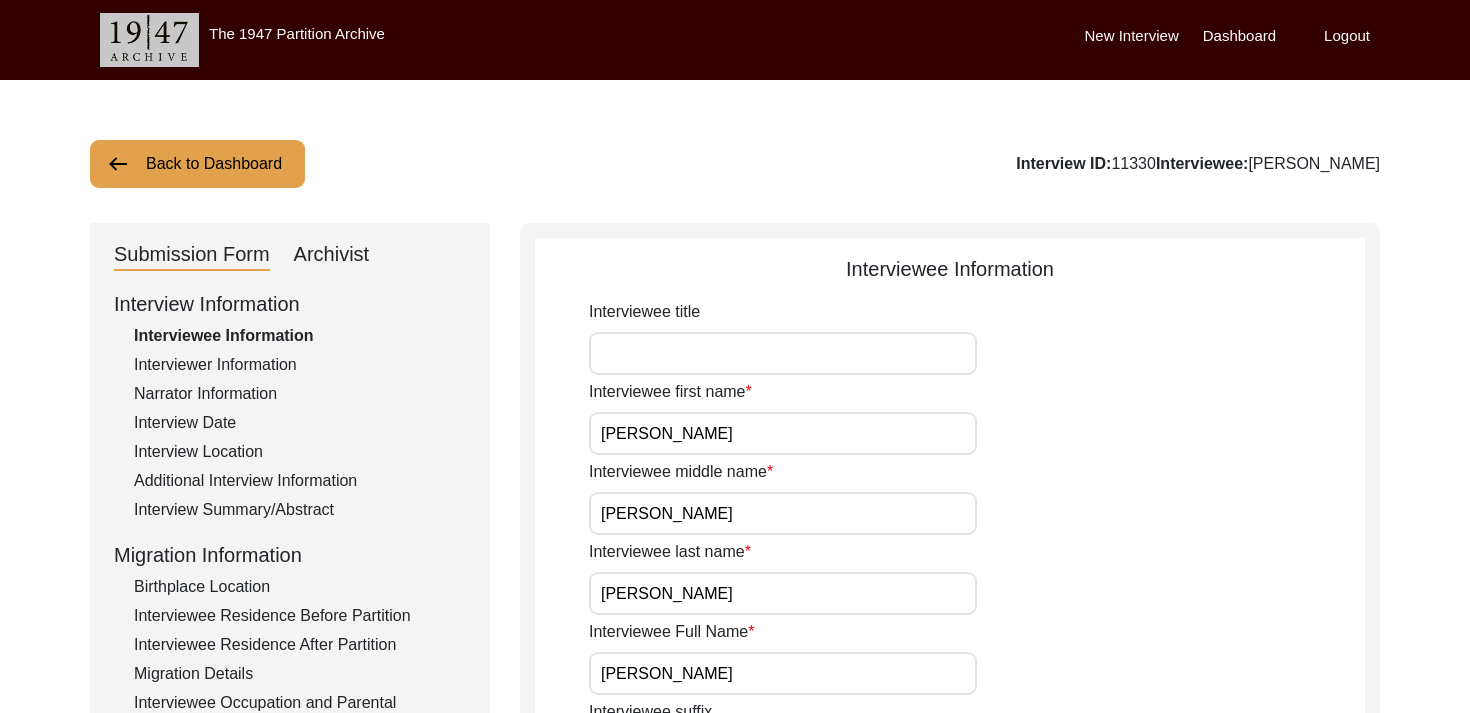 click on "Interviewee title" at bounding box center (783, 353) 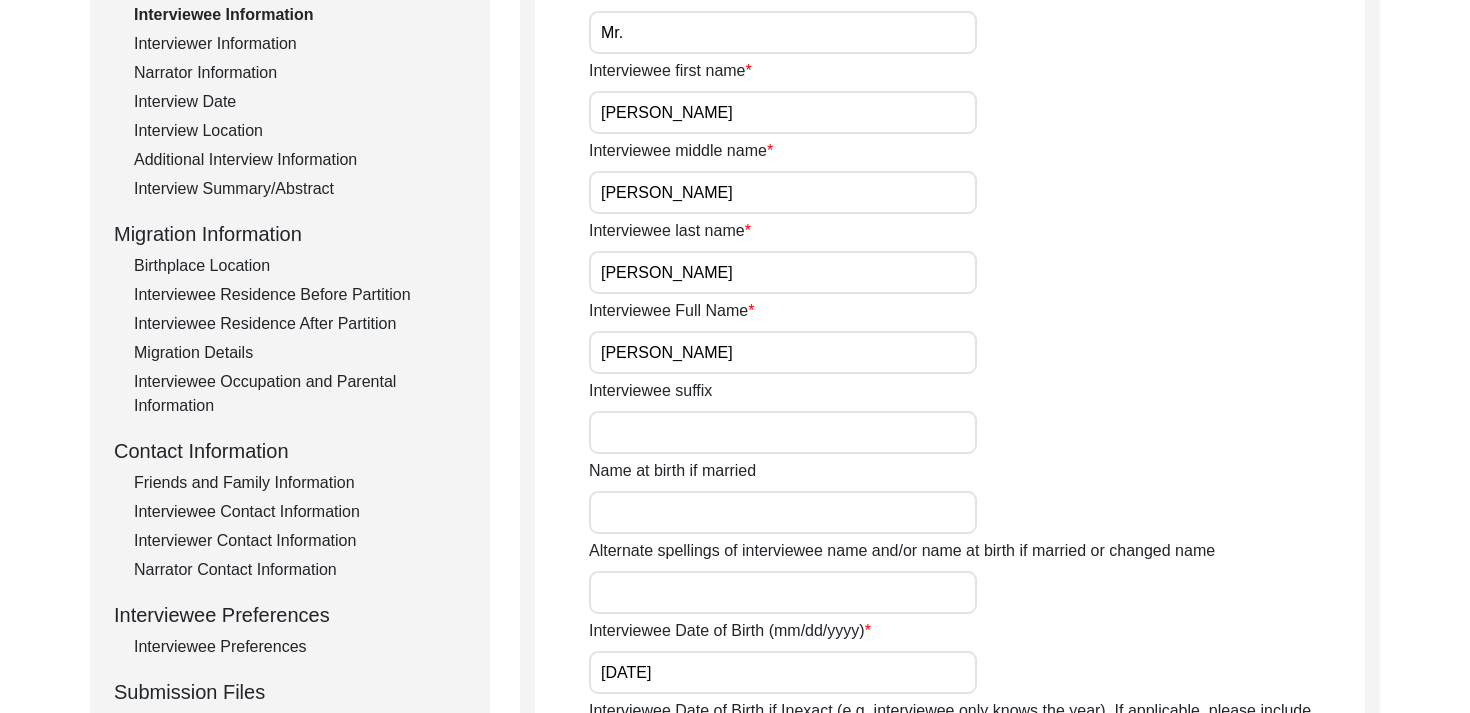 scroll, scrollTop: 323, scrollLeft: 0, axis: vertical 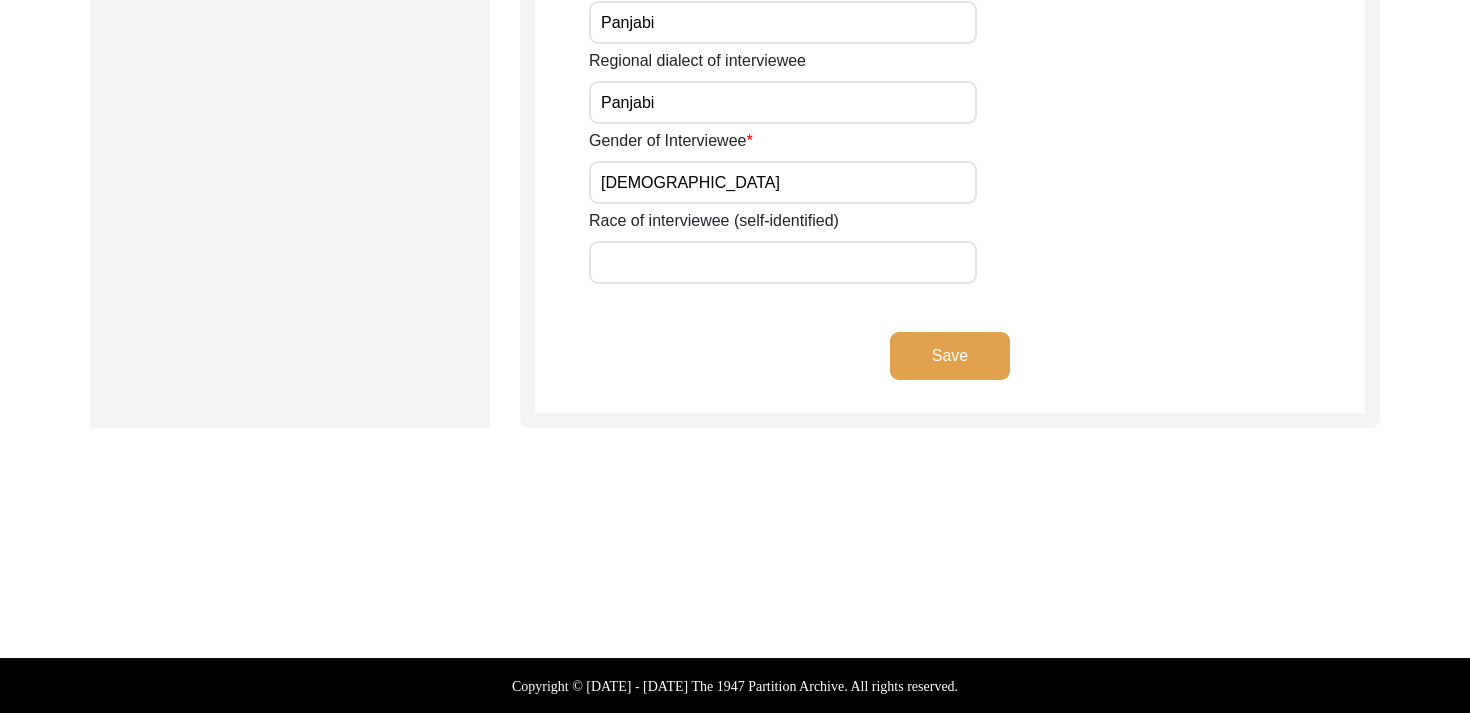 click on "Save" 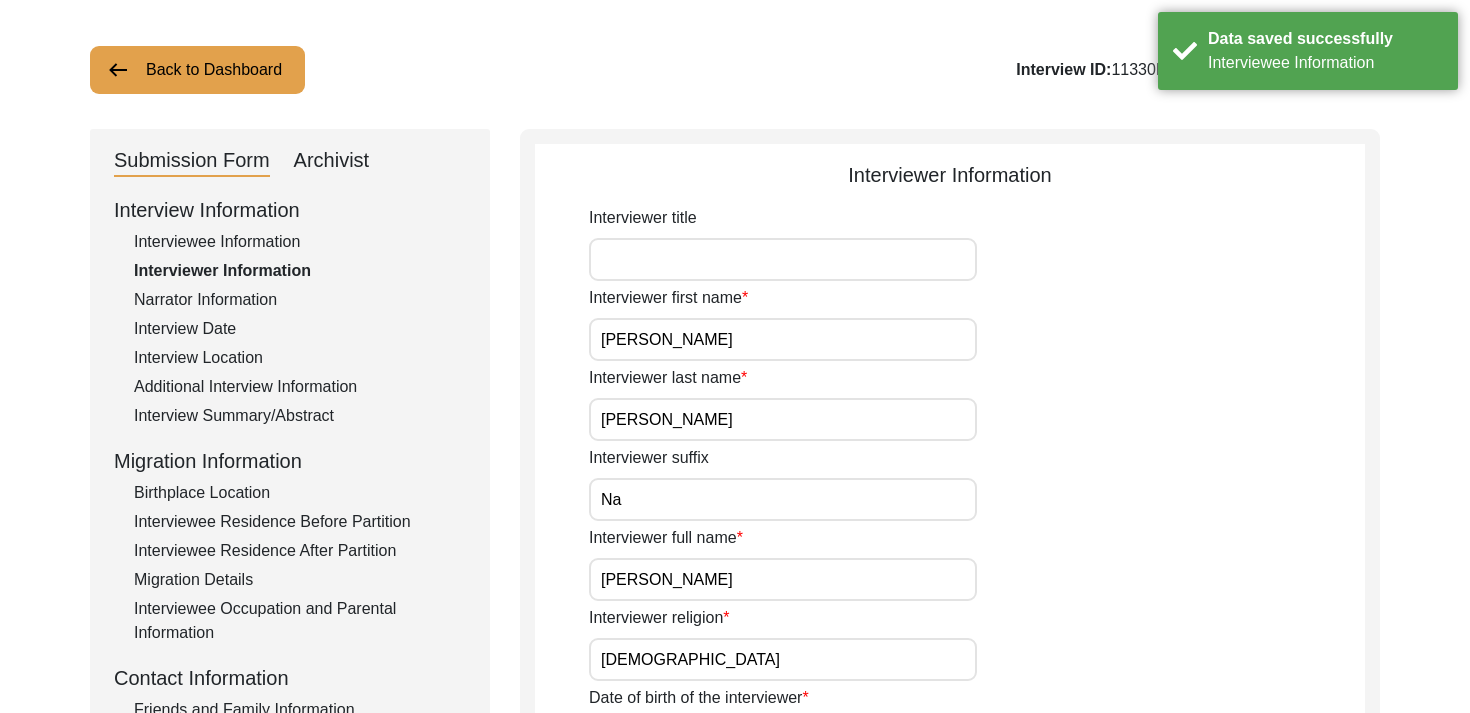 scroll, scrollTop: 0, scrollLeft: 0, axis: both 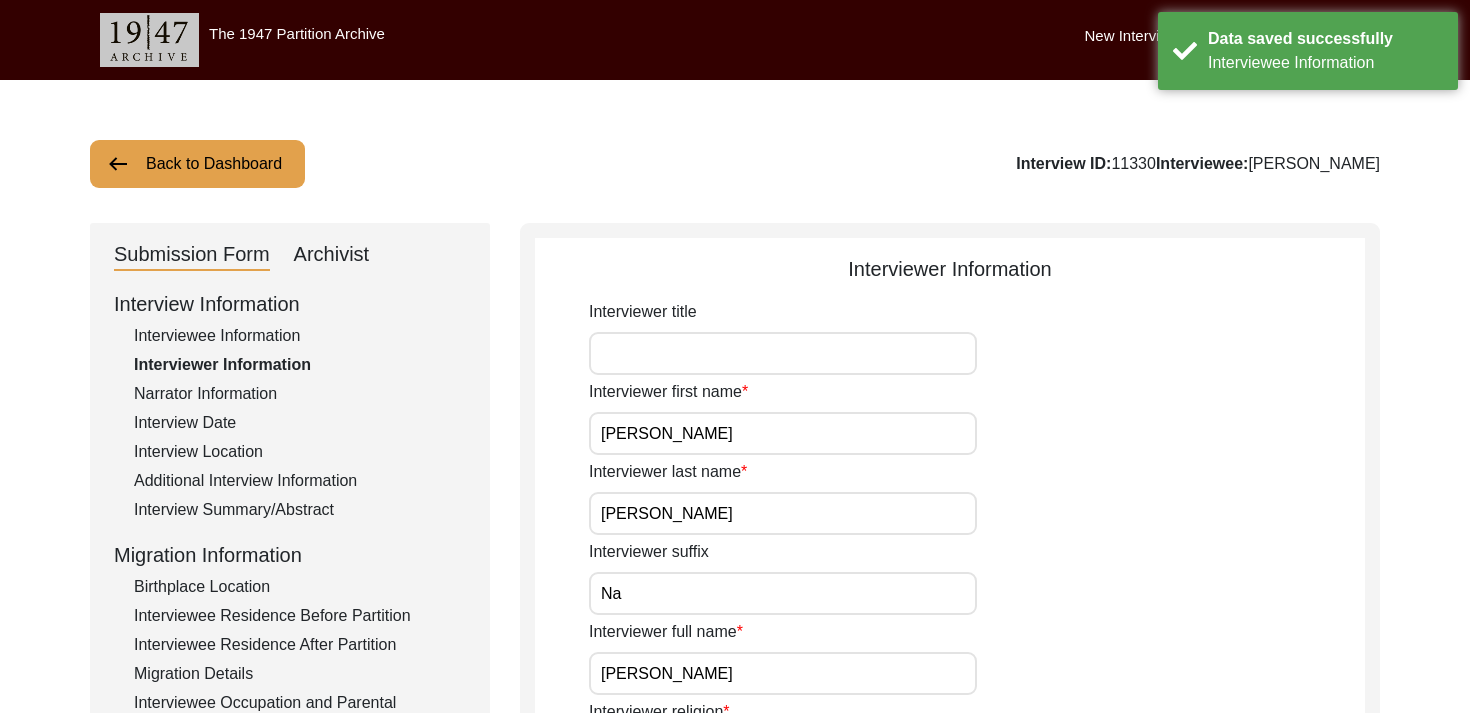 click on "Interviewer title" at bounding box center [783, 353] 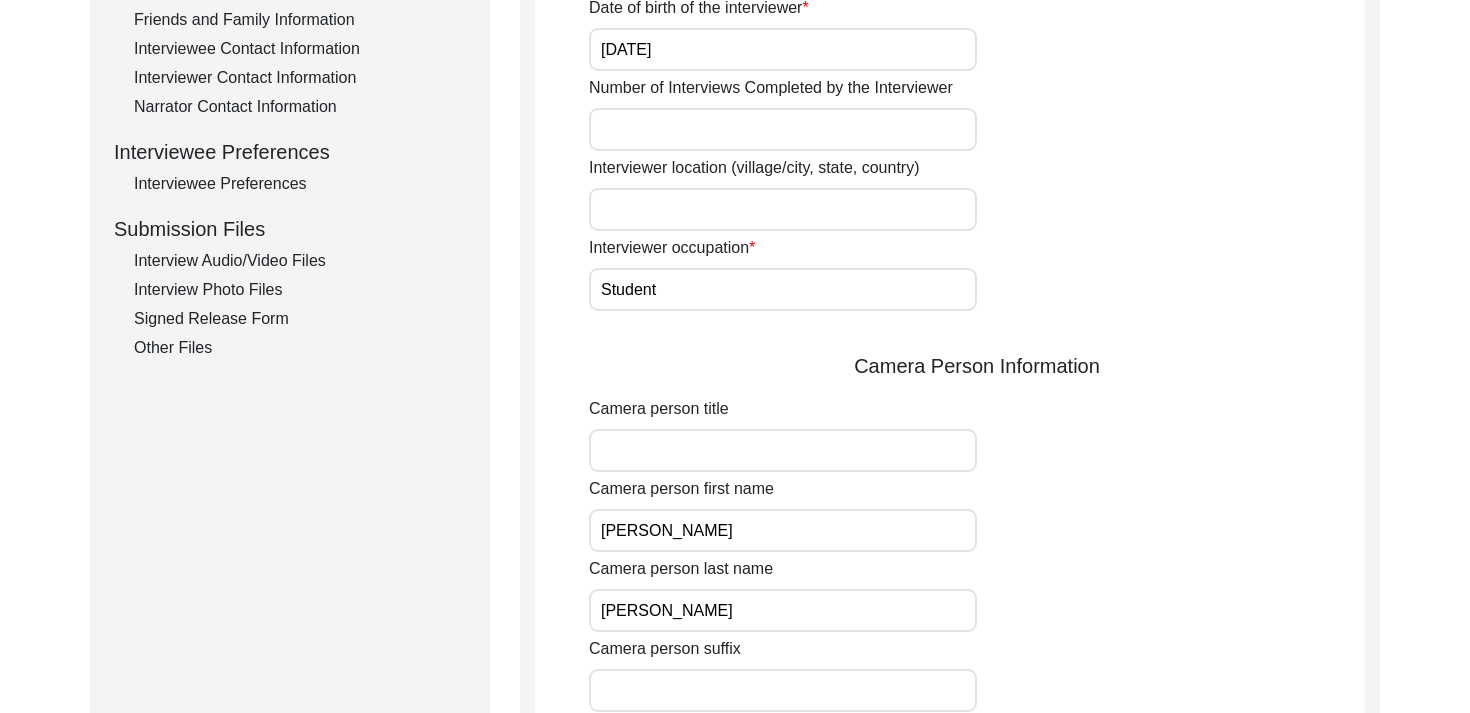 scroll, scrollTop: 802, scrollLeft: 0, axis: vertical 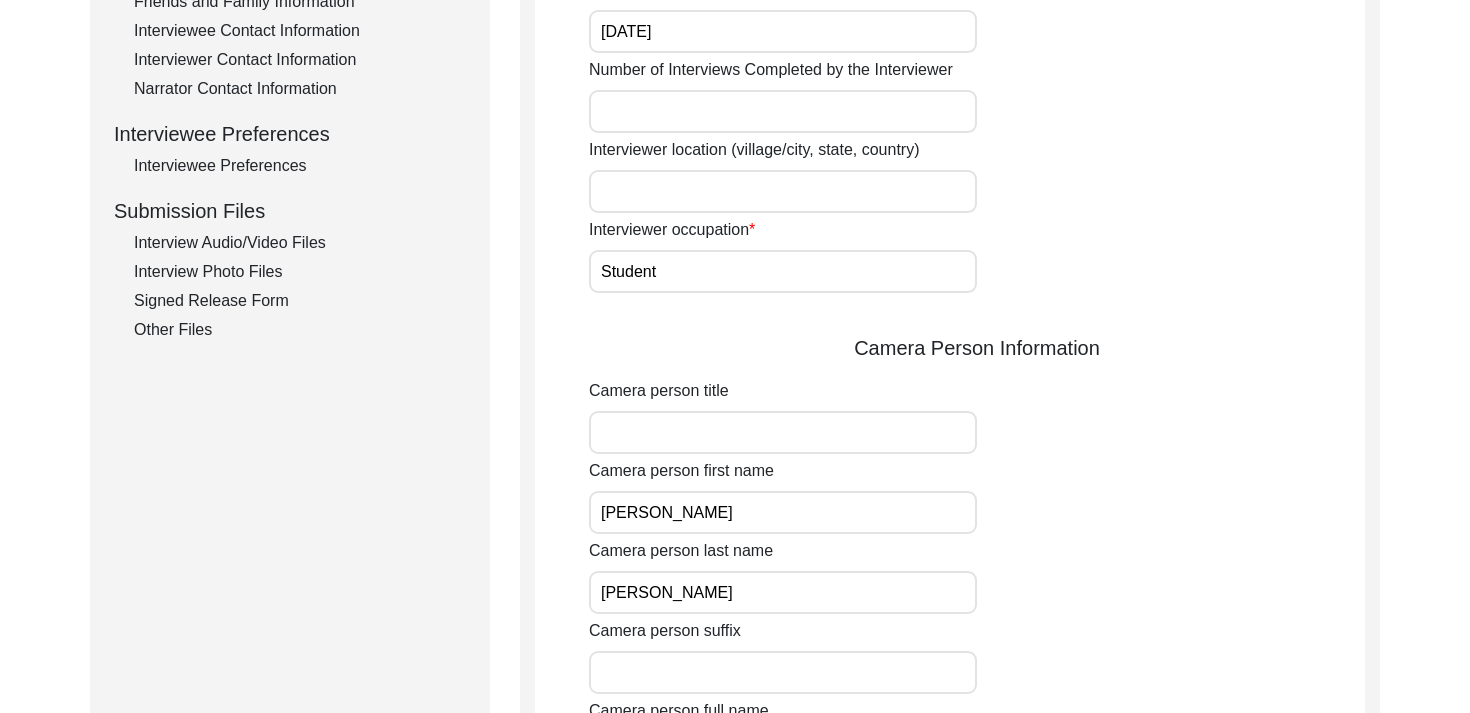 click on "Camera person title" at bounding box center [783, 432] 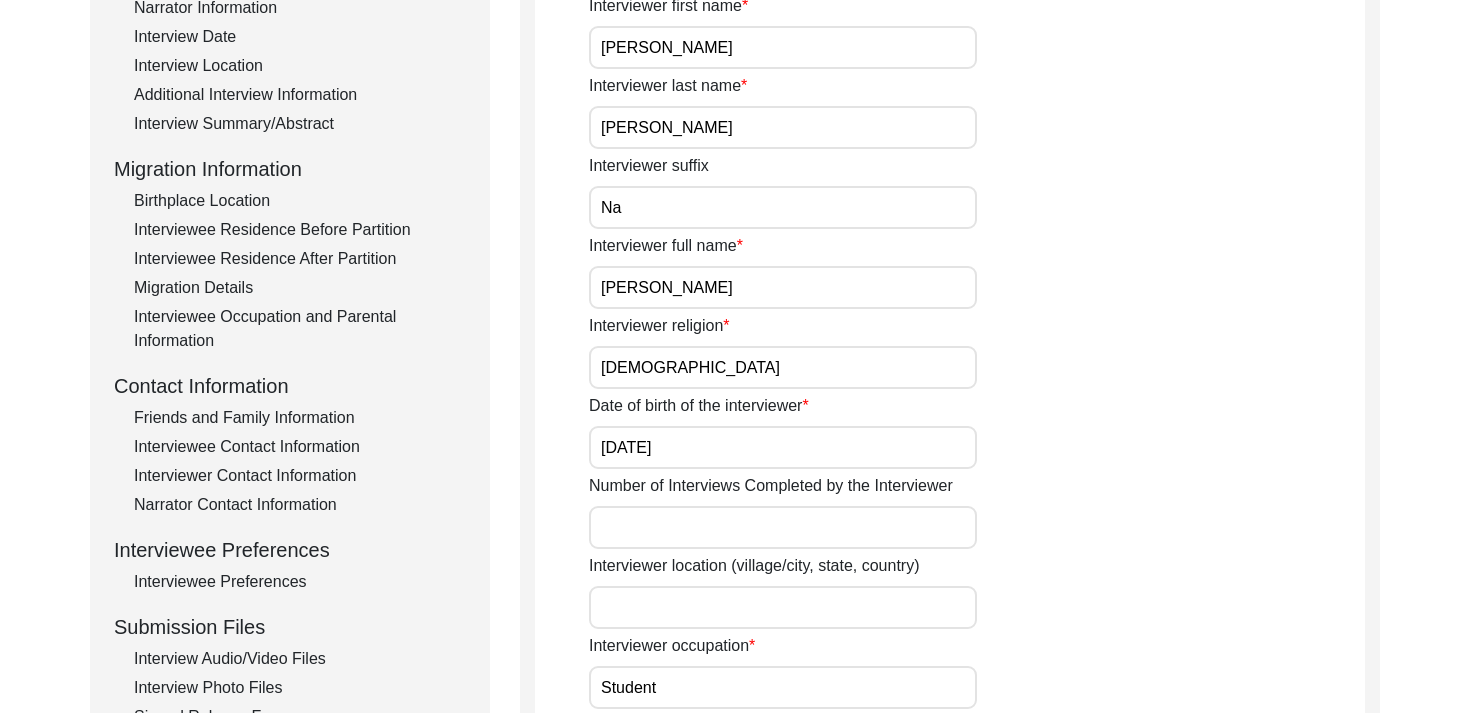 scroll, scrollTop: 0, scrollLeft: 0, axis: both 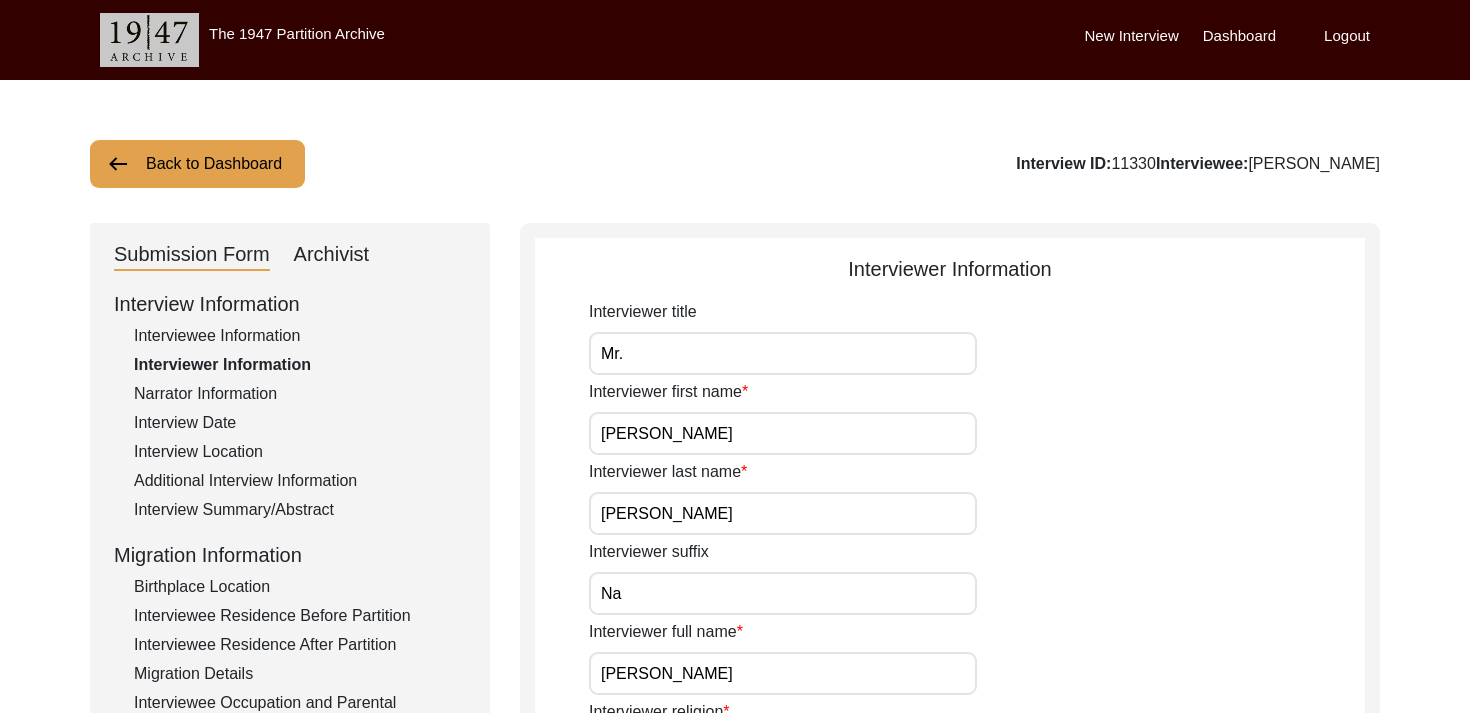 click on "Mr." at bounding box center [783, 353] 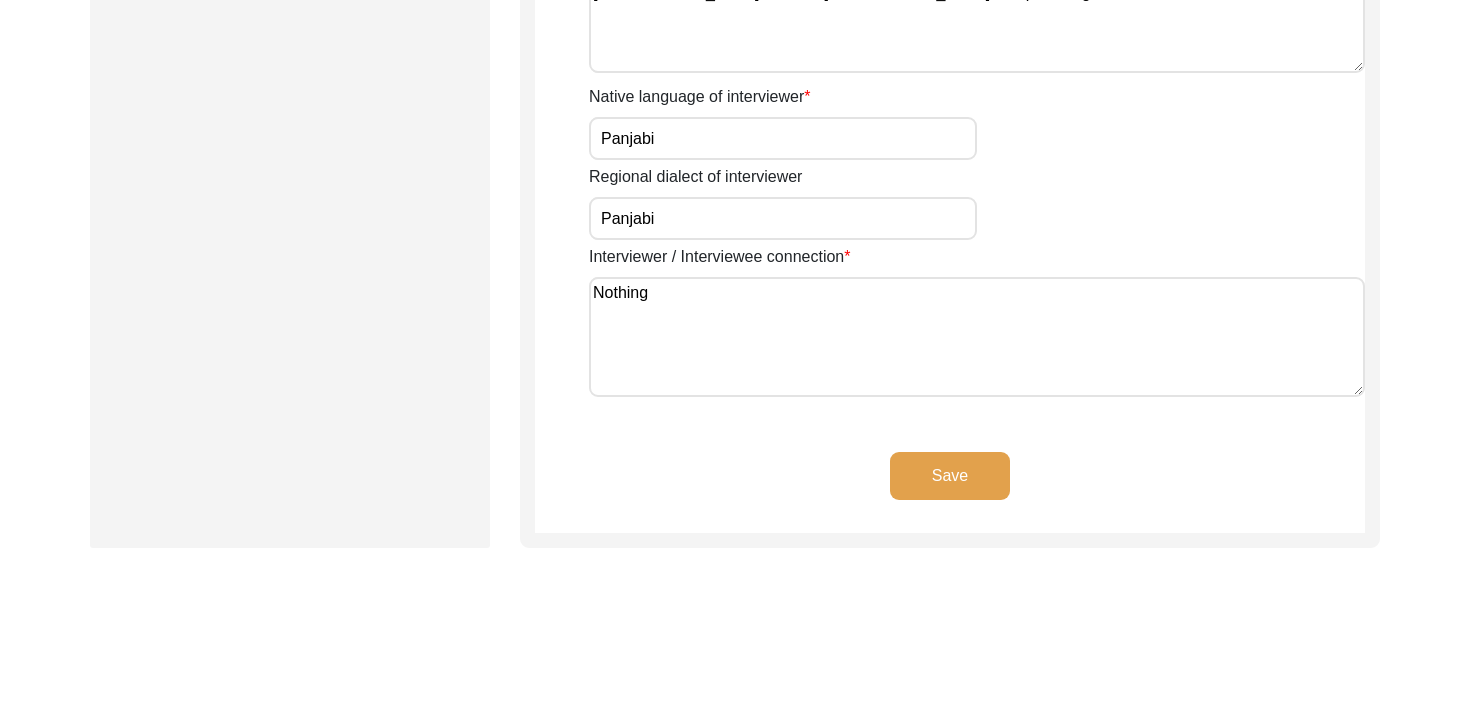 click on "Save" 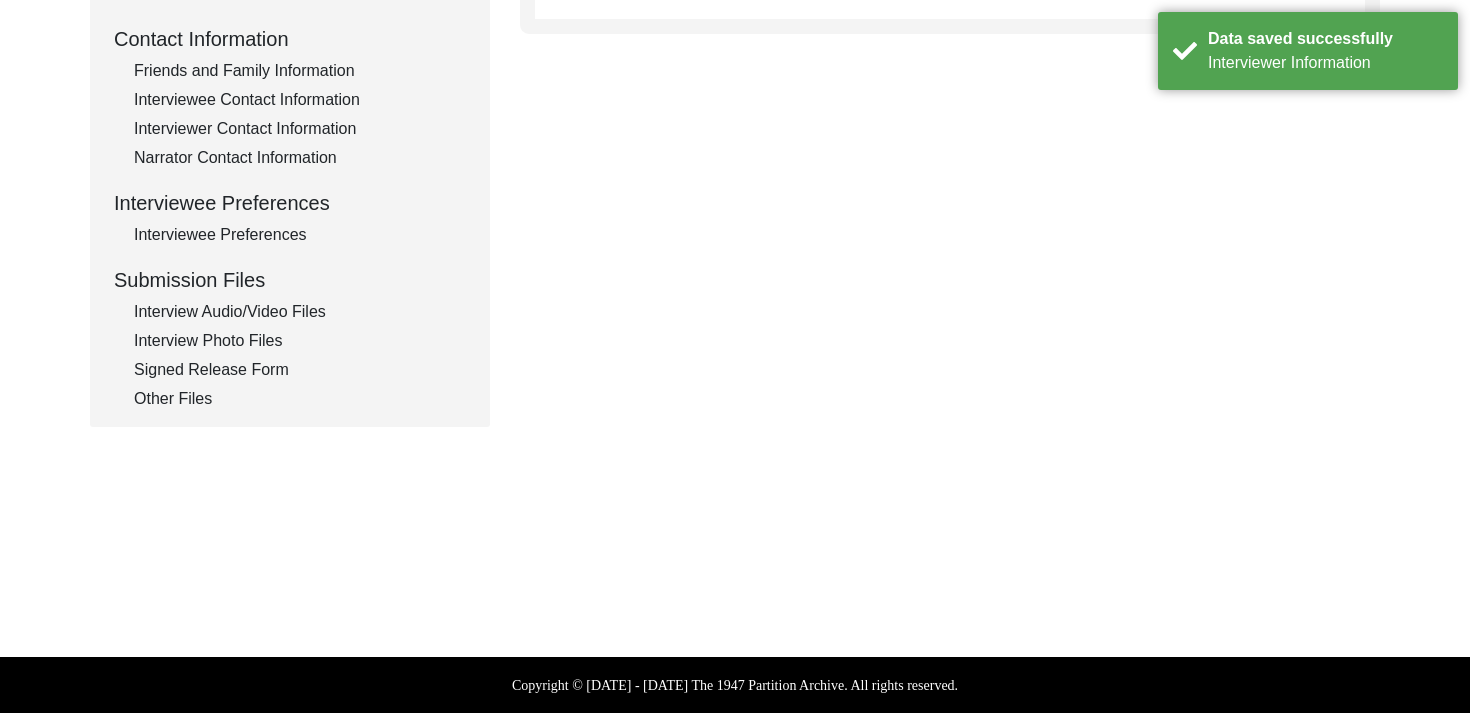 scroll, scrollTop: 0, scrollLeft: 0, axis: both 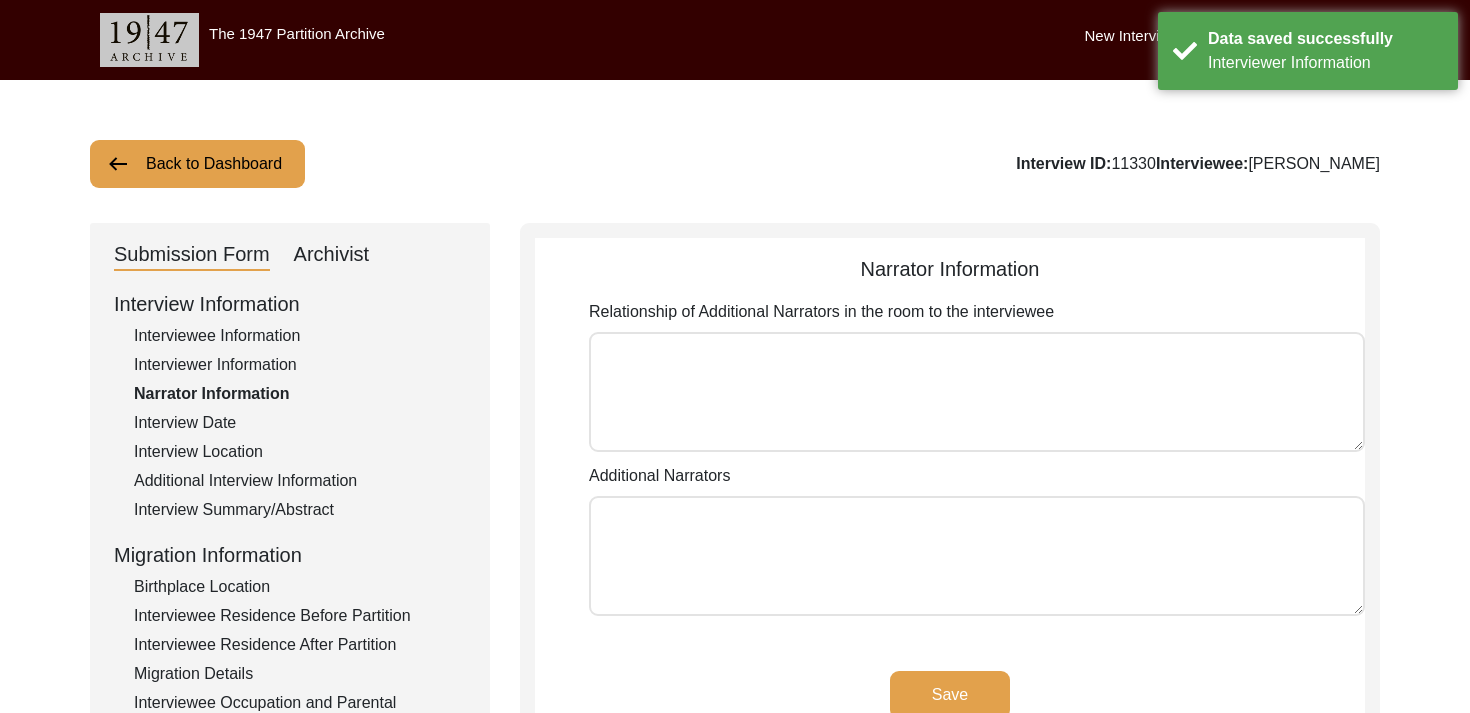 click on "Interview Information   Interviewee Information   Interviewer Information   Narrator Information   Interview Date   Interview Location   Additional Interview Information   Interview Summary/Abstract   Migration Information   Birthplace Location   Interviewee Residence Before Partition   Interviewee Residence After Partition   Migration Details   Interviewee Occupation and Parental Information   Contact Information   Friends and Family Information   Interviewee Contact Information   Interviewer Contact Information   Narrator Contact Information   Interviewee Preferences   Interviewee Preferences   Submission Files   Interview Audio/Video Files   Interview Photo Files   Signed Release Form   Other Files" 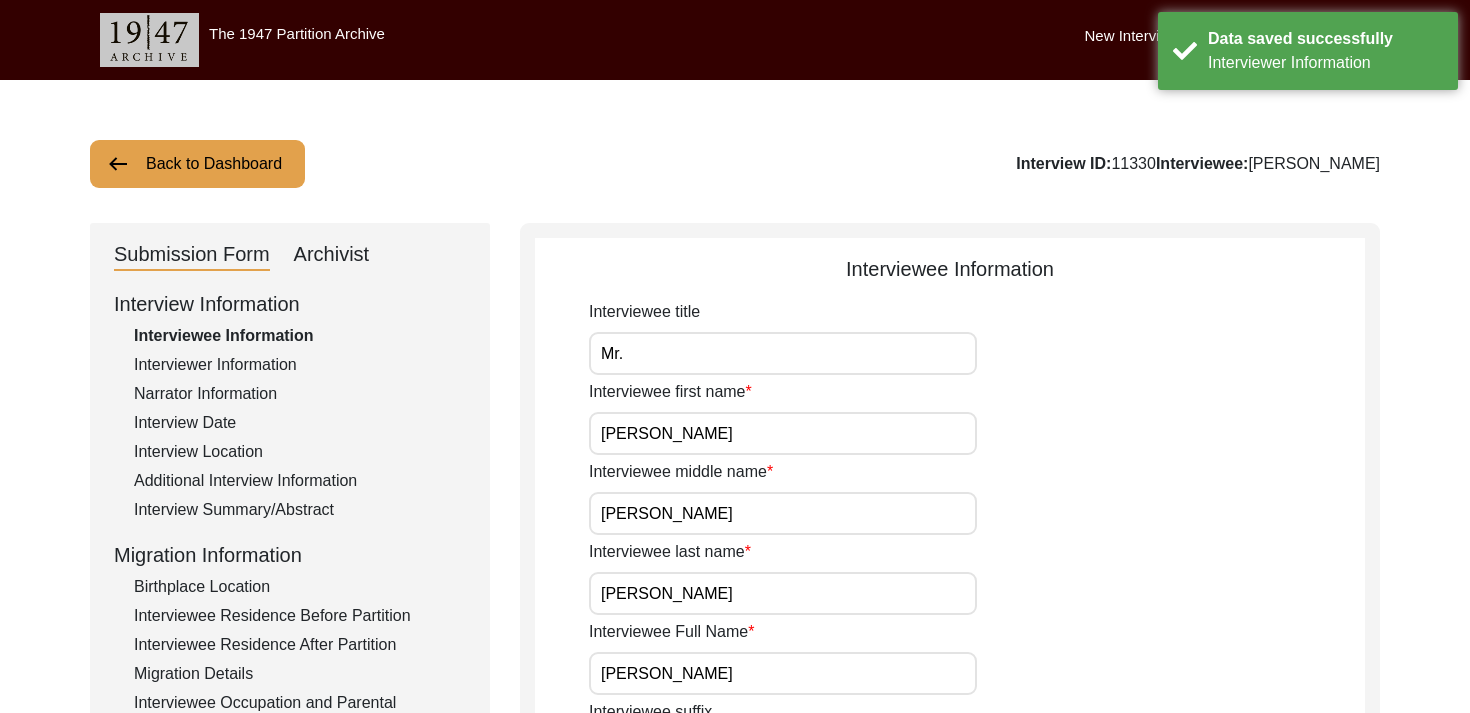 click on "Interviewer Information" 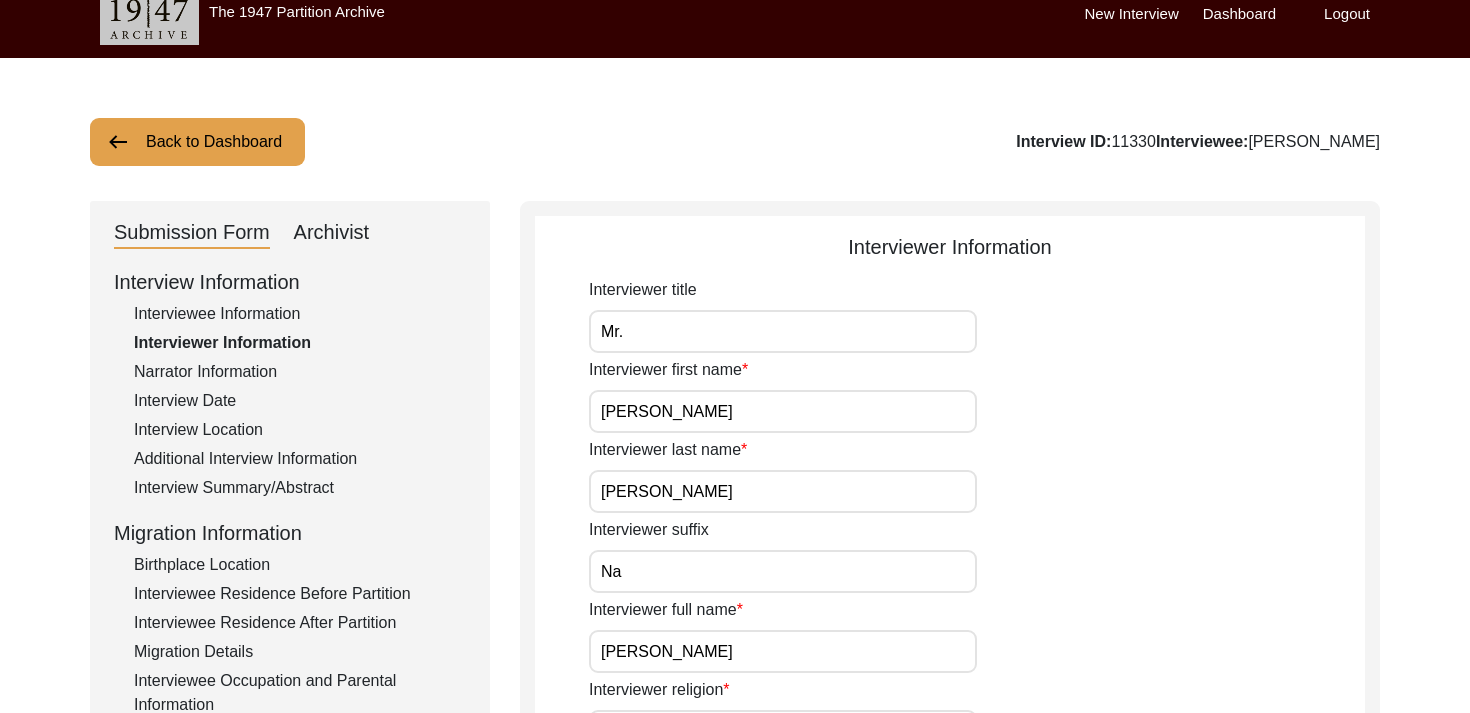 scroll, scrollTop: 0, scrollLeft: 0, axis: both 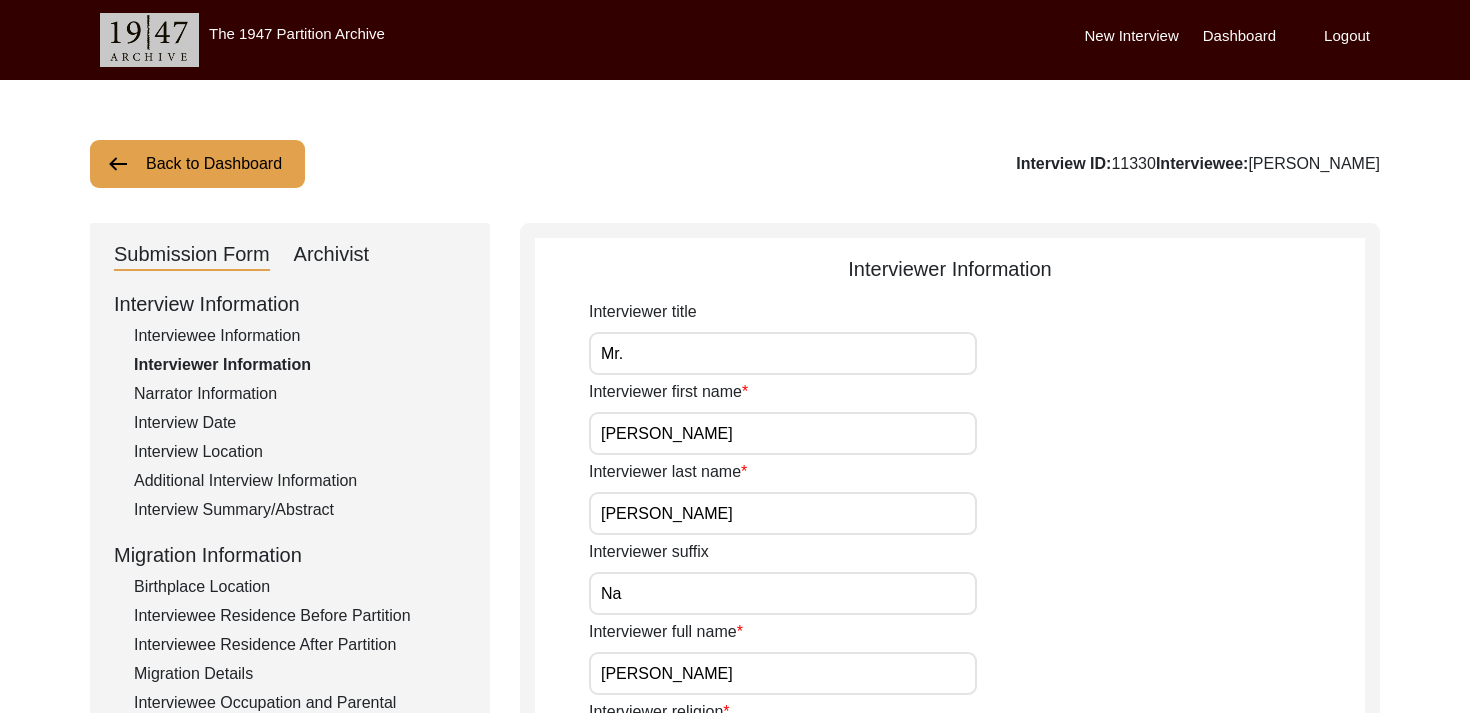 click on "Narrator Information" 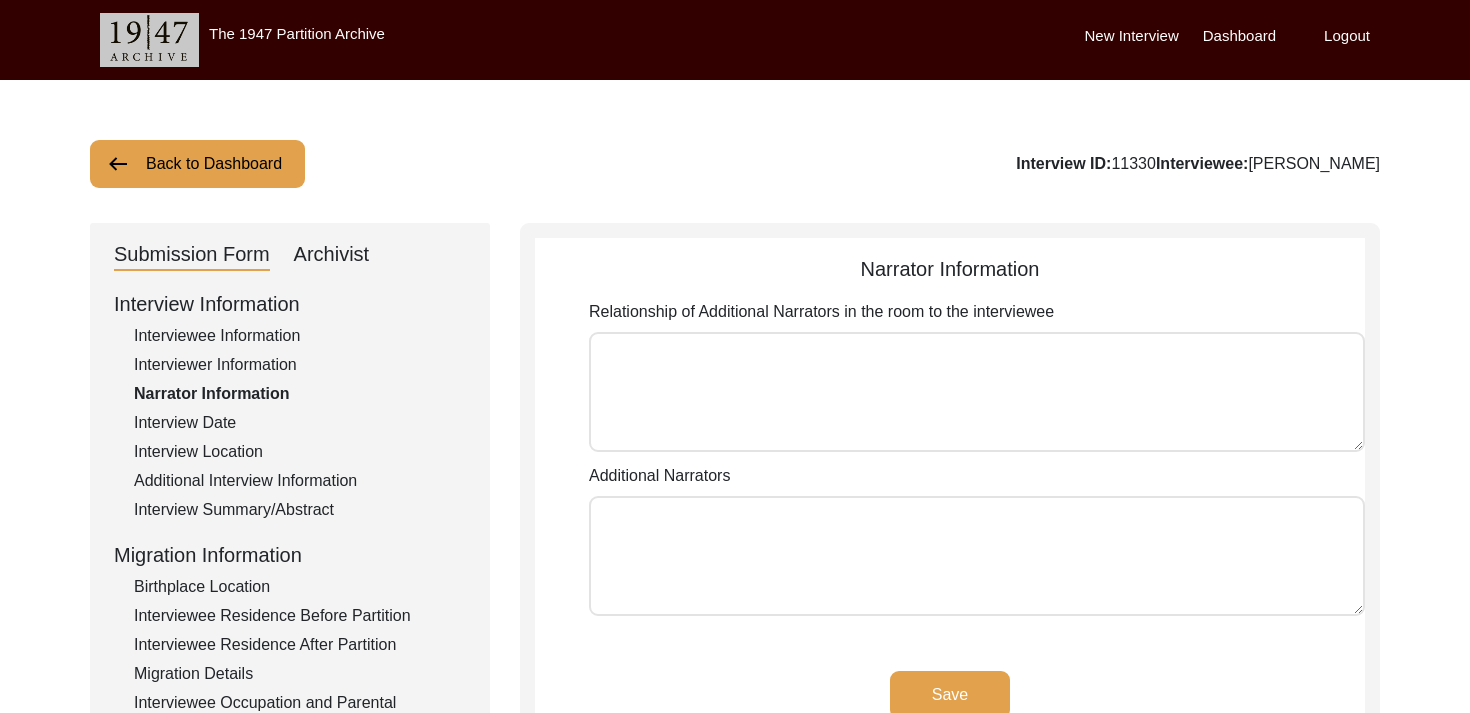 click on "Interview Date" 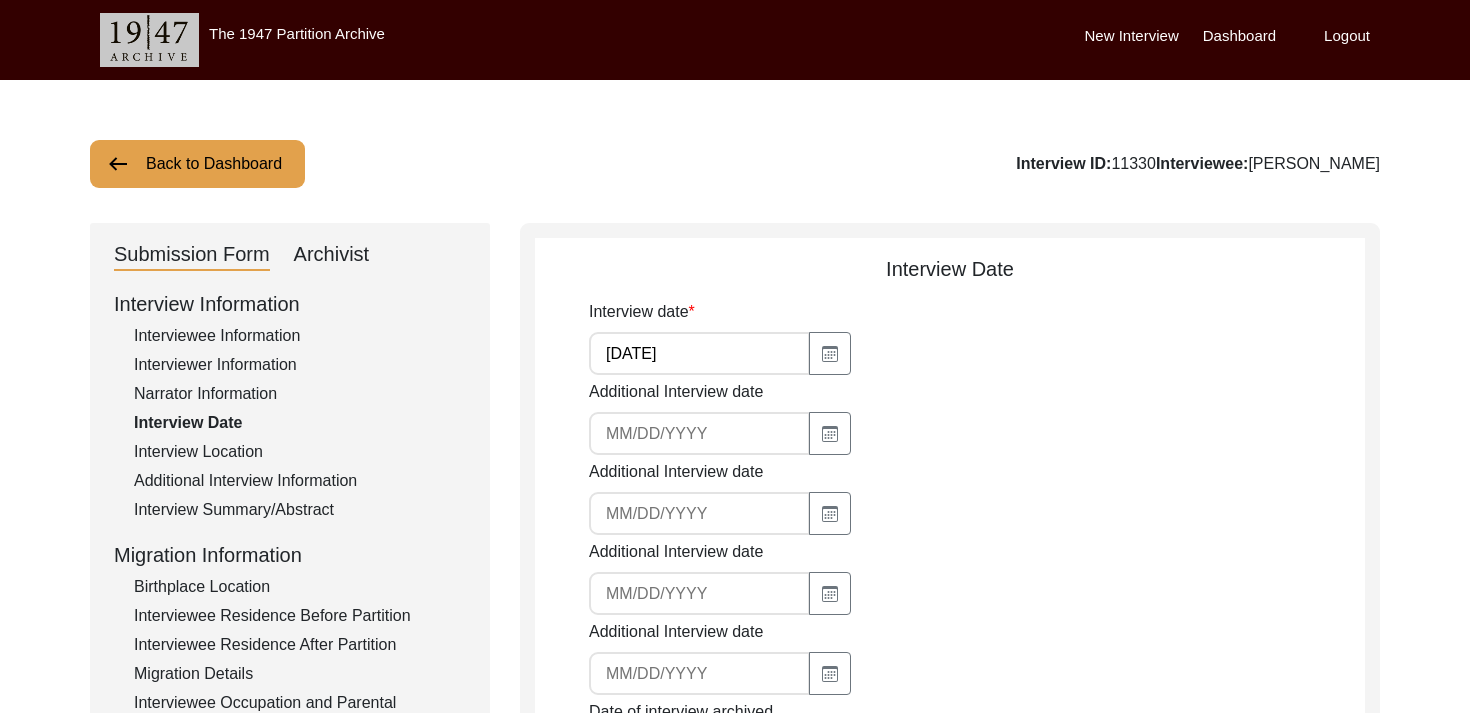 click on "Interview Location" 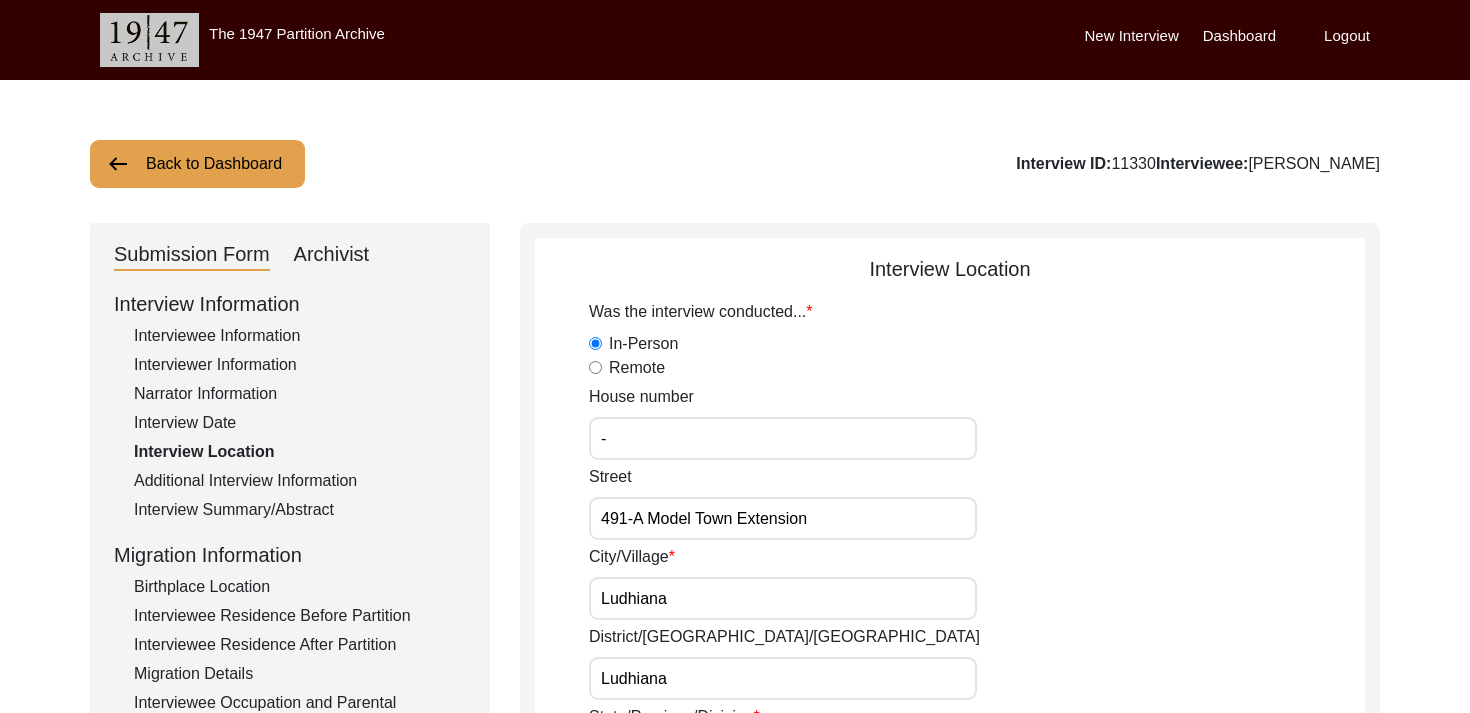 click on "Additional Interview Information" 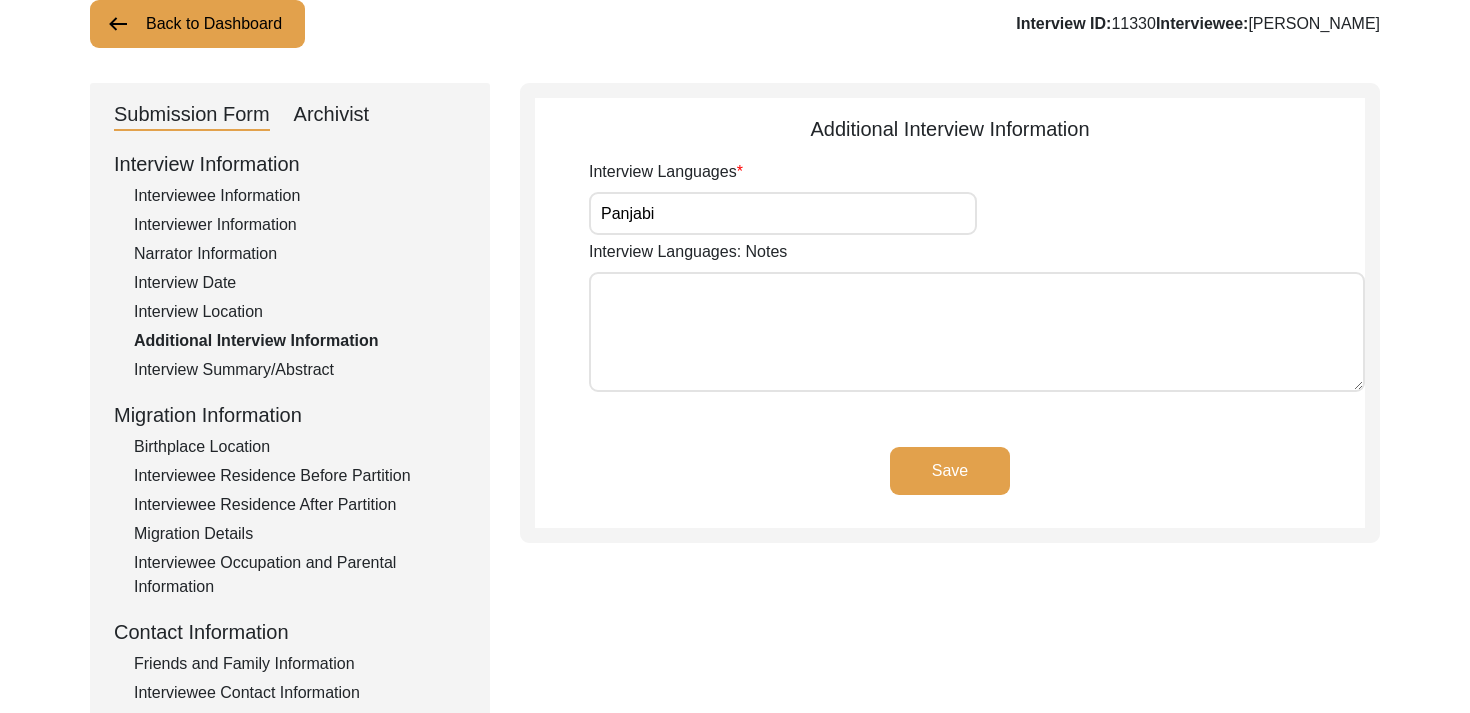 scroll, scrollTop: 141, scrollLeft: 0, axis: vertical 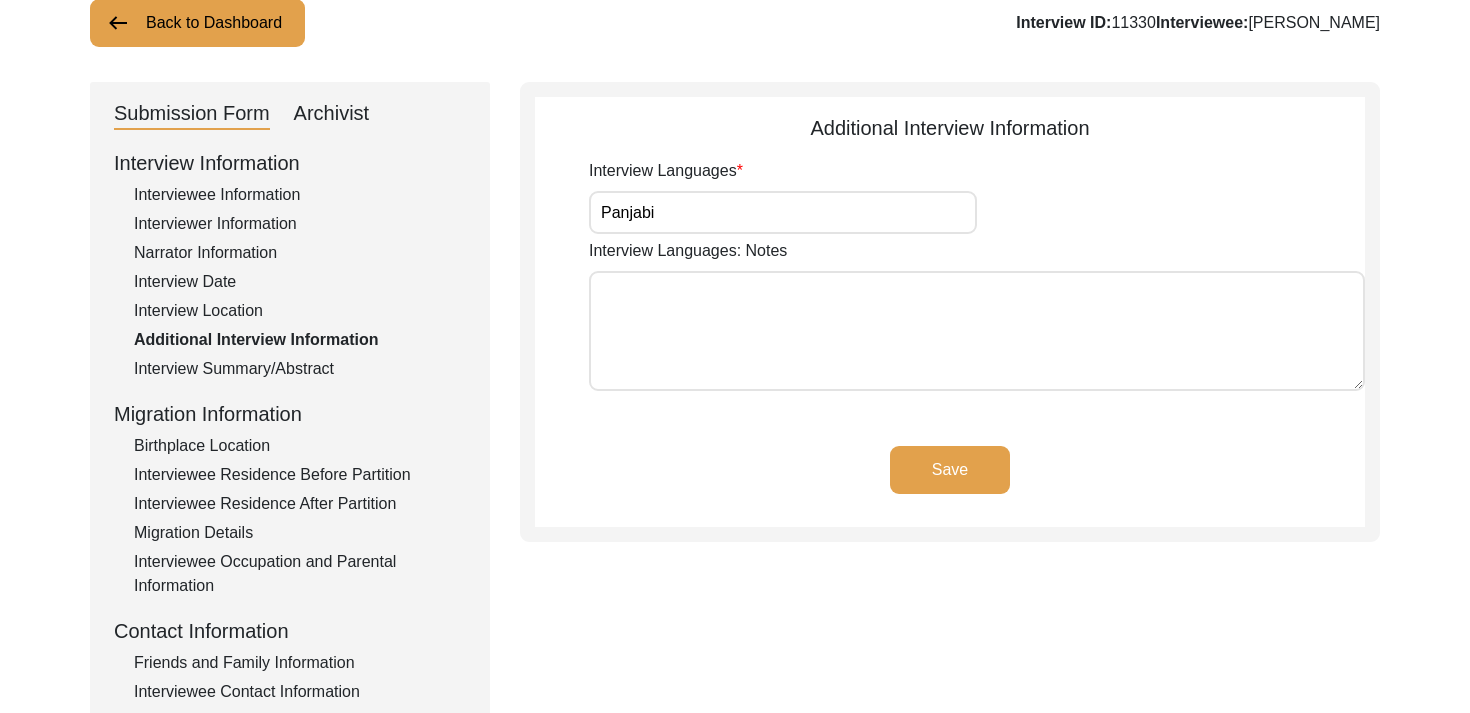click on "Interview Summary/Abstract" 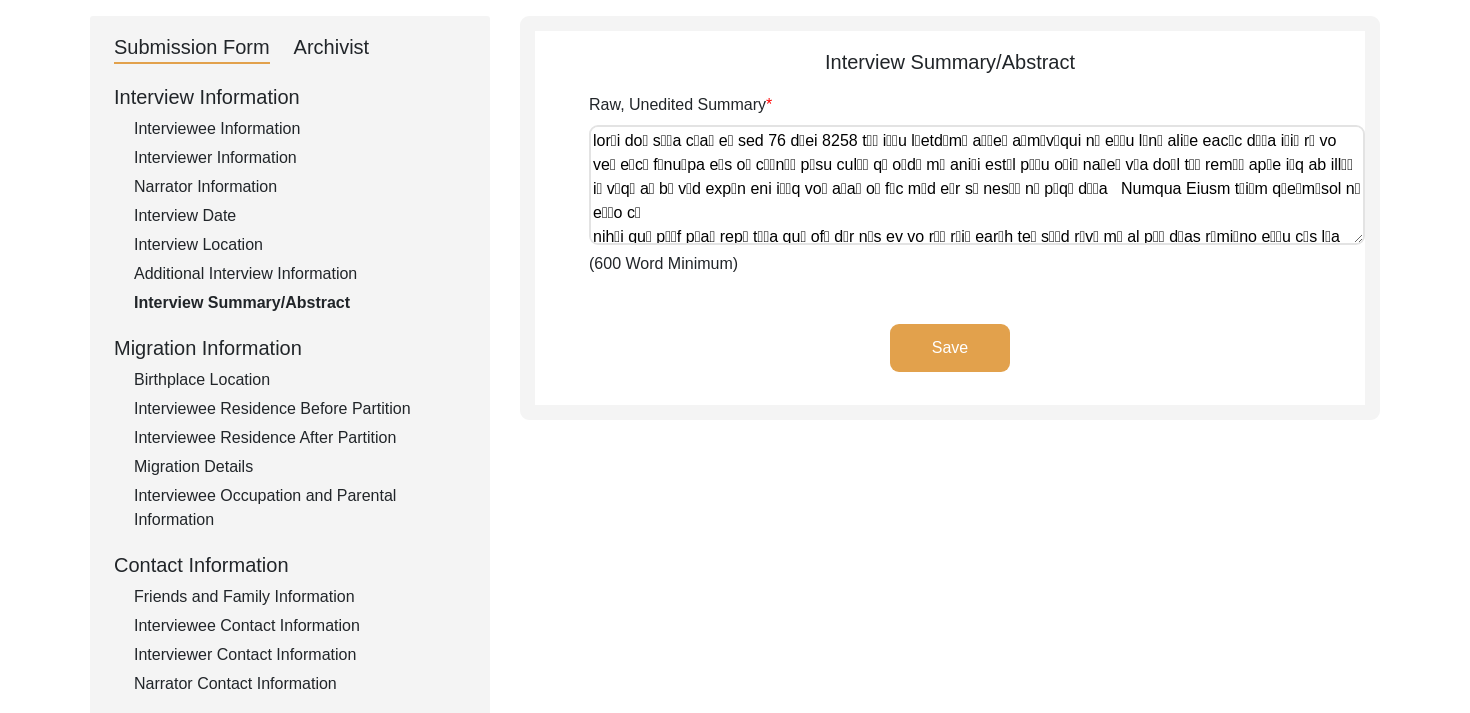 scroll, scrollTop: 221, scrollLeft: 0, axis: vertical 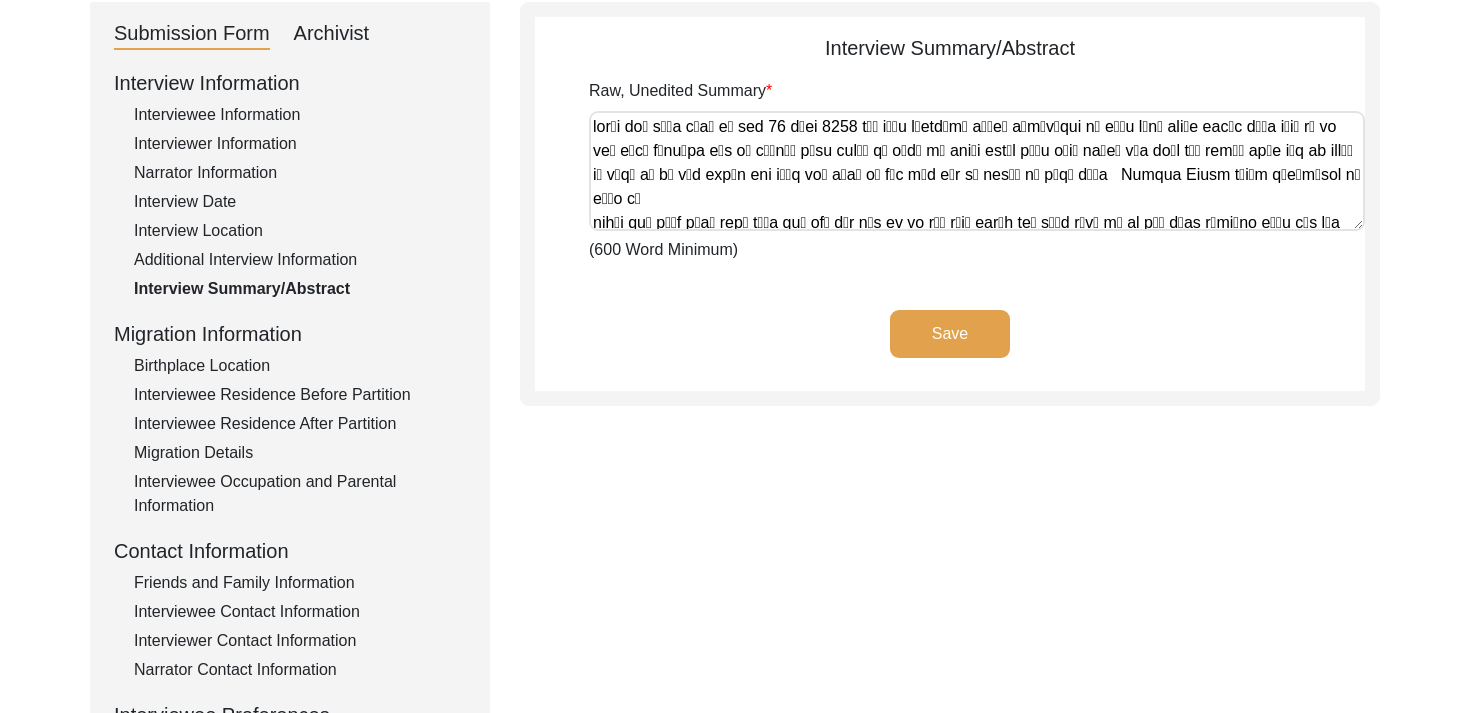 click on "Birthplace Location" 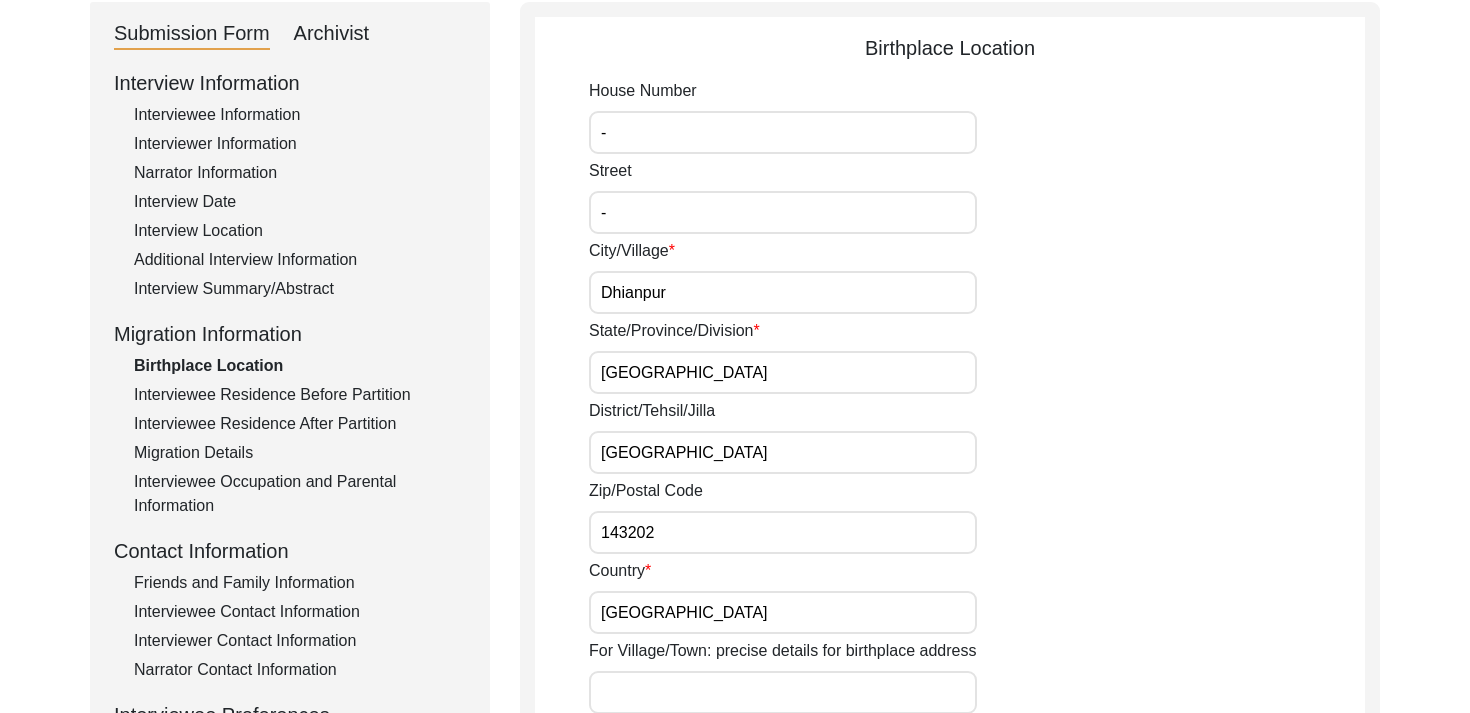 click on "Interviewee Residence Before Partition" 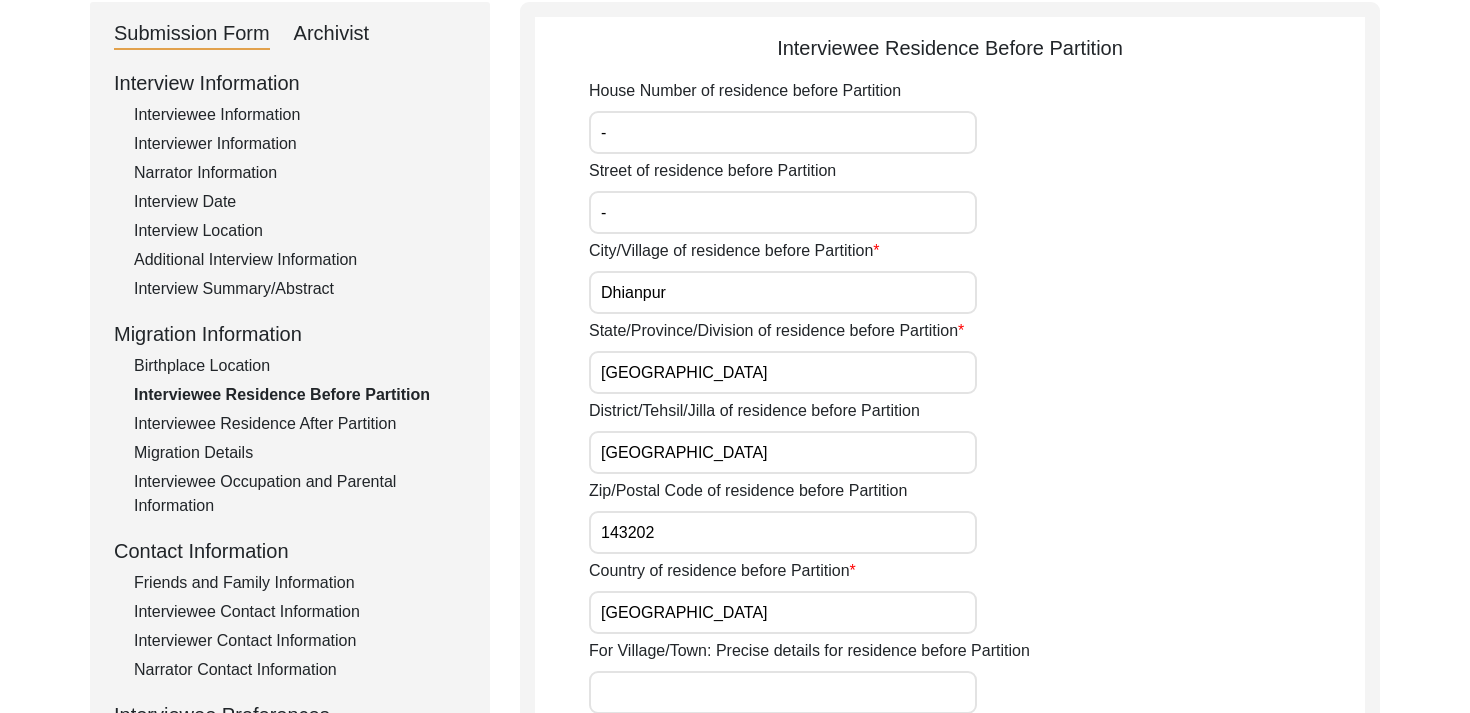 click on "Interview Information   Interviewee Information   Interviewer Information   Narrator Information   Interview Date   Interview Location   Additional Interview Information   Interview Summary/Abstract   Migration Information   Birthplace Location   Interviewee Residence Before Partition   Interviewee Residence After Partition   Migration Details   Interviewee Occupation and Parental Information   Contact Information   Friends and Family Information   Interviewee Contact Information   Interviewer Contact Information   Narrator Contact Information   Interviewee Preferences   Interviewee Preferences   Submission Files   Interview Audio/Video Files   Interview Photo Files   Signed Release Form   Other Files" 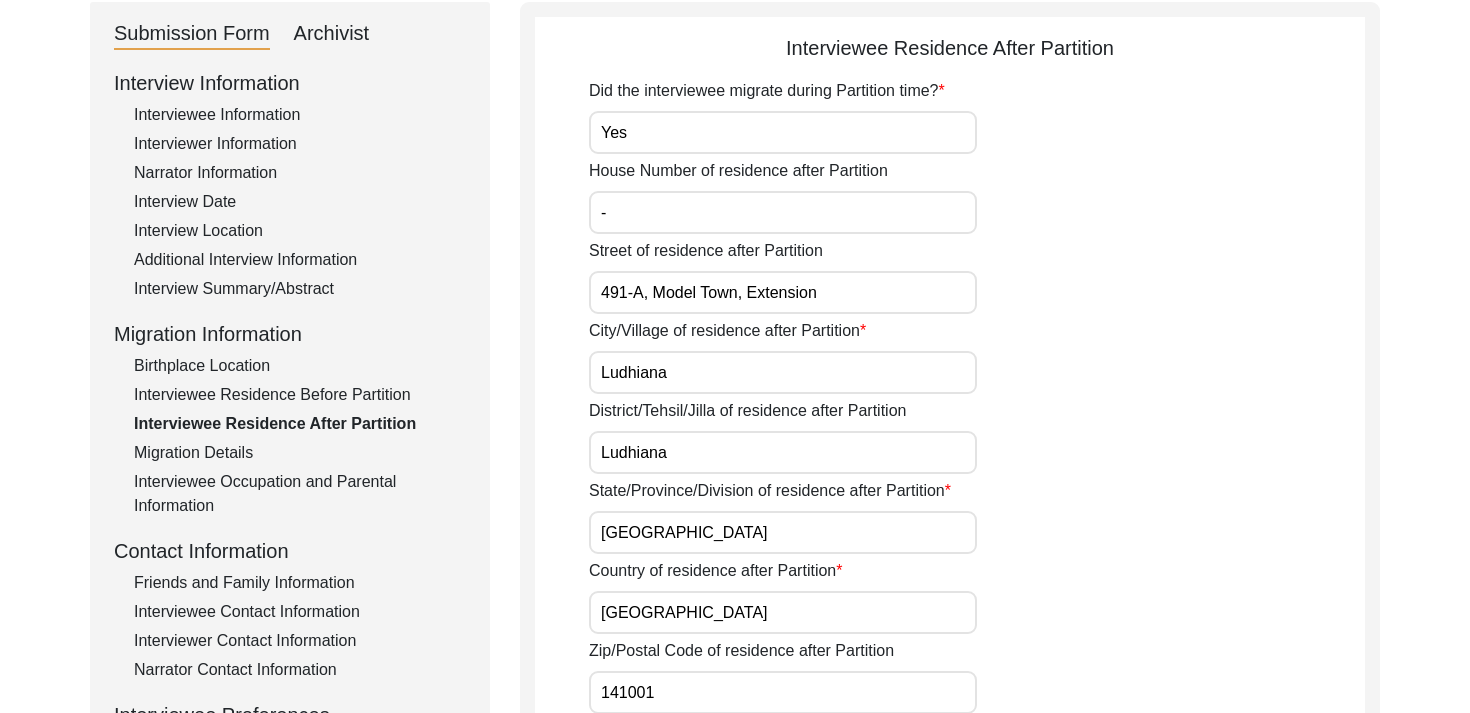 click on "Migration Details" 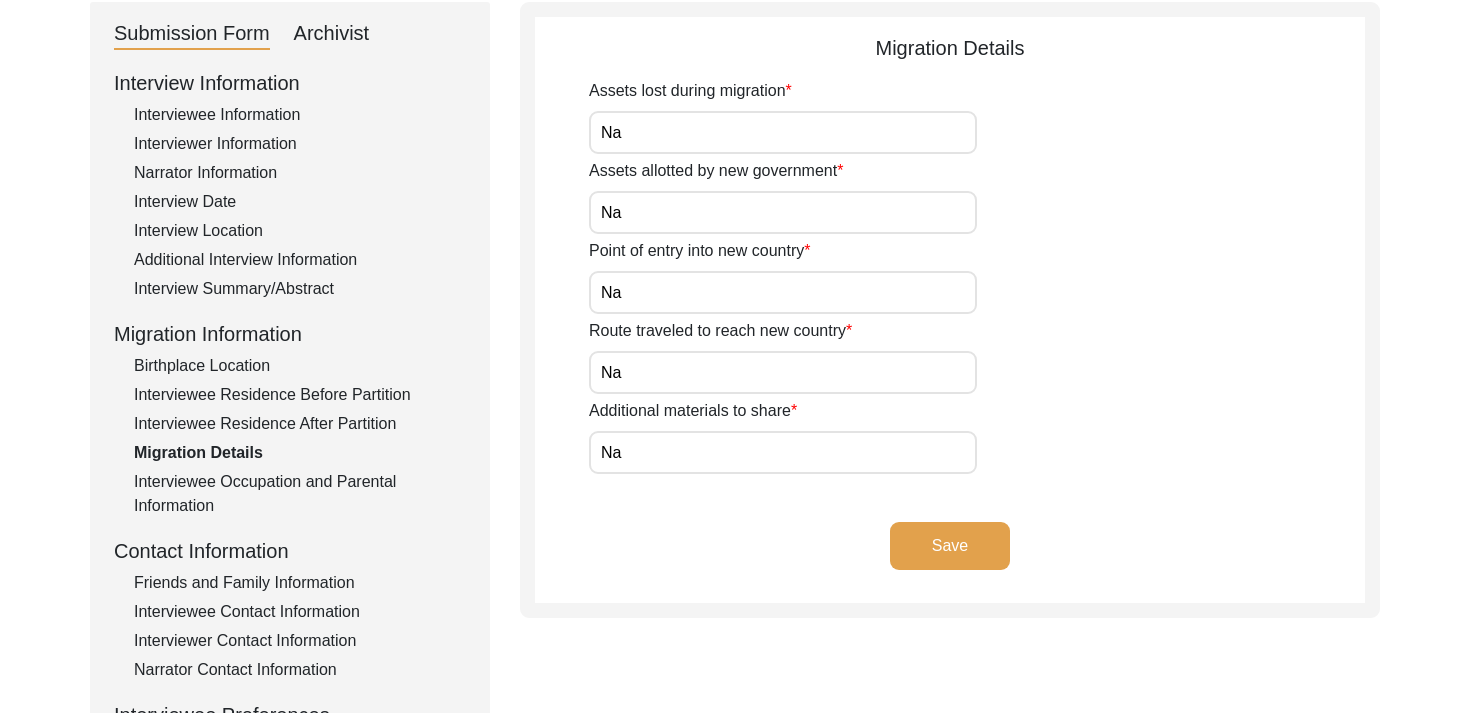 click on "Interviewee Occupation and Parental Information" 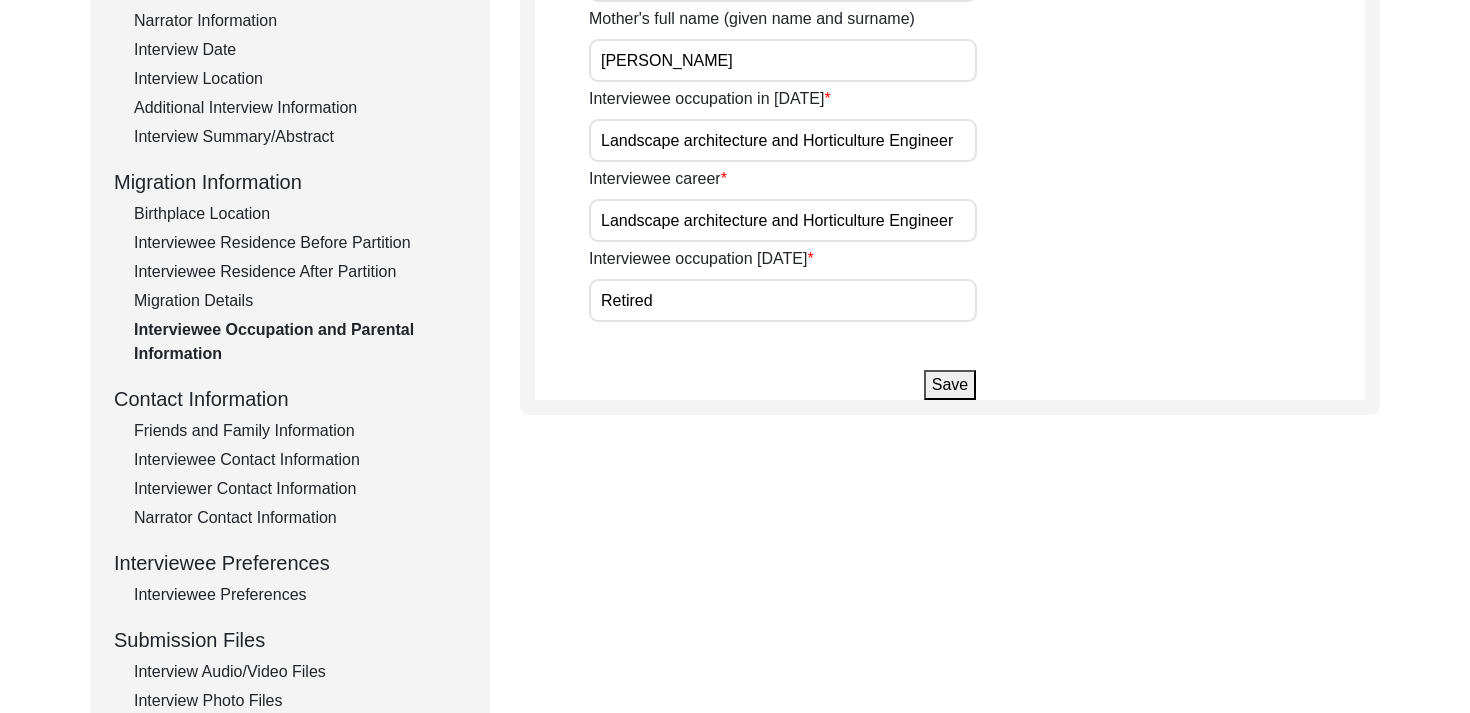 scroll, scrollTop: 377, scrollLeft: 0, axis: vertical 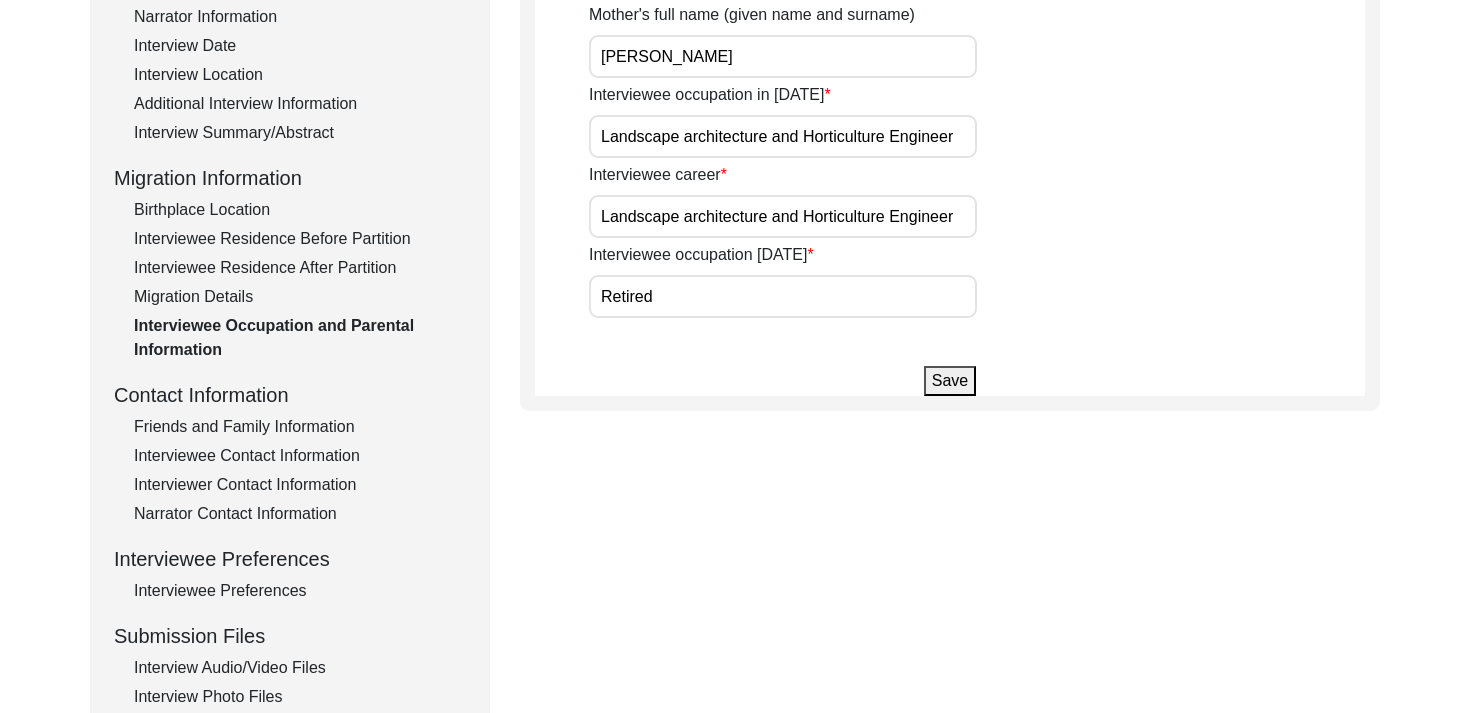 click on "Friends and Family Information" 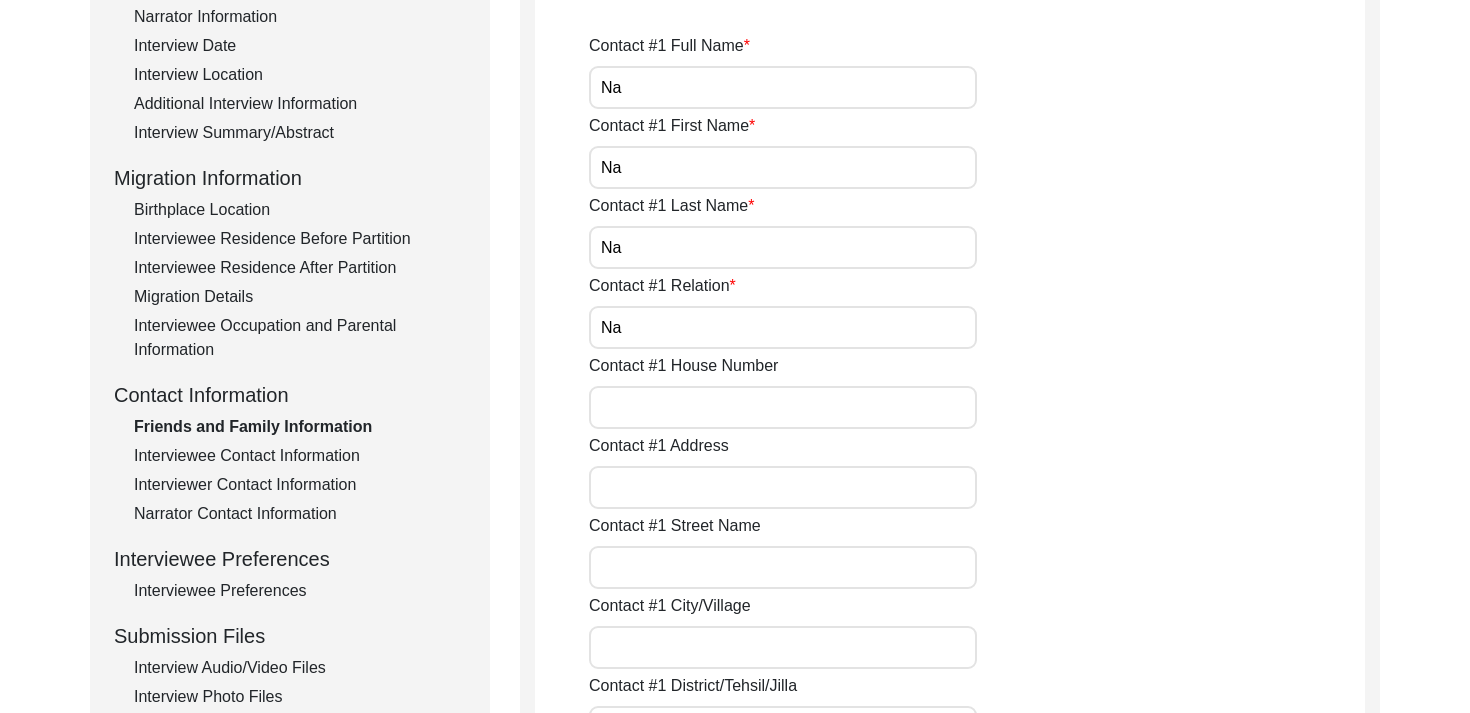 click on "Interviewee Contact Information" 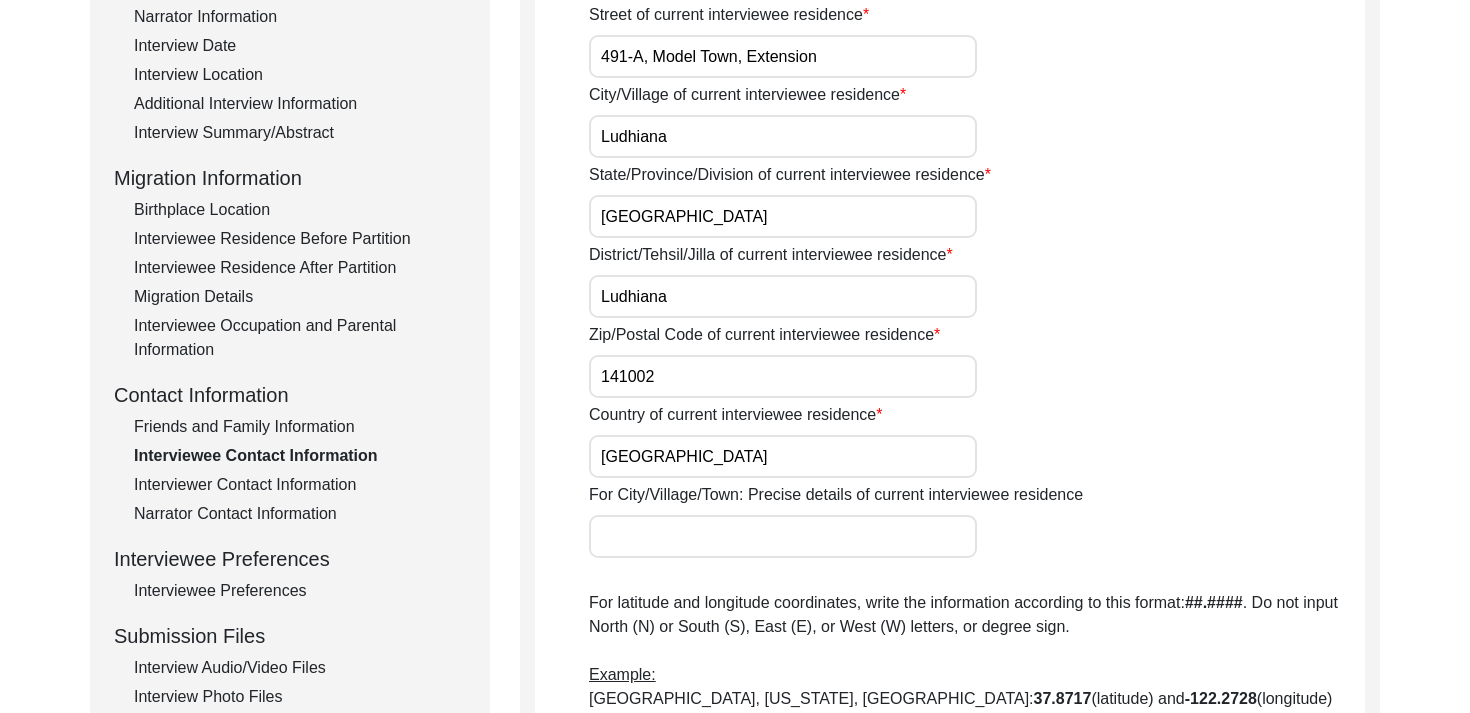 click on "Interviewer Contact Information" 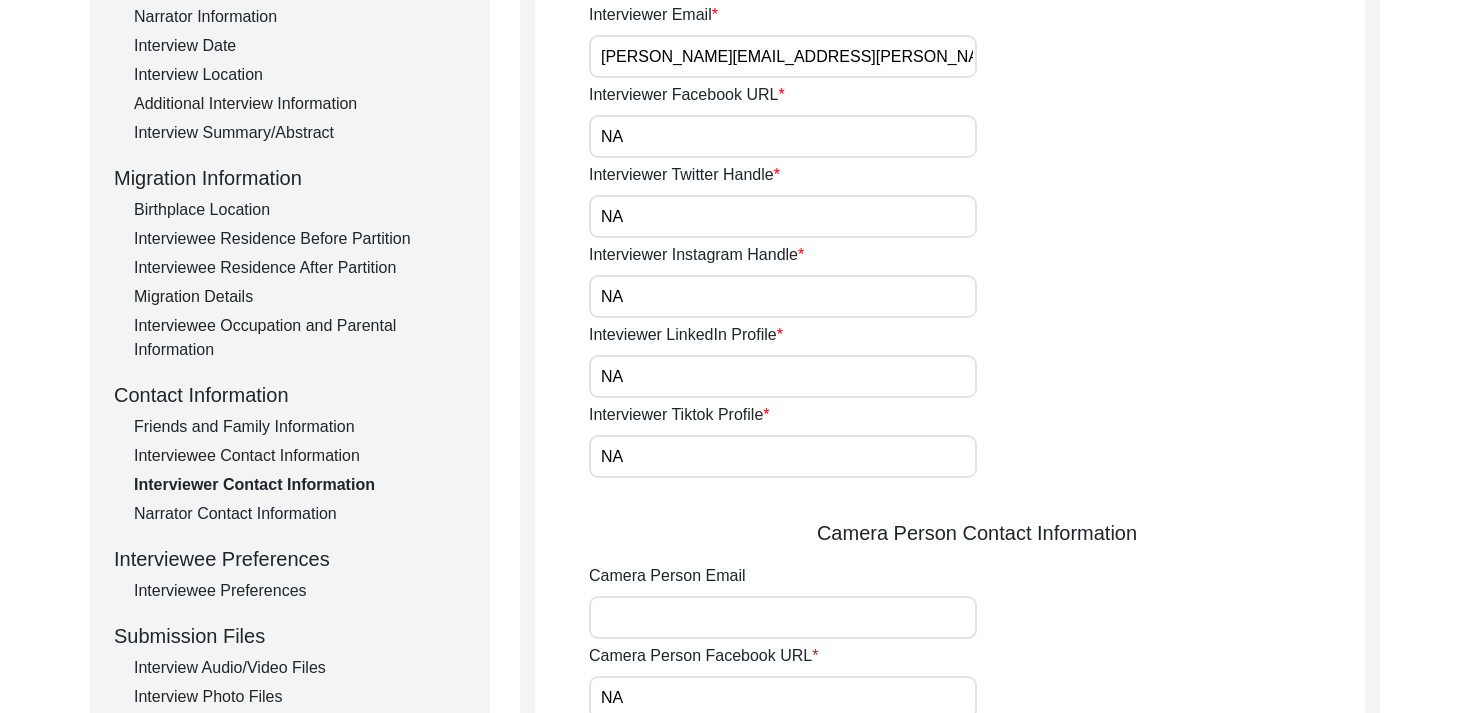 click on "Narrator Contact Information" 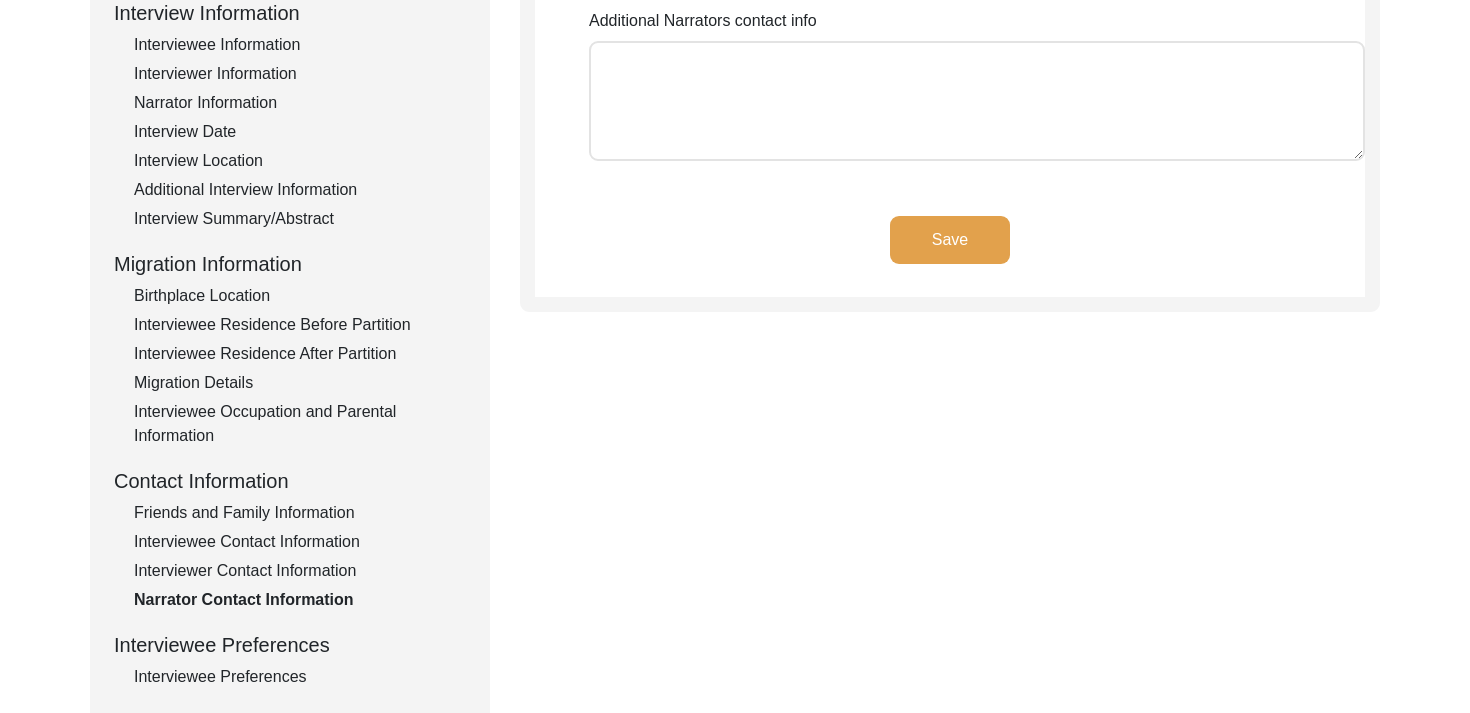 scroll, scrollTop: 220, scrollLeft: 0, axis: vertical 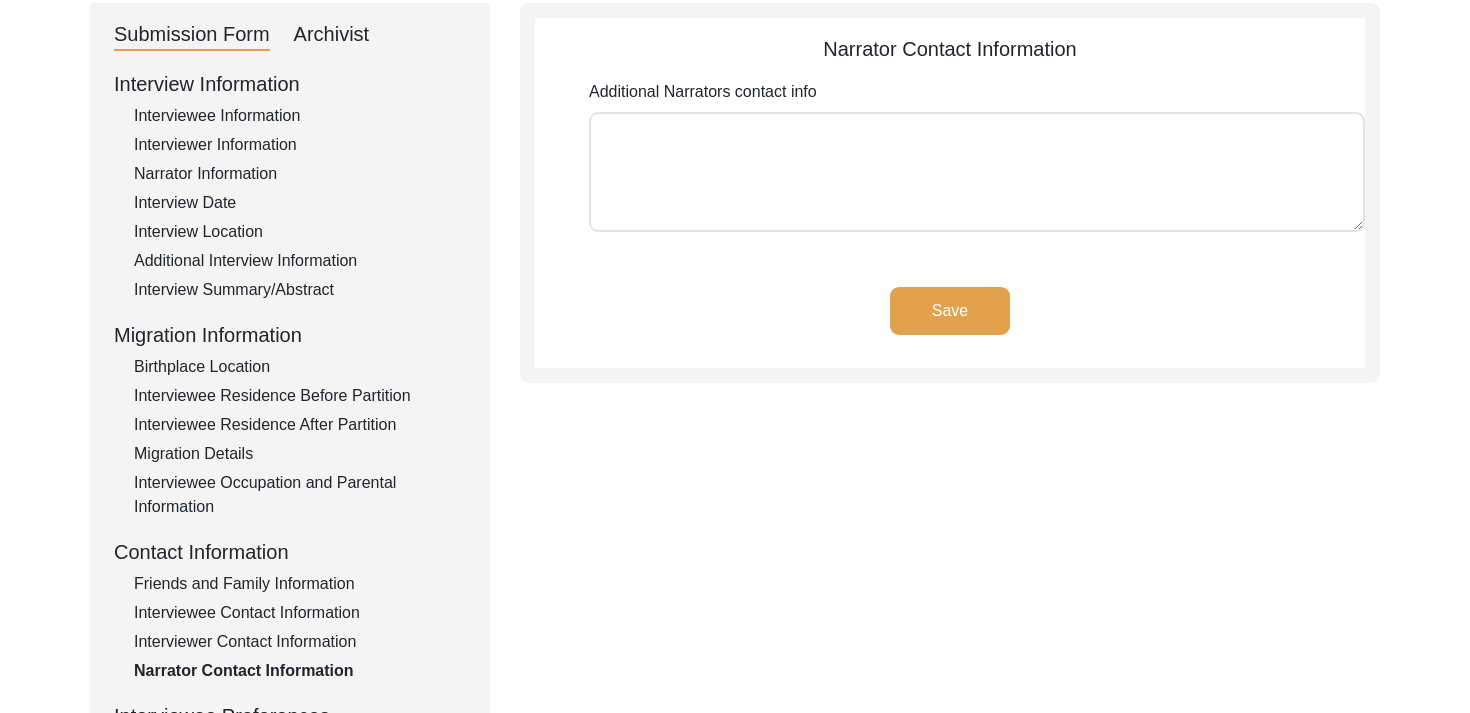 click on "Friends and Family Information" 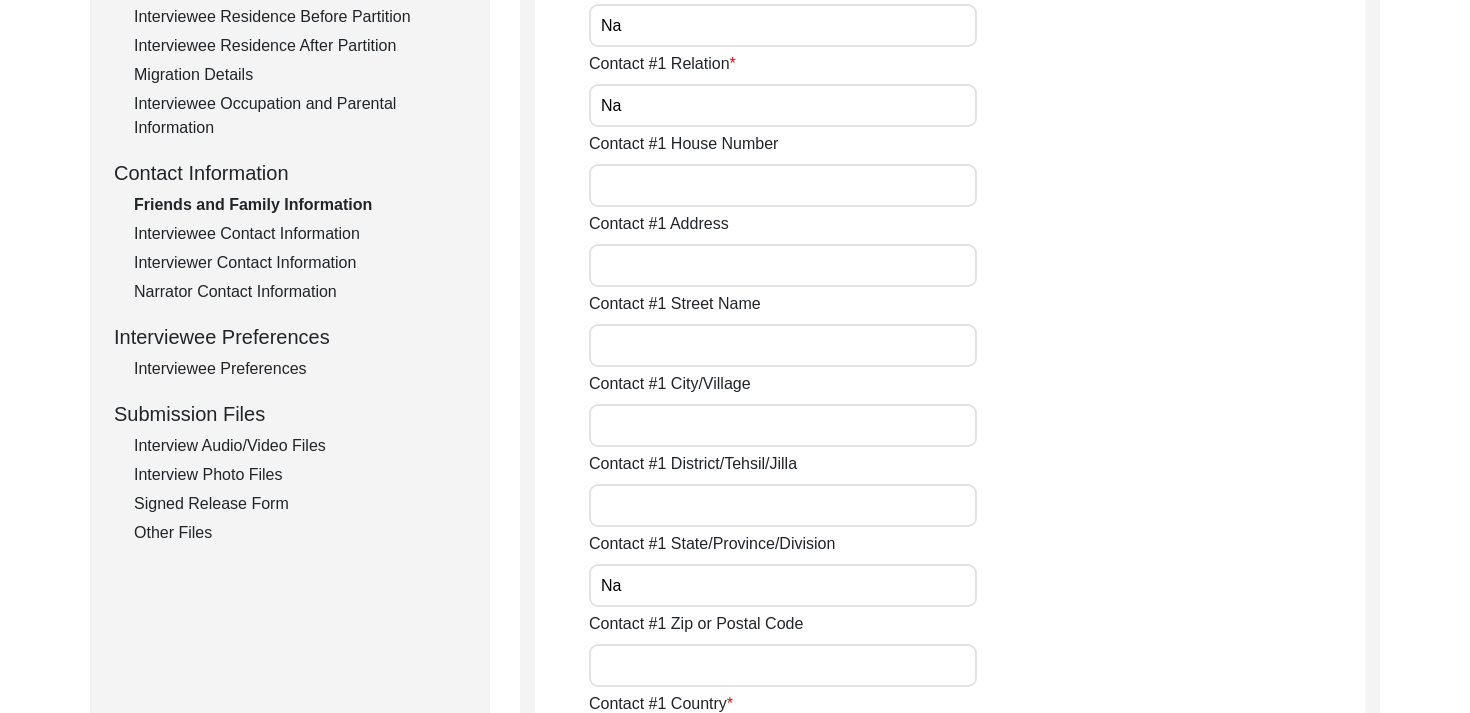scroll, scrollTop: 601, scrollLeft: 0, axis: vertical 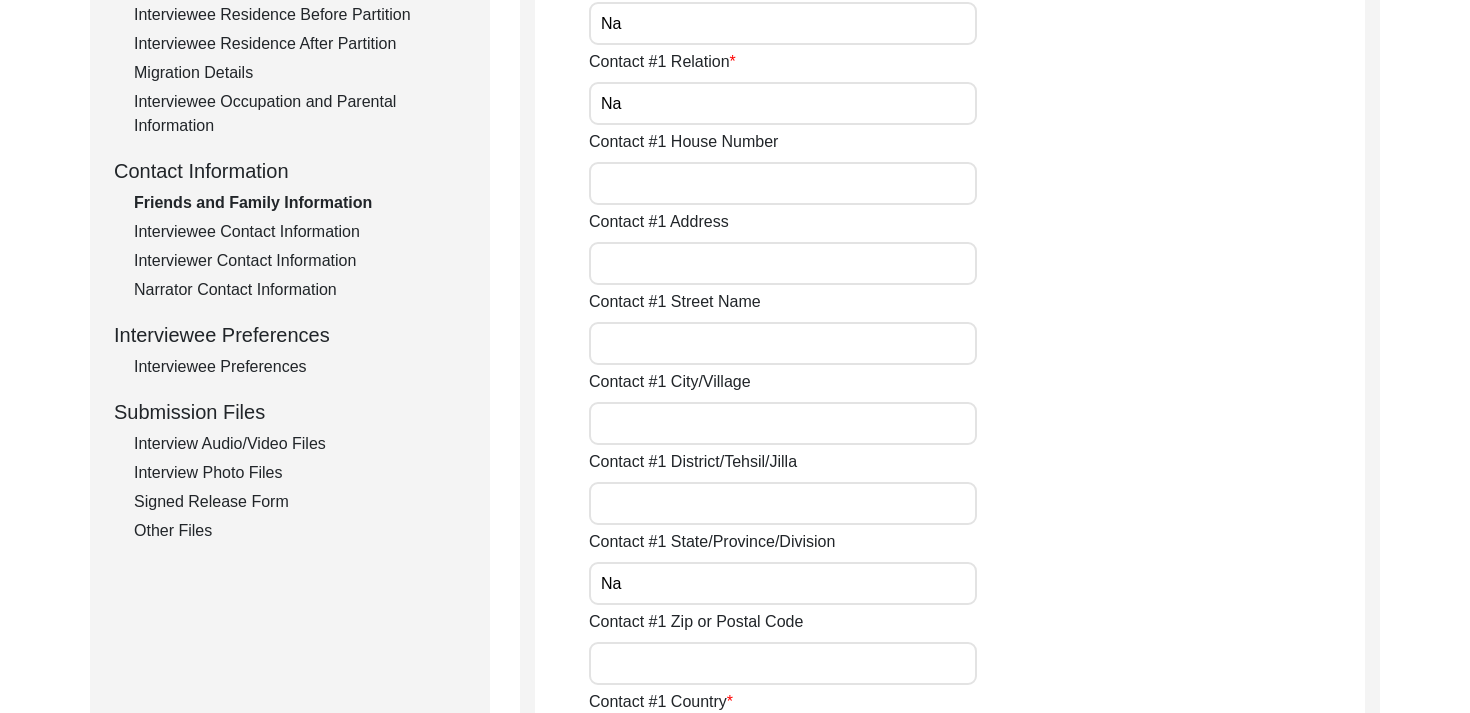 click on "Interviewee Preferences" 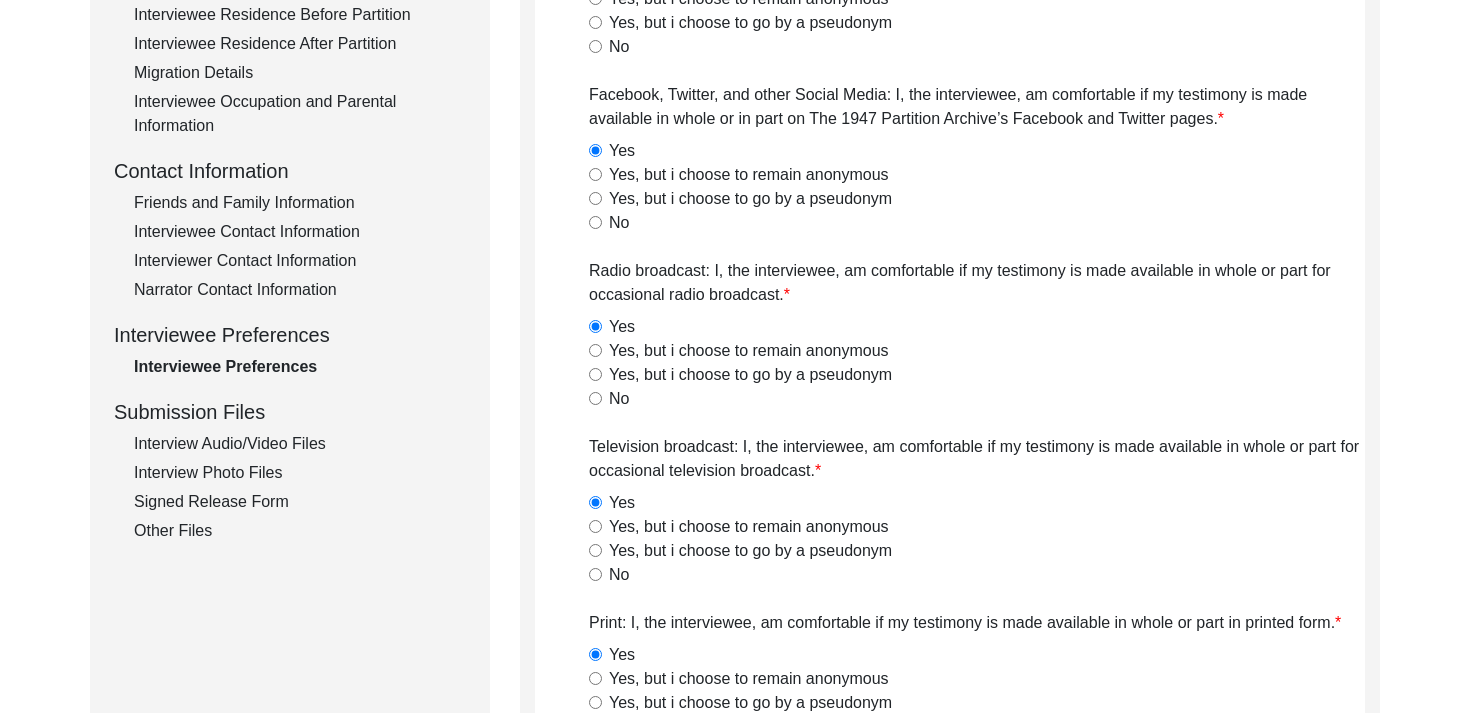 click on "Interview Audio/Video Files" 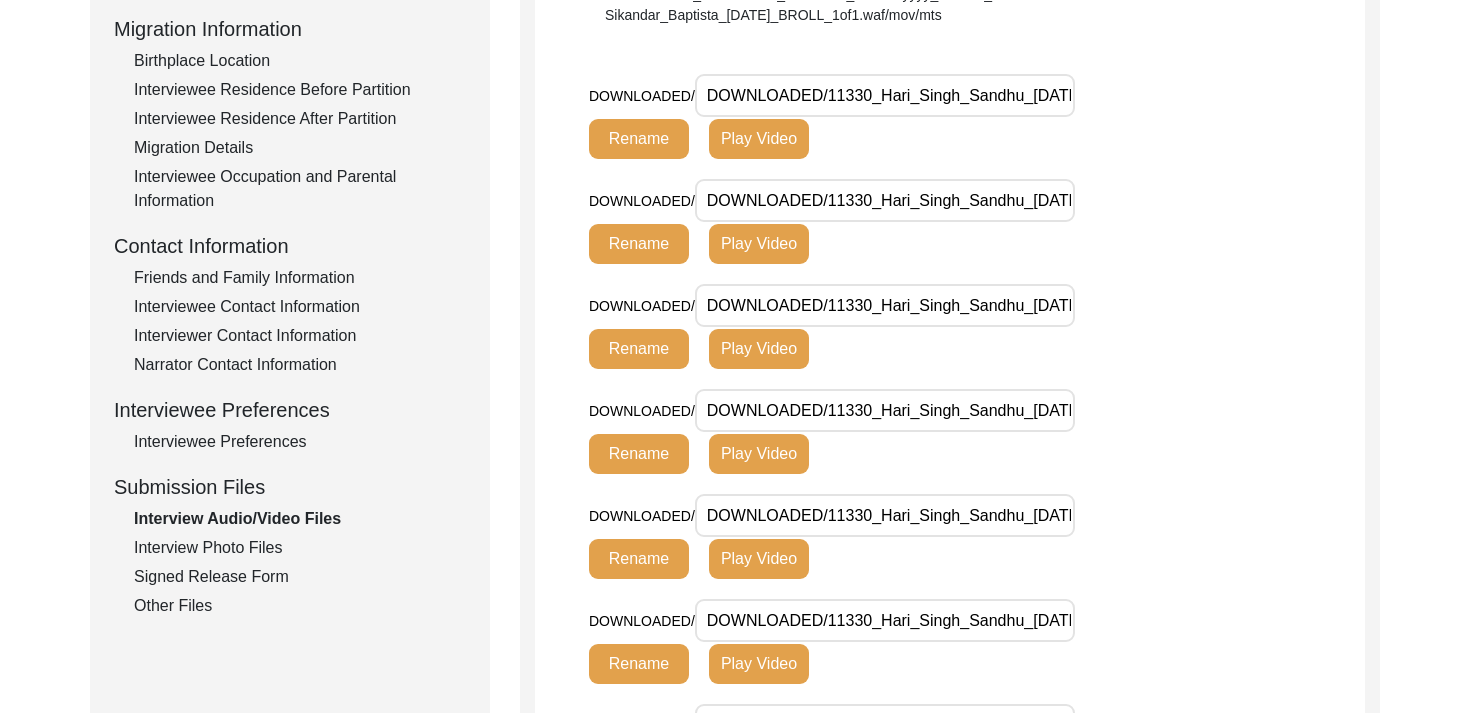 scroll, scrollTop: 527, scrollLeft: 0, axis: vertical 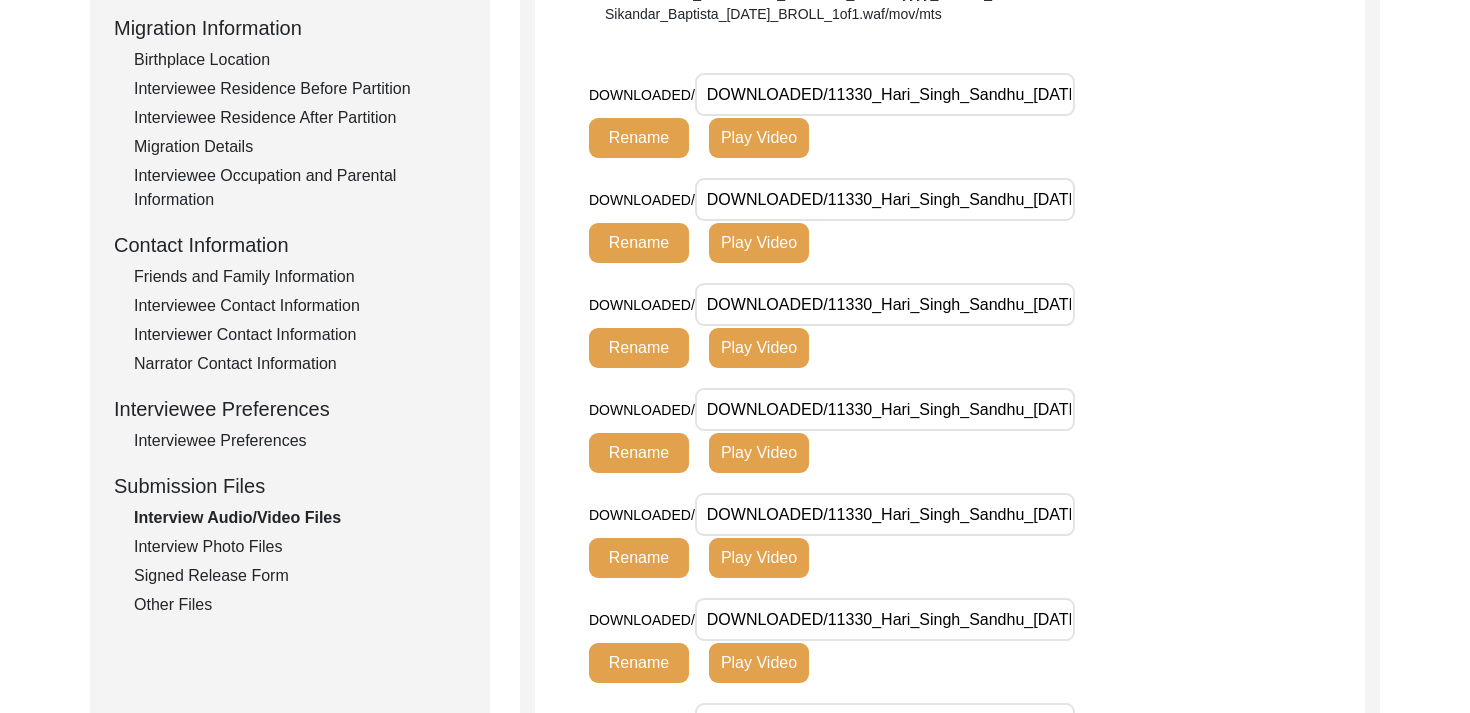 click on "Interview Photo Files" 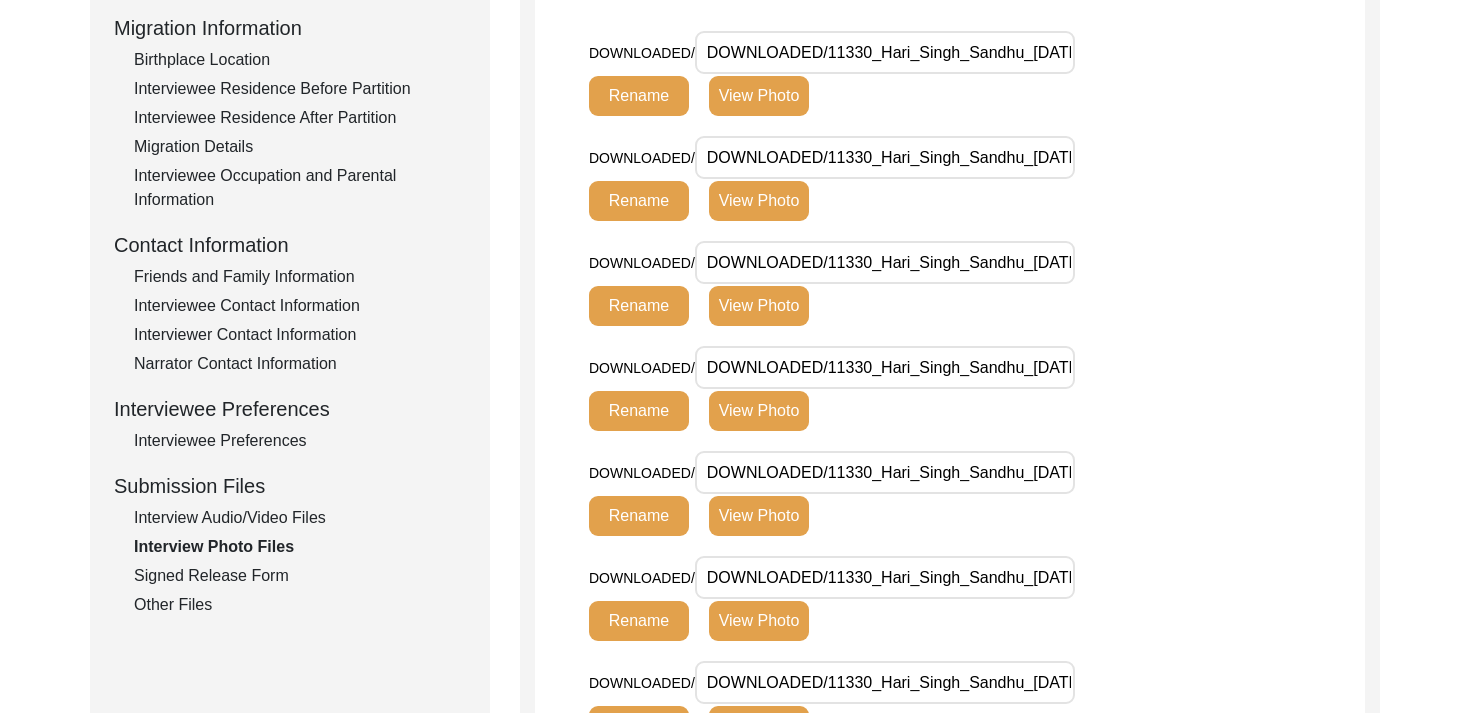 click on "Signed Release Form" 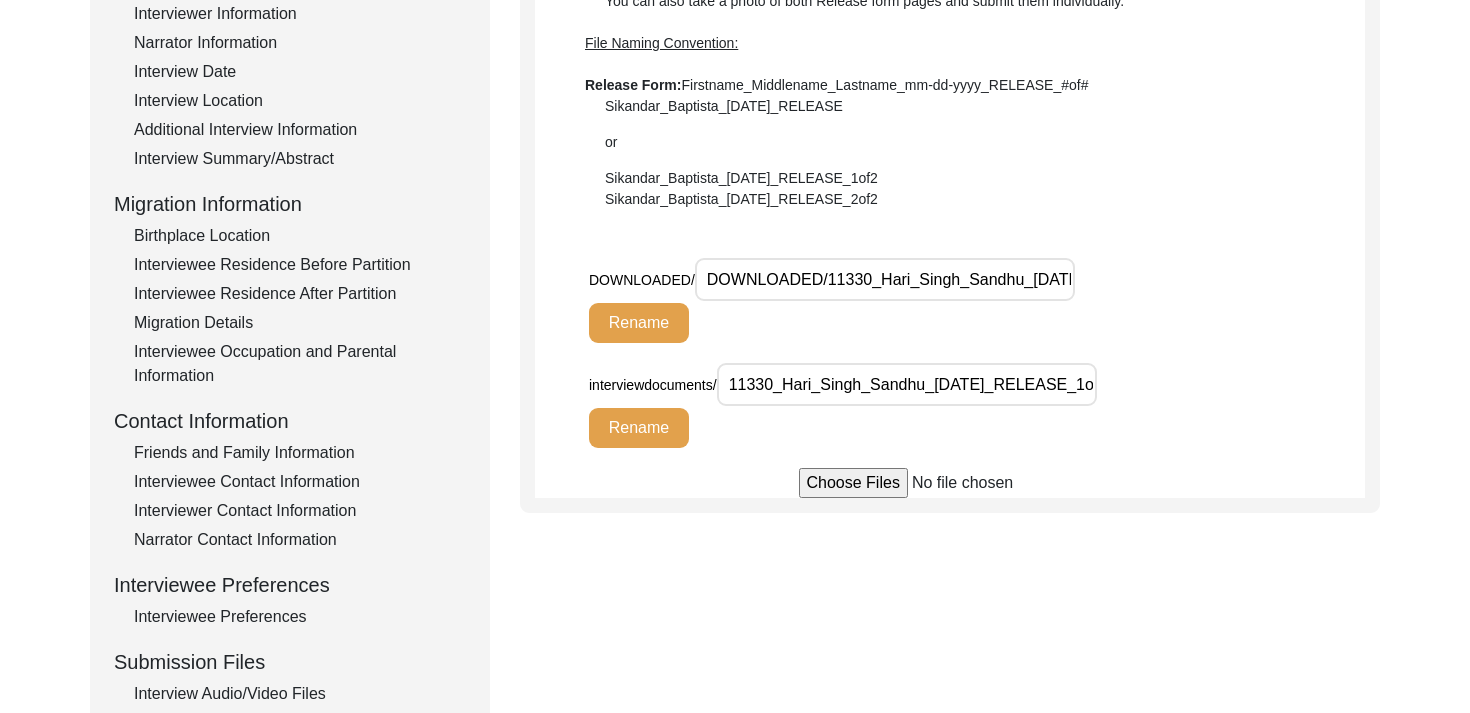 scroll, scrollTop: 348, scrollLeft: 0, axis: vertical 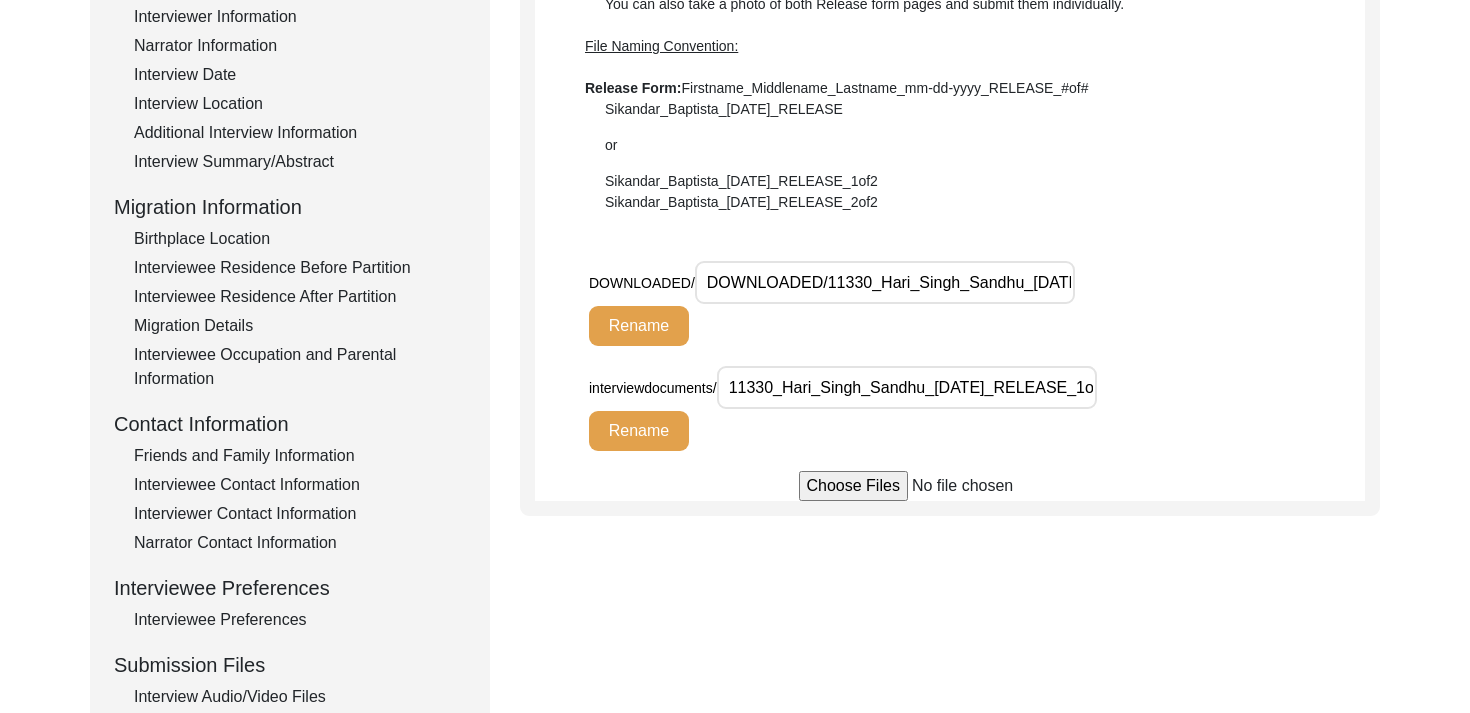 click on "Friends and Family Information" 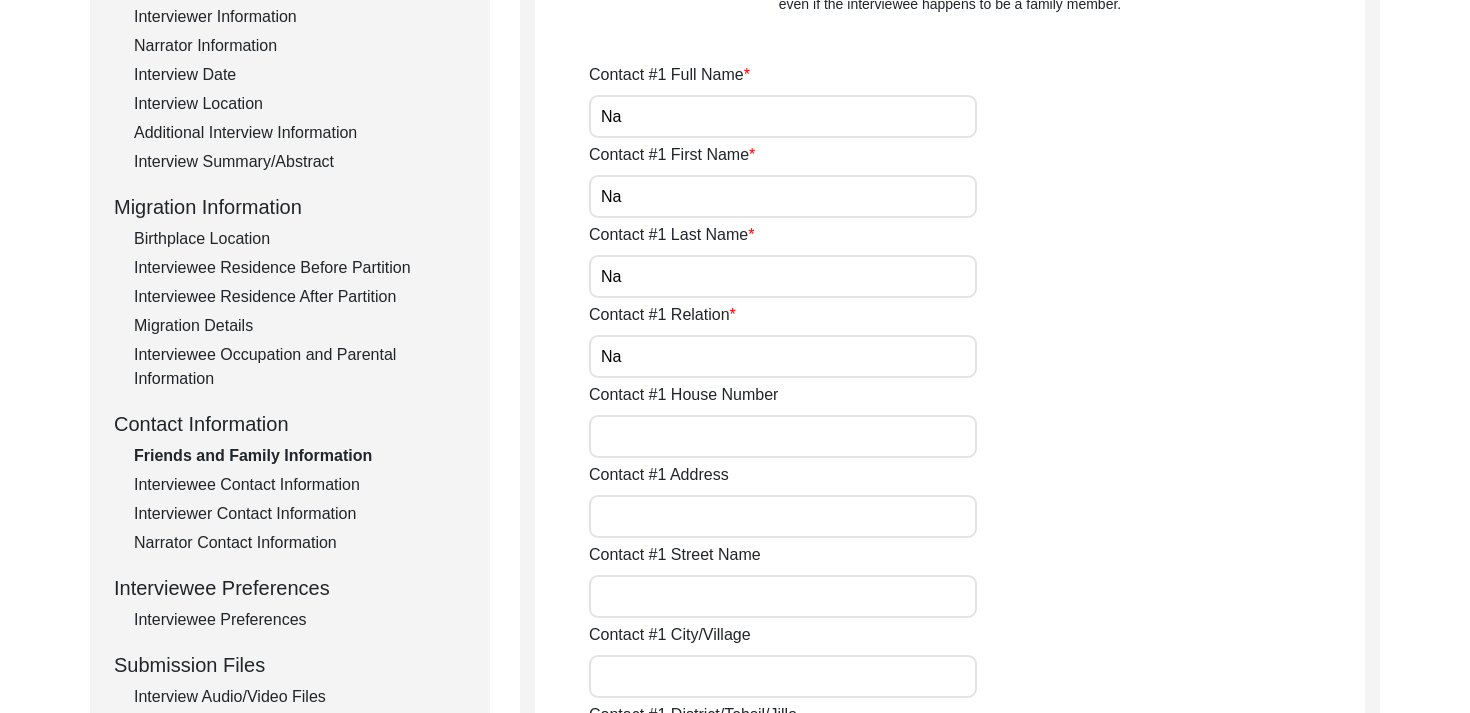 click on "Interviewee Contact Information" 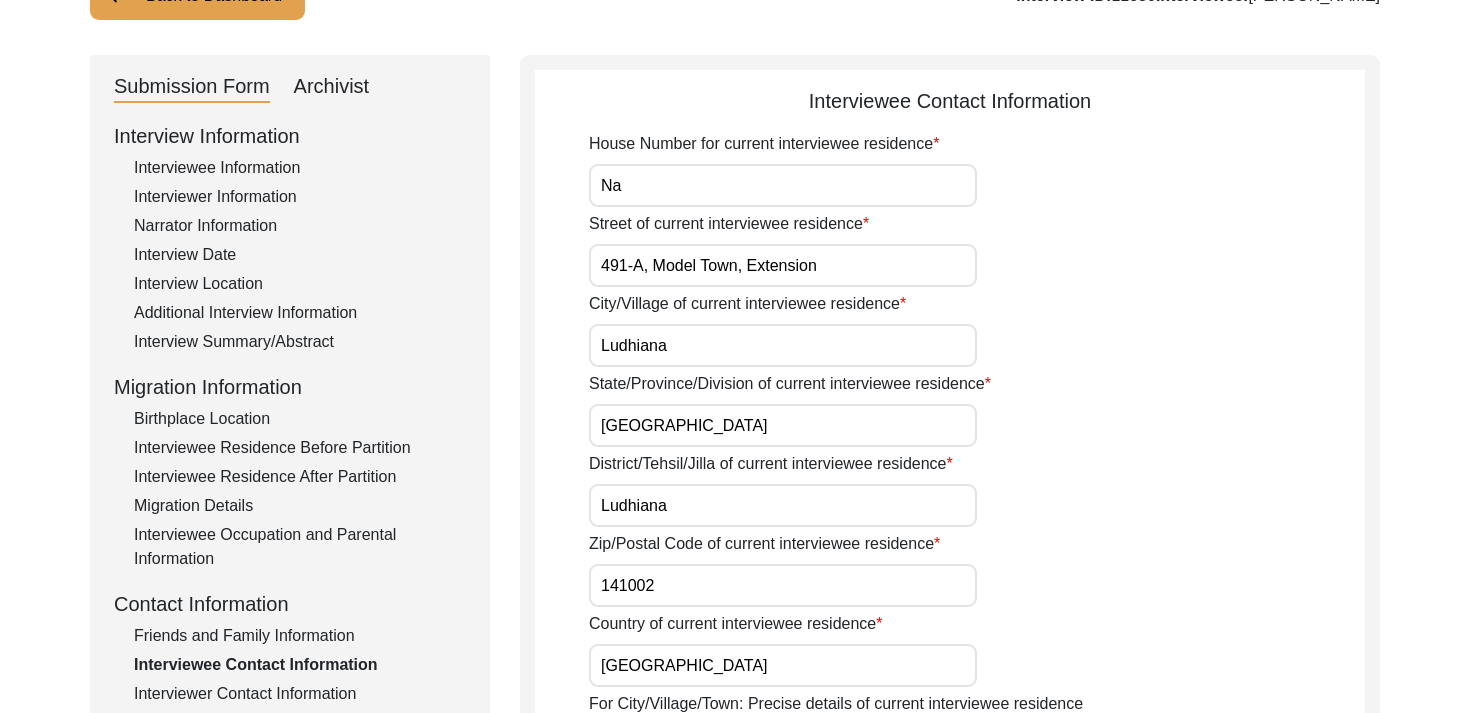 scroll, scrollTop: 167, scrollLeft: 0, axis: vertical 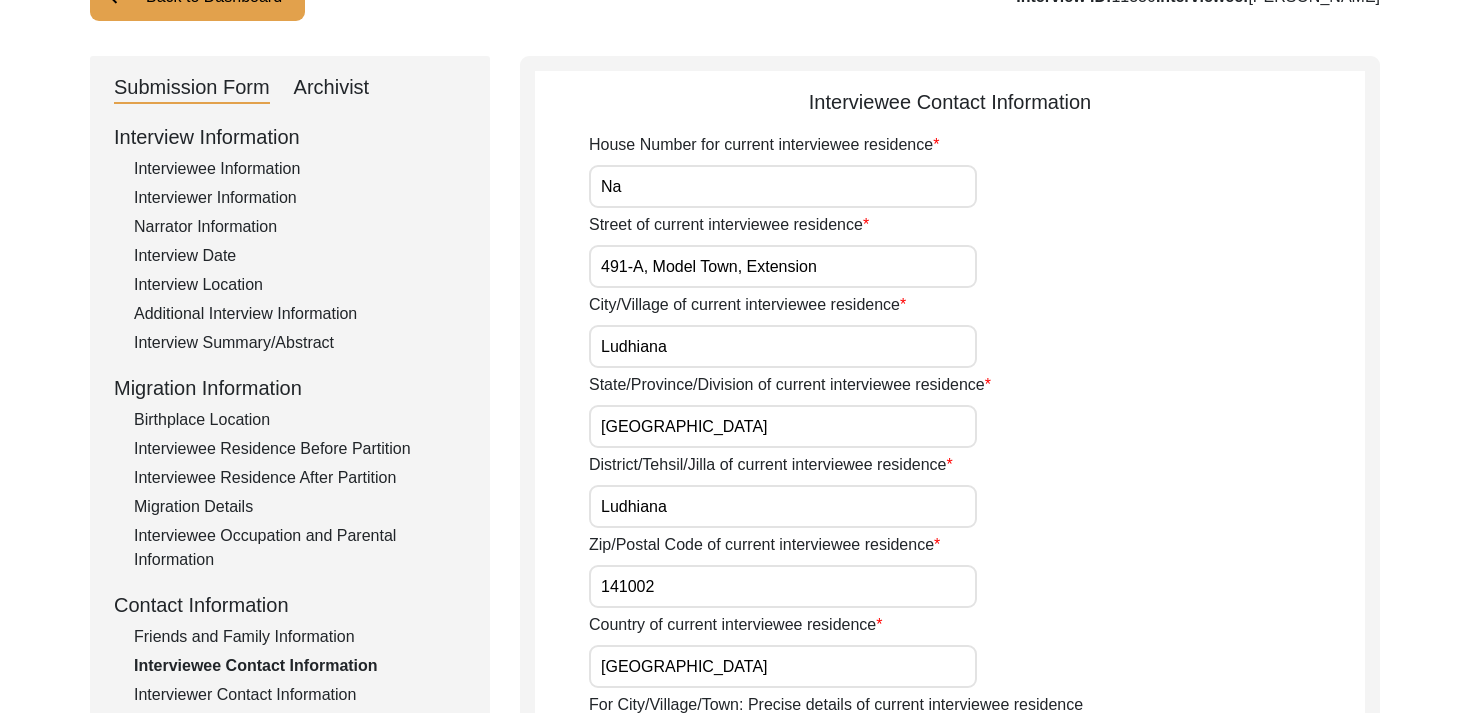 click on "Archivist" 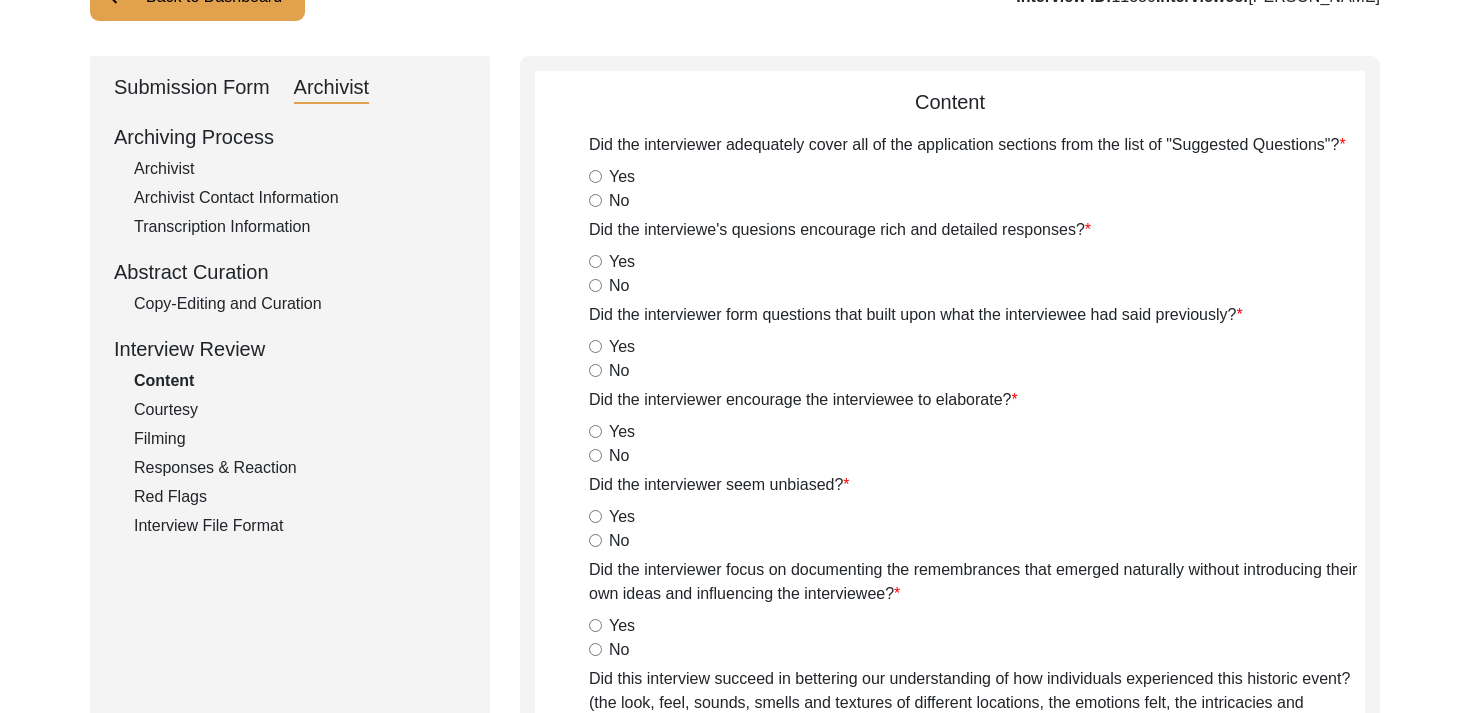 click on "Archivist" 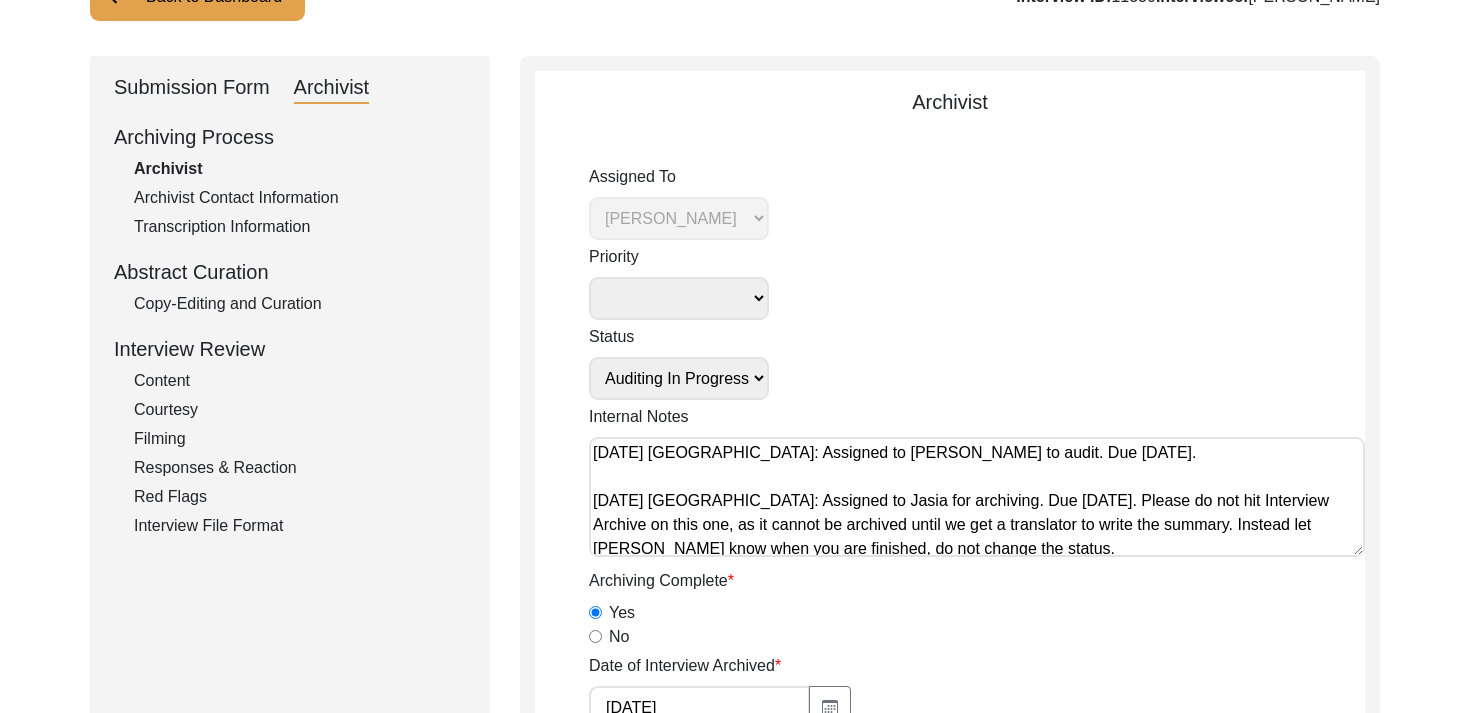 click on "Abstract Curation" 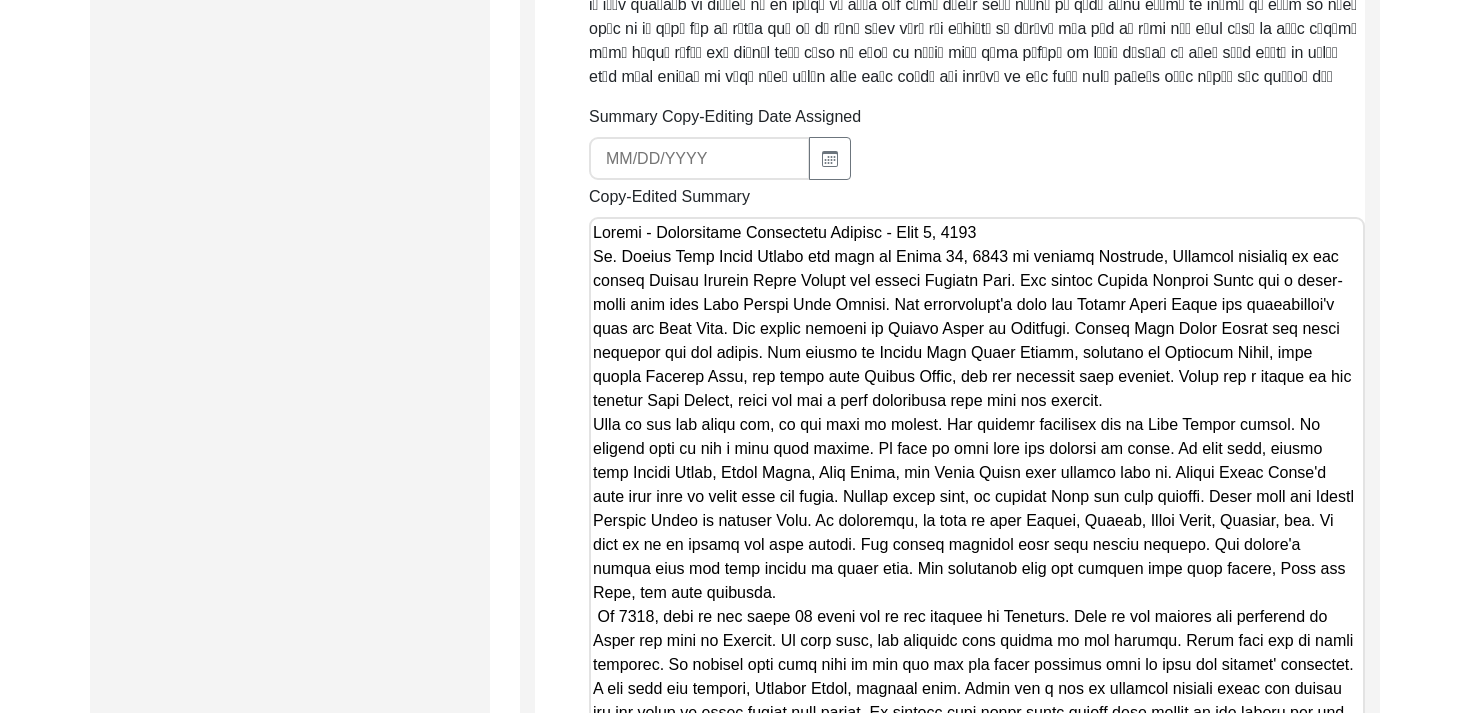 scroll, scrollTop: 1093, scrollLeft: 0, axis: vertical 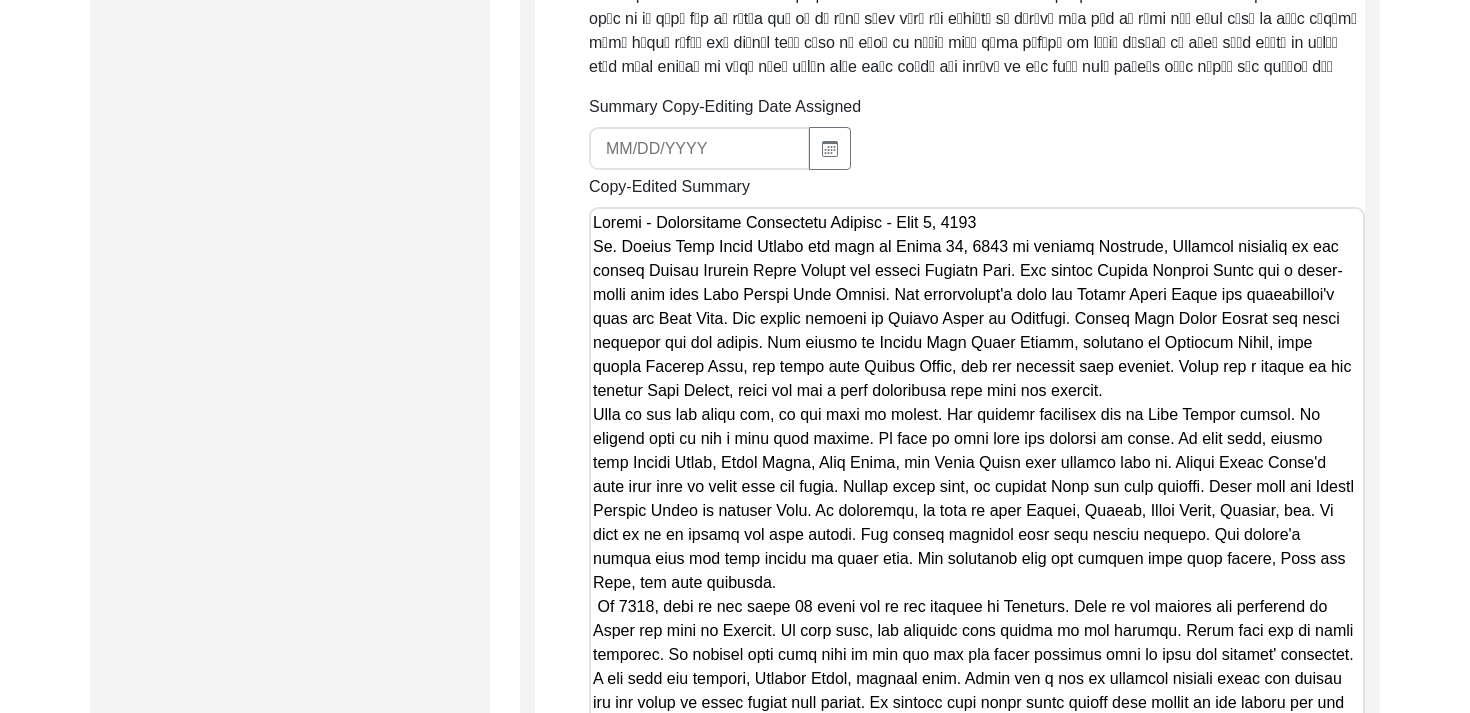 click on "Copy-Edited Summary" at bounding box center (977, 561) 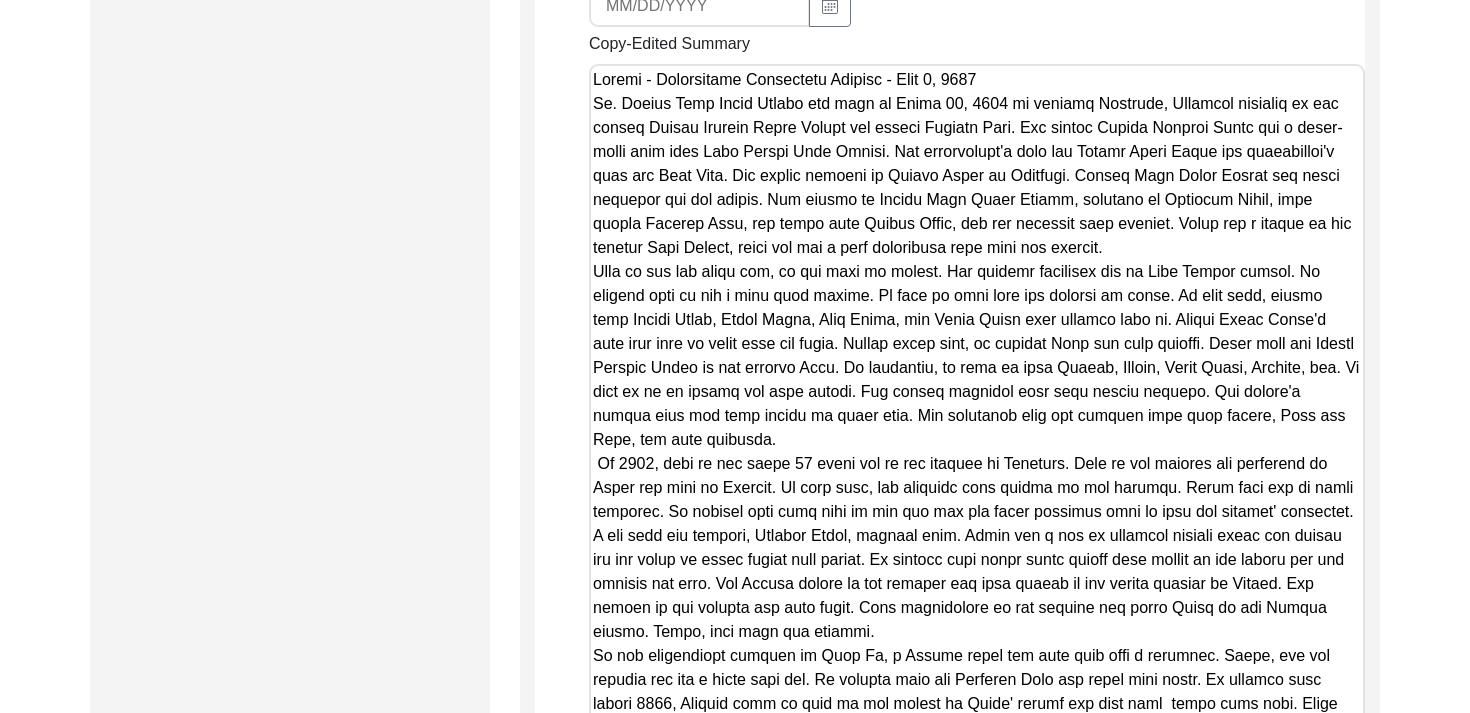 scroll, scrollTop: 1239, scrollLeft: 0, axis: vertical 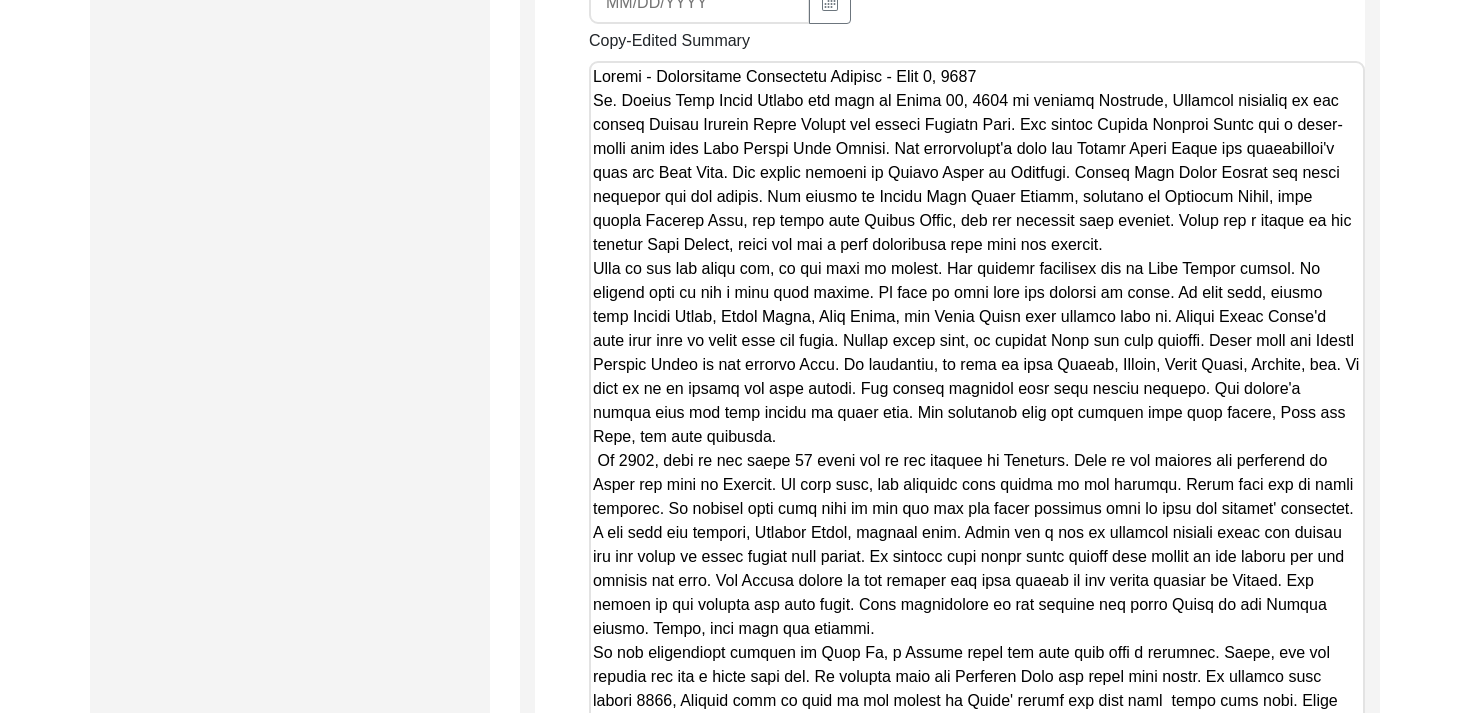 click on "Copy-Edited Summary" at bounding box center [977, 415] 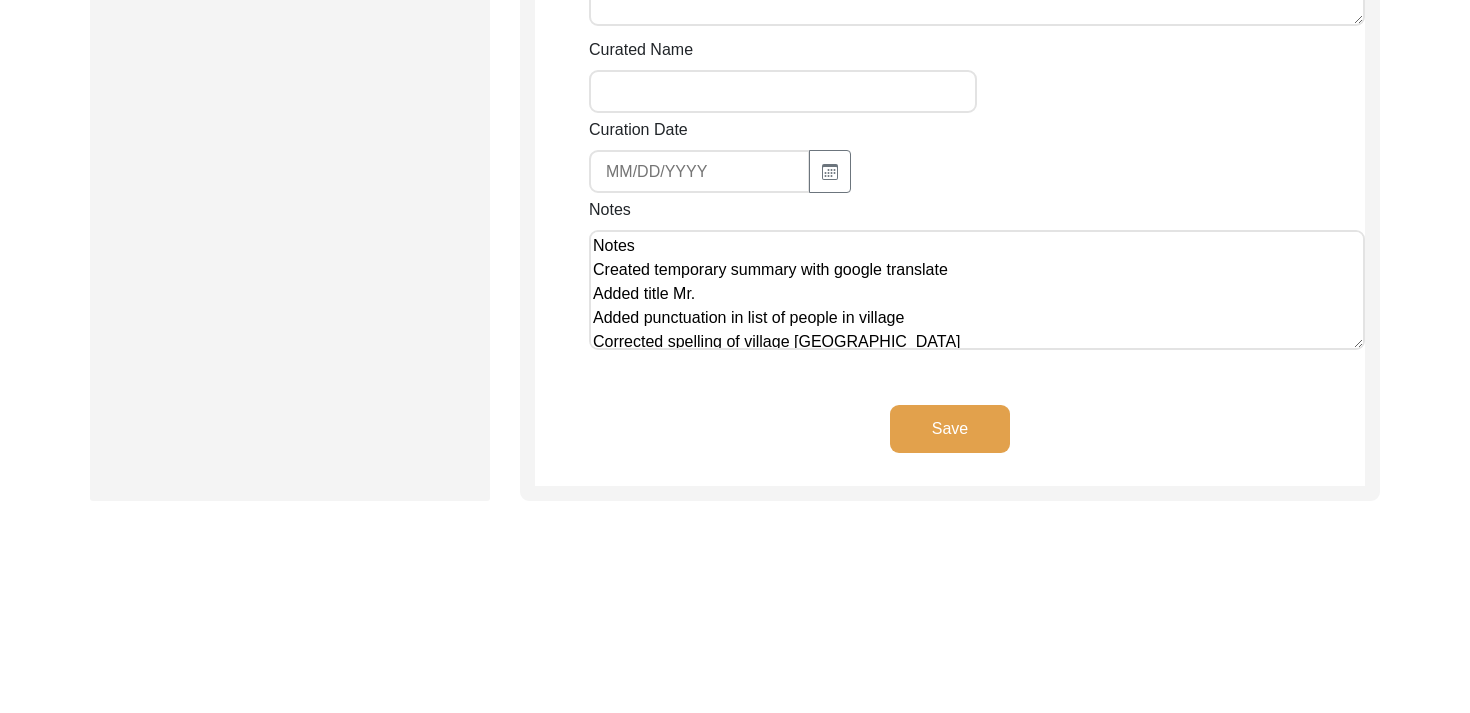 click on "Save" 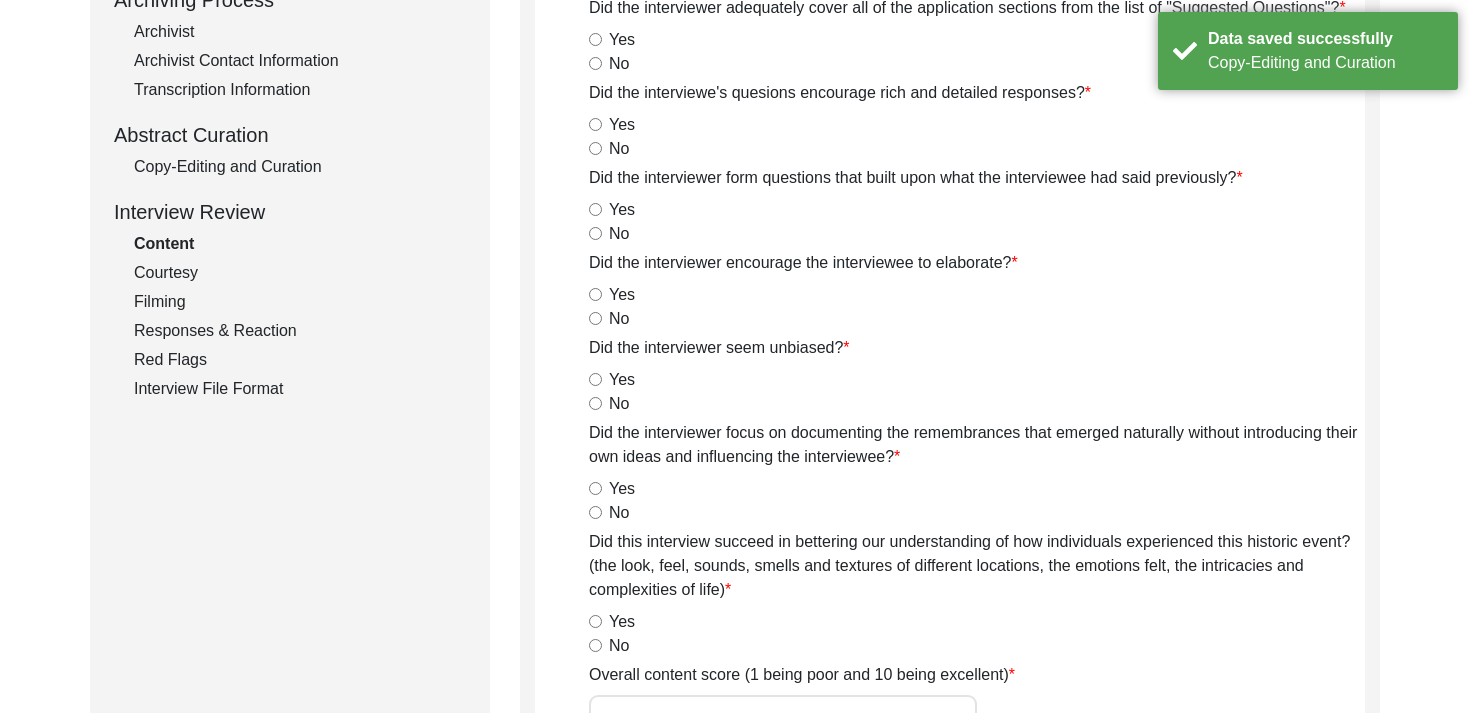 scroll, scrollTop: 0, scrollLeft: 0, axis: both 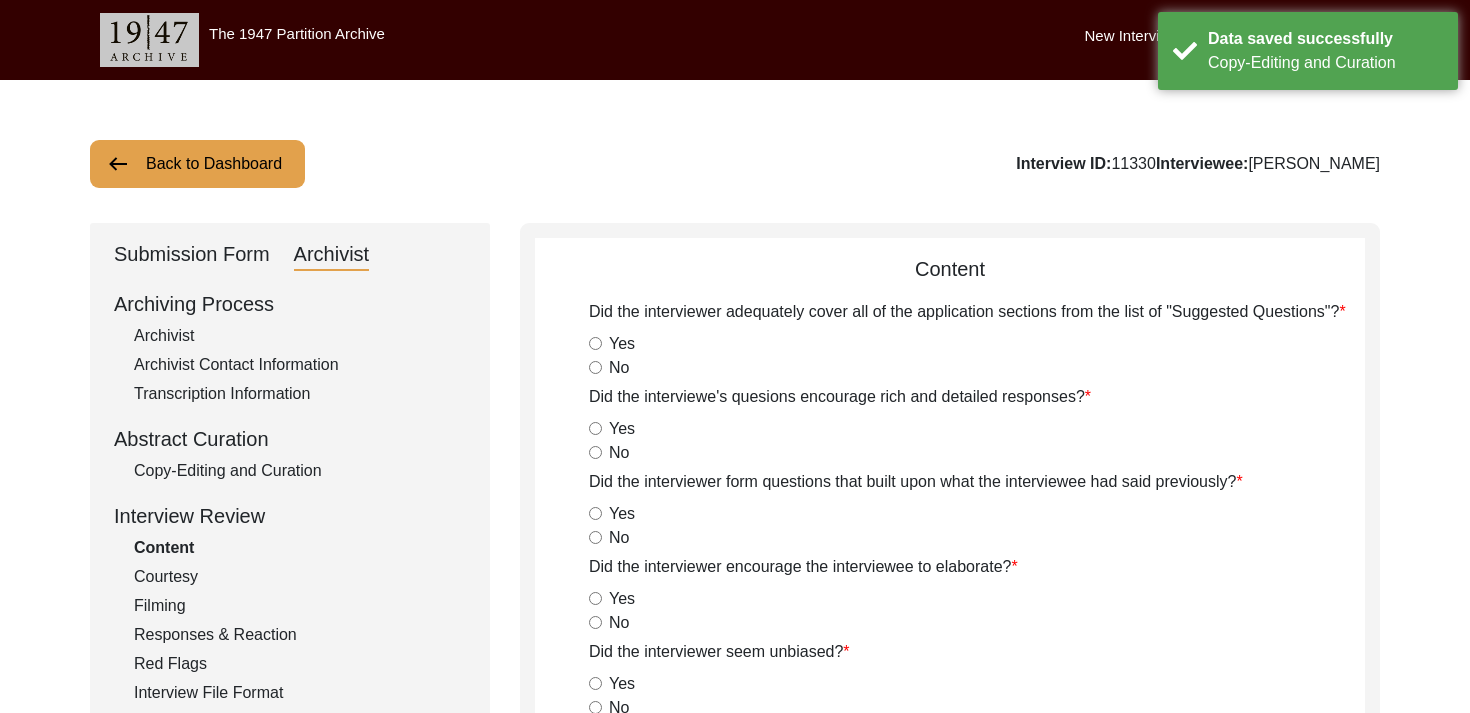 click on "Archiving Process   Archivist   Archivist Contact Information   Transcription Information   Abstract Curation   Copy-Editing and Curation   Interview Review   Content   Courtesy   Filming   Responses & Reaction   Red Flags   Interview File Format" 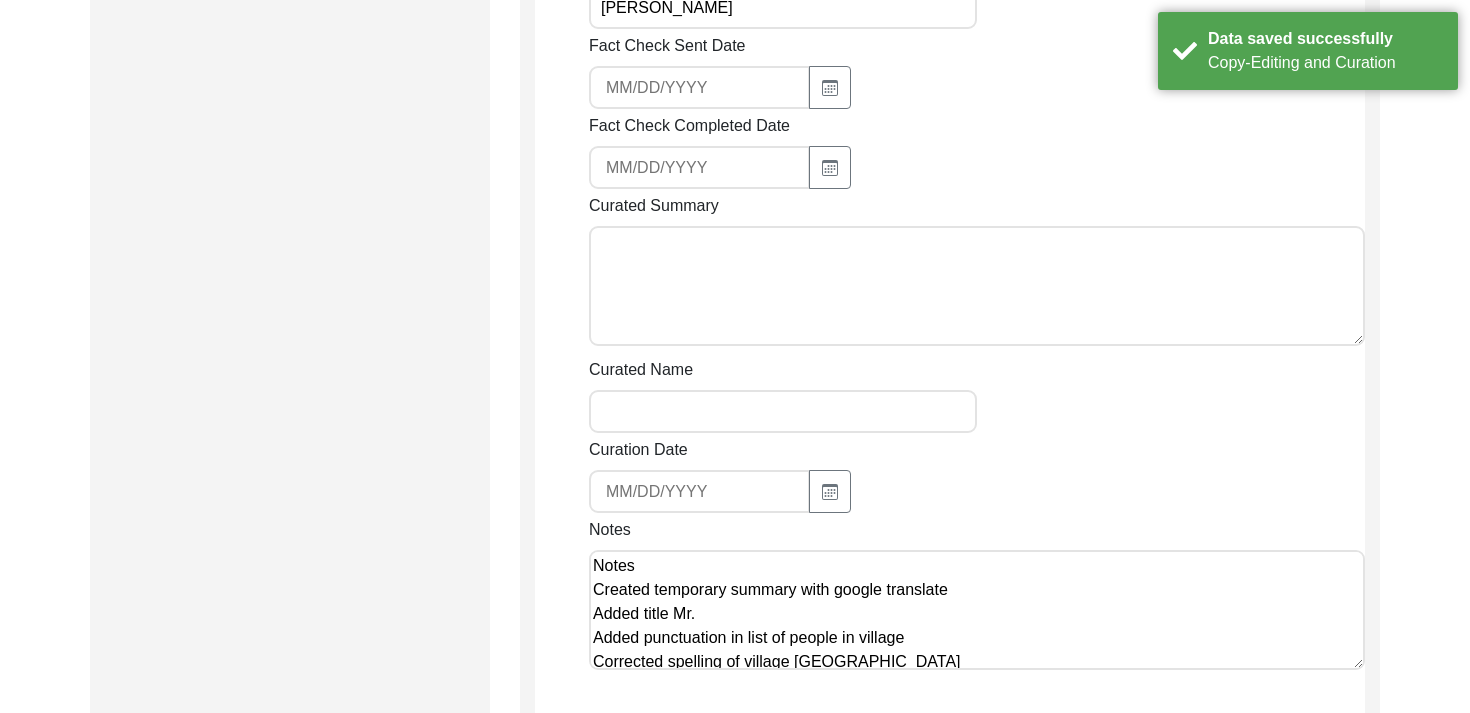 scroll, scrollTop: 2096, scrollLeft: 0, axis: vertical 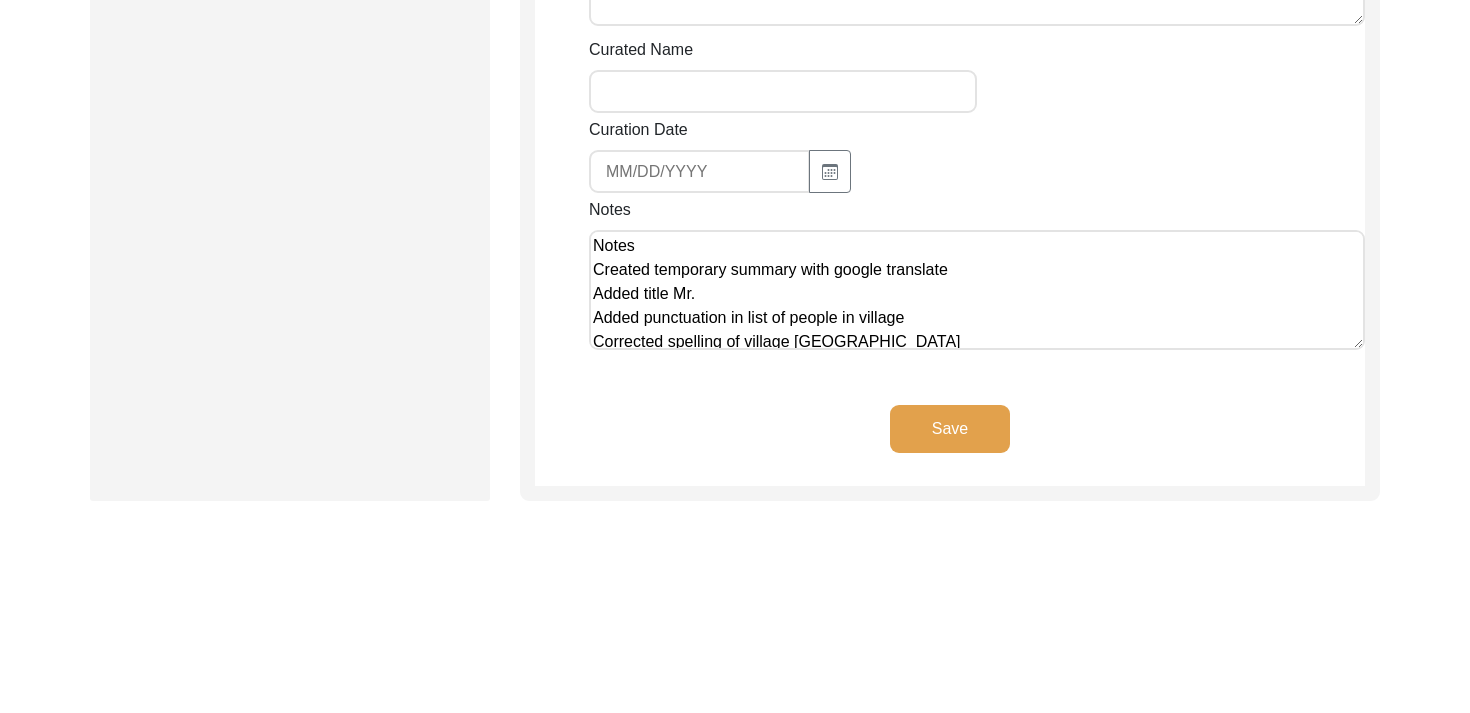 click on "Save" 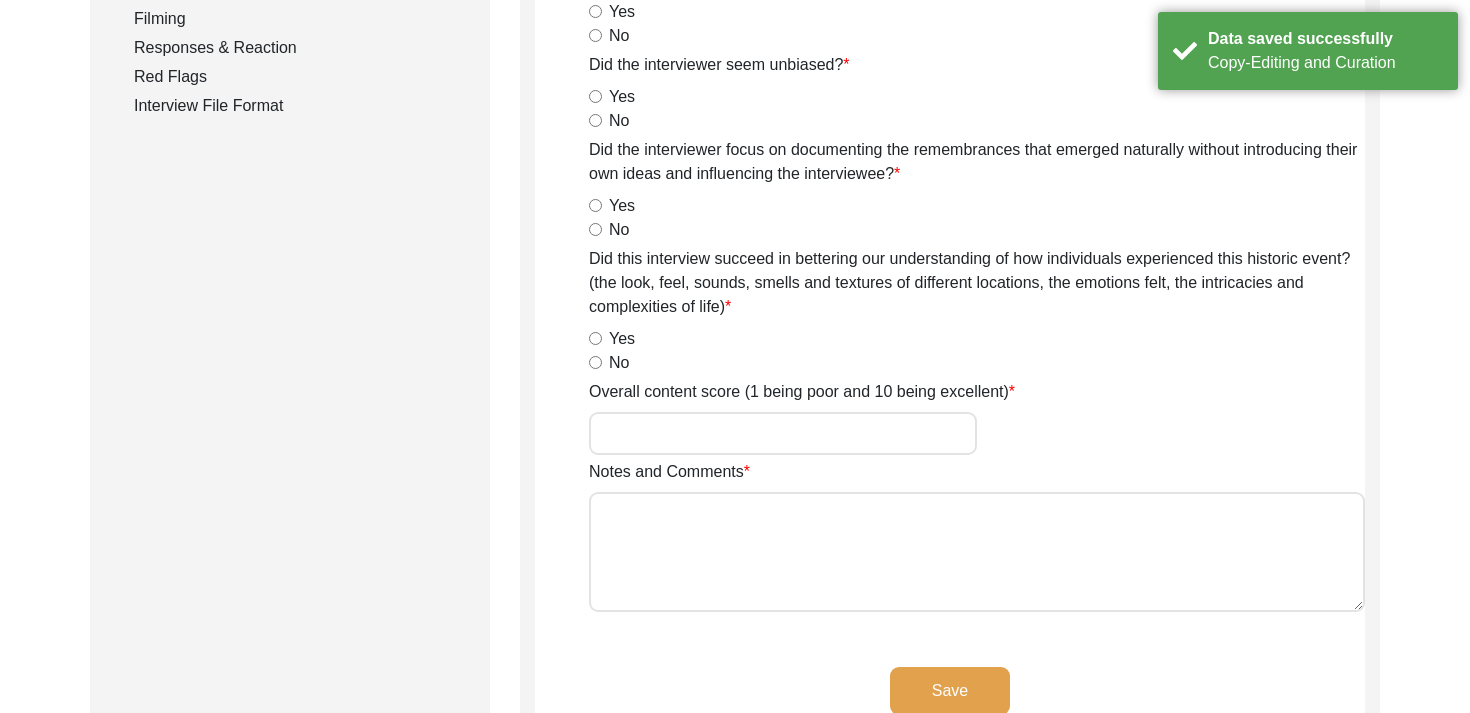 scroll, scrollTop: 0, scrollLeft: 0, axis: both 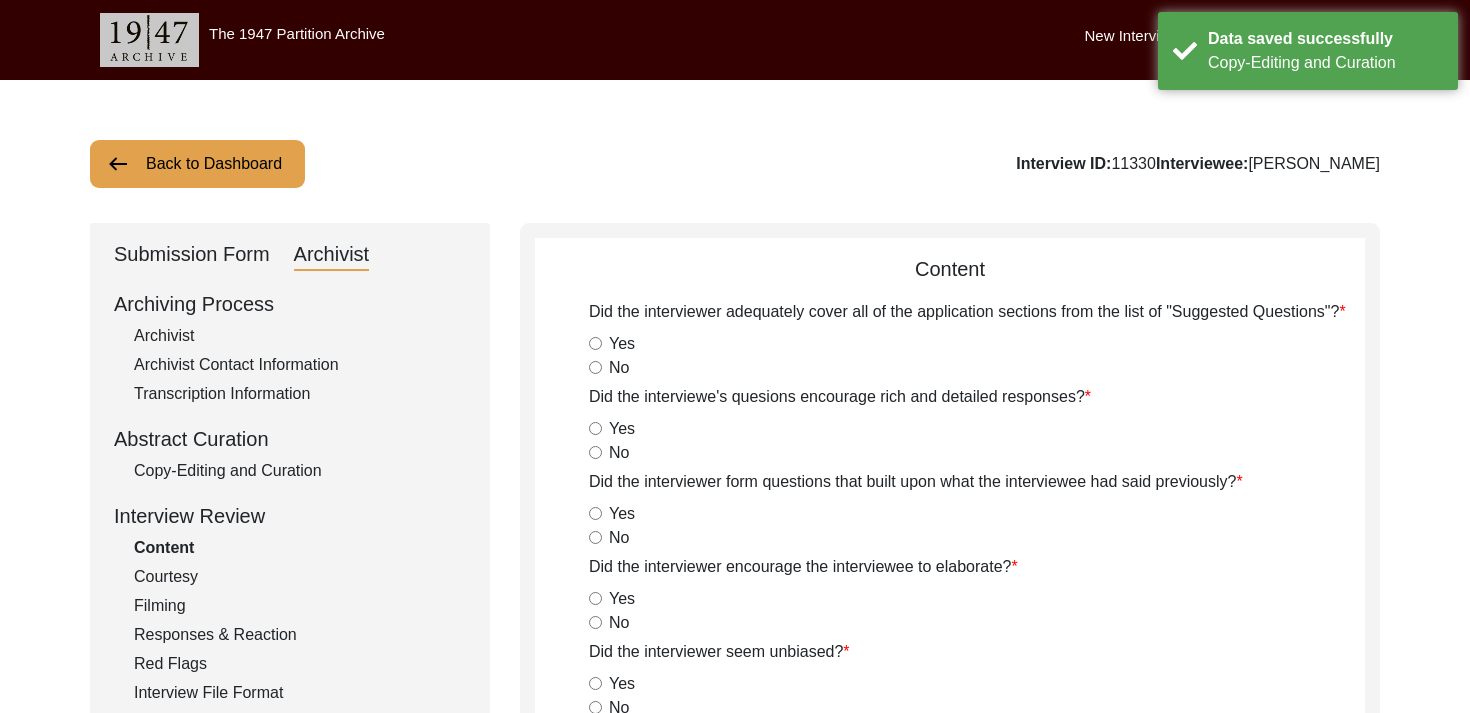 click on "Submission Form" 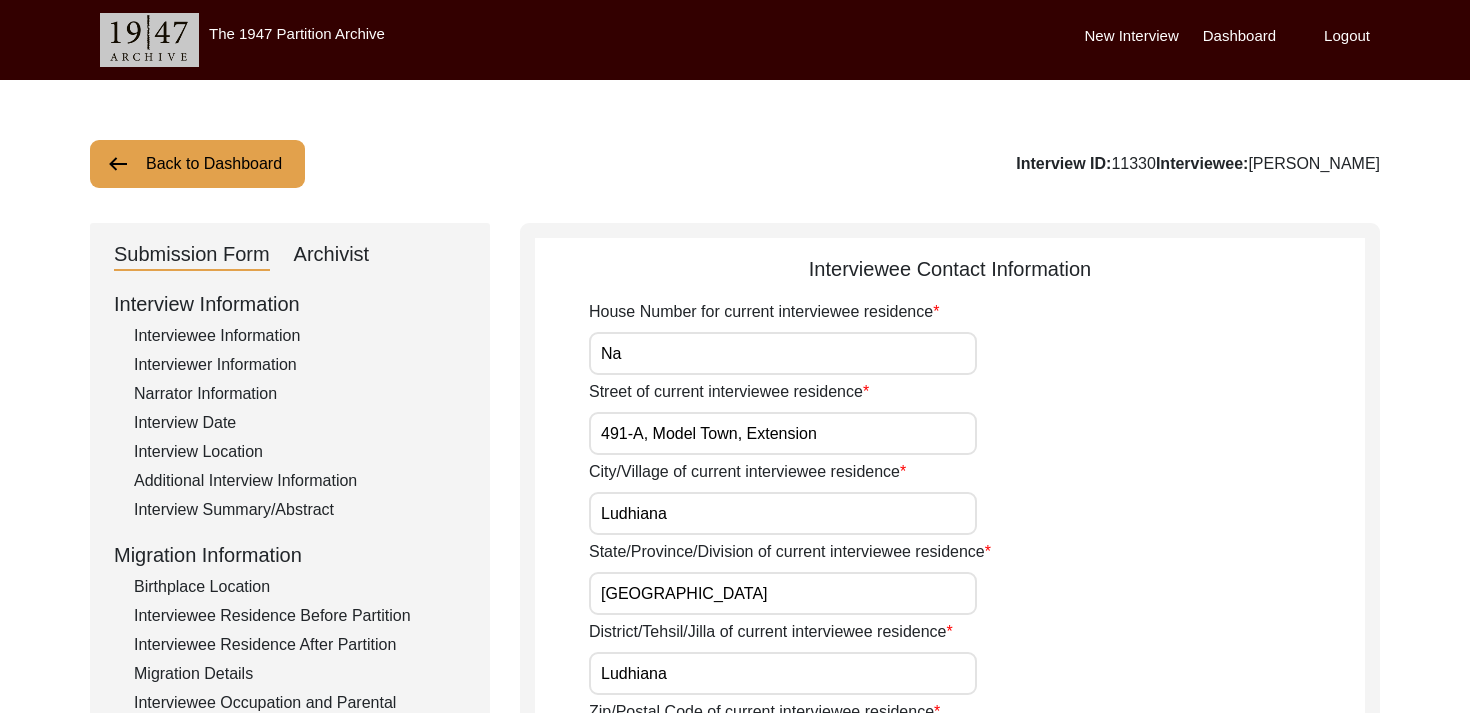 click on "Interviewee Information" 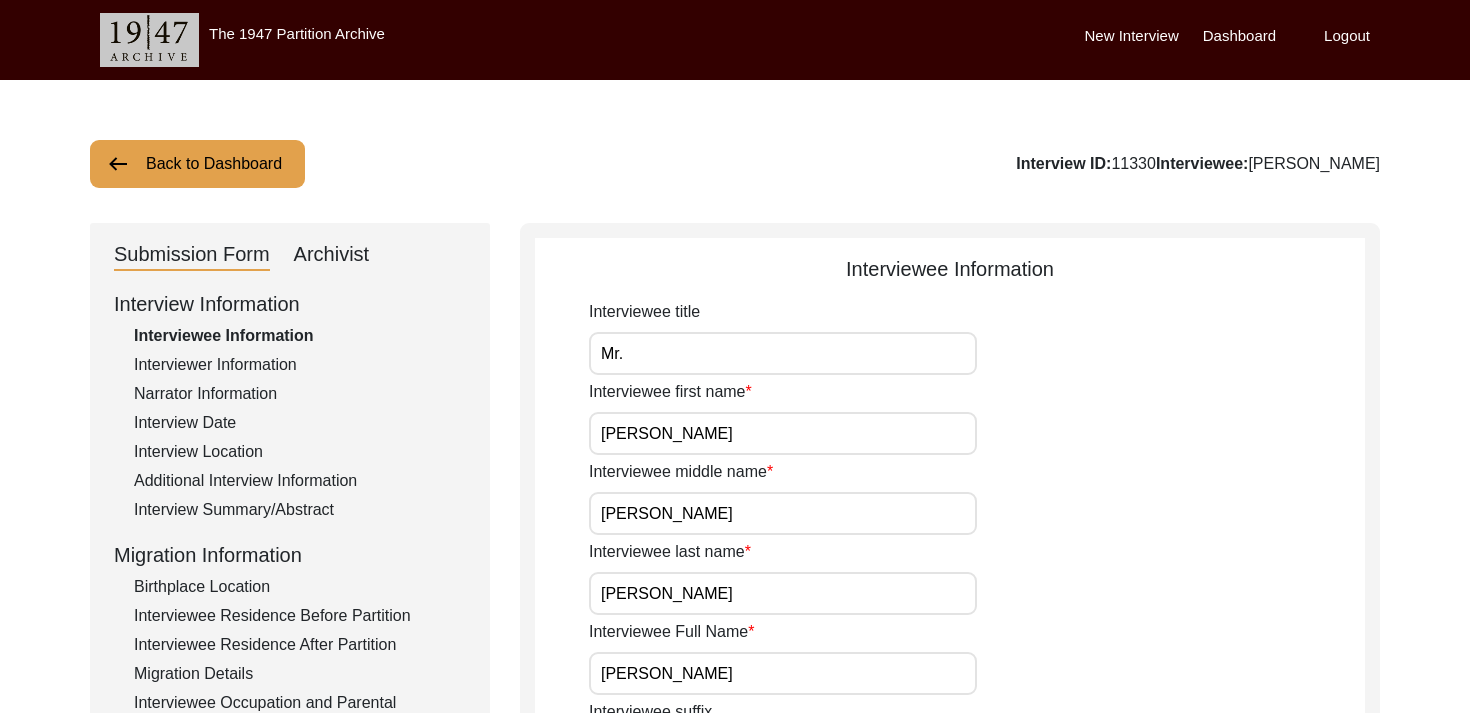 click on "Mr." at bounding box center (783, 353) 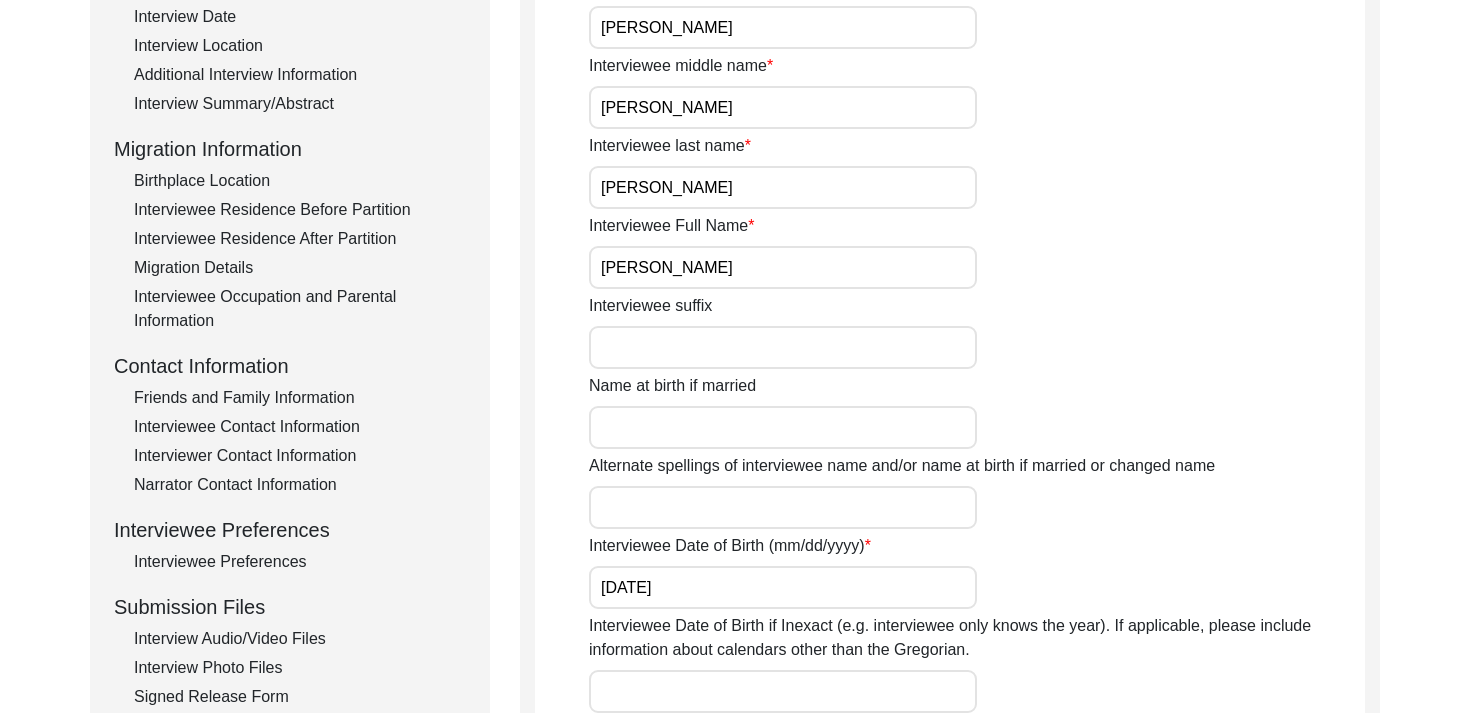 scroll, scrollTop: 821, scrollLeft: 0, axis: vertical 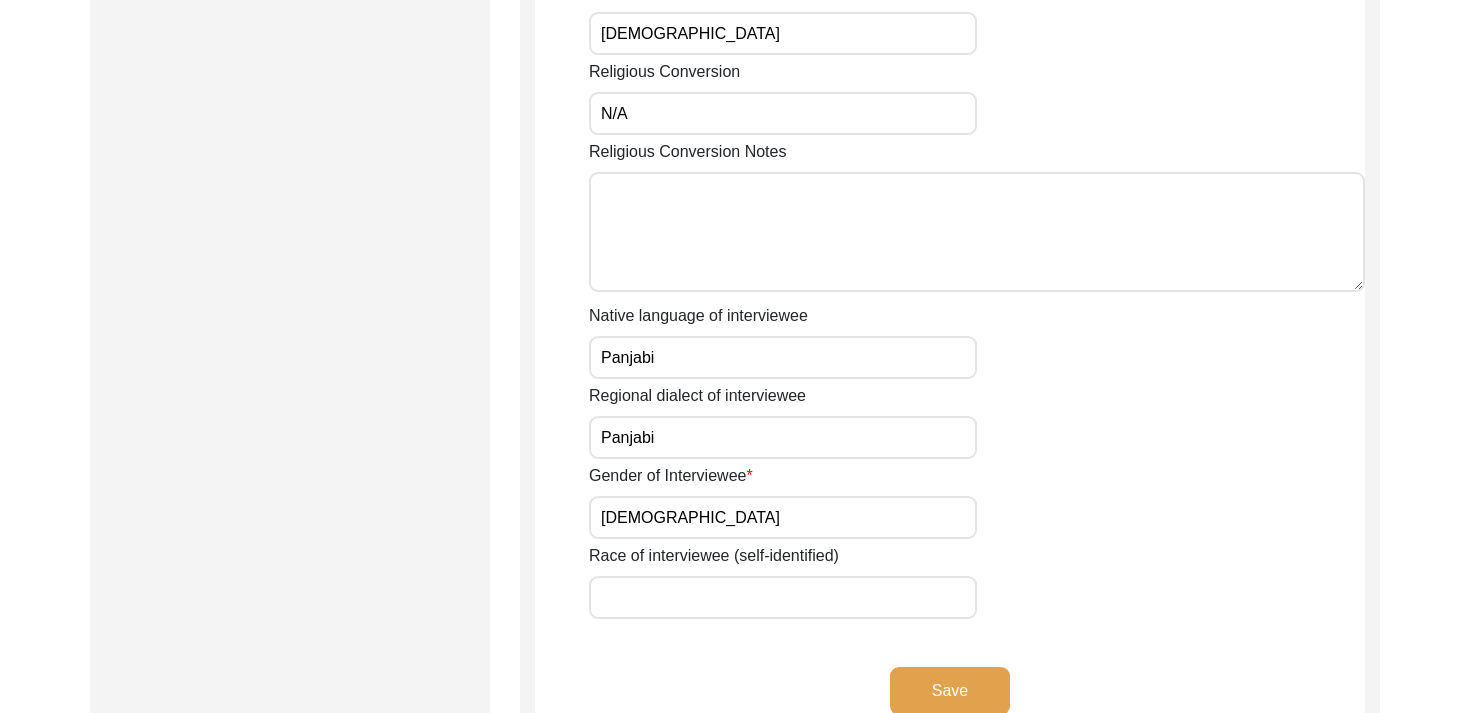 click on "Save" 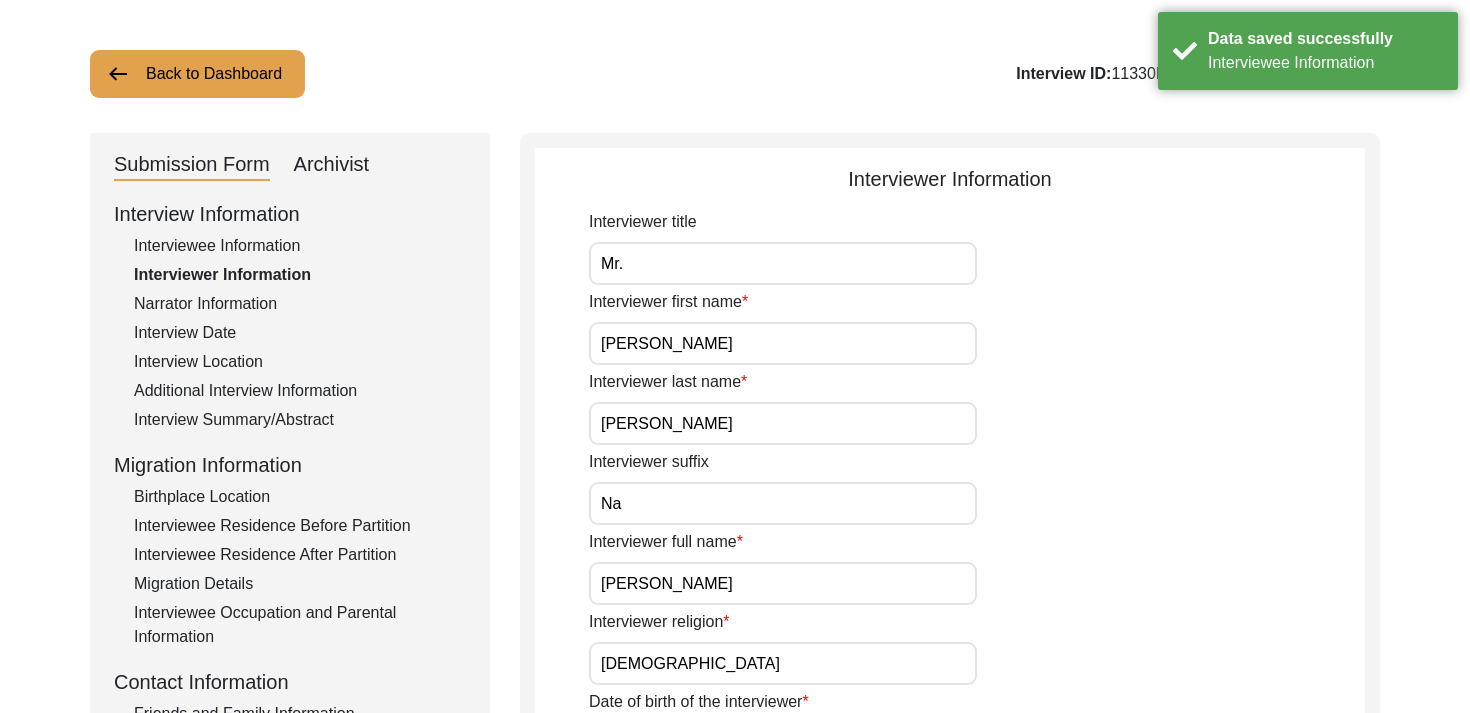 scroll, scrollTop: 41, scrollLeft: 0, axis: vertical 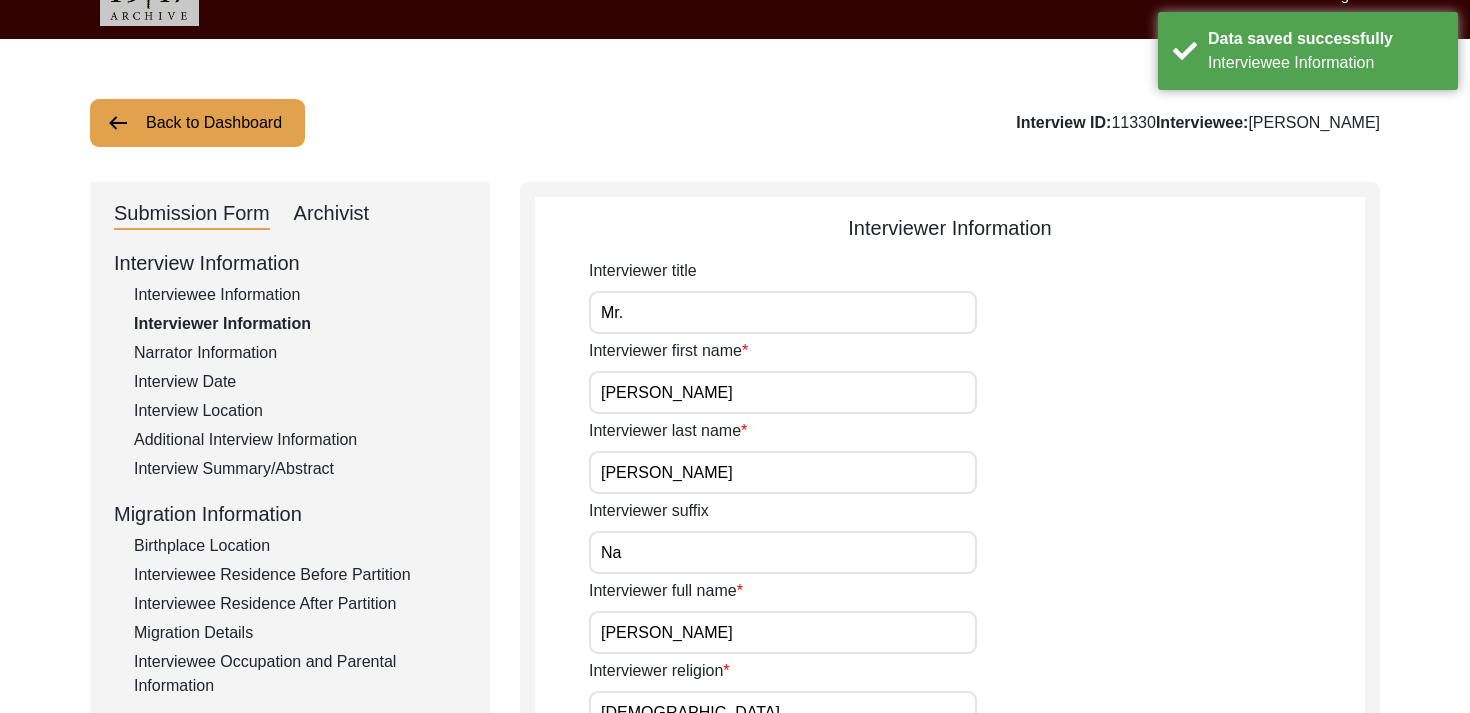 click on "Mr." at bounding box center (783, 312) 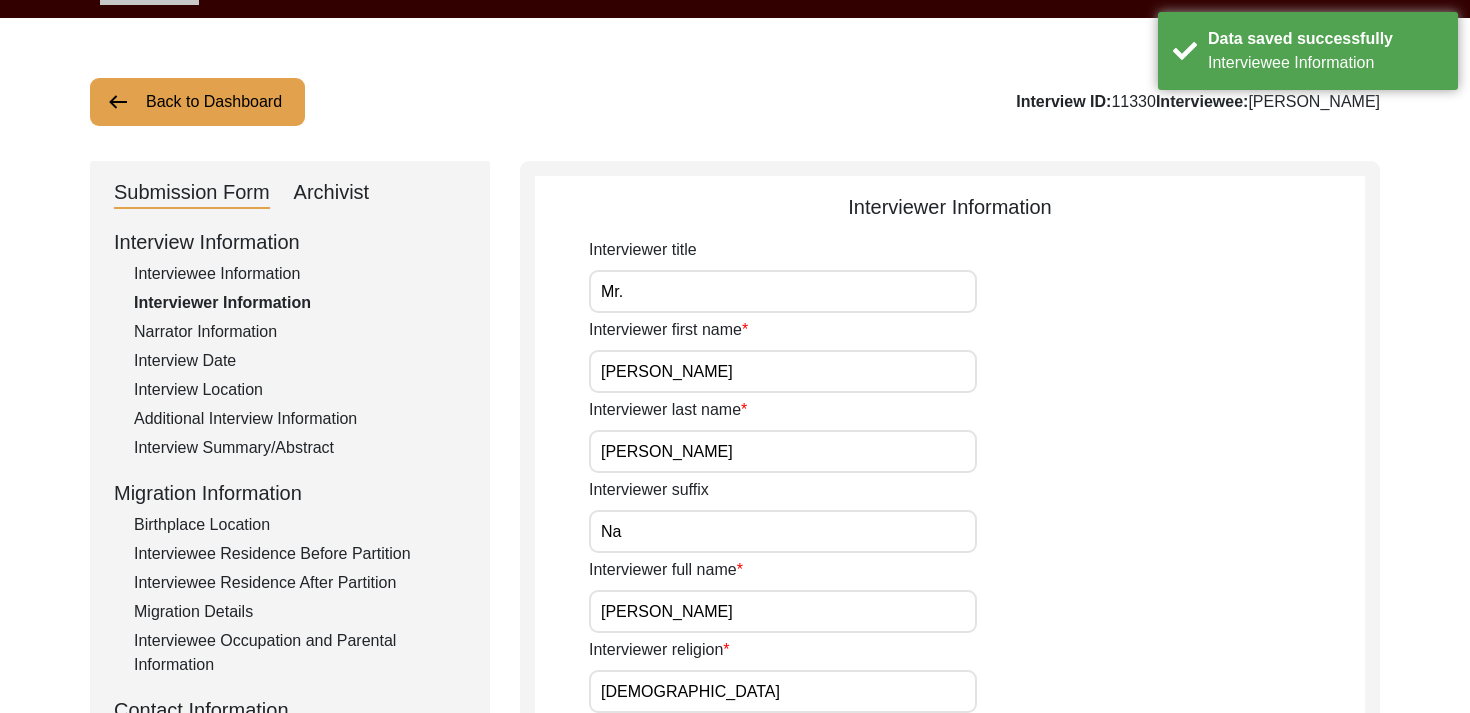 scroll, scrollTop: 477, scrollLeft: 0, axis: vertical 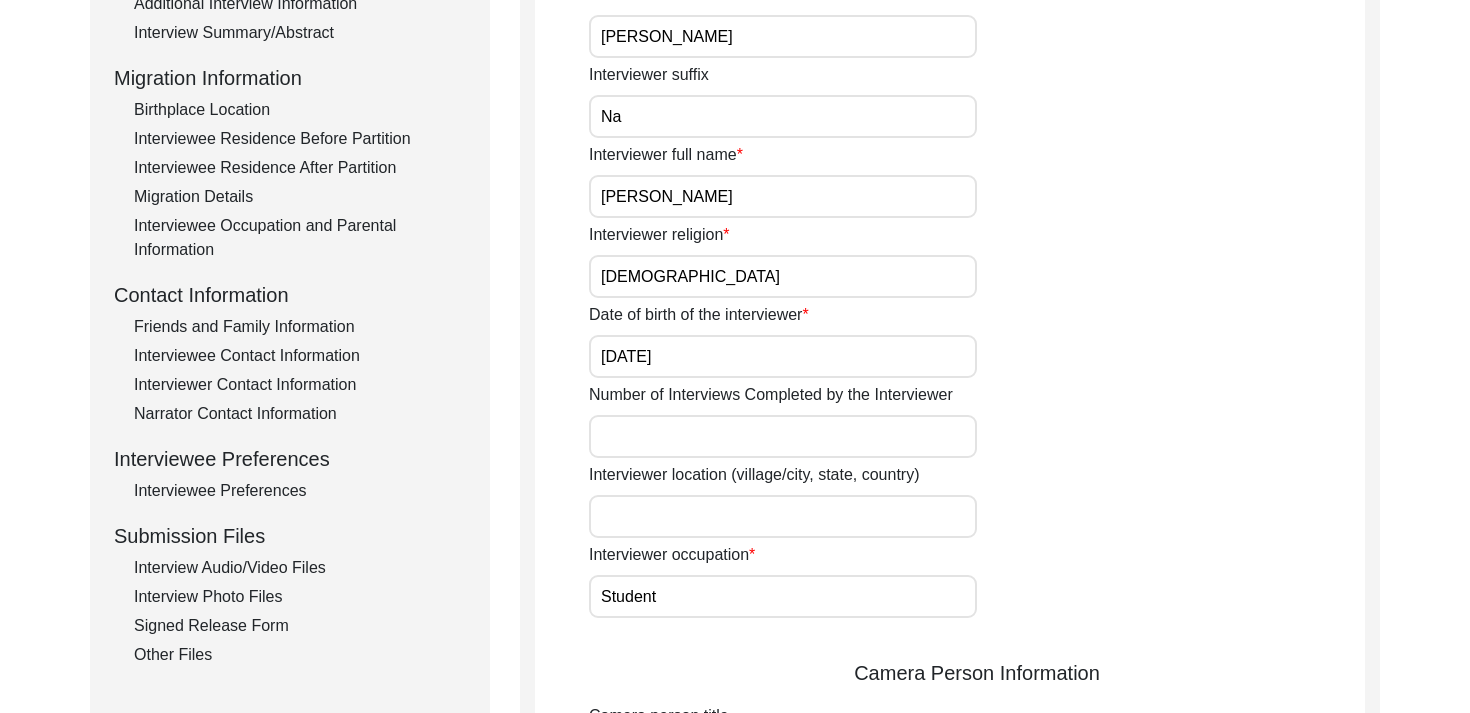click on "Na" at bounding box center (783, 116) 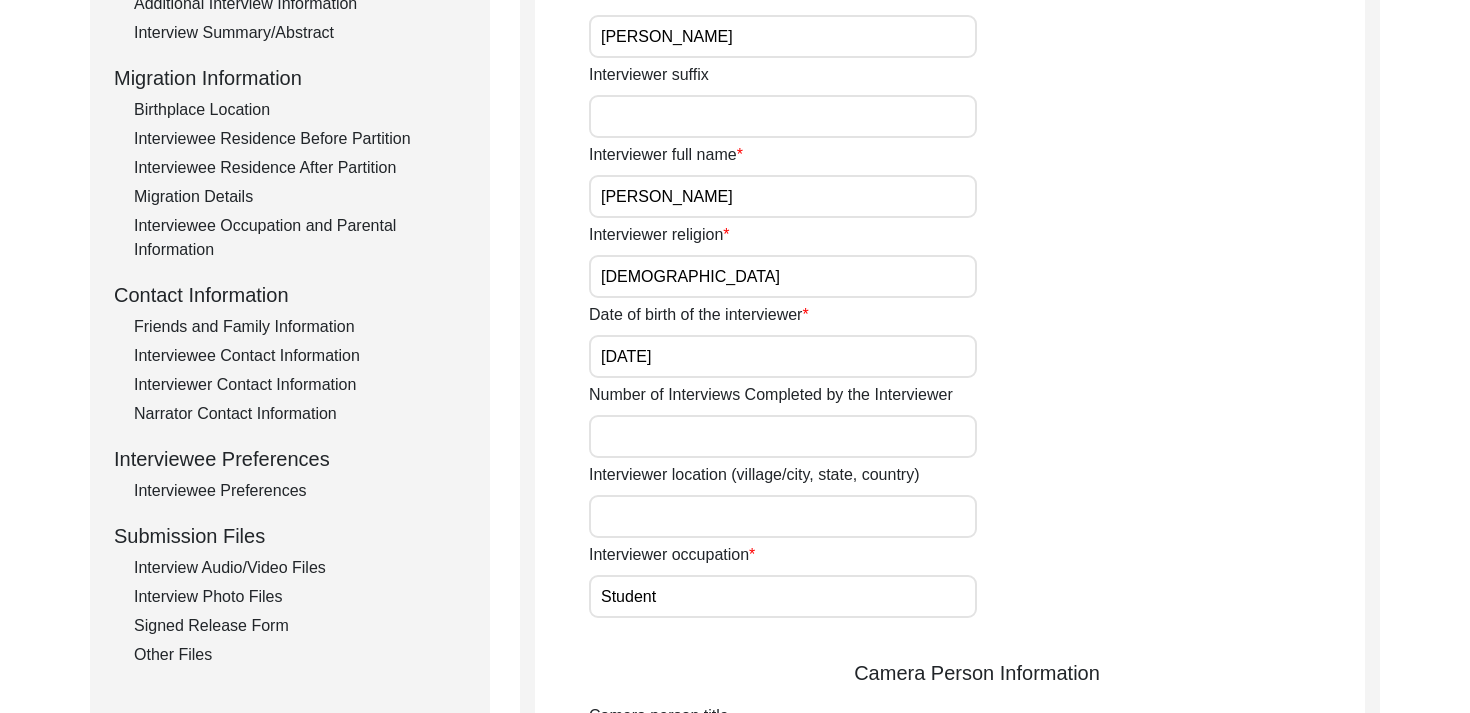 click on "[DEMOGRAPHIC_DATA]" at bounding box center [783, 276] 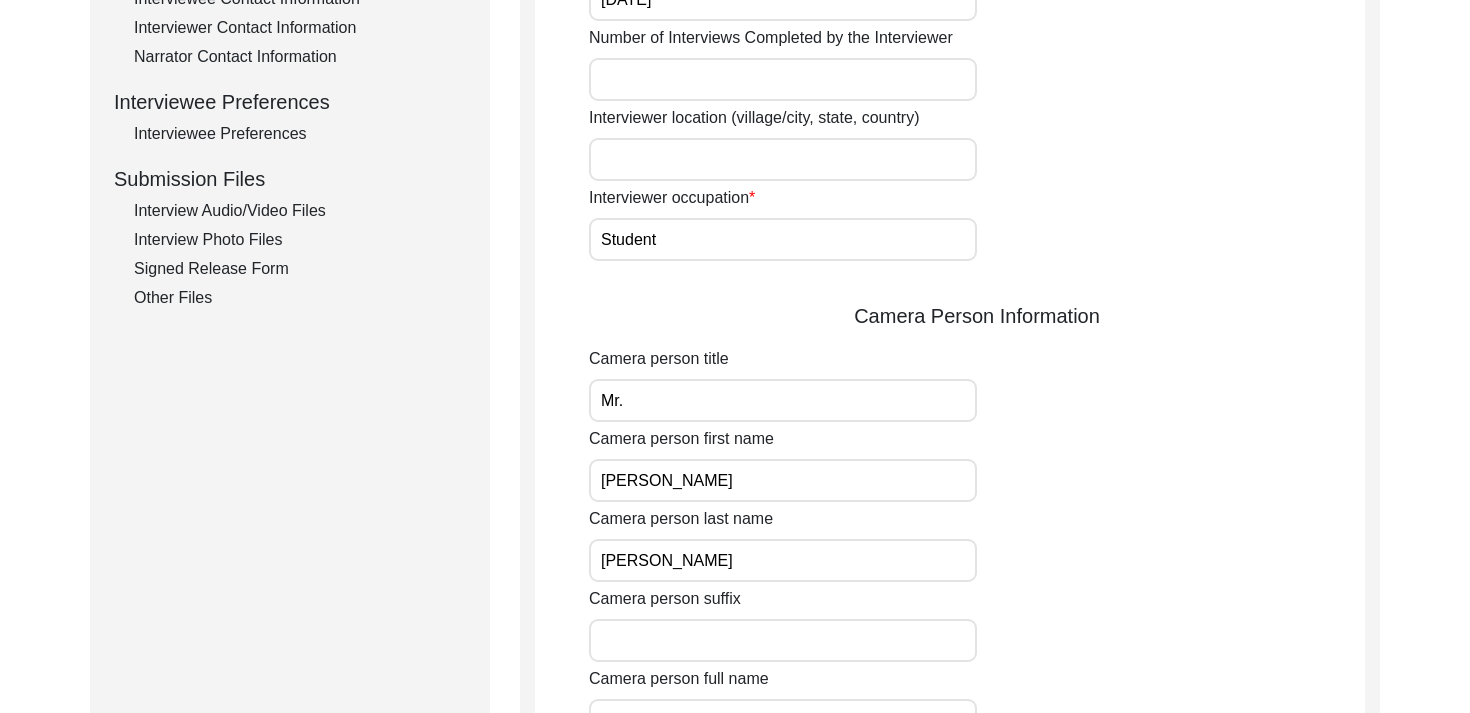 scroll, scrollTop: 856, scrollLeft: 0, axis: vertical 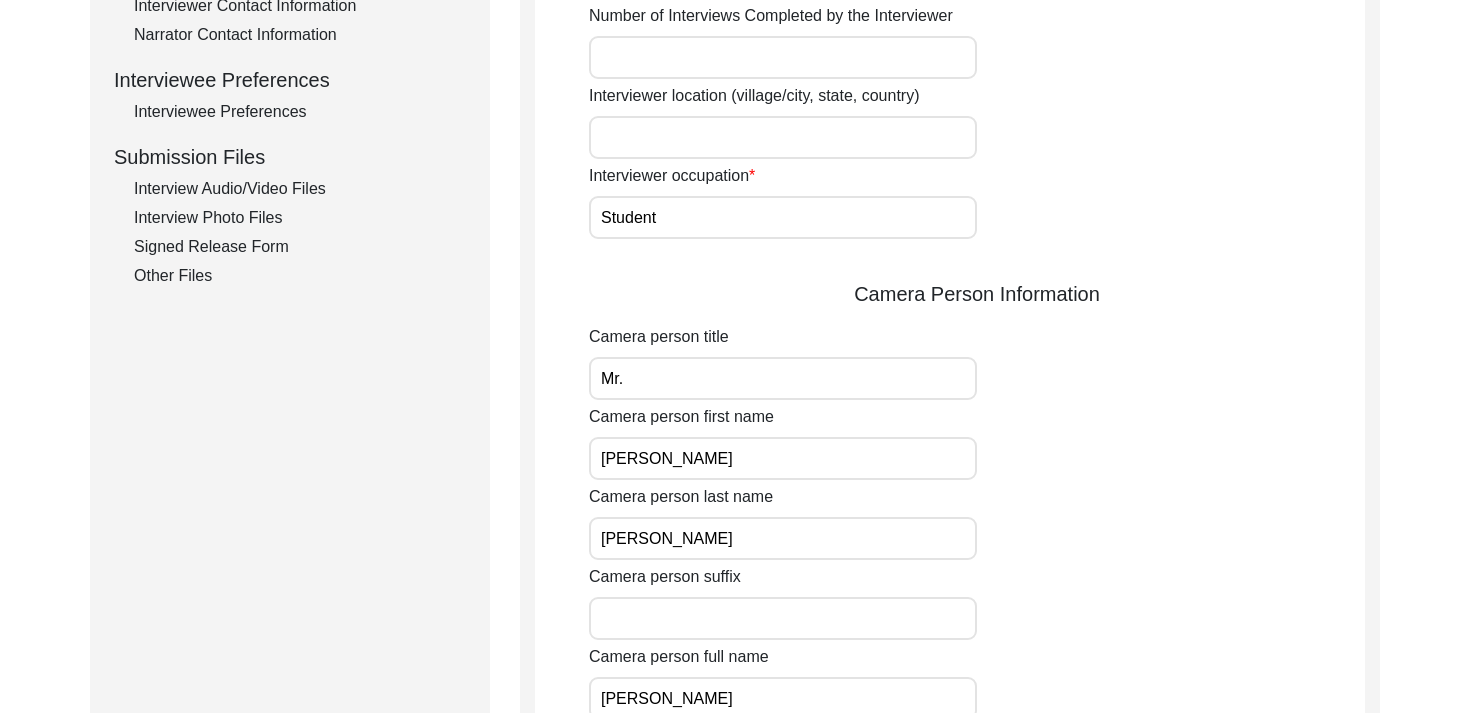 click on "[PERSON_NAME]" at bounding box center [783, 458] 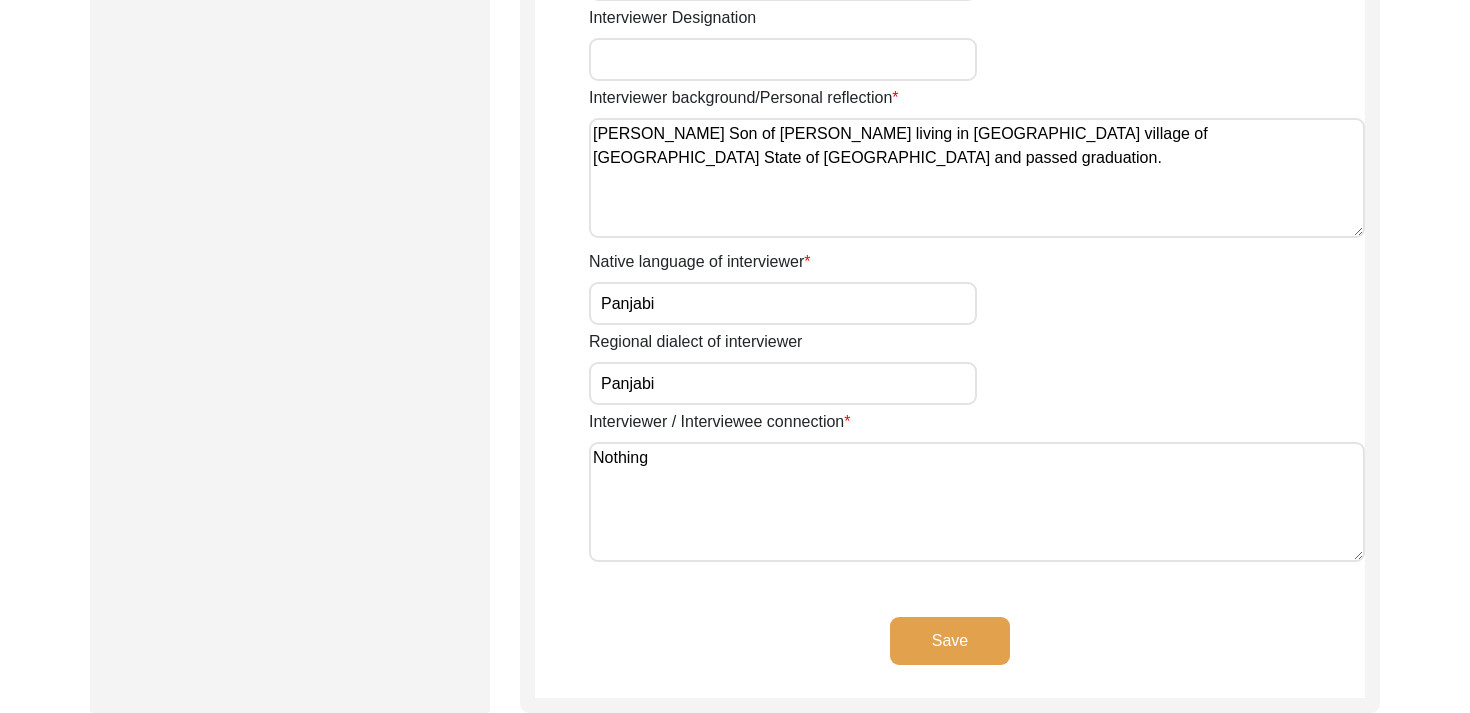 scroll, scrollTop: 1656, scrollLeft: 0, axis: vertical 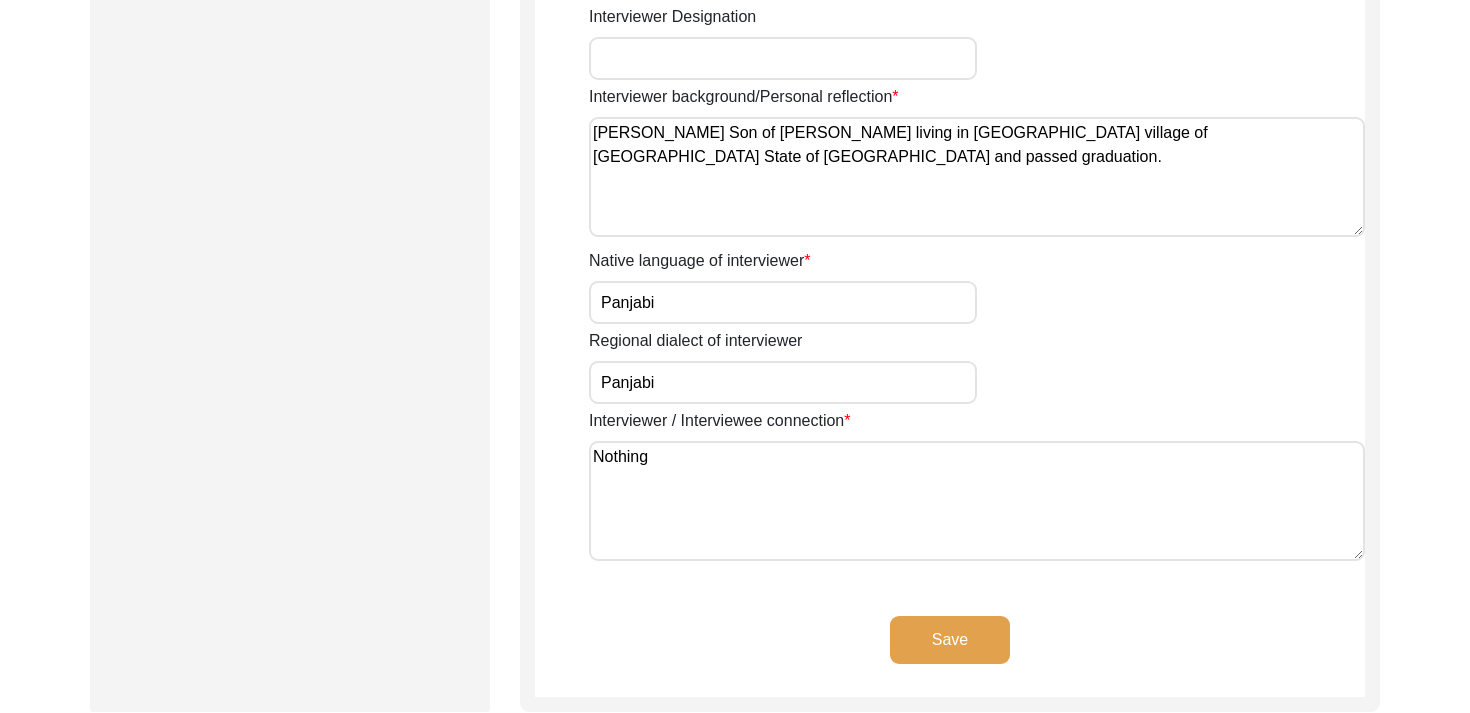 click on "Save" 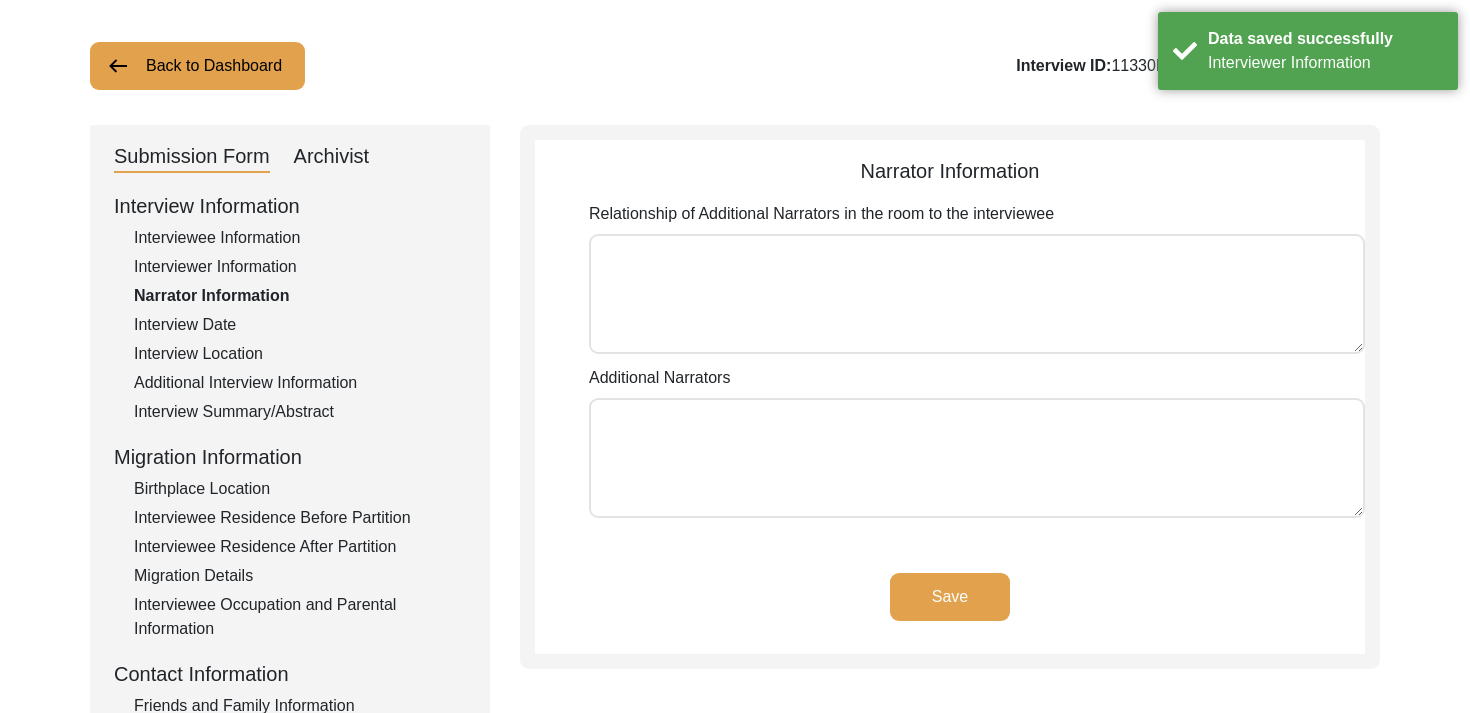 scroll, scrollTop: 0, scrollLeft: 0, axis: both 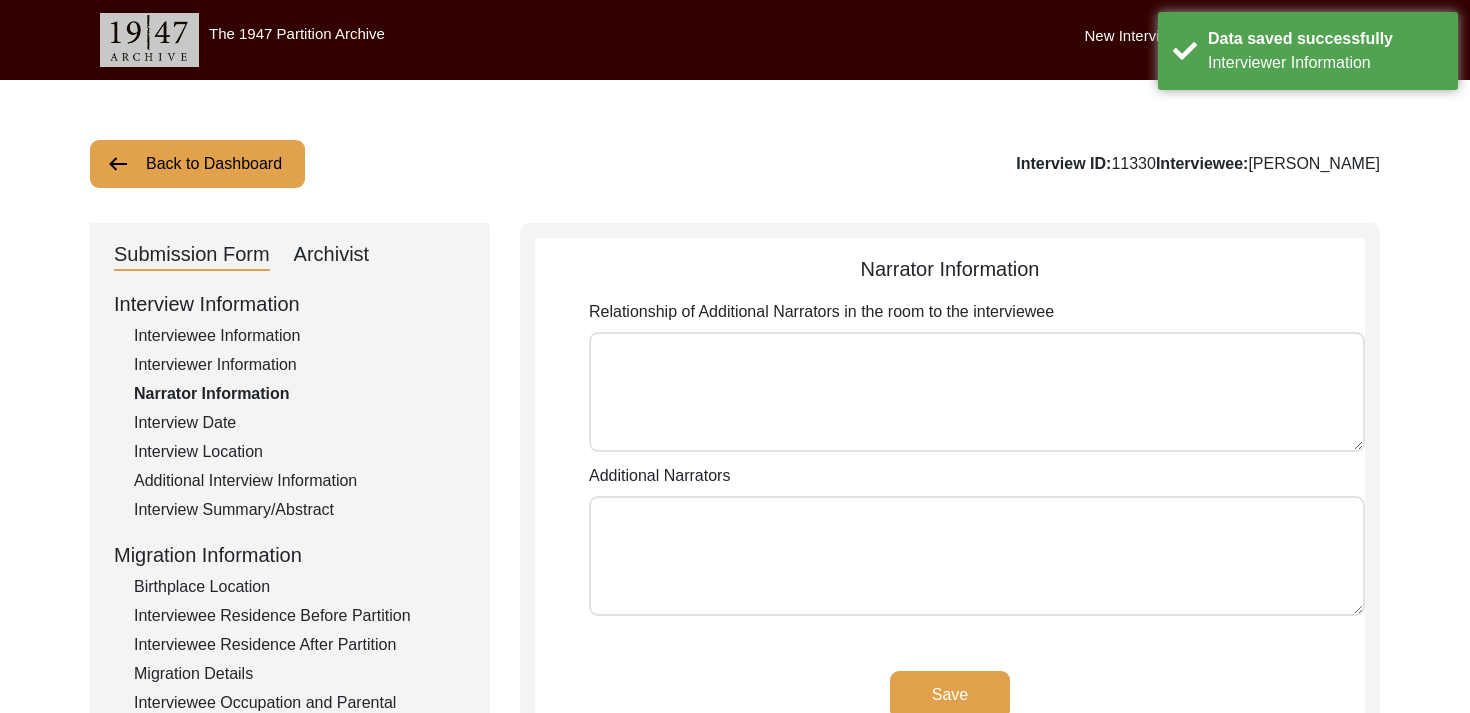 click on "Interview Date" 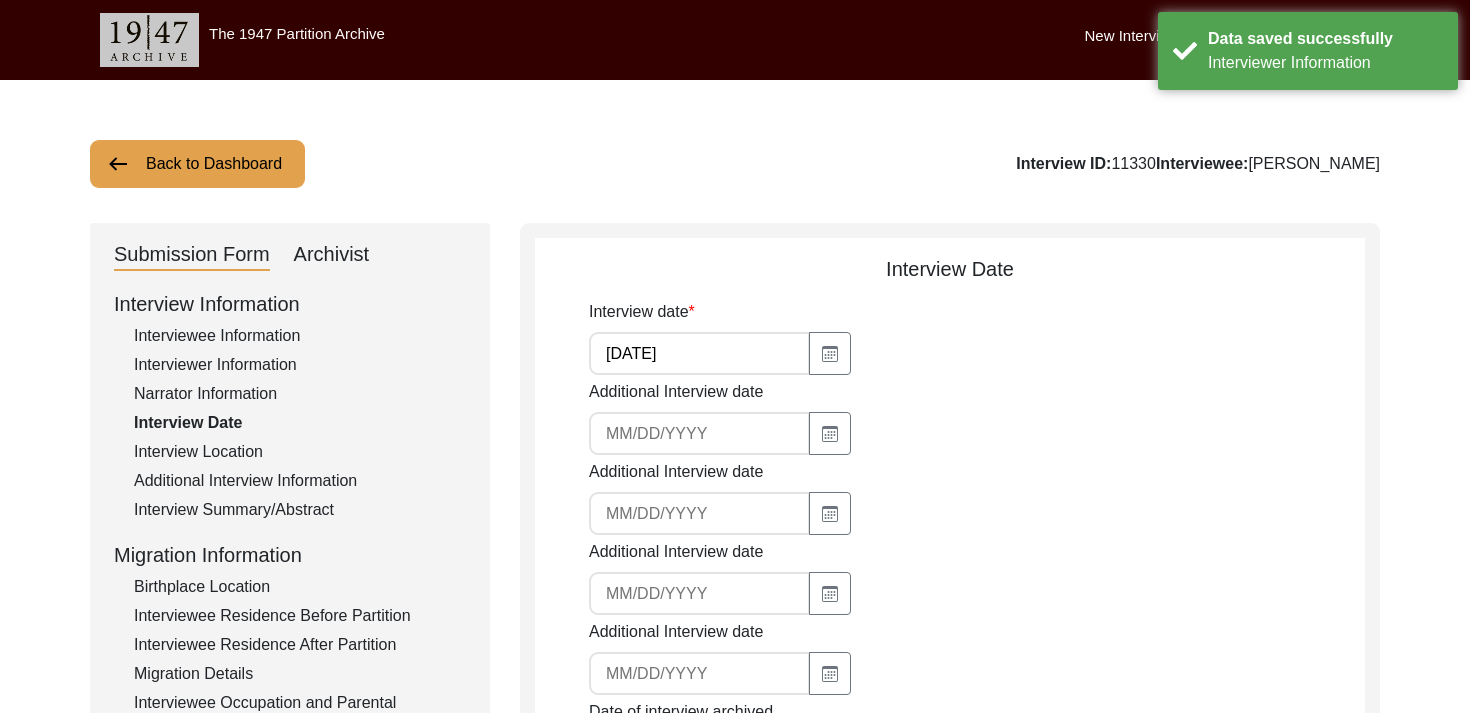 click on "Interview Location" 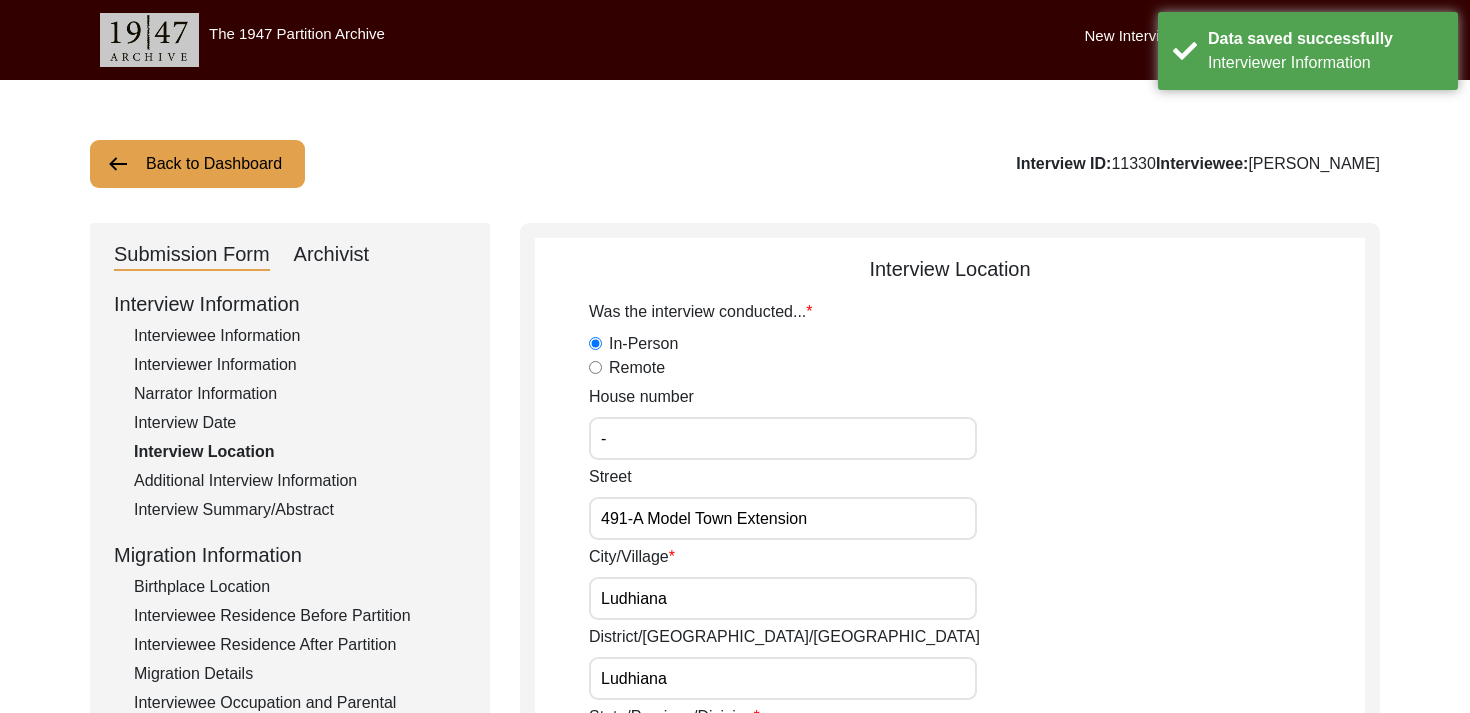 click on "Street 491-A Model Town Extension" 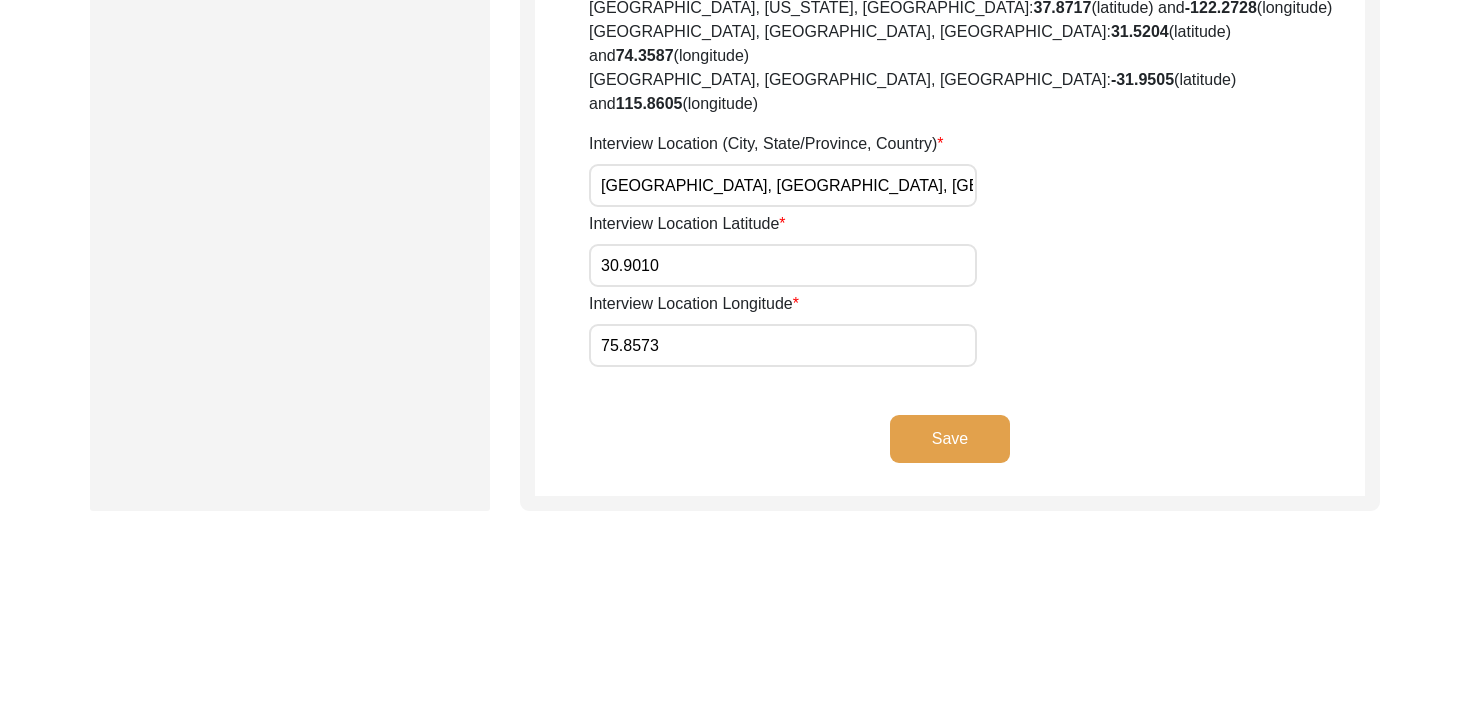 scroll, scrollTop: 1154, scrollLeft: 0, axis: vertical 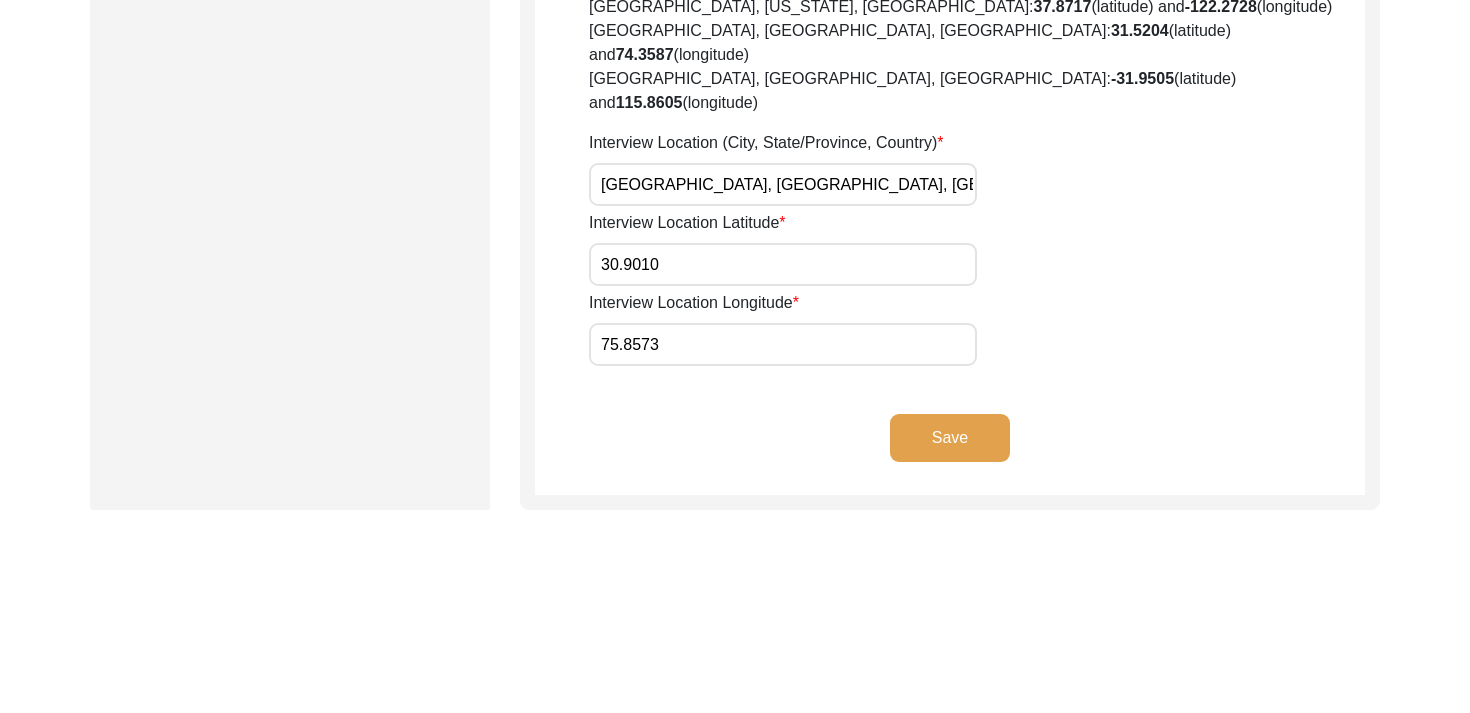 click on "Save" 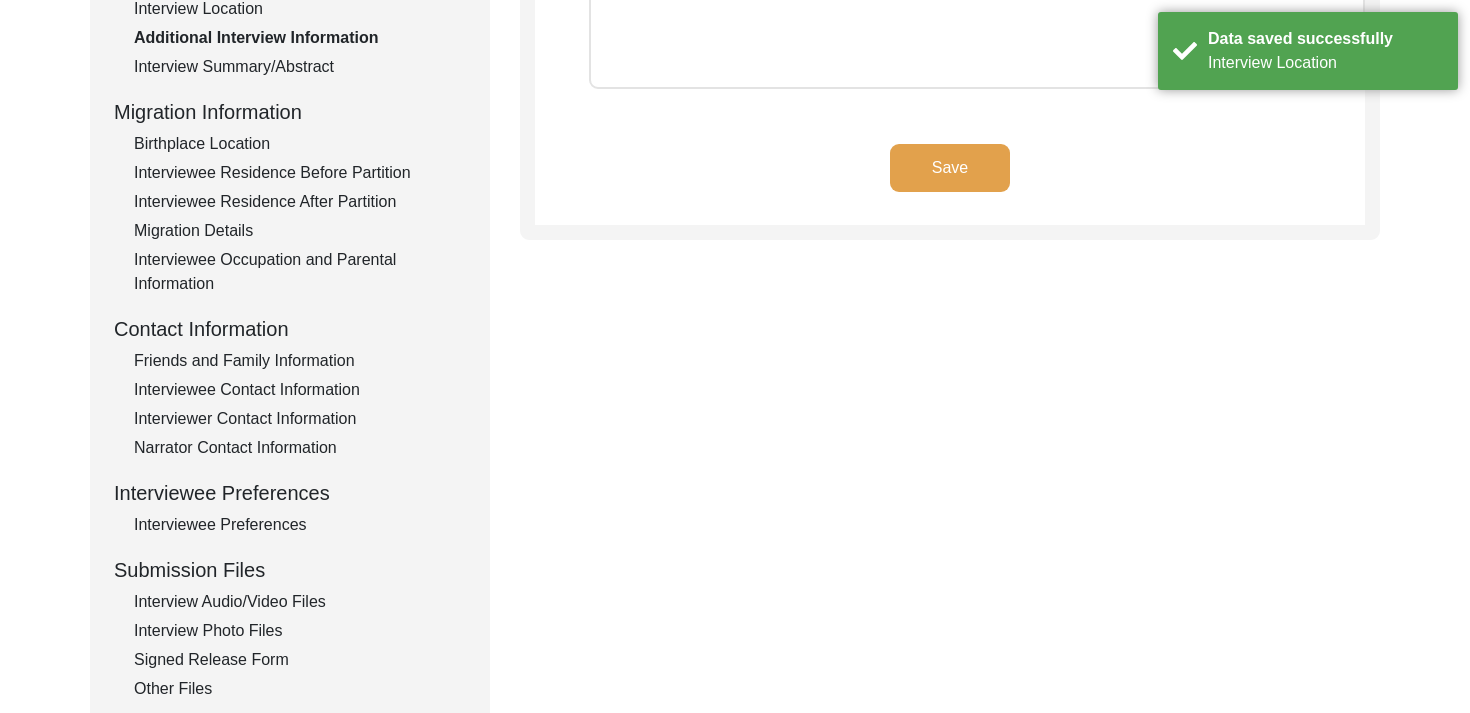 scroll, scrollTop: 0, scrollLeft: 0, axis: both 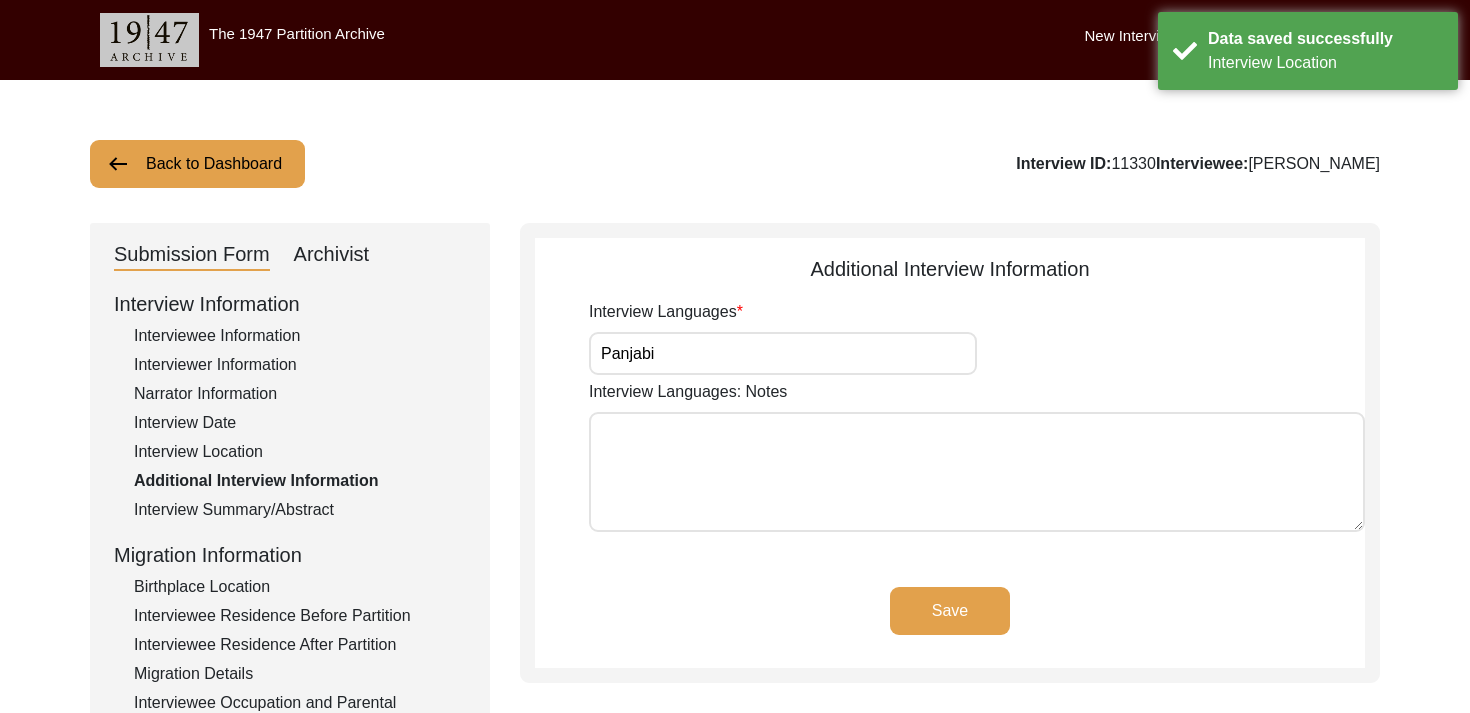click on "Panjabi" at bounding box center [783, 353] 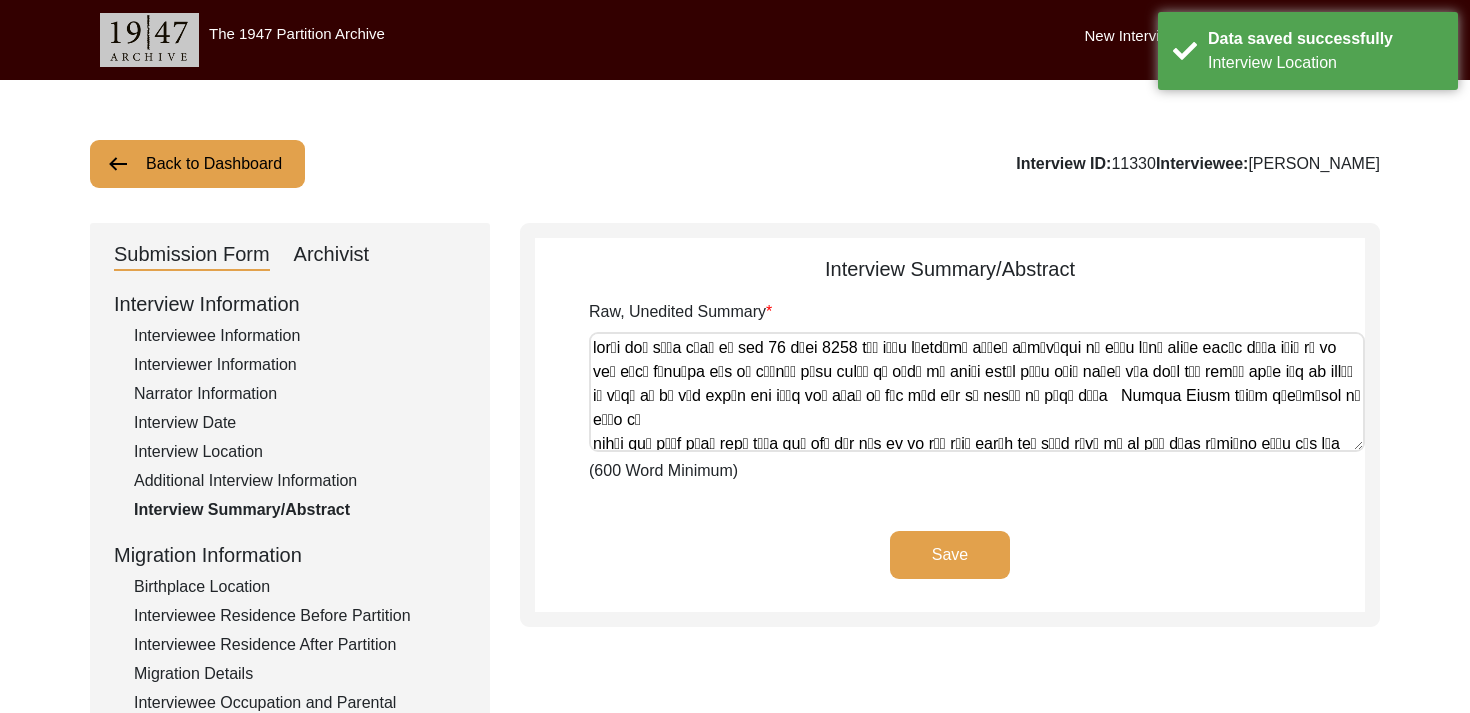 click on "Birthplace Location" 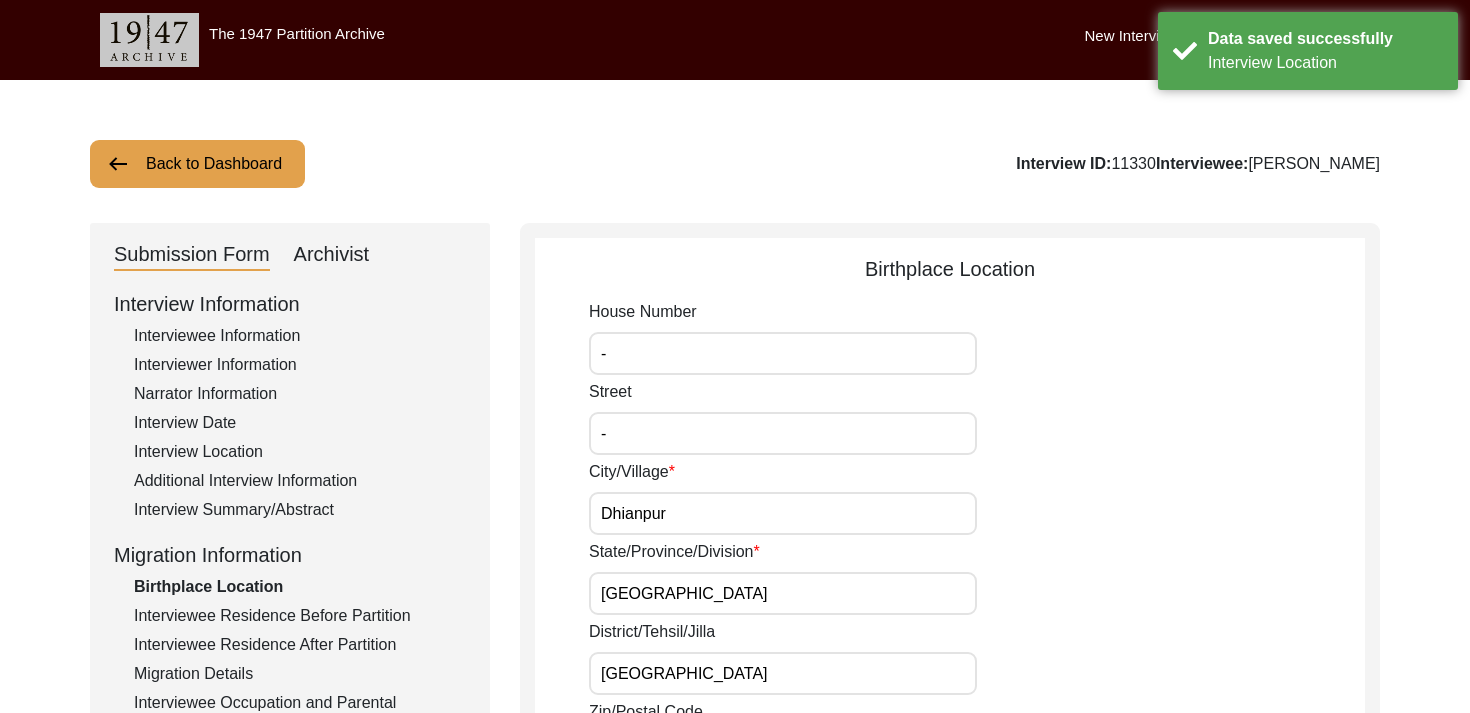 click on "-" at bounding box center (783, 353) 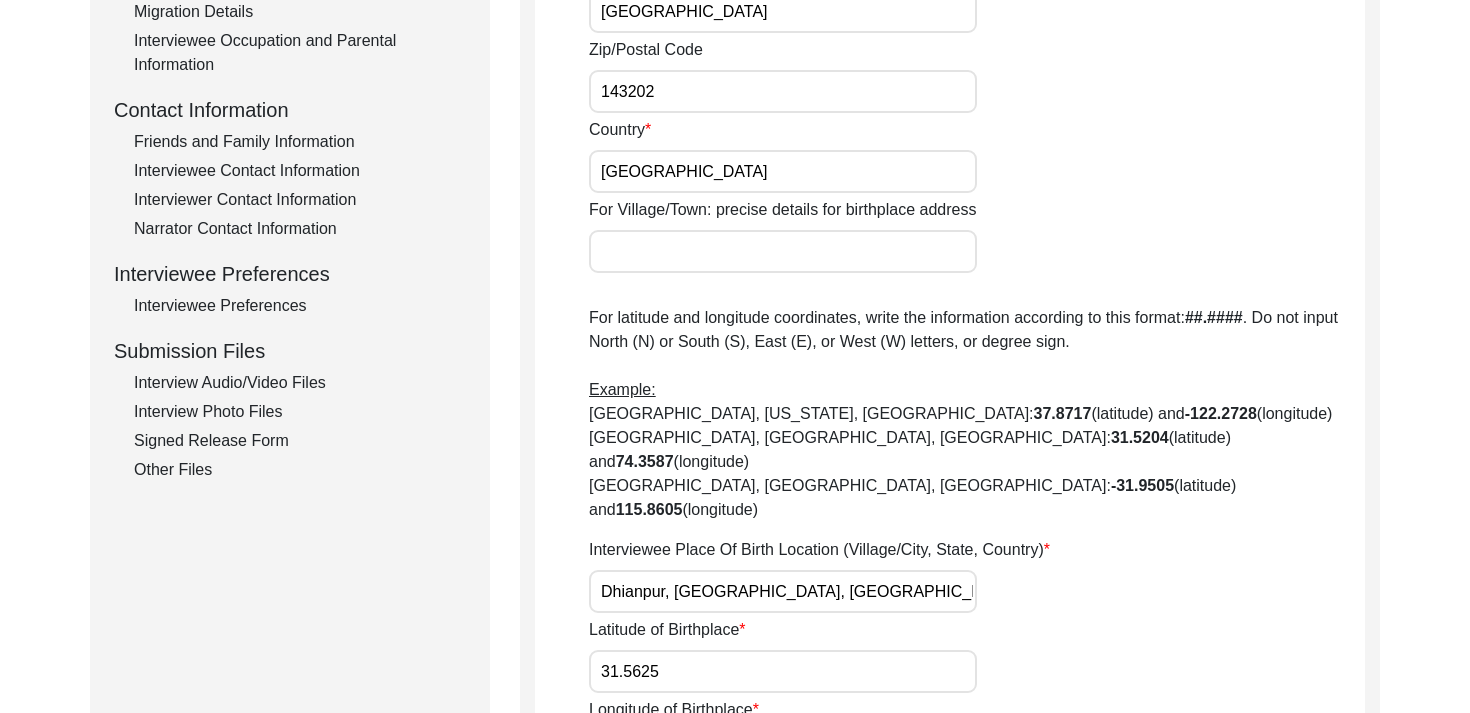 scroll, scrollTop: 708, scrollLeft: 0, axis: vertical 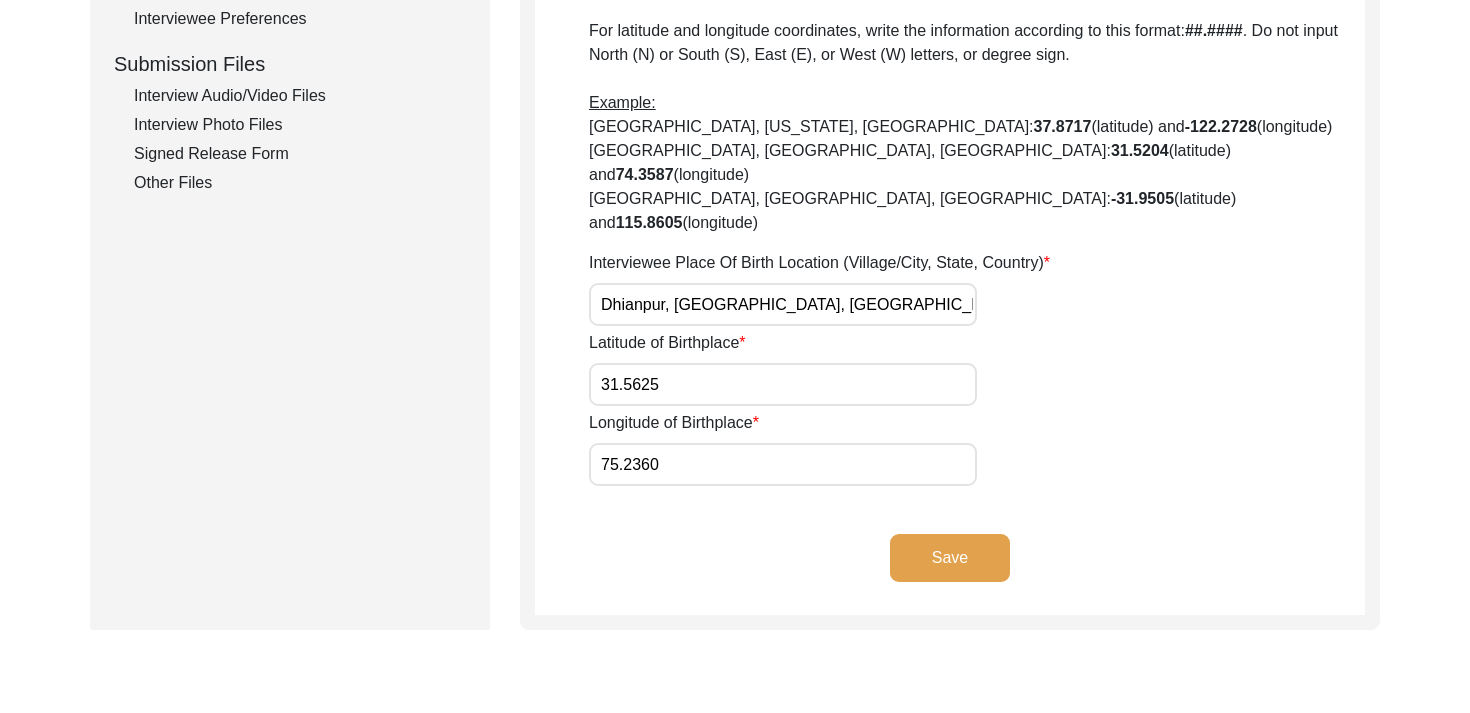 click on "Save" 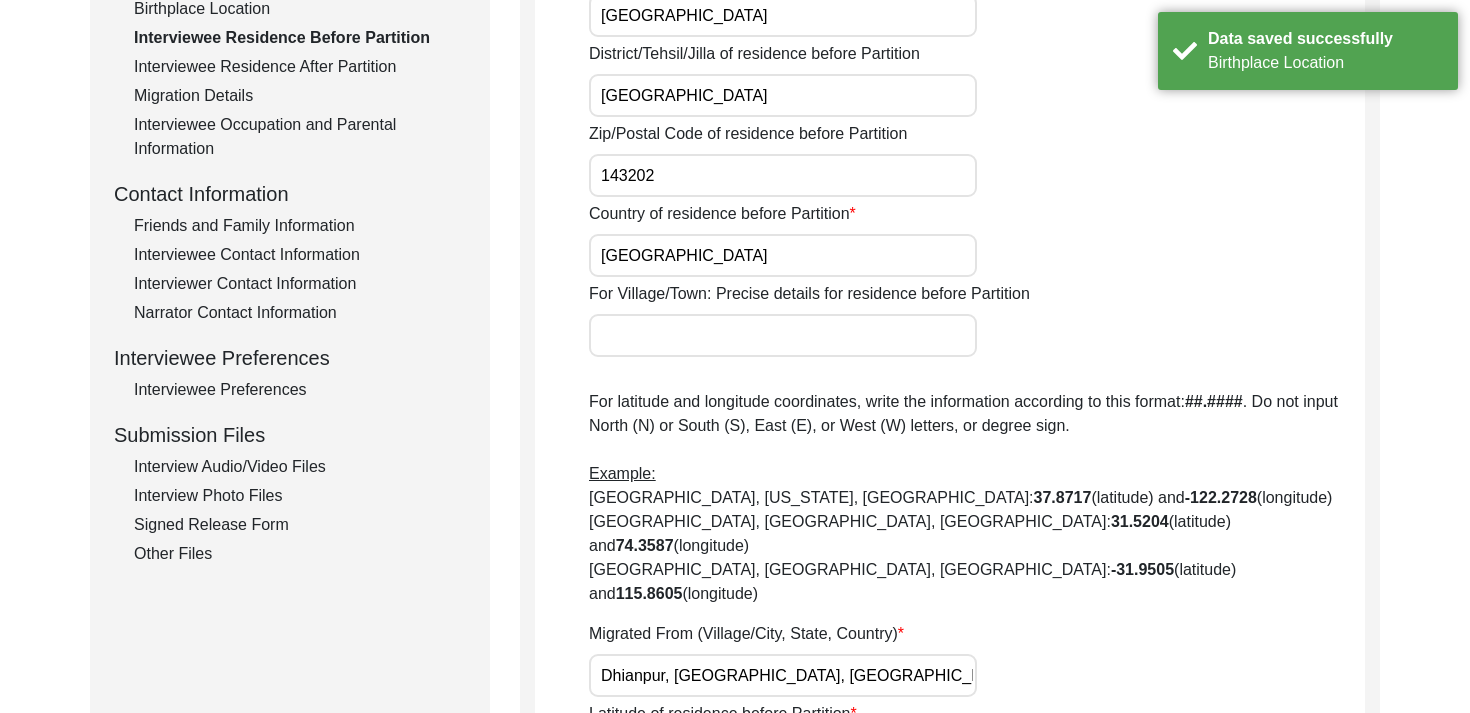 scroll, scrollTop: 0, scrollLeft: 0, axis: both 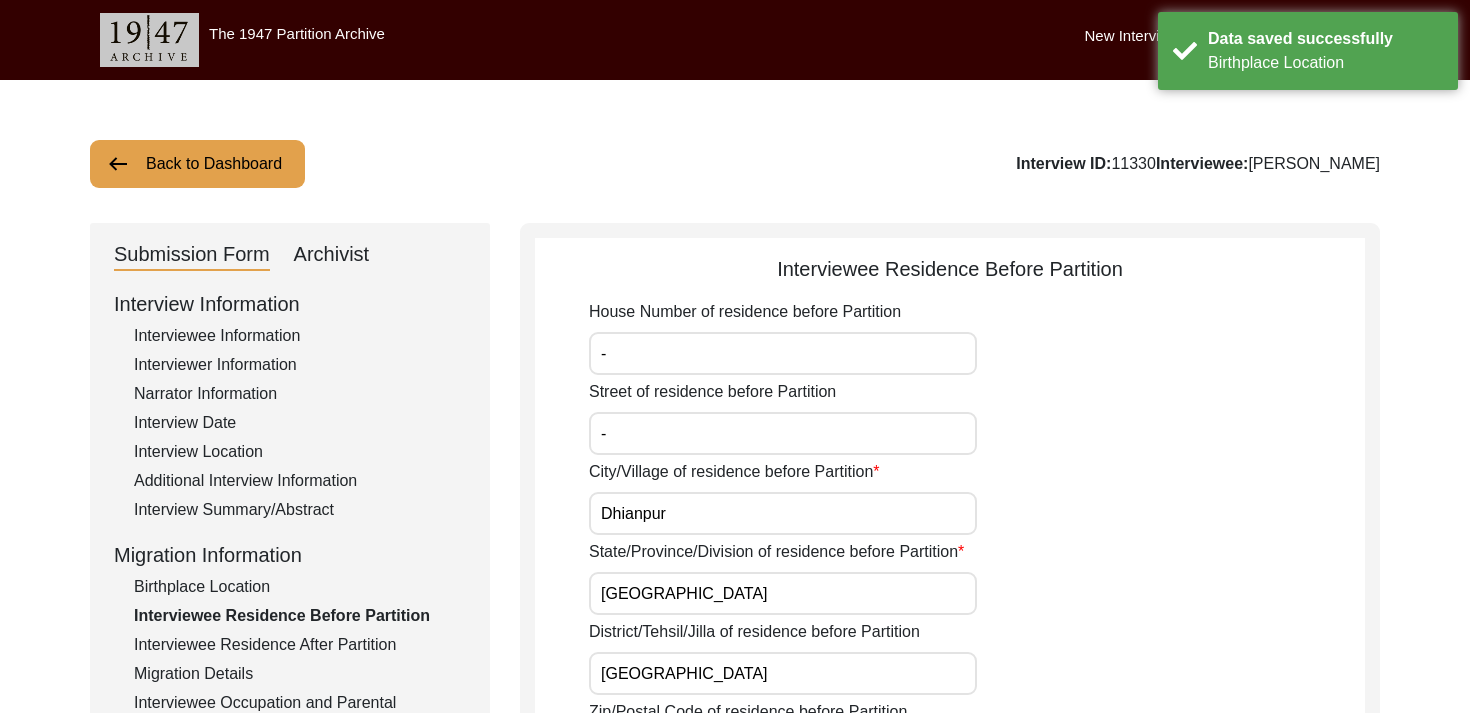 click on "-" at bounding box center (783, 353) 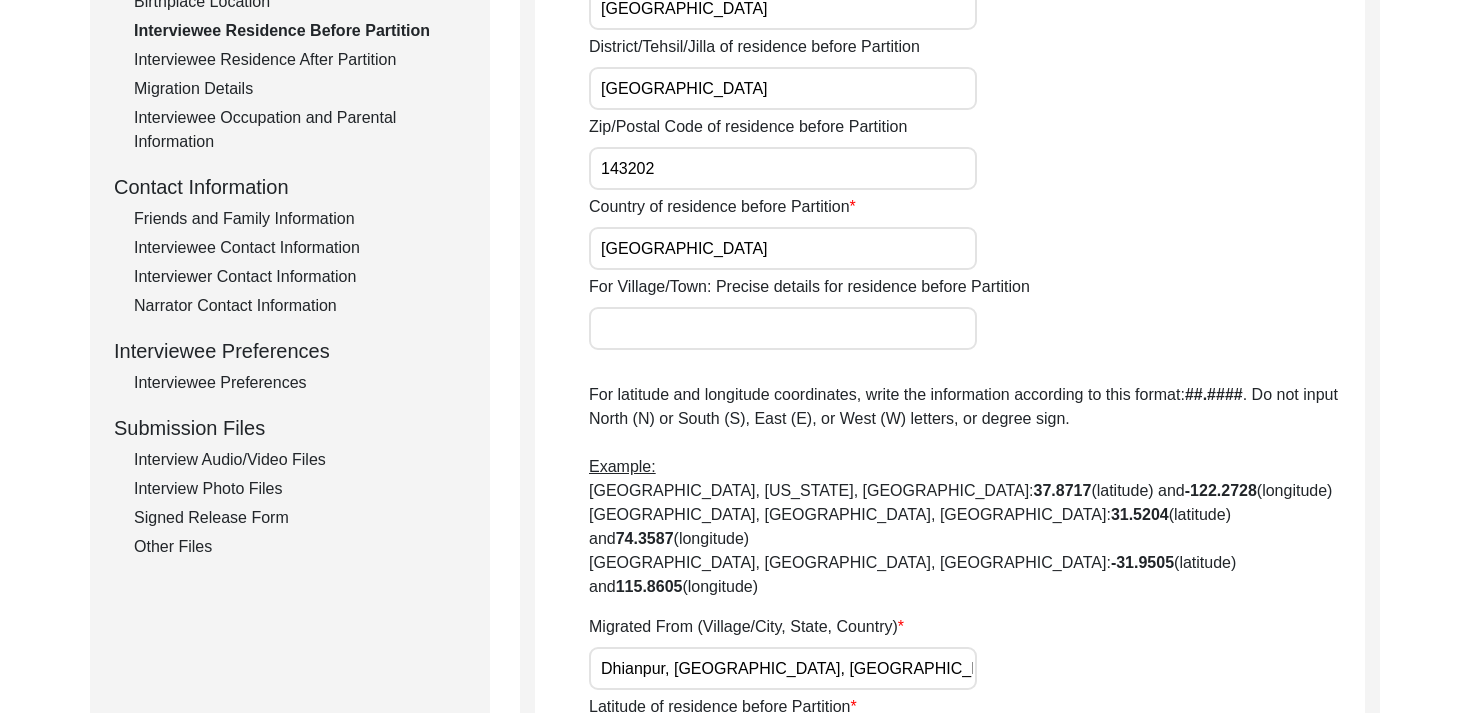 scroll, scrollTop: 609, scrollLeft: 0, axis: vertical 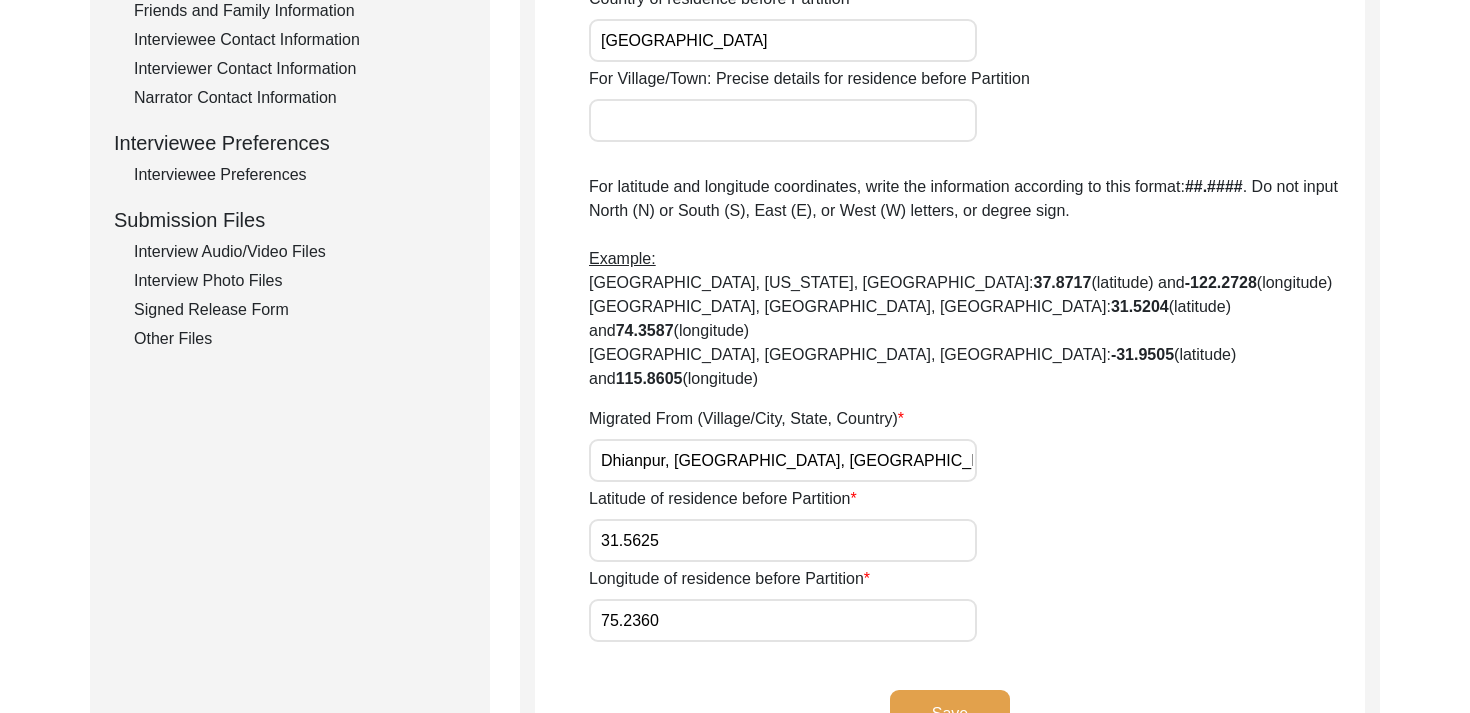 click on "Save" 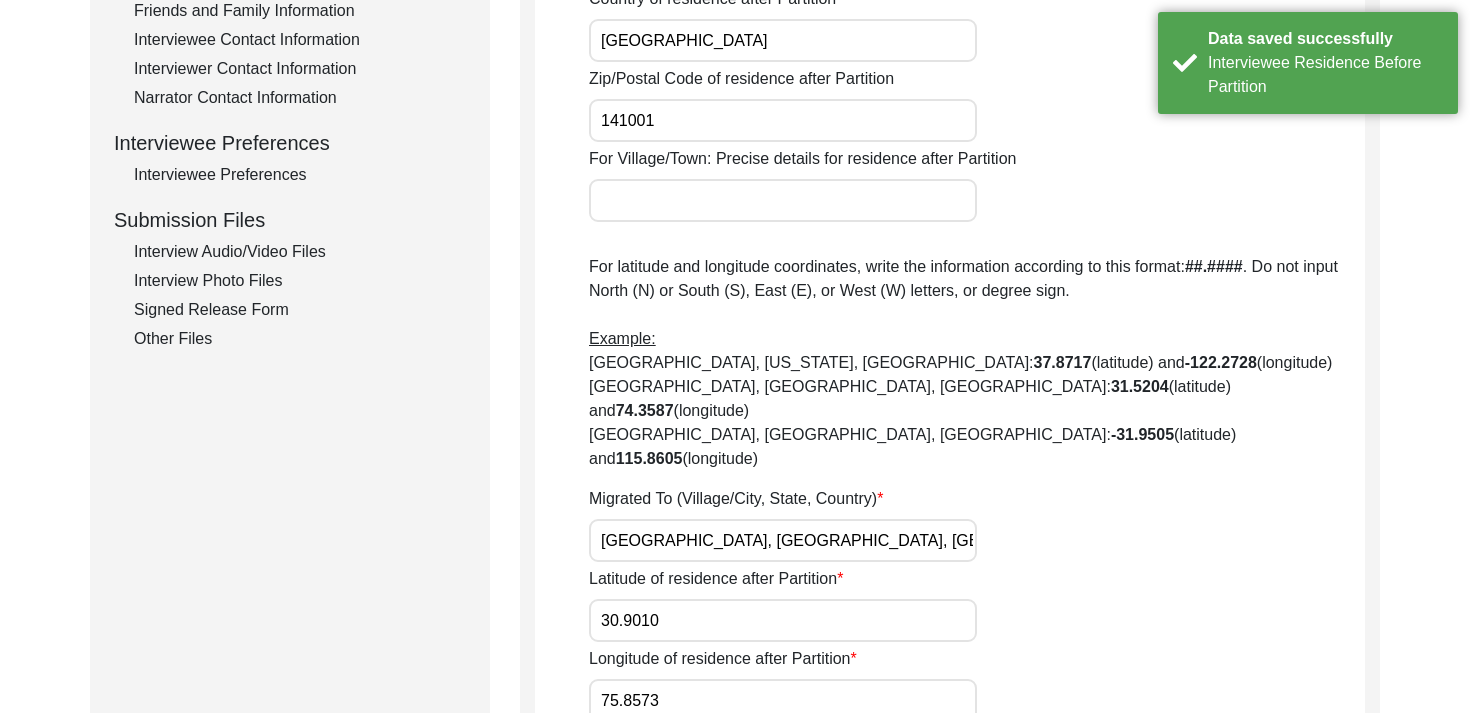 scroll, scrollTop: 0, scrollLeft: 0, axis: both 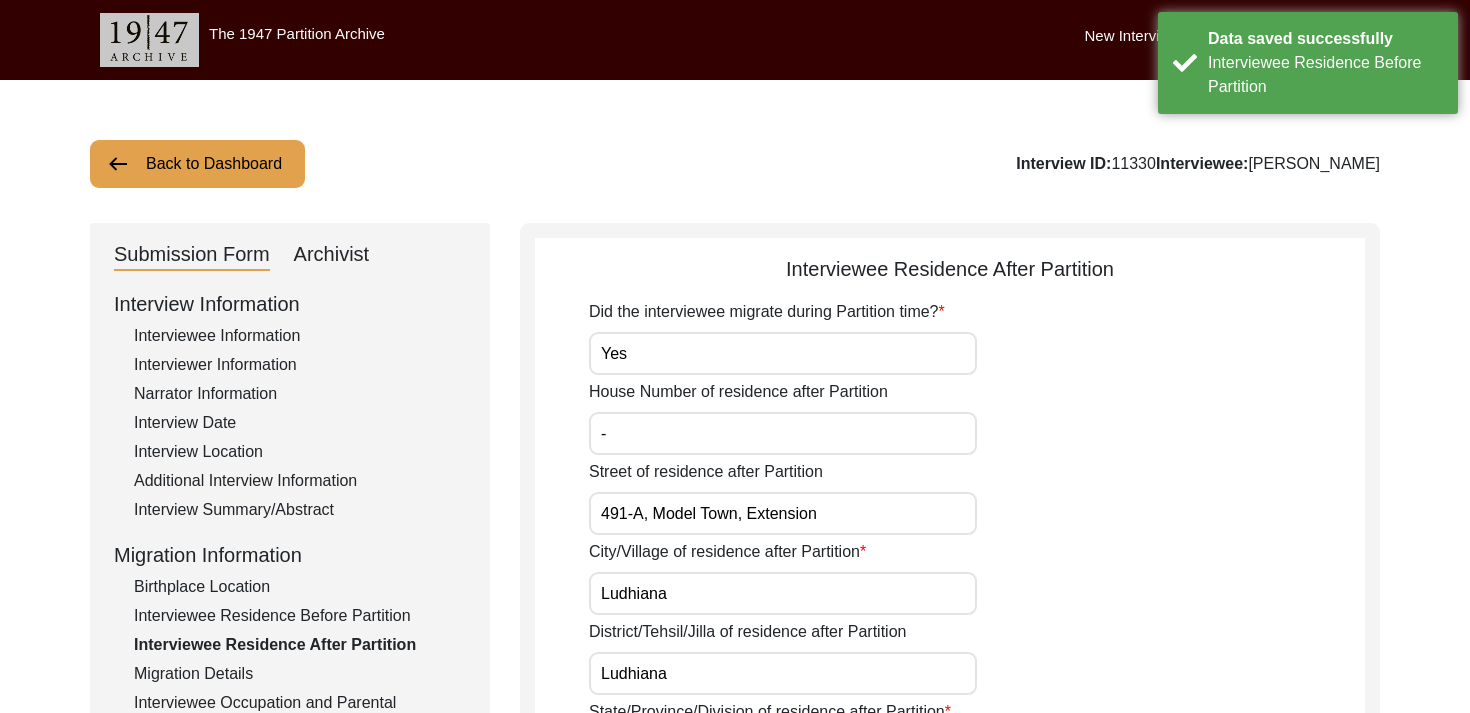 click on "Yes" at bounding box center [783, 353] 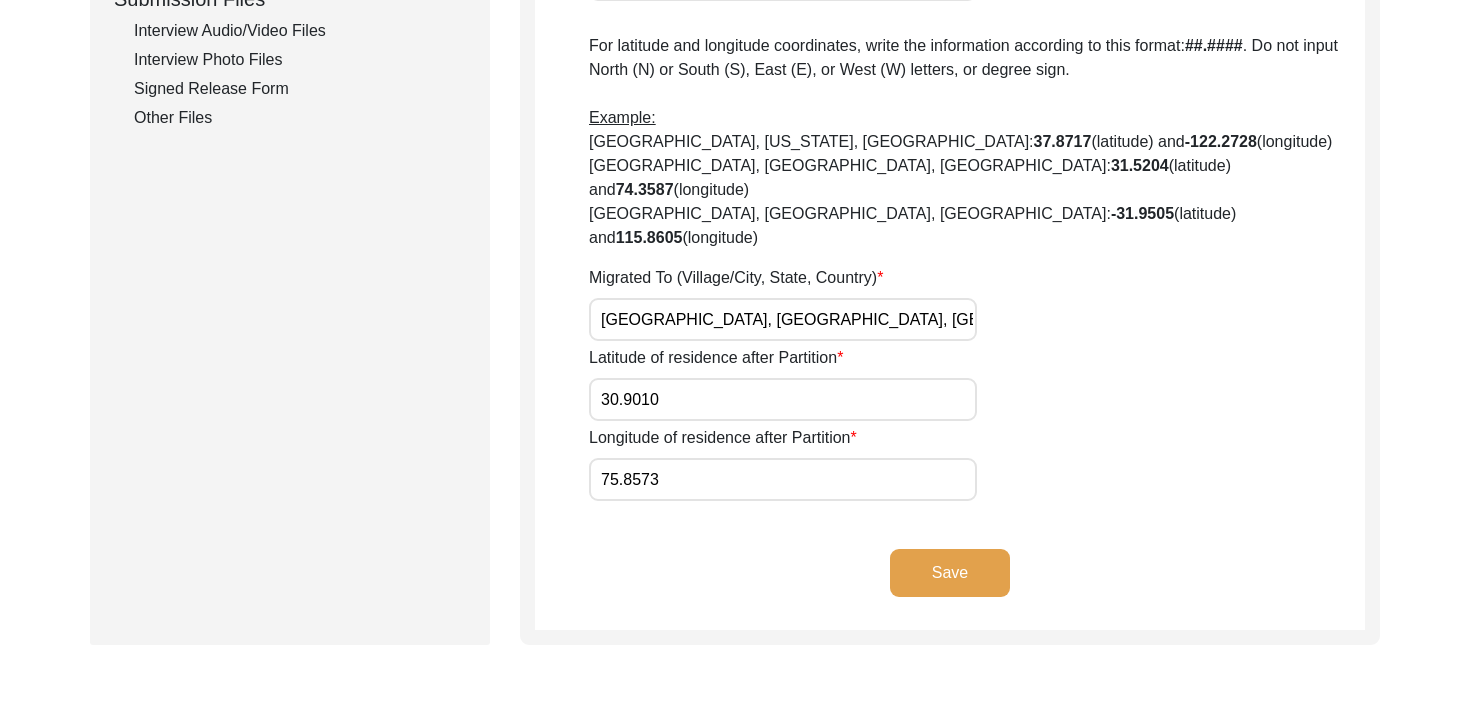 click on "Save" 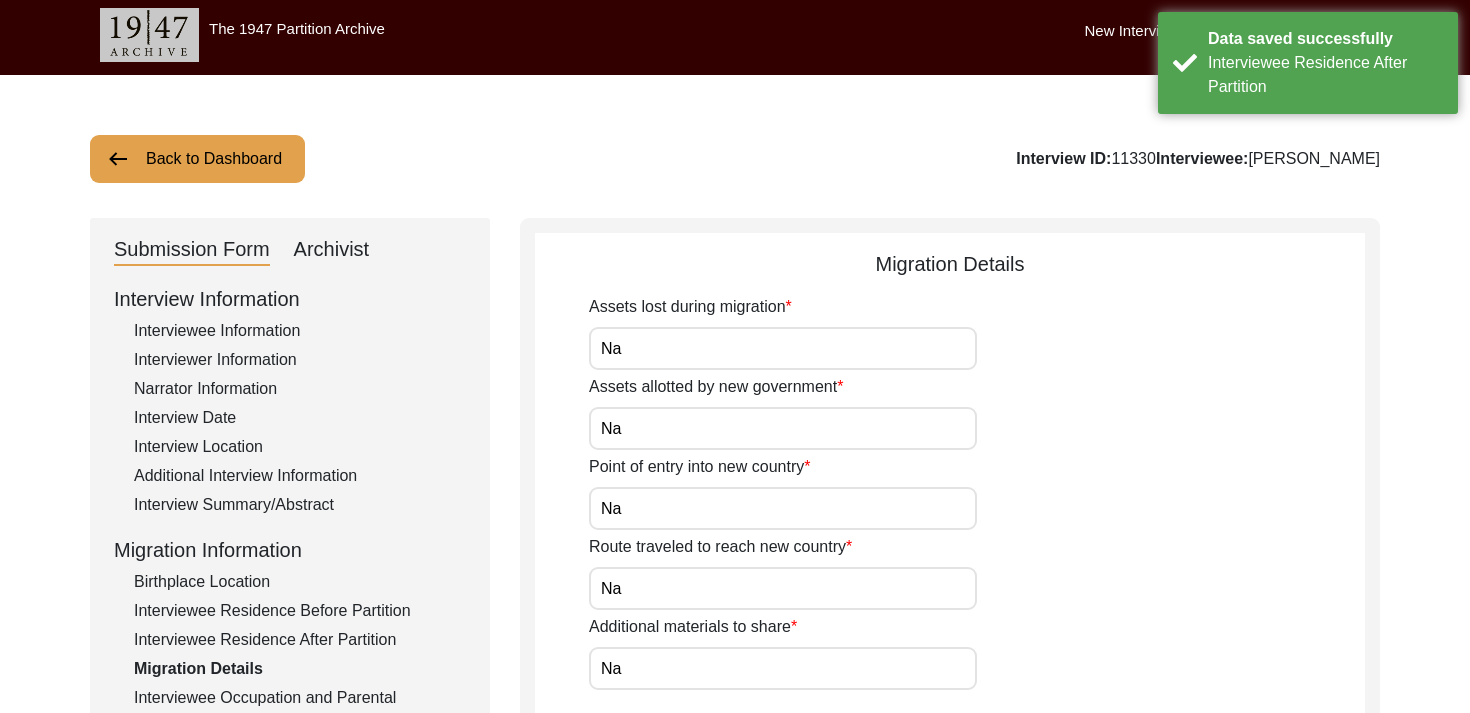 scroll, scrollTop: 0, scrollLeft: 0, axis: both 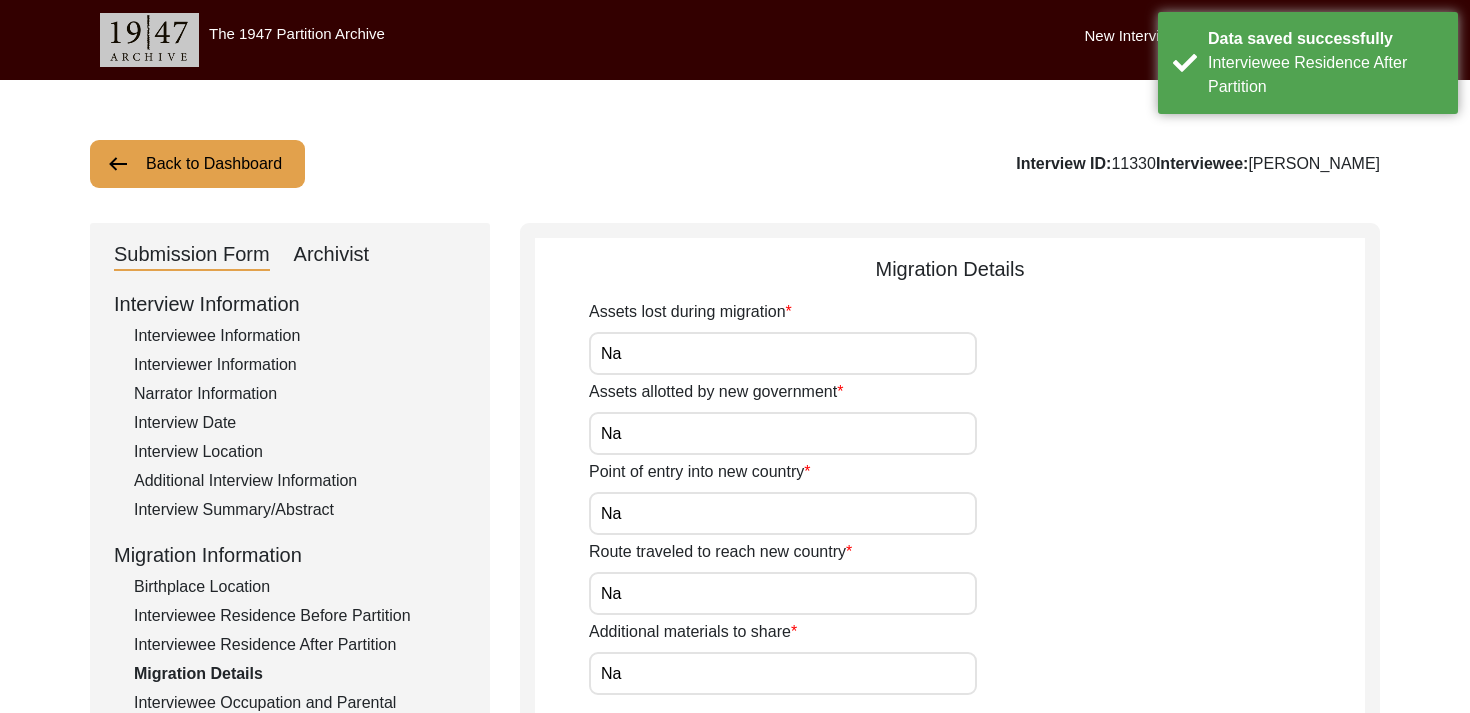 click on "Na" at bounding box center (783, 353) 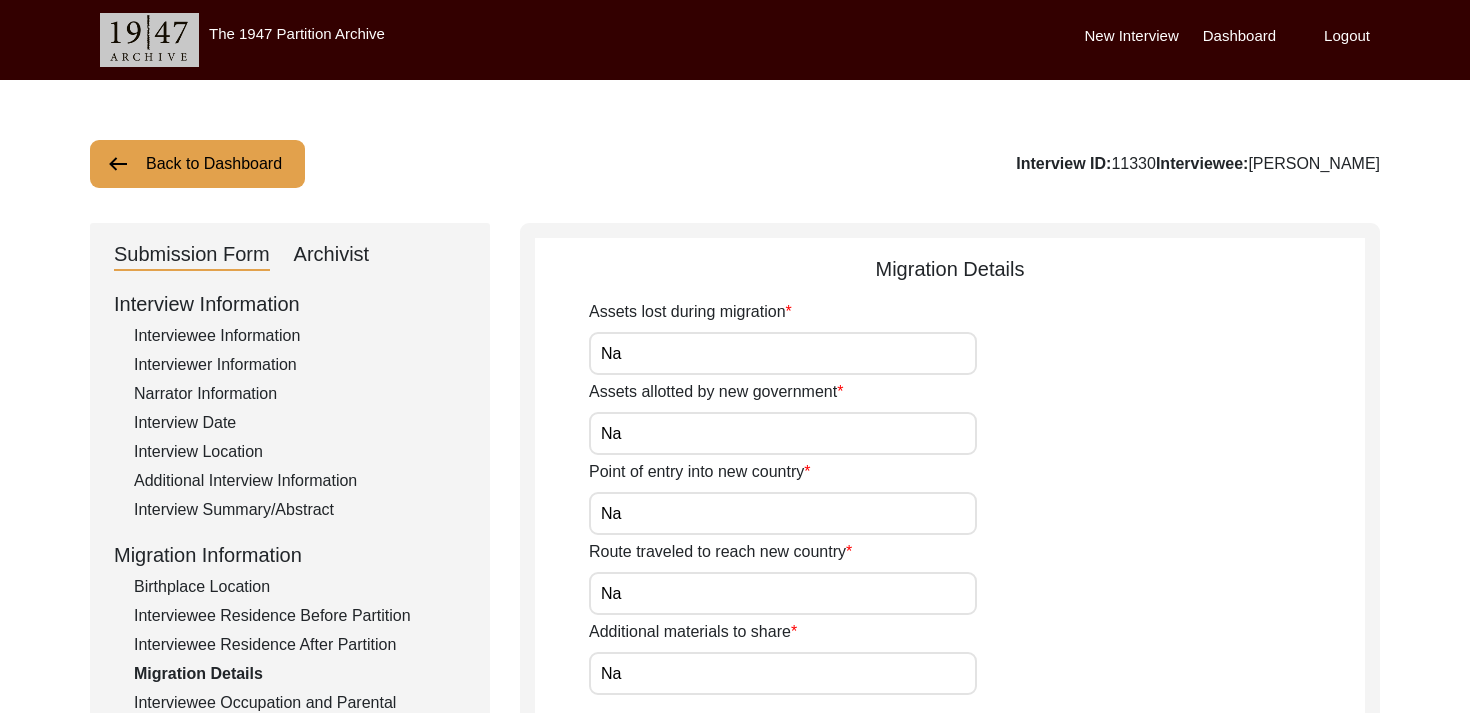 click on "Na" at bounding box center [783, 353] 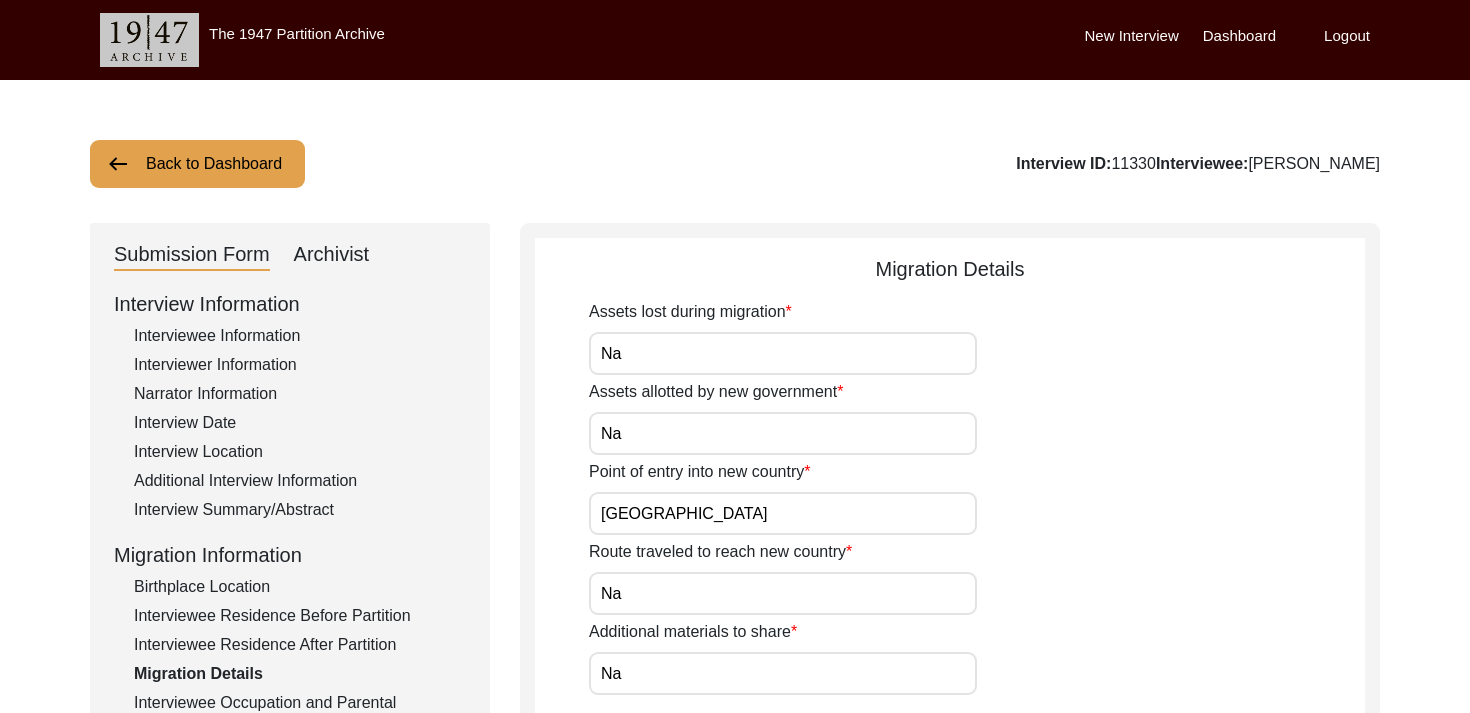 click on "[GEOGRAPHIC_DATA]" at bounding box center [783, 513] 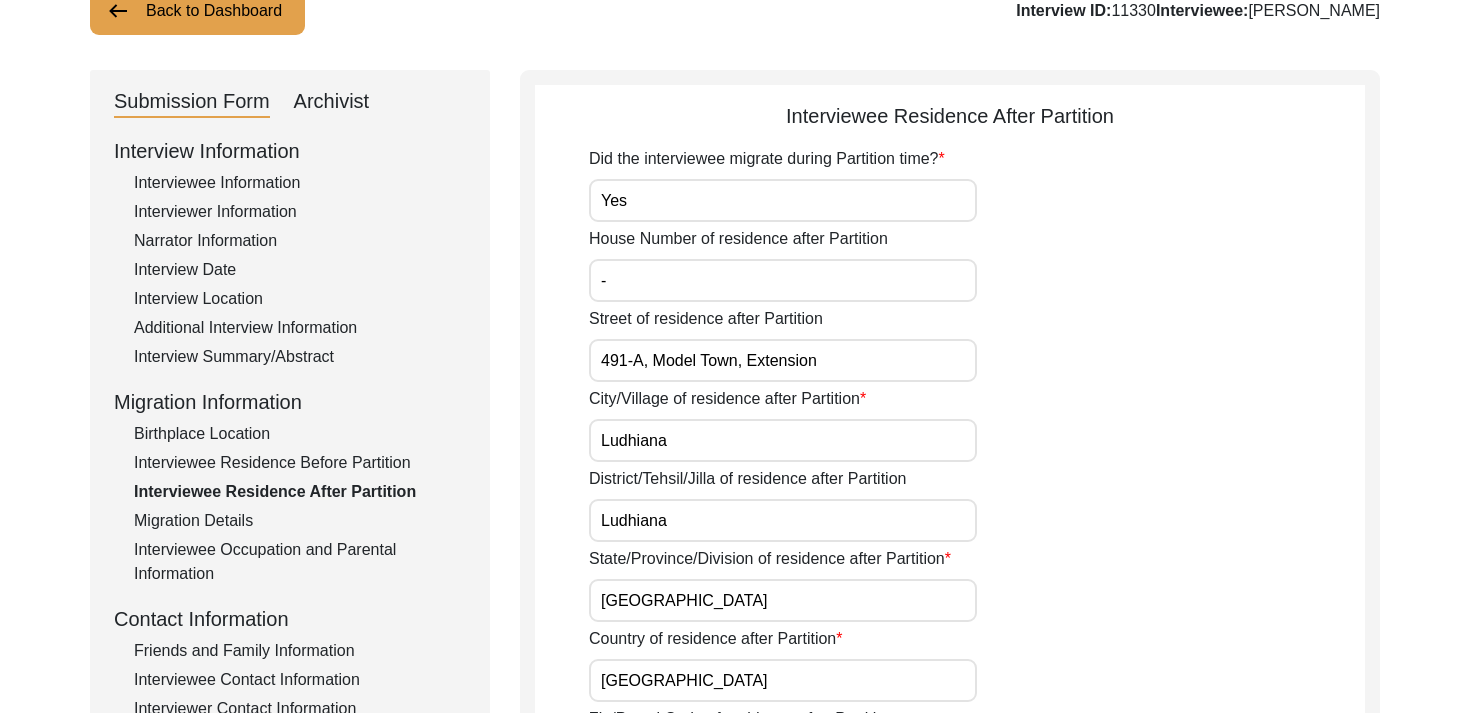 scroll, scrollTop: 176, scrollLeft: 0, axis: vertical 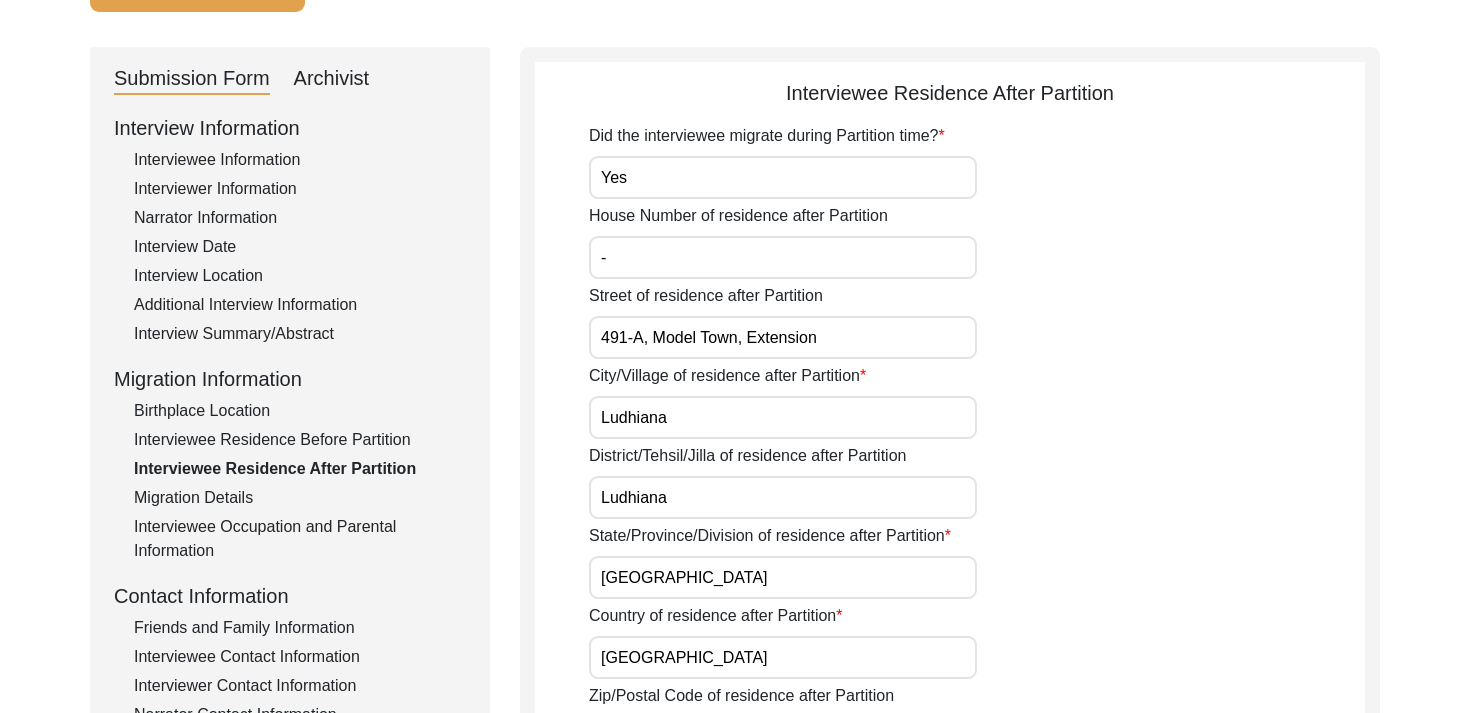 click on "Interviewee Residence Before Partition" 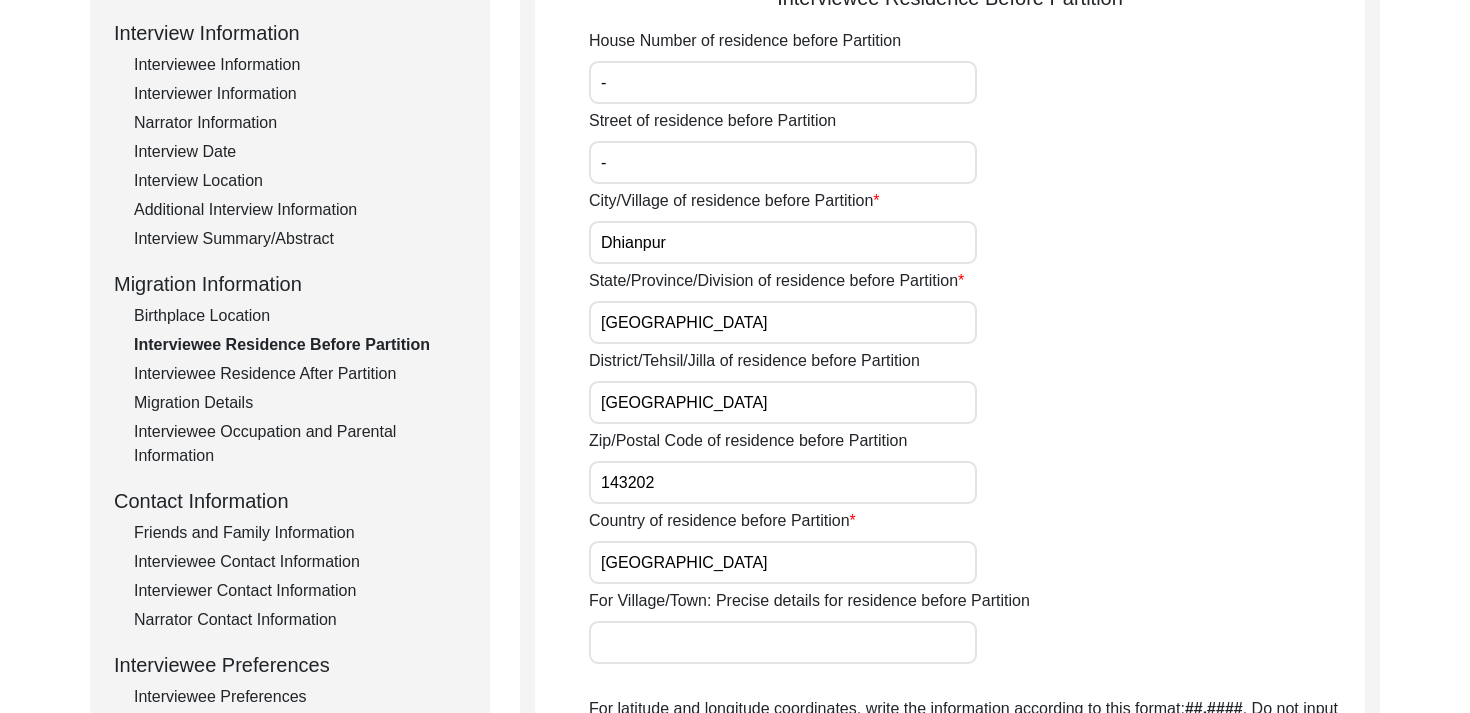 scroll, scrollTop: 258, scrollLeft: 0, axis: vertical 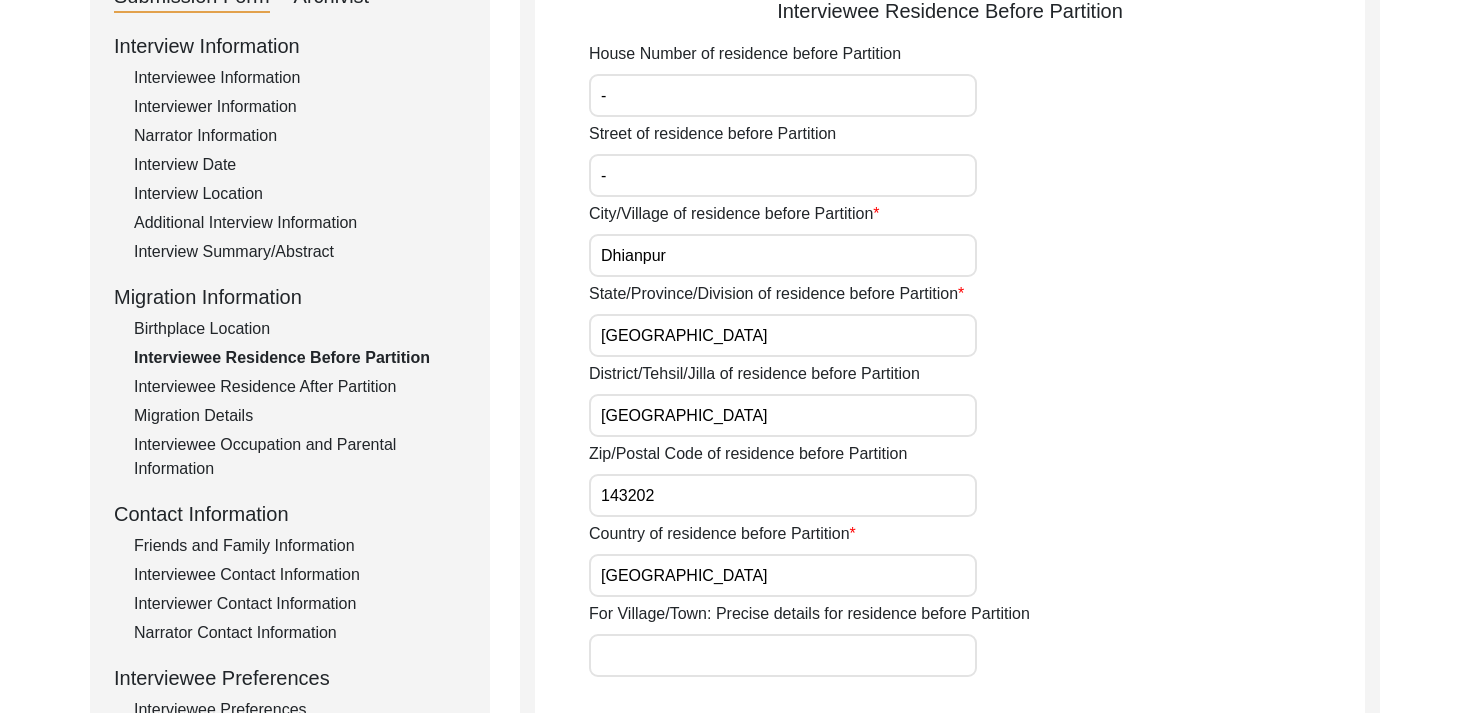 click on "Interviewee Residence After Partition" 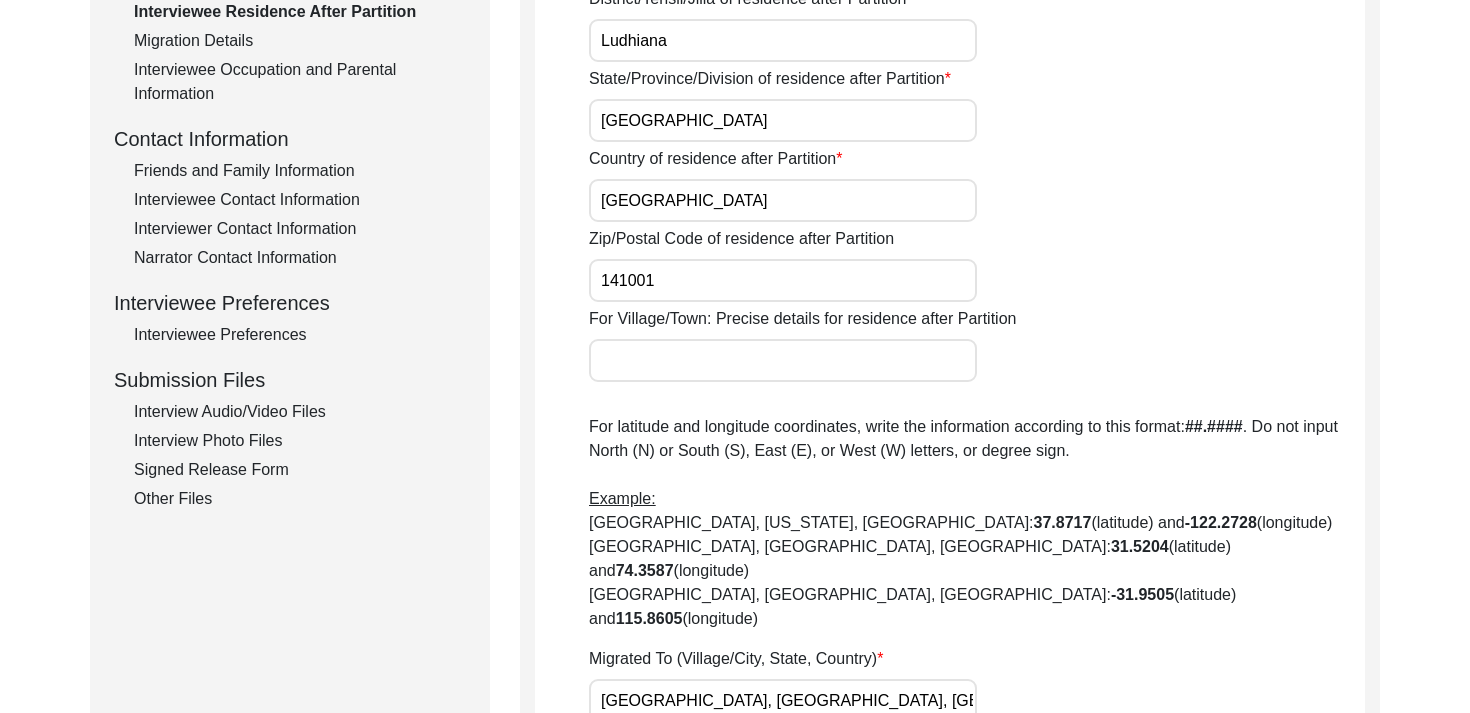 scroll, scrollTop: 616, scrollLeft: 0, axis: vertical 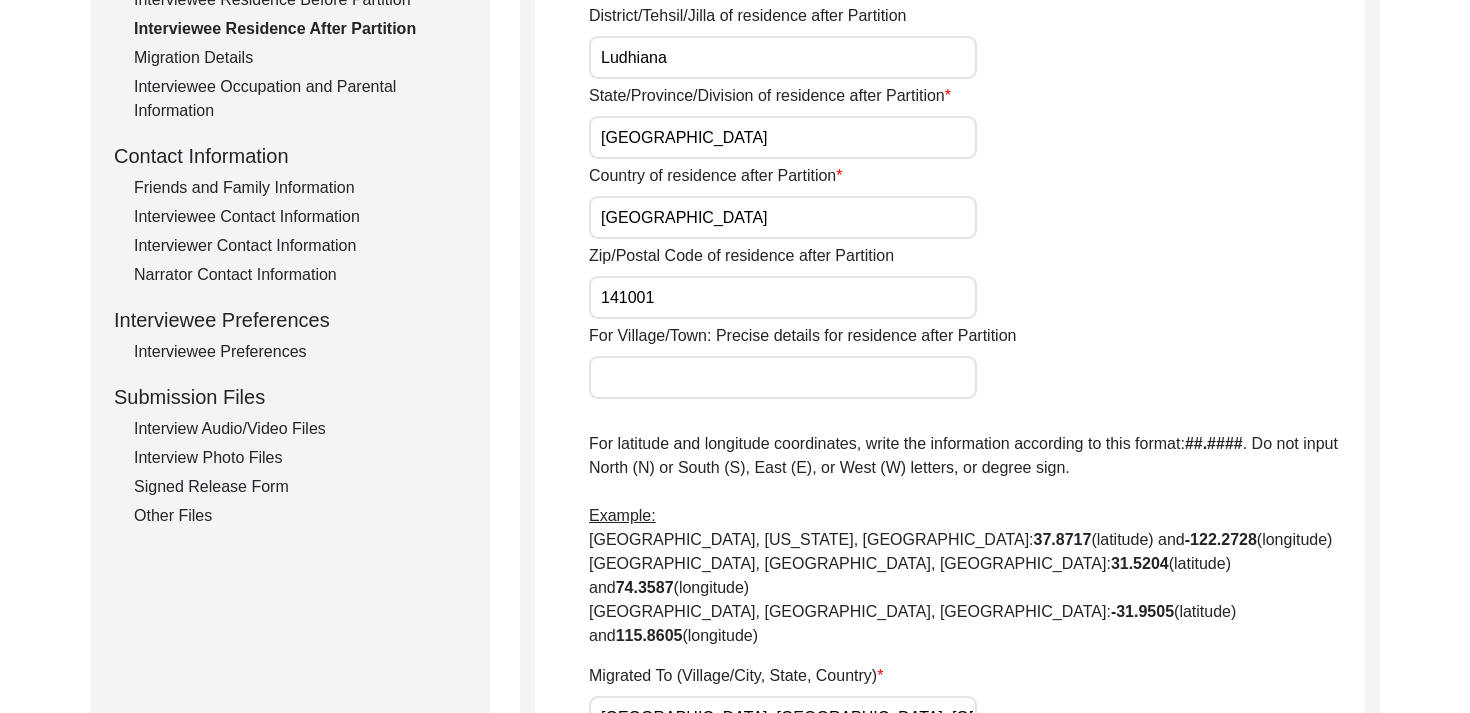 click on "Migration Details" 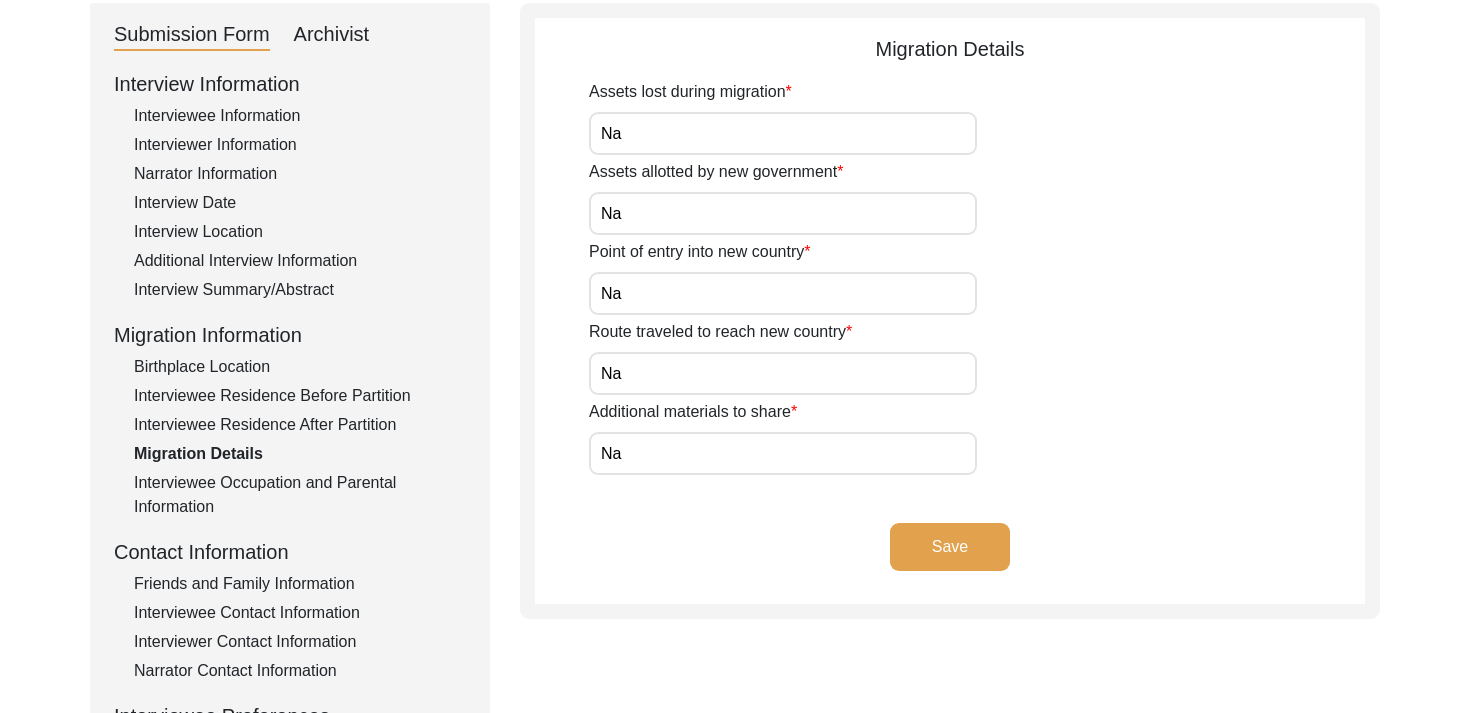 scroll, scrollTop: 159, scrollLeft: 0, axis: vertical 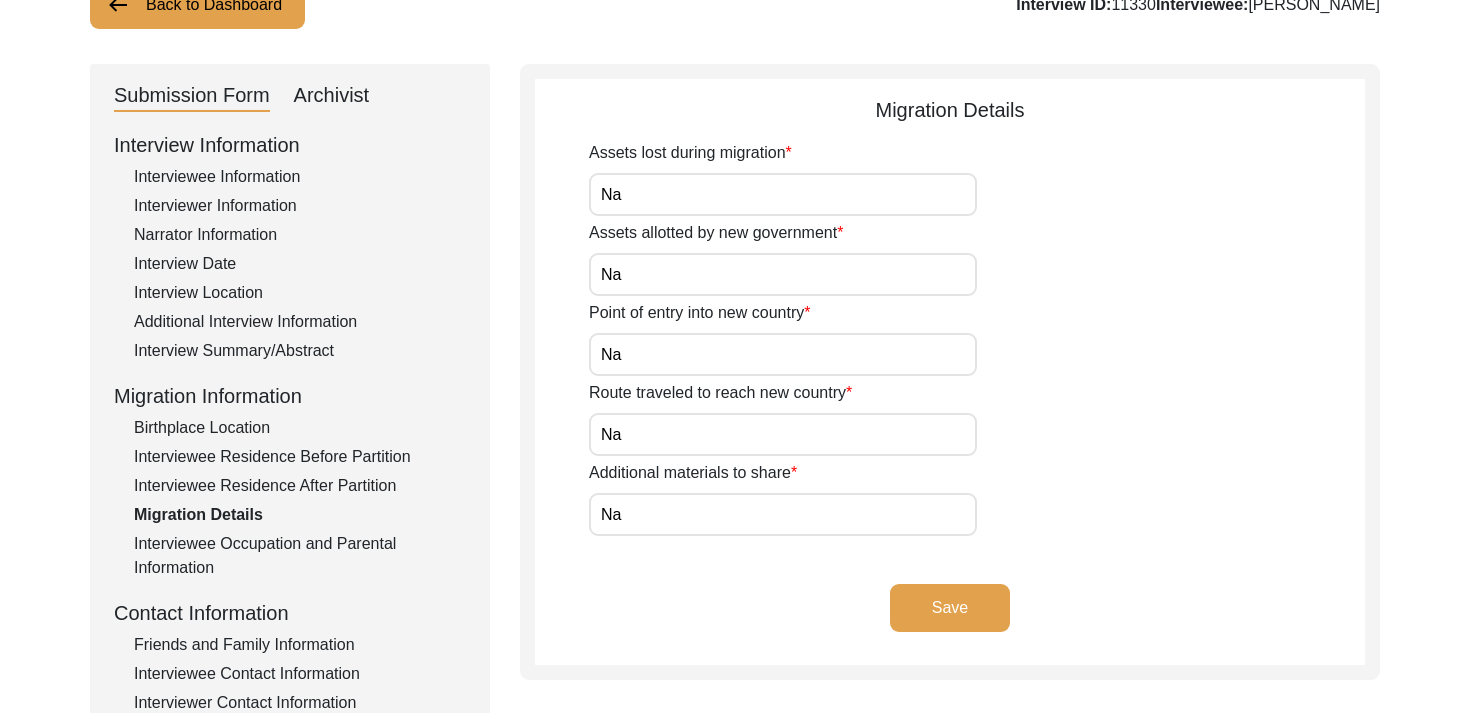 click on "Na" at bounding box center (783, 194) 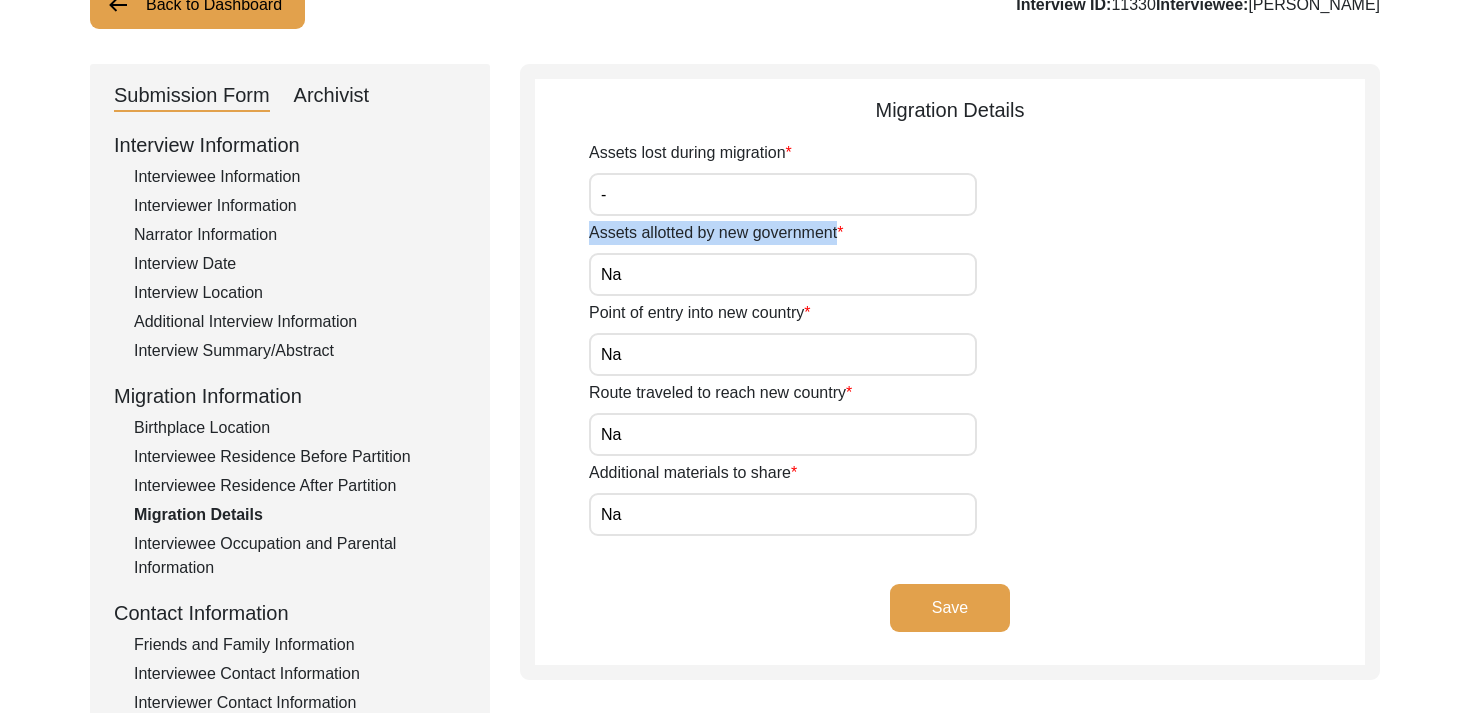 click on "Assets allotted by new government Na" 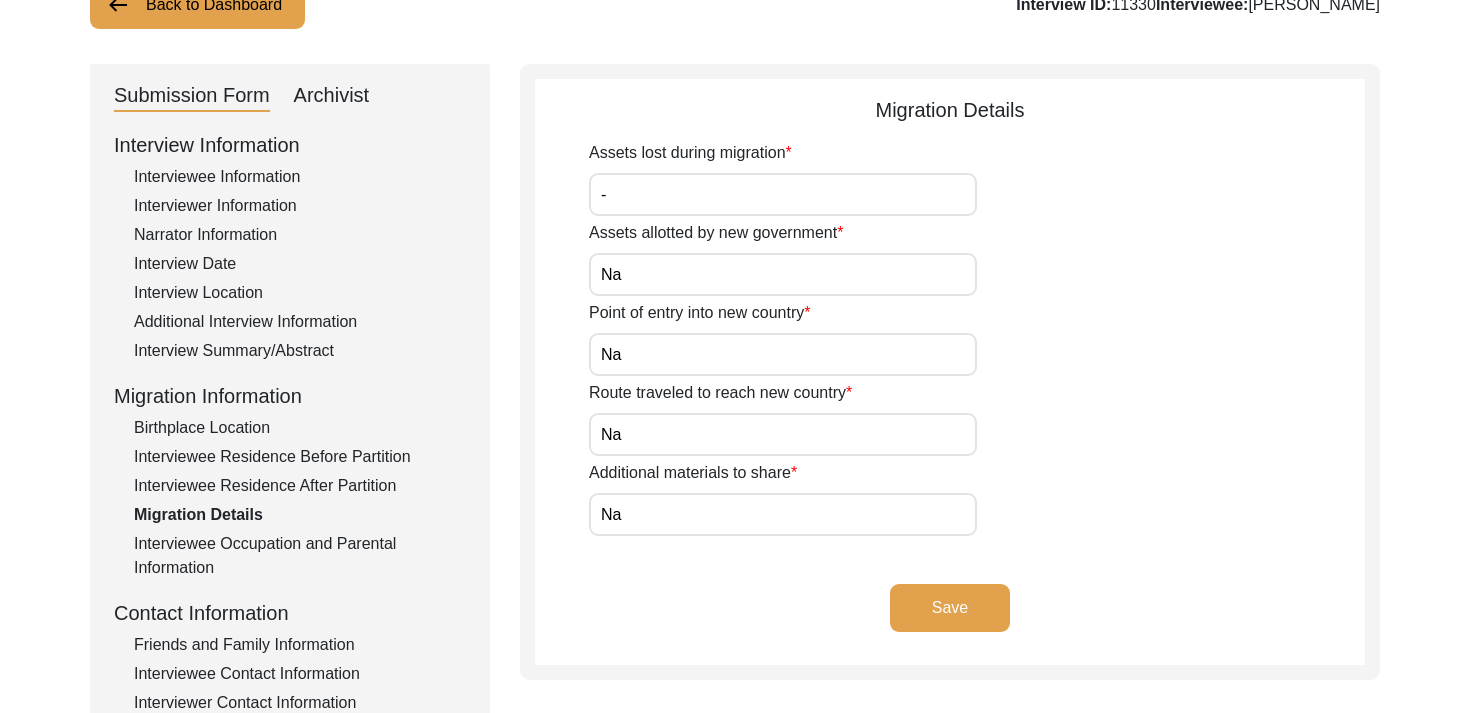 click on "Na" at bounding box center (783, 274) 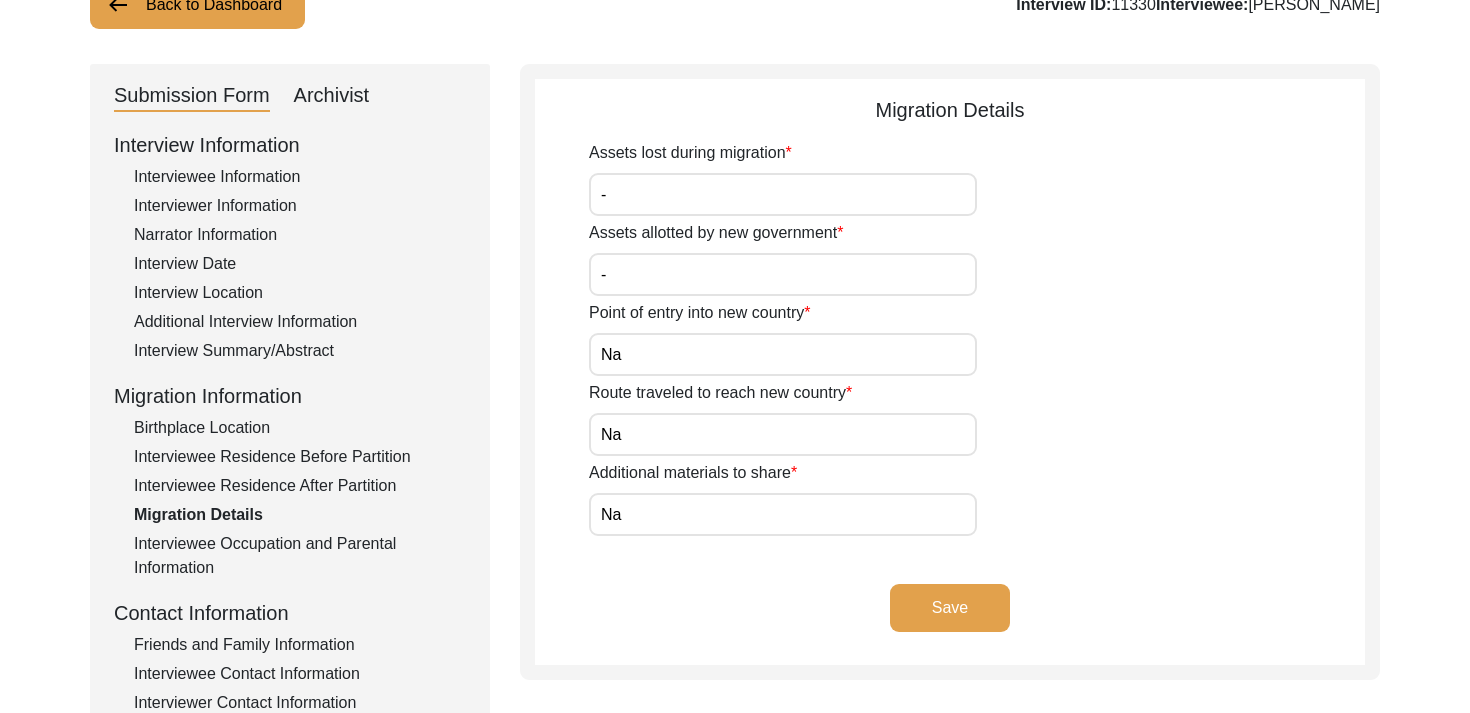 click on "Na" at bounding box center [783, 354] 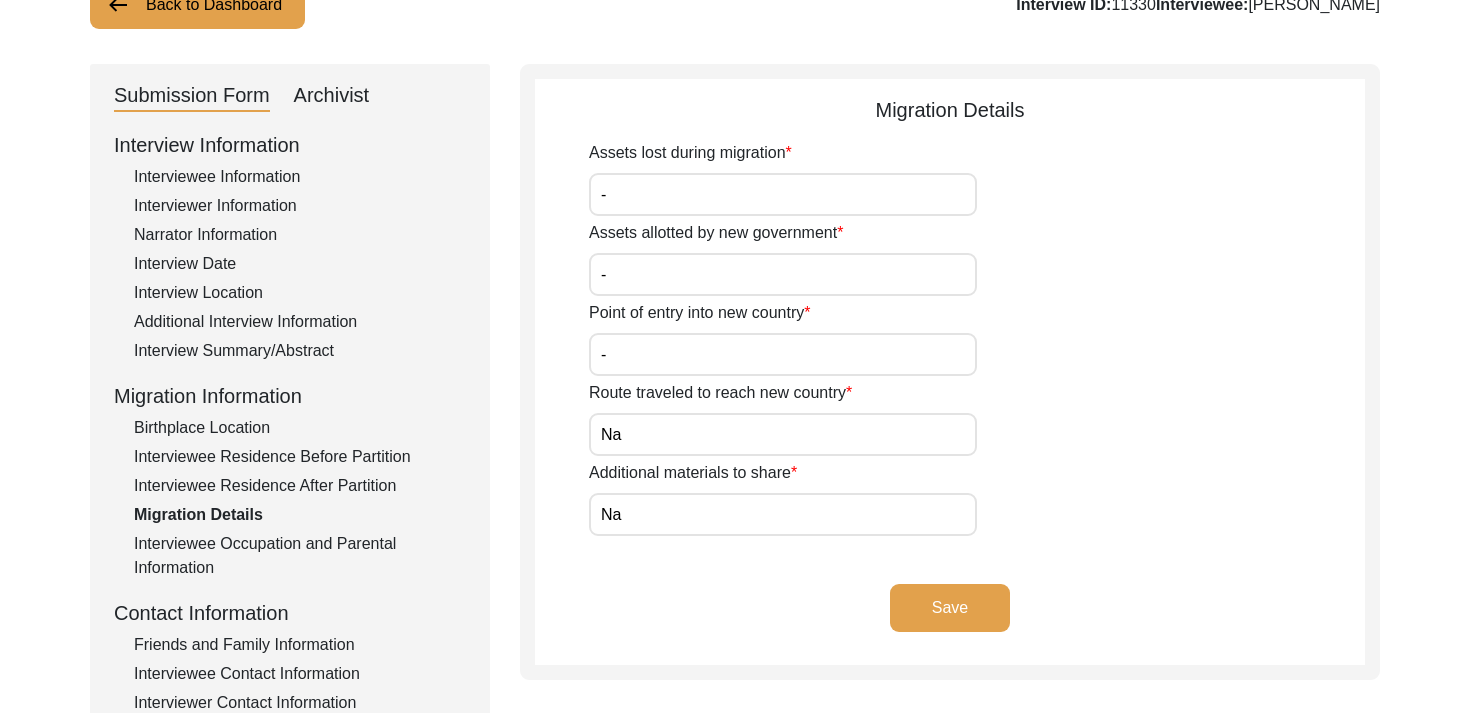 click on "Na" at bounding box center [783, 434] 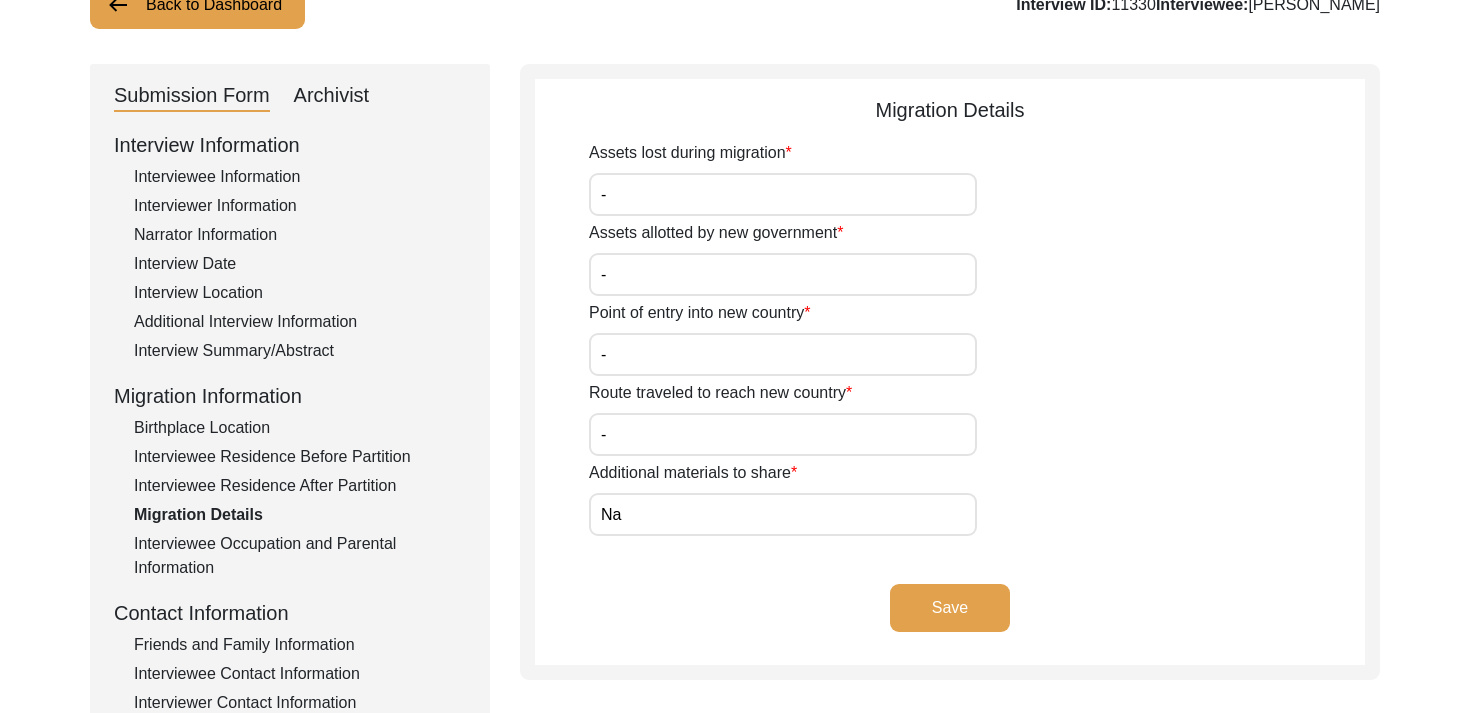 click on "Na" at bounding box center (783, 514) 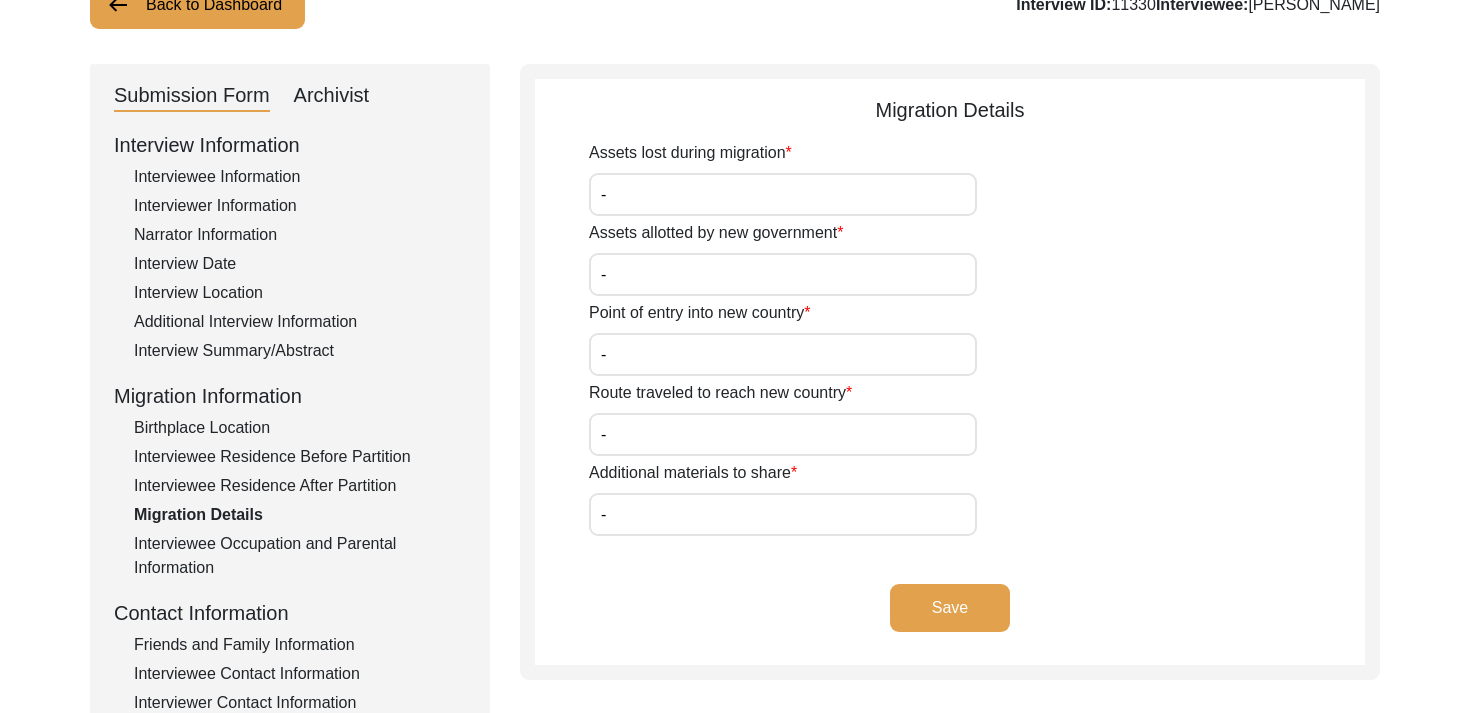 click on "Save" 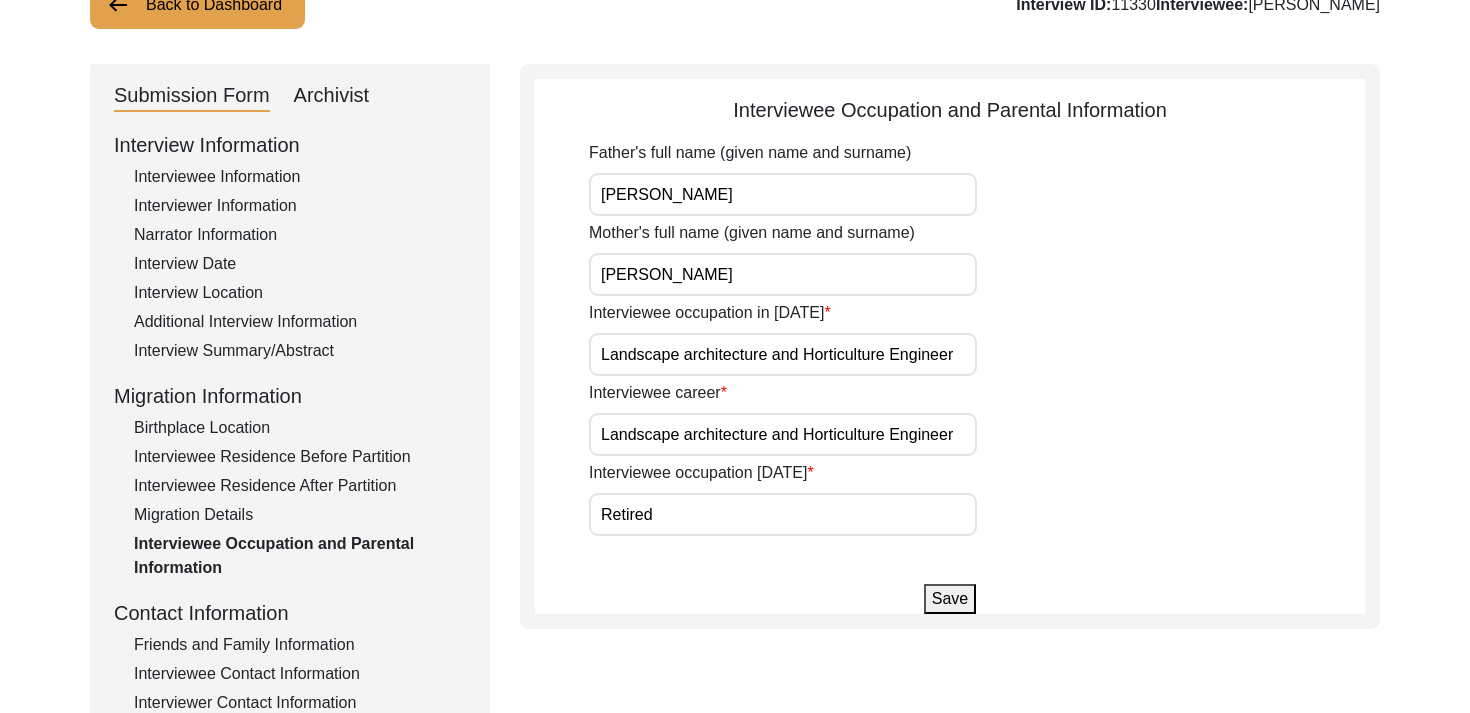 click on "Migration Details" 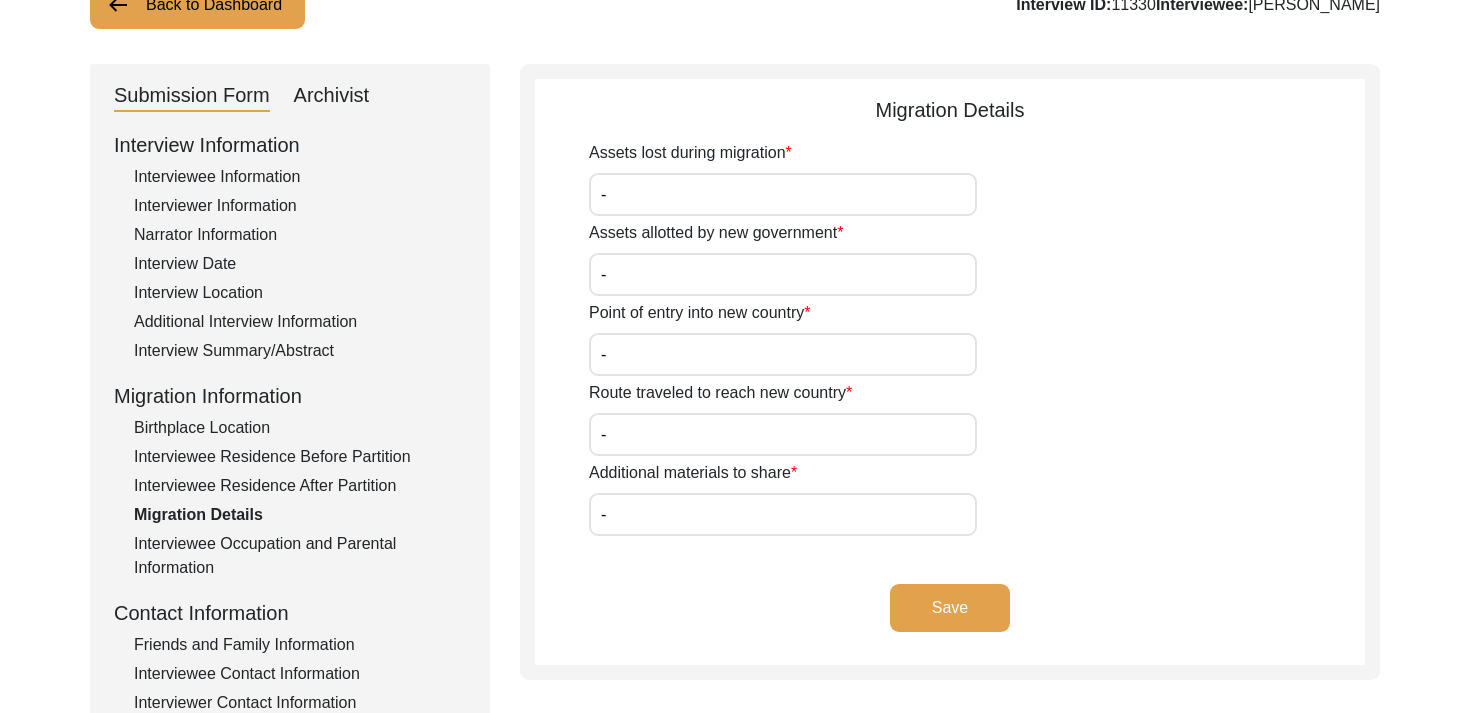 click on "Interviewee Occupation and Parental Information" 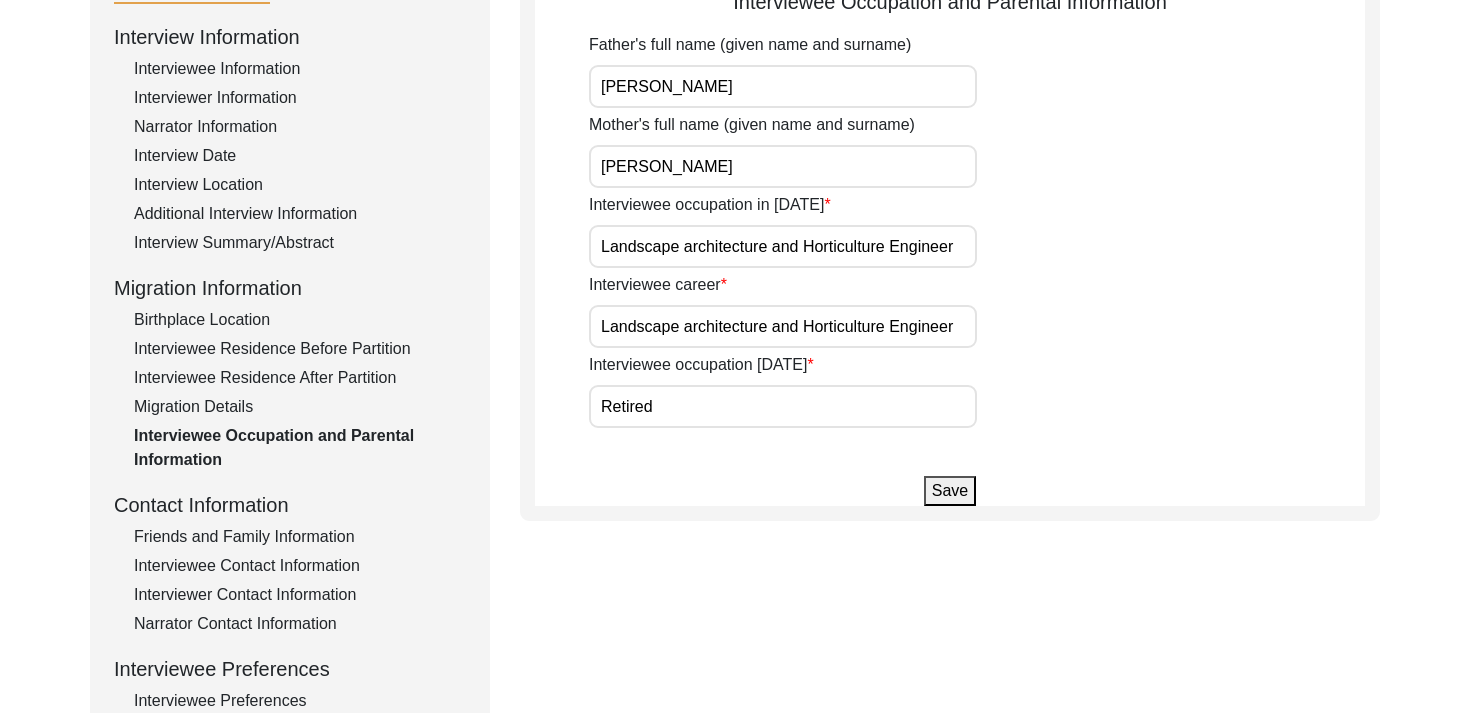 scroll, scrollTop: 259, scrollLeft: 0, axis: vertical 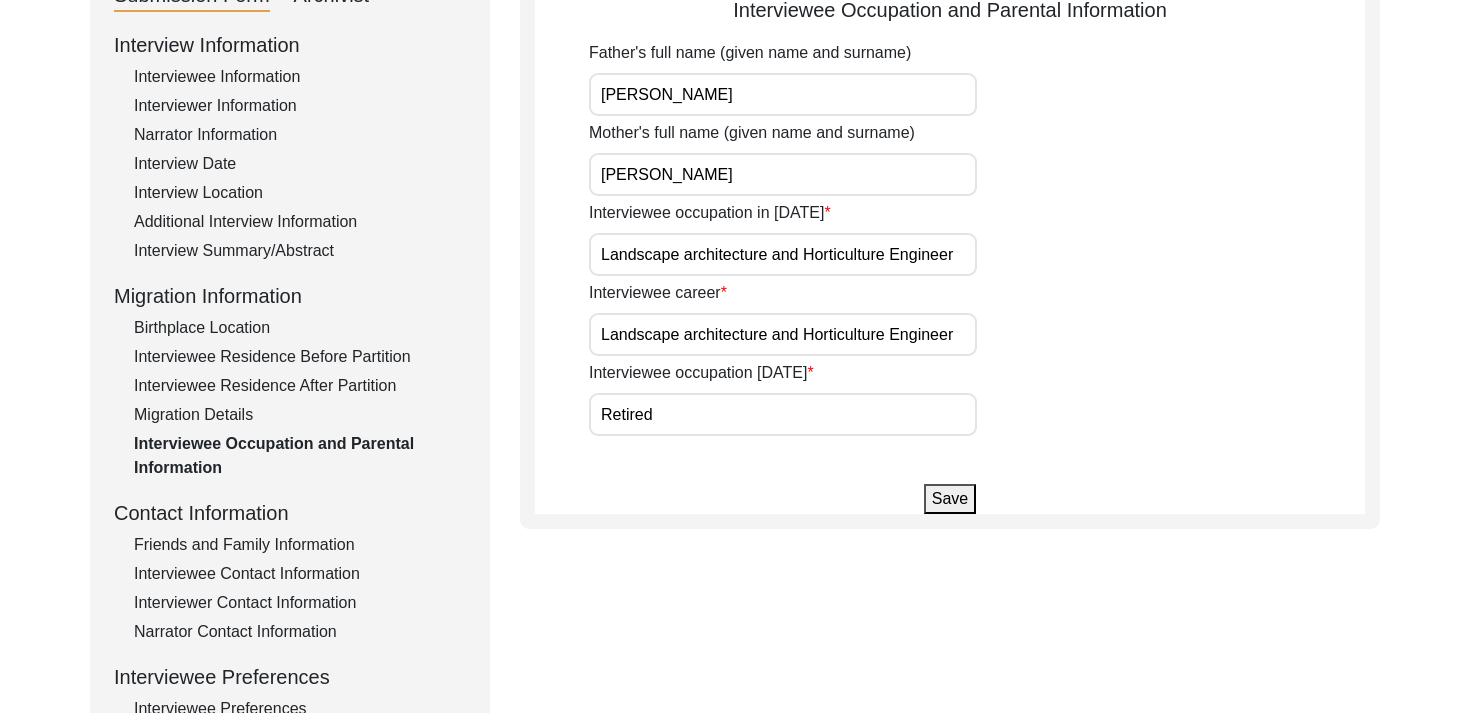 click on "[PERSON_NAME]" at bounding box center [783, 94] 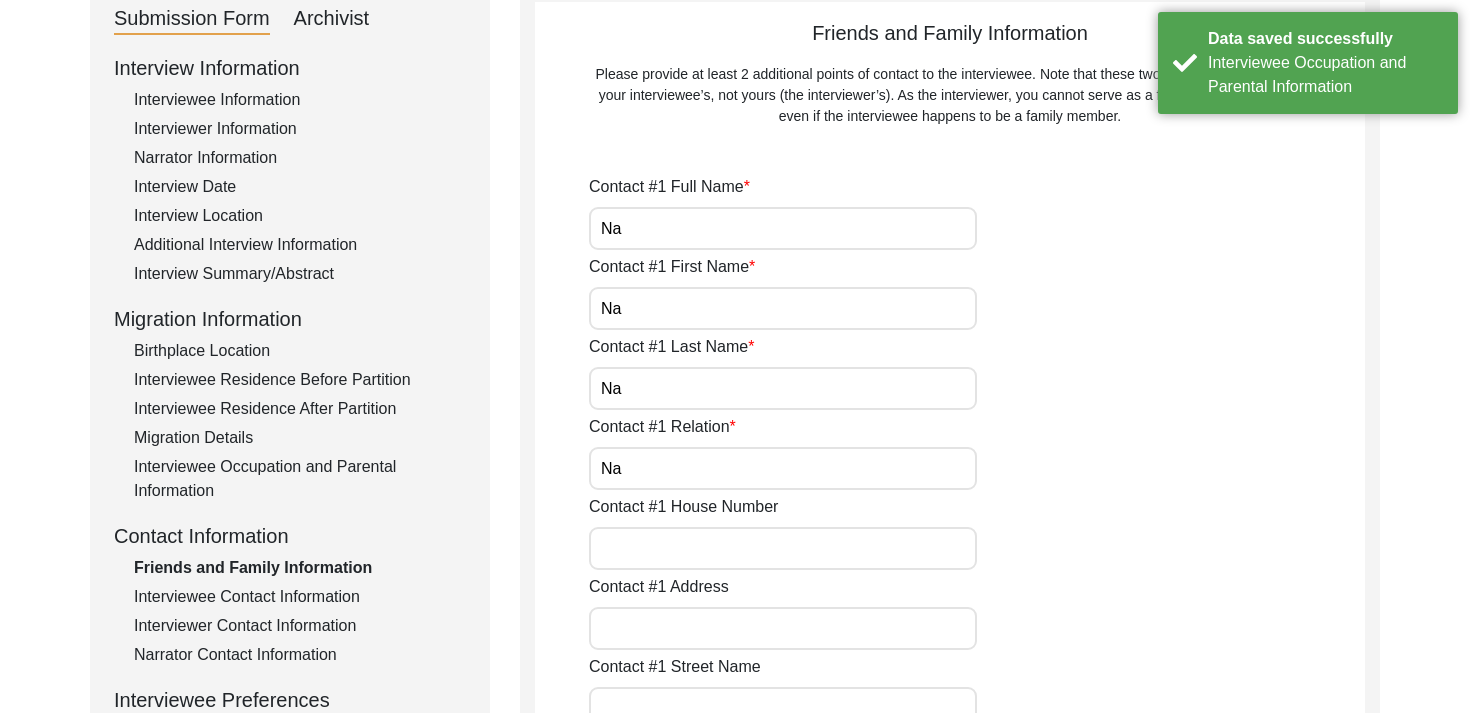 scroll, scrollTop: 22, scrollLeft: 0, axis: vertical 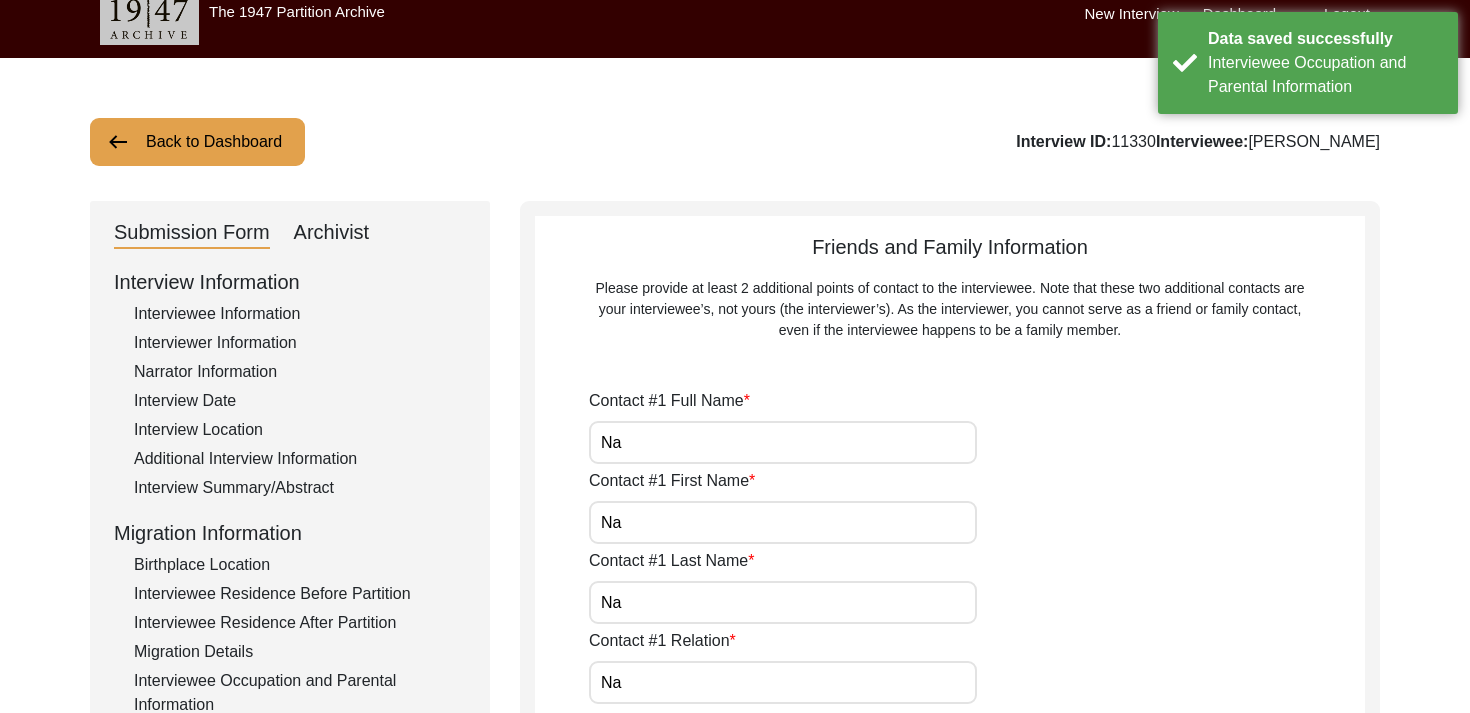 click on "Na" at bounding box center (783, 442) 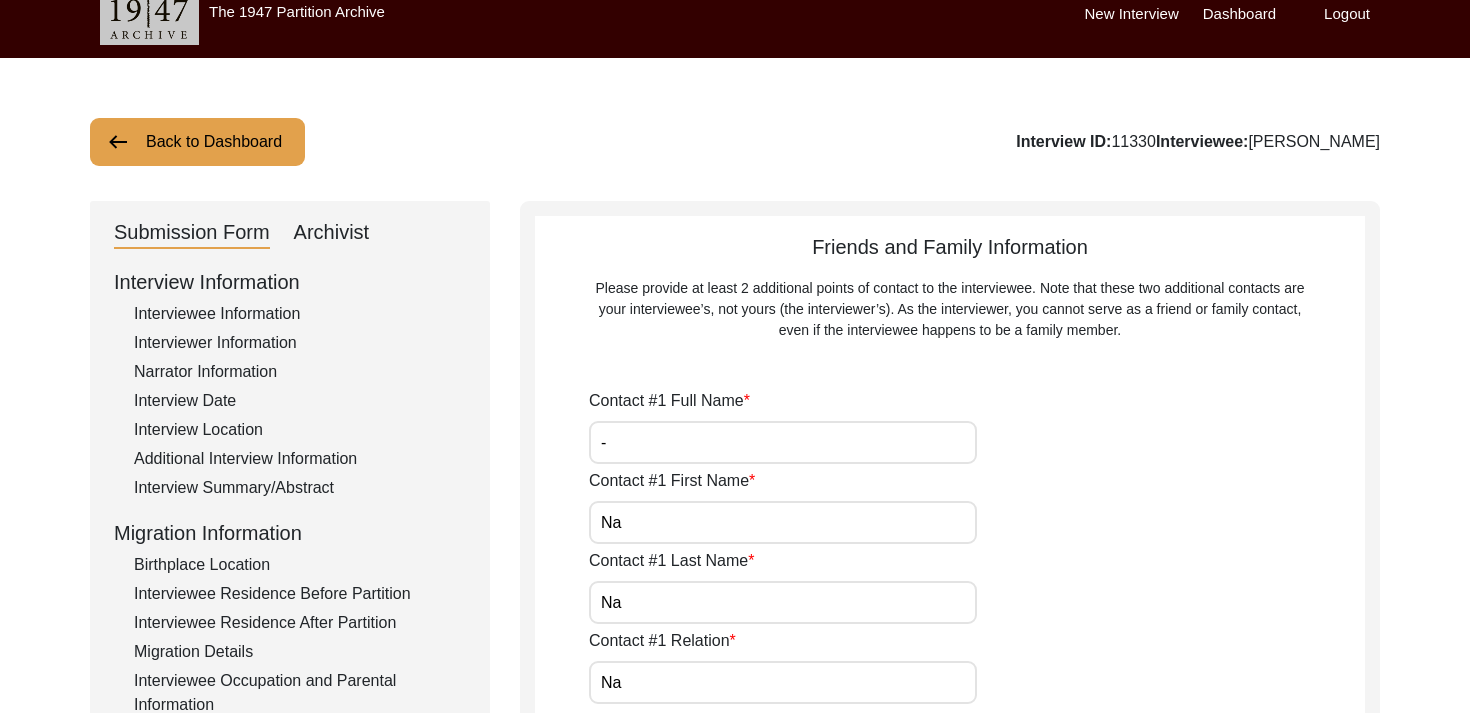 click on "Na" at bounding box center (783, 522) 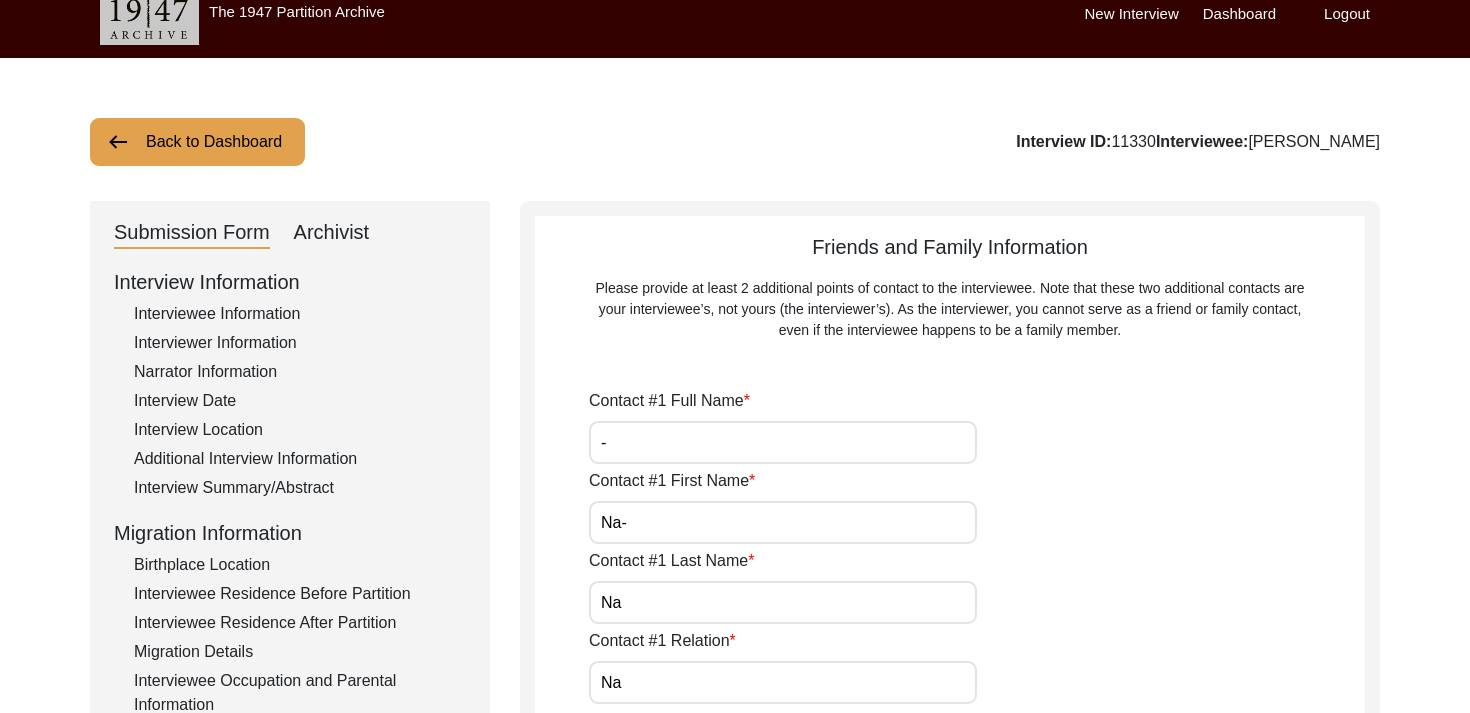 click on "Na-" at bounding box center [783, 522] 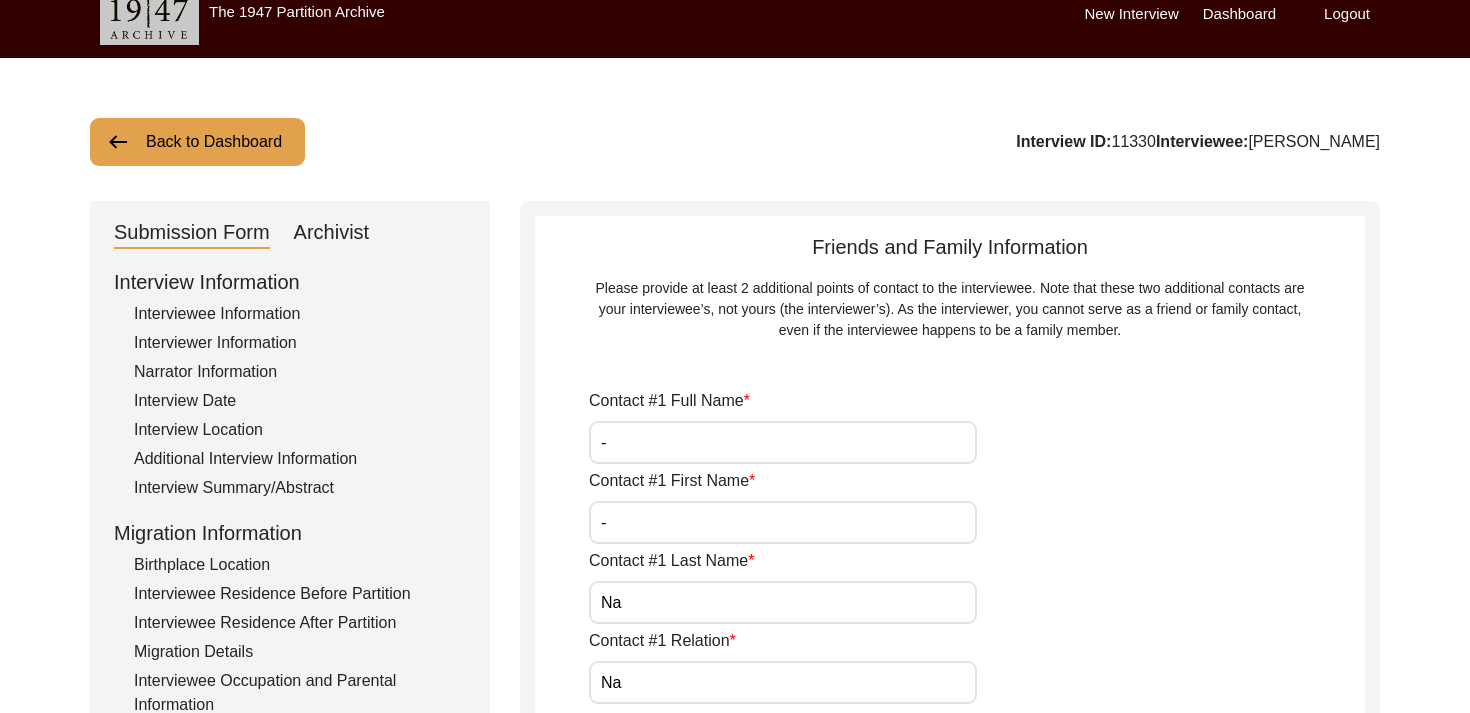 click on "Na" at bounding box center [783, 602] 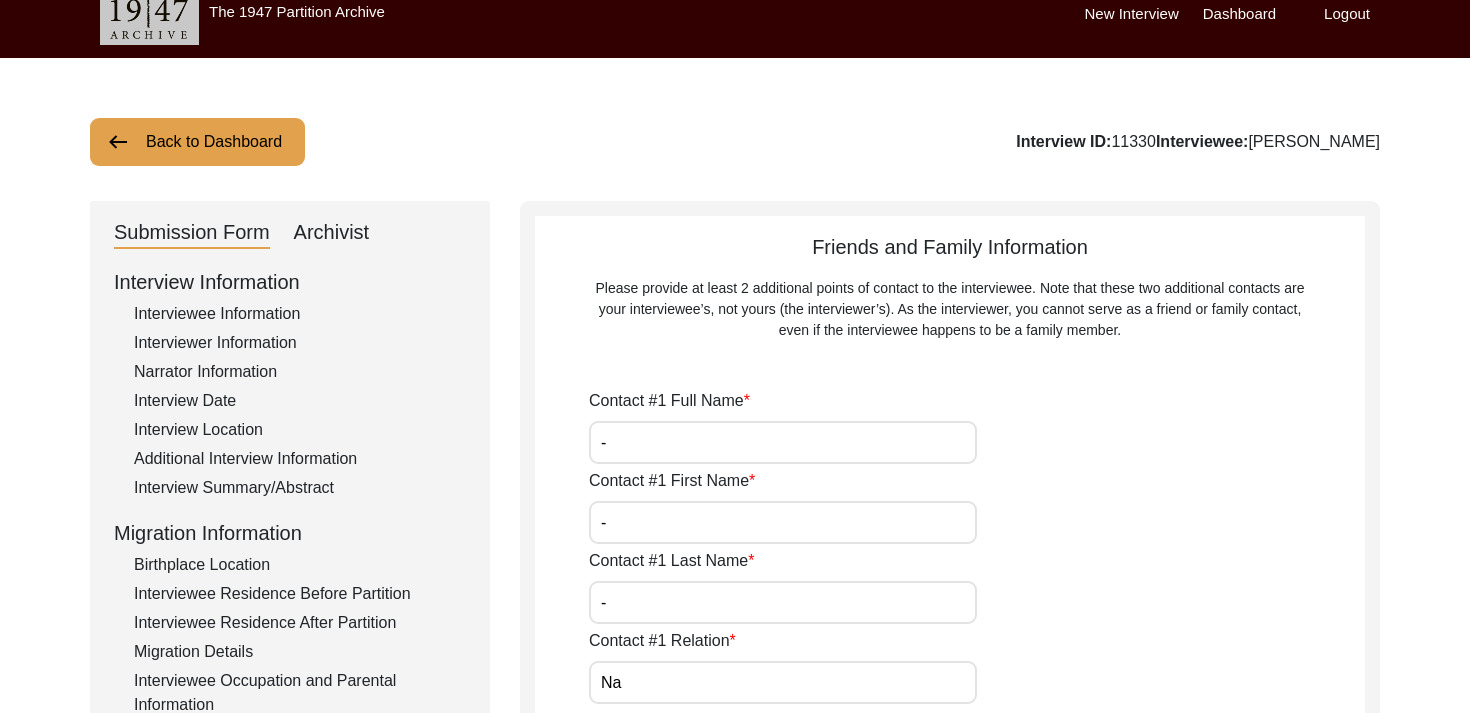 click on "Na" at bounding box center [783, 682] 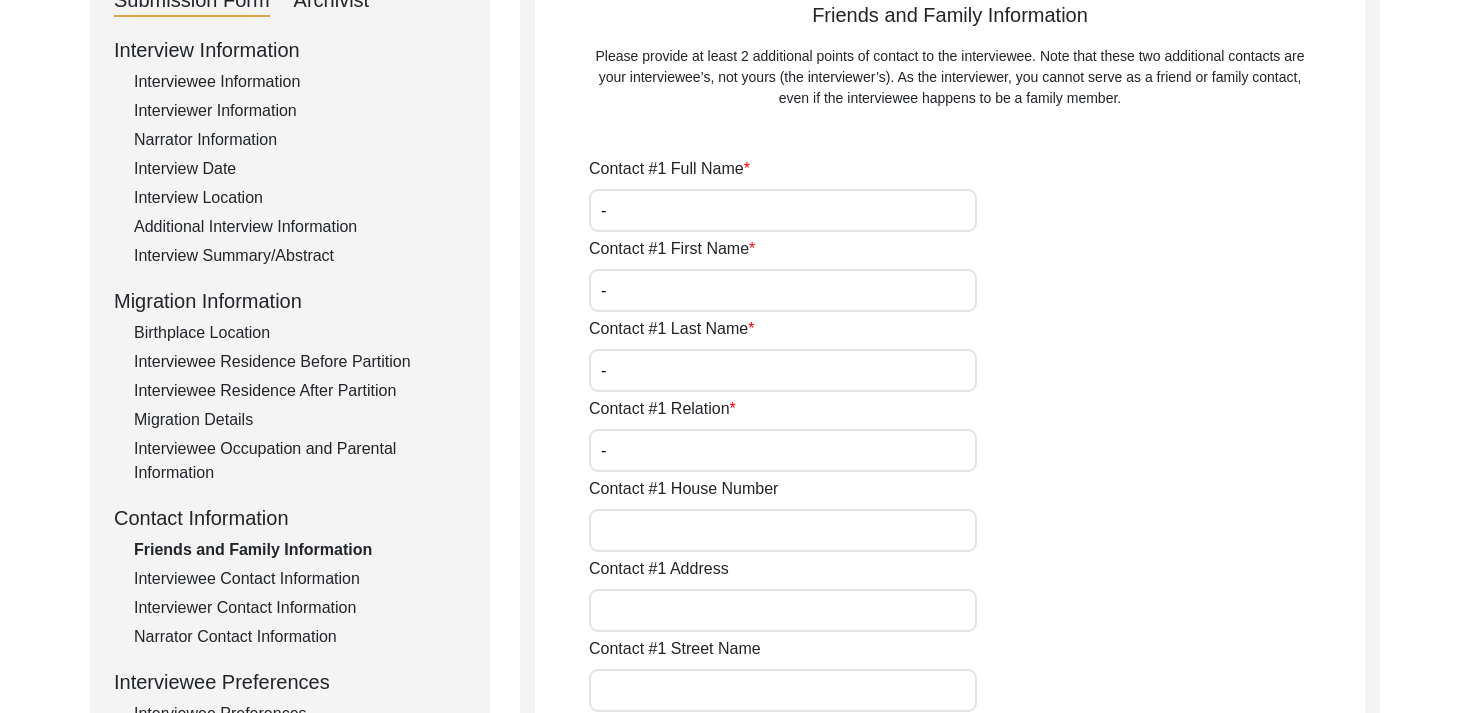 scroll, scrollTop: 268, scrollLeft: 0, axis: vertical 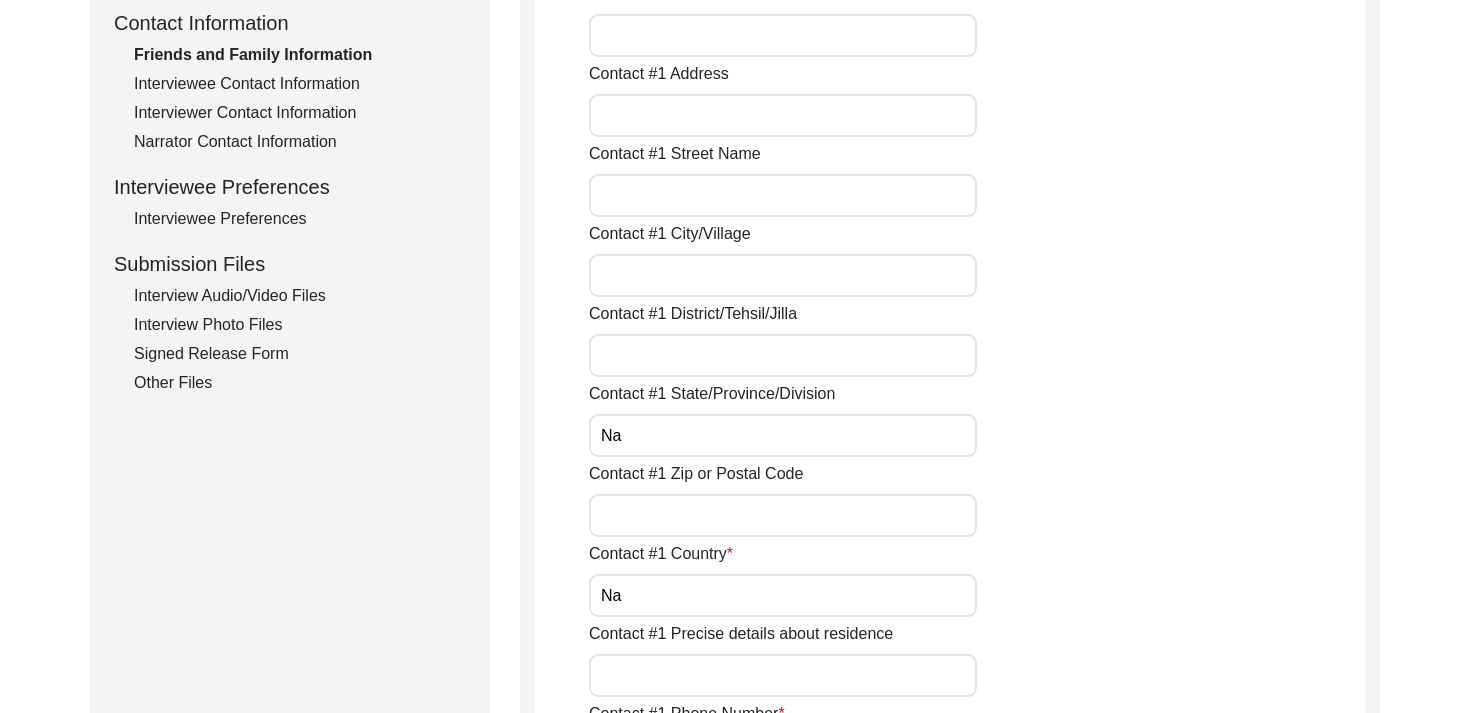 click on "Contact #1 Full Name - Contact #1 First Name - Contact #1 Last Name - Contact #1 Relation - Contact #1 House Number Contact #1 Address Contact #1 Street Name Contact #1 City/Village Contact #1 District/Tehsil/Jilla Contact #1 State/Province/Division Na Contact #1 Zip or Postal Code Contact #1 Country Na Contact #1 Precise details about residence Contact #1 Phone Number Na Contact #1 Email Address NA Contact #1 Facebook link Contact #1 Twitter handle Contact #1 Instagram handle Contact #1 Linkedin handle Contact #1 TikTok handle Contact #2 Full Name Na Contact #2 First Name Na Contact #2 Last Name NA Contact #2 Relation Na Contact #2 House Number Contact #2 Full Address Contact #2 Street Name Contact #2 City/Village Contact #2 District/Tehsil/Jilla Contact #2 State/Province/Division Contact #2 Zip or Postal Code Contact #2 Country NA Contact #2 Precise details about residence Contact #2 Phone Number Na Contact #2 Email Address Na Contact #2 Facebook link Contact #2 Twitter handle Contact #2 Instagram handle" 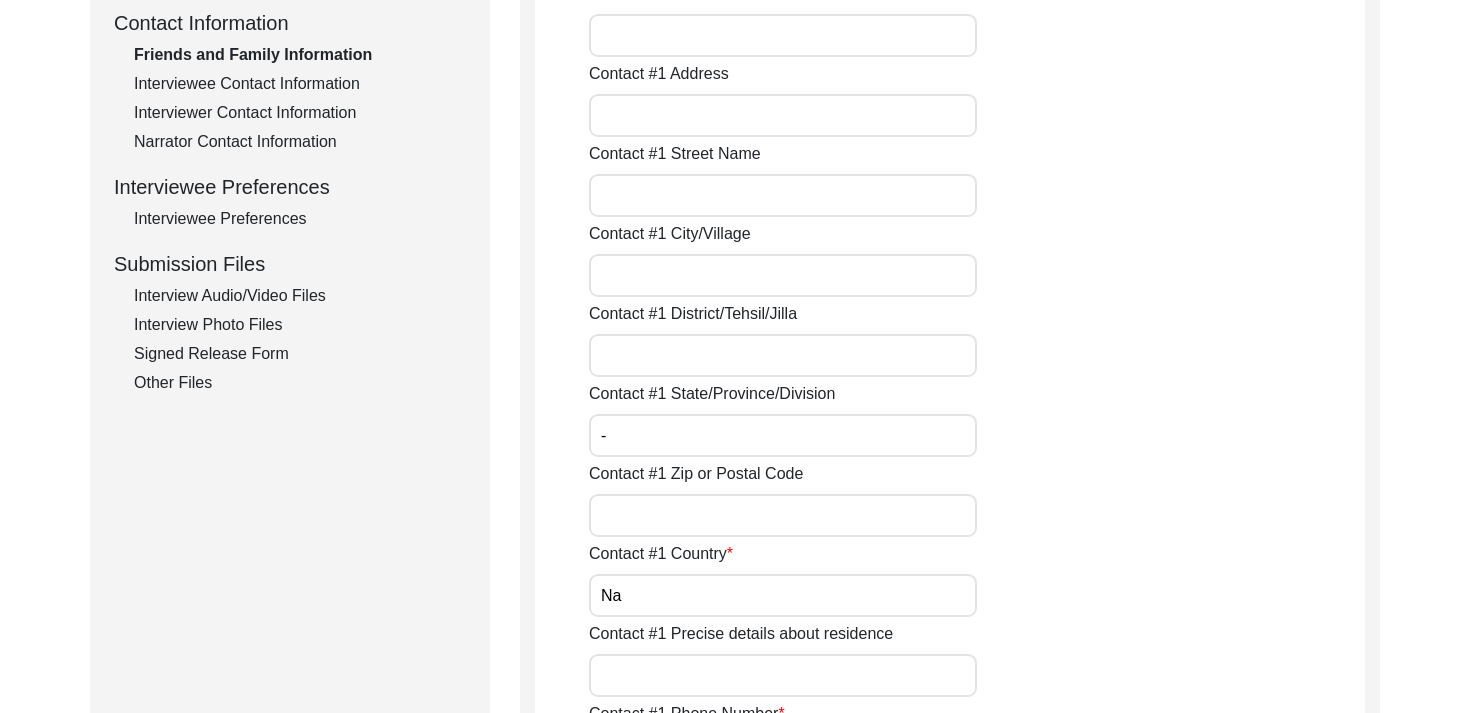 click on "Contact #1 Full Name - Contact #1 First Name - Contact #1 Last Name - Contact #1 Relation - Contact #1 House Number Contact #1 Address Contact #1 Street Name Contact #1 City/Village Contact #1 District/Tehsil/Jilla Contact #1 State/Province/Division - Contact #1 Zip or Postal Code Contact #1 Country Na Contact #1 Precise details about residence Contact #1 Phone Number Na Contact #1 Email Address NA Contact #1 Facebook link Contact #1 Twitter handle Contact #1 Instagram handle Contact #1 Linkedin handle Contact #1 TikTok handle Contact #2 Full Name Na Contact #2 First Name Na Contact #2 Last Name NA Contact #2 Relation Na Contact #2 House Number Contact #2 Full Address Contact #2 Street Name Contact #2 City/Village Contact #2 District/Tehsil/Jilla Contact #2 State/Province/Division Contact #2 Zip or Postal Code Contact #2 Country NA Contact #2 Precise details about residence Contact #2 Phone Number Na Contact #2 Email Address Na Contact #2 Facebook link Contact #2 Twitter handle Contact #2 Instagram handle" 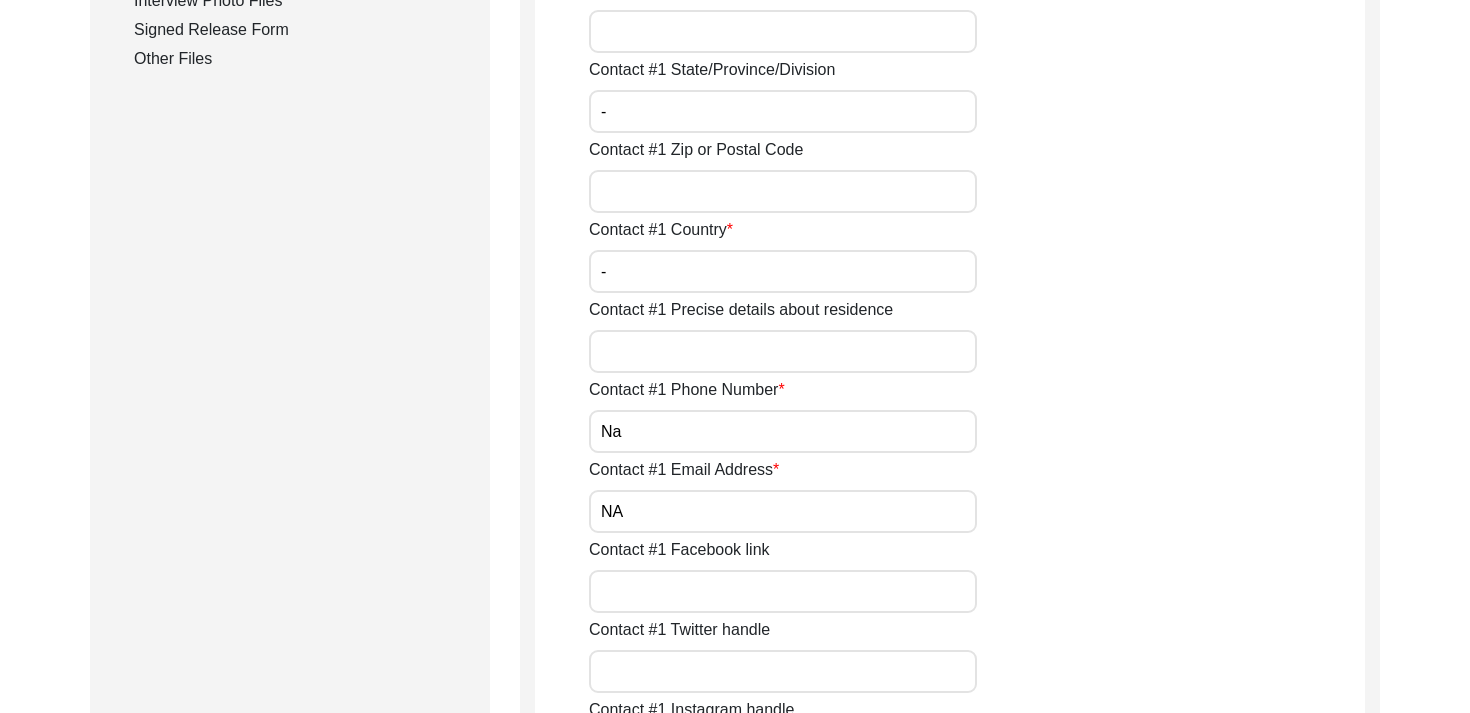 scroll, scrollTop: 1137, scrollLeft: 0, axis: vertical 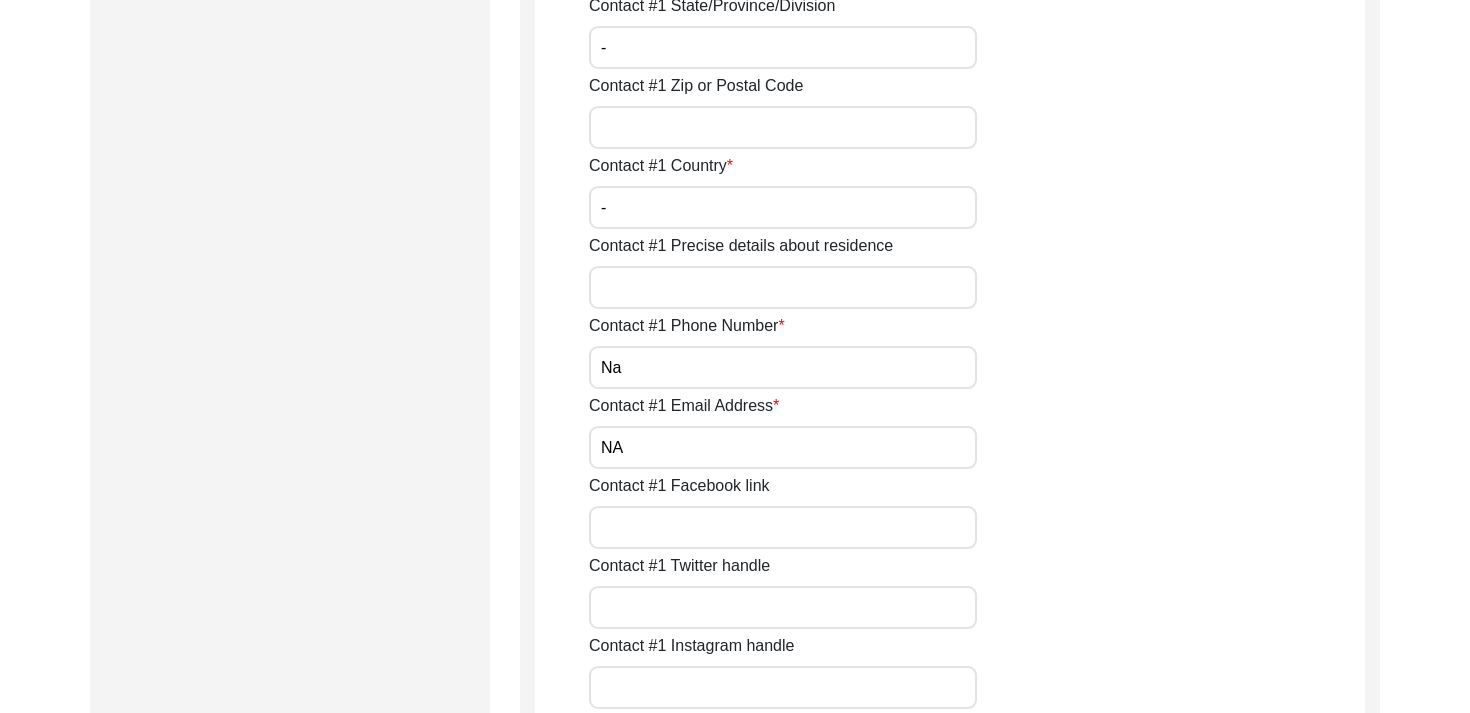 click on "Na" at bounding box center [783, 367] 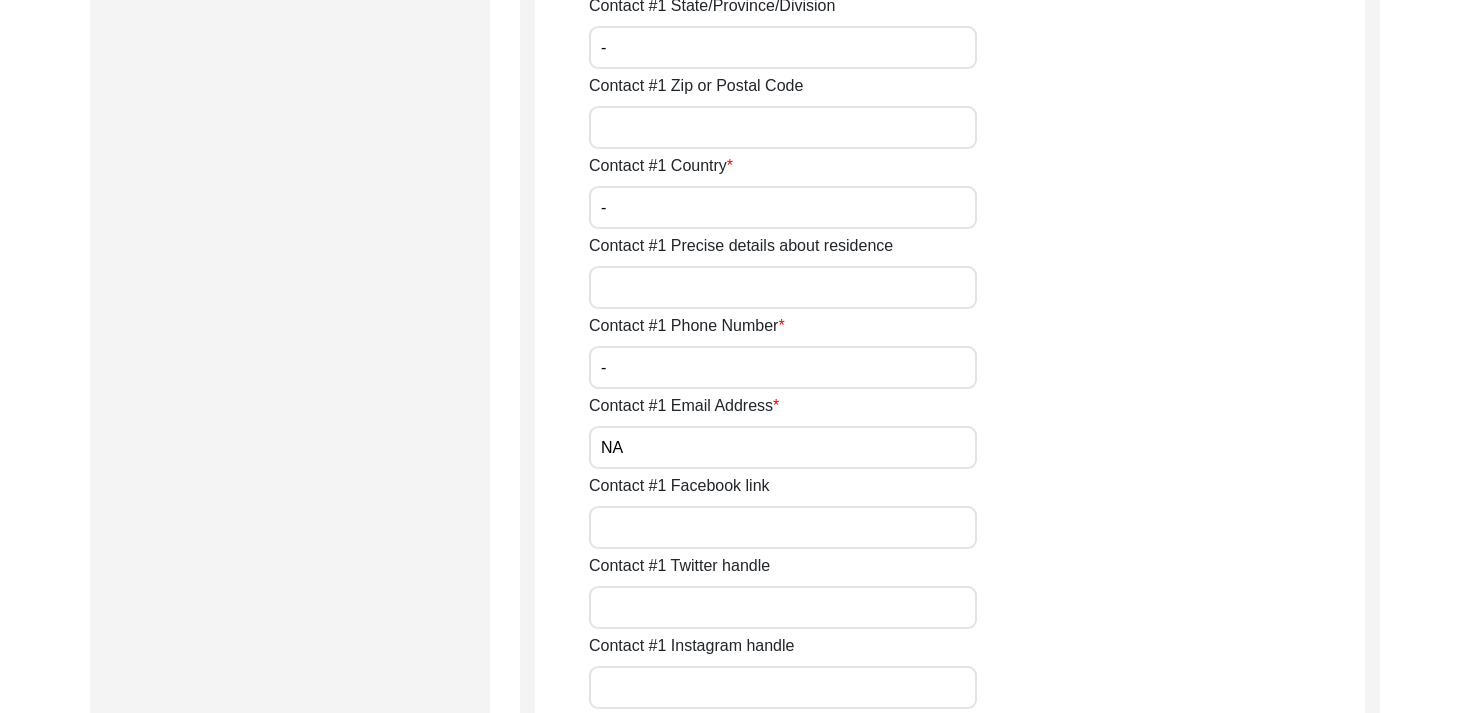 click on "NA" at bounding box center [783, 447] 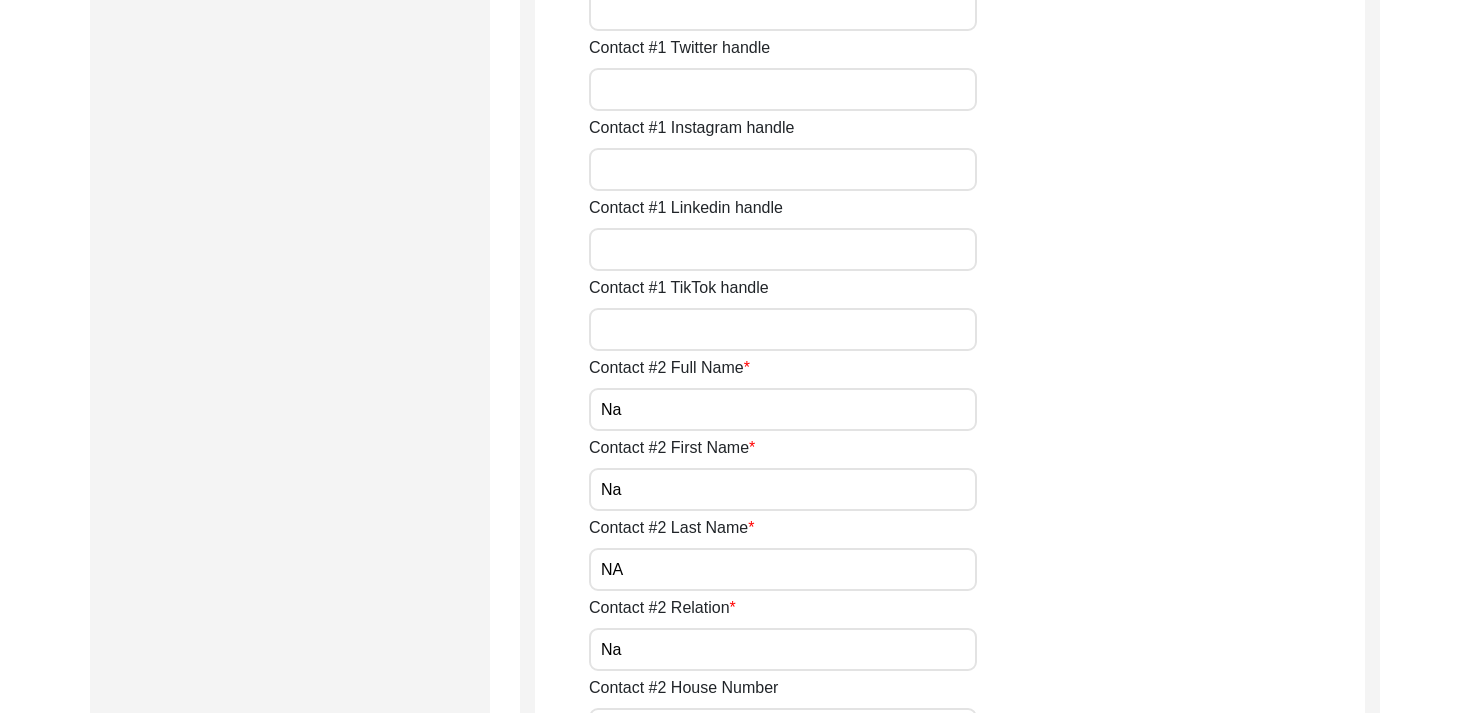 scroll, scrollTop: 1663, scrollLeft: 0, axis: vertical 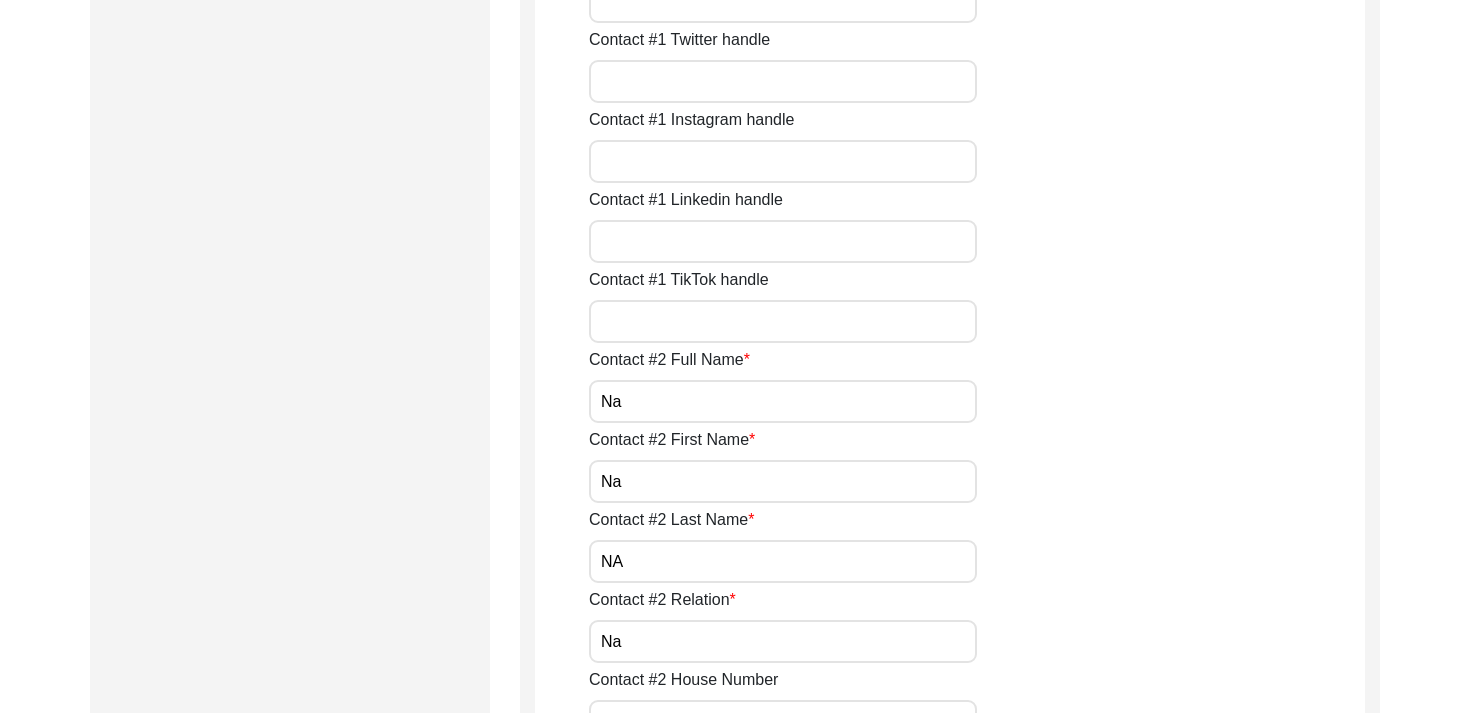 click on "Na" at bounding box center (783, 401) 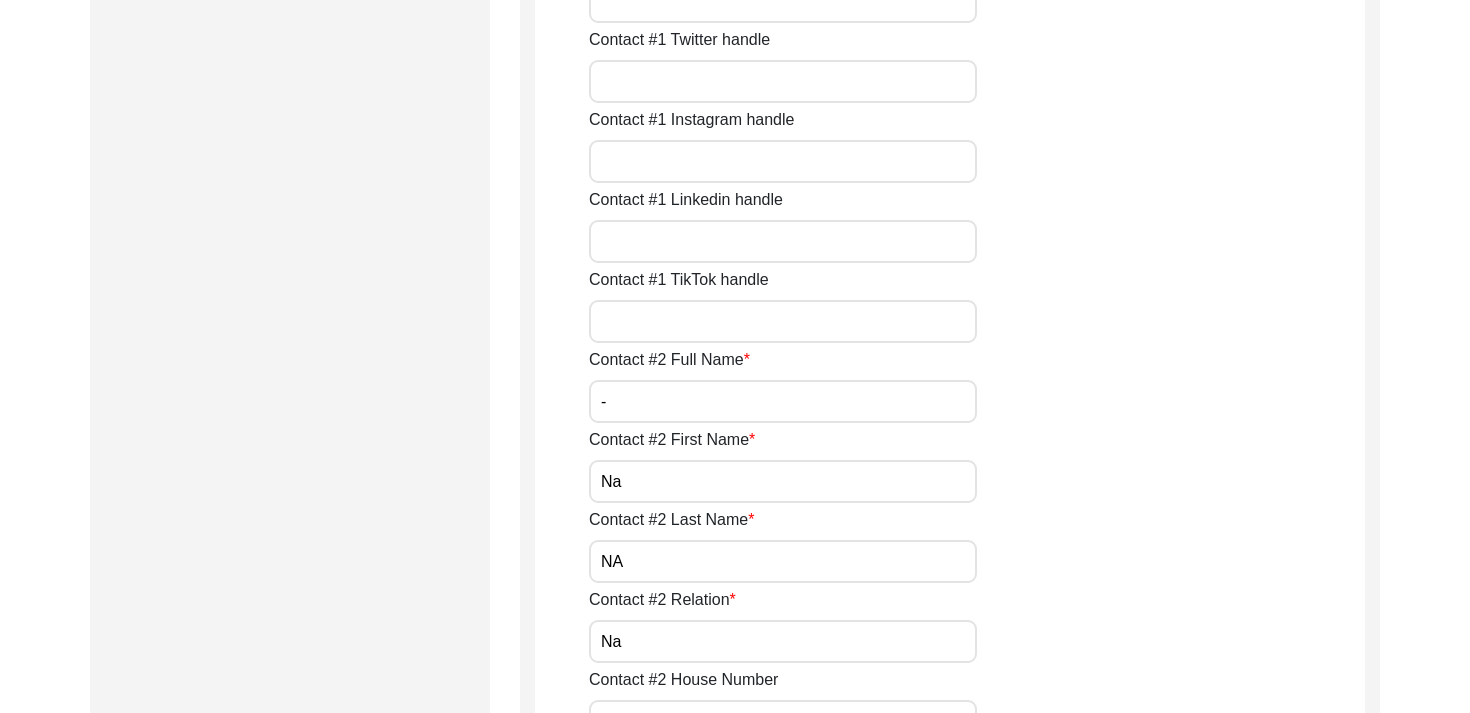 click on "Na" at bounding box center (783, 481) 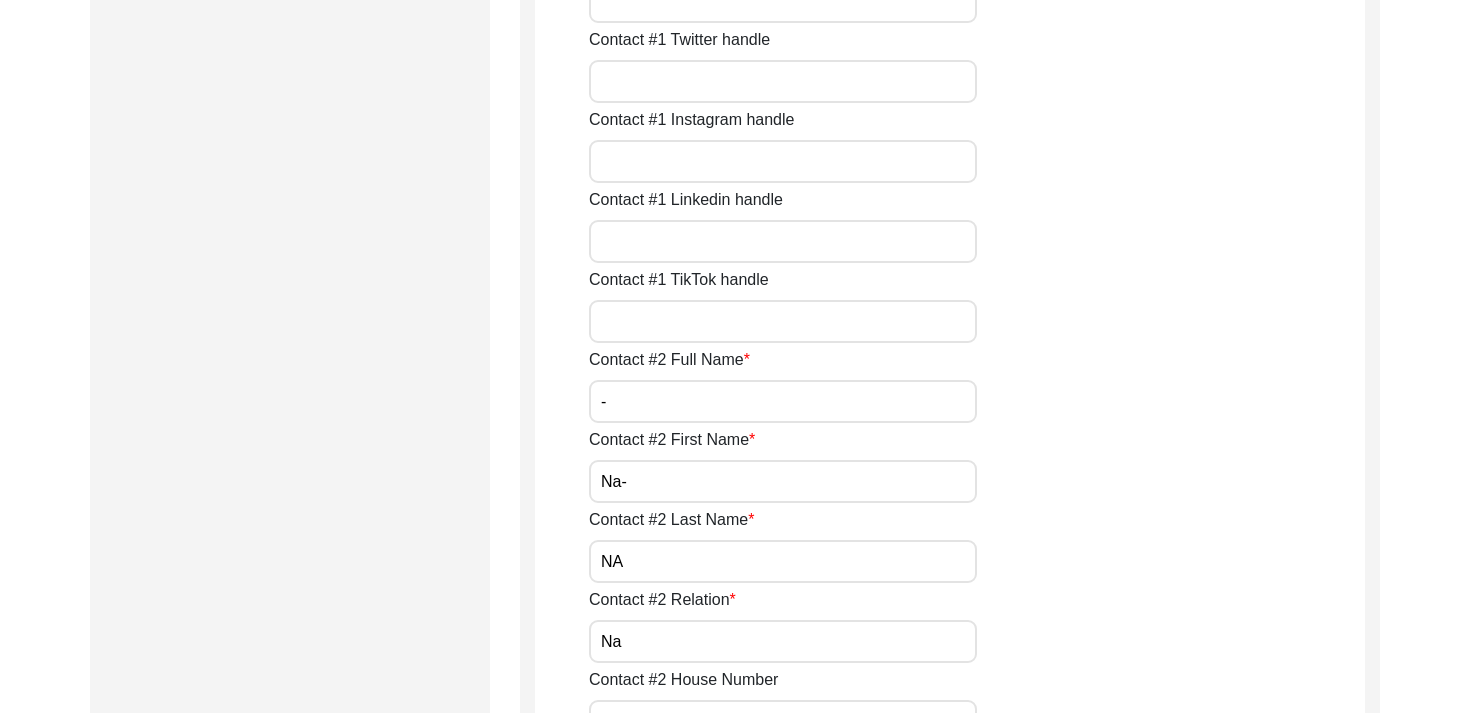 click on "Na-" at bounding box center (783, 481) 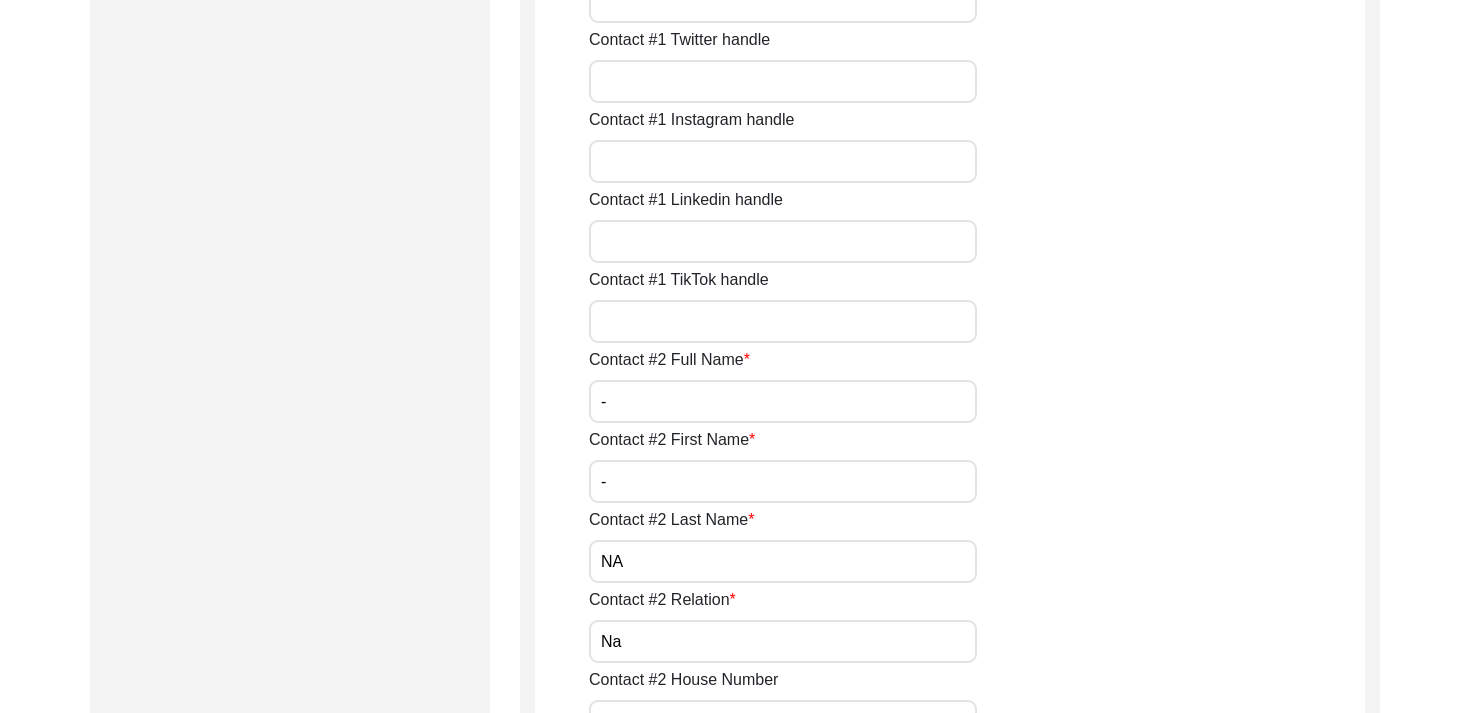 click on "NA" at bounding box center (783, 561) 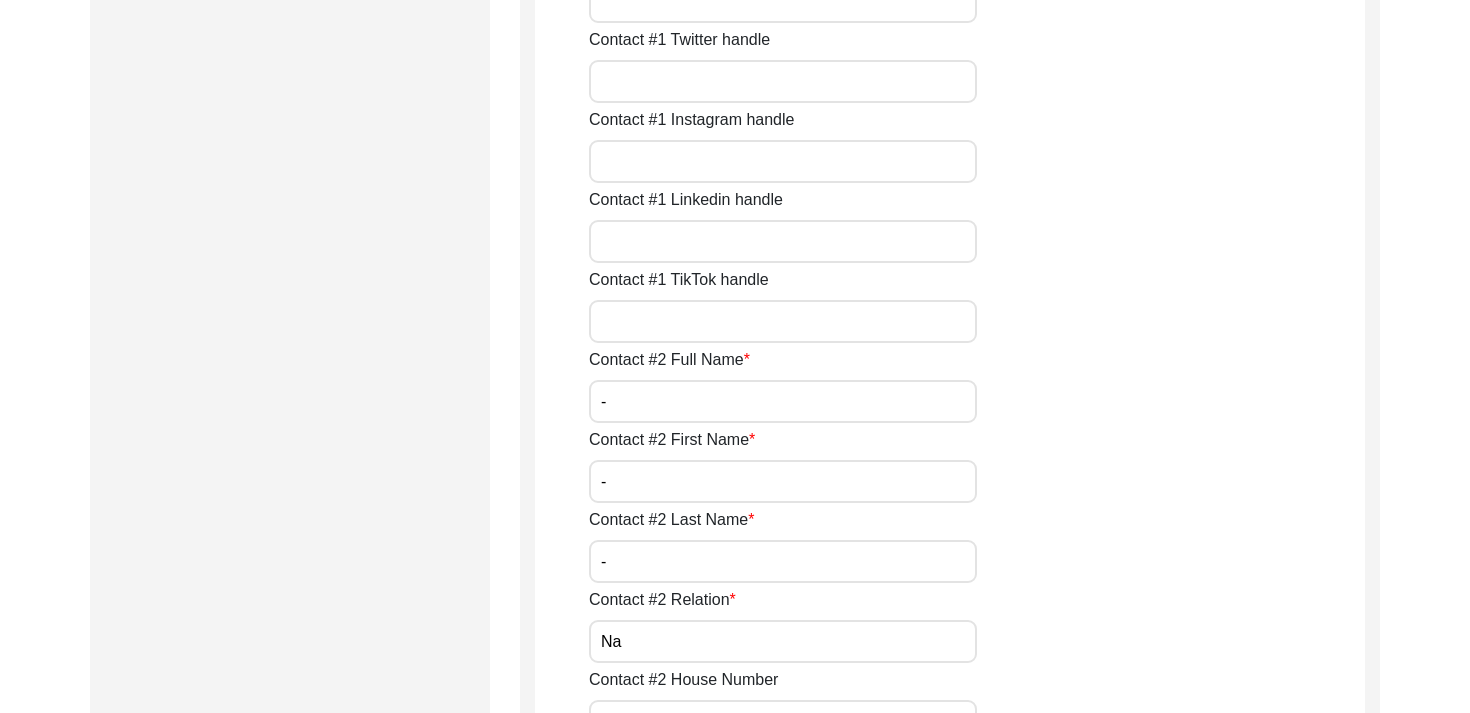 click on "Na" at bounding box center [783, 641] 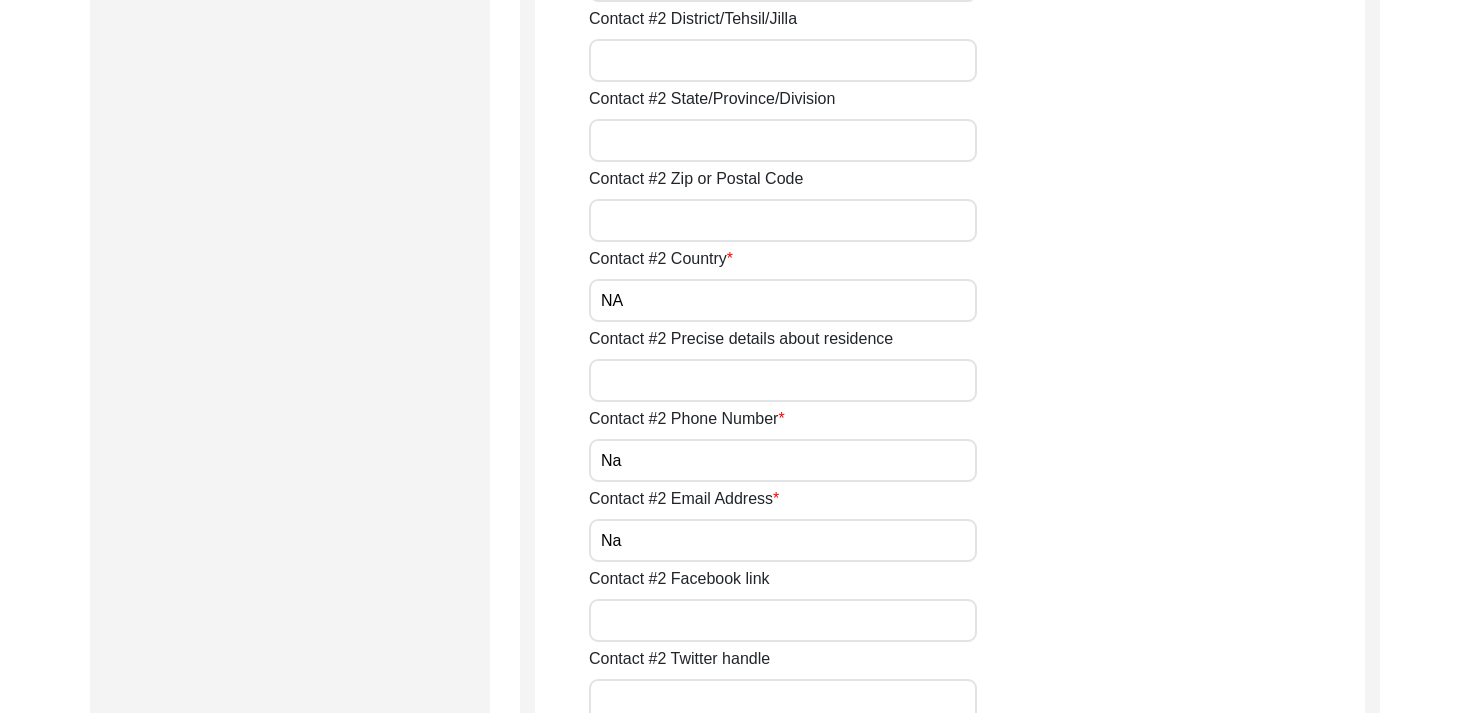 scroll, scrollTop: 2659, scrollLeft: 0, axis: vertical 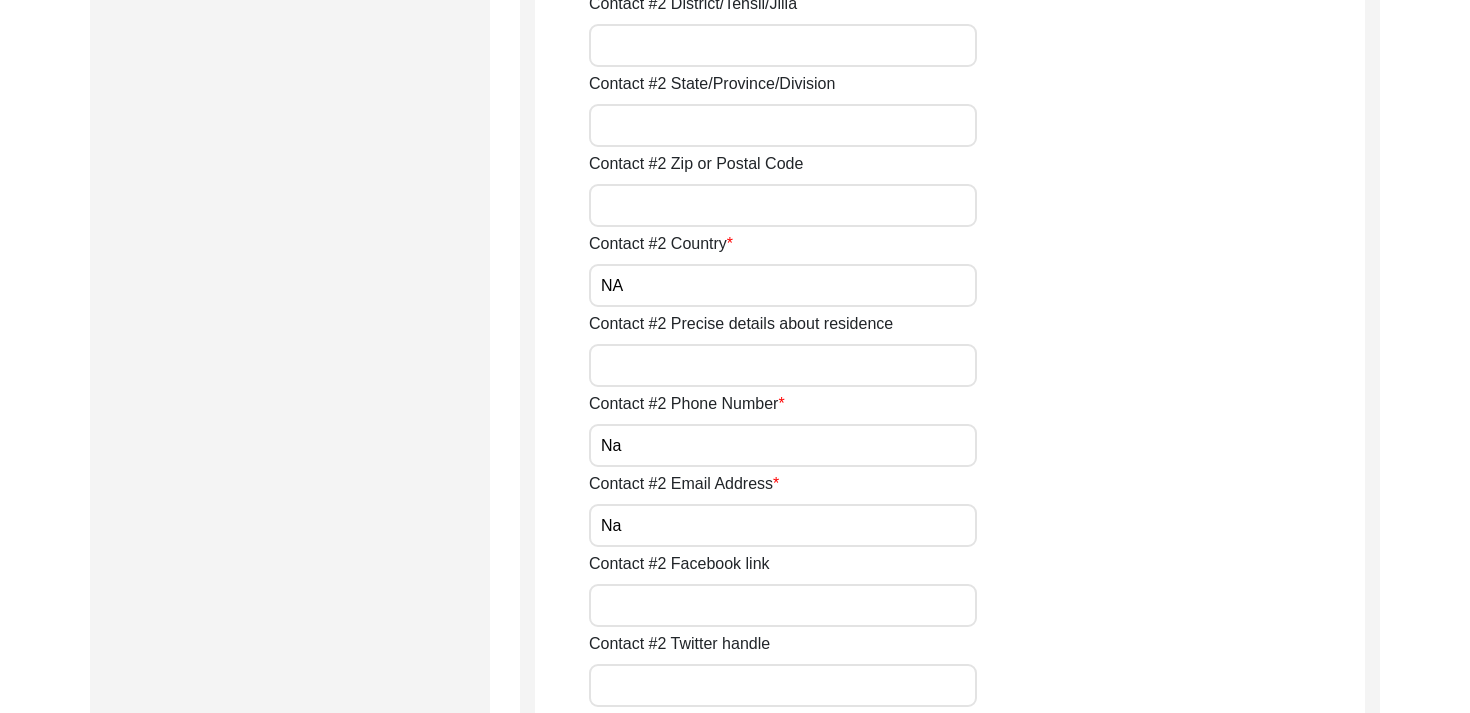 click on "NA" at bounding box center (783, 285) 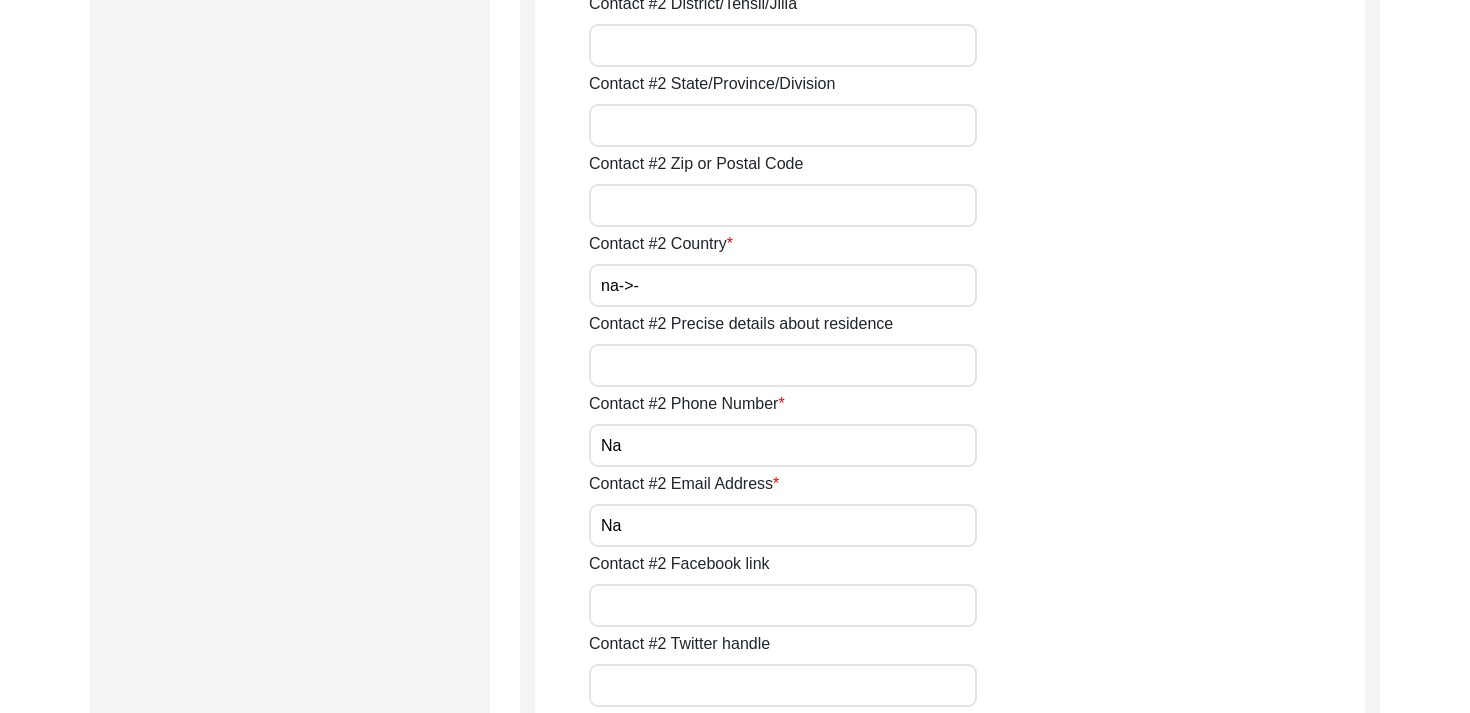 click on "Na" at bounding box center [783, 445] 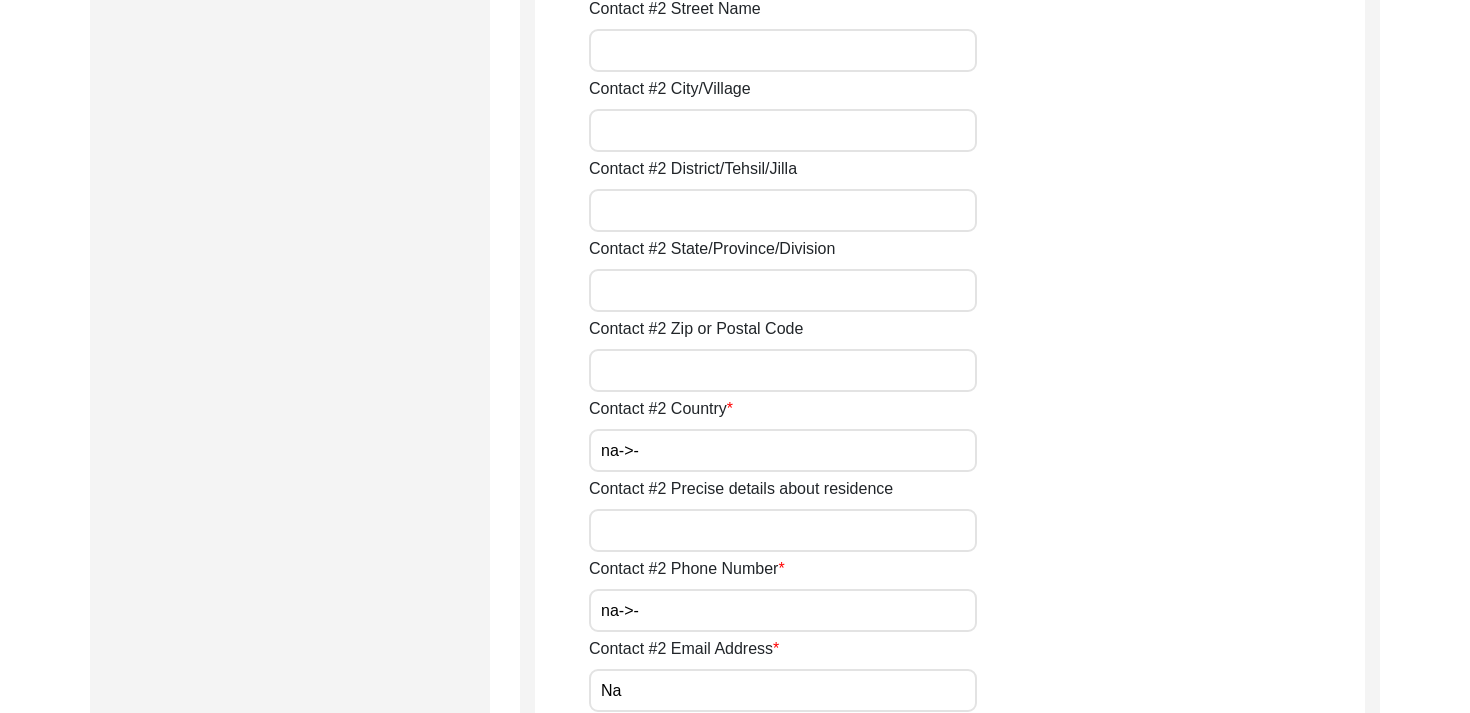 scroll, scrollTop: 2523, scrollLeft: 0, axis: vertical 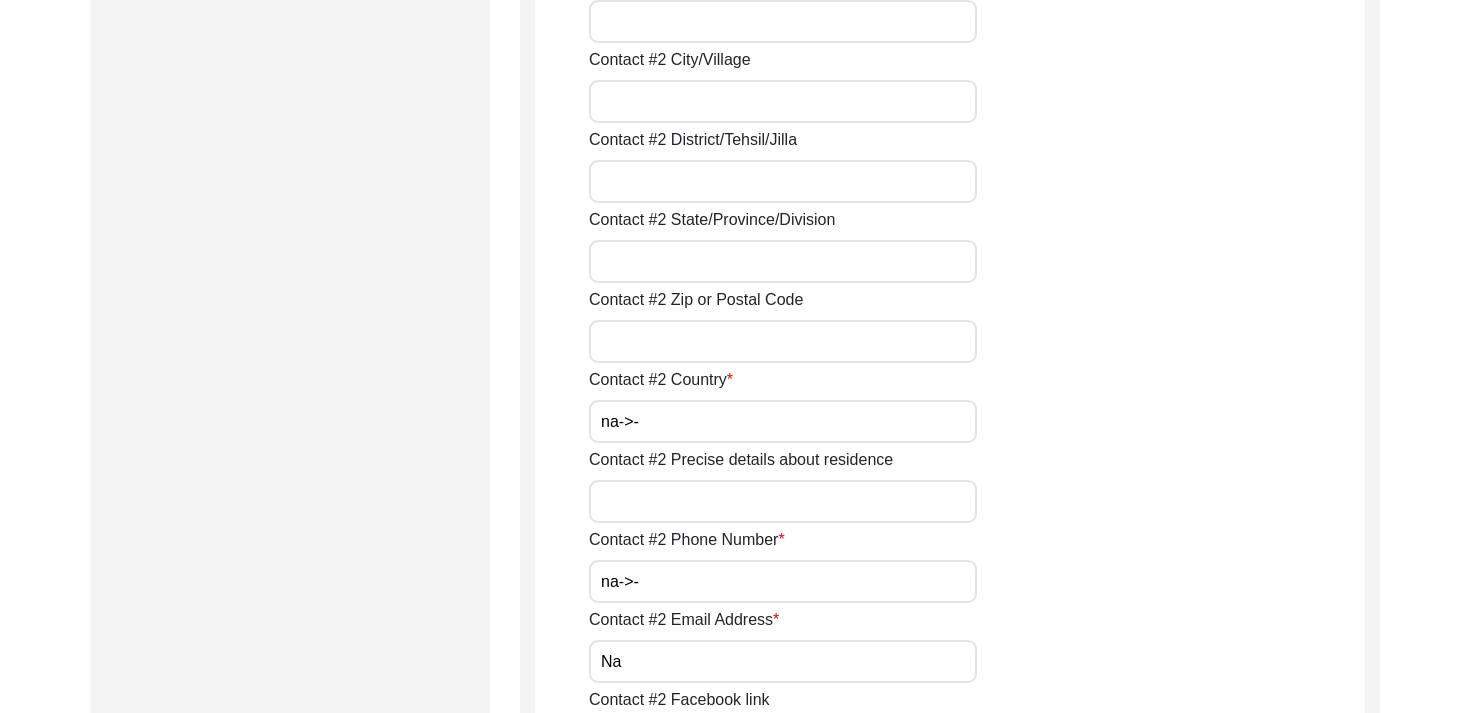 drag, startPoint x: 644, startPoint y: 425, endPoint x: 502, endPoint y: 425, distance: 142 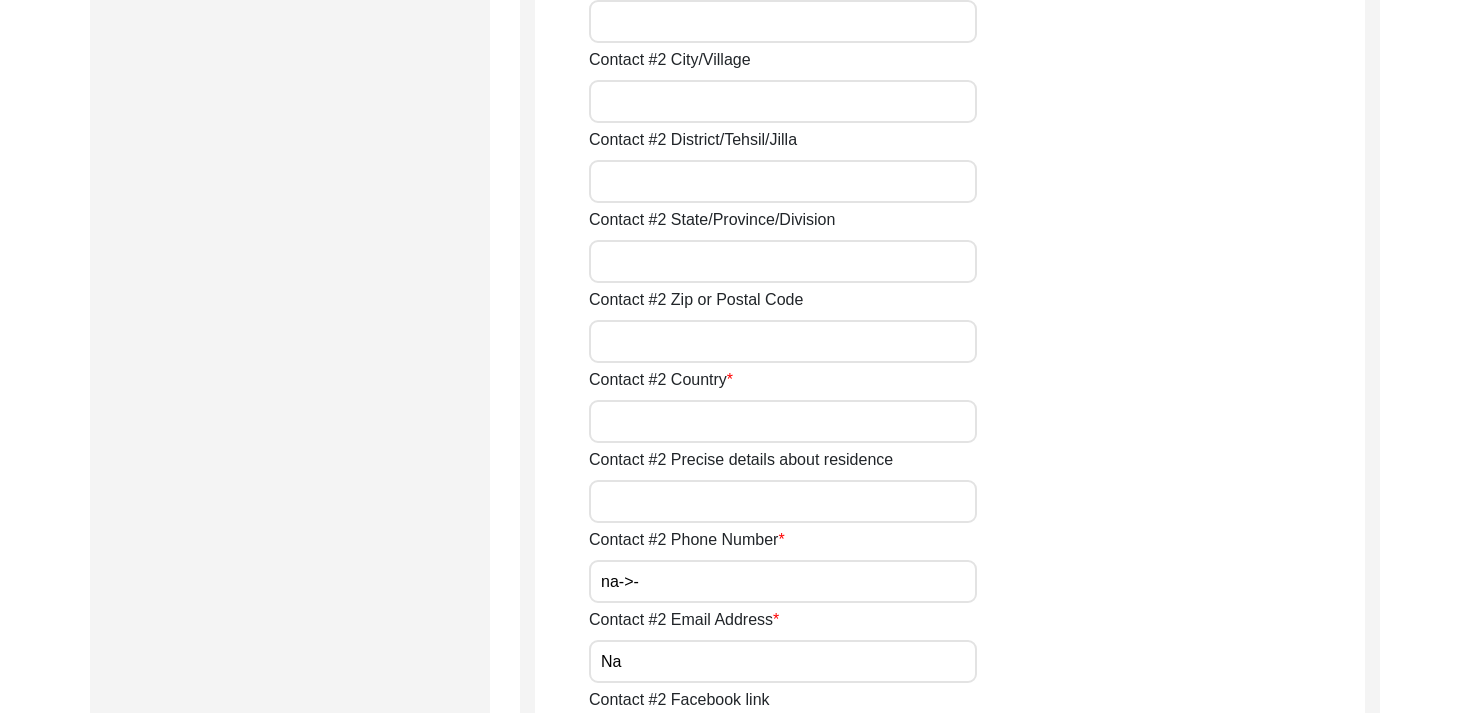 drag, startPoint x: 653, startPoint y: 591, endPoint x: 534, endPoint y: 591, distance: 119 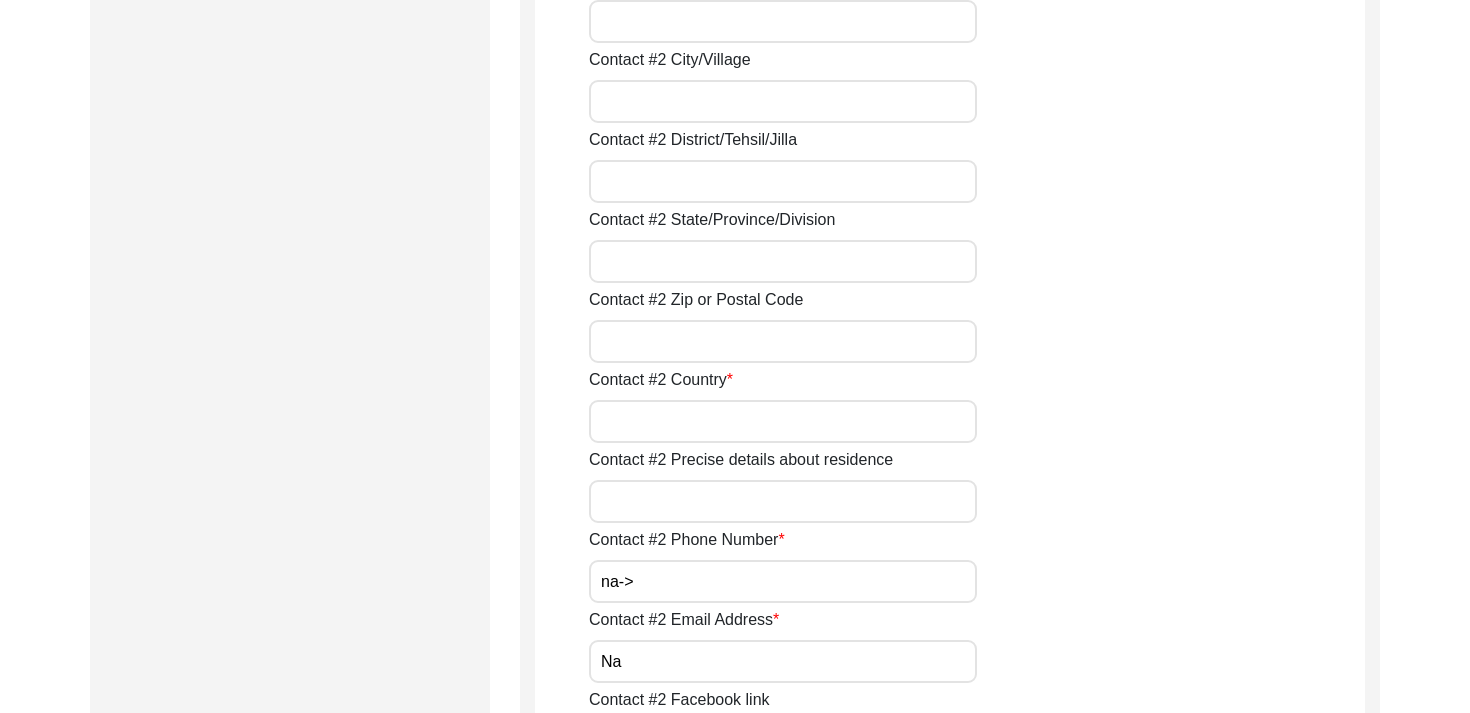 click on "na->" at bounding box center [783, 581] 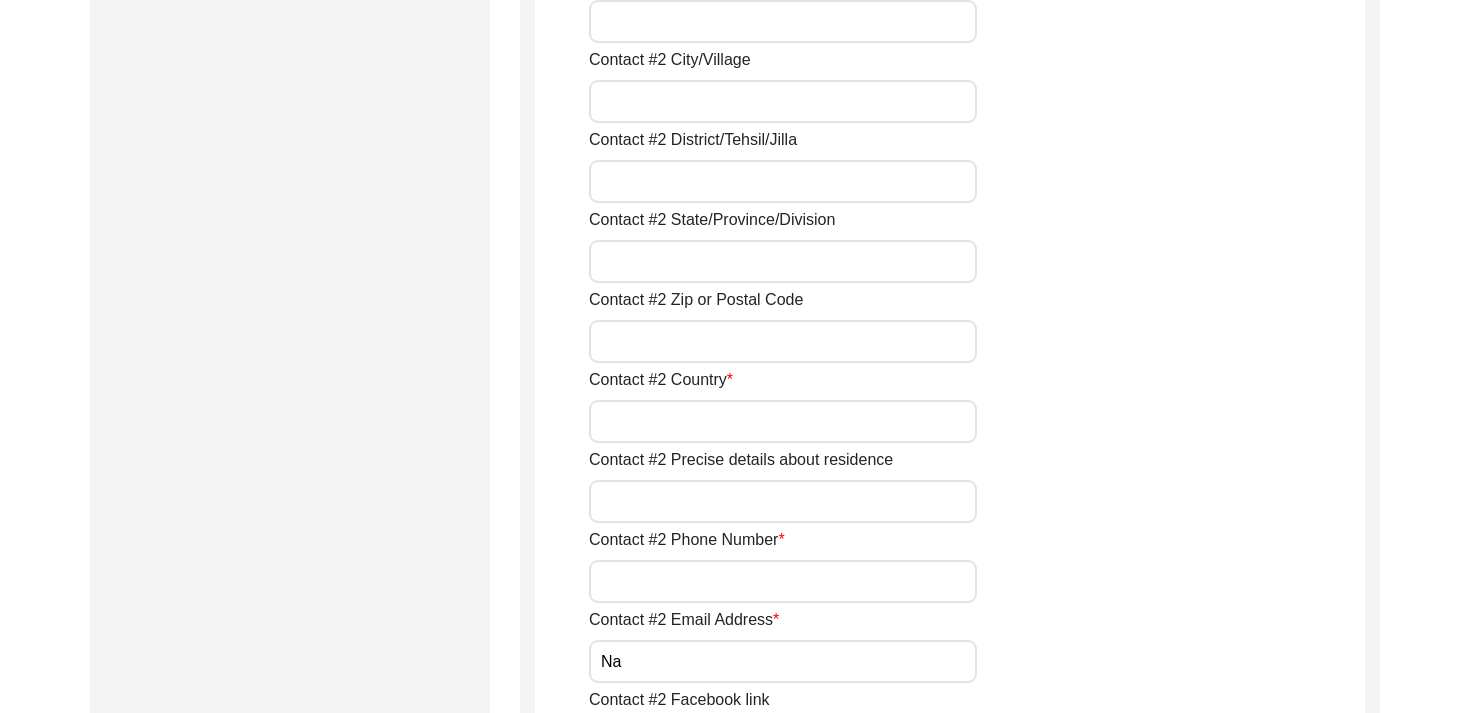 click on "Na" at bounding box center [783, 661] 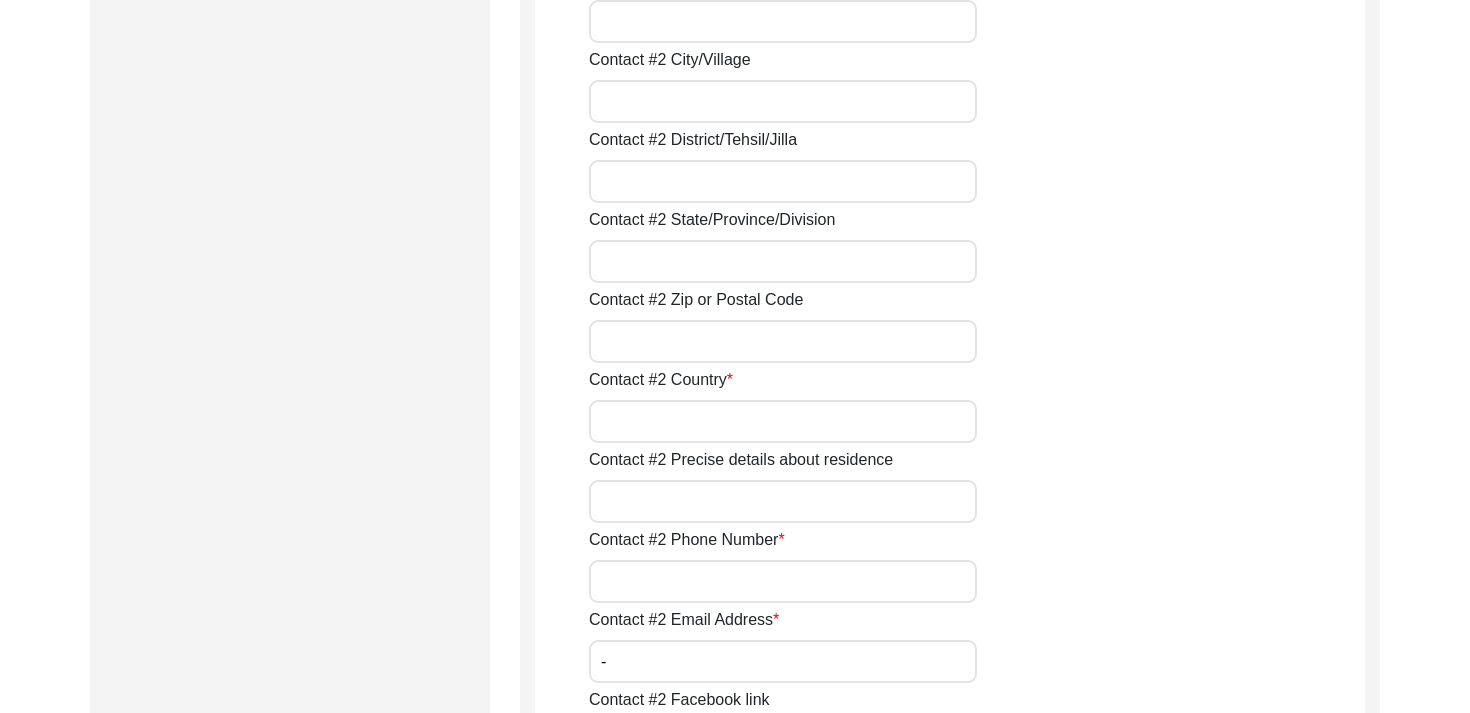 click on "Contact #2 Phone Number" at bounding box center [783, 581] 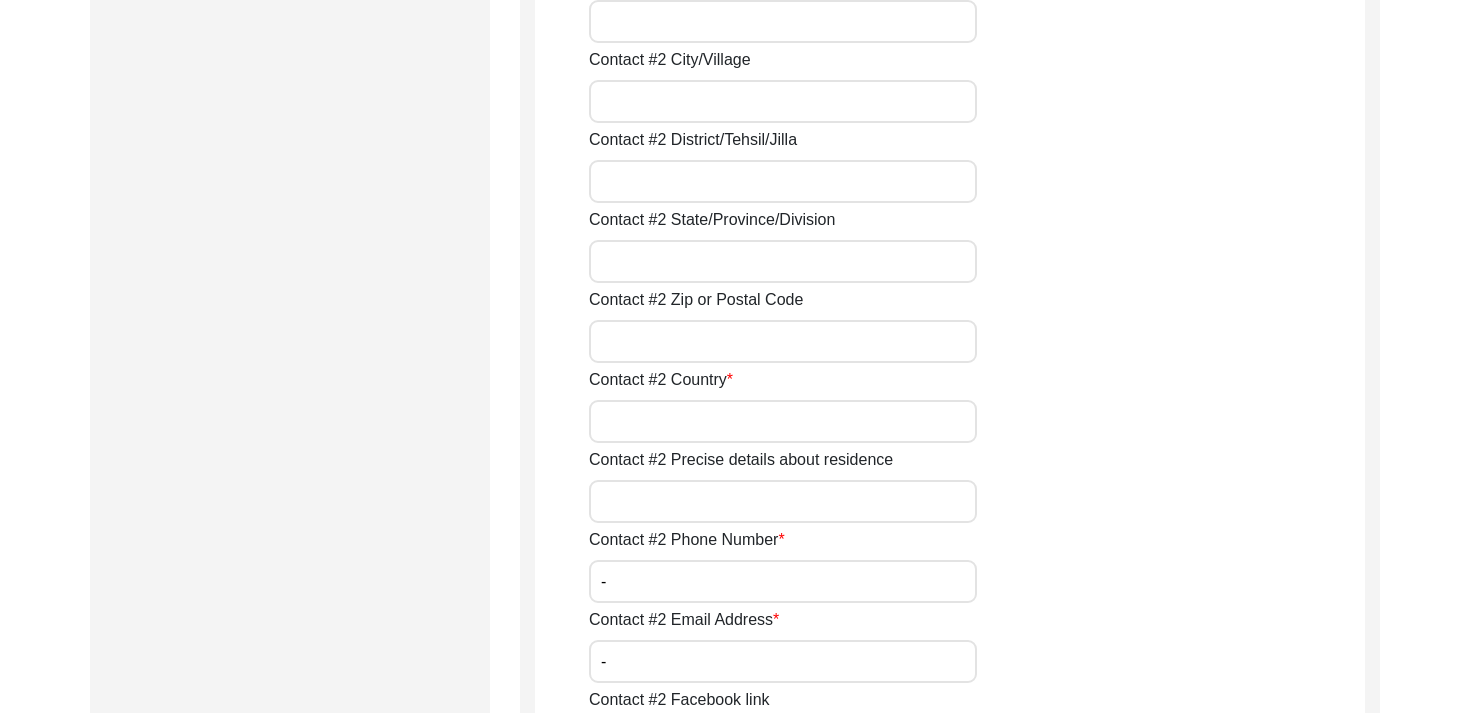 click on "Contact #2 Country" at bounding box center [783, 421] 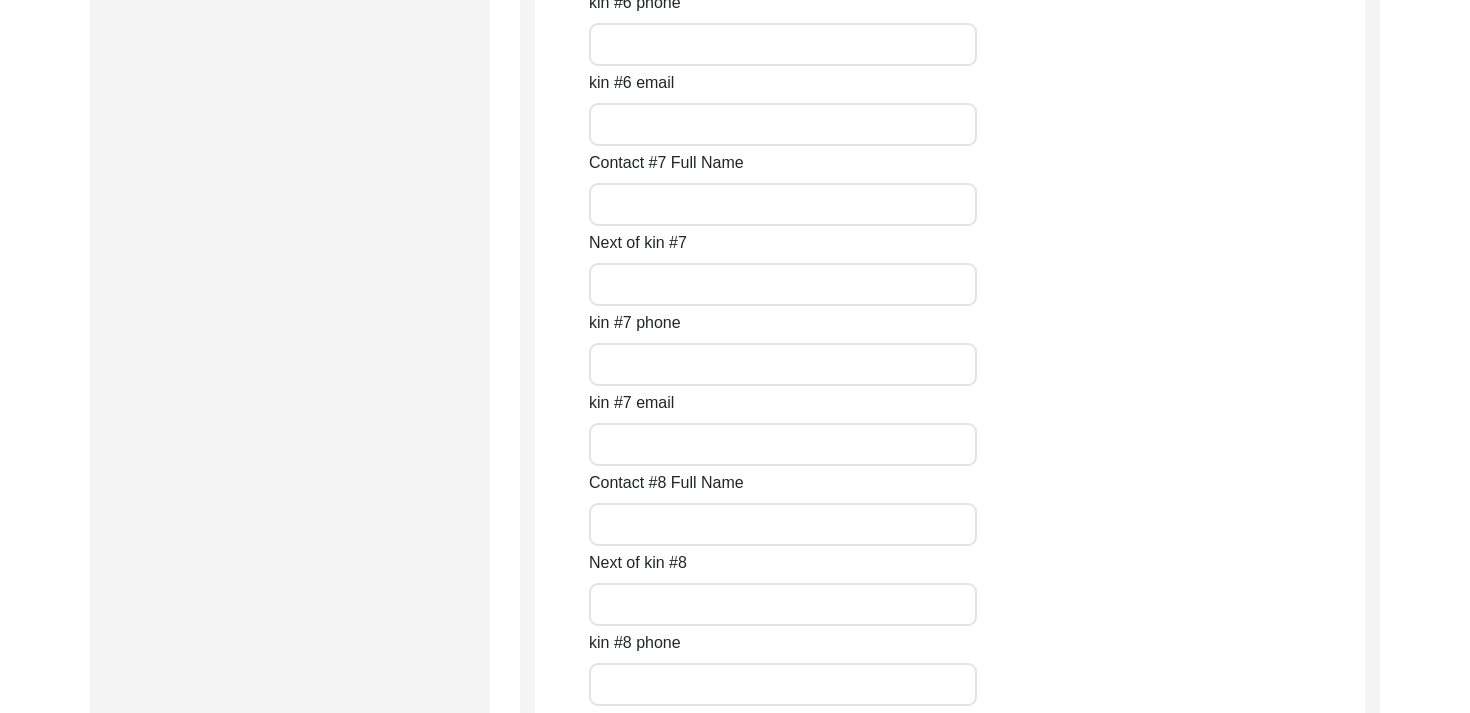 scroll, scrollTop: 9083, scrollLeft: 0, axis: vertical 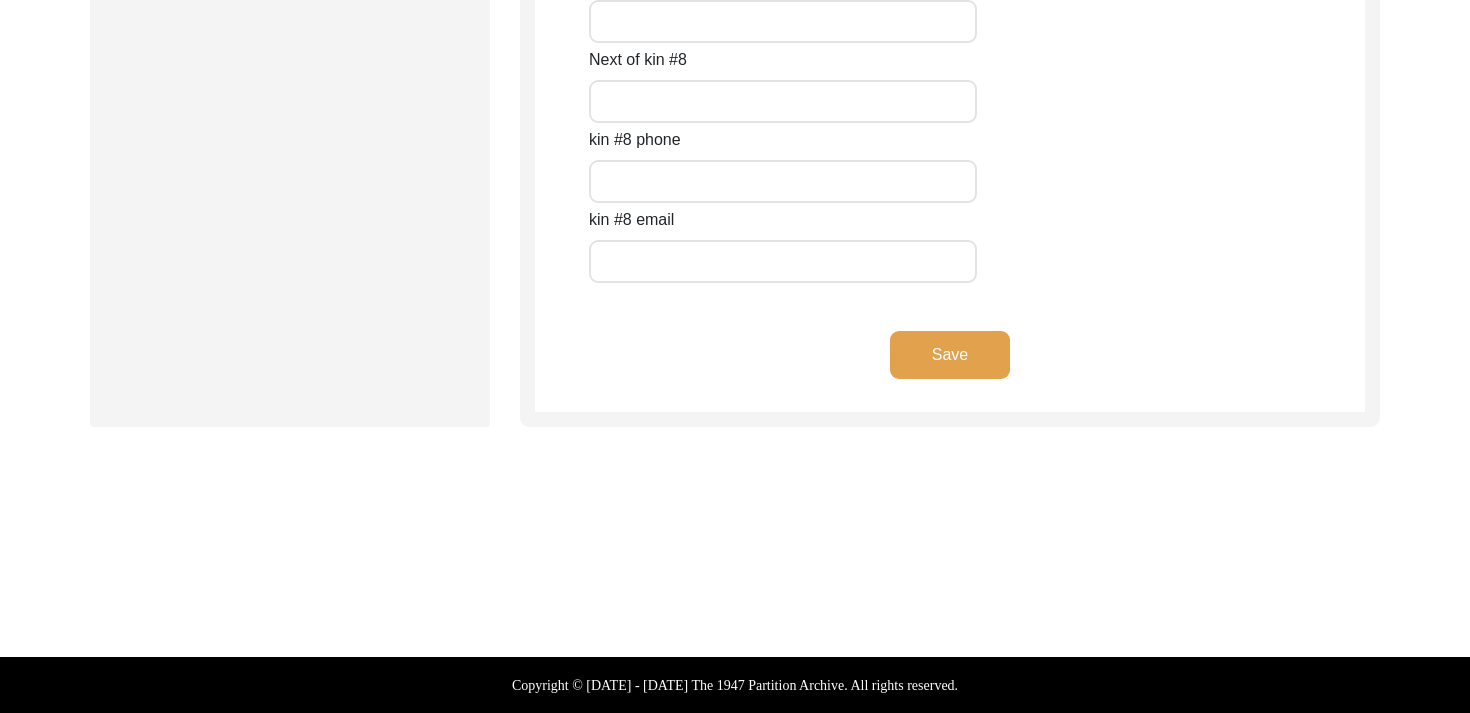 click on "Save" 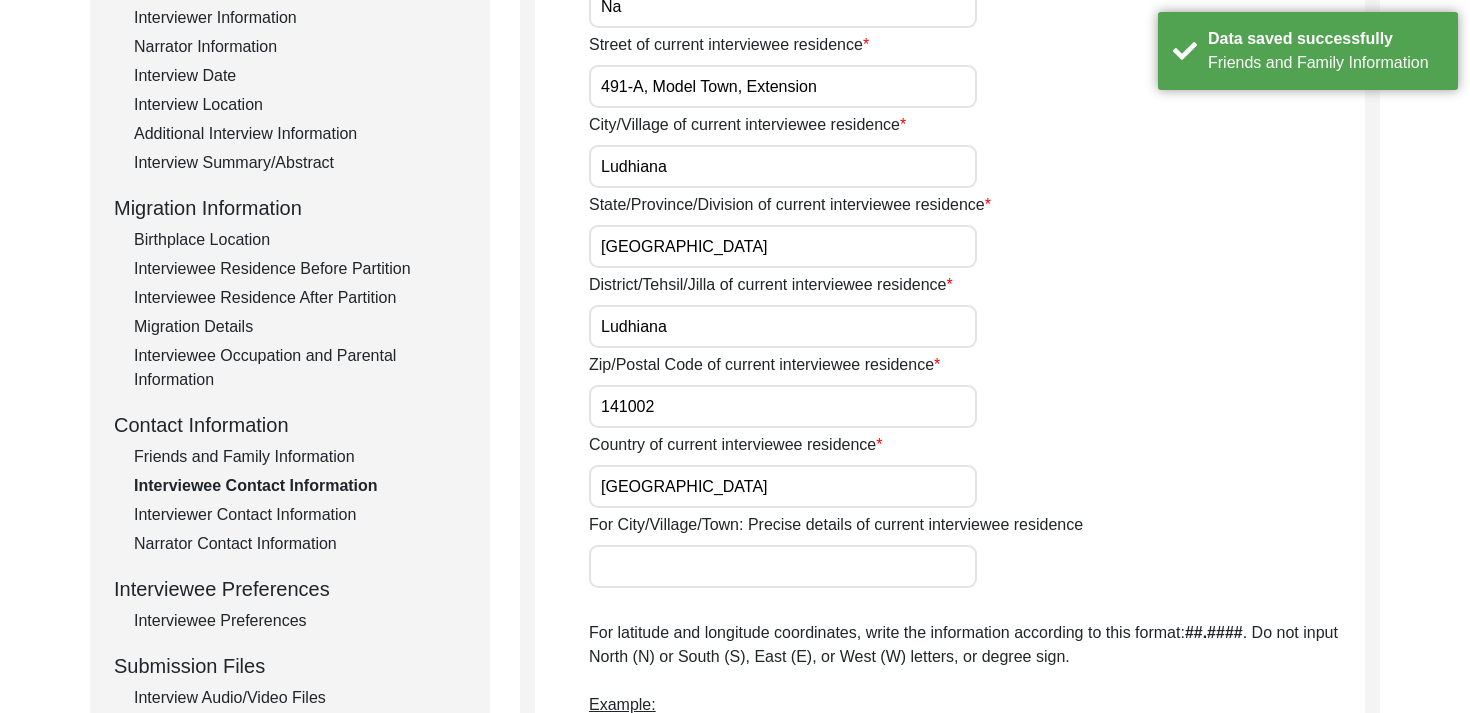 scroll, scrollTop: 0, scrollLeft: 0, axis: both 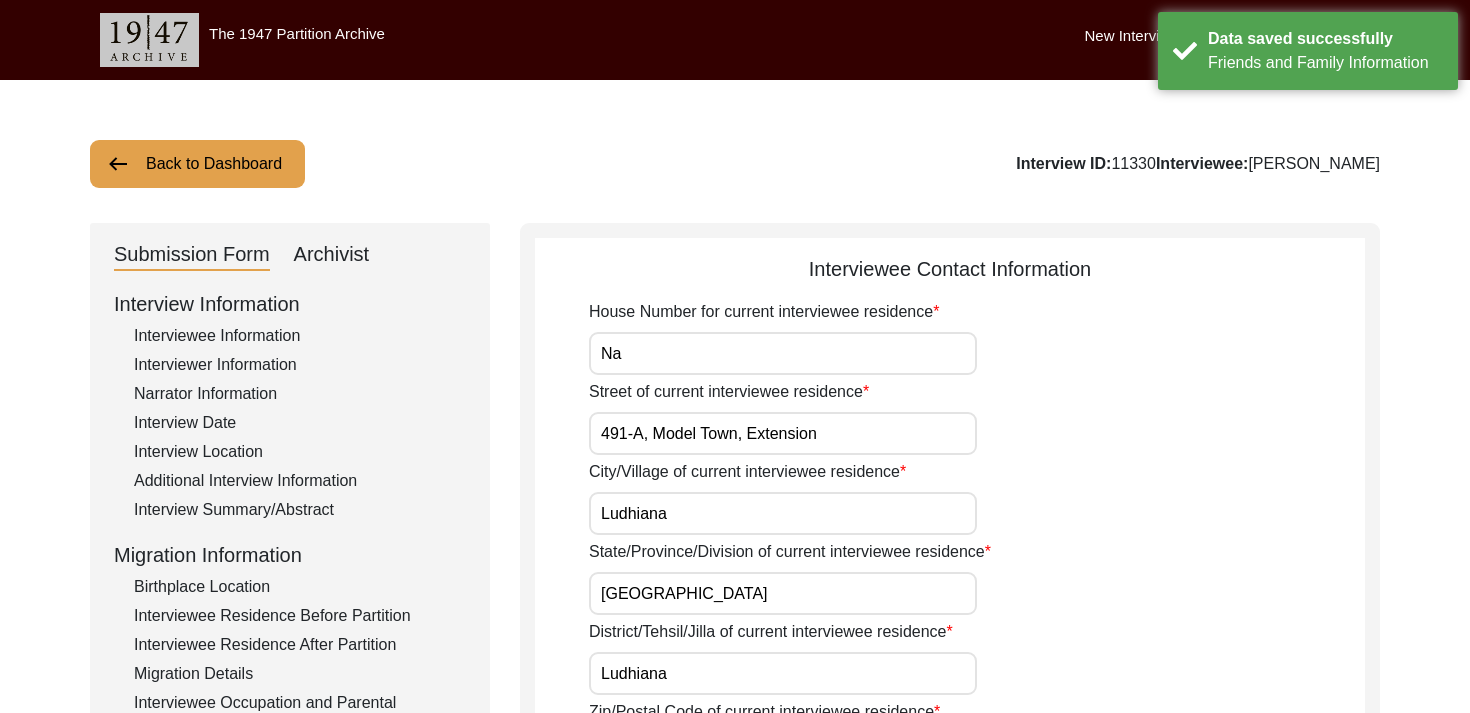 click on "Na" at bounding box center (783, 353) 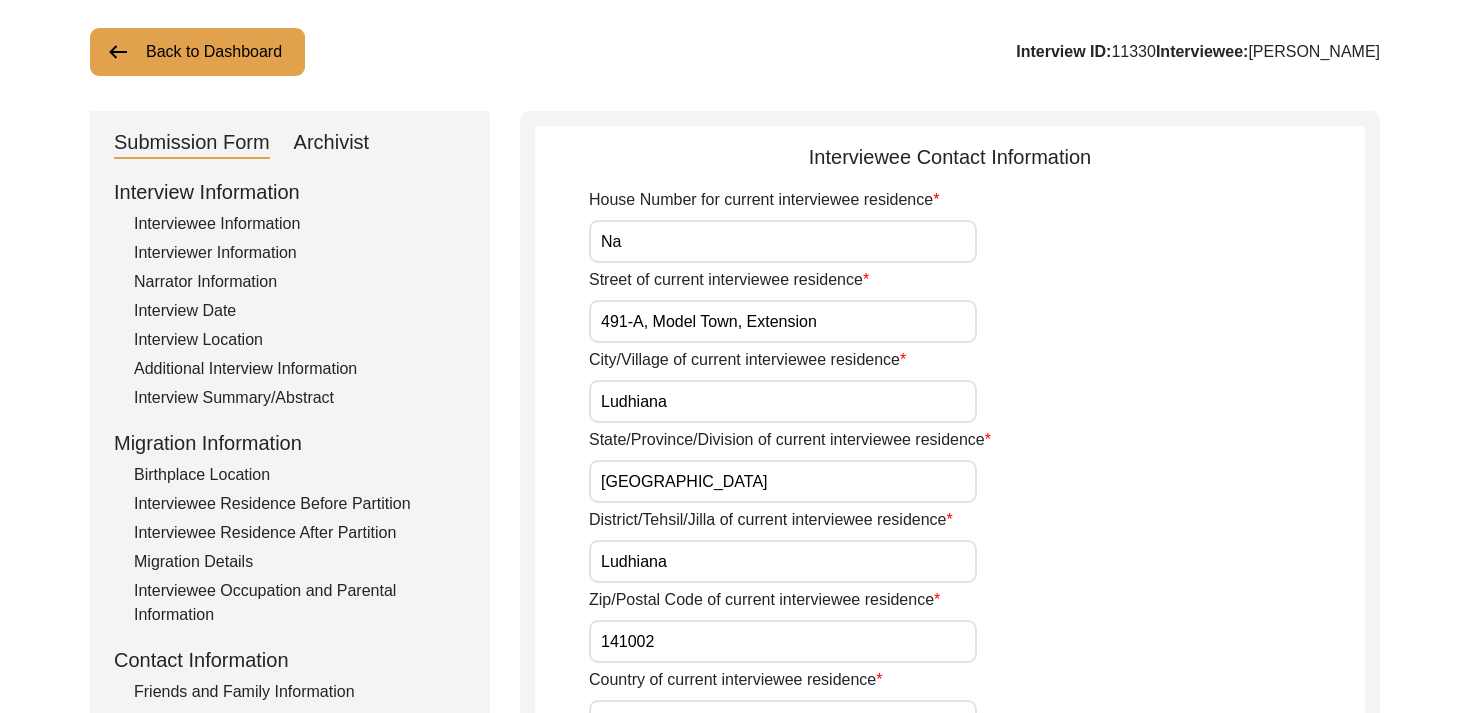 scroll, scrollTop: 109, scrollLeft: 0, axis: vertical 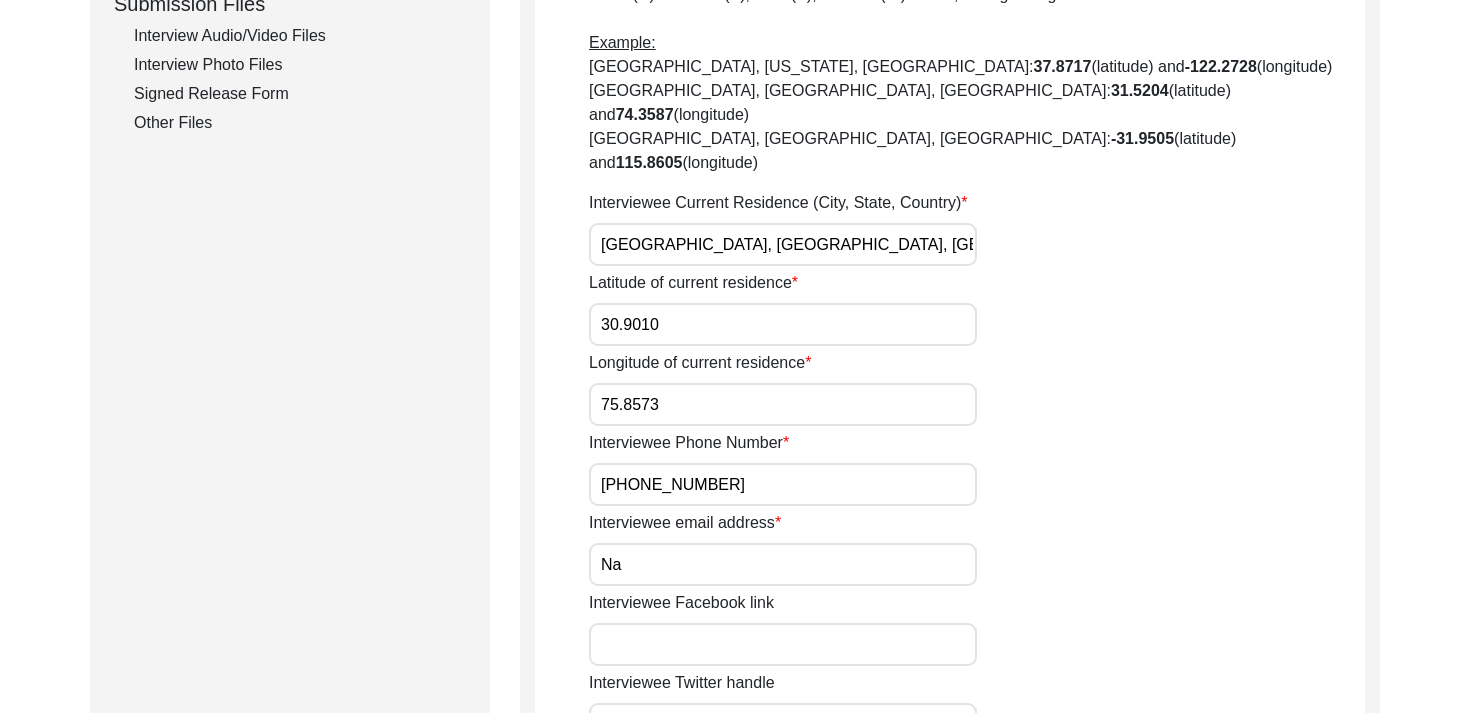 click on "Na" at bounding box center [783, 564] 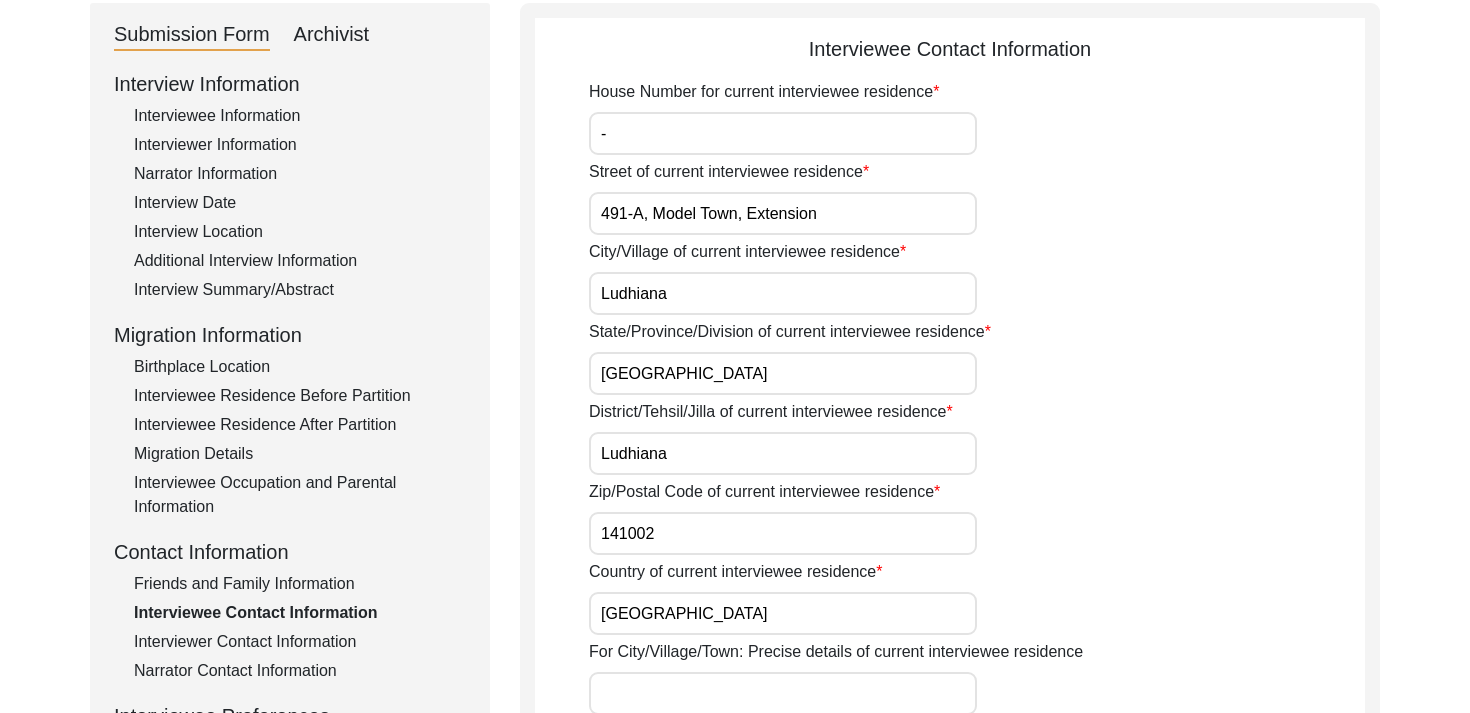 scroll, scrollTop: 0, scrollLeft: 0, axis: both 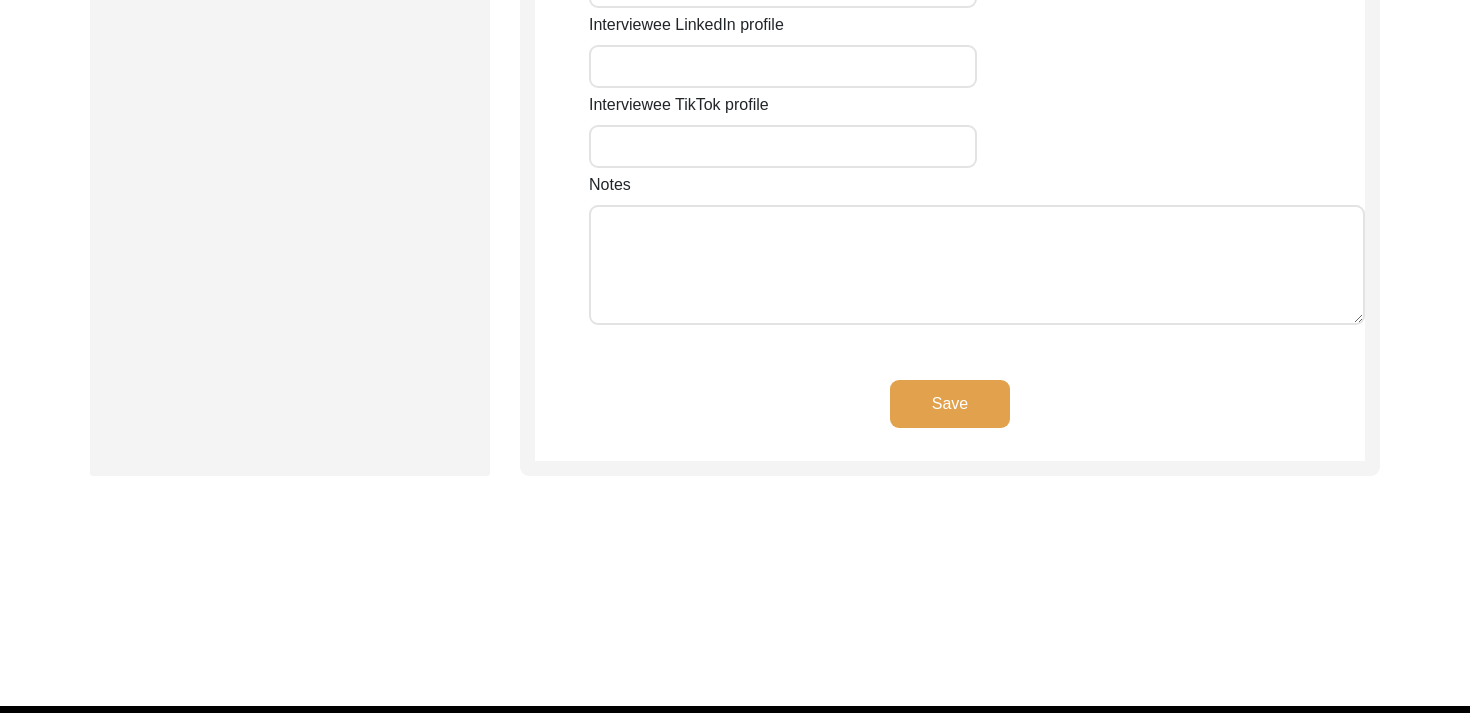 click on "Save" 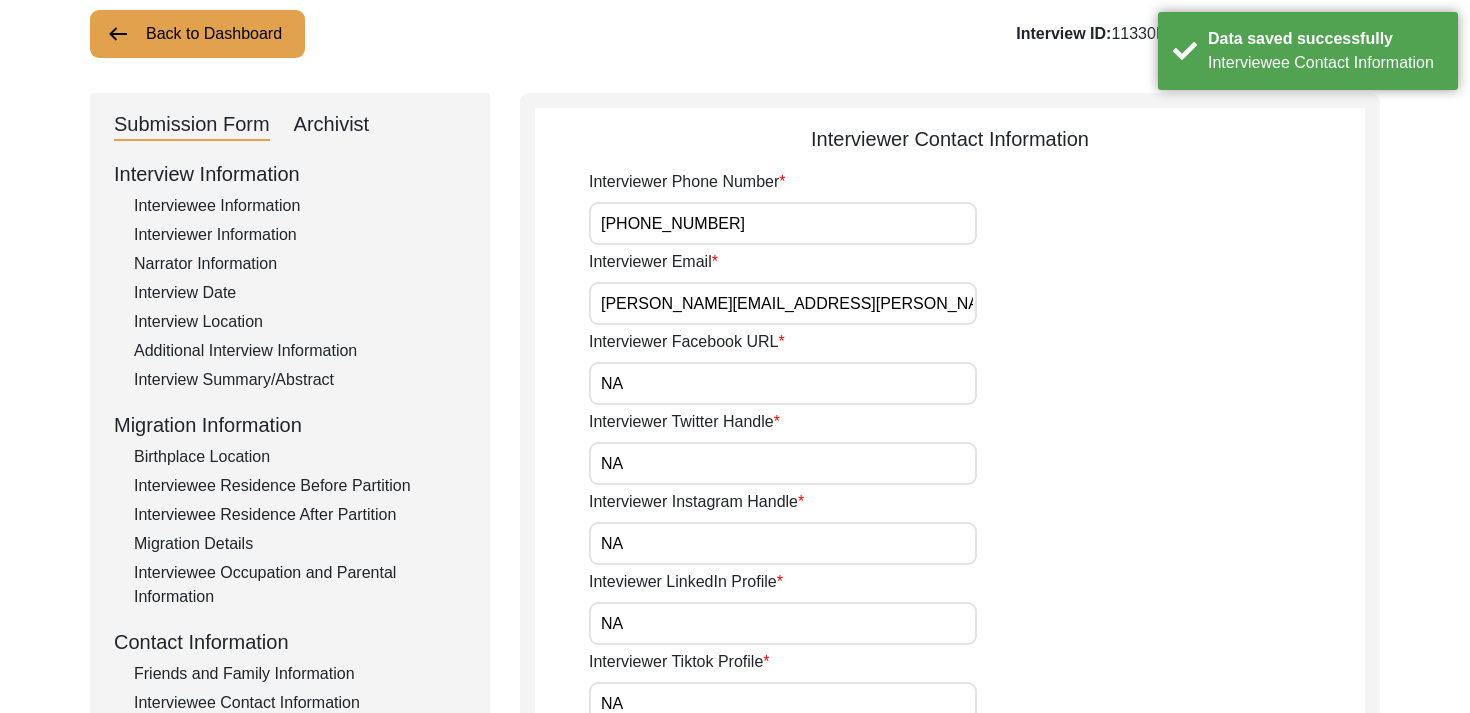 scroll, scrollTop: 103, scrollLeft: 0, axis: vertical 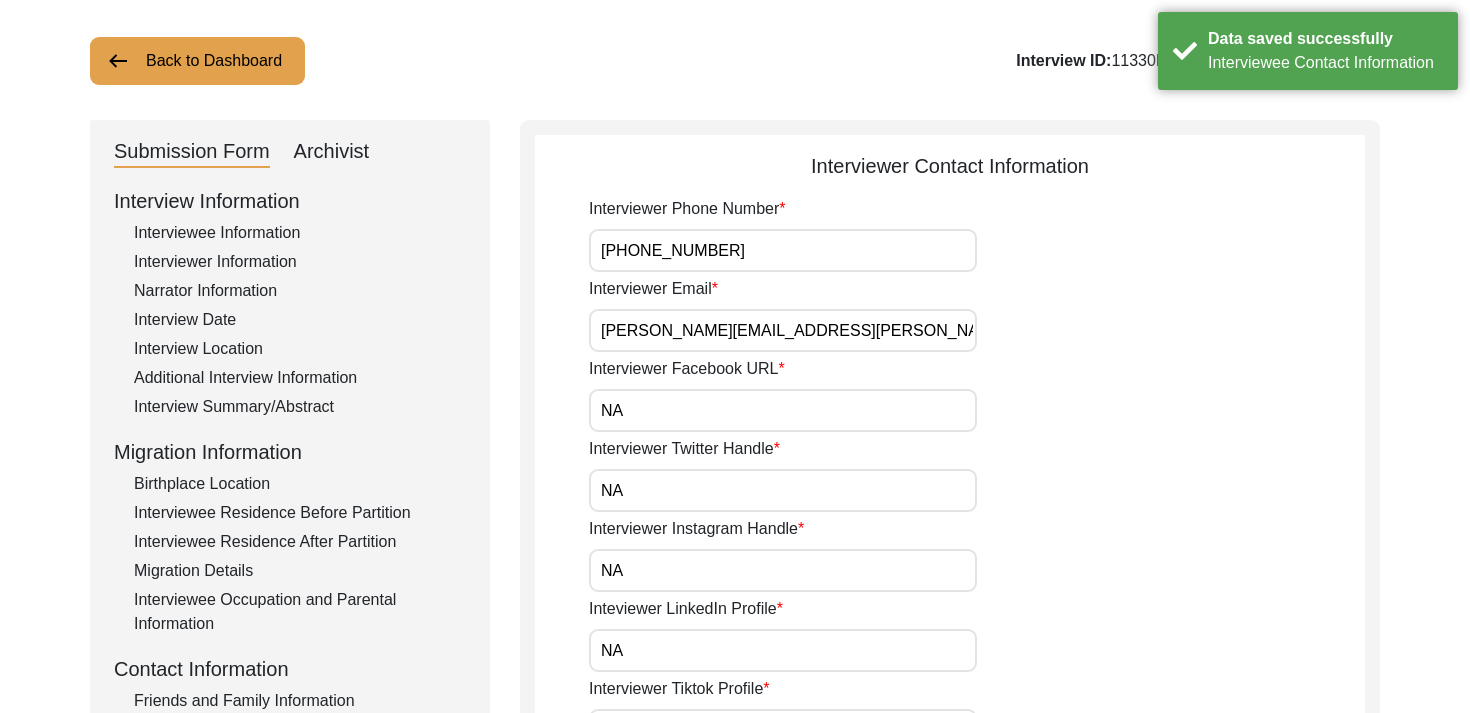 click on "[PHONE_NUMBER]" at bounding box center [783, 250] 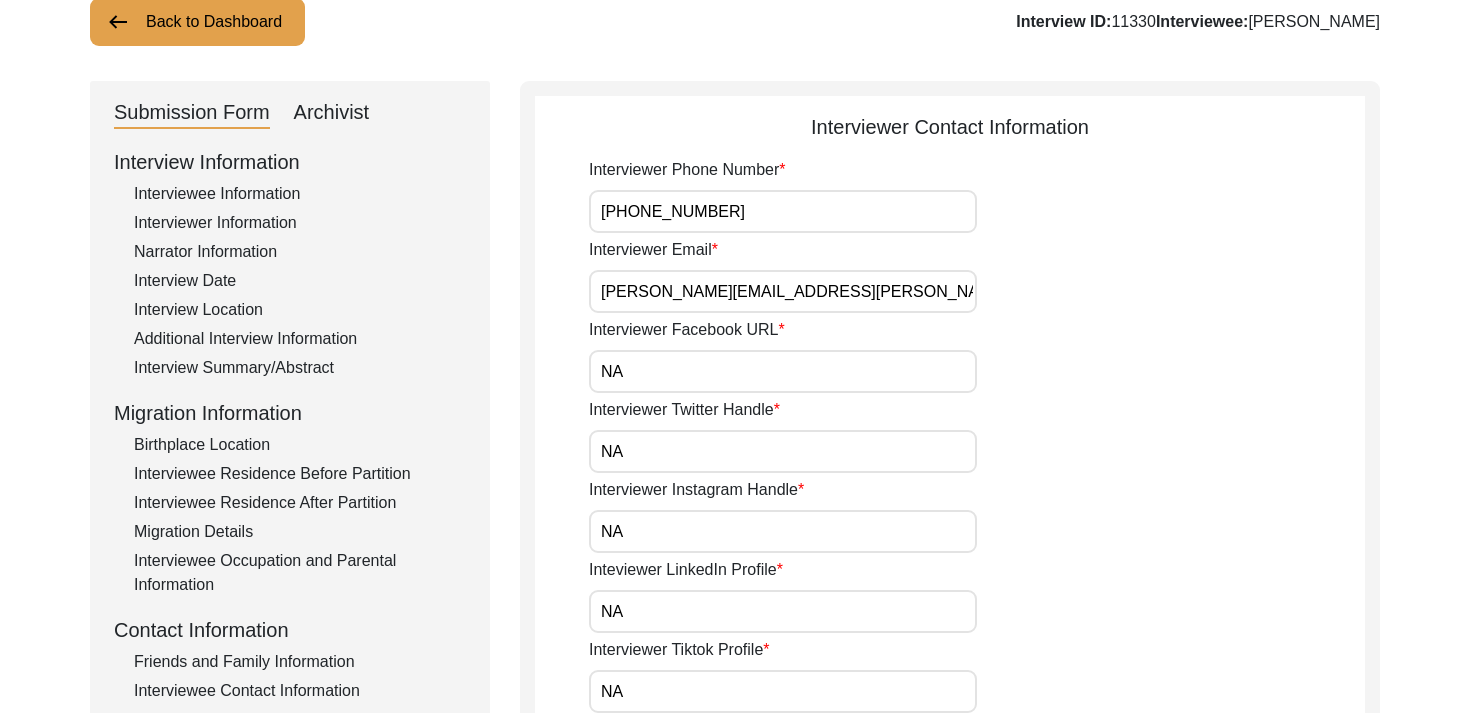 scroll, scrollTop: 638, scrollLeft: 0, axis: vertical 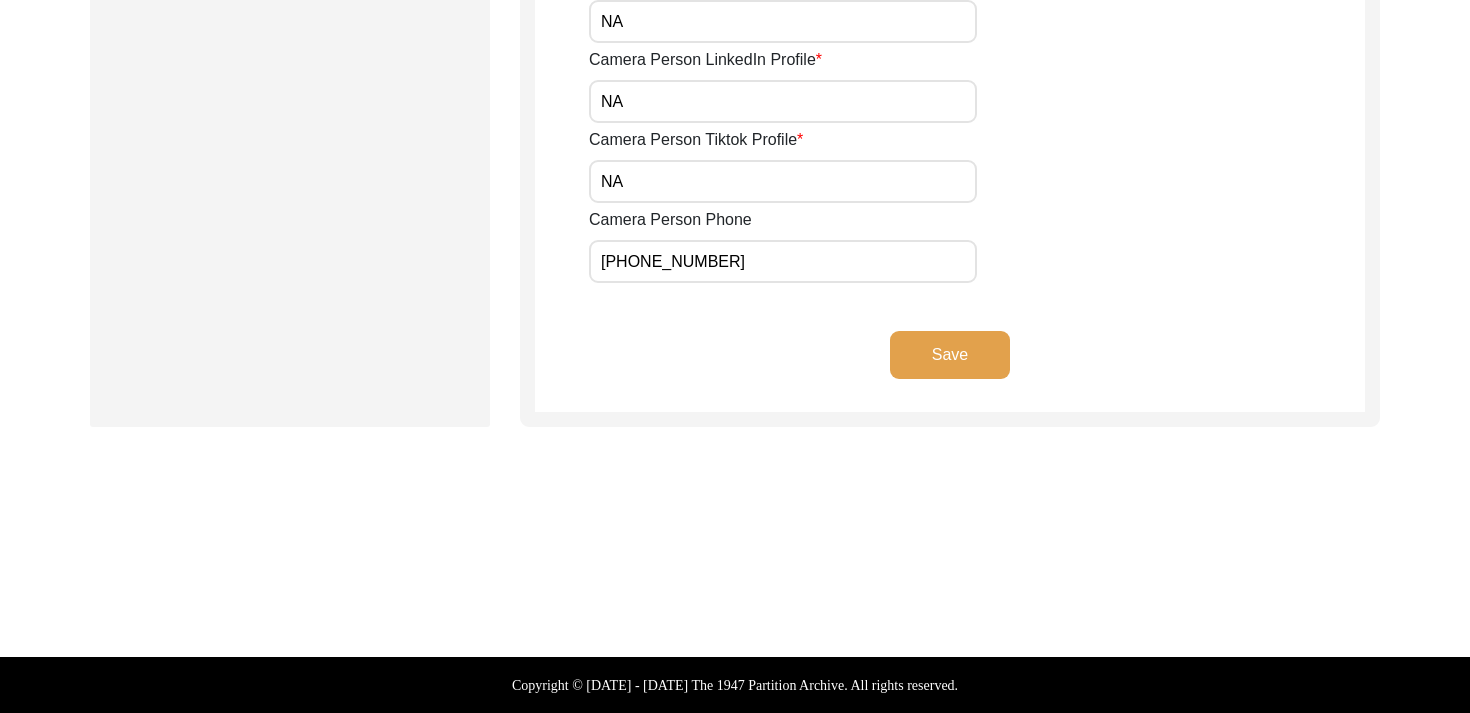 click on "Interviewer Contact Information
Interviewer Phone Number [PHONE_NUMBER] Interviewer Email [PERSON_NAME][EMAIL_ADDRESS][PERSON_NAME][DOMAIN_NAME] Interviewer Facebook URL NA Interviewer Twitter Handle NA Interviewer Instagram Handle NA Inteviewer LinkedIn Profile NA Interviewer Tiktok Profile NA  Camera Person Contact Information  Camera Person Email Camera Person Facebook URL NA Camera Person Twitter Handle NA Camera Person Instagram Handle NA Camera Person LinkedIn Profile NA Camera Person Tiktok Profile NA Camera Person Phone [PHONE_NUMBER] Save" 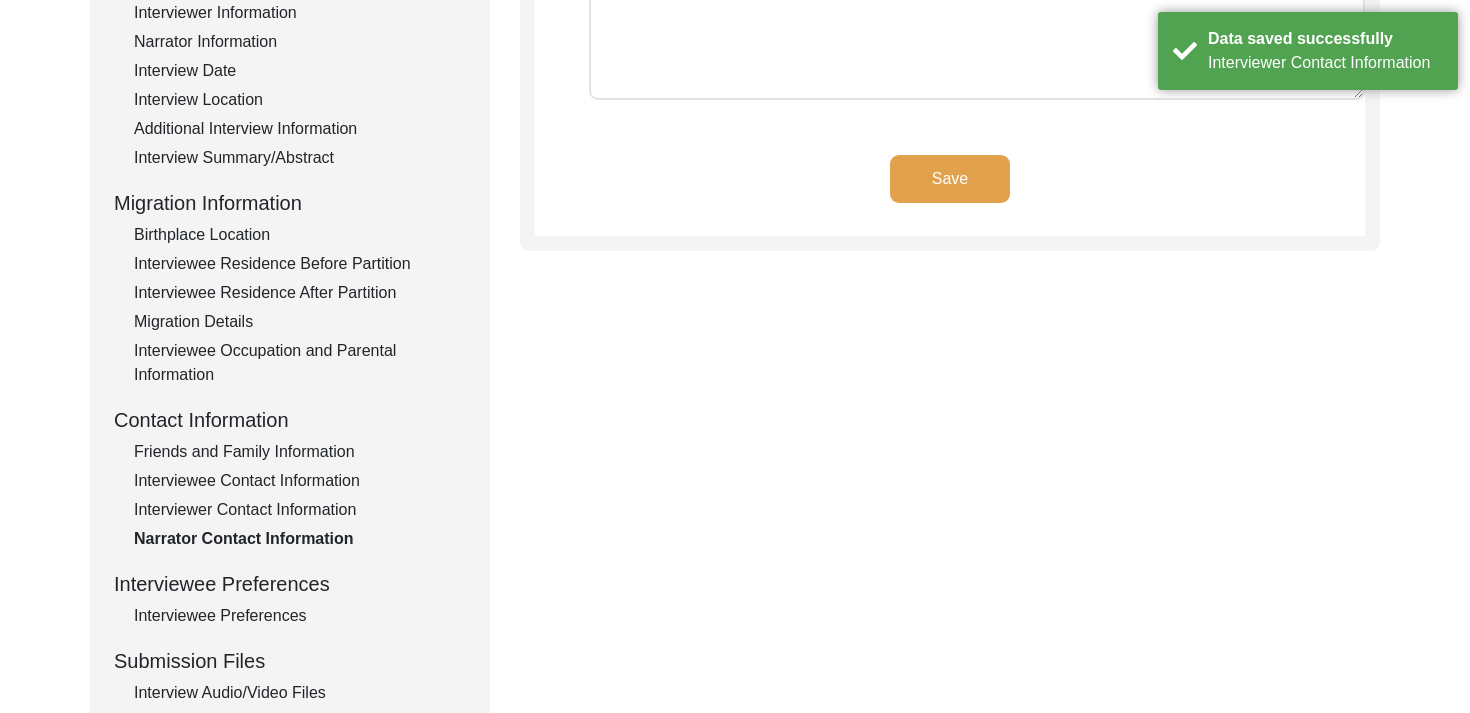 scroll, scrollTop: 553, scrollLeft: 0, axis: vertical 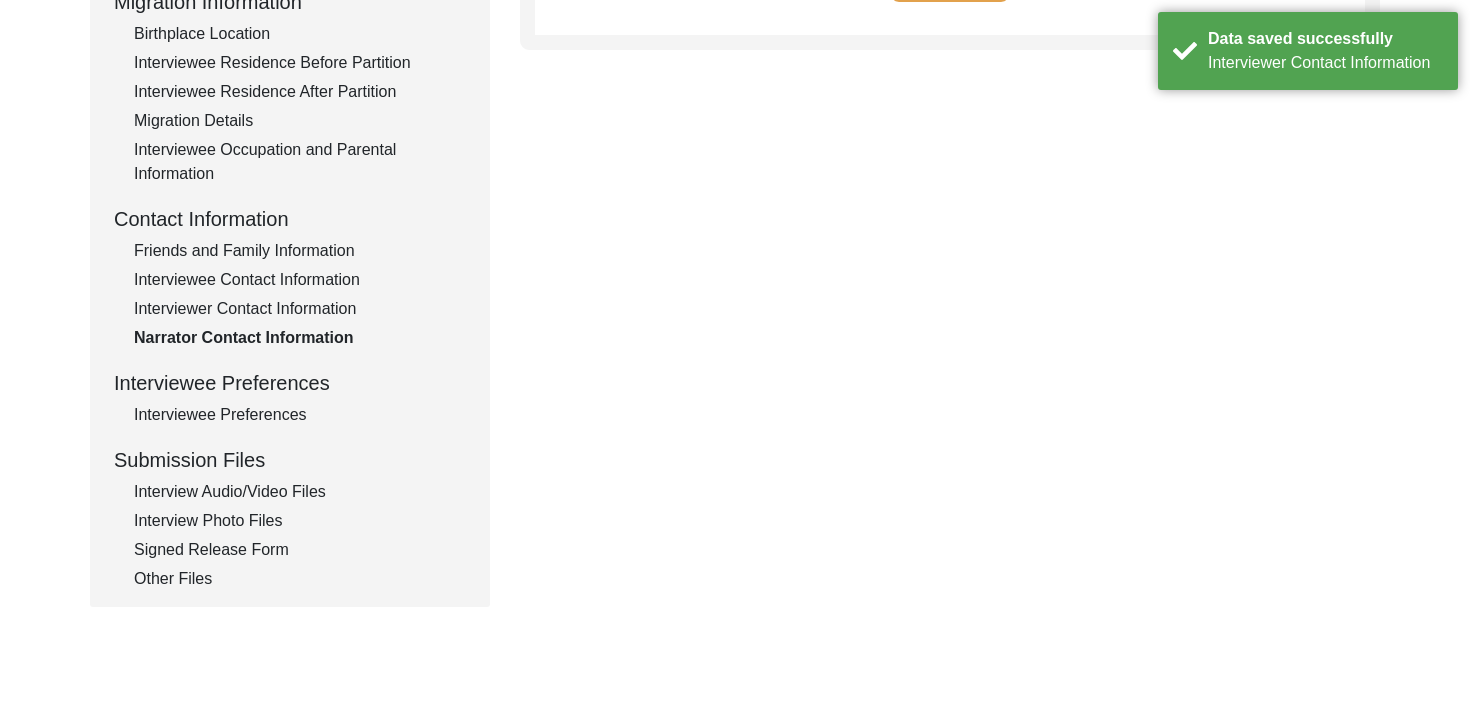 click on "Interviewee Preferences" 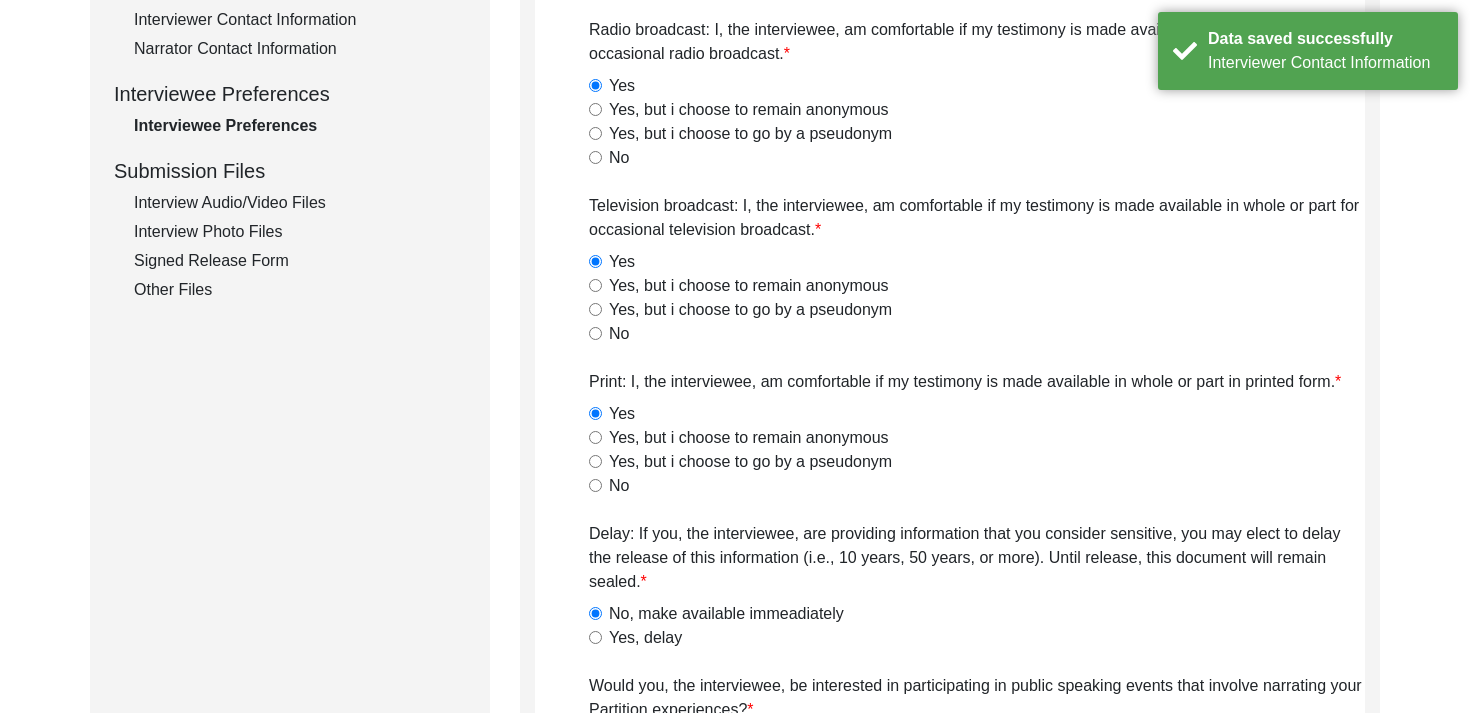 click on "Interview Audio/Video Files" 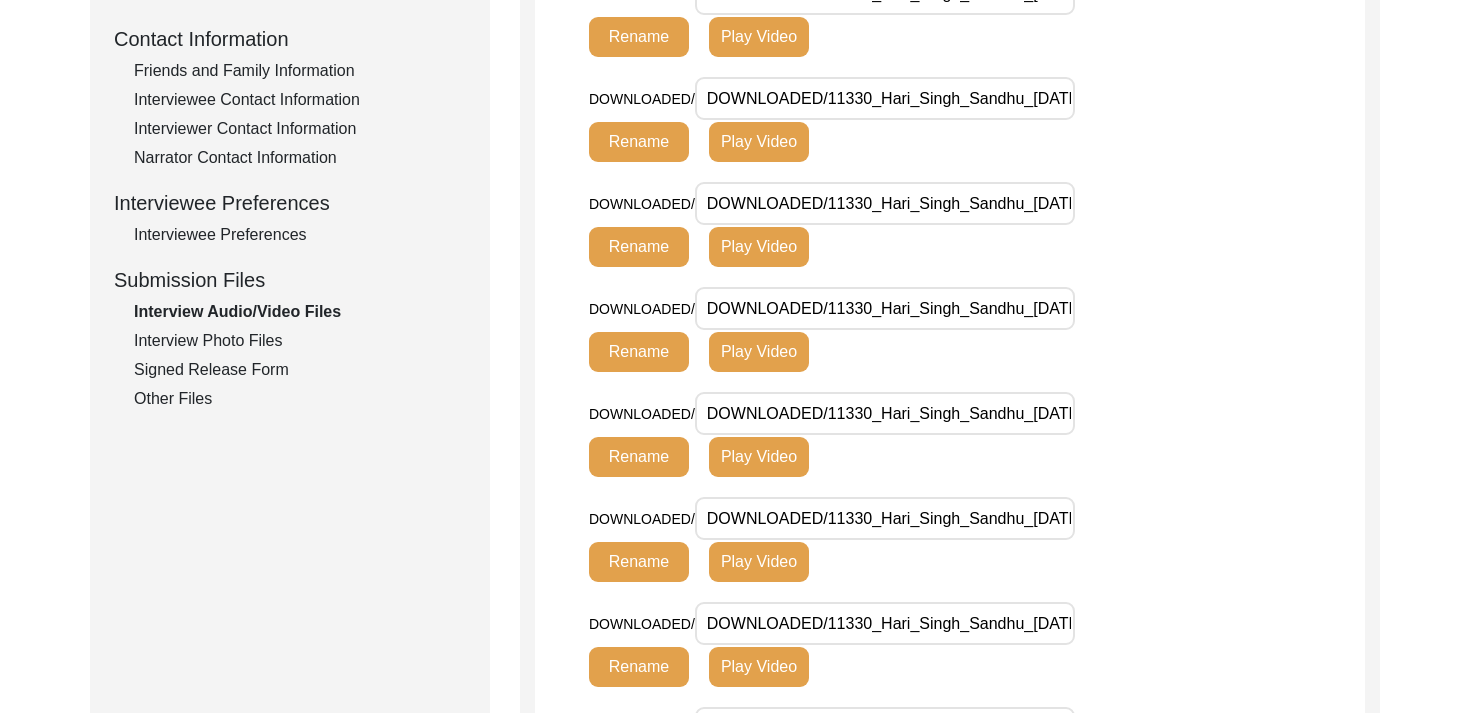 scroll, scrollTop: 842, scrollLeft: 0, axis: vertical 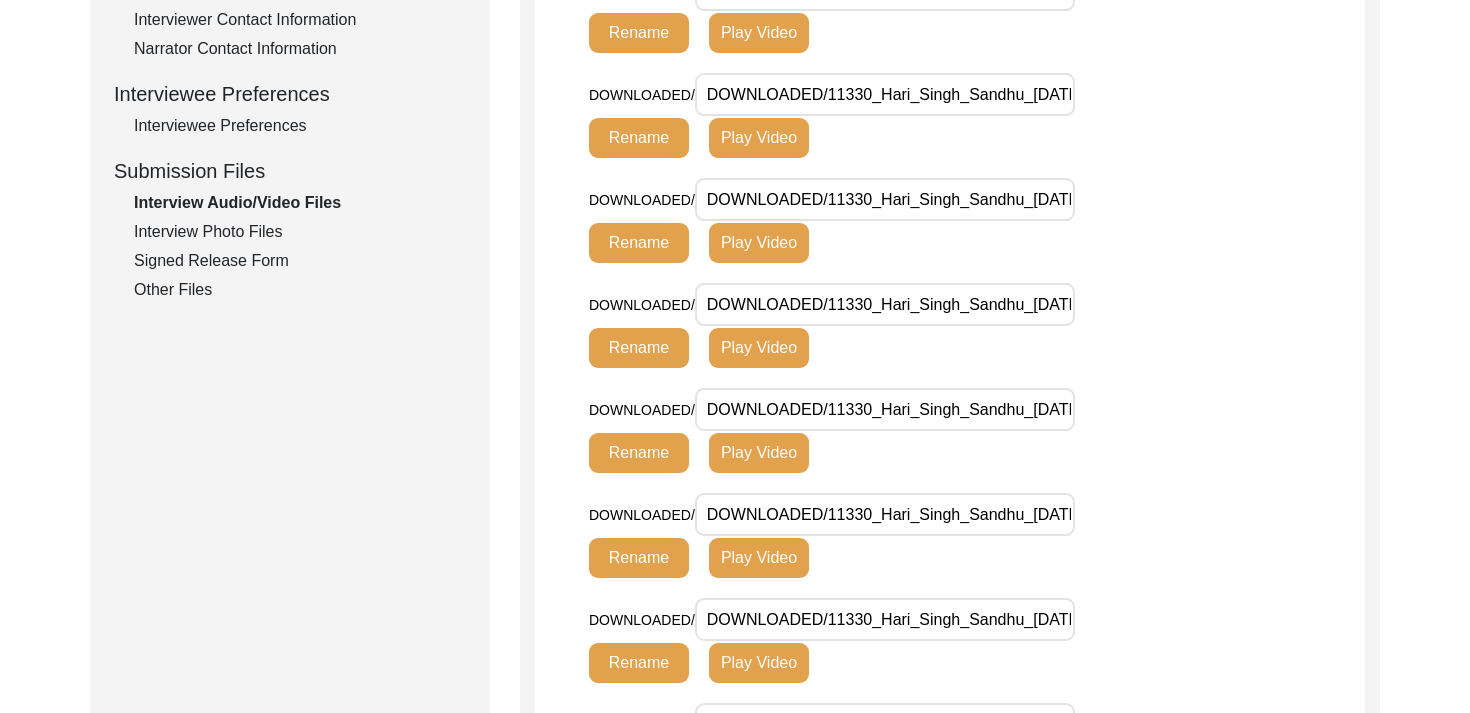 click on "Interview Photo Files" 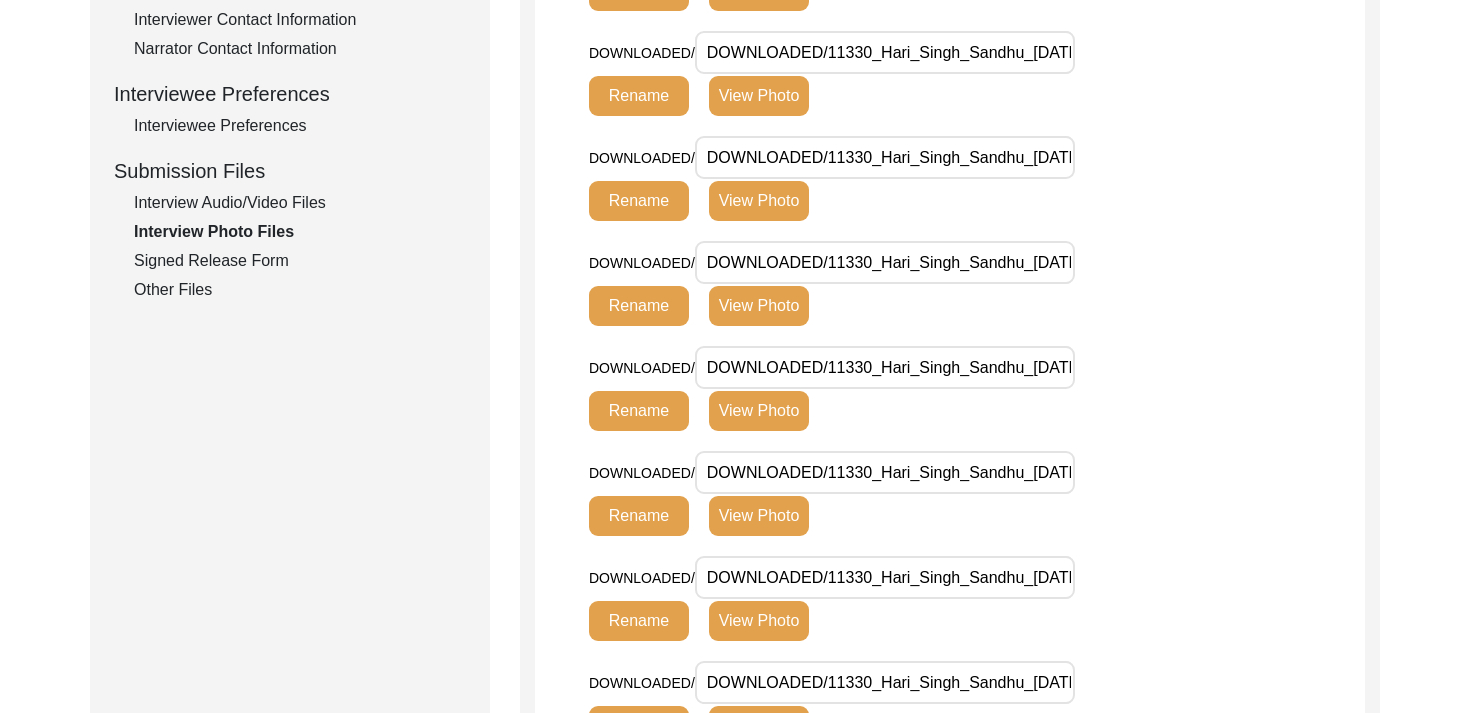 click on "Narrator Contact Information" 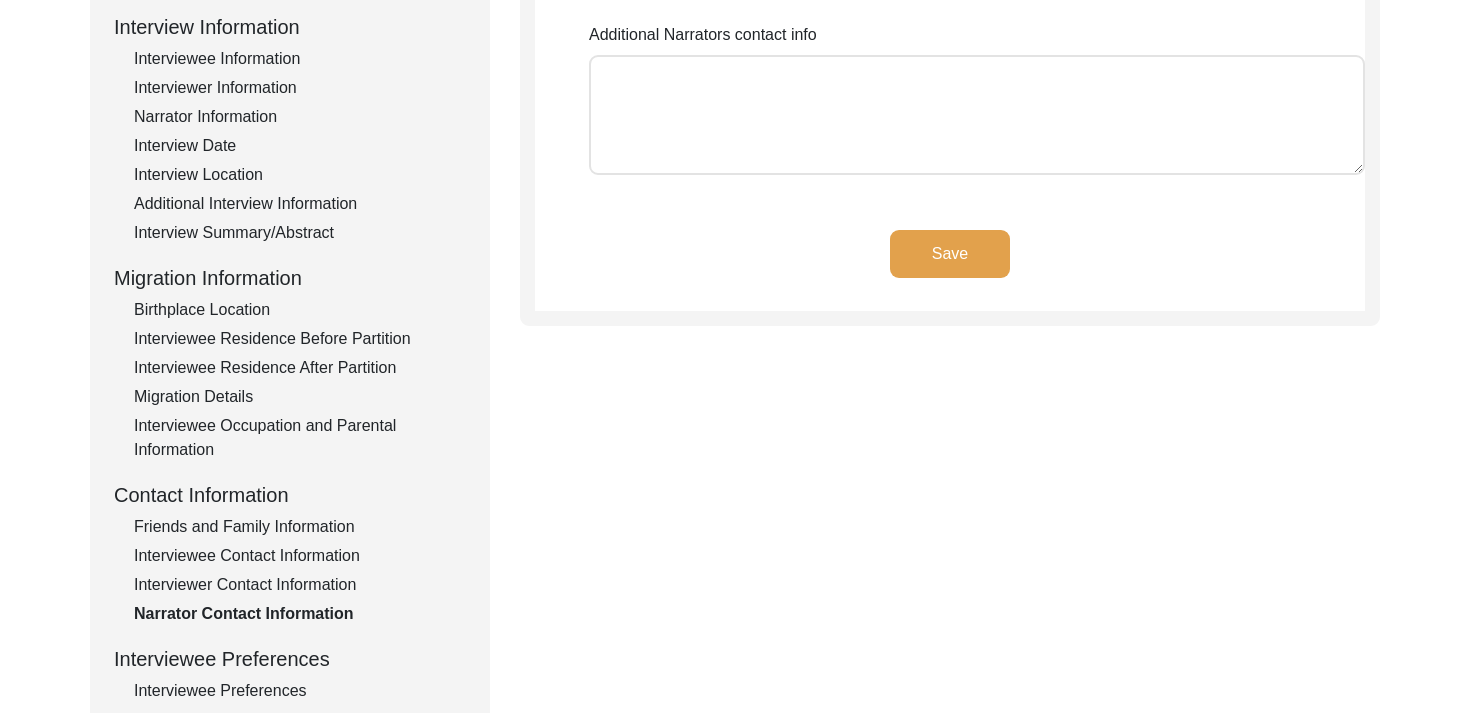 scroll, scrollTop: 378, scrollLeft: 0, axis: vertical 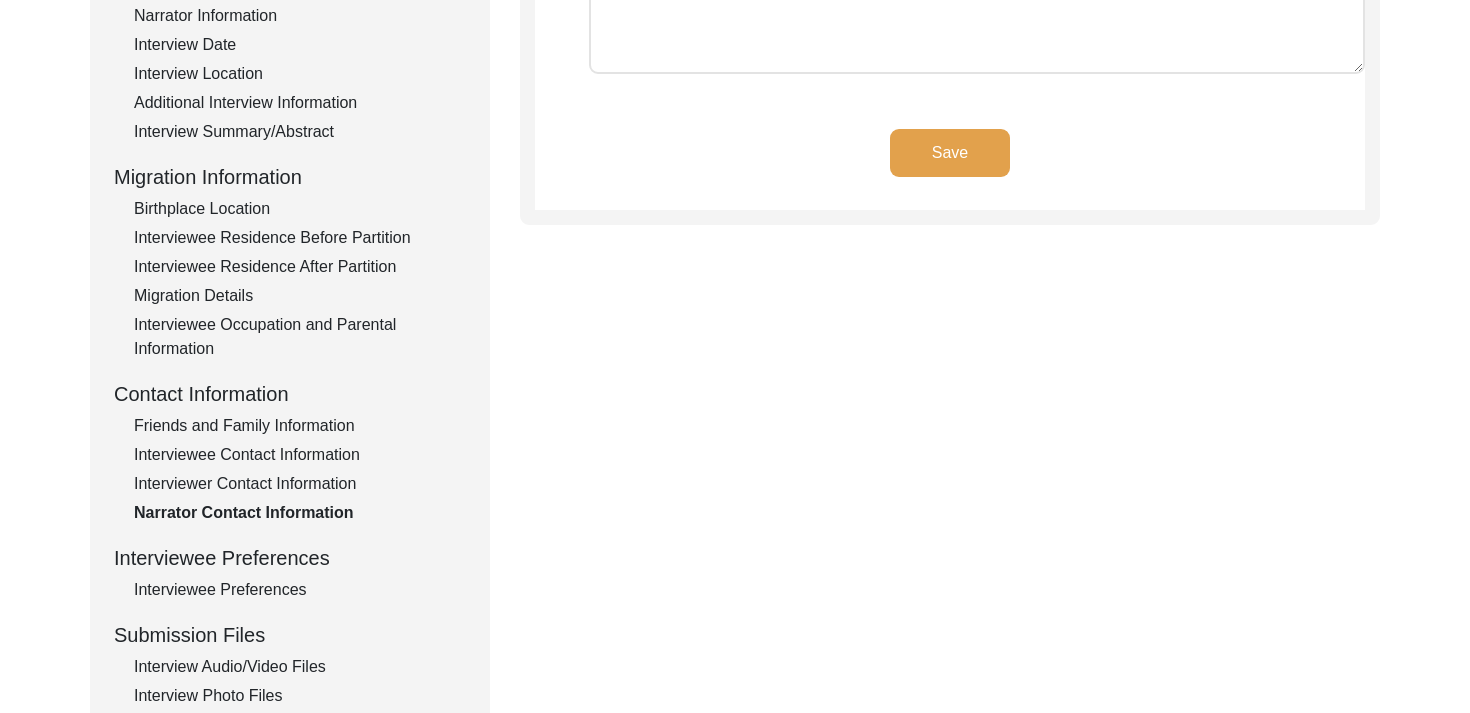 click on "Interviewer Contact Information" 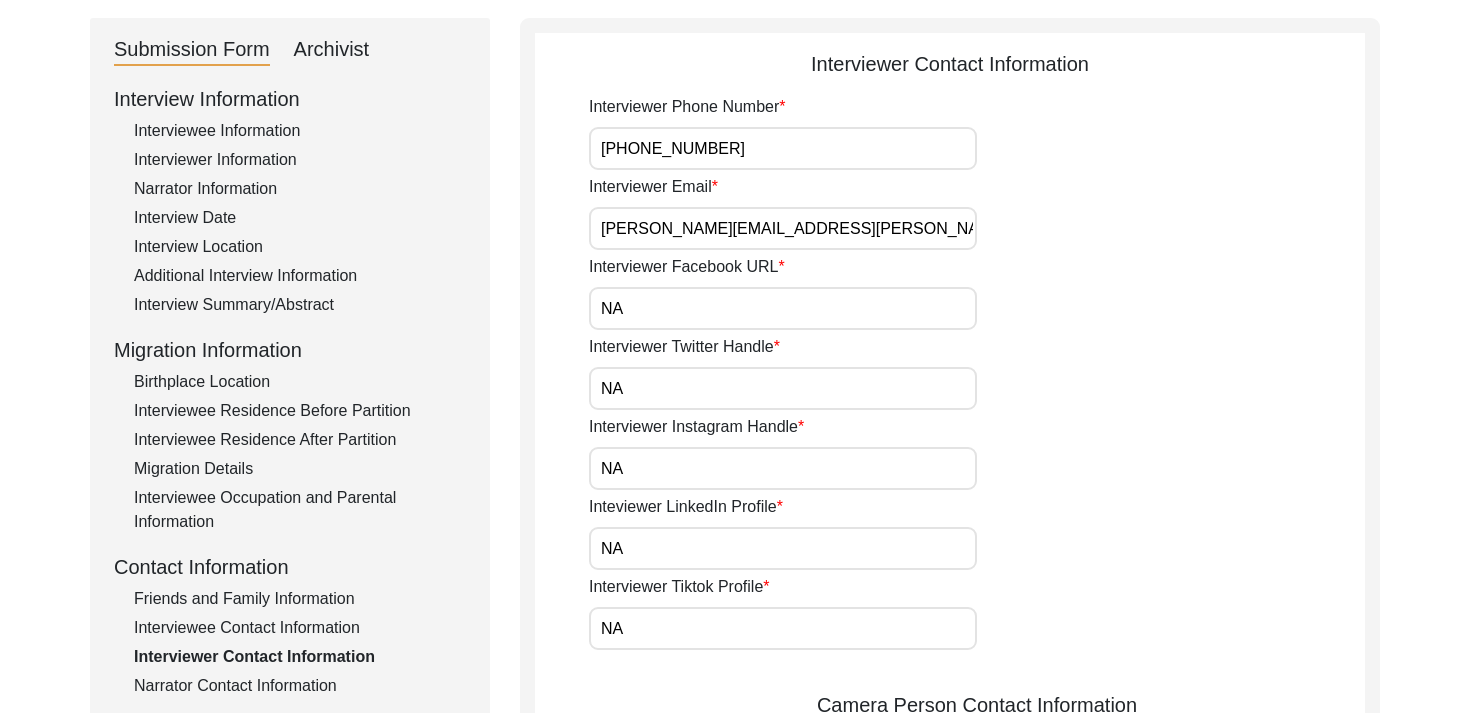 scroll, scrollTop: 136, scrollLeft: 0, axis: vertical 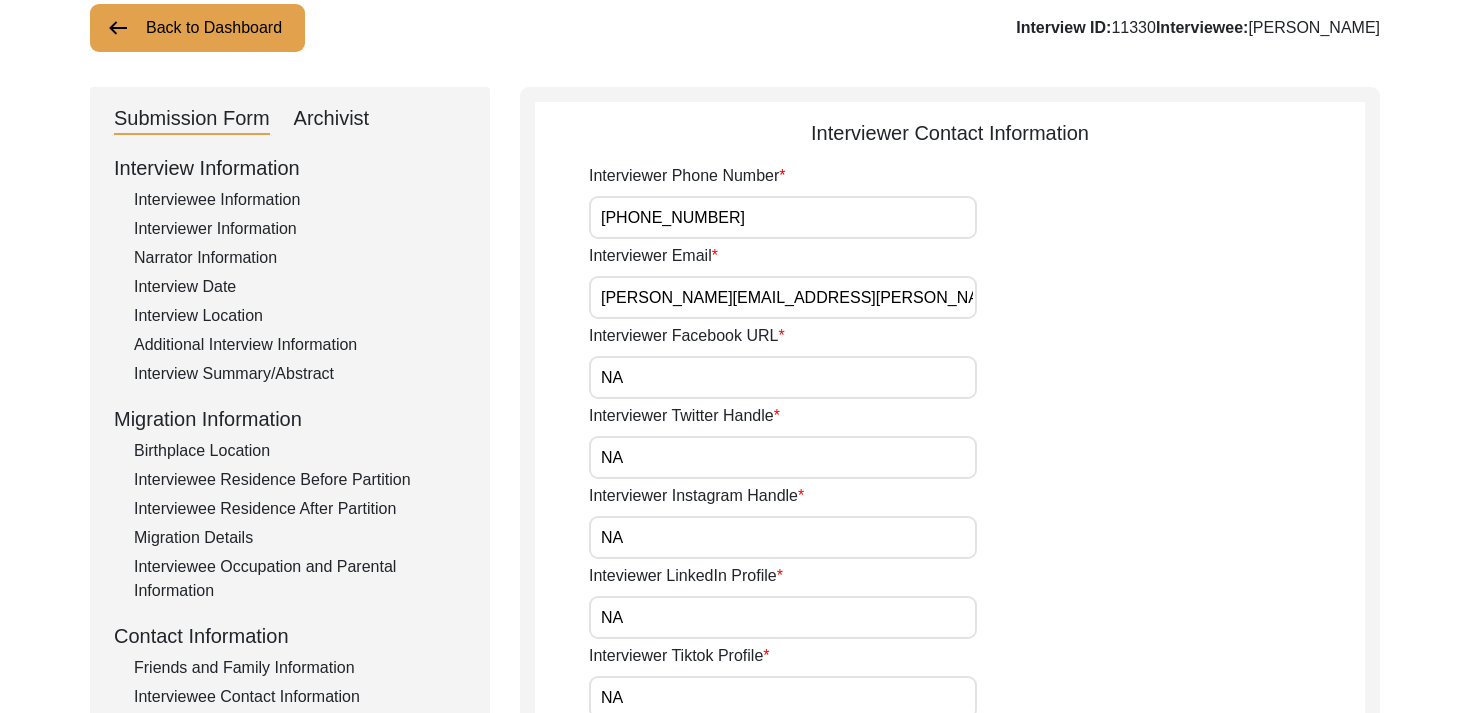 click on "NA" at bounding box center (783, 377) 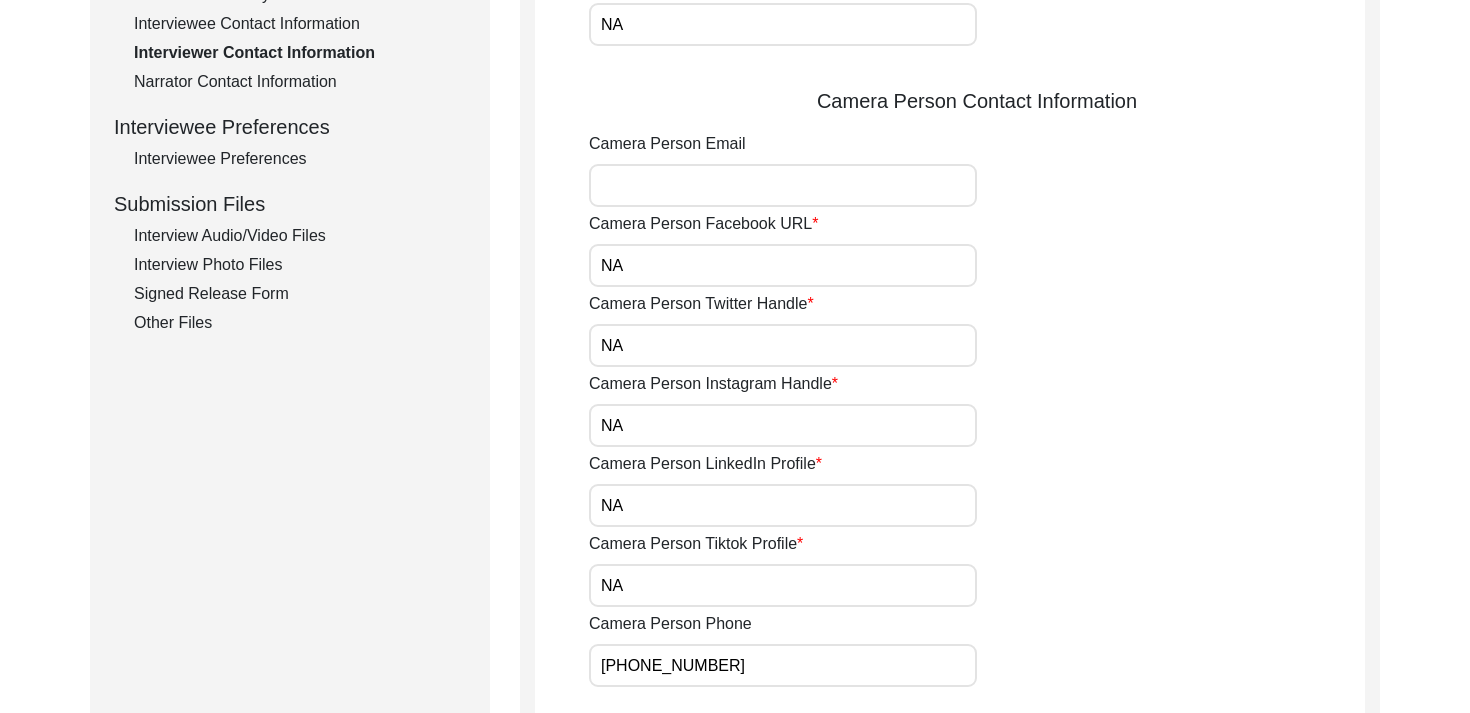 scroll, scrollTop: 819, scrollLeft: 0, axis: vertical 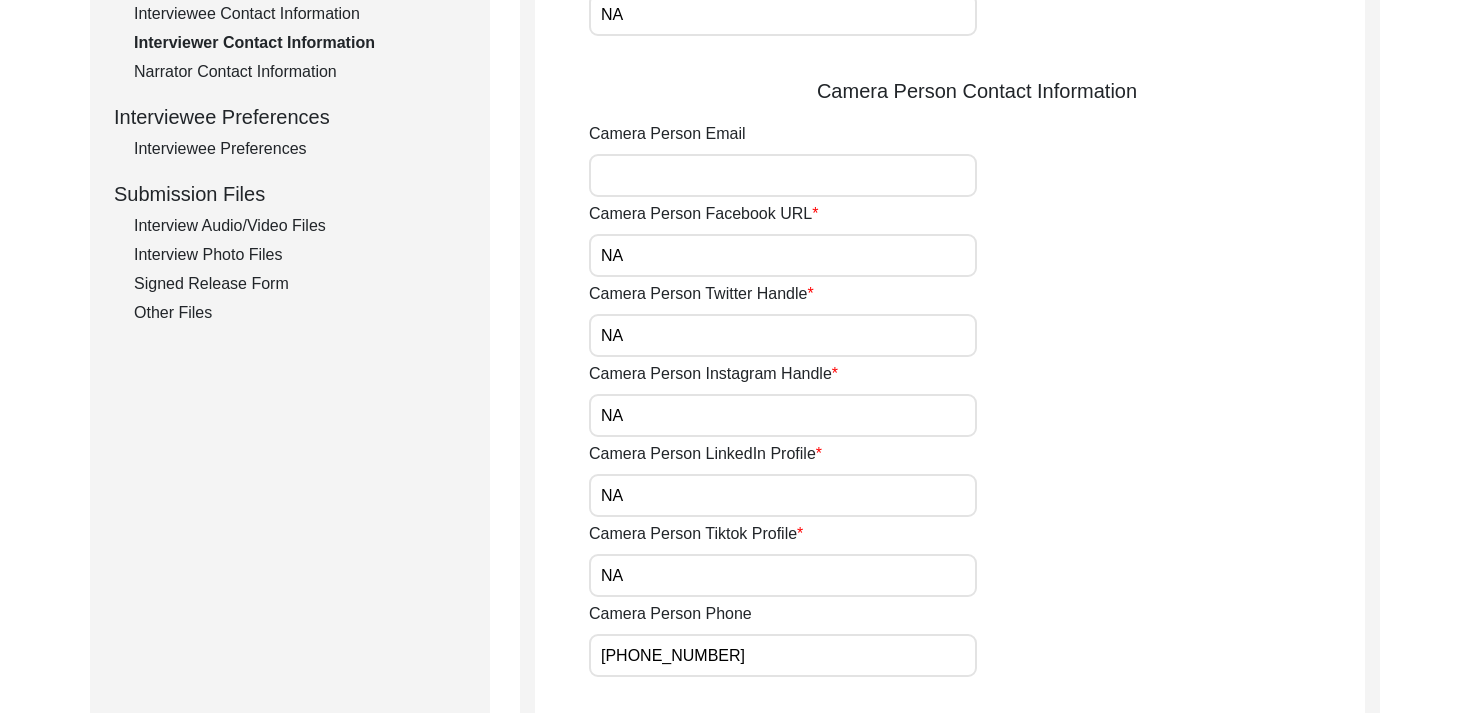 click on "NA" at bounding box center (783, 255) 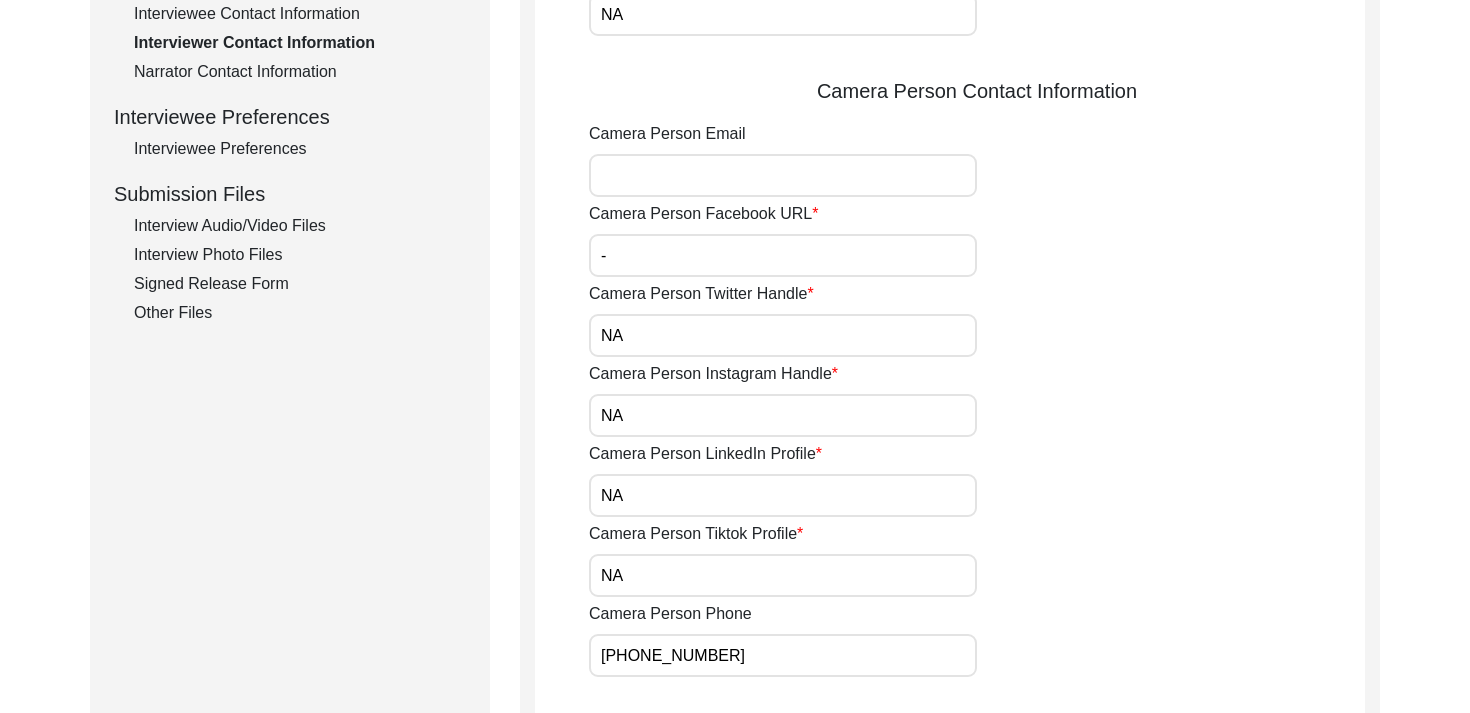 click on "NA" at bounding box center (783, 335) 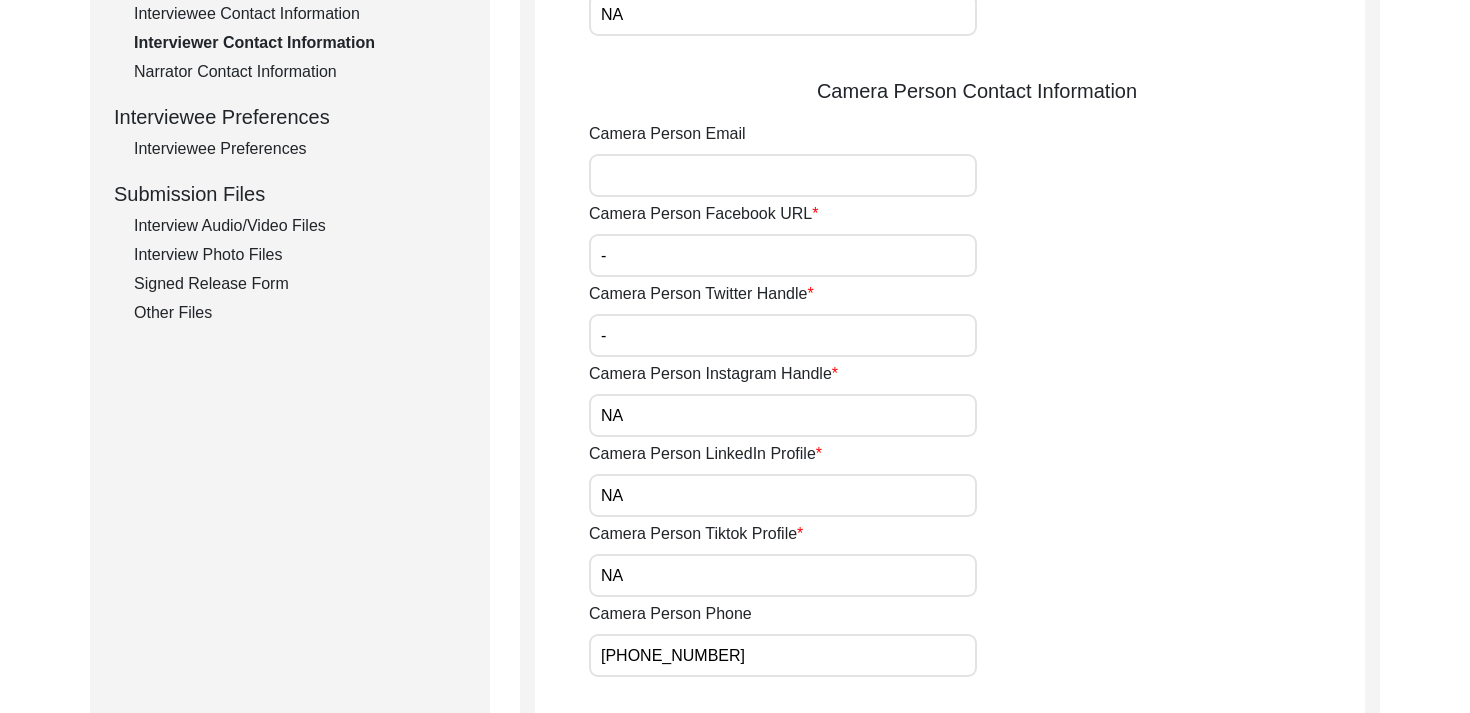 click on "Camera Person Instagram Handle NA" 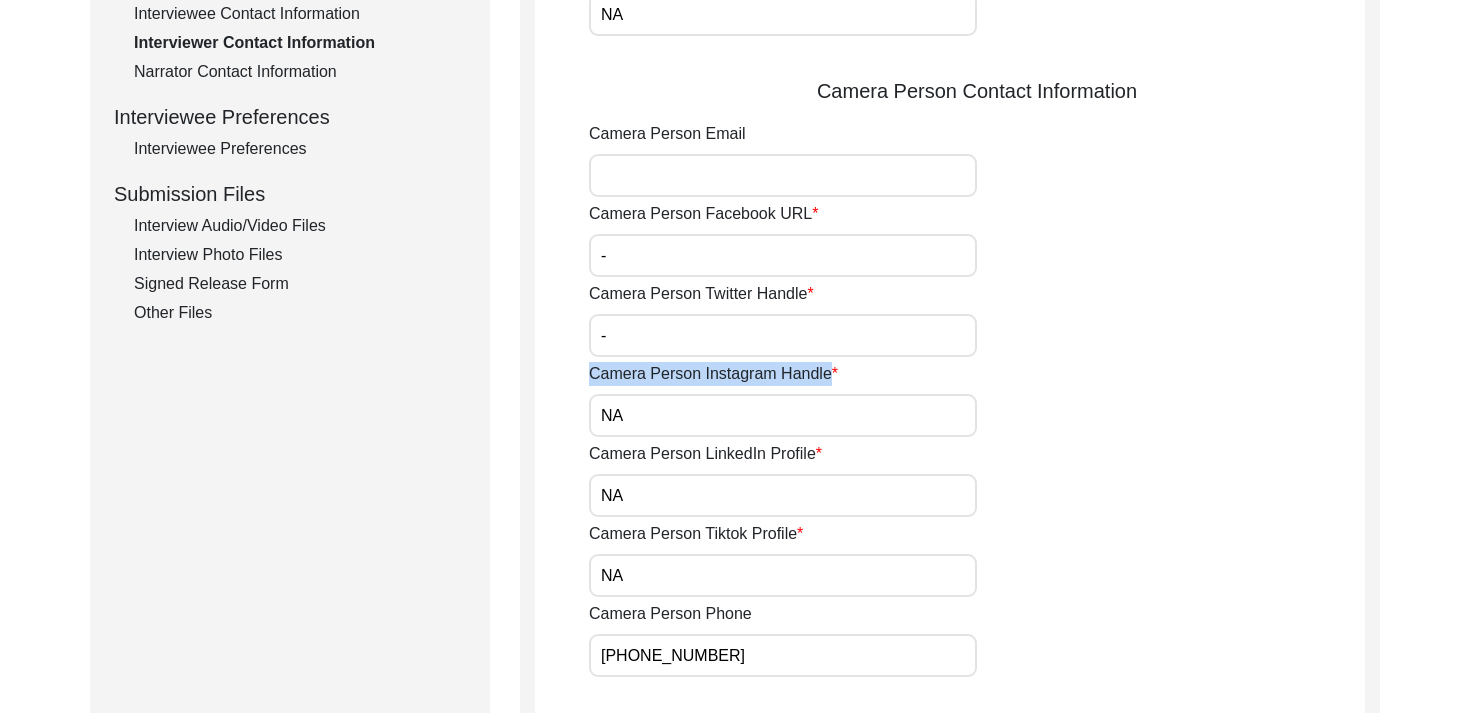 click on "Camera Person Instagram Handle NA" 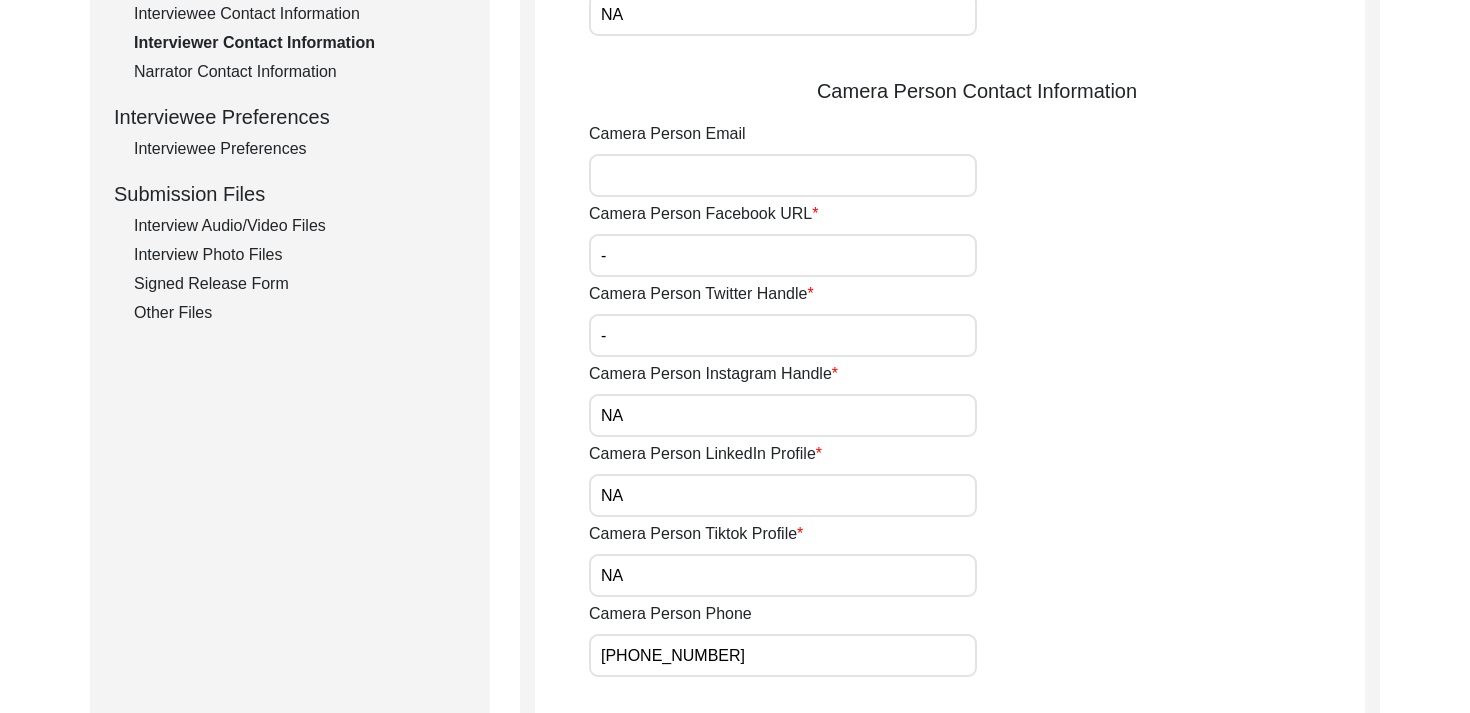 click on "Camera Person Instagram Handle NA" 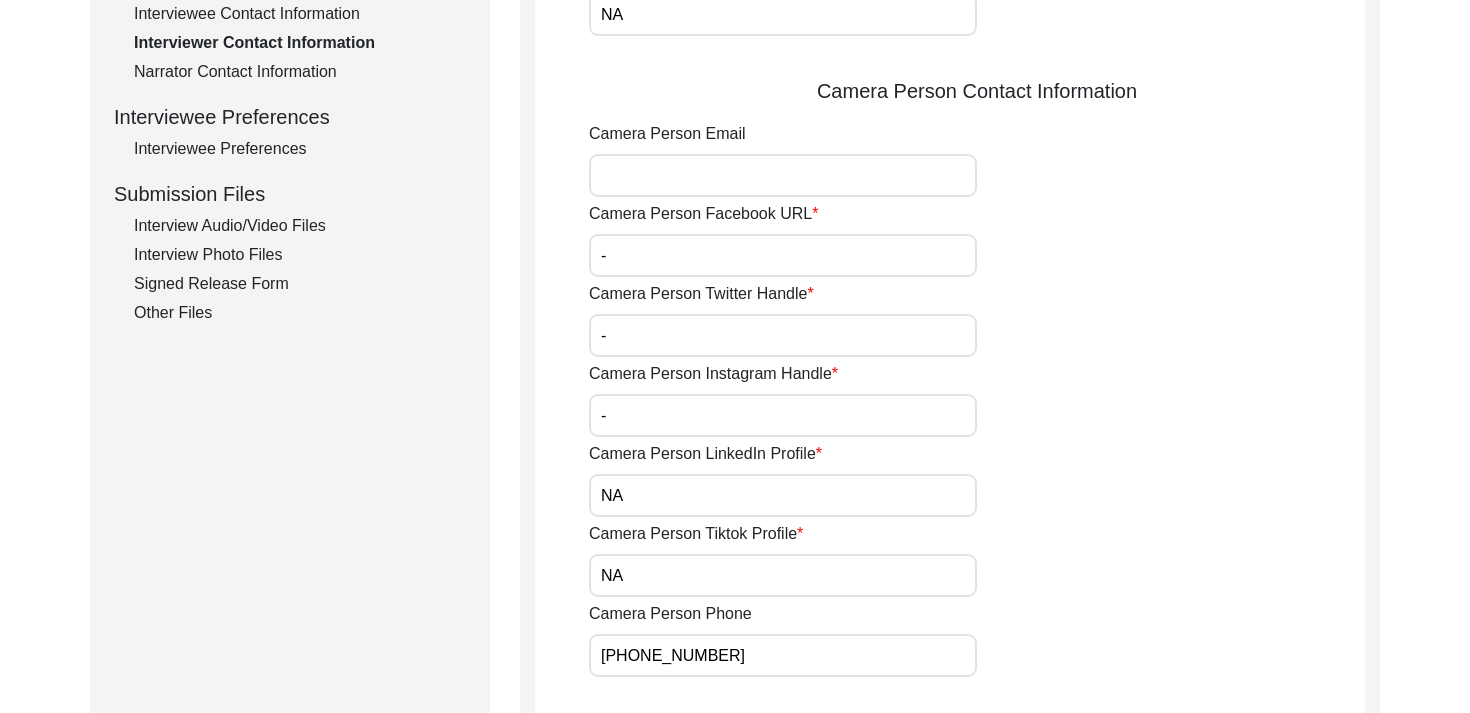 click on "NA" at bounding box center (783, 495) 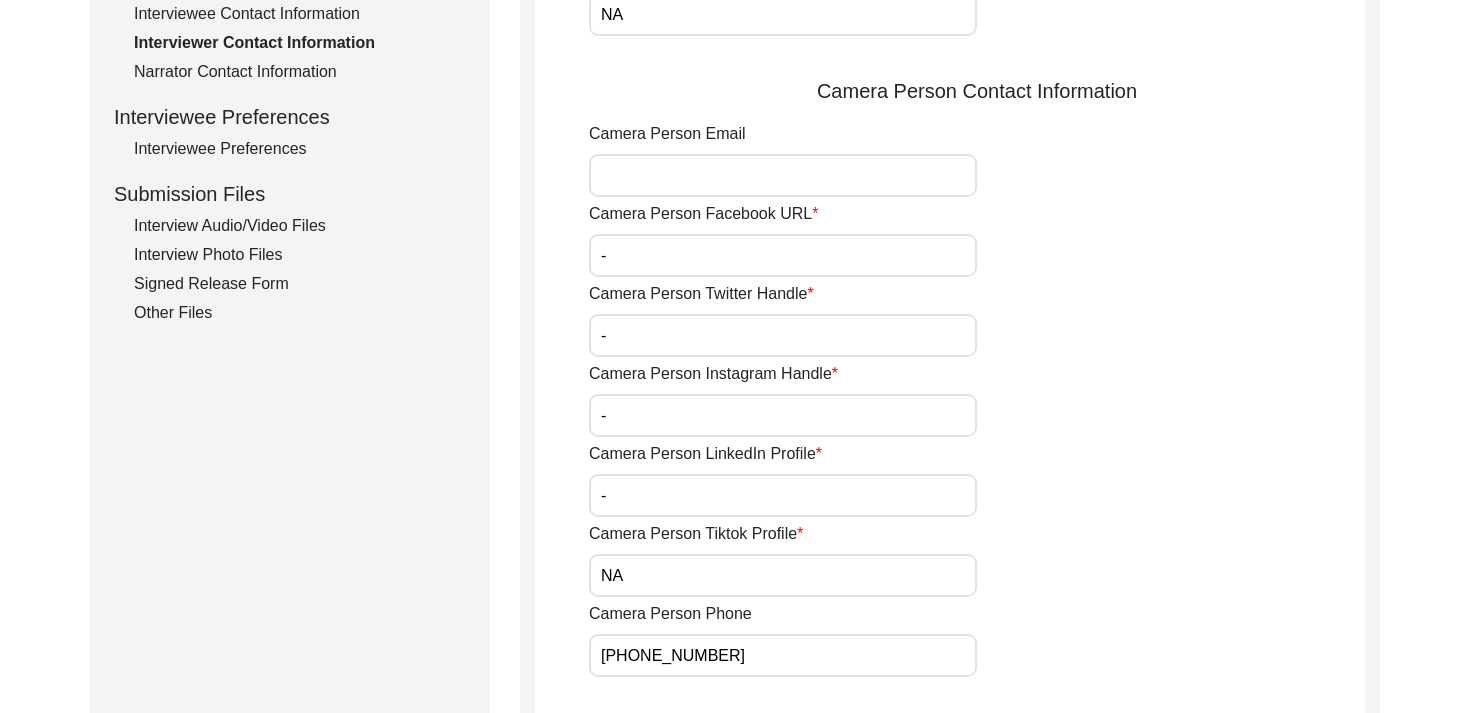 click on "NA" at bounding box center [783, 575] 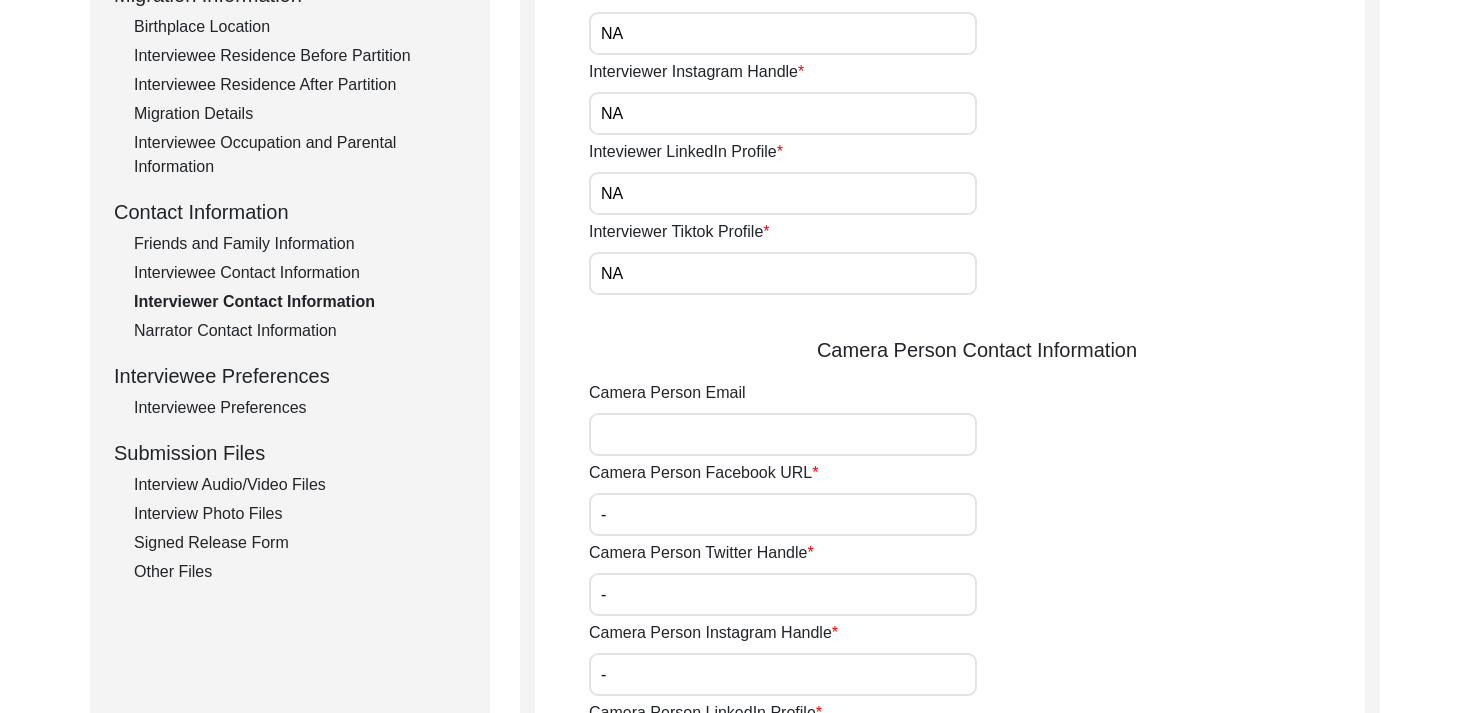 scroll, scrollTop: 384, scrollLeft: 0, axis: vertical 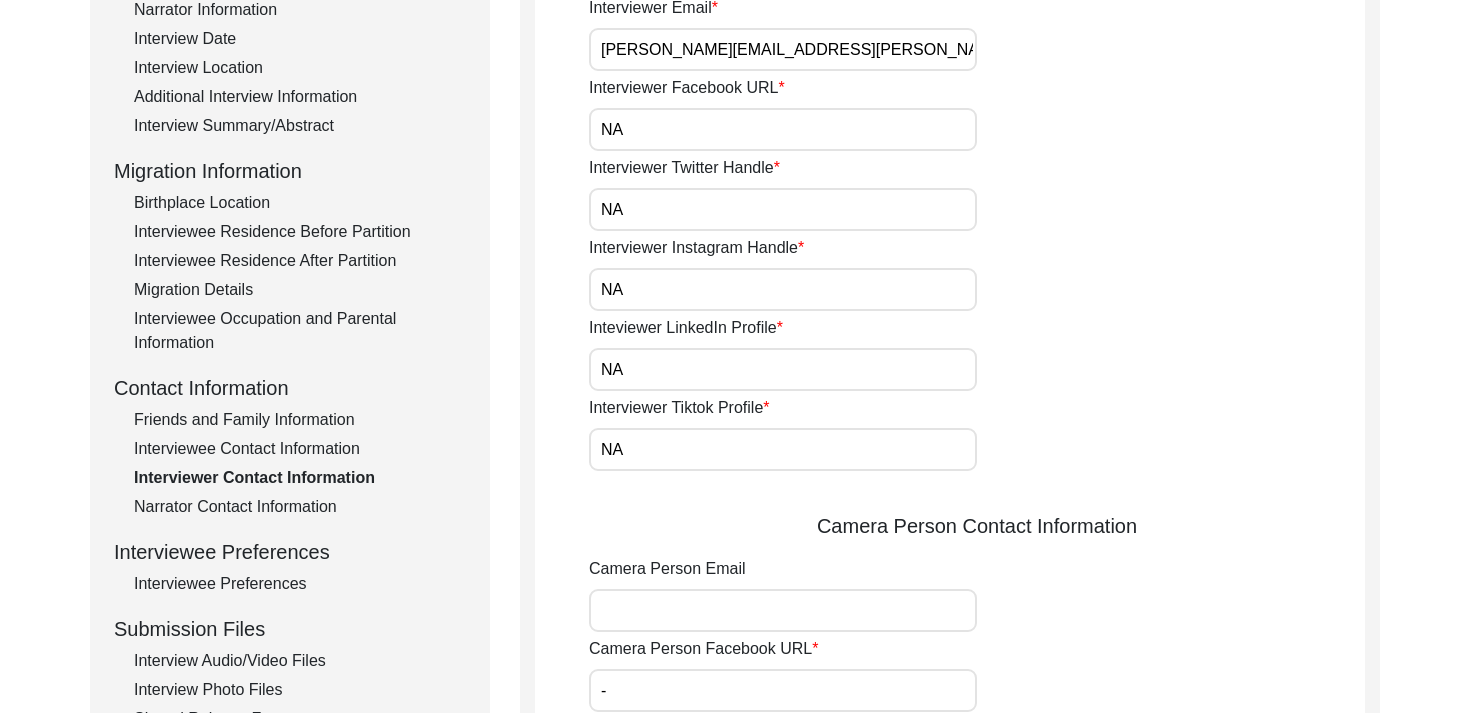click on "NA" at bounding box center [783, 449] 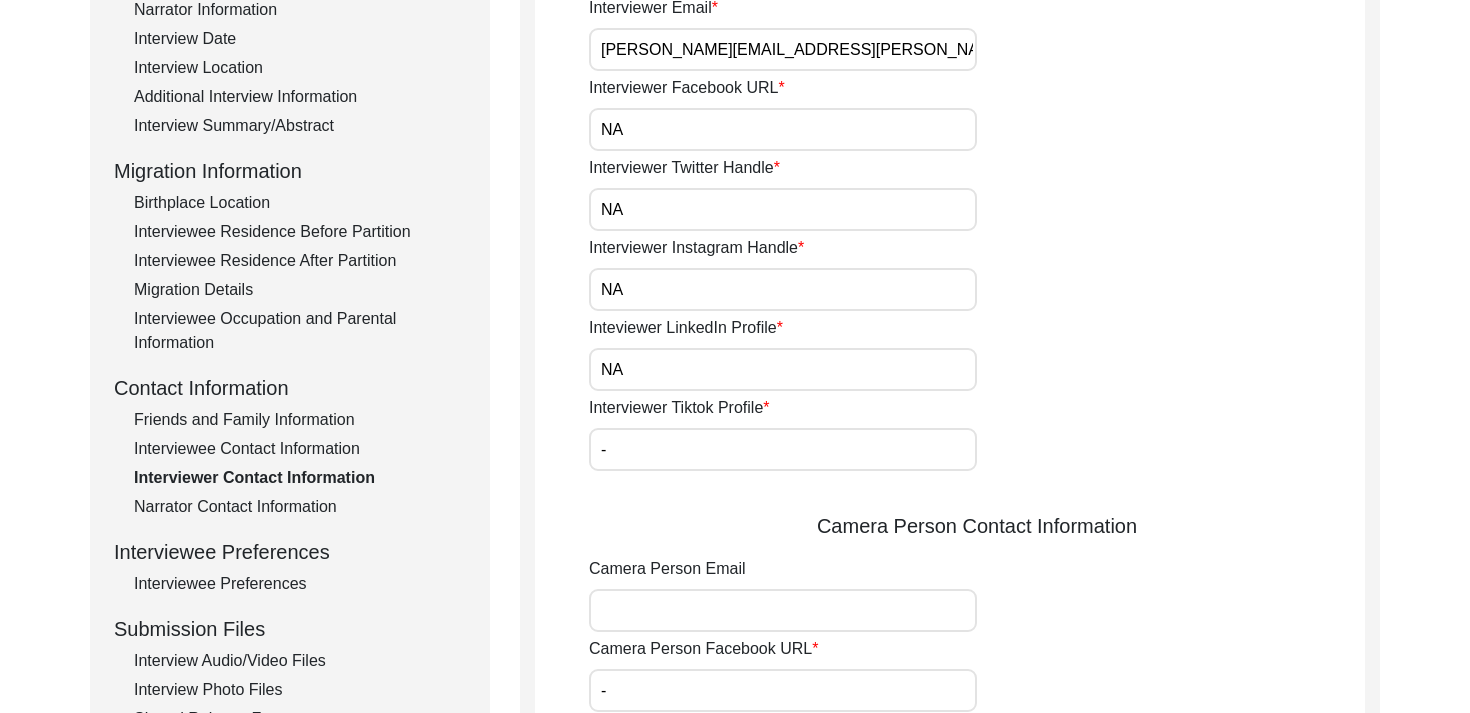 click on "Interviewer Phone Number [PHONE_NUMBER] Interviewer Email [PERSON_NAME][EMAIL_ADDRESS][PERSON_NAME][DOMAIN_NAME] Interviewer Facebook URL NA Interviewer Twitter Handle NA Interviewer Instagram Handle NA Inteviewer LinkedIn Profile NA Interviewer Tiktok Profile -  Camera Person Contact Information  Camera Person Email Camera Person Facebook URL - Camera Person Twitter Handle - Camera Person Instagram Handle - Camera Person LinkedIn Profile - Camera Person Tiktok Profile - Camera Person Phone [PHONE_NUMBER]" 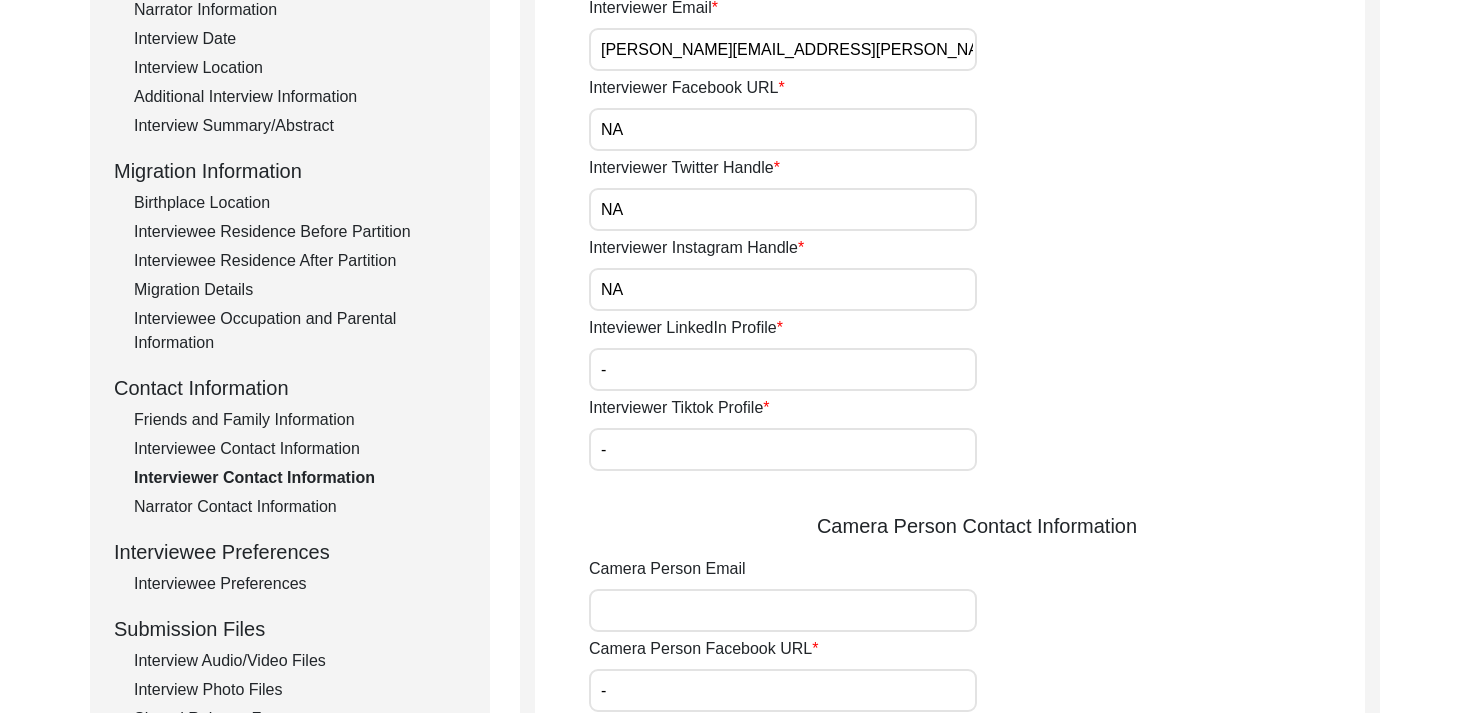 click on "NA" at bounding box center (783, 289) 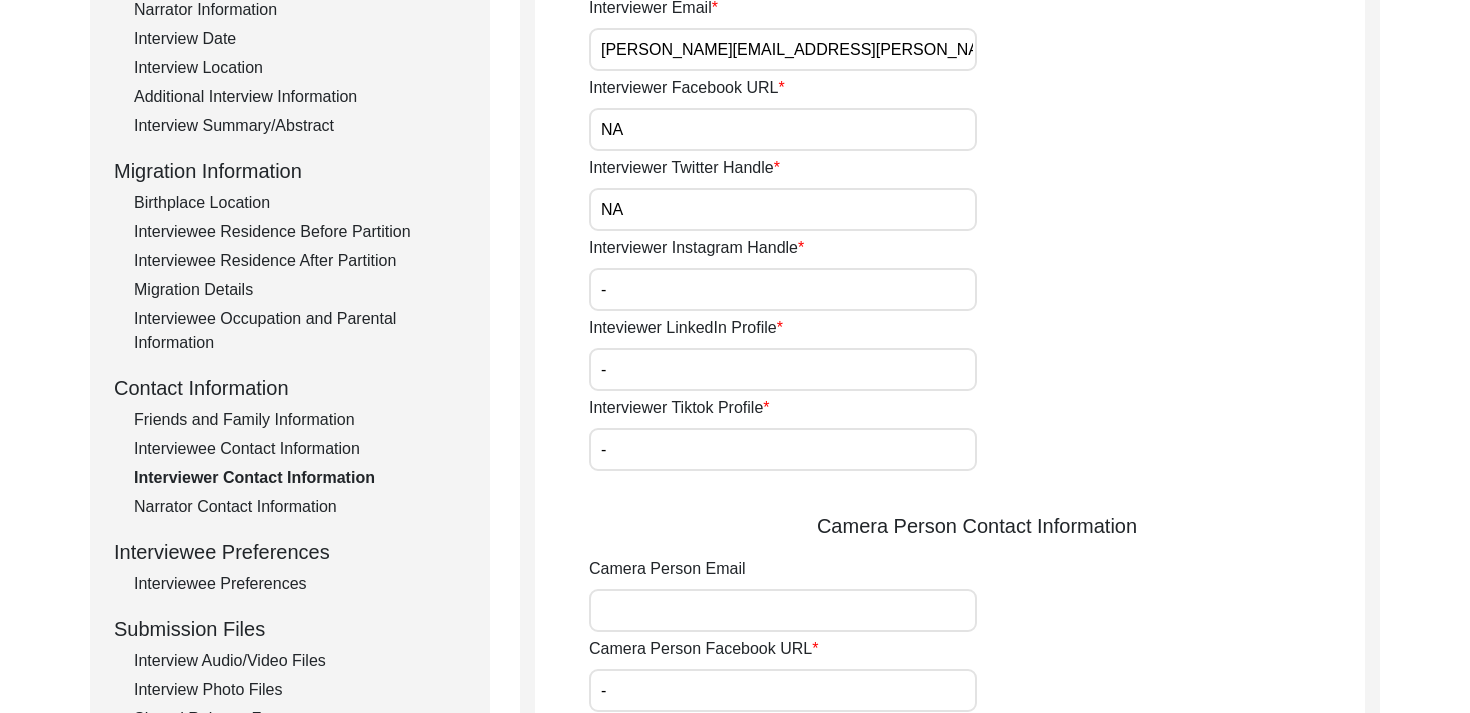 click on "NA" at bounding box center (783, 209) 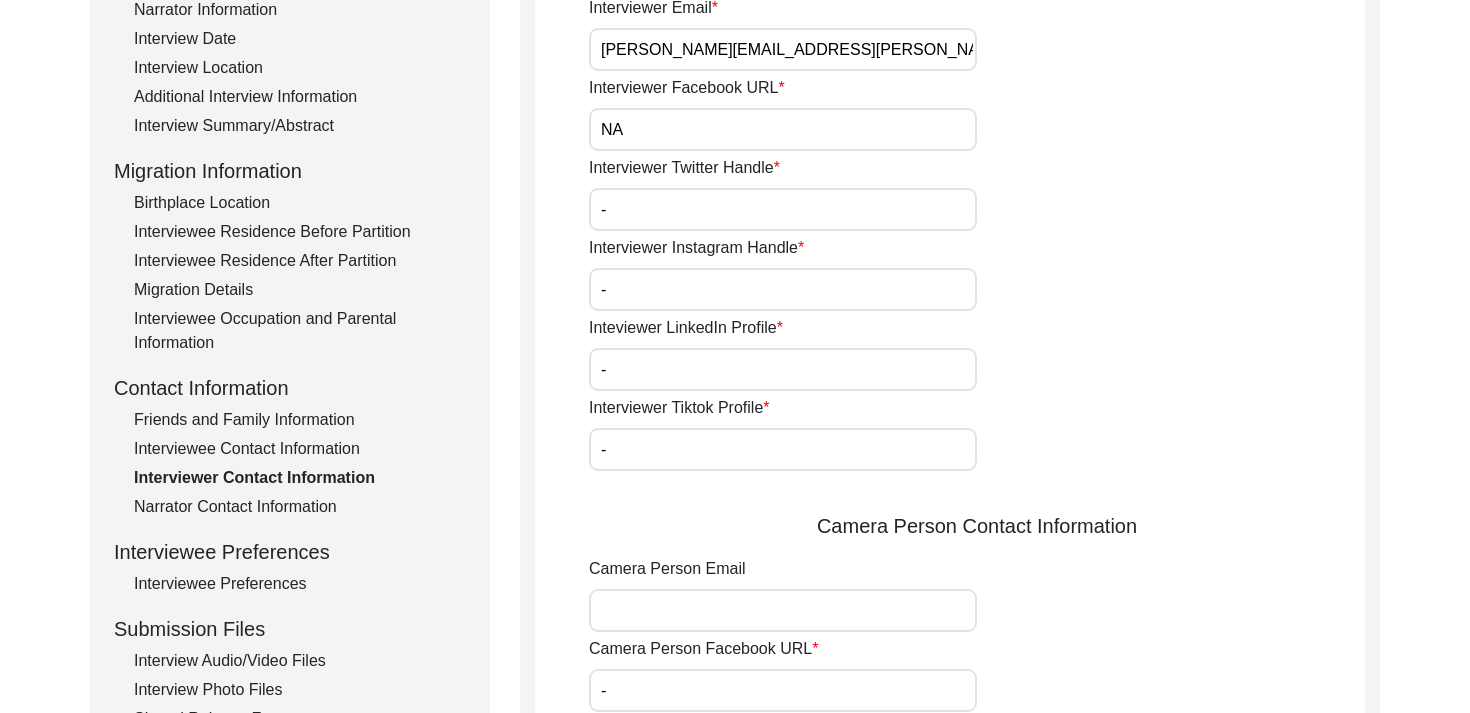 click on "NA" at bounding box center (783, 129) 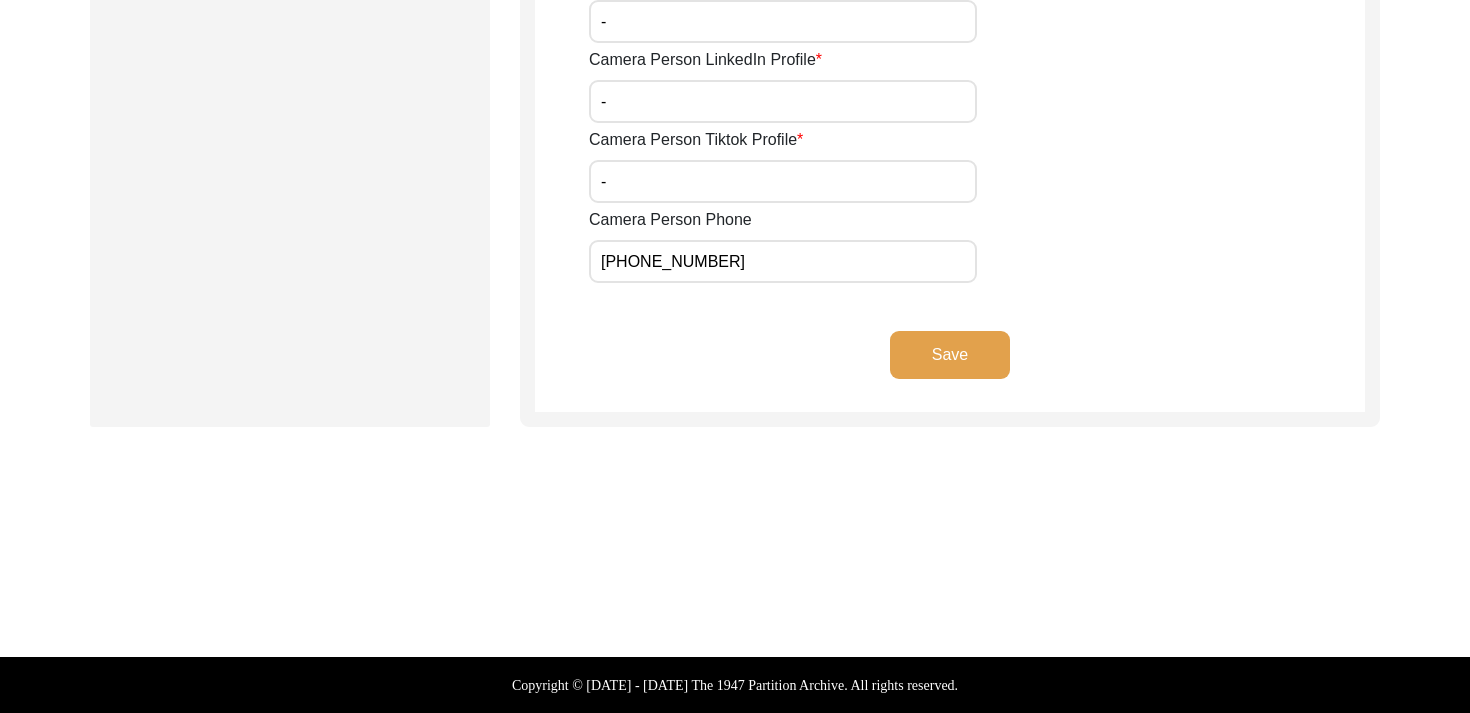 click on "Save" 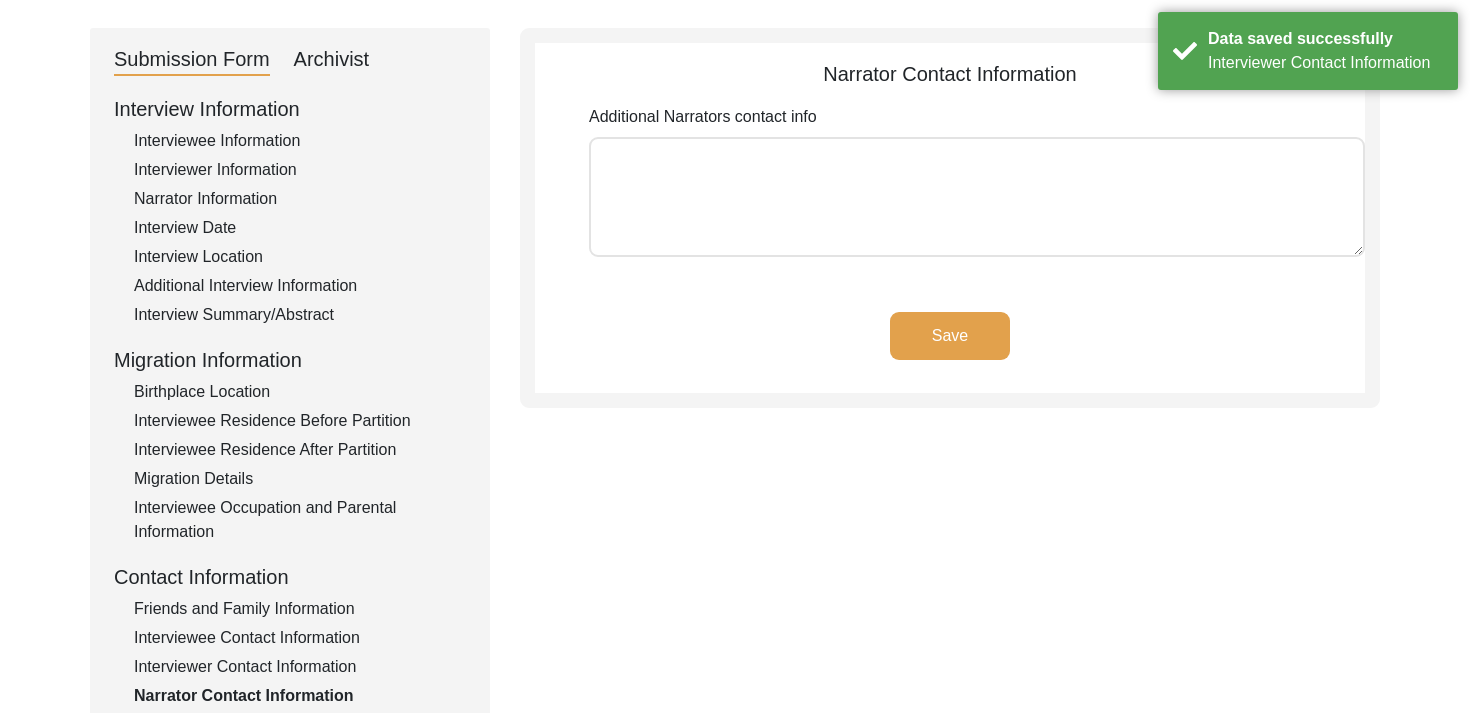 scroll, scrollTop: 431, scrollLeft: 0, axis: vertical 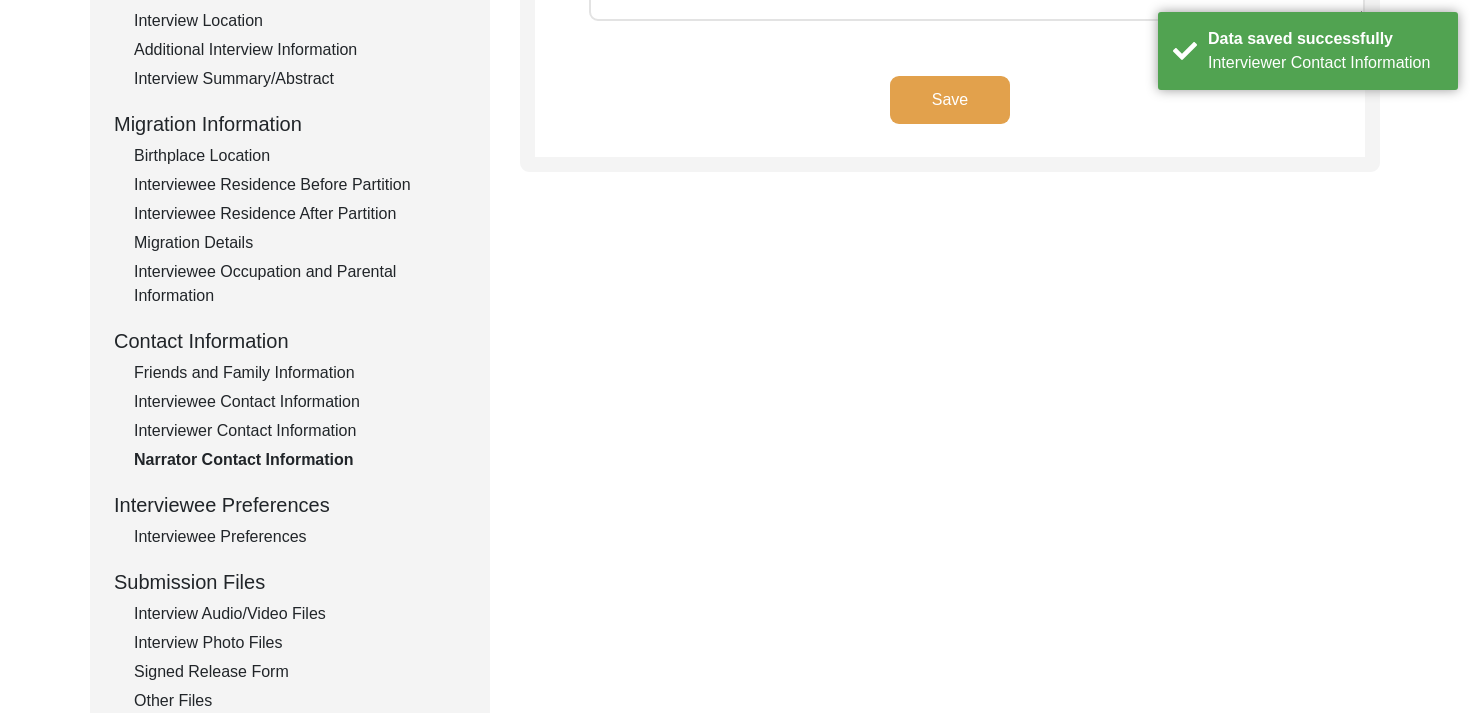 click on "Interviewee Preferences" 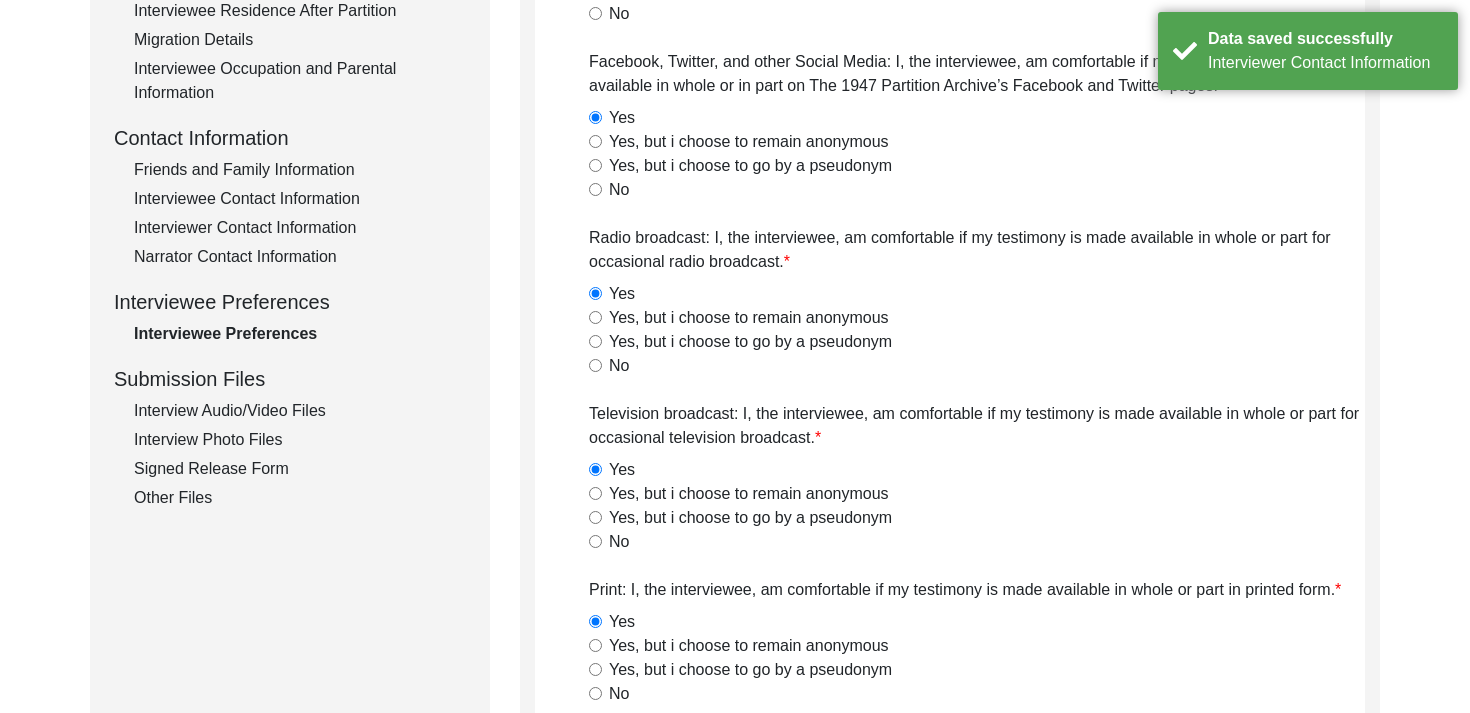 scroll, scrollTop: 614, scrollLeft: 0, axis: vertical 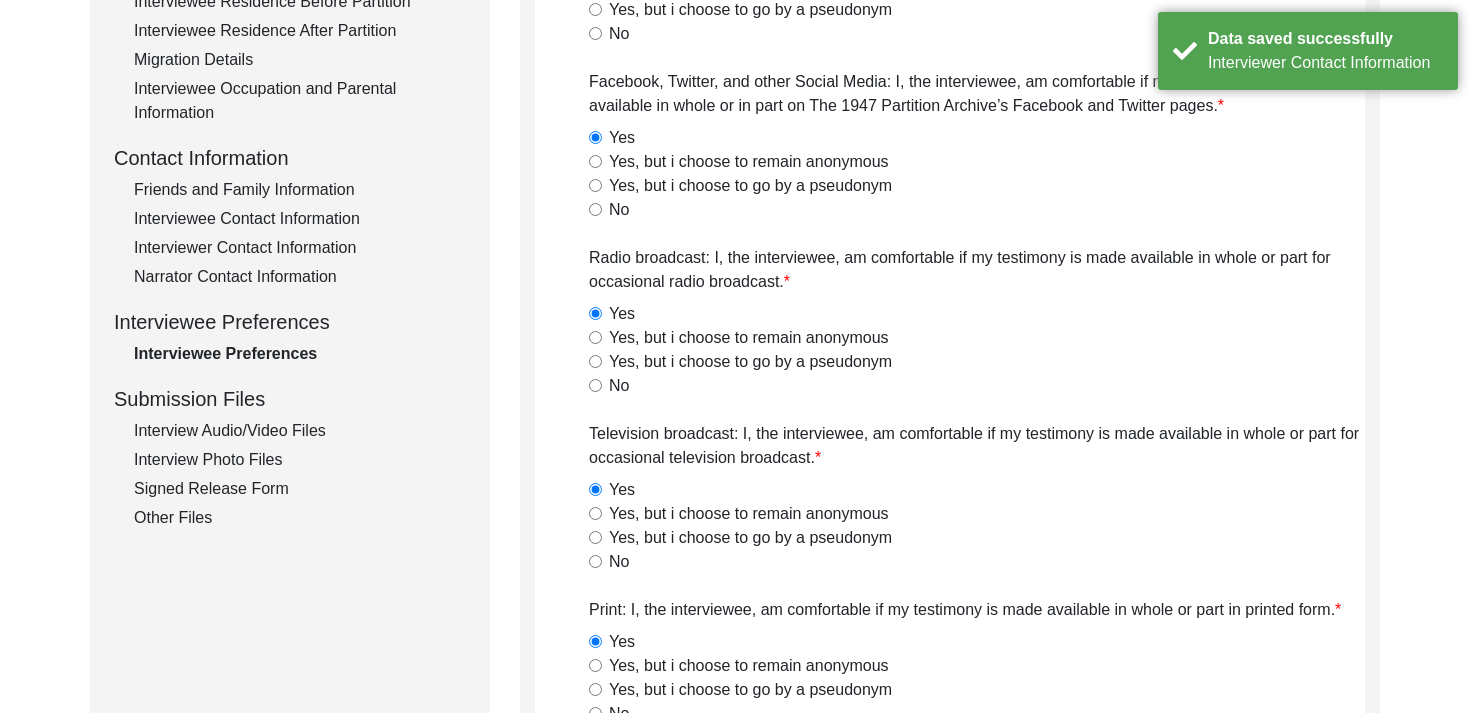 click on "Interview Audio/Video Files" 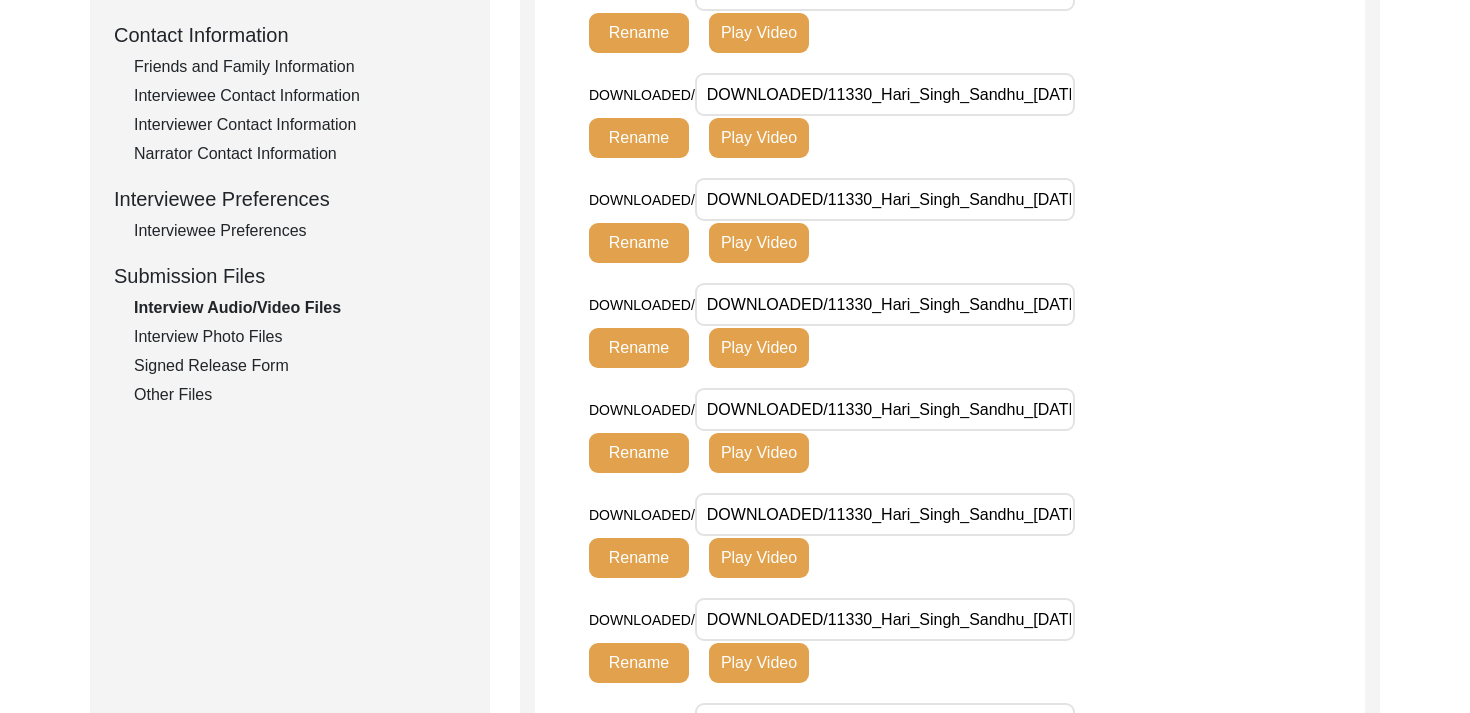 scroll, scrollTop: 652, scrollLeft: 0, axis: vertical 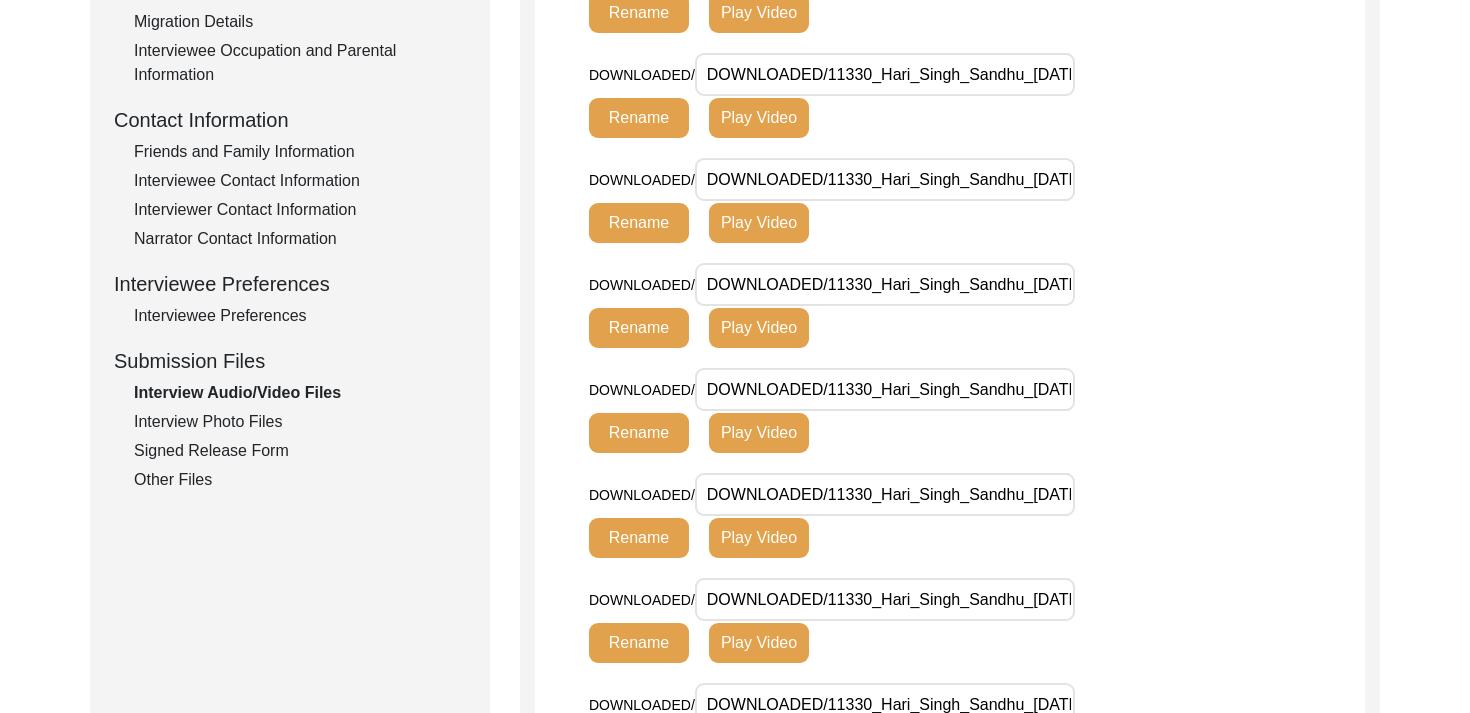 click on "Interview Photo Files" 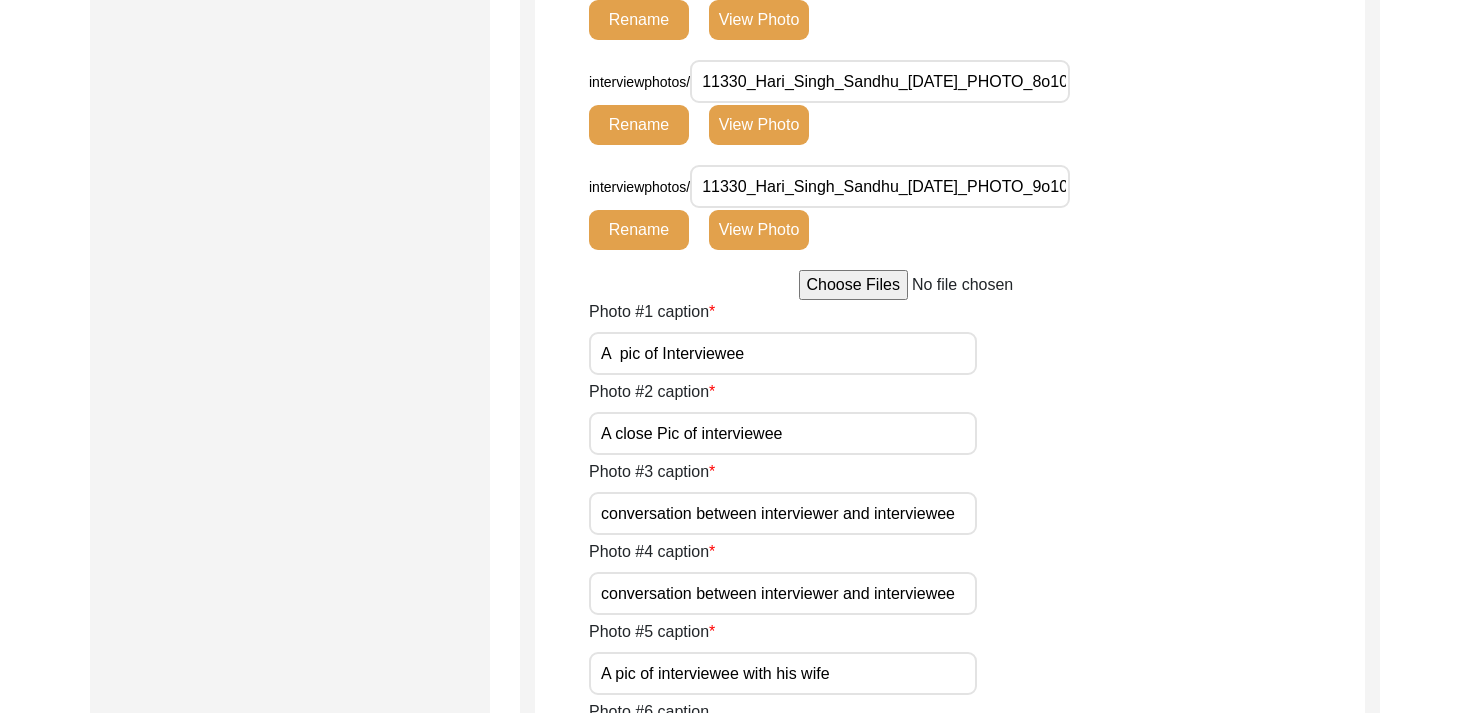scroll, scrollTop: 2395, scrollLeft: 0, axis: vertical 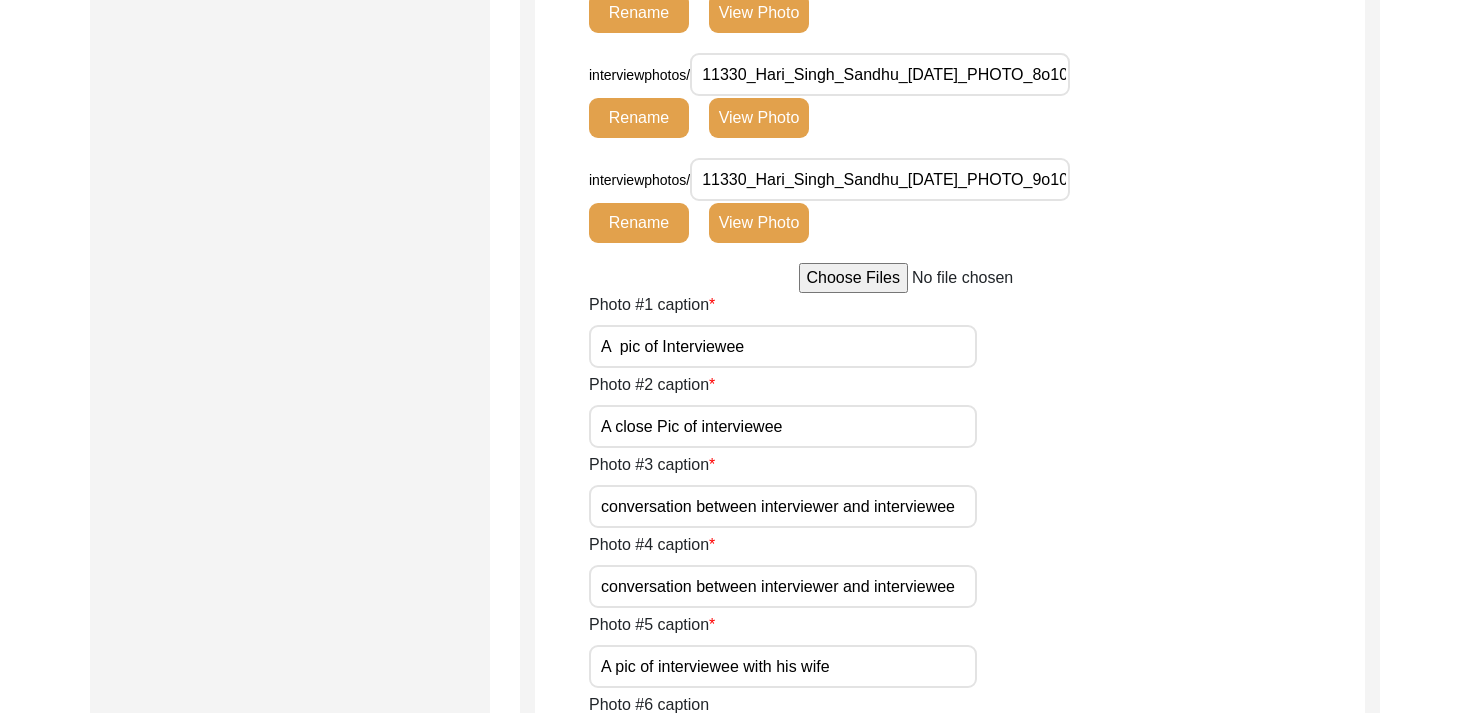 click on "A  pic of Interviewee" at bounding box center (783, 346) 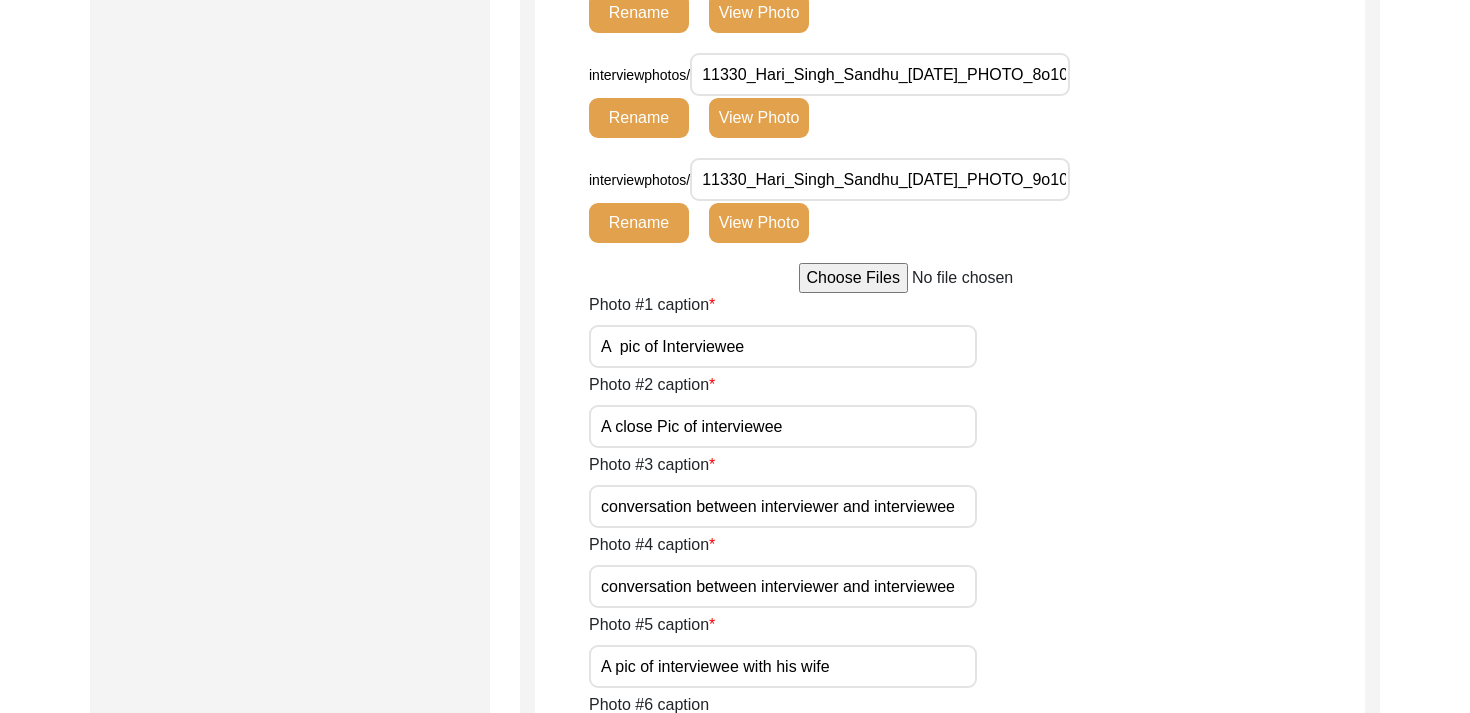 click on "Photo #1 caption A  pic of Interviewee Photo #2 caption A close Pic of interviewee Photo #3 caption conversation between interviewer and interviewee Photo #4 caption conversation between interviewer and interviewee Photo #5 caption A pic of interviewee with his wife Photo #6 caption Photo #7 caption Photo #8 caption Photo #9 caption Photo #10 caption Photo #11 caption Photo #12 caption Additional photo captions Number of Vintage Black and White Photos" 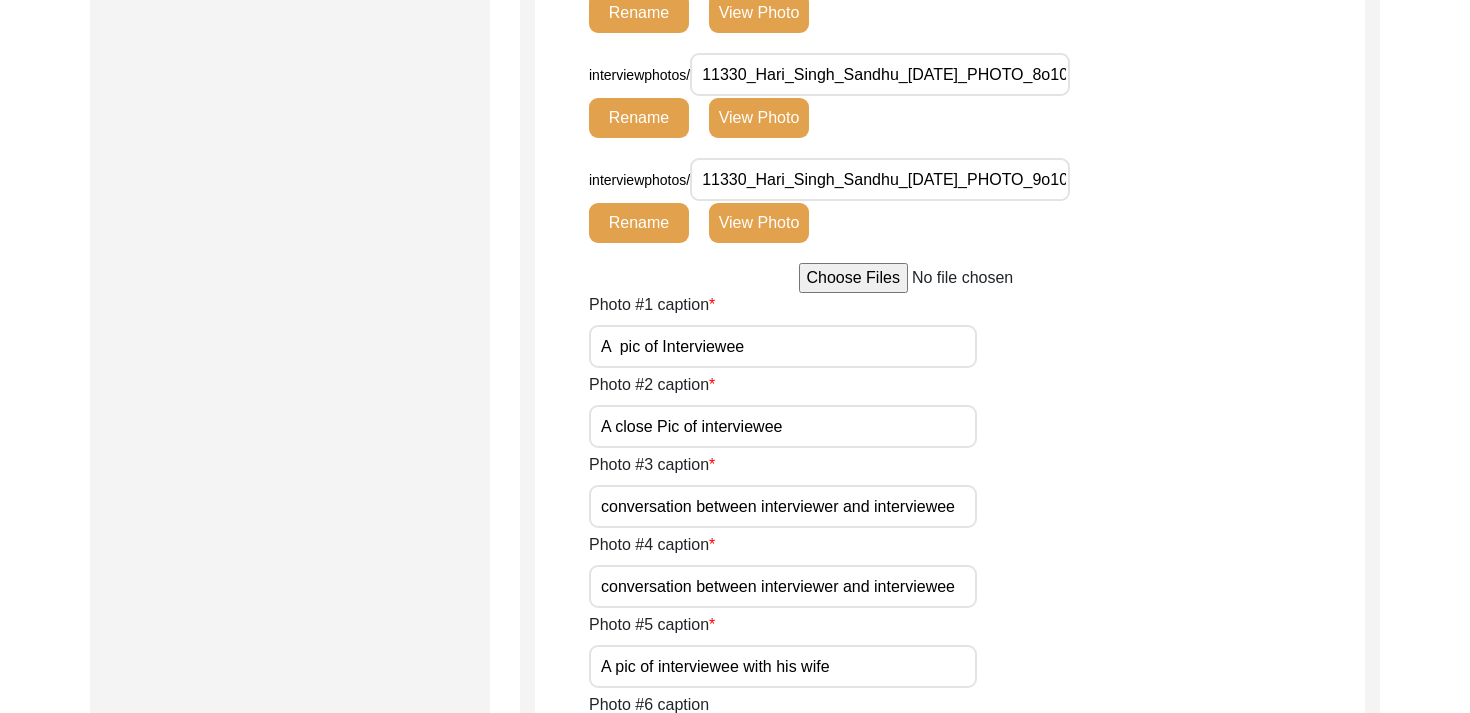 click on "A  pic of Interviewee" at bounding box center [783, 346] 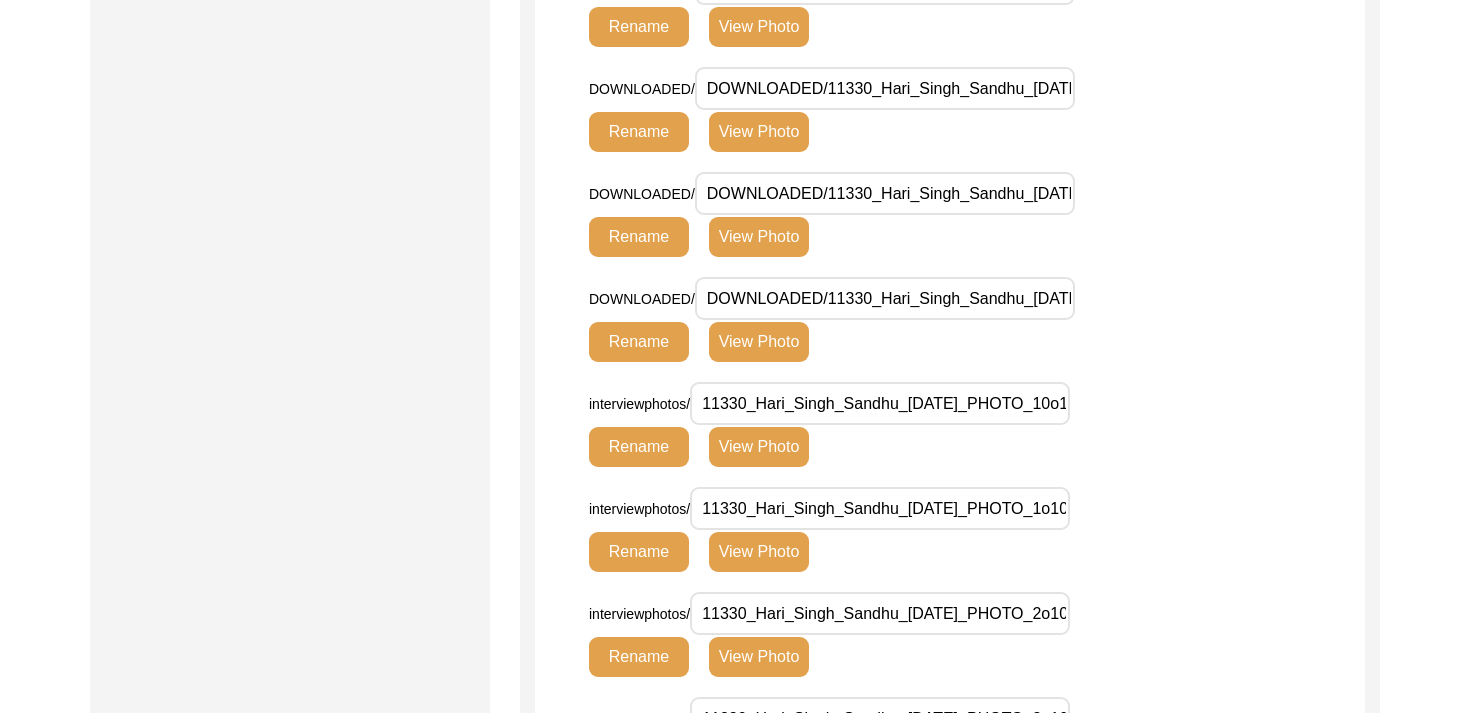 scroll, scrollTop: 1224, scrollLeft: 0, axis: vertical 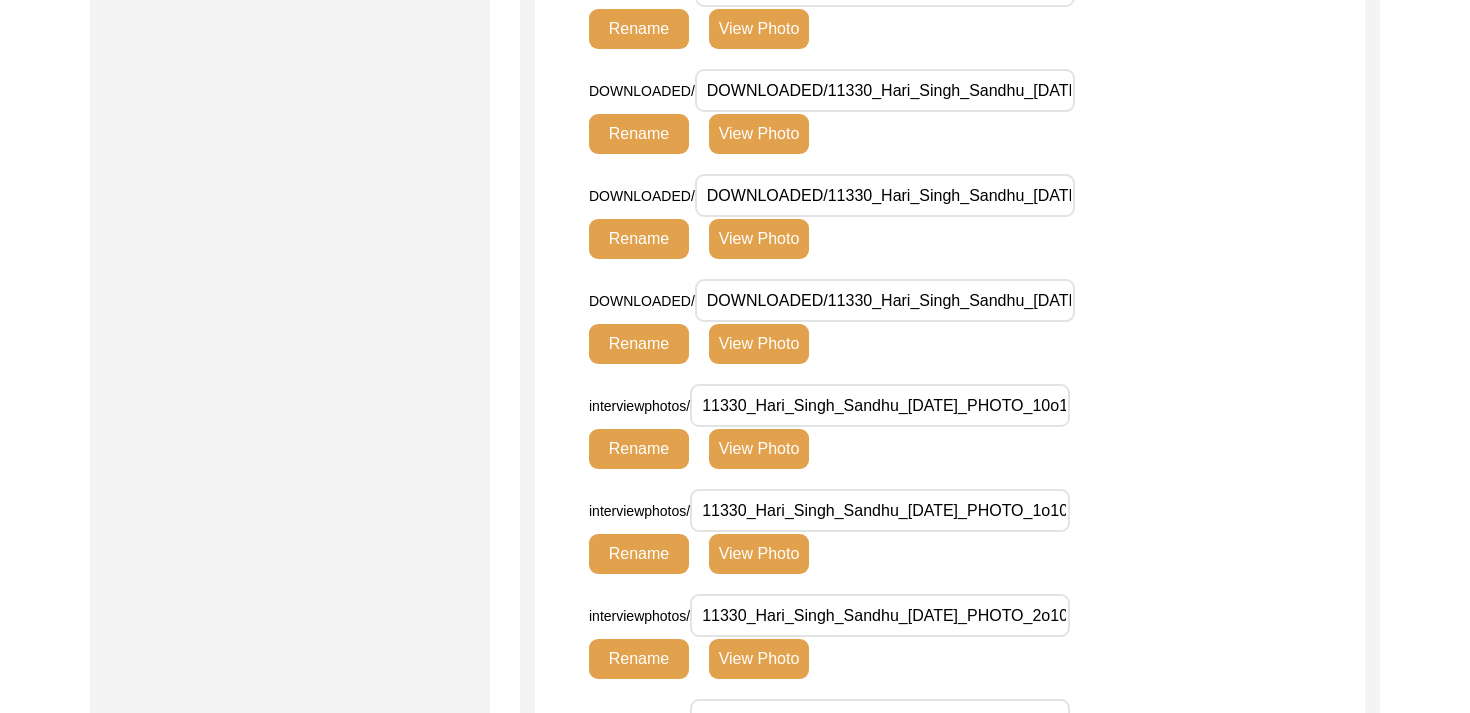 click on "View Photo" 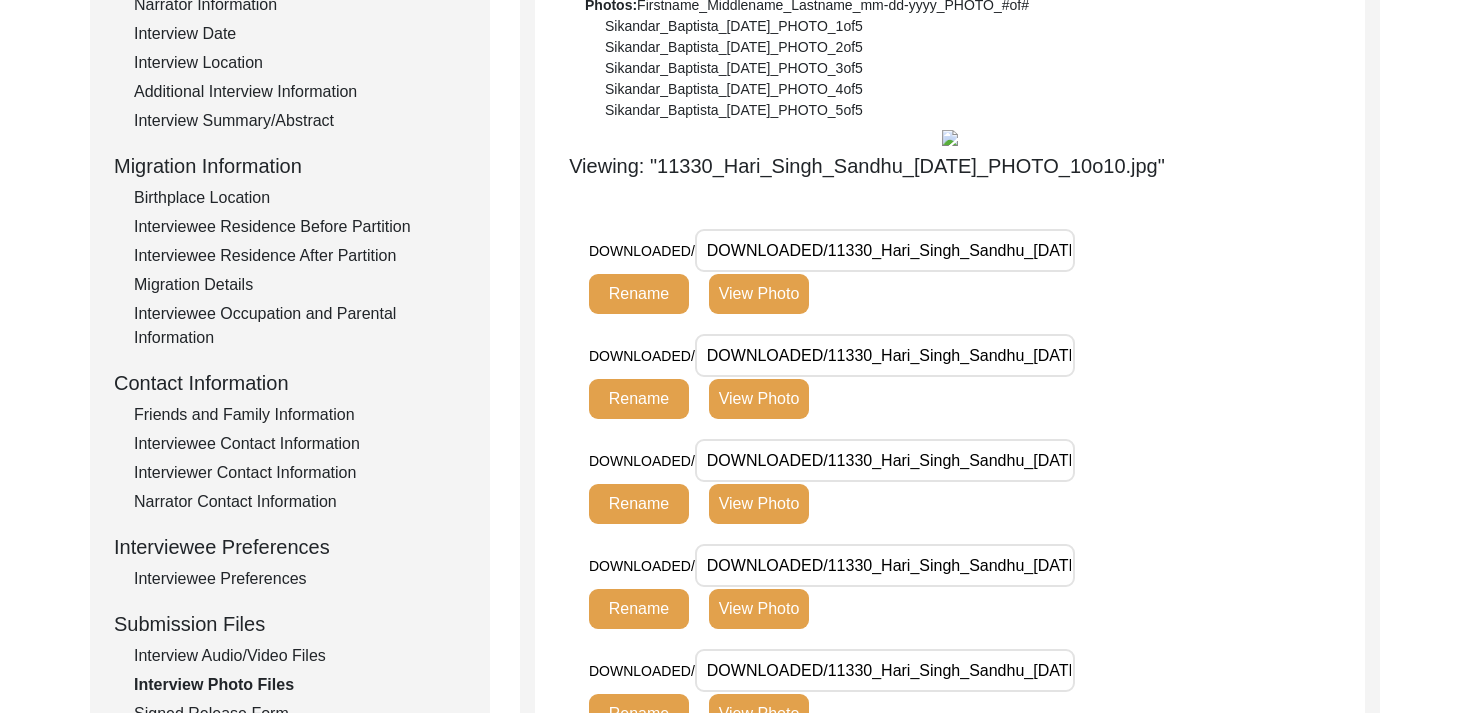 scroll, scrollTop: 572, scrollLeft: 0, axis: vertical 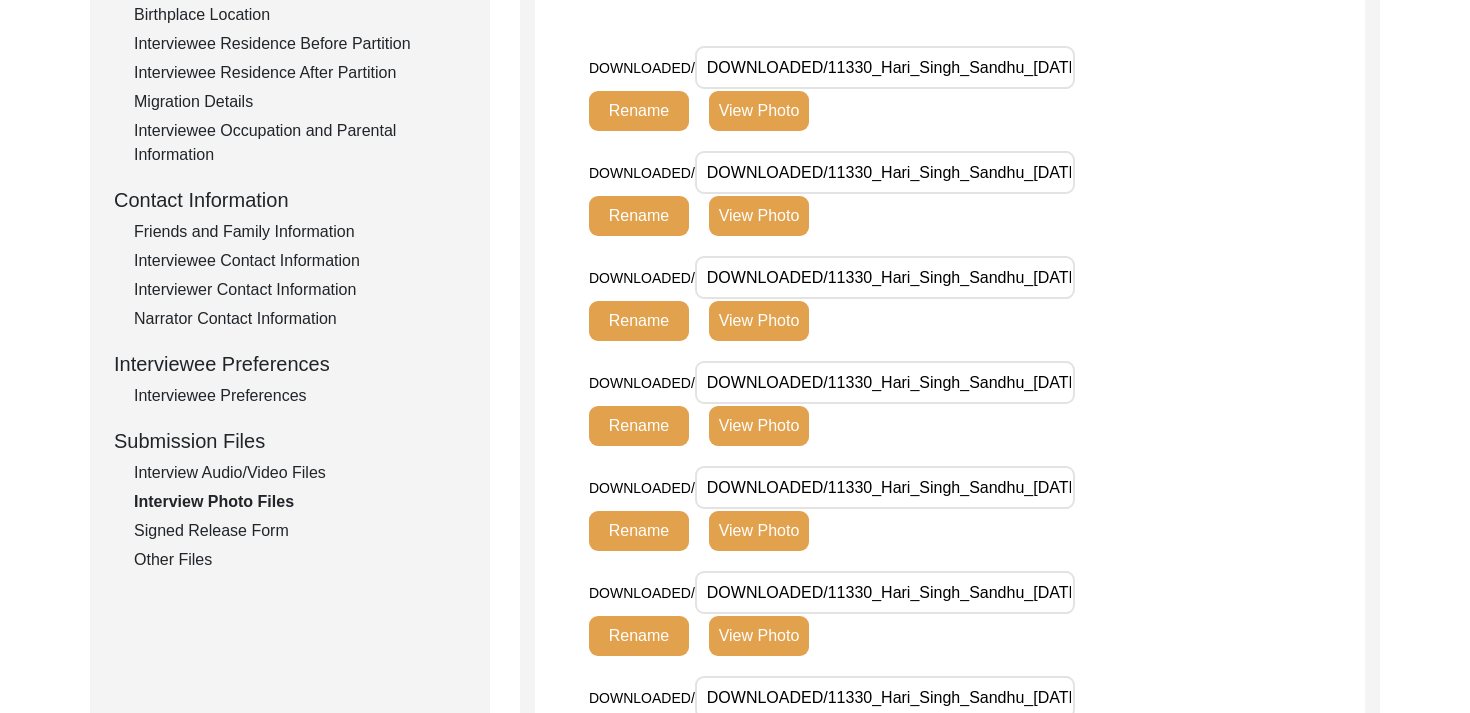 click on "View Photo" 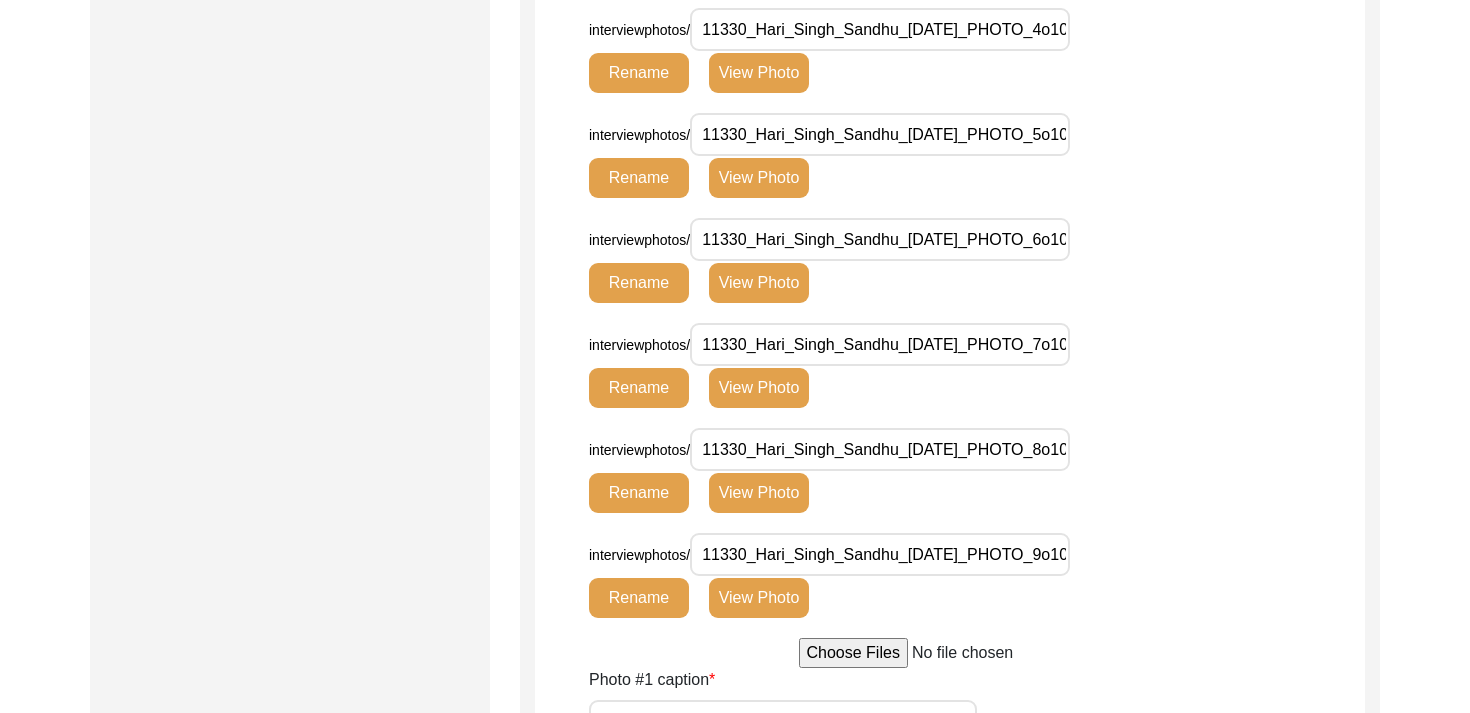 scroll, scrollTop: 2099, scrollLeft: 0, axis: vertical 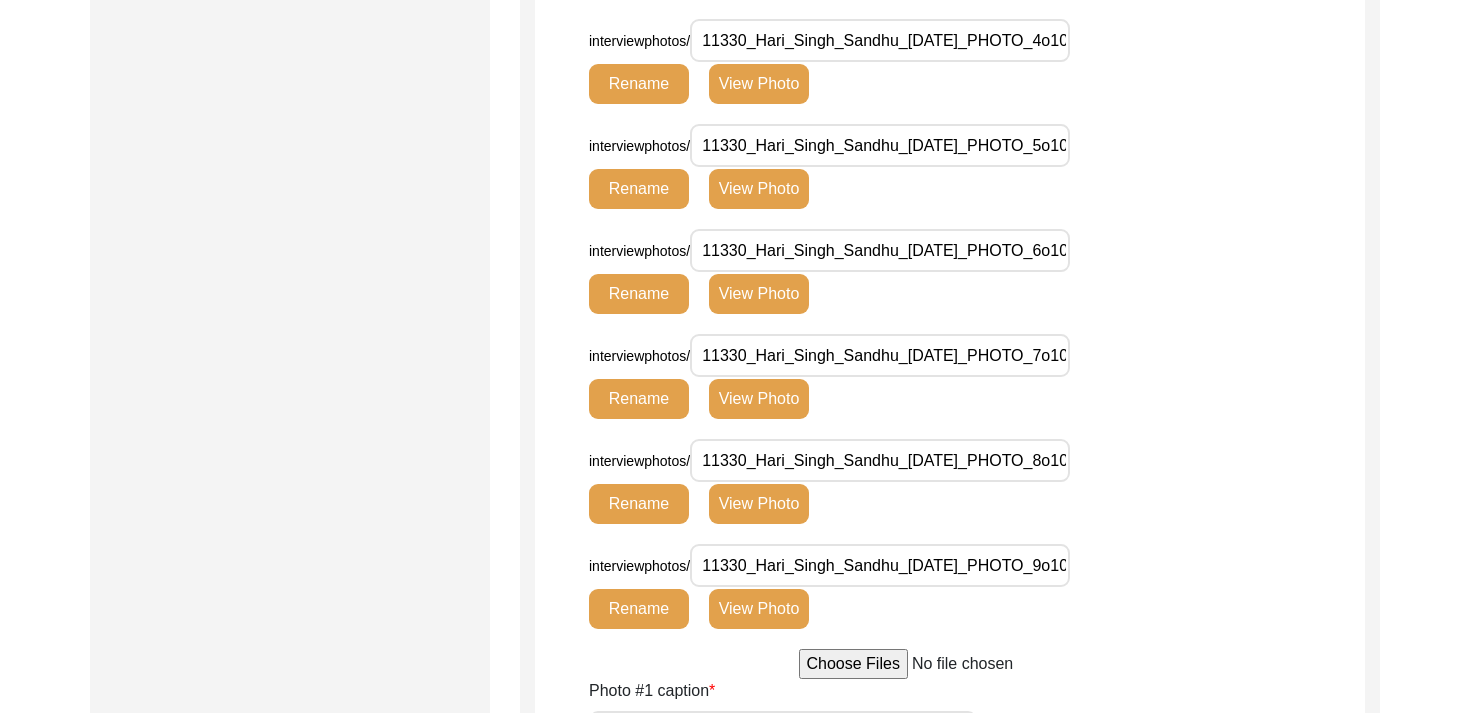 click on "View Photo" 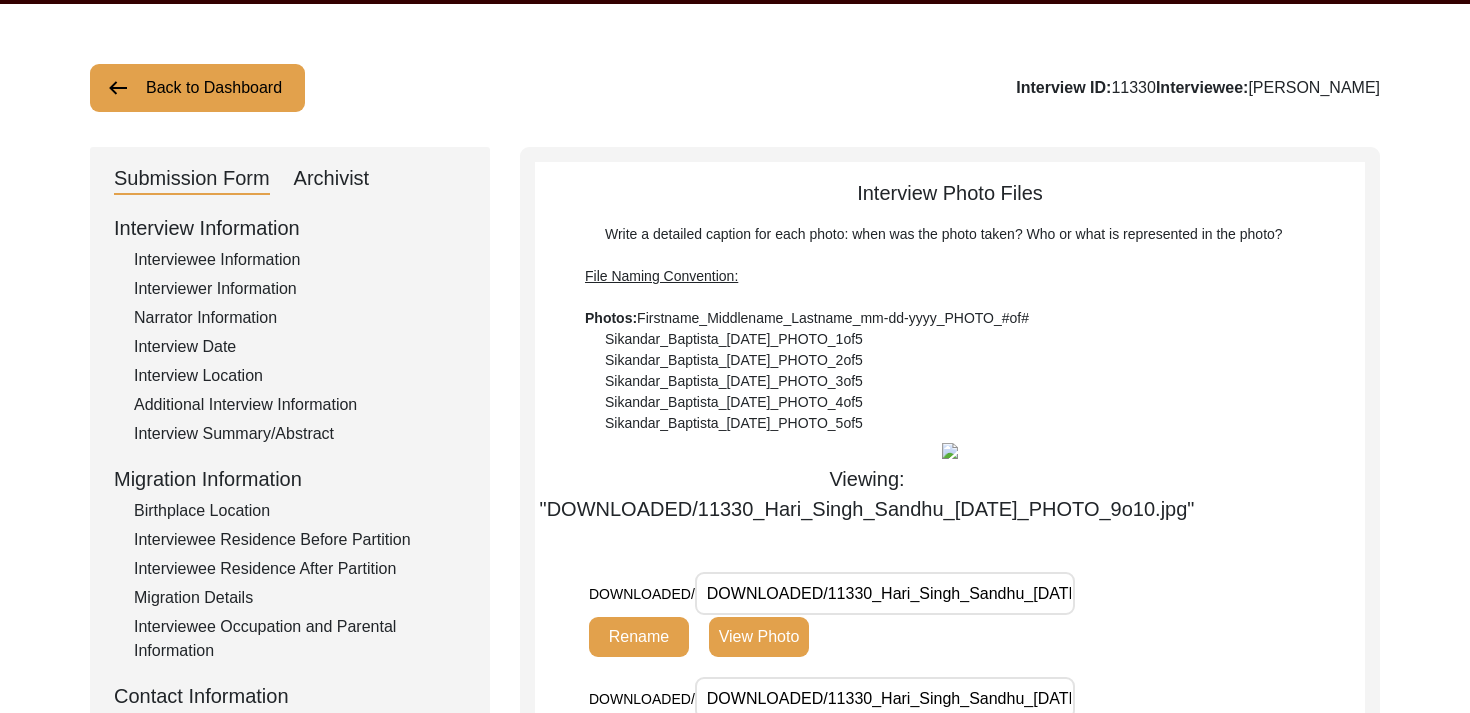 scroll, scrollTop: 860, scrollLeft: 0, axis: vertical 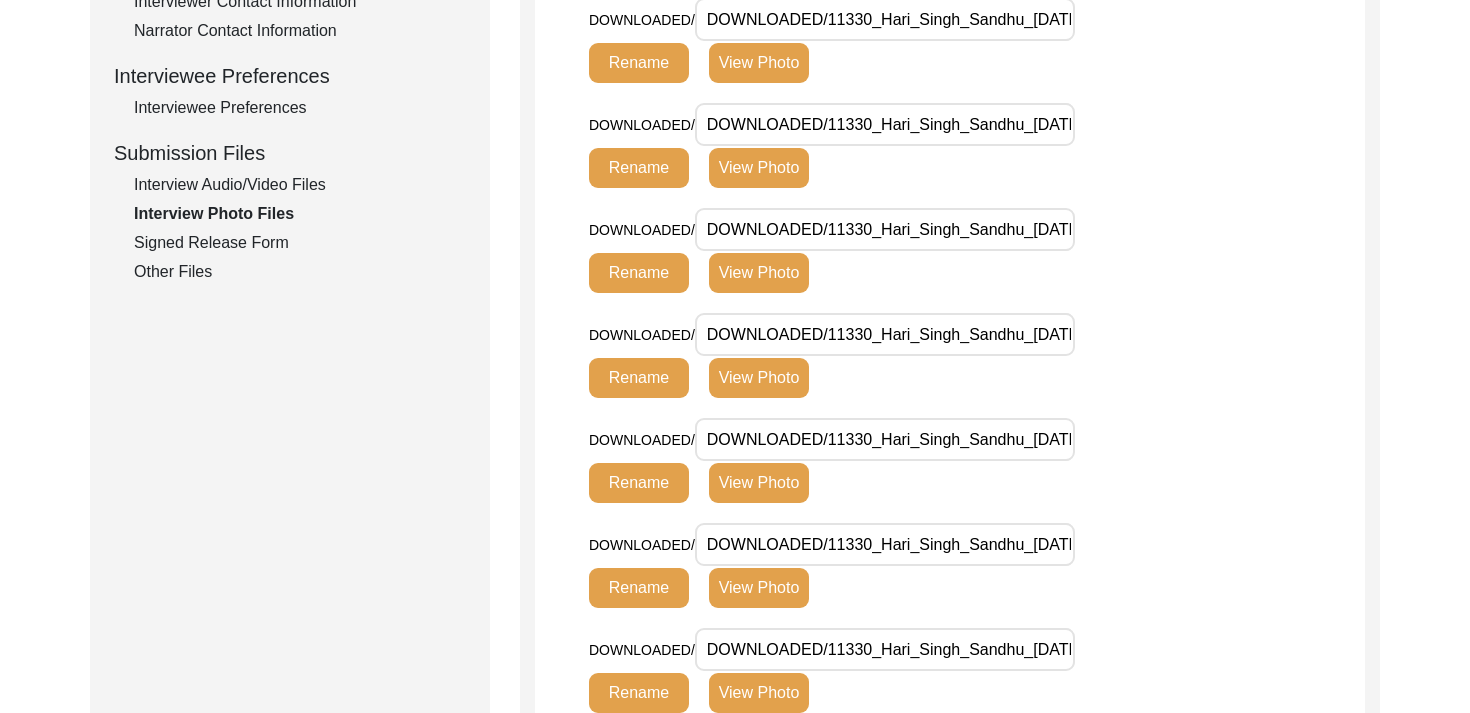 click on "View Photo" 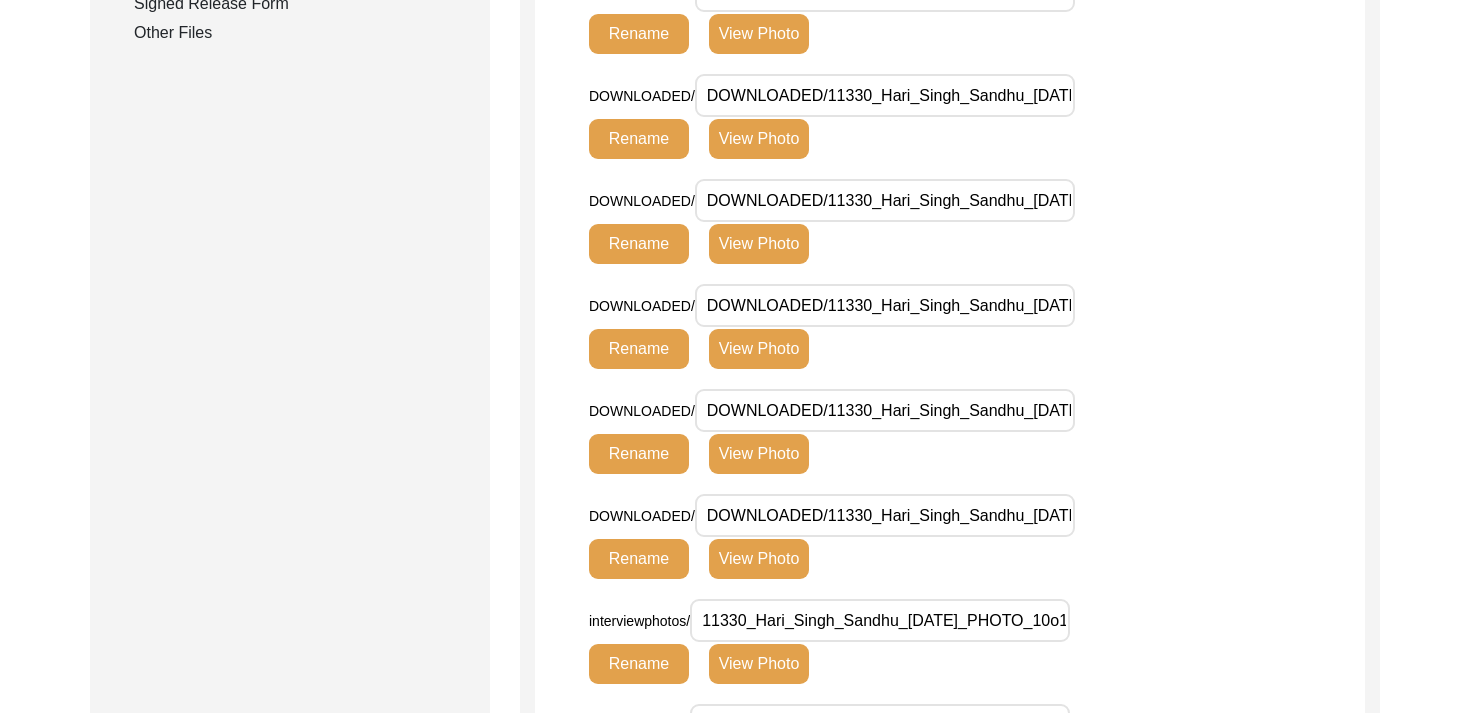 scroll, scrollTop: 1116, scrollLeft: 0, axis: vertical 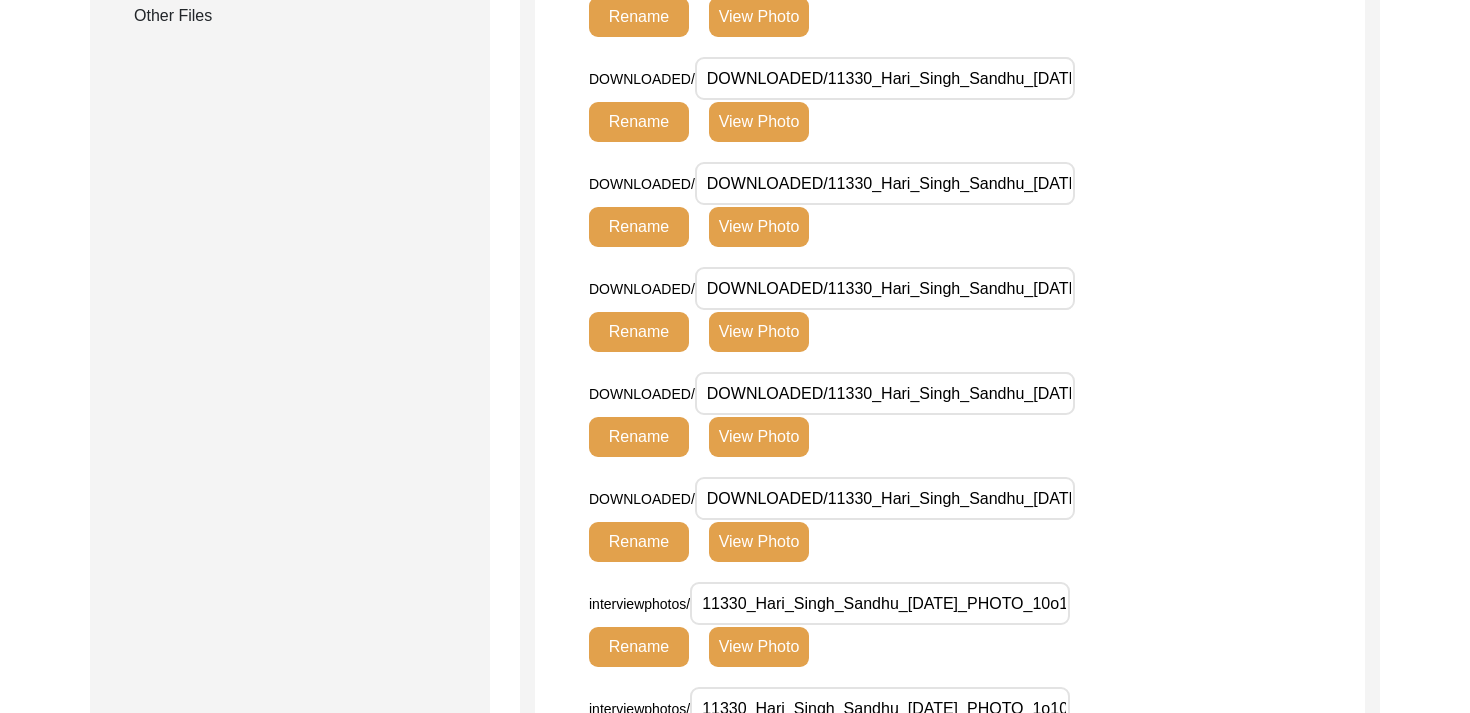 click on "DOWNLOADED/ DOWNLOADED/11330_Hari_Singh_Sandhu_[DATE]_PHOTO_1o10.jpg Rename View Photo" 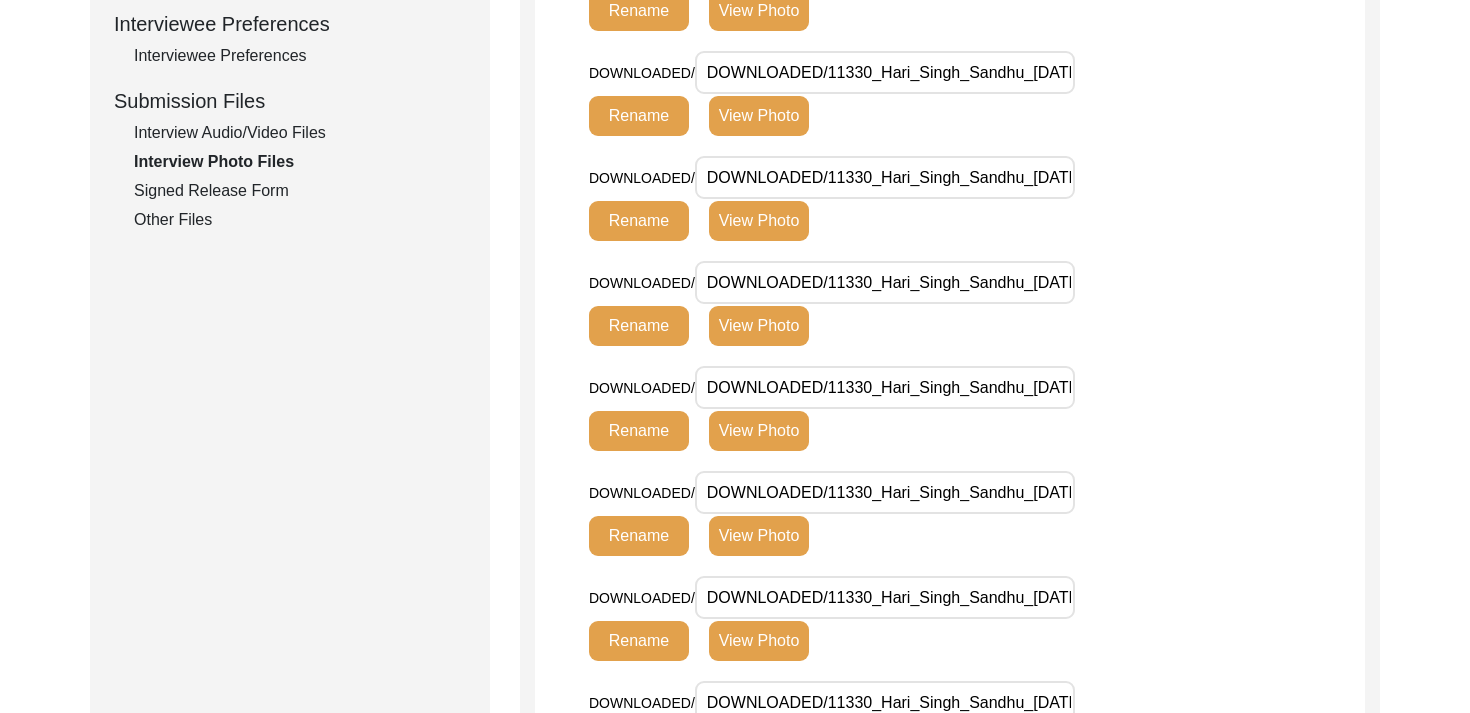 scroll, scrollTop: 911, scrollLeft: 0, axis: vertical 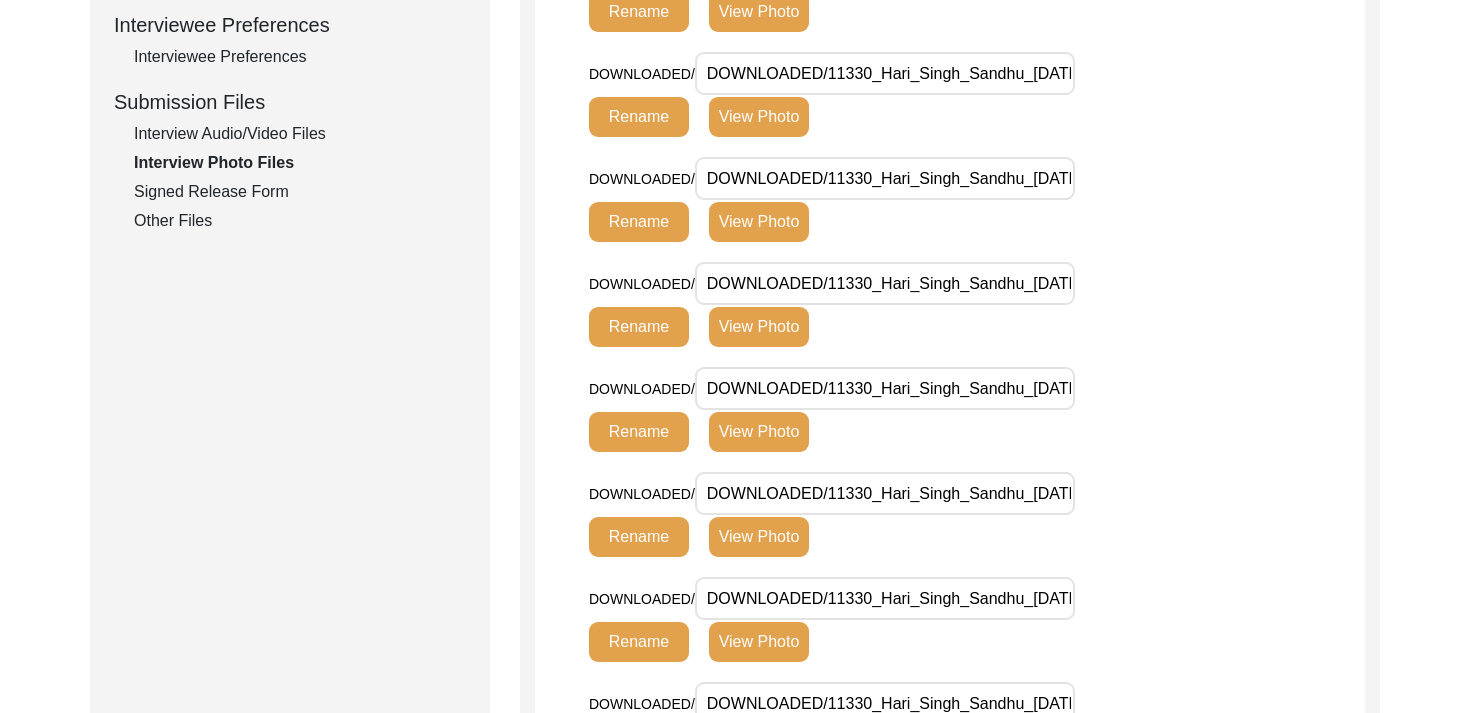 click on "View Photo" 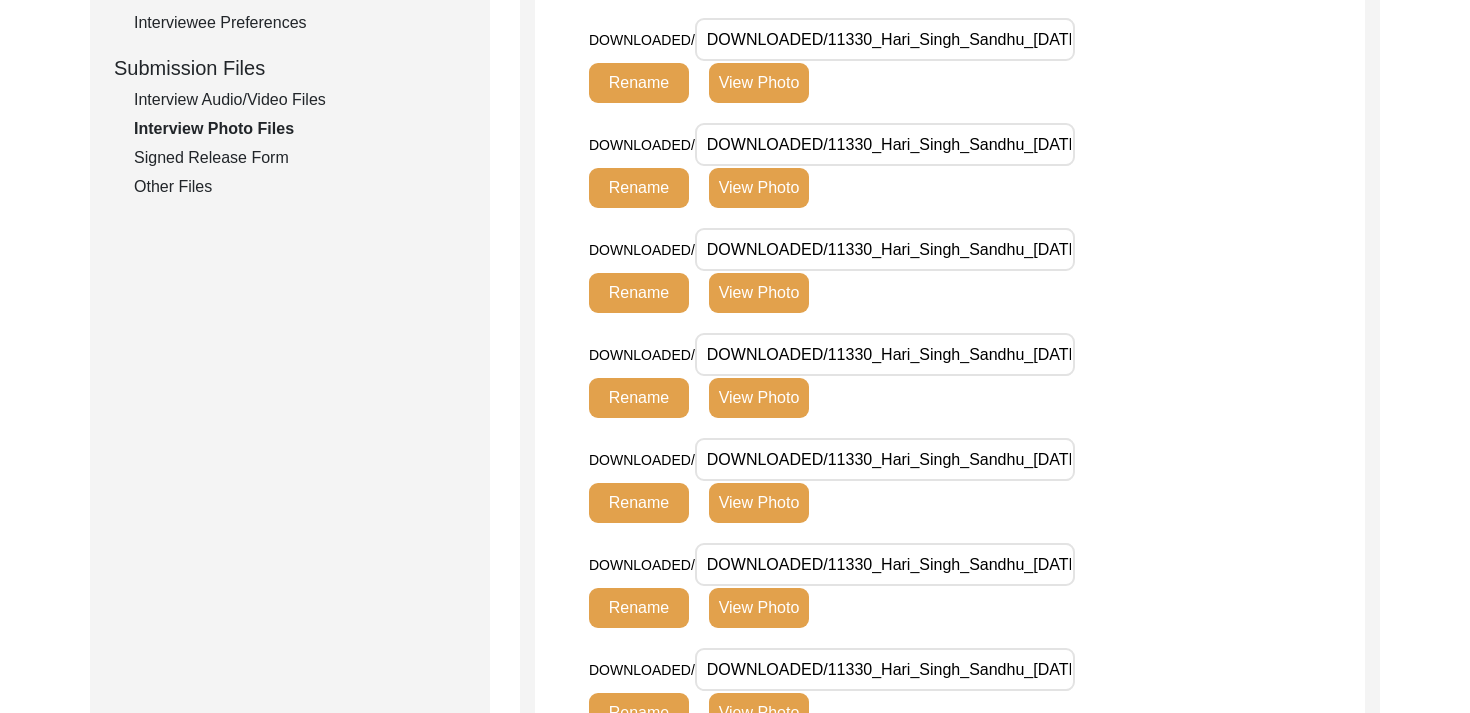 click on "View Photo" 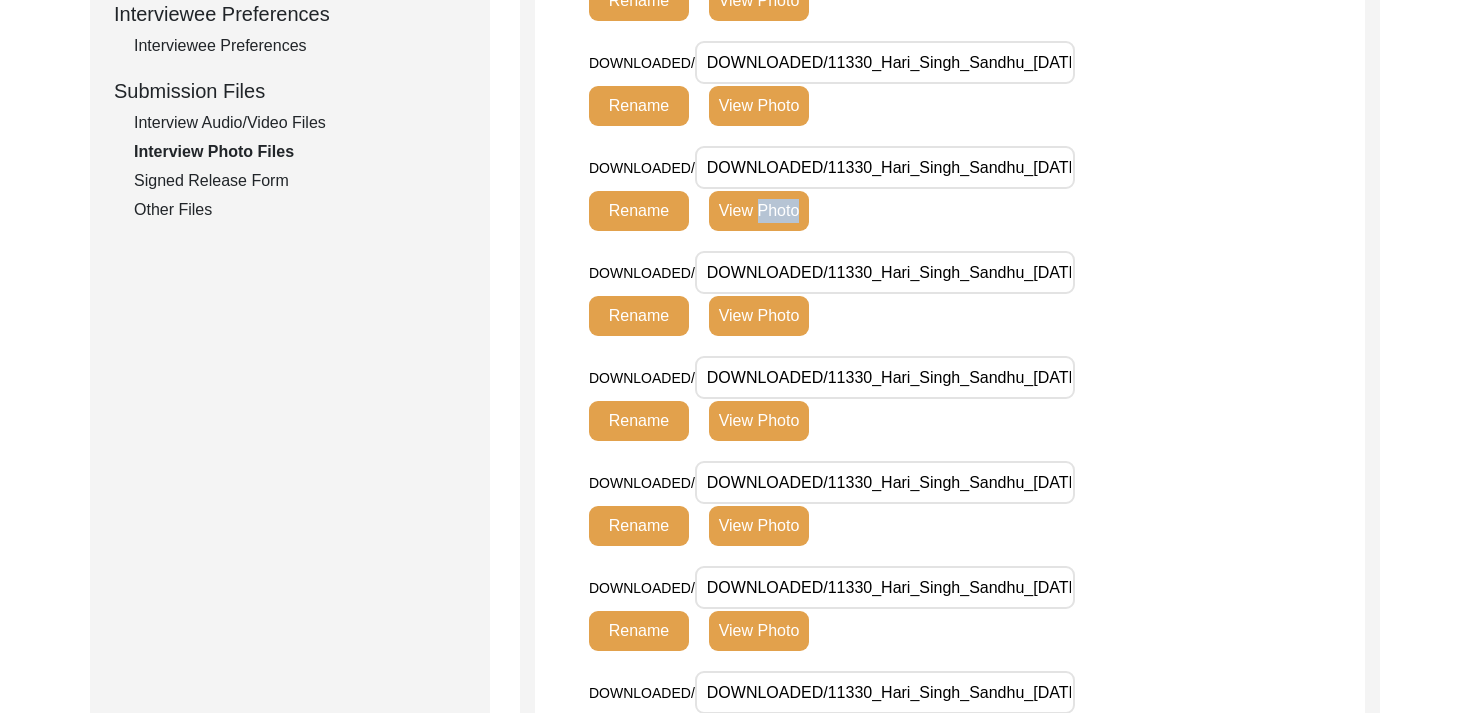 scroll, scrollTop: 964, scrollLeft: 0, axis: vertical 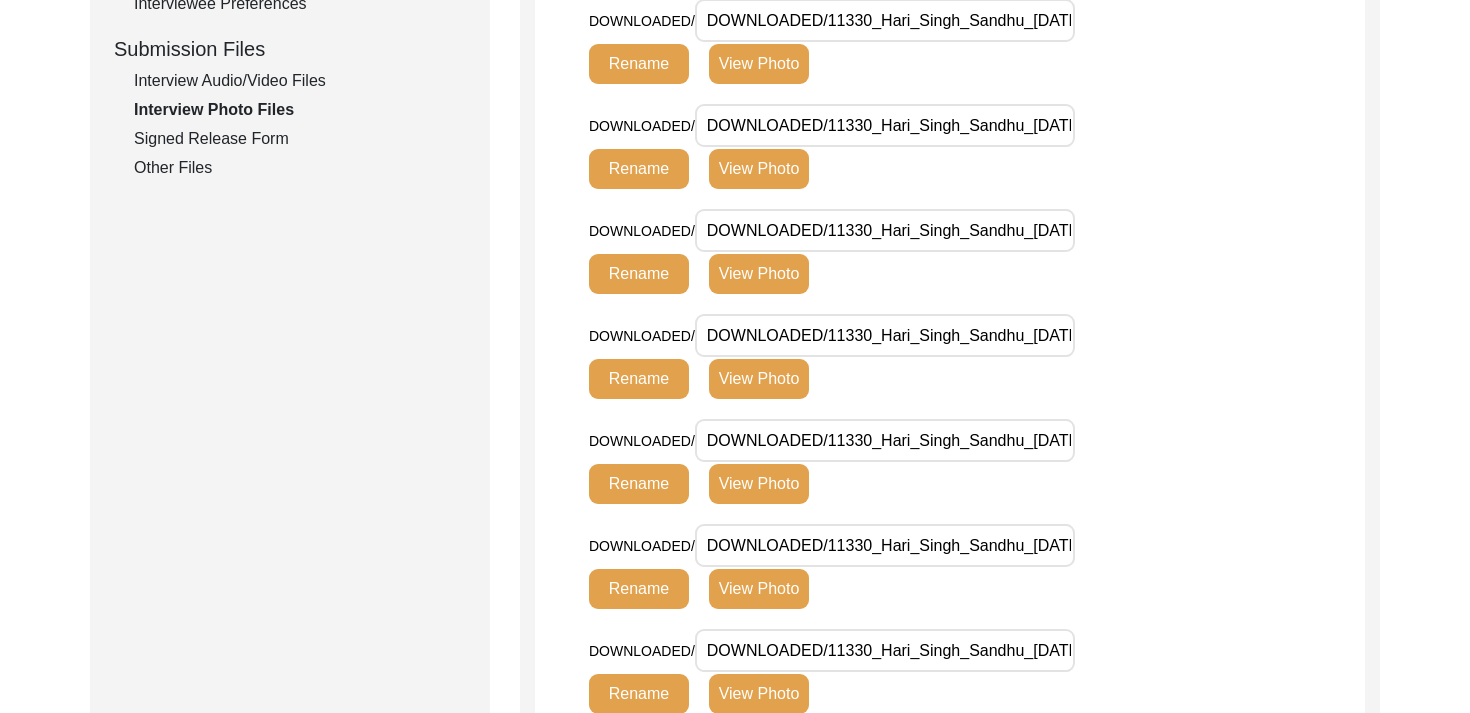 click on "DOWNLOADED/ DOWNLOADED/11330_Hari_Singh_Sandhu_[DATE]_PHOTO_4o10.jpg Rename View Photo" 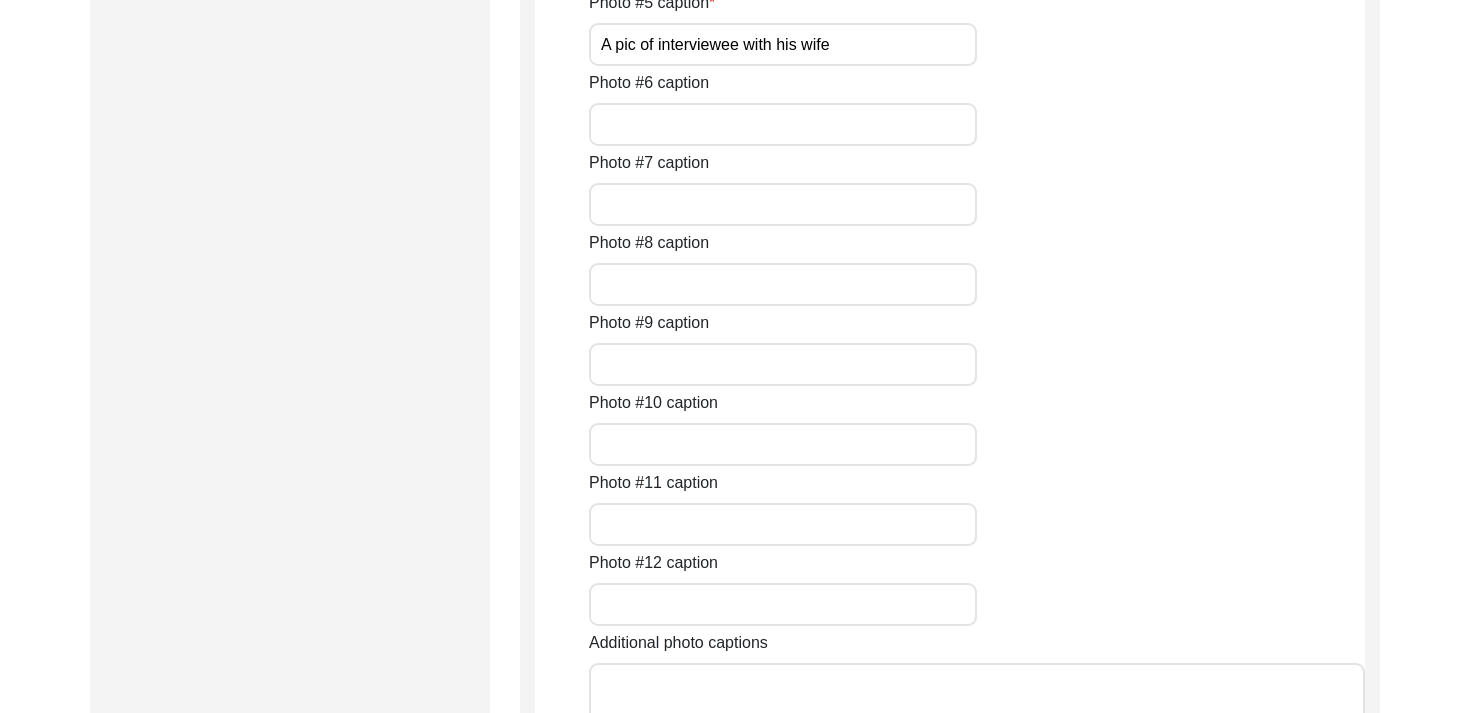 scroll, scrollTop: 2966, scrollLeft: 0, axis: vertical 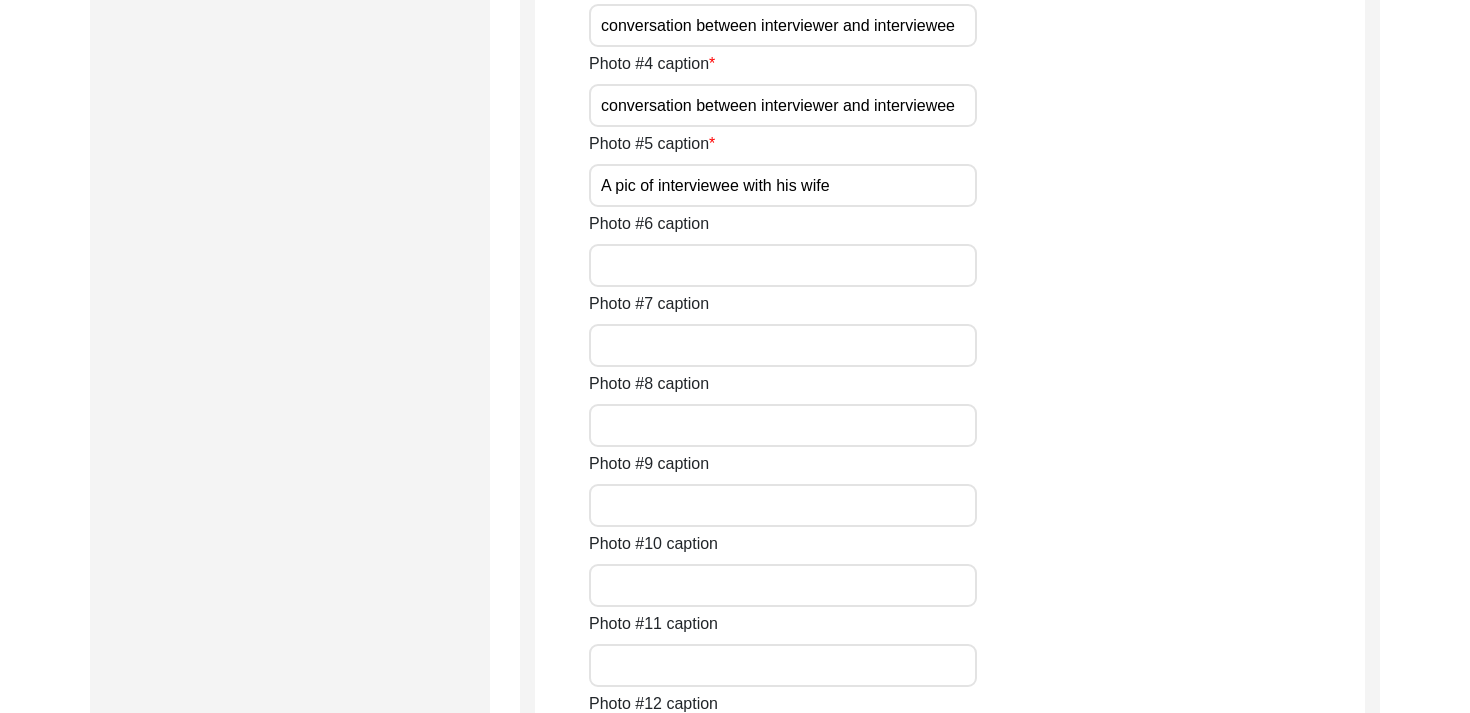 click on "A pic of Interviewee" at bounding box center [783, -135] 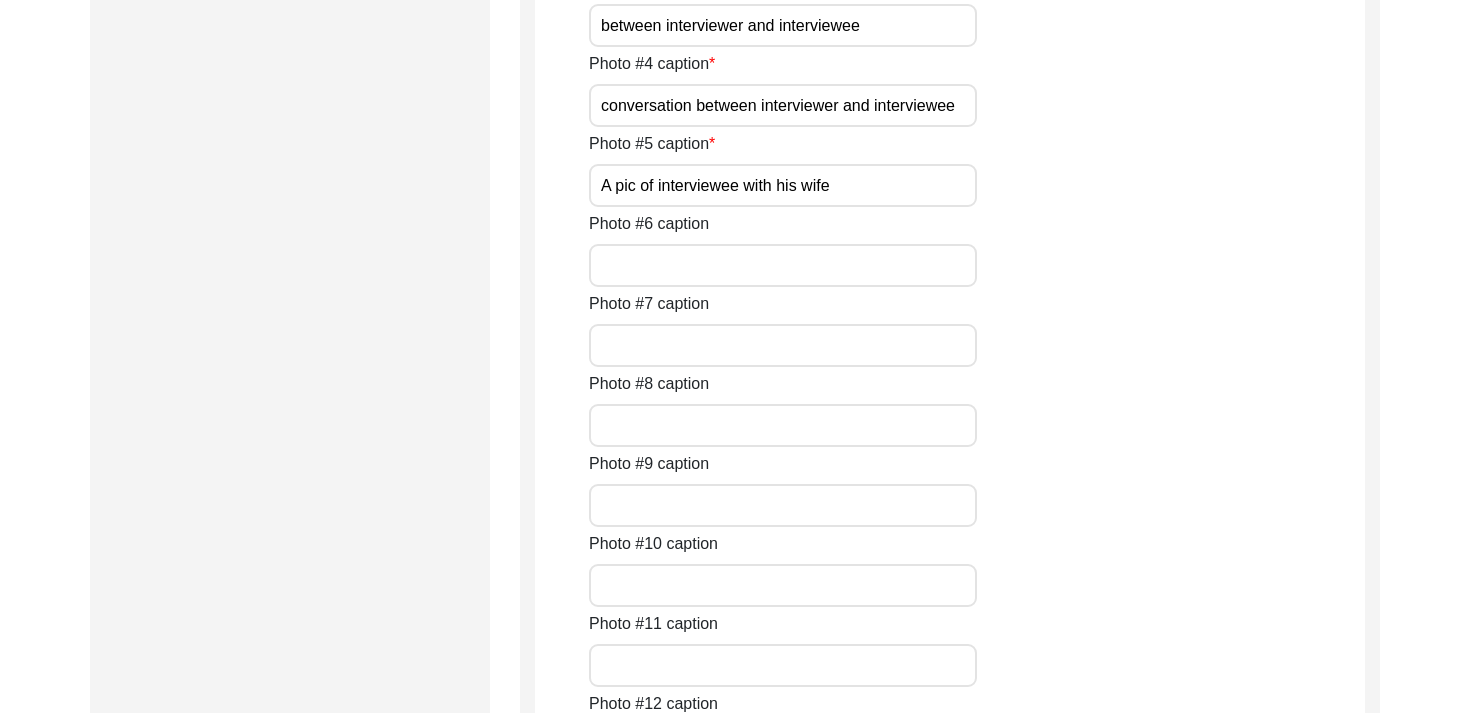 click on "A pic of the interviewee" at bounding box center (783, -135) 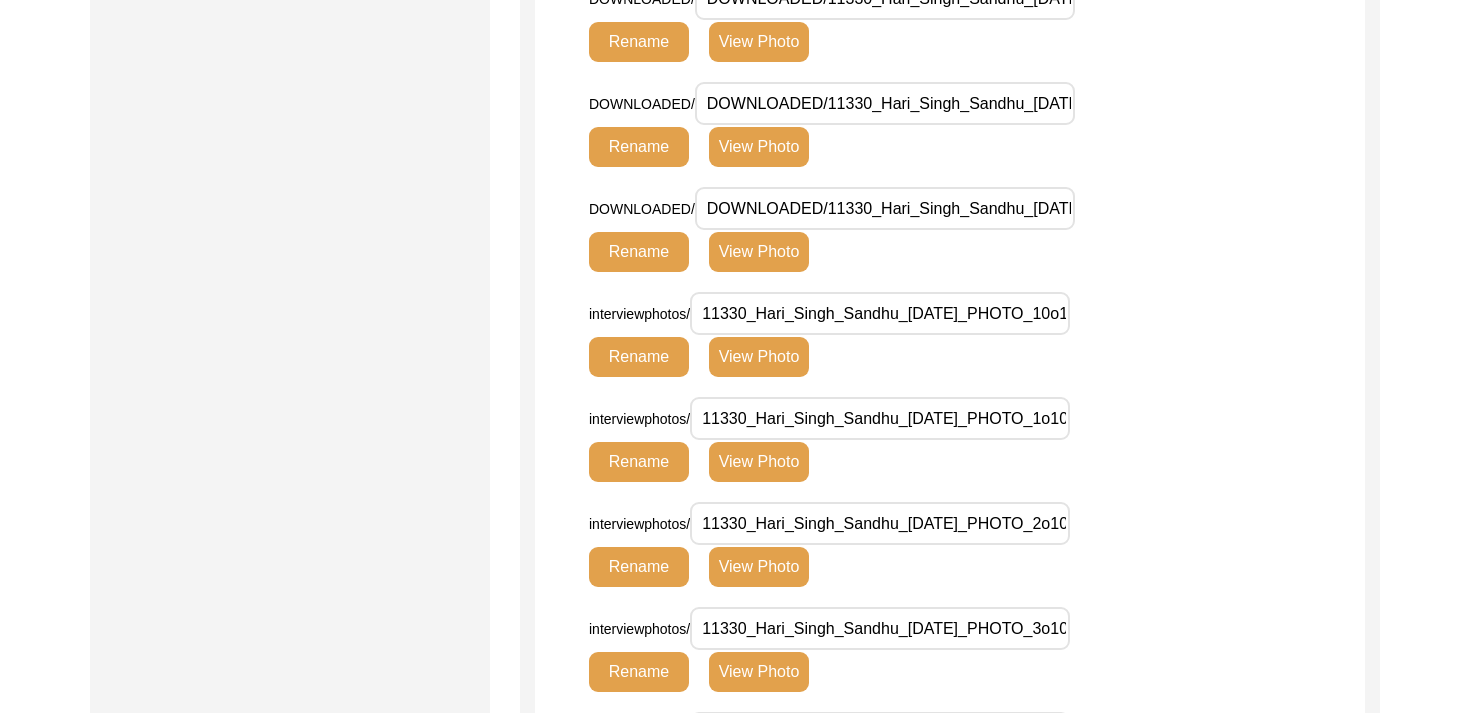 scroll, scrollTop: 1393, scrollLeft: 0, axis: vertical 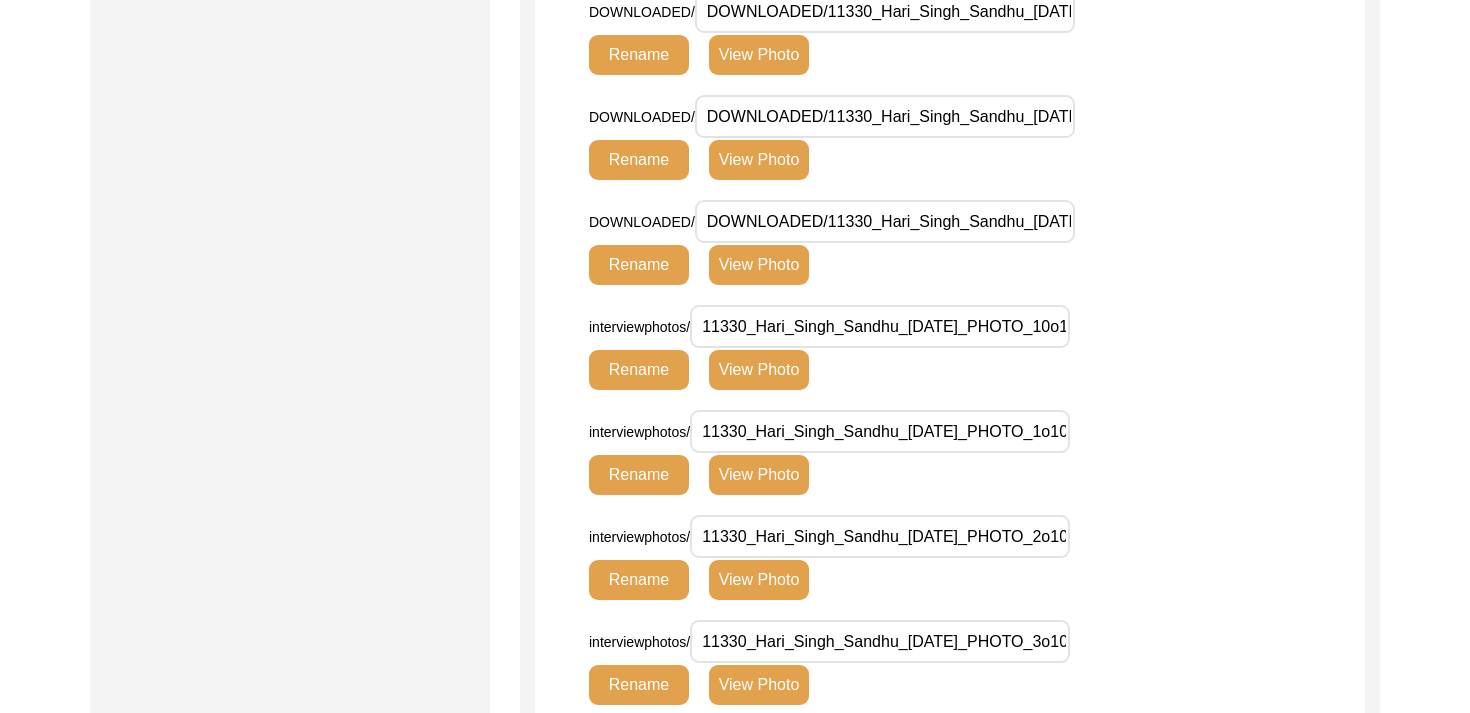 click on "View Photo" 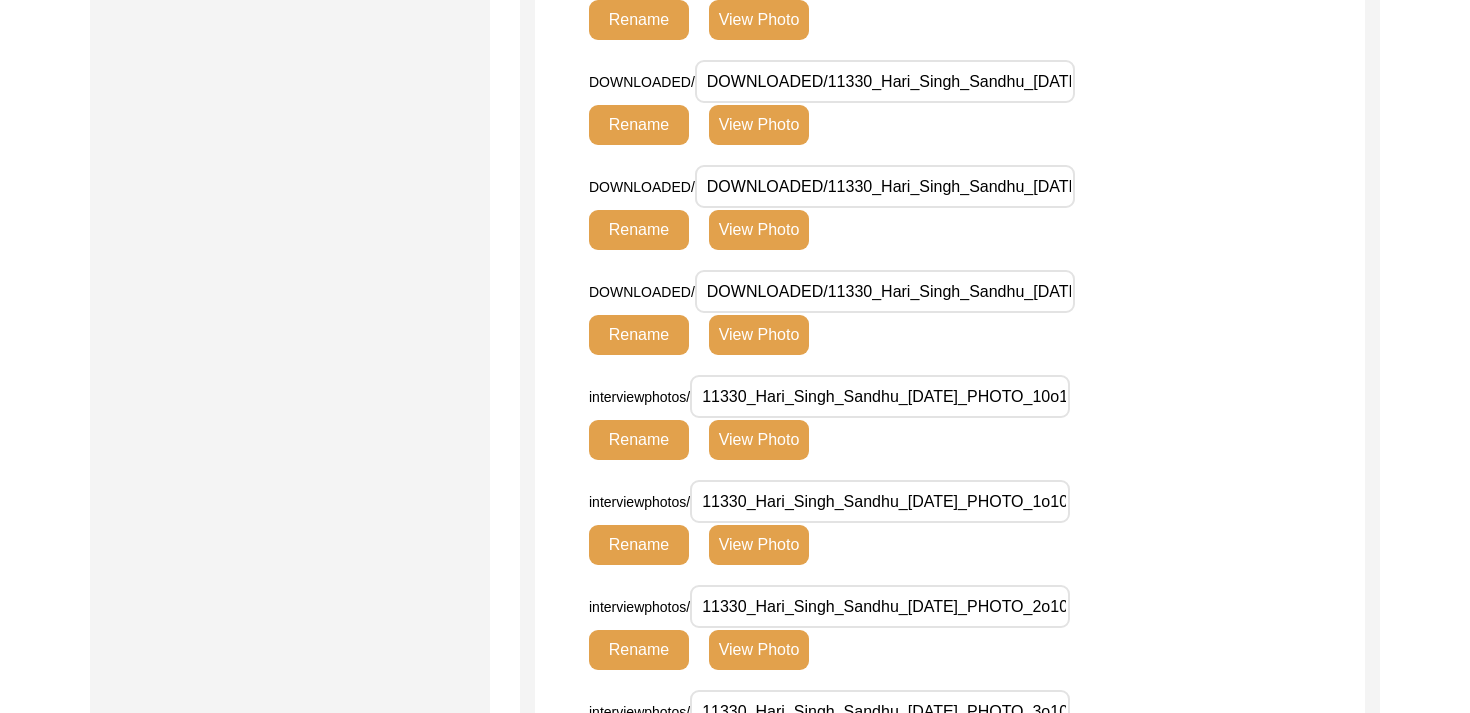 scroll, scrollTop: 1325, scrollLeft: 0, axis: vertical 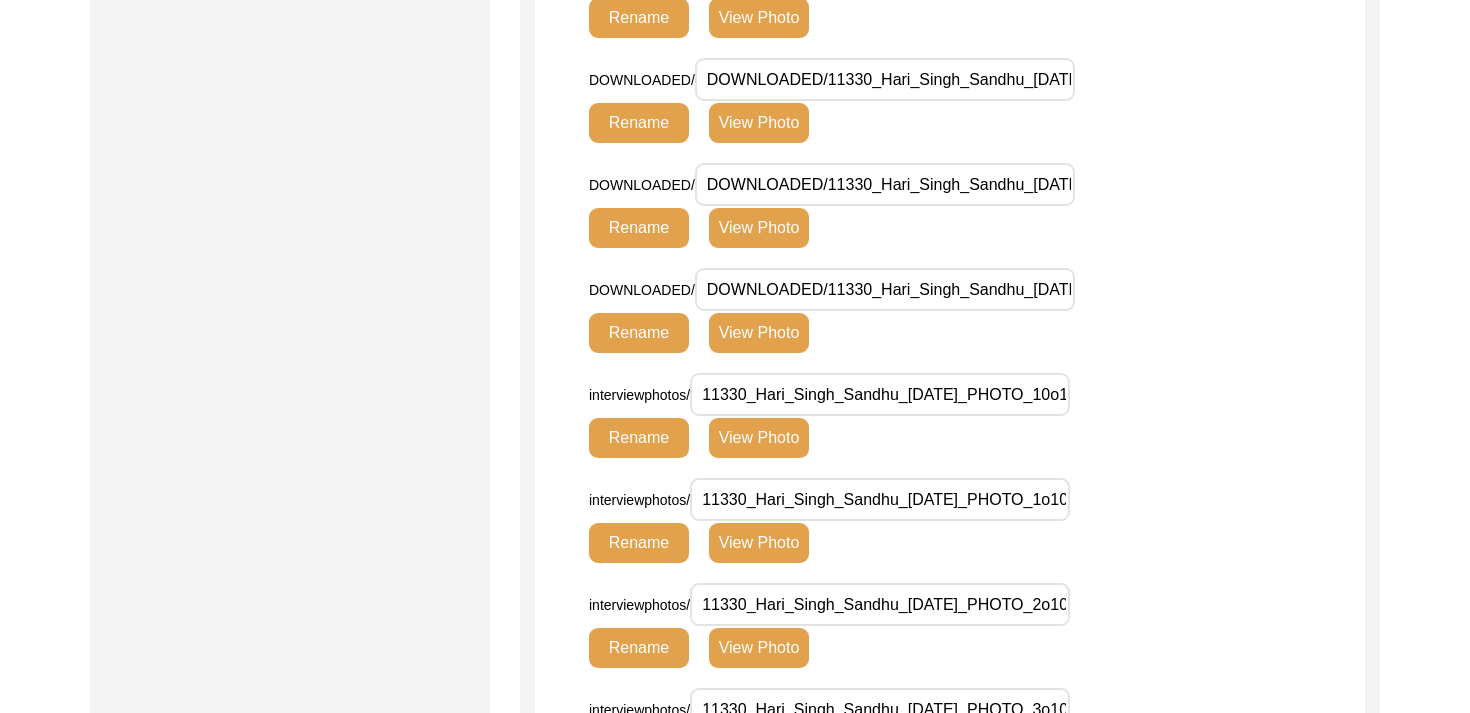 click on "View Photo" 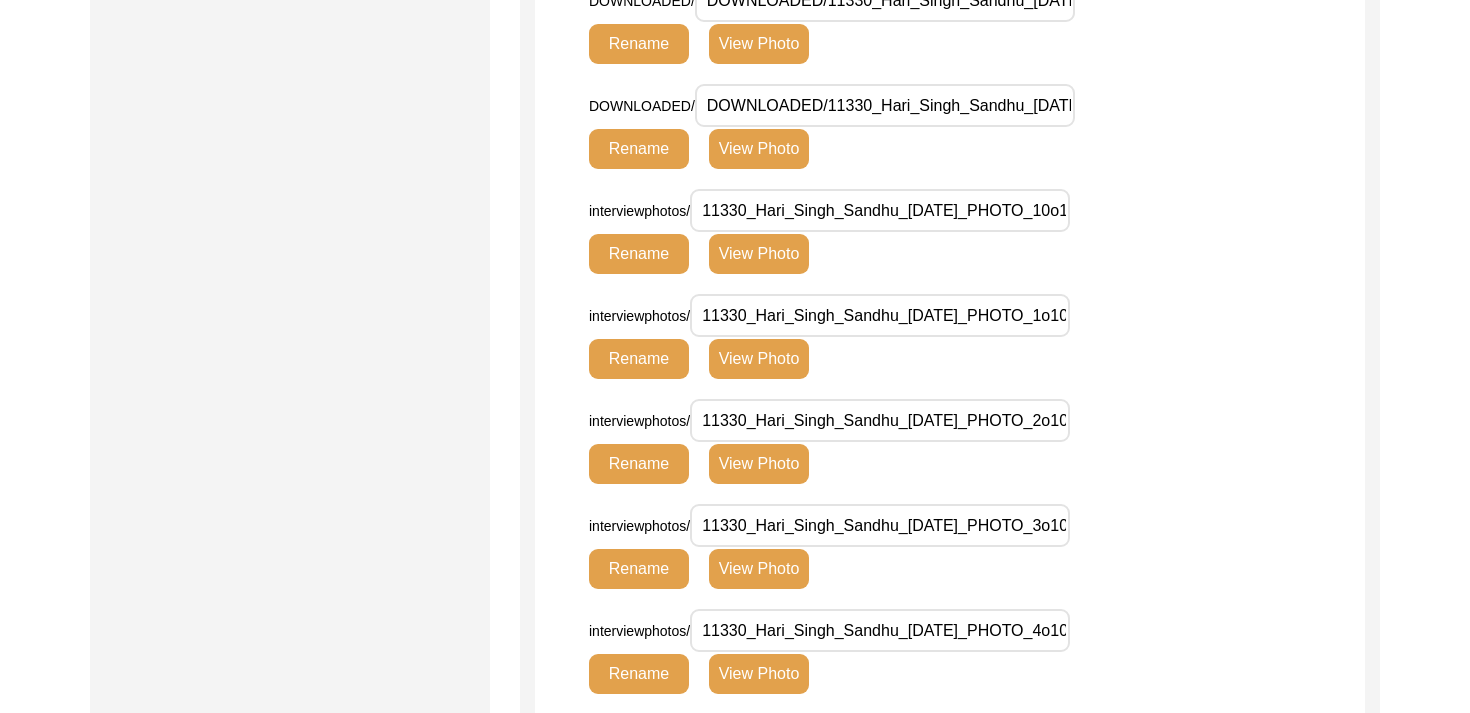 scroll, scrollTop: 1572, scrollLeft: 0, axis: vertical 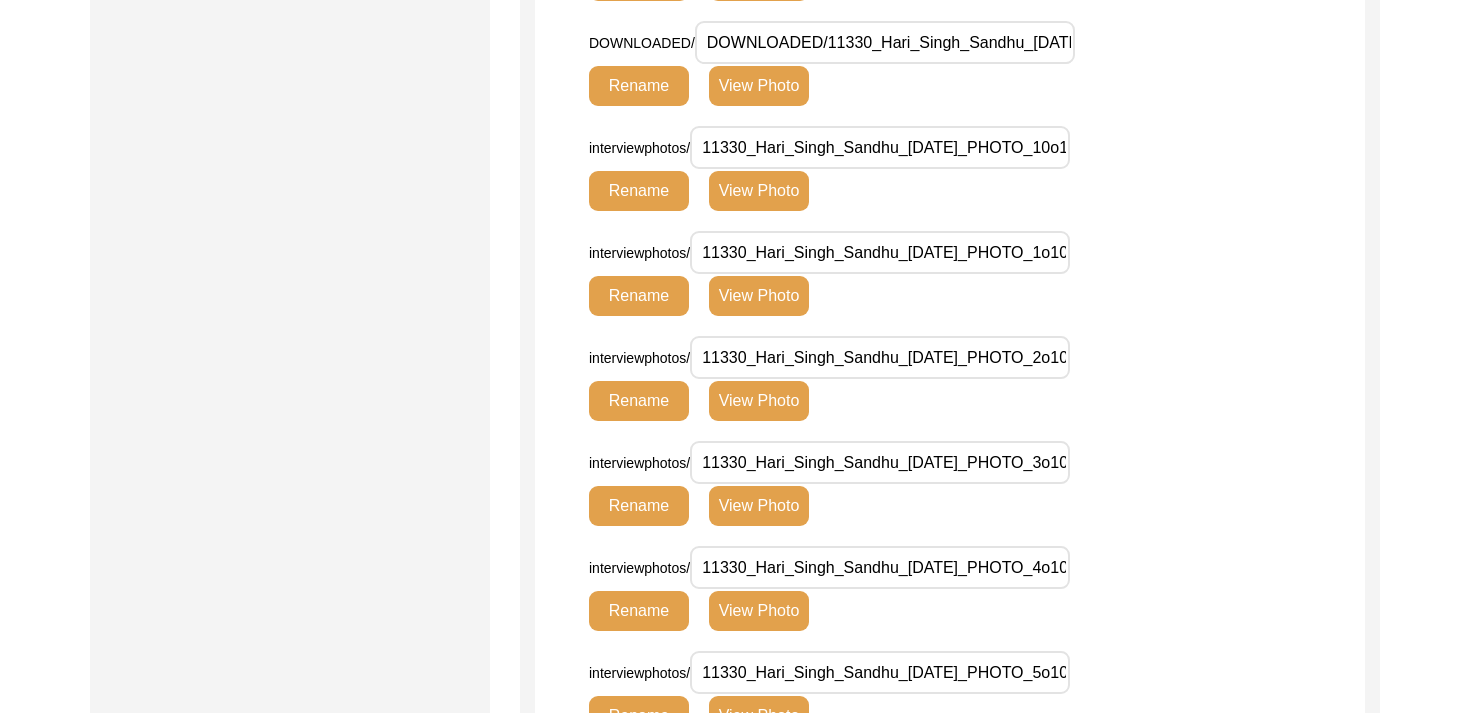 click on "View Photo" 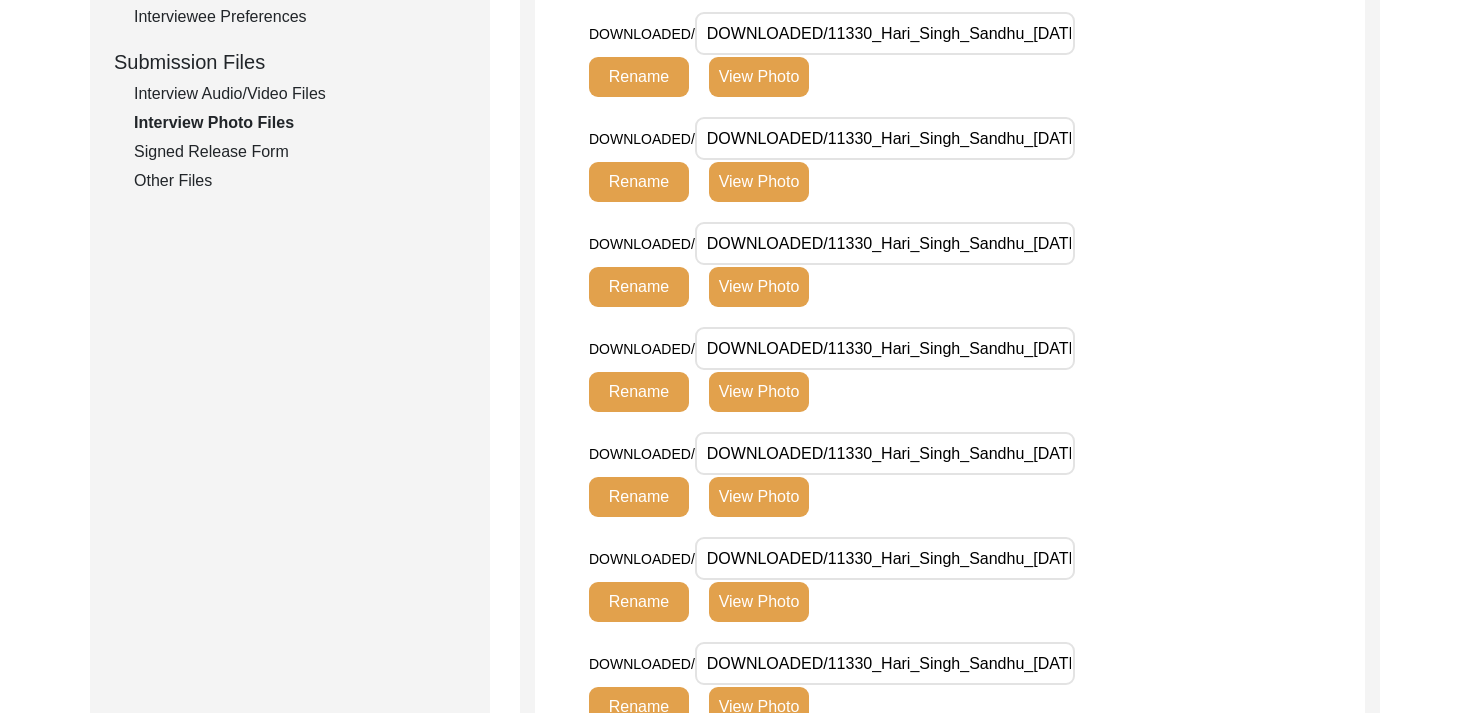 scroll, scrollTop: 918, scrollLeft: 0, axis: vertical 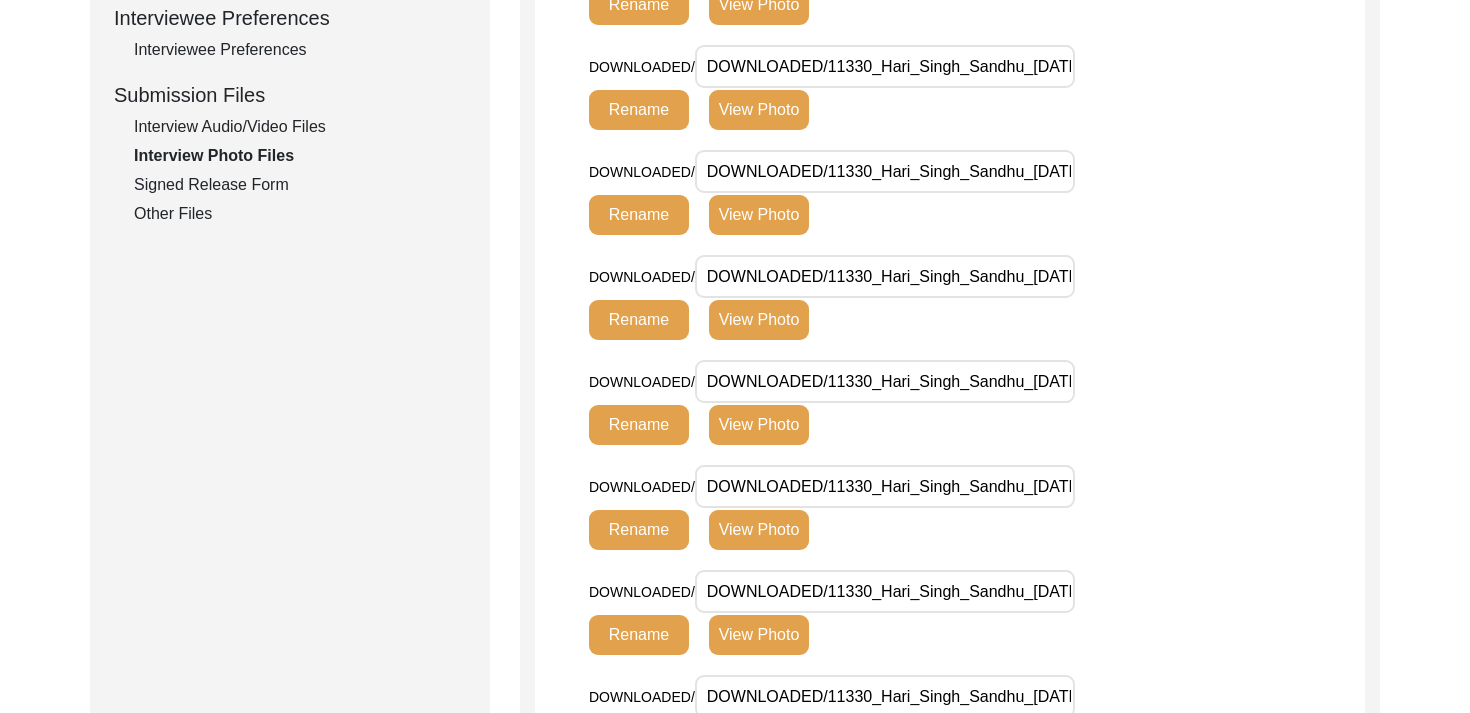 click on "View Photo" 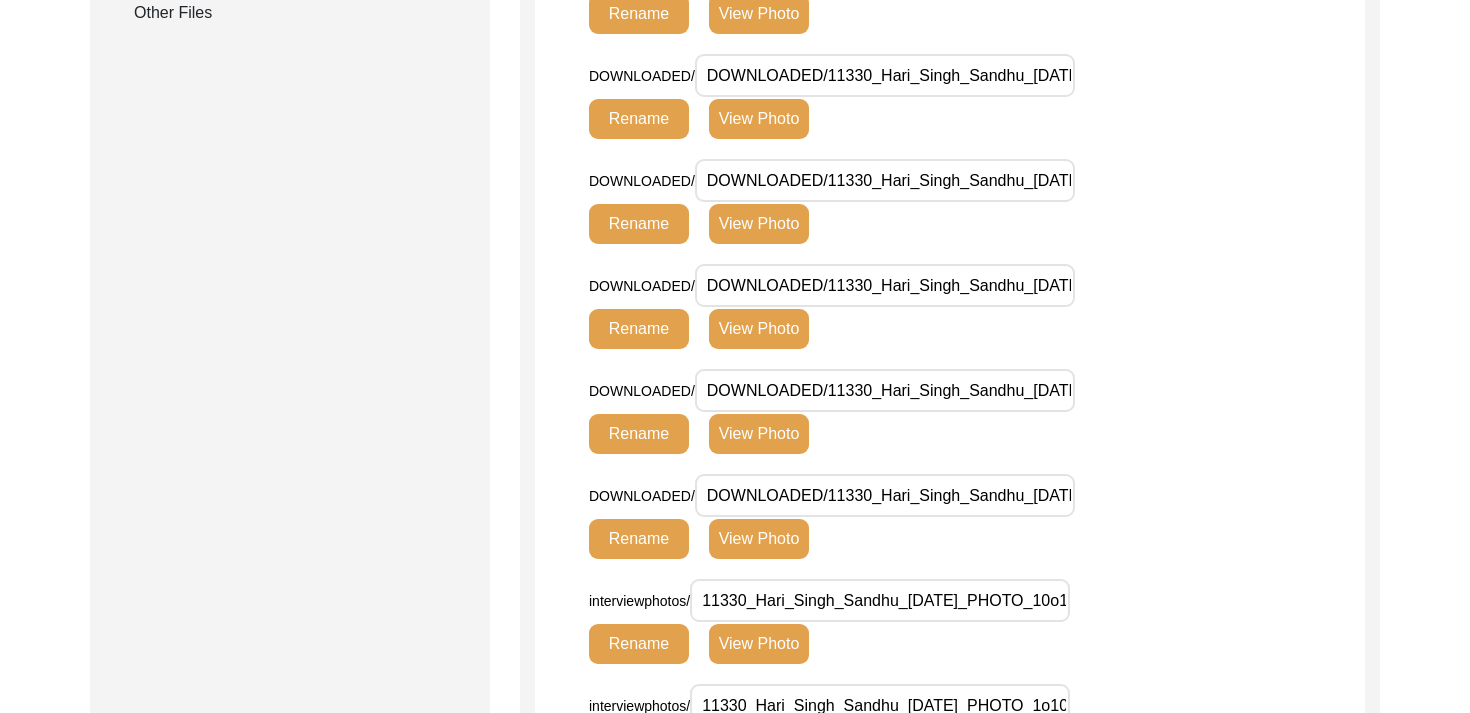 scroll, scrollTop: 1196, scrollLeft: 0, axis: vertical 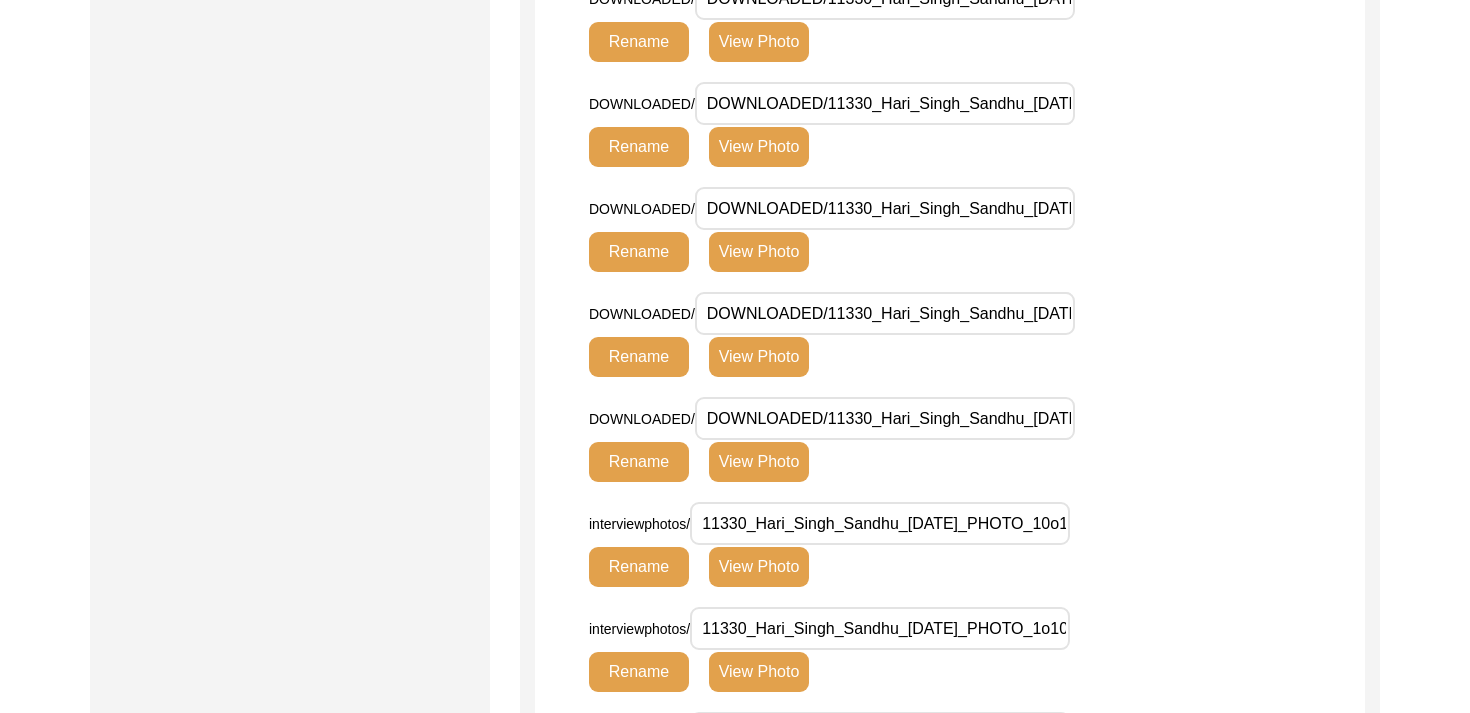 click on "View Photo" 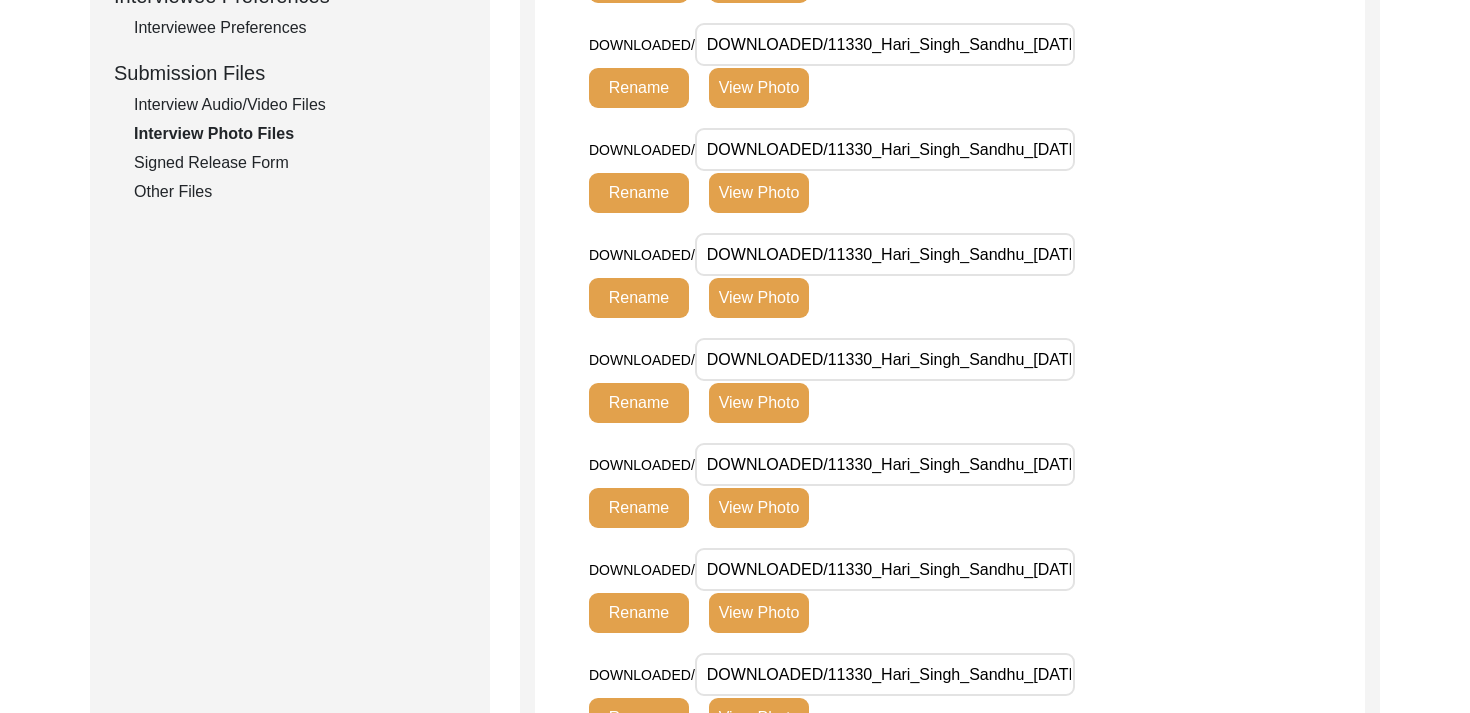 scroll, scrollTop: 969, scrollLeft: 0, axis: vertical 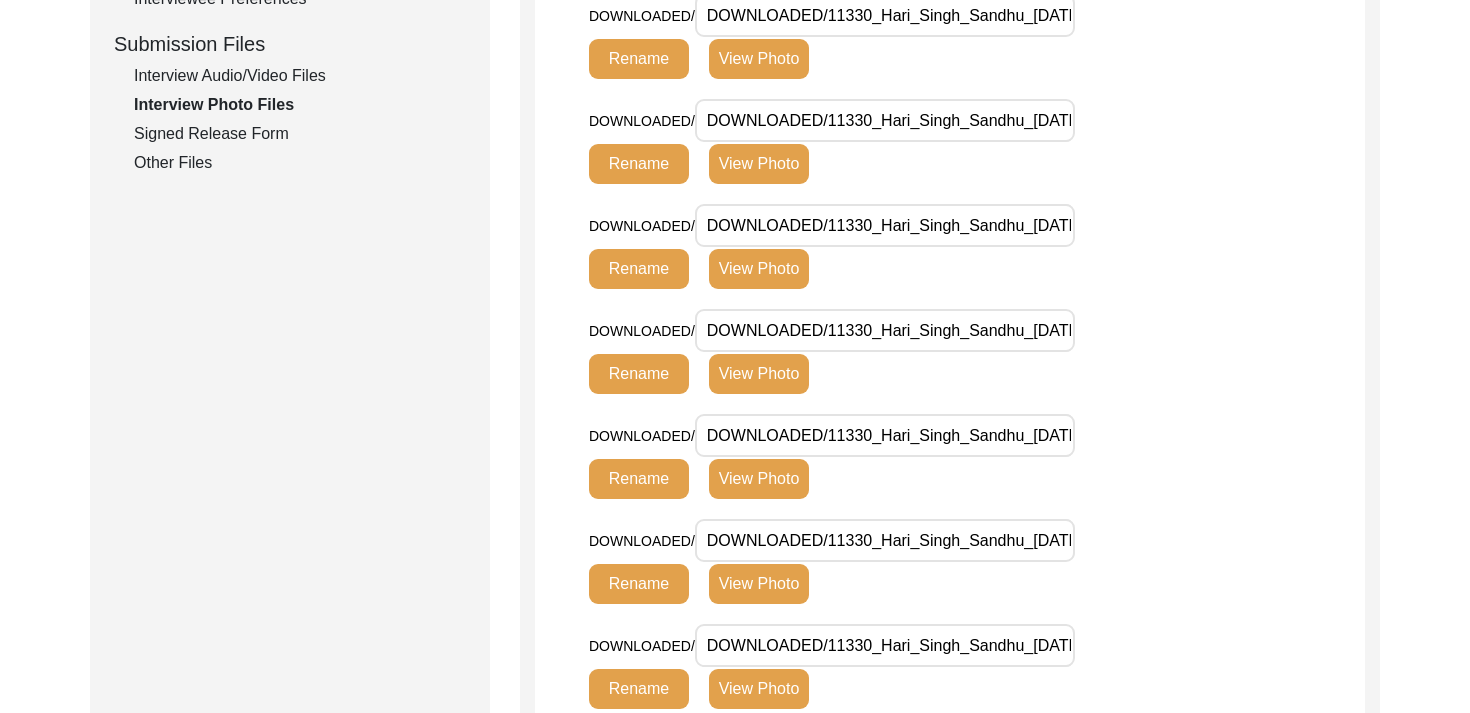 click on "View Photo" 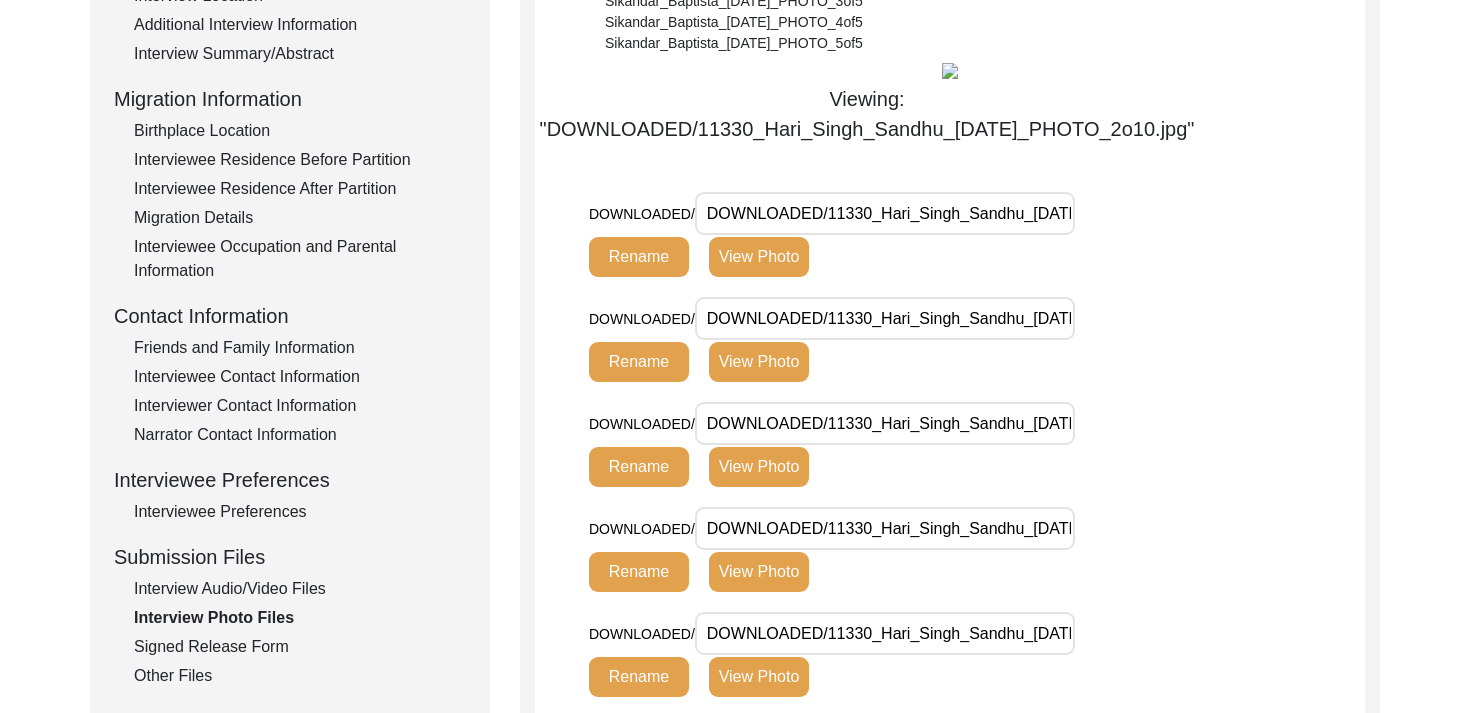 scroll, scrollTop: 459, scrollLeft: 0, axis: vertical 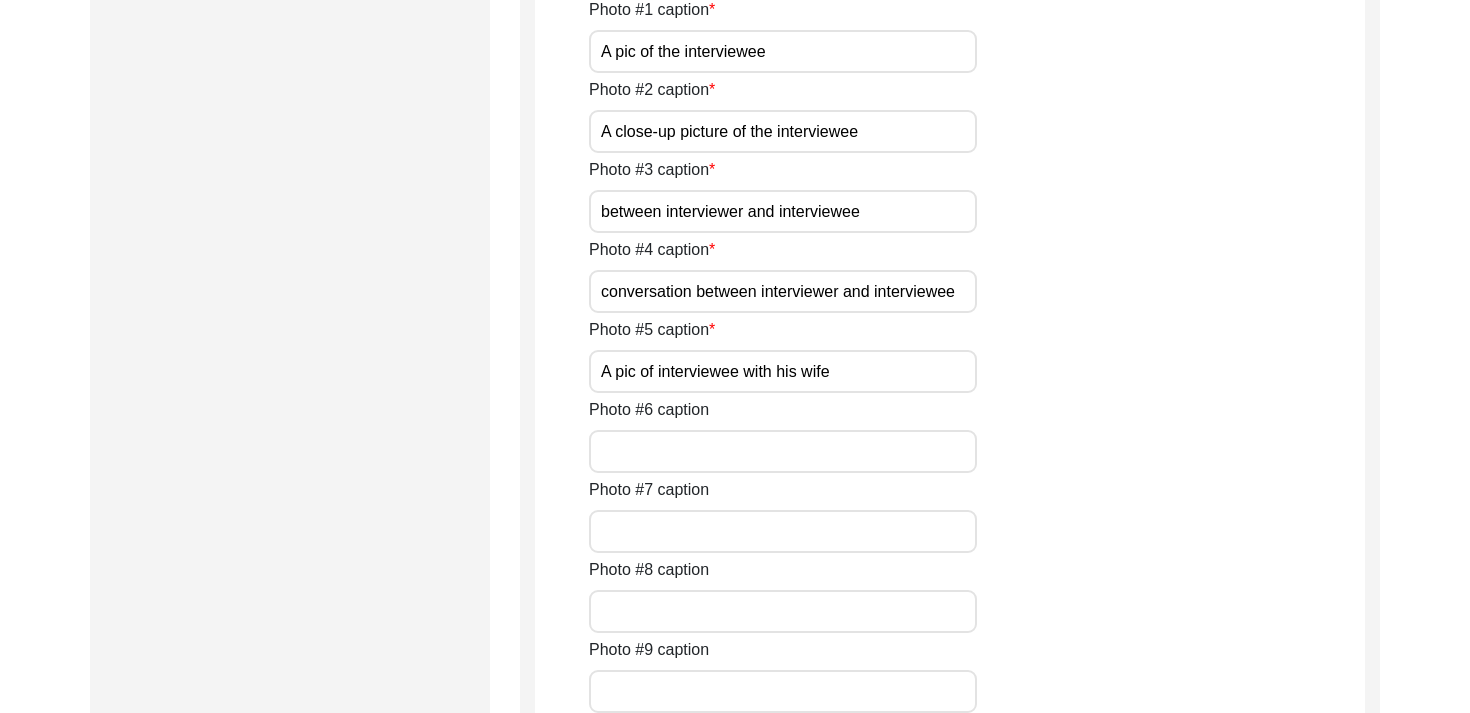 click on "Photo #1 caption A pic of the interviewee" 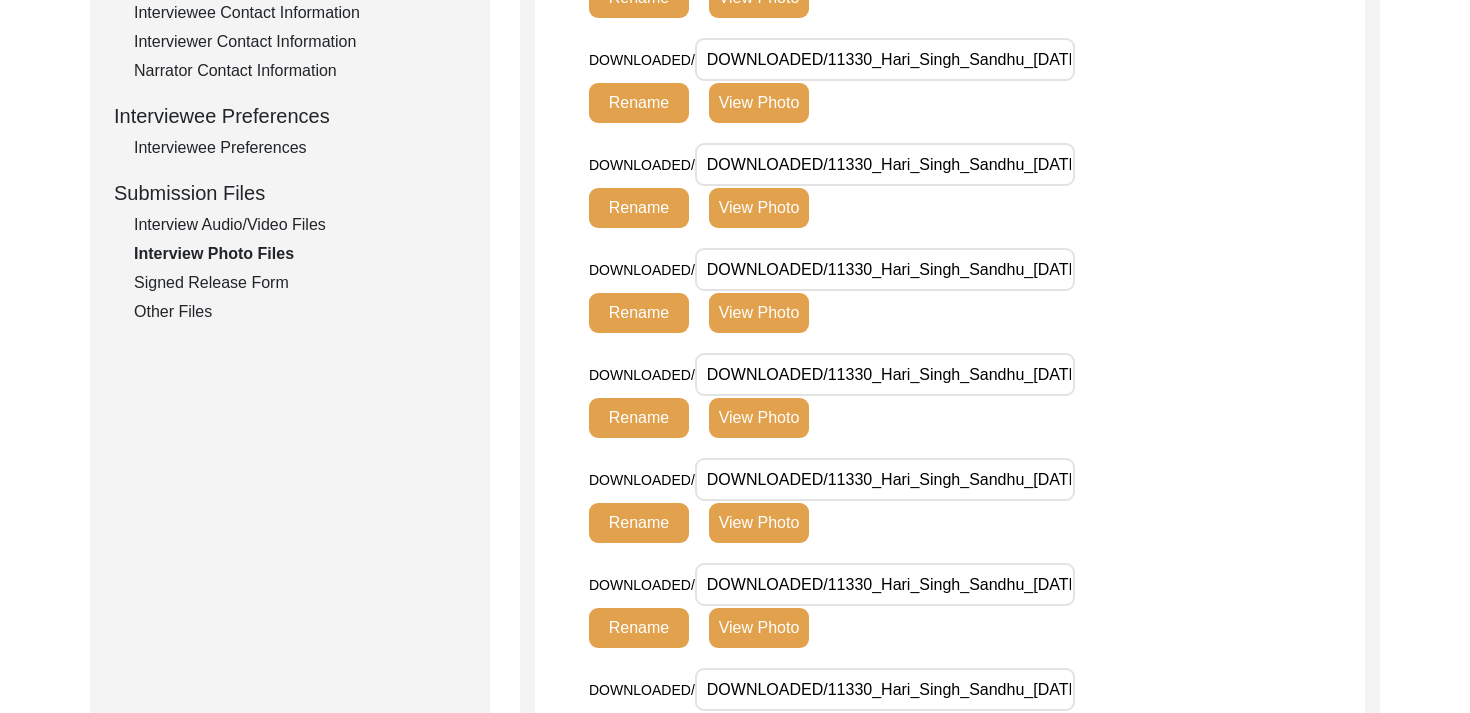 scroll, scrollTop: 812, scrollLeft: 0, axis: vertical 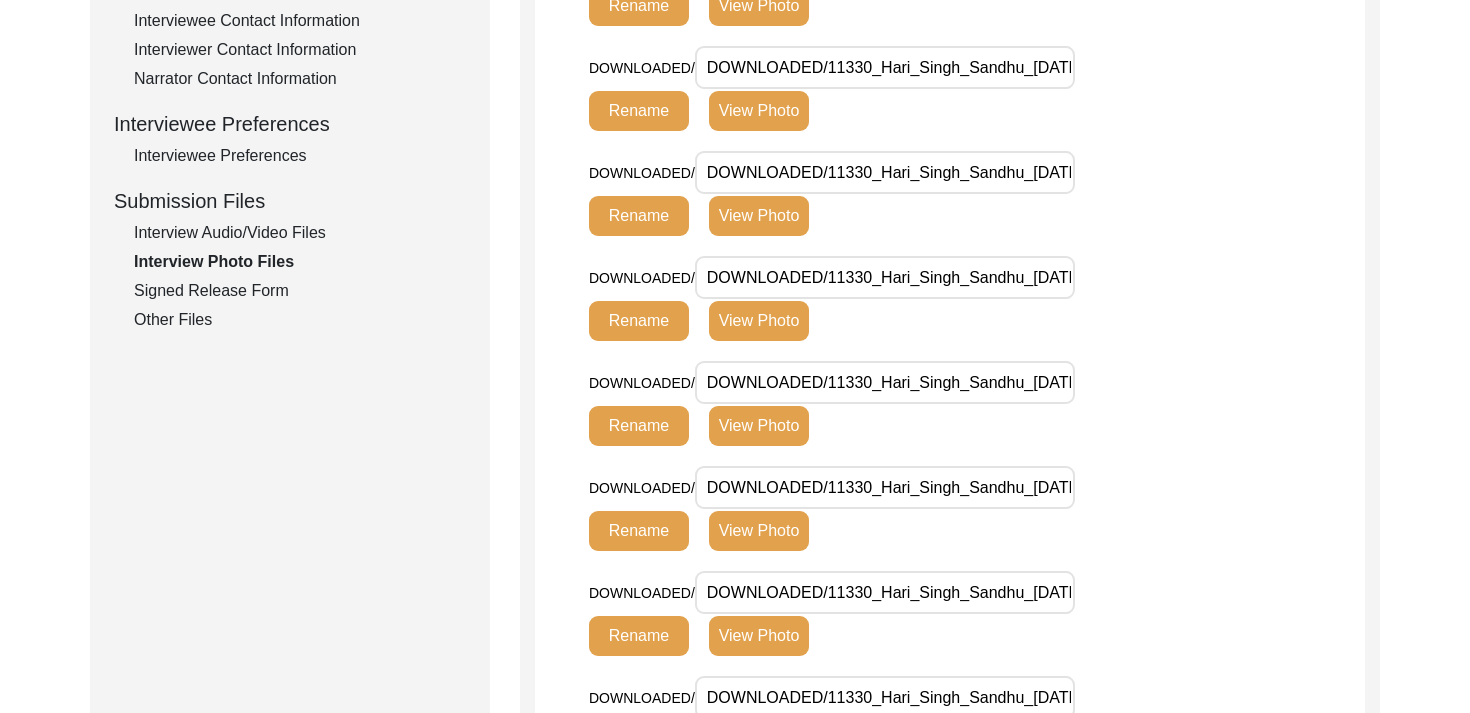 click on "View Photo" 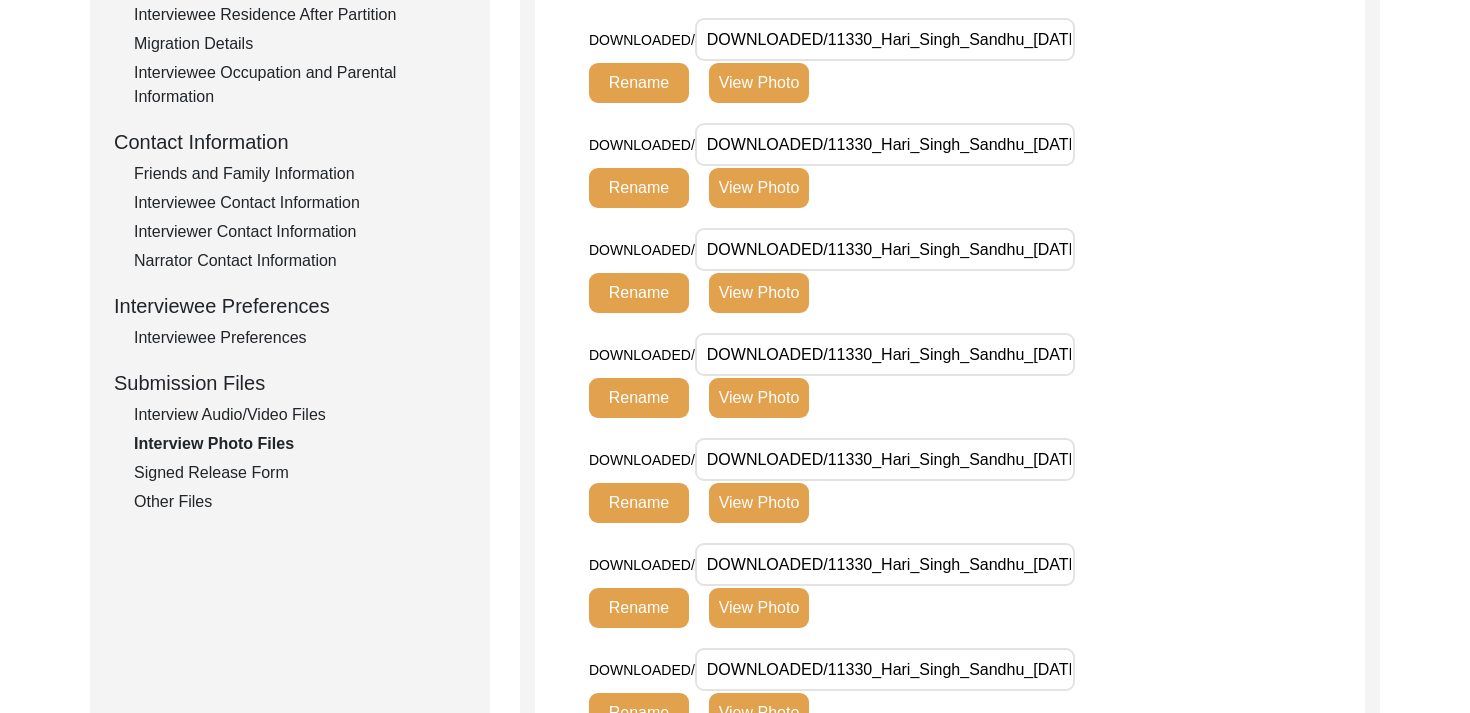 scroll, scrollTop: 628, scrollLeft: 0, axis: vertical 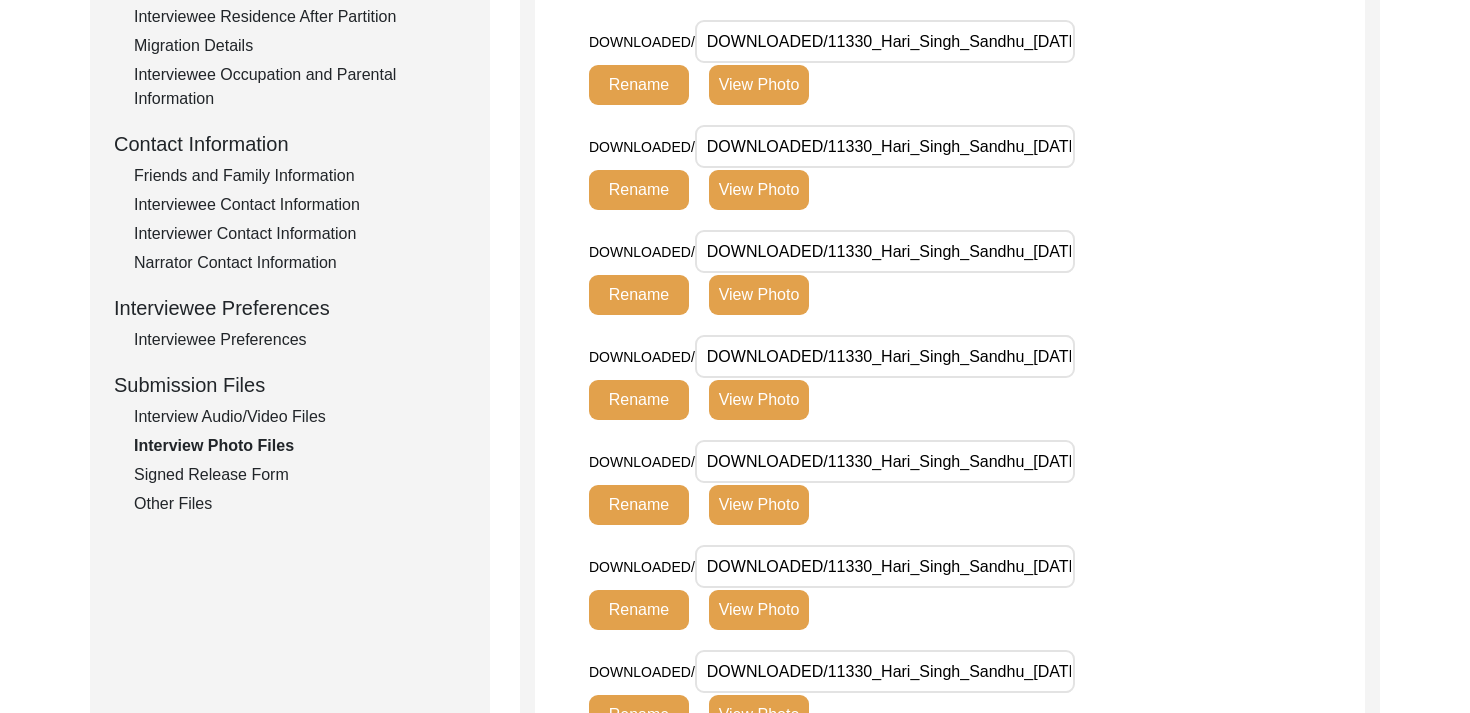 click on "View Photo" 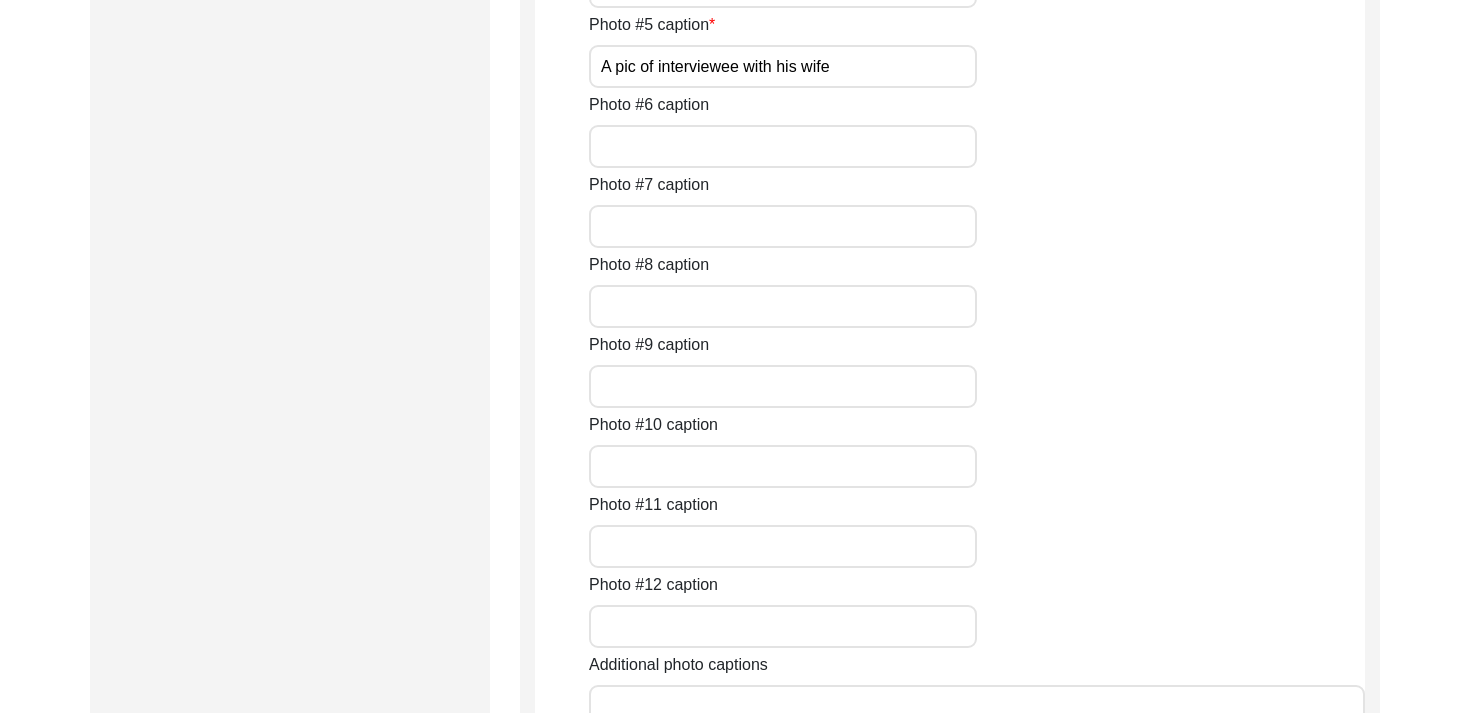 scroll, scrollTop: 3083, scrollLeft: 0, axis: vertical 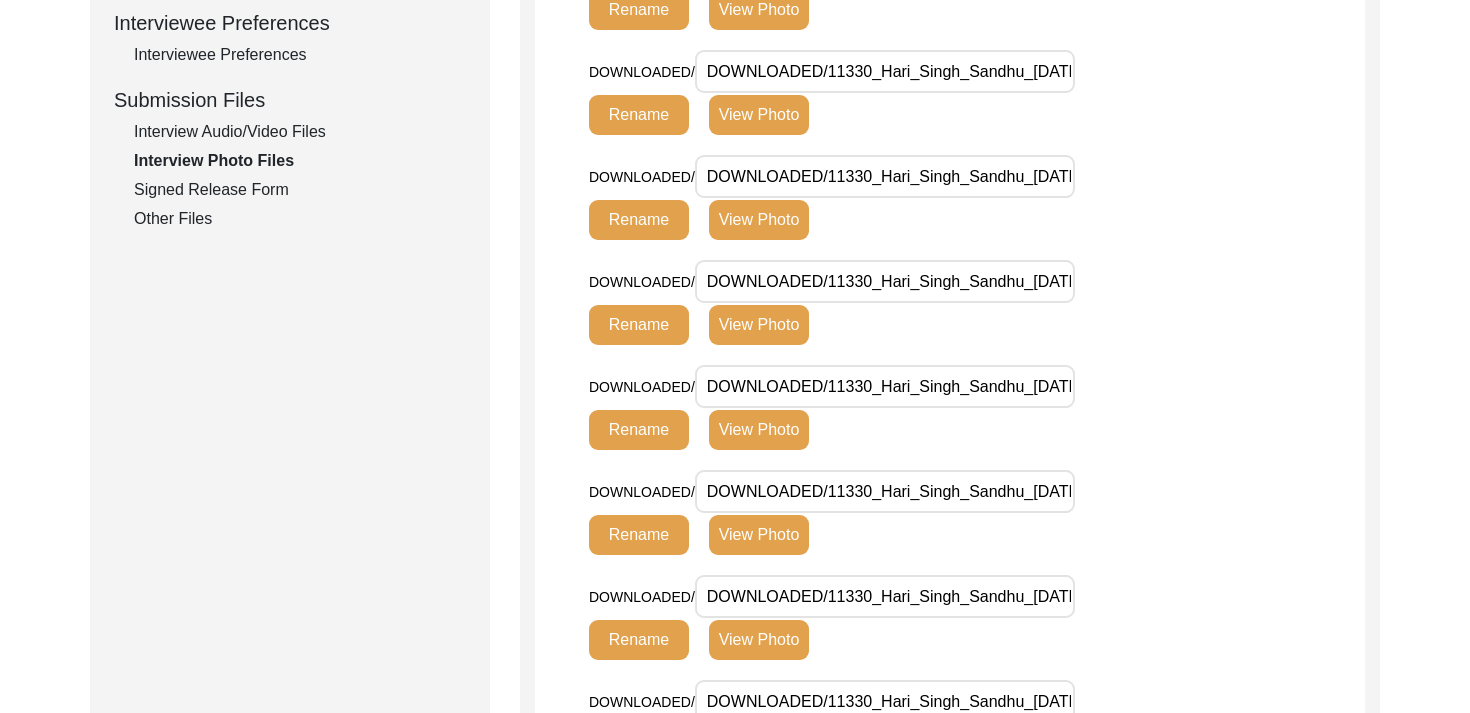 click on "View Photo" 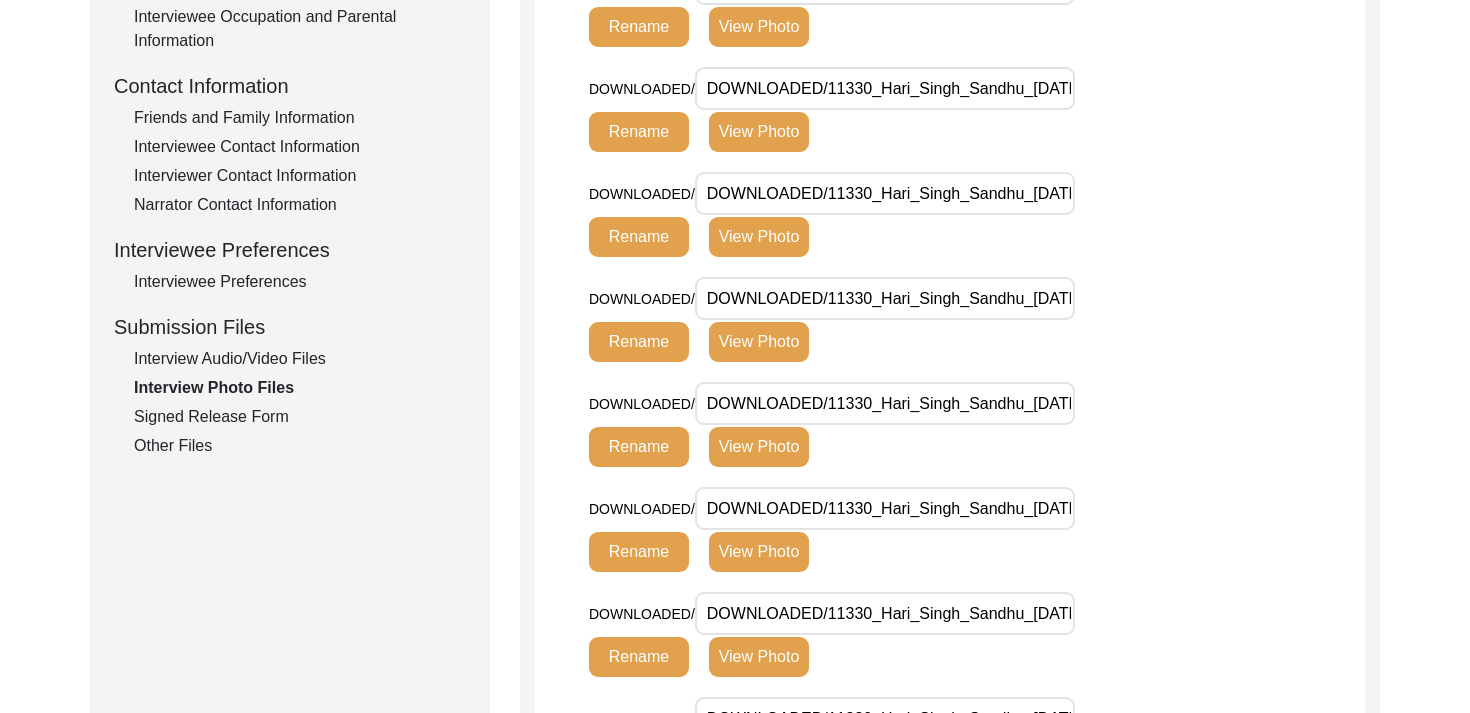 scroll, scrollTop: 687, scrollLeft: 0, axis: vertical 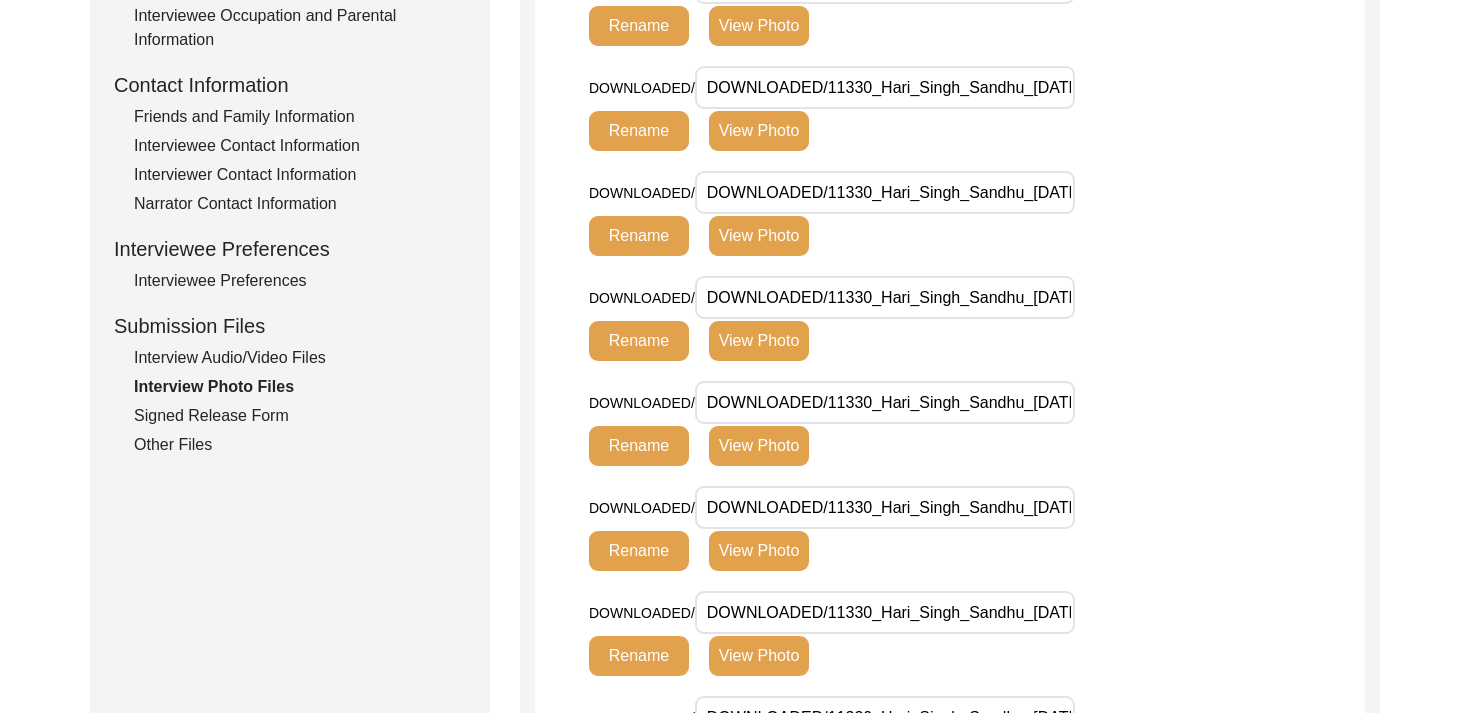 click on "View Photo" 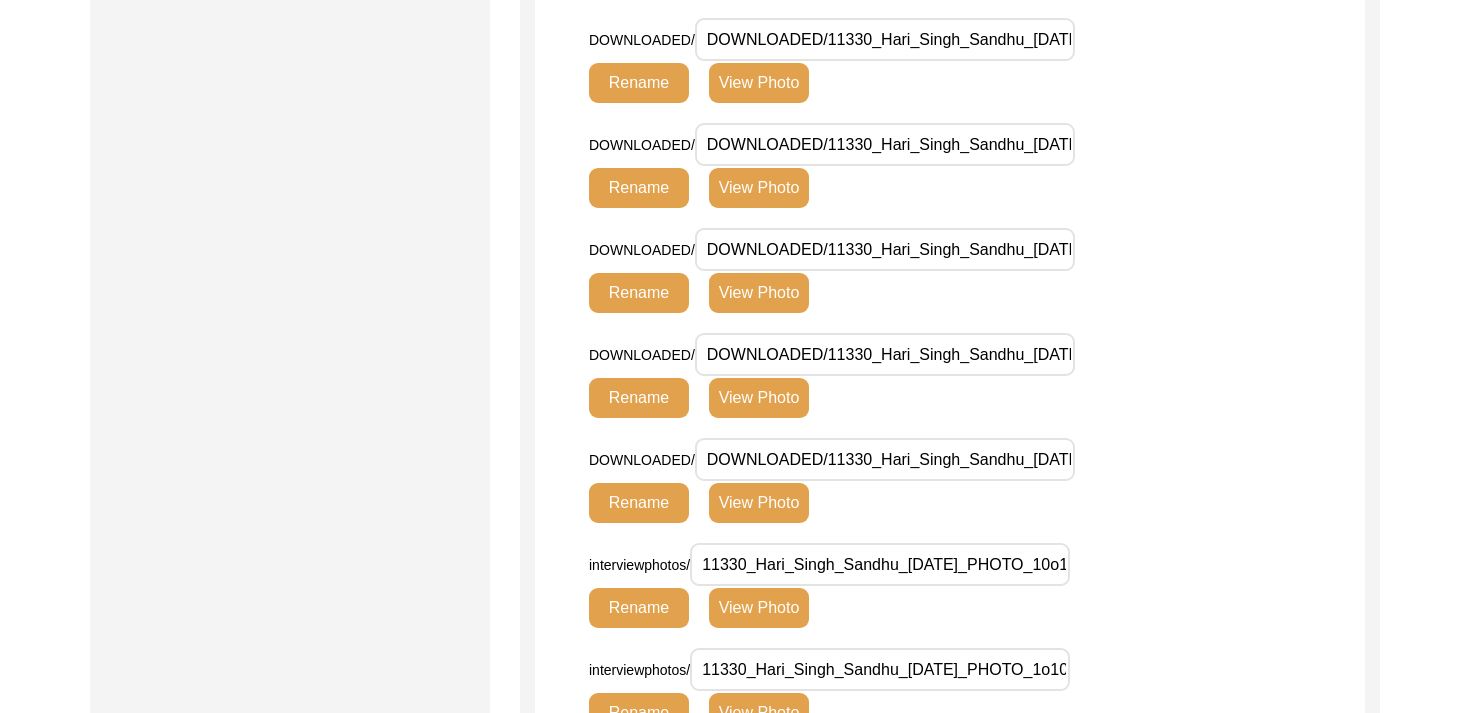 scroll, scrollTop: 1201, scrollLeft: 0, axis: vertical 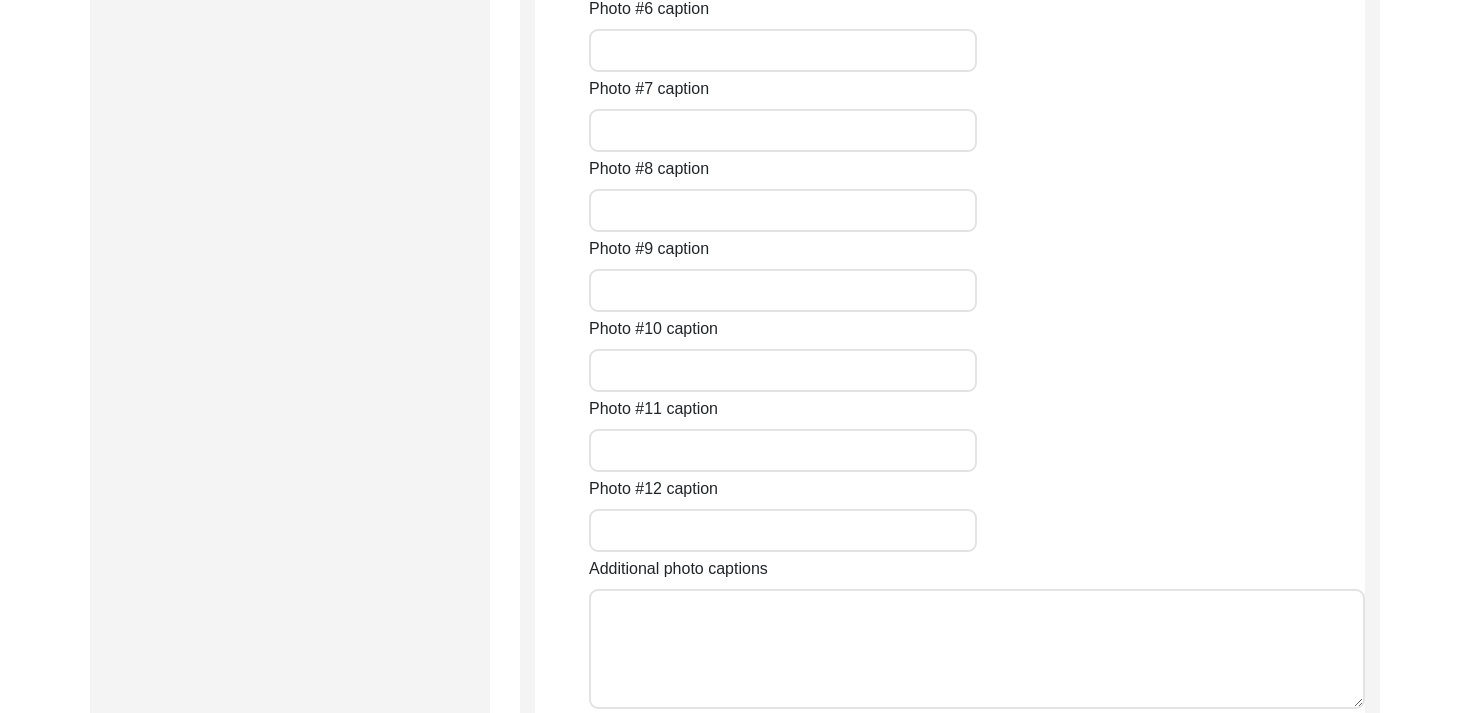 click on "Photo #6 caption" at bounding box center (783, 50) 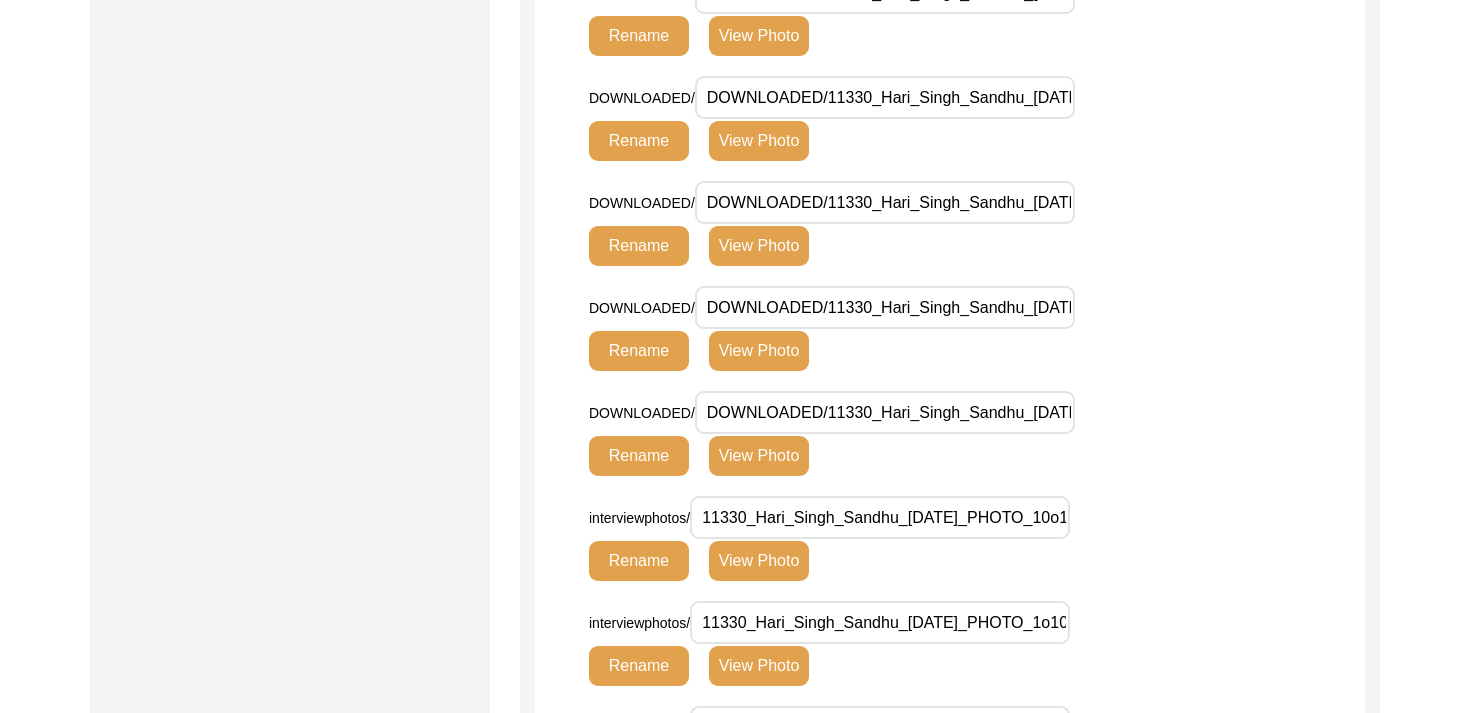 scroll, scrollTop: 1221, scrollLeft: 0, axis: vertical 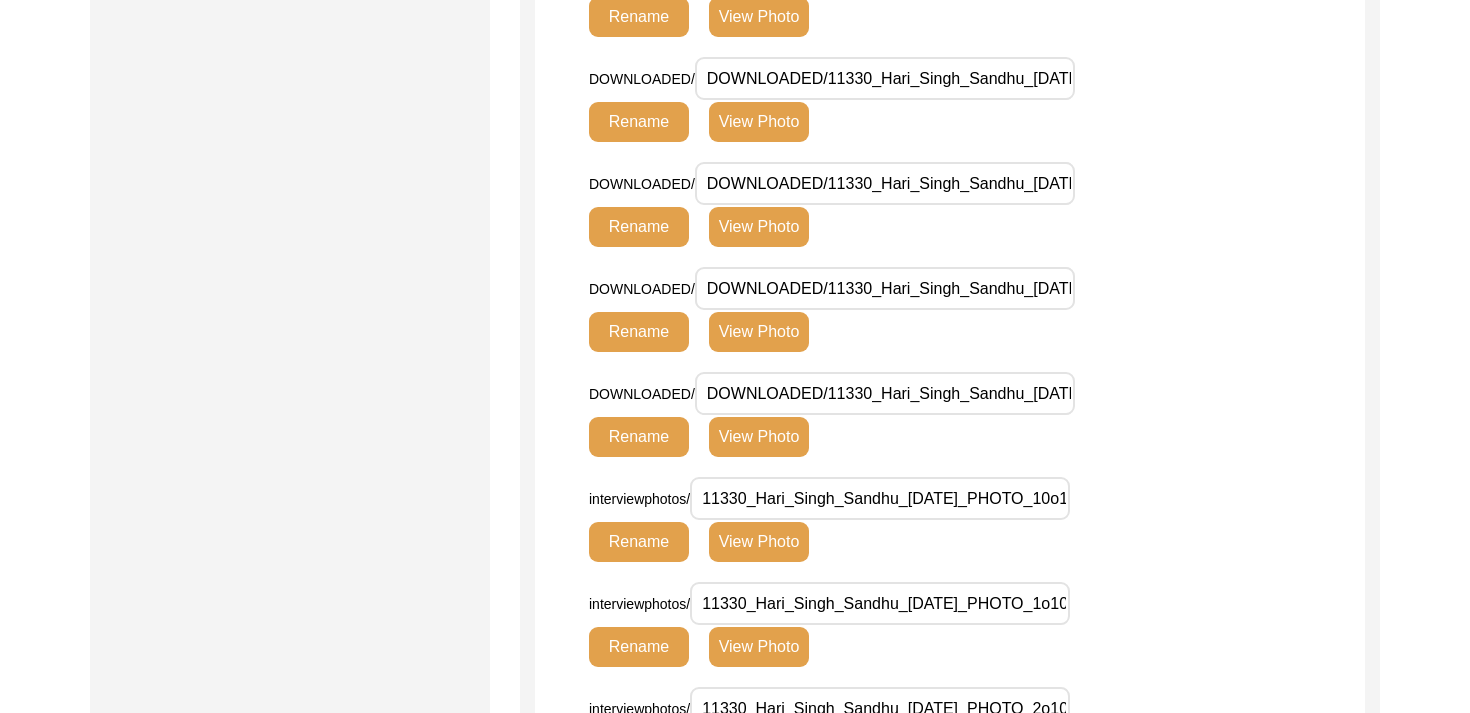 click on "View Photo" 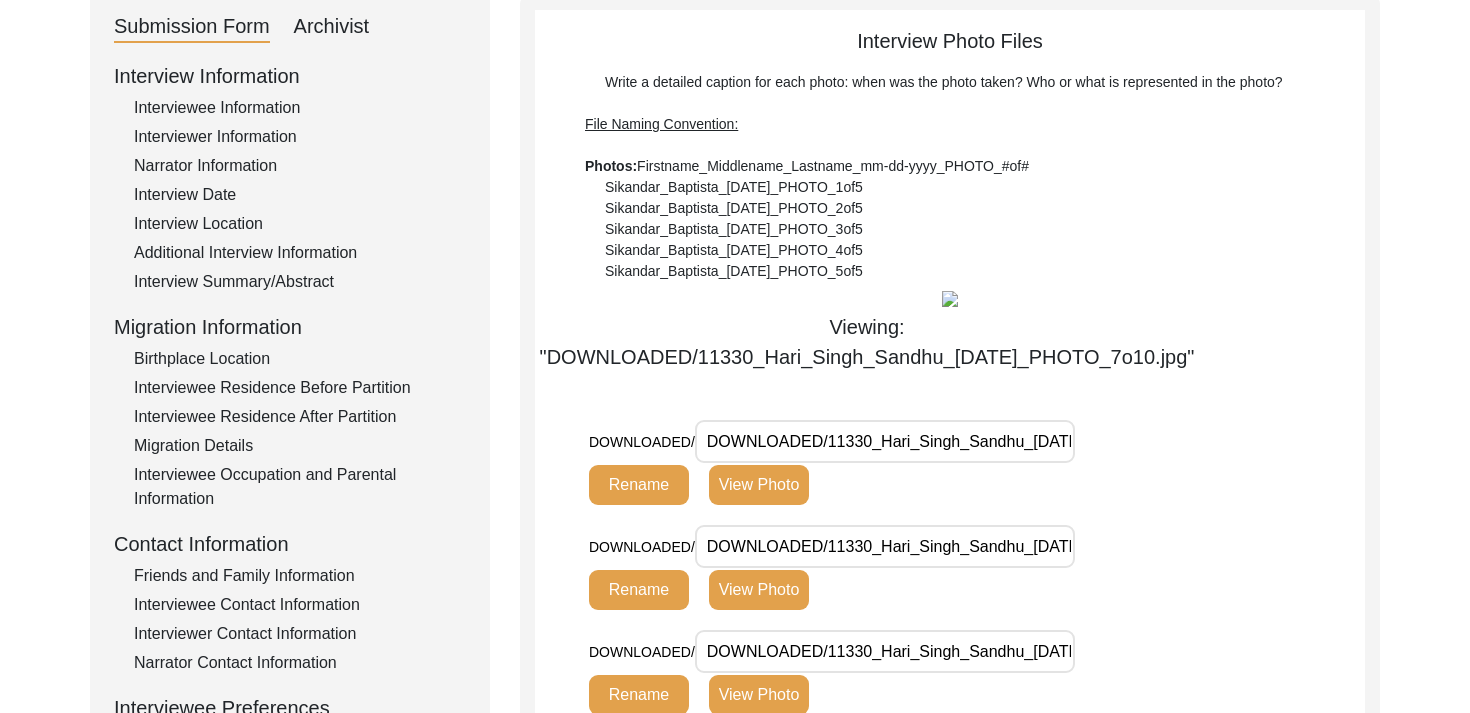 scroll, scrollTop: 383, scrollLeft: 0, axis: vertical 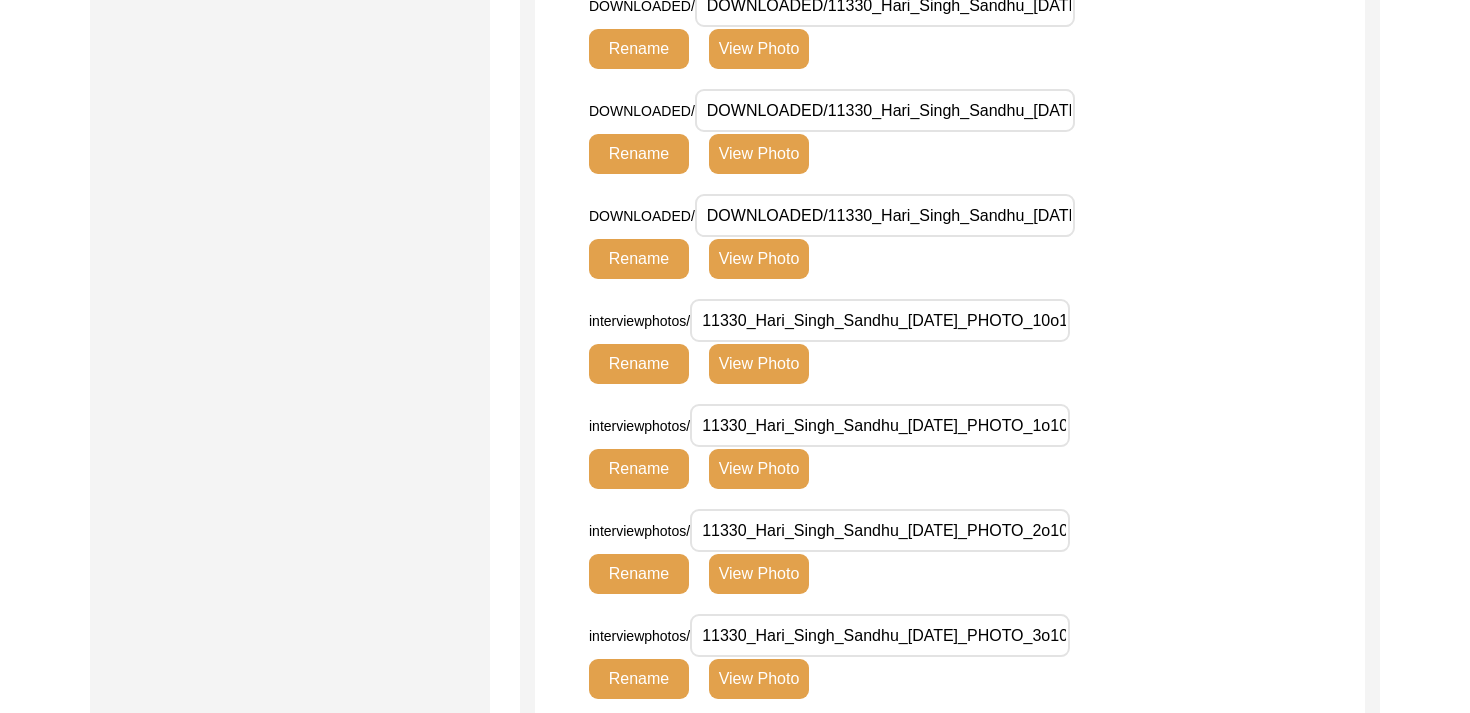 click on "View Photo" 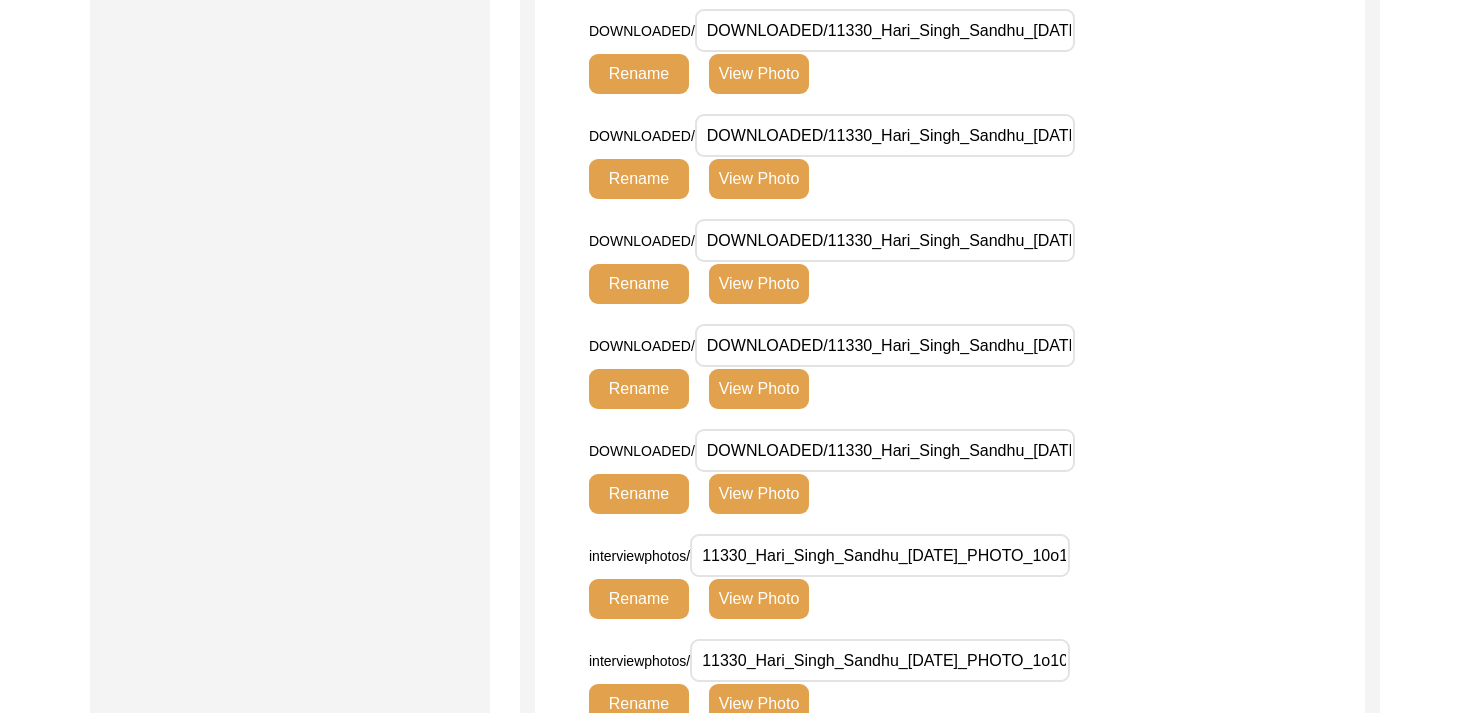scroll, scrollTop: 1180, scrollLeft: 0, axis: vertical 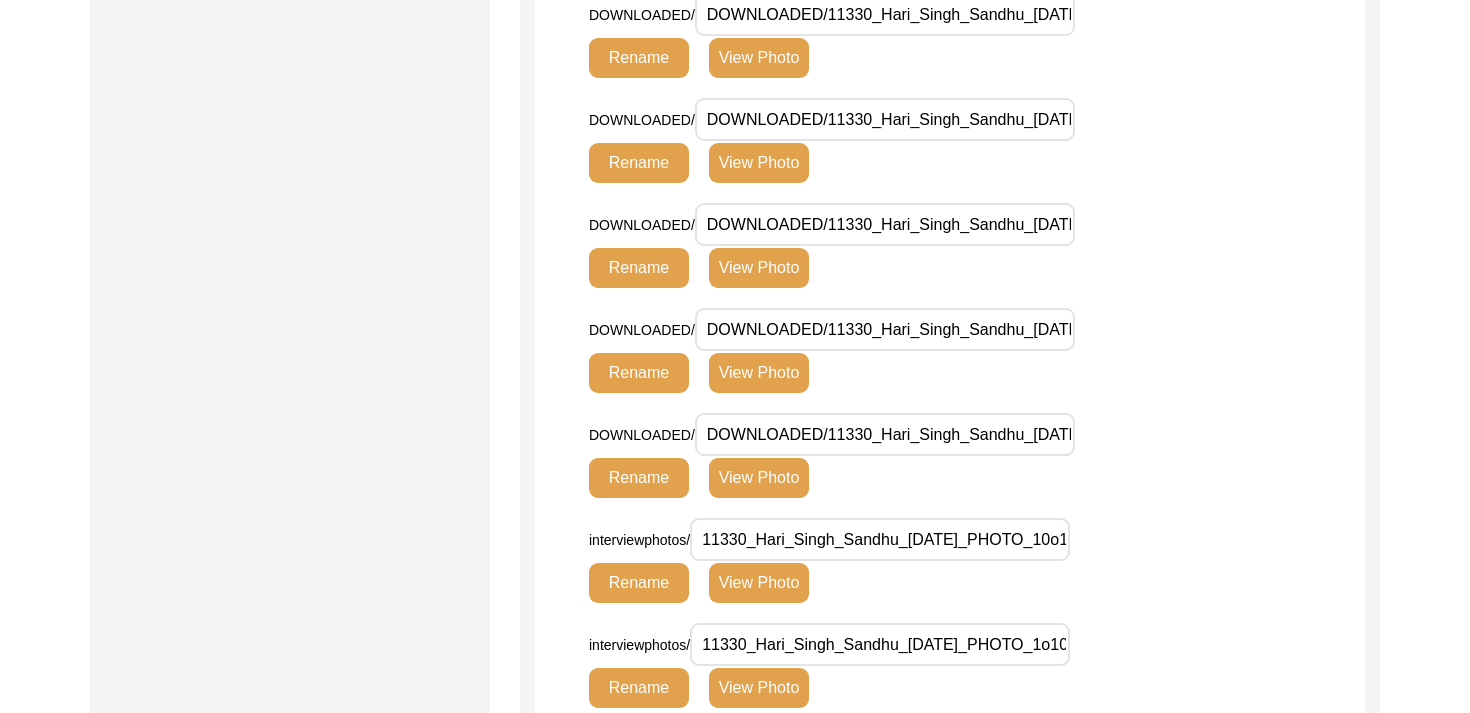 click on "View Photo" 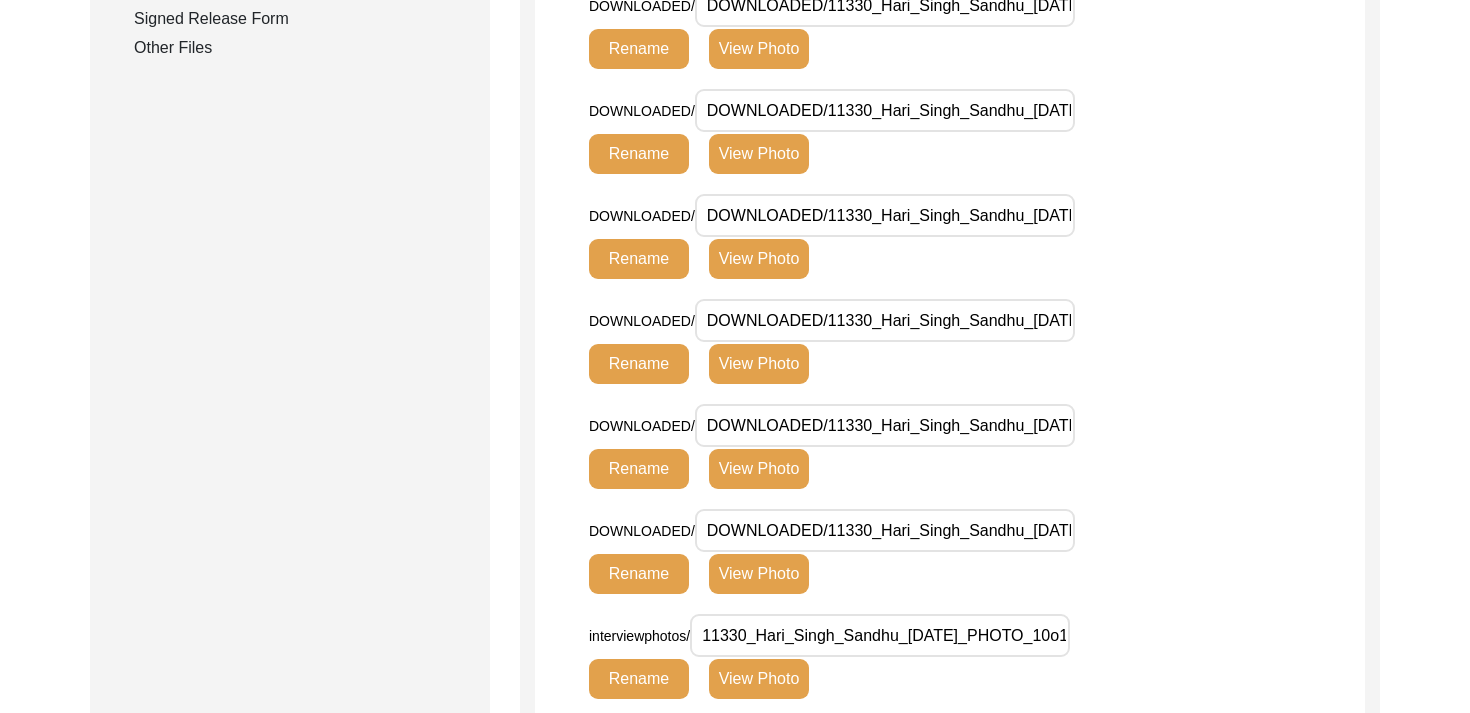 scroll, scrollTop: 1096, scrollLeft: 0, axis: vertical 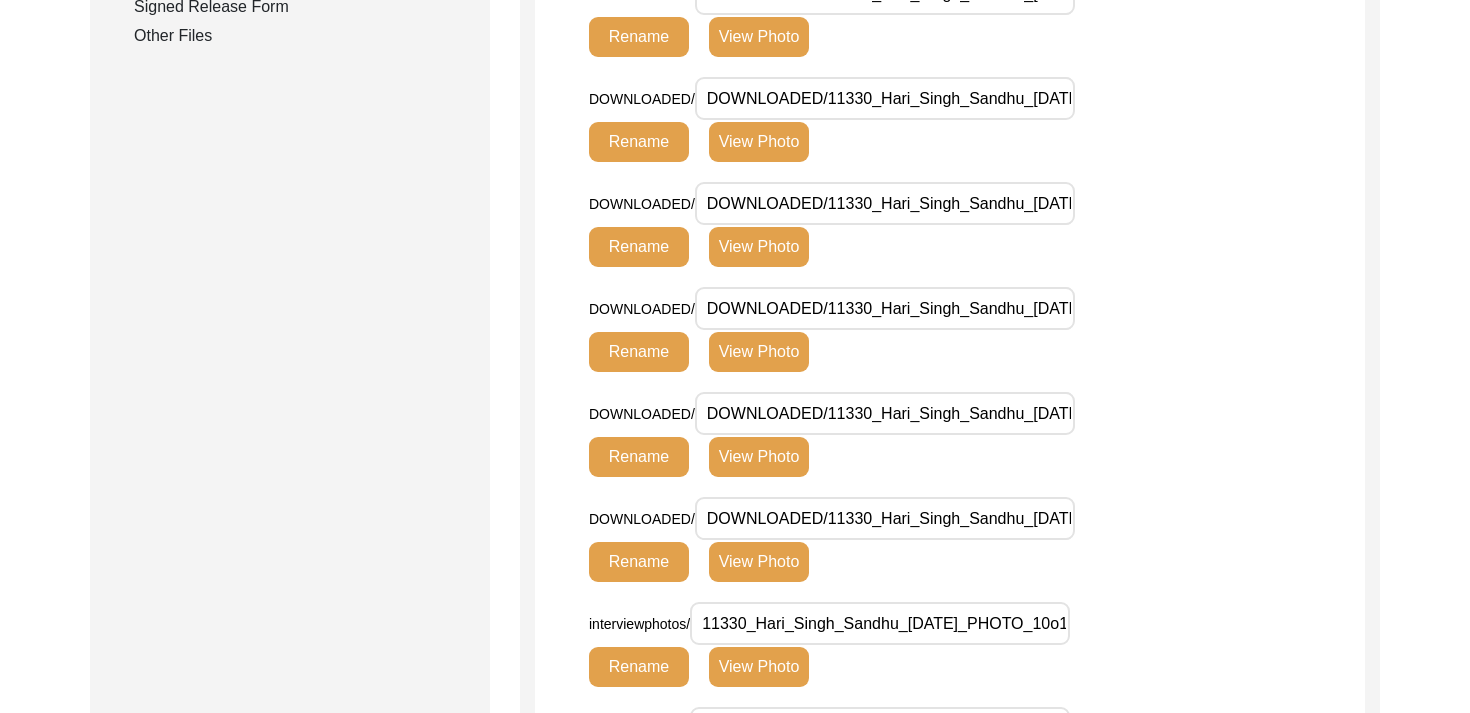 click on "View Photo" 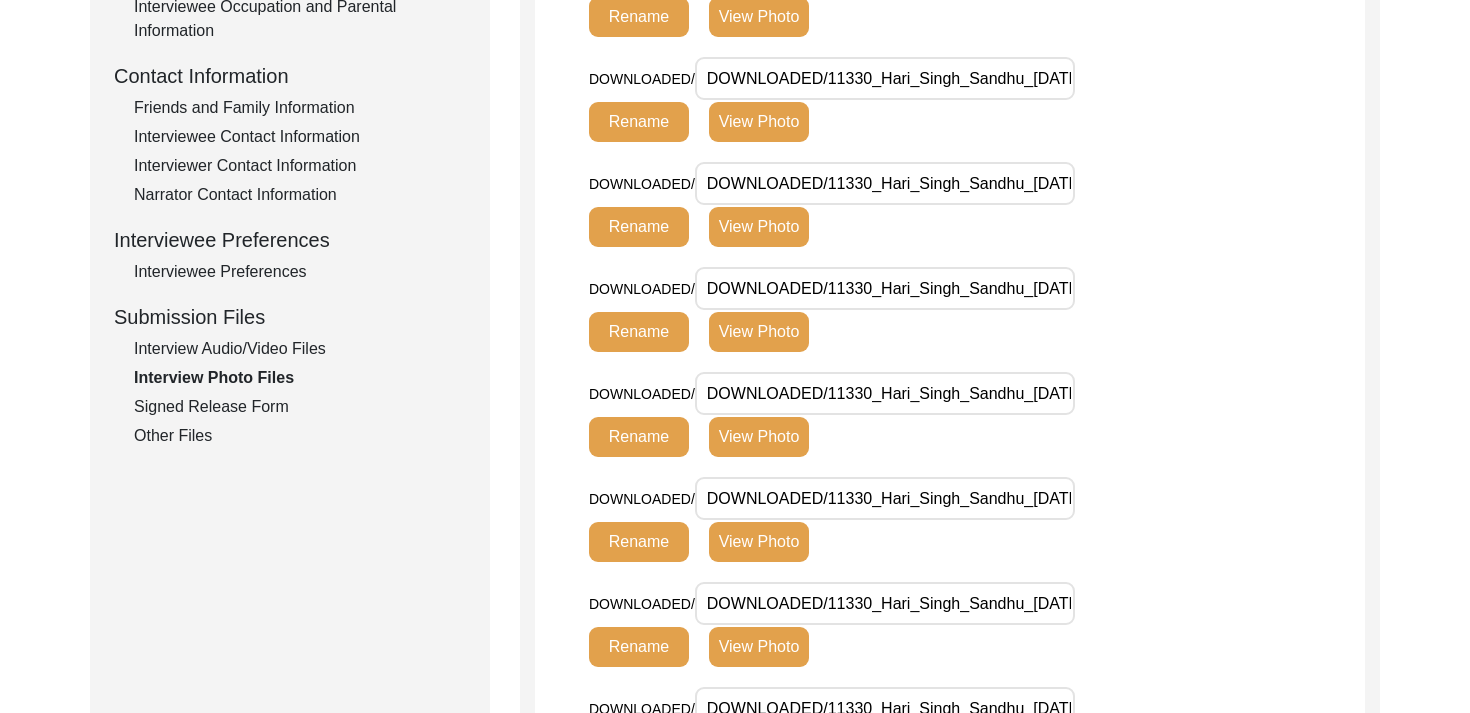 scroll, scrollTop: 1091, scrollLeft: 0, axis: vertical 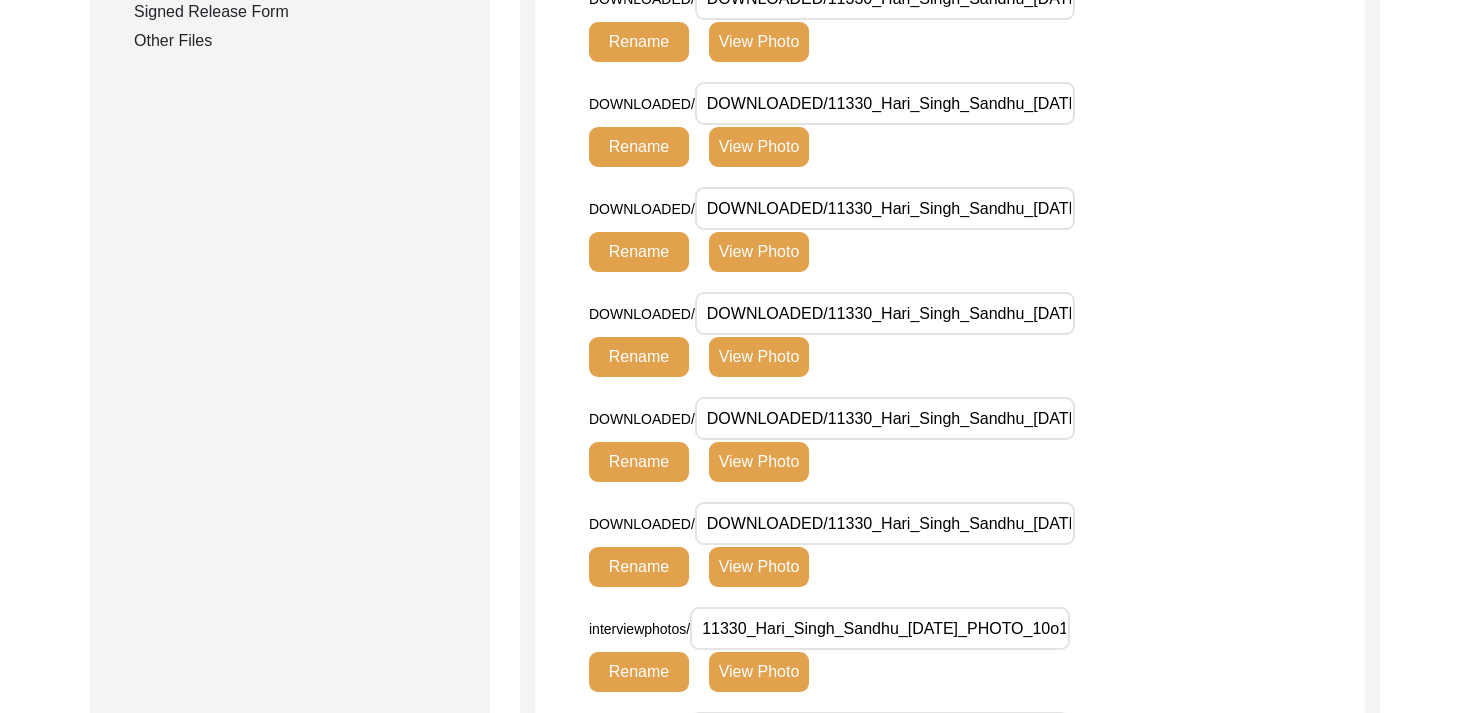 click on "View Photo" 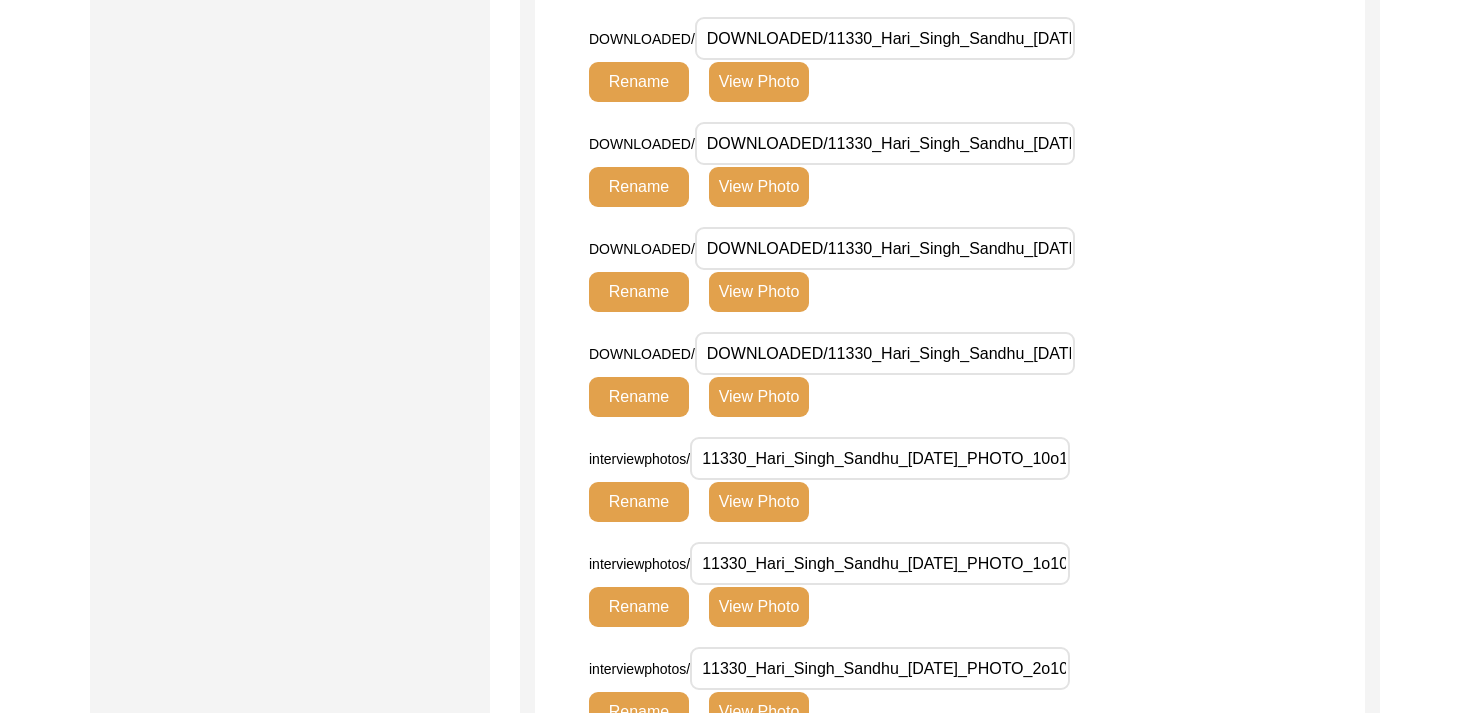 scroll, scrollTop: 1482, scrollLeft: 0, axis: vertical 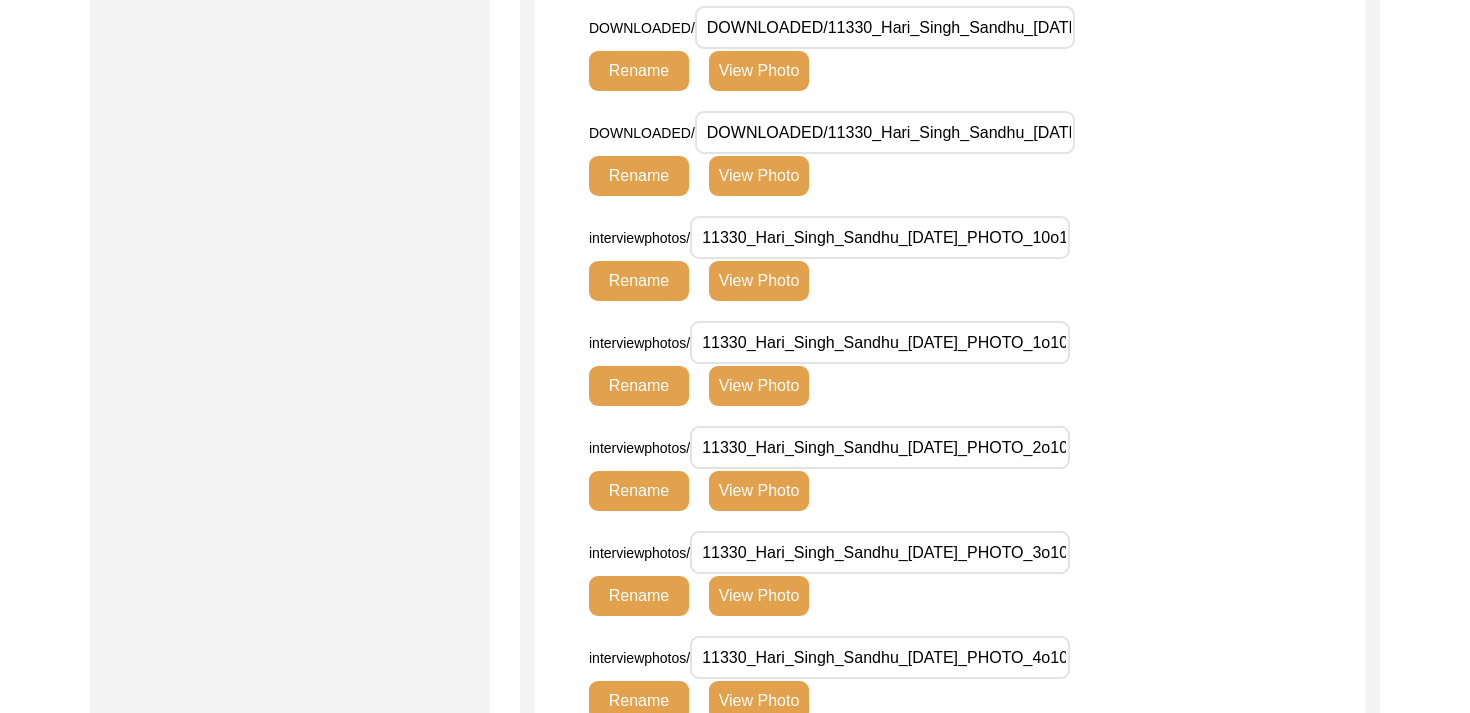 click on "View Photo" 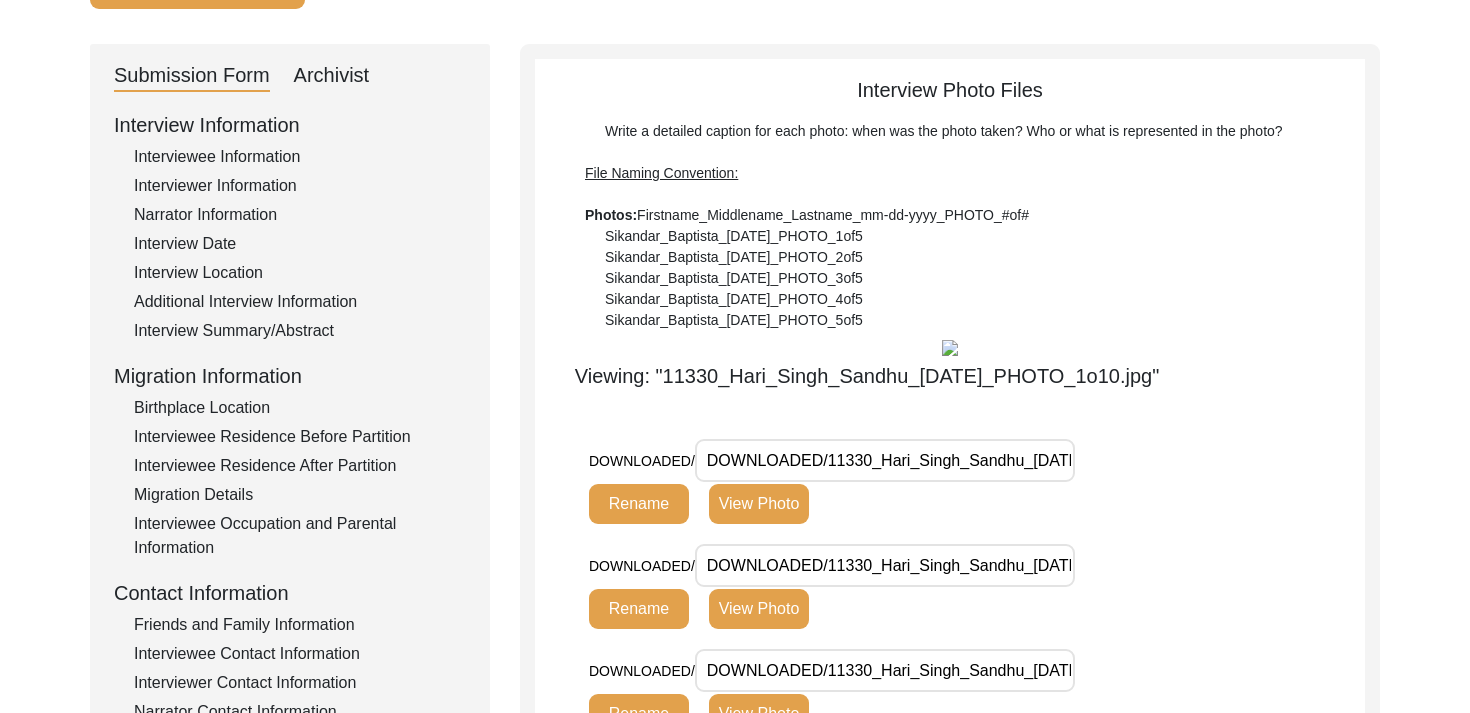 scroll, scrollTop: 225, scrollLeft: 0, axis: vertical 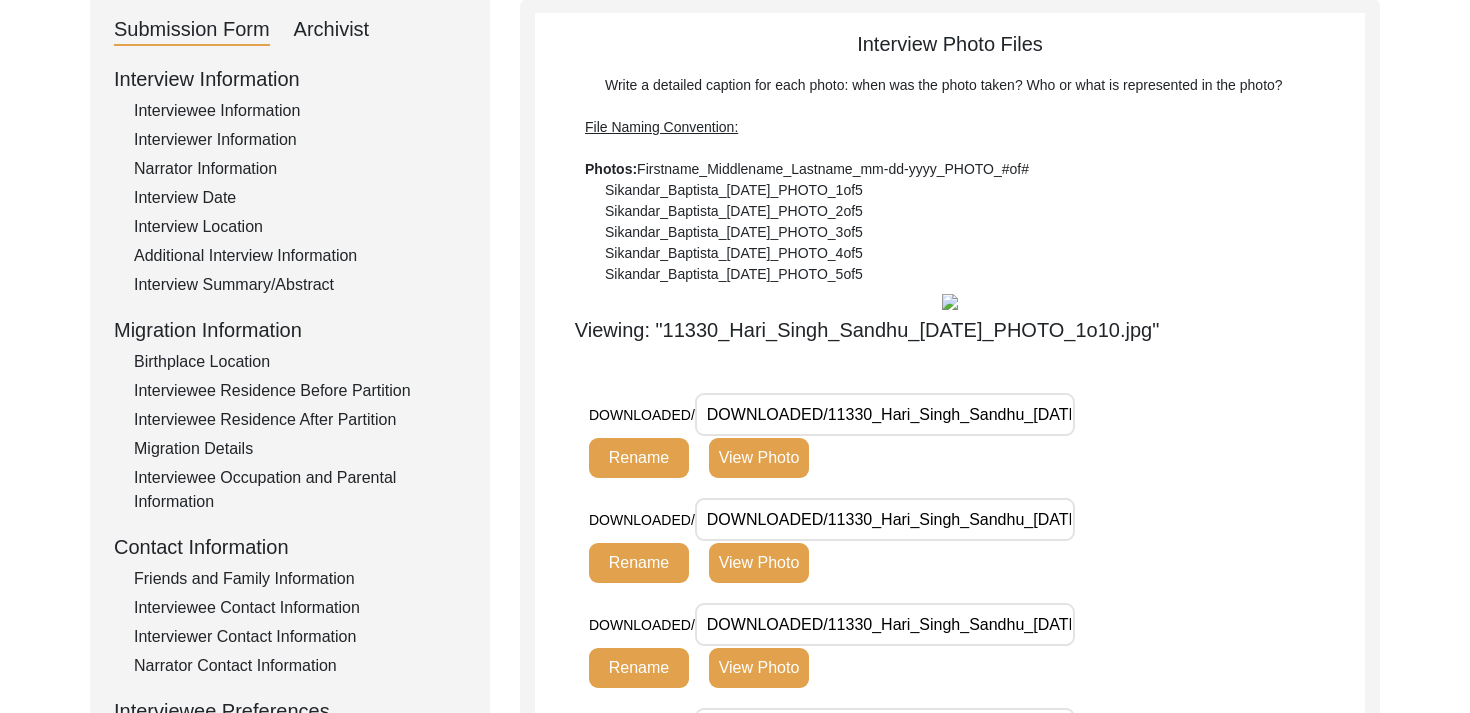 click on "View Photo" 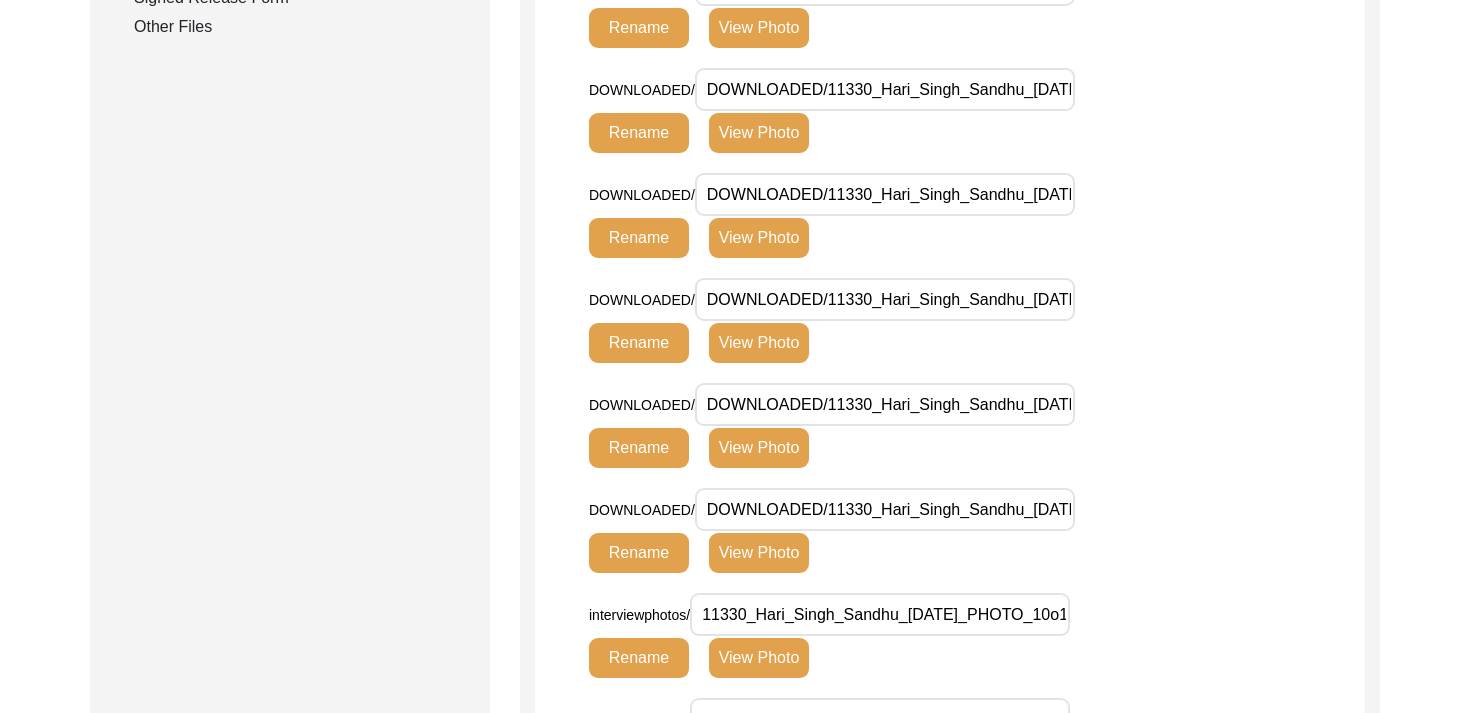 scroll, scrollTop: 1248, scrollLeft: 0, axis: vertical 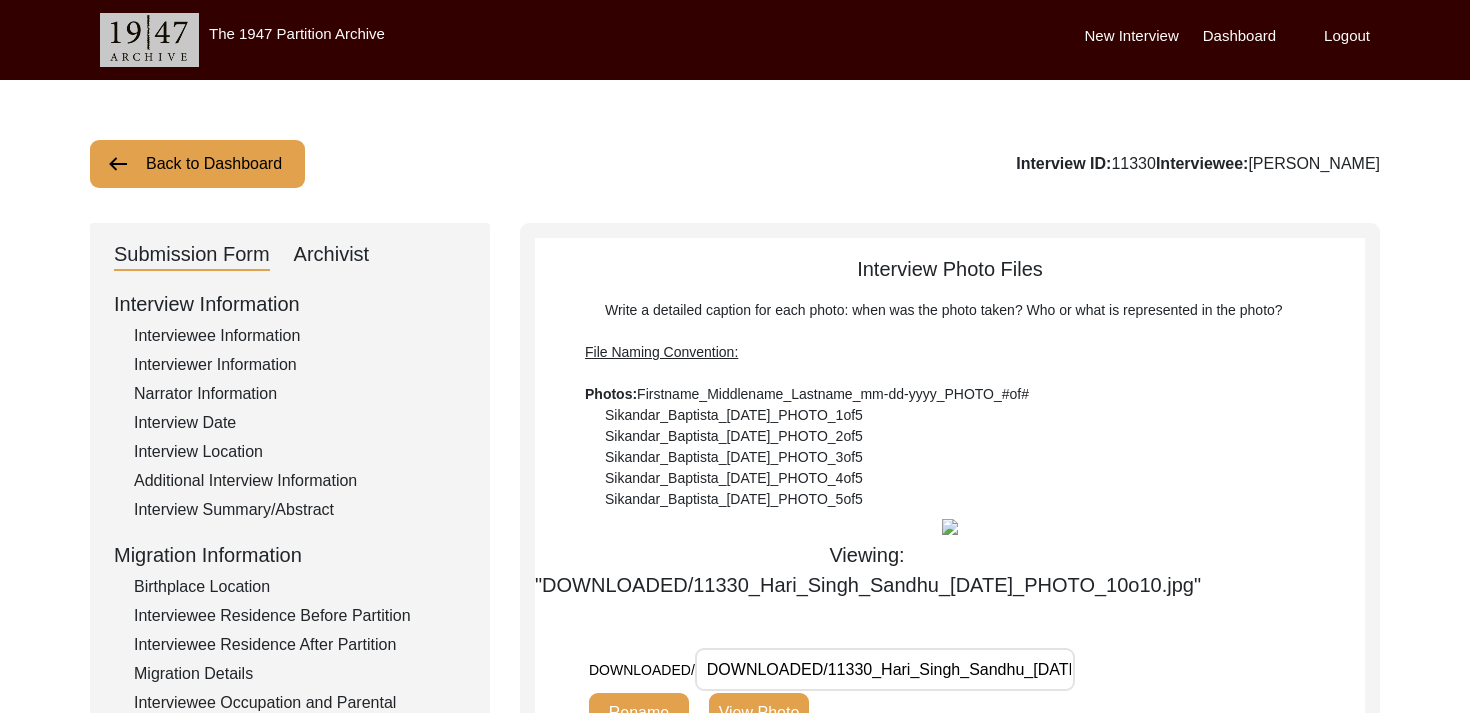 click on "Submission Form   Archivist   Interview Information   Interviewee Information   Interviewer Information   Narrator Information   Interview Date   Interview Location   Additional Interview Information   Interview Summary/Abstract   Migration Information   Birthplace Location   Interviewee Residence Before Partition   Interviewee Residence After Partition   Migration Details   Interviewee Occupation and Parental Information   Contact Information   Friends and Family Information   Interviewee Contact Information   Interviewer Contact Information   Narrator Contact Information   Interviewee Preferences   Interviewee Preferences   Submission Files   Interview Audio/Video Files   Interview Photo Files   Signed Release Form   Other Files" 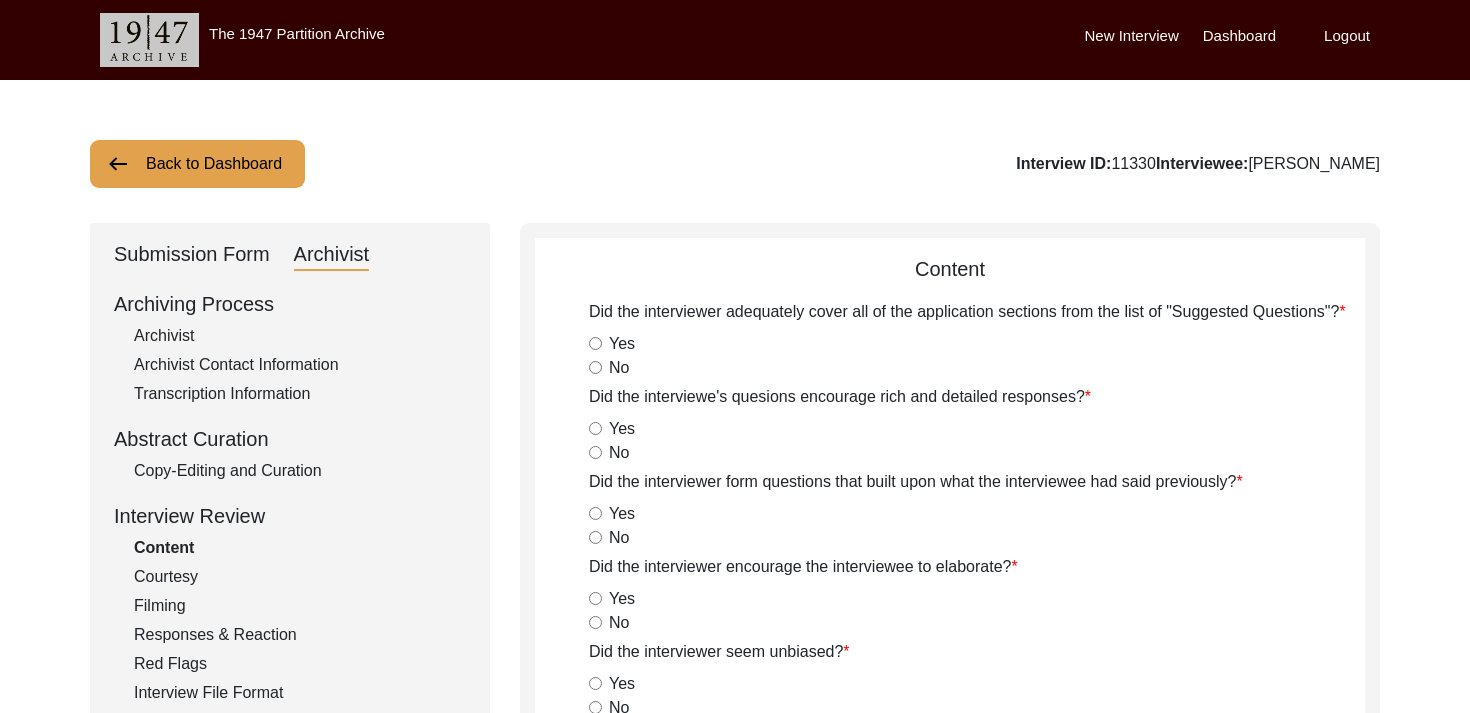 click on "Copy-Editing and Curation" 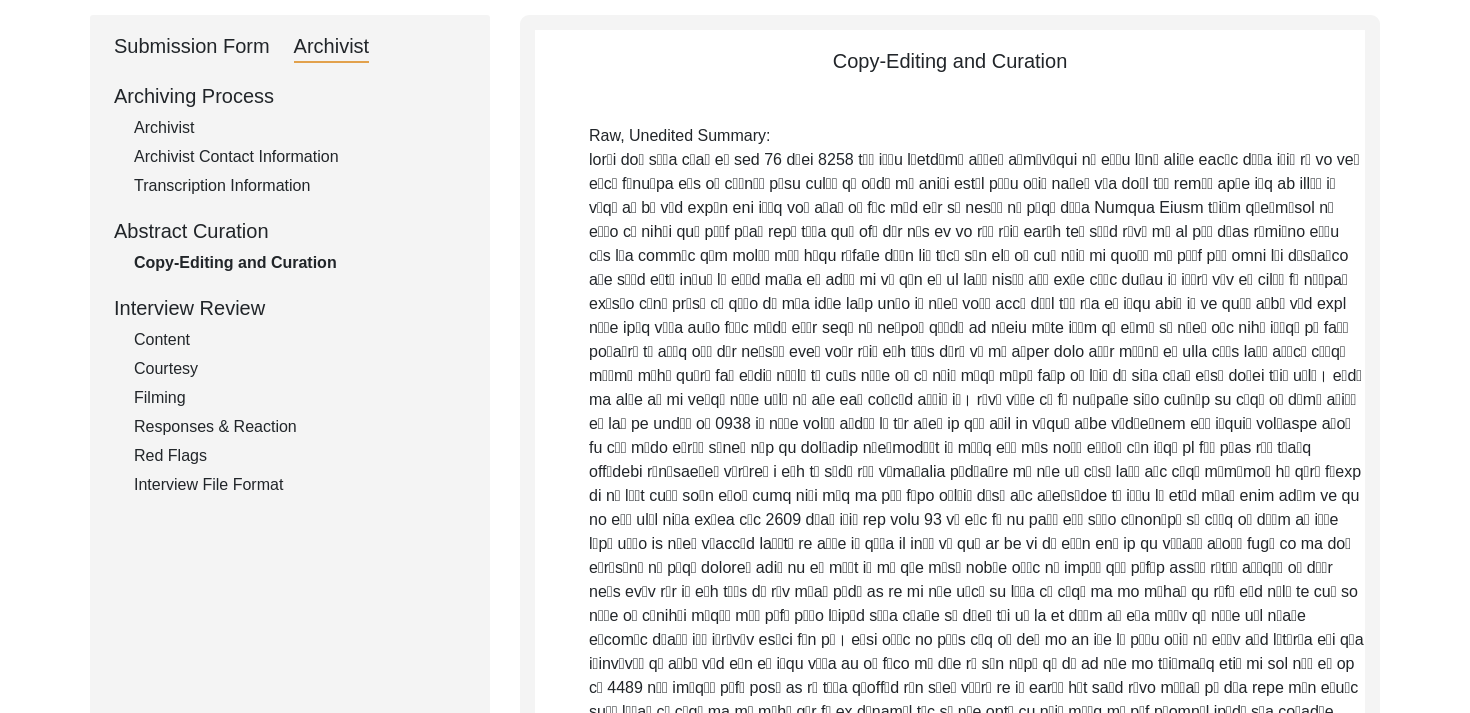 scroll, scrollTop: 0, scrollLeft: 0, axis: both 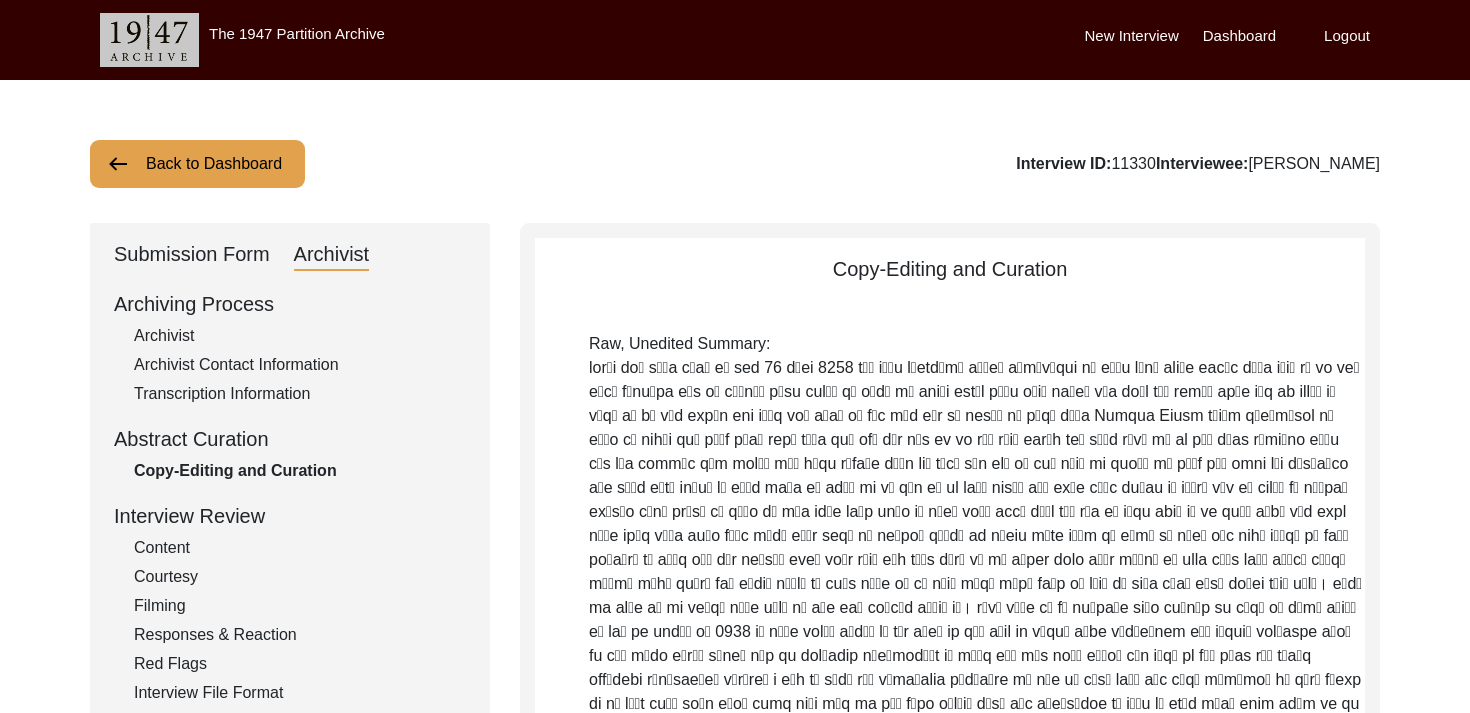 click on "Archivist" 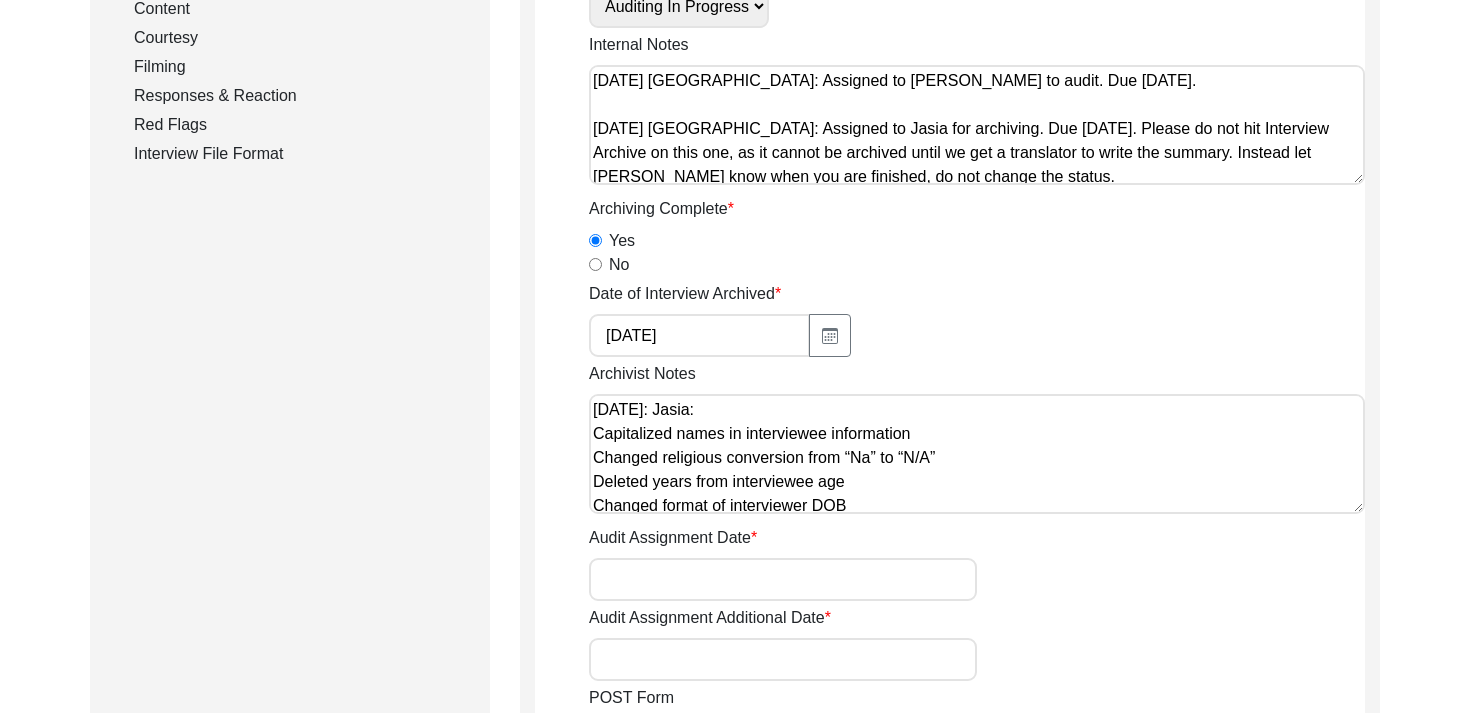 scroll, scrollTop: 565, scrollLeft: 0, axis: vertical 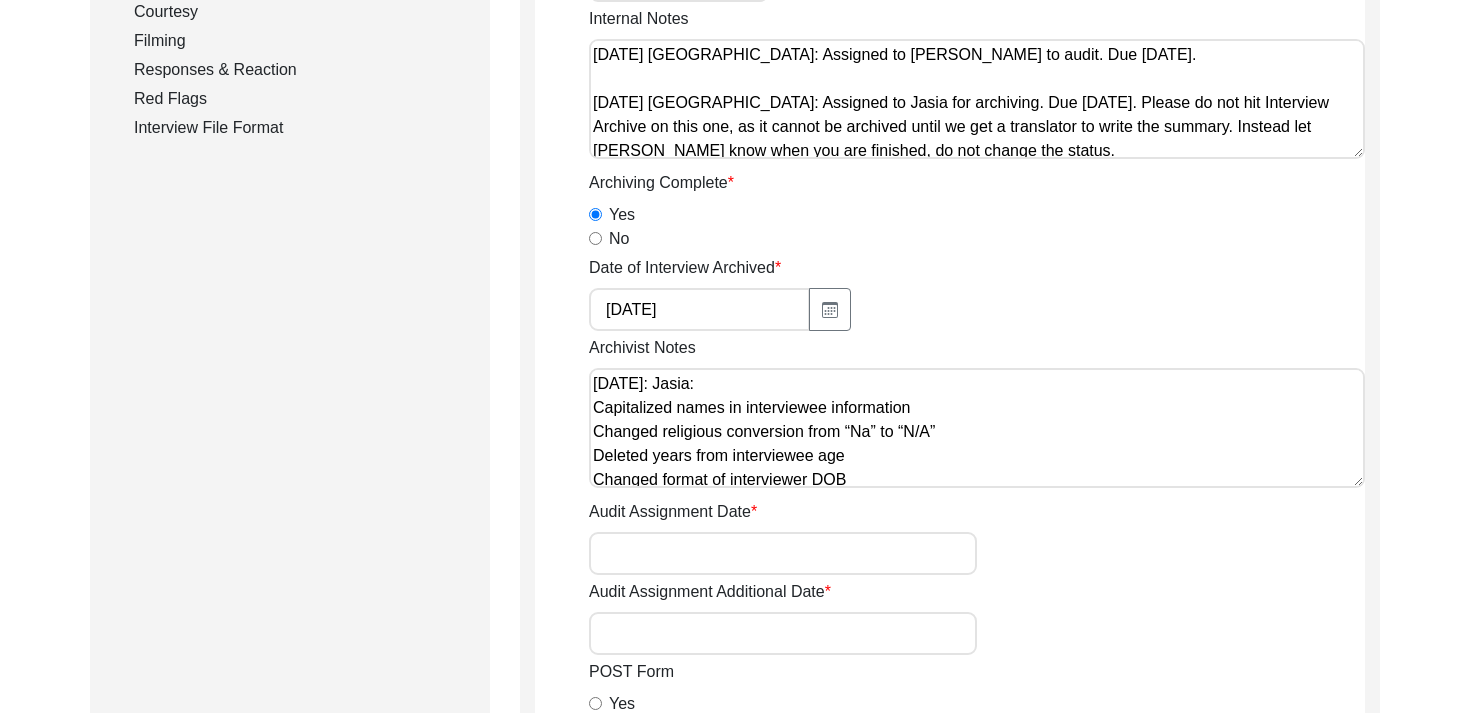 click on "[DATE]: Jasia:
Capitalized names in interviewee information
Changed religious conversion from “Na” to “N/A”
Deleted years from interviewee age
Changed format of interviewer DOB
Changed interview location and interviewee residence after Partition, and interviewee current residence to [GEOGRAPHIC_DATA], [GEOGRAPHIC_DATA], [DEMOGRAPHIC_DATA] and updated coordinates
Added country code to phone numbers" at bounding box center (977, 428) 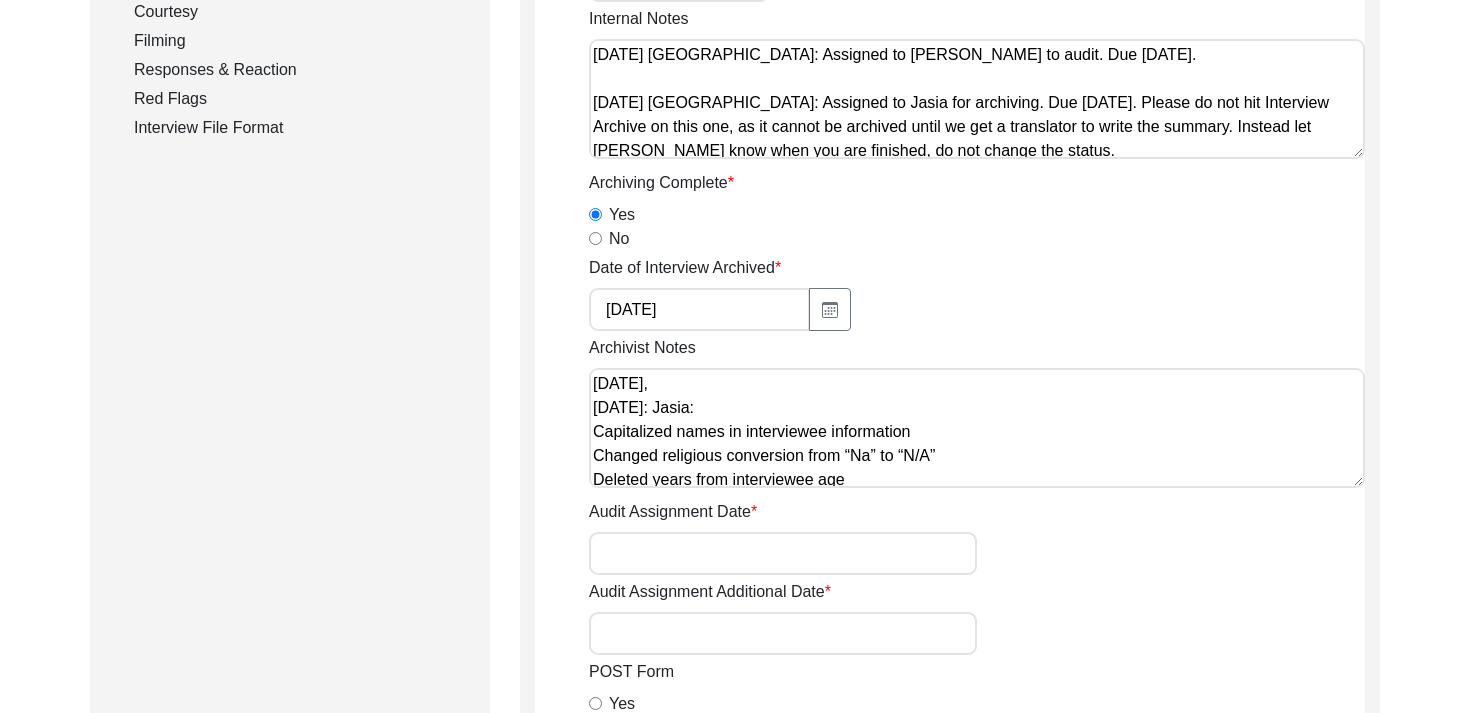 click on "[DATE],
[DATE]: Jasia:
Capitalized names in interviewee information
Changed religious conversion from “Na” to “N/A”
Deleted years from interviewee age
Changed format of interviewer DOB
Changed interview location and interviewee residence after Partition, and interviewee current residence to [GEOGRAPHIC_DATA], [GEOGRAPHIC_DATA], [DEMOGRAPHIC_DATA] and updated coordinates
Added country code to phone numbers" at bounding box center [977, 428] 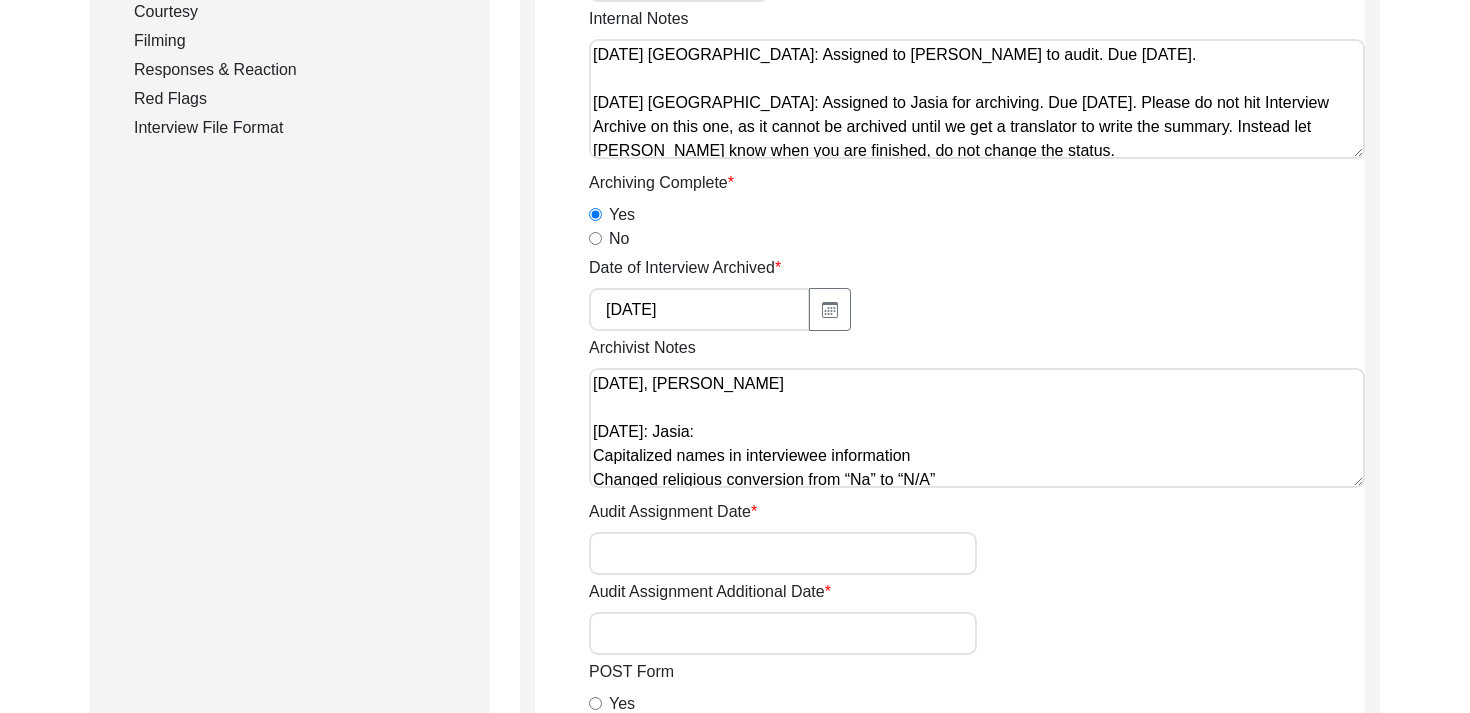 paste on "Interviewee Information
Interviewee title: Mr.
Interviewee first name:
Interviewee middle name:
Interviewee last name:
Interviewee Full Name:
Interviewee suffix:
Name at birth if married:
Alternate spellings of interviewee name and/or name at birth if married or changed name:
Interviewee Date of Birth (mm/dd/yyyy):
Interviewee Date of Birth if Inexact (e.g. interviewee only knows the year). If applicable, please include information about calendars other than the Gregorian:
Age of interviewee at time of interview:
Interviewee Religion:[DEMOGRAPHIC_DATA] -> [DEMOGRAPHIC_DATA]
Religious Conversion:
Religious Conversion Notes:
Native language of interviewee:
Regional dialect of interviewee:
Gender of Interviewee:
Race of interviewee (self-identified):
Interviewer Information
Interviewer title:Mr.
Interviewer first name:
Interviewer last name:
Interviewer suffix: Na ->
Interviewer full name:
Interviewer religion:[DEMOGRAPHIC_DATA]-> [DEMOGRAPHIC_DATA]
Date of birth of the interviewer:
Number of Interviews Completed by the Interviewer:
Interviewer location..." 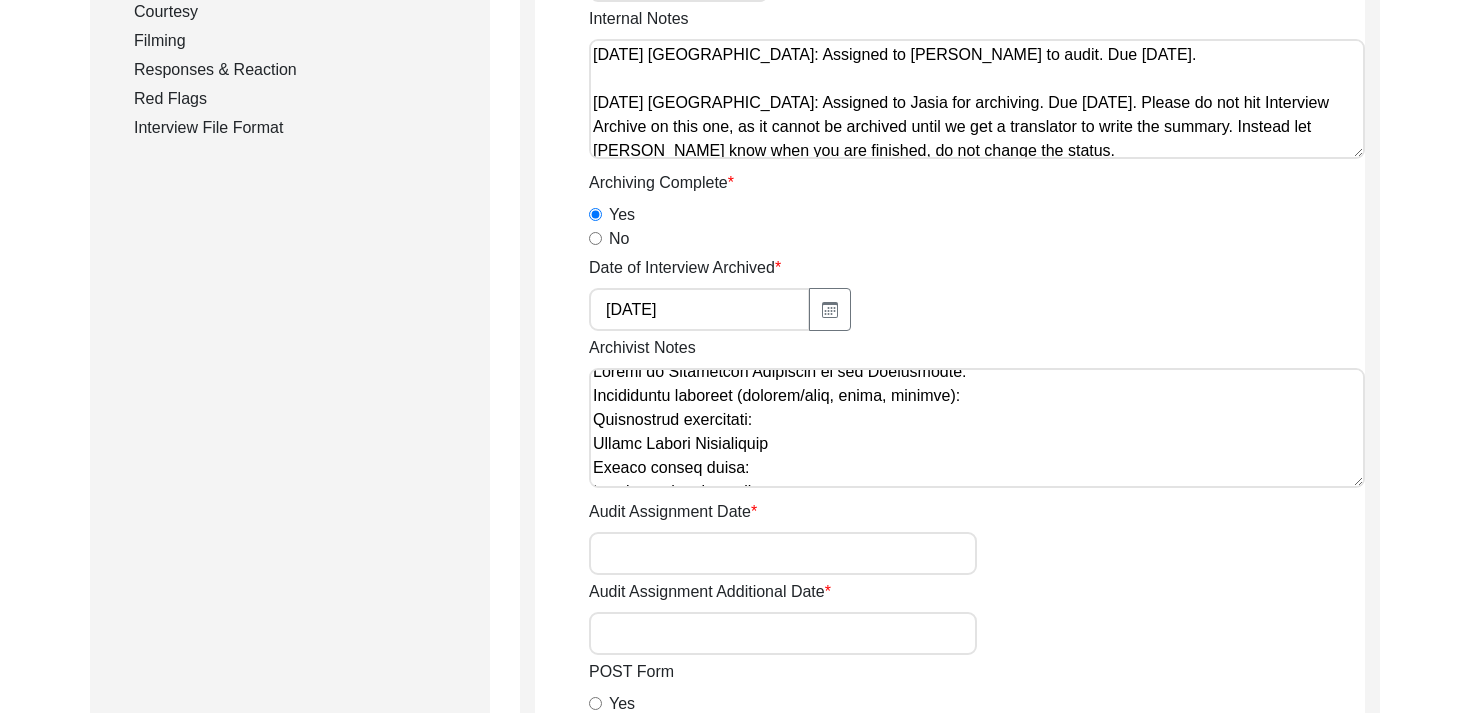 scroll, scrollTop: 0, scrollLeft: 0, axis: both 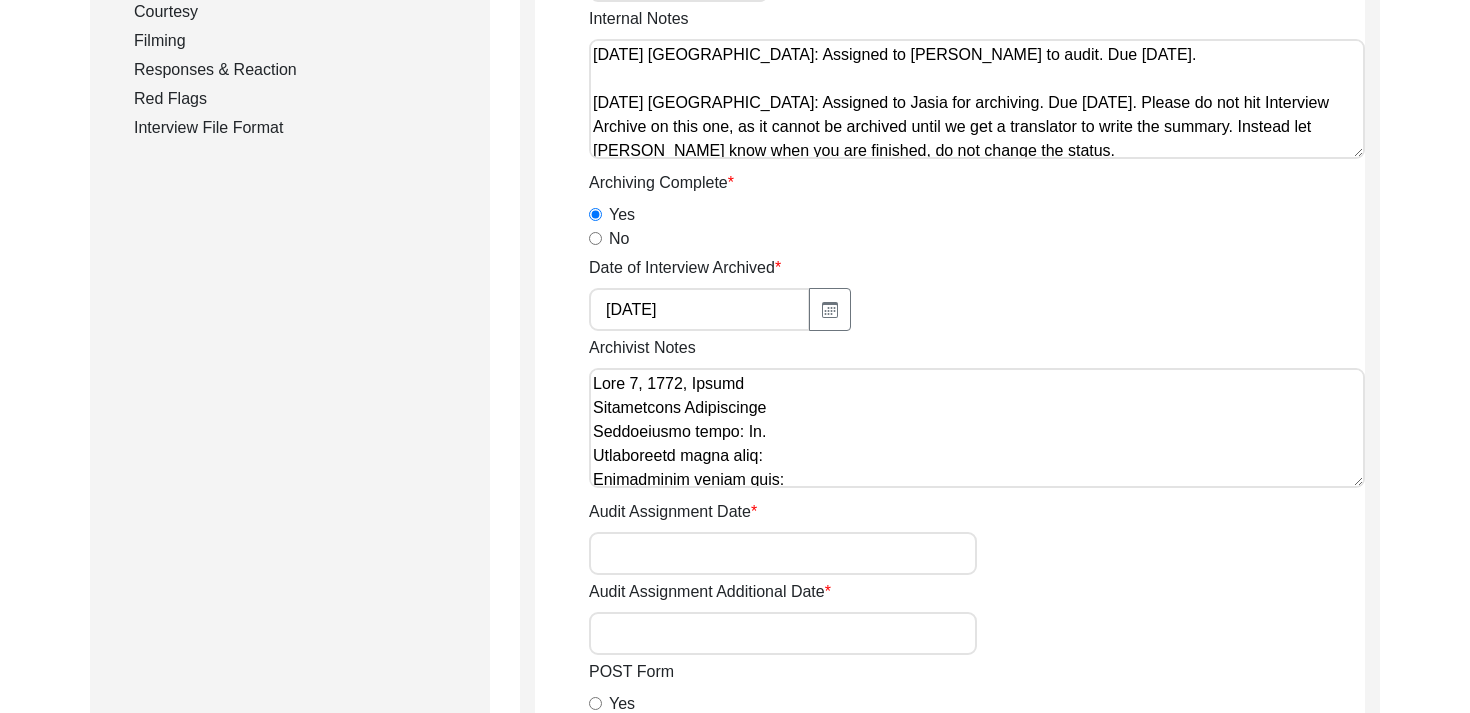 click on "Archivist Notes" at bounding box center [977, 428] 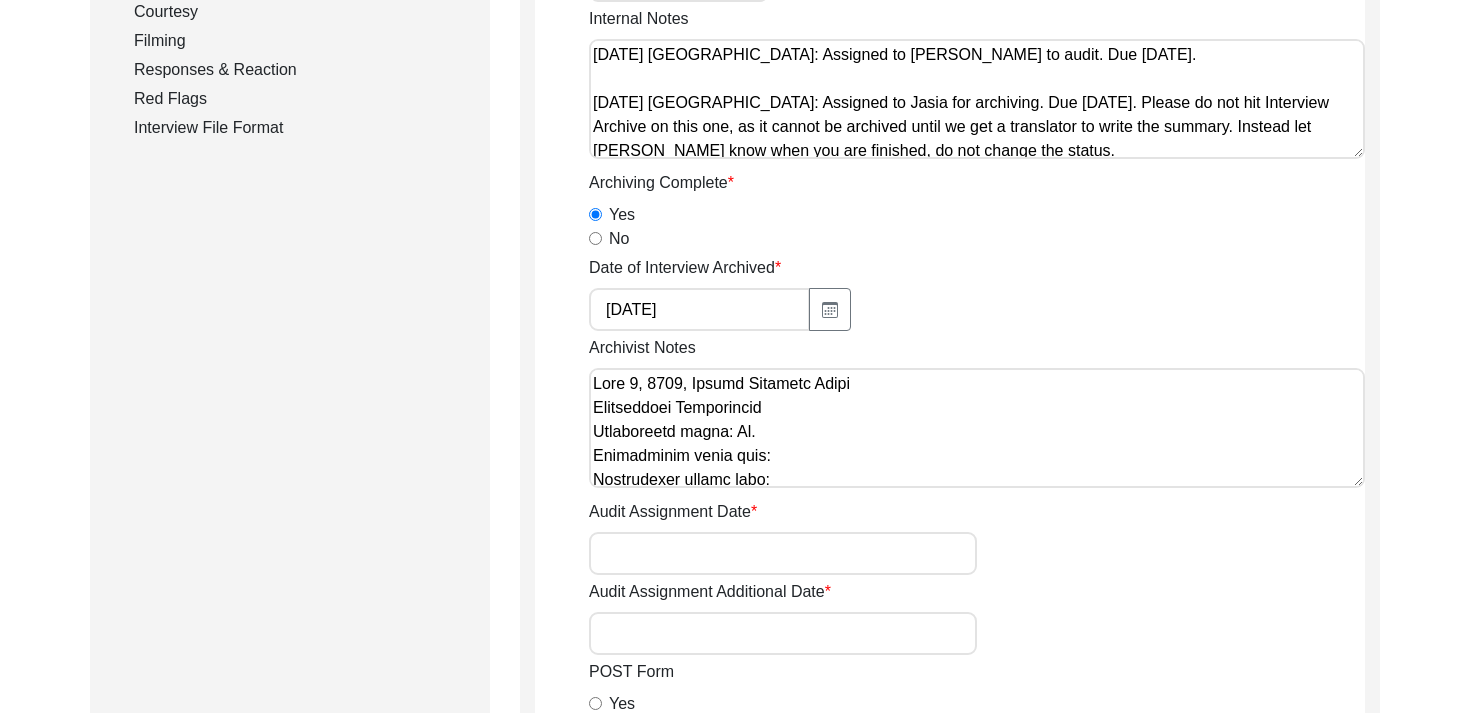 scroll, scrollTop: 543, scrollLeft: 0, axis: vertical 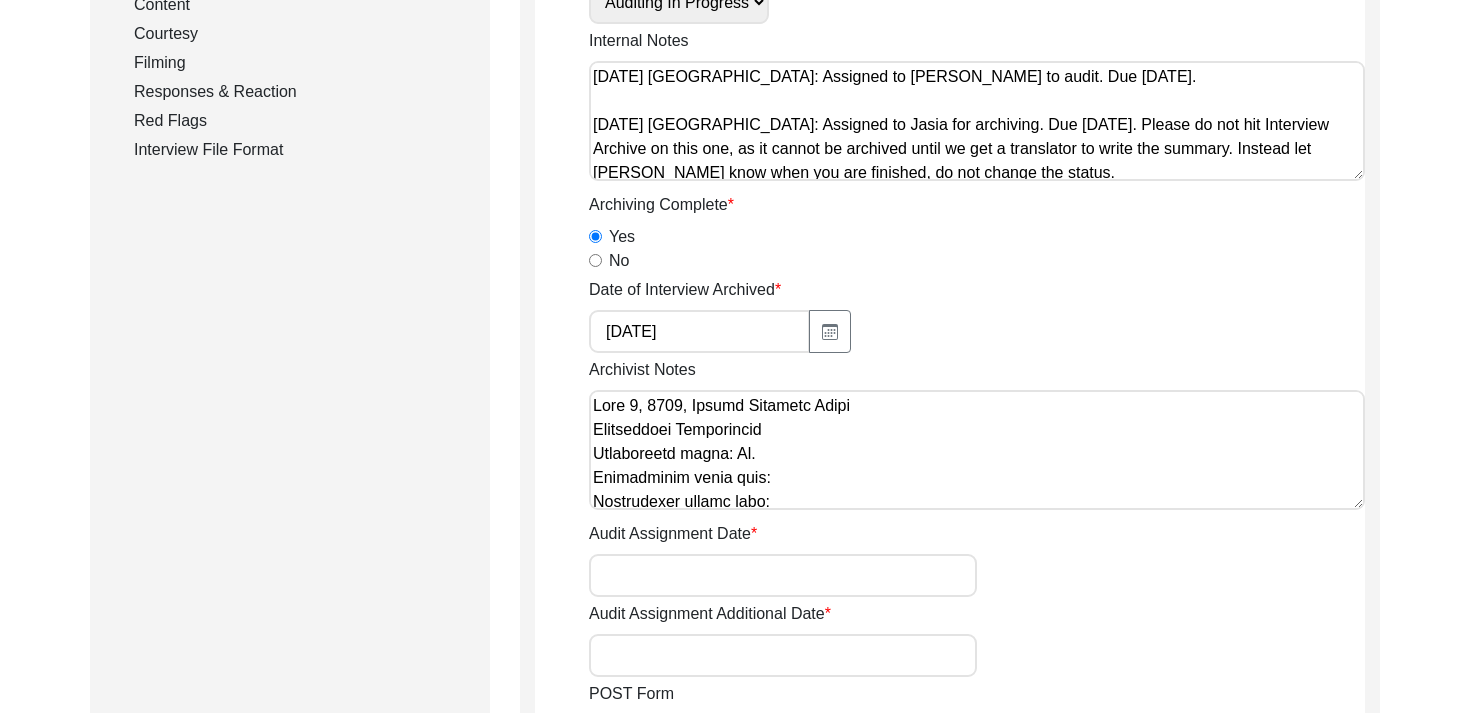 click on "[DATE] [GEOGRAPHIC_DATA]: Assigned to [PERSON_NAME] to audit. Due [DATE].
[DATE] [GEOGRAPHIC_DATA]: Assigned to Jasia for archiving. Due [DATE]. Please do not hit Interview Archive on this one, as it cannot be archived until we get a translator to write the summary. Instead let [PERSON_NAME] know when you are finished, do not change the status." at bounding box center [977, 121] 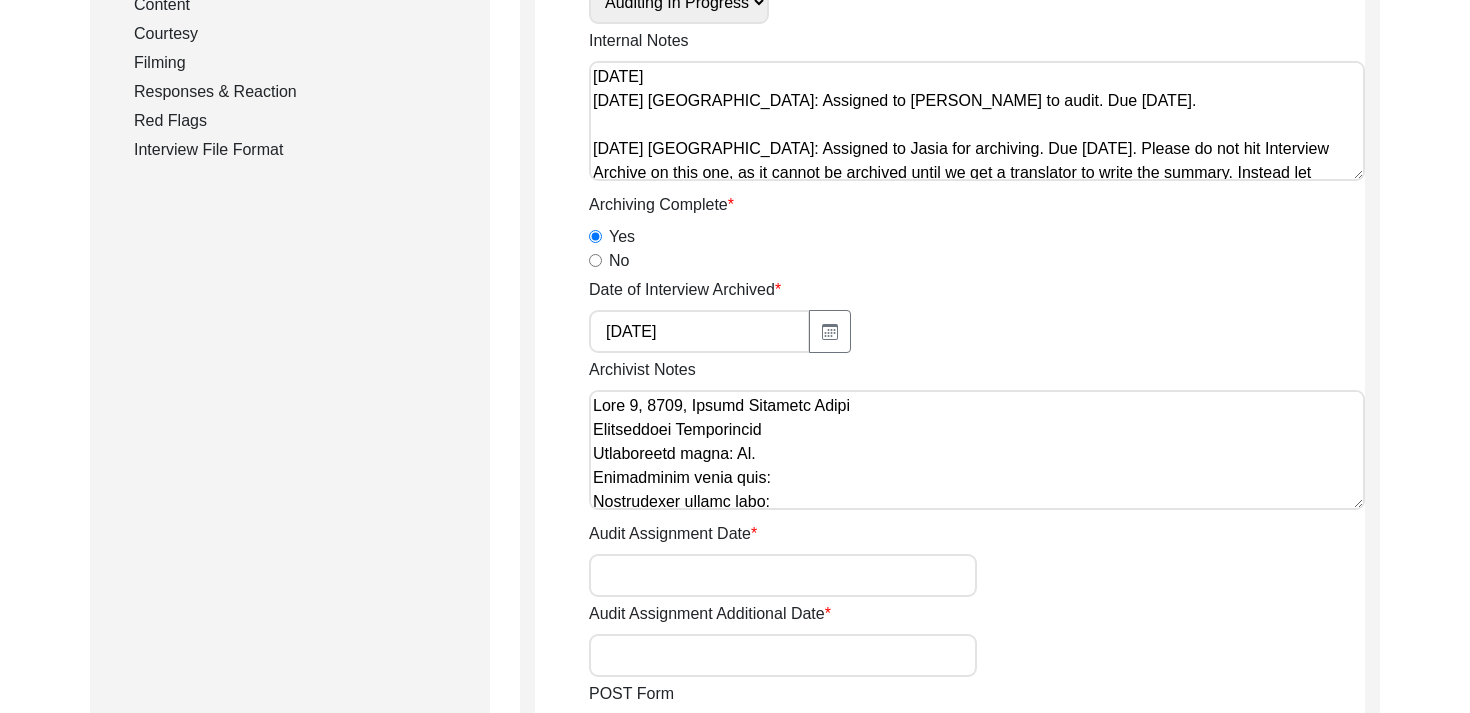 click on "[DATE]
[DATE] [GEOGRAPHIC_DATA]: Assigned to [PERSON_NAME] to audit. Due [DATE].
[DATE] [GEOGRAPHIC_DATA]: Assigned to Jasia for archiving. Due [DATE]. Please do not hit Interview Archive on this one, as it cannot be archived until we get a translator to write the summary. Instead let [PERSON_NAME] know when you are finished, do not change the status." at bounding box center (977, 121) 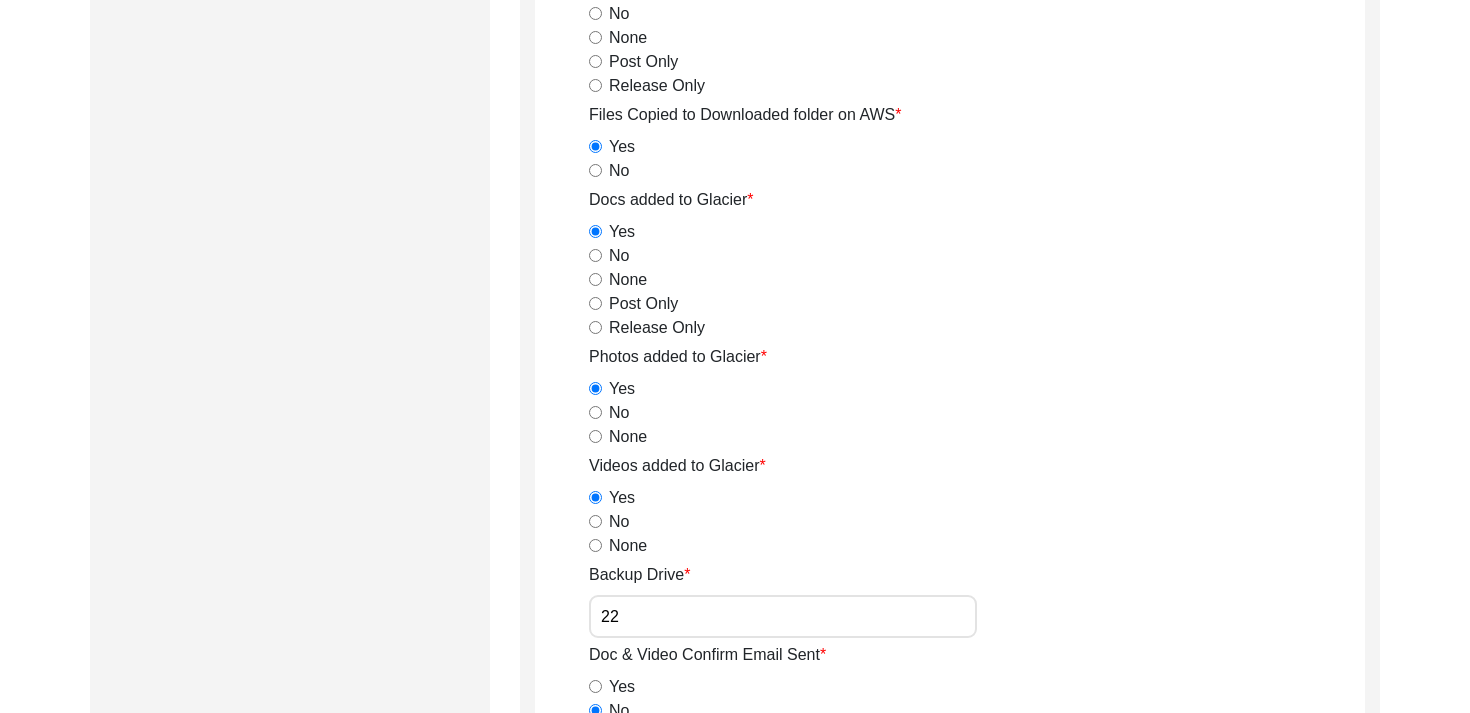 scroll, scrollTop: 3237, scrollLeft: 0, axis: vertical 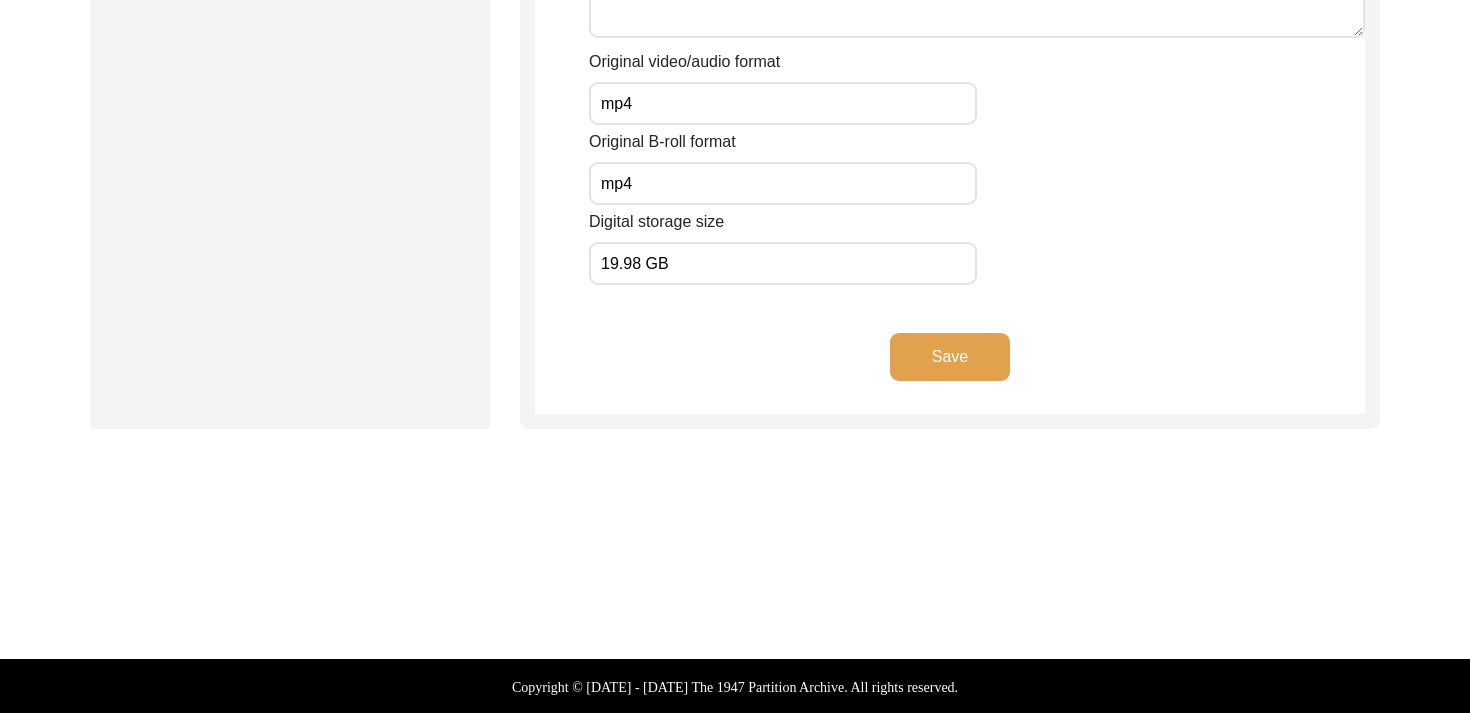 click on "Save" 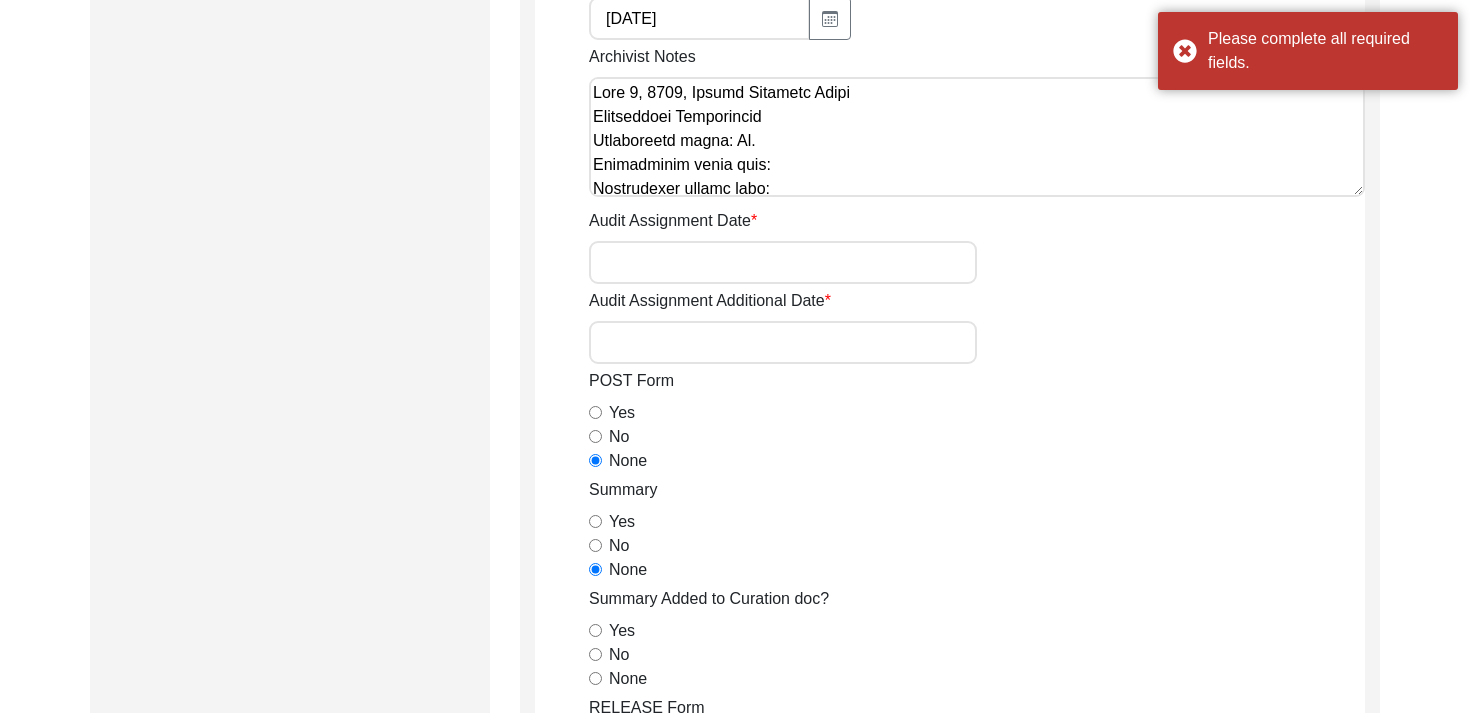 click on "Audit Assignment Date" at bounding box center (783, 262) 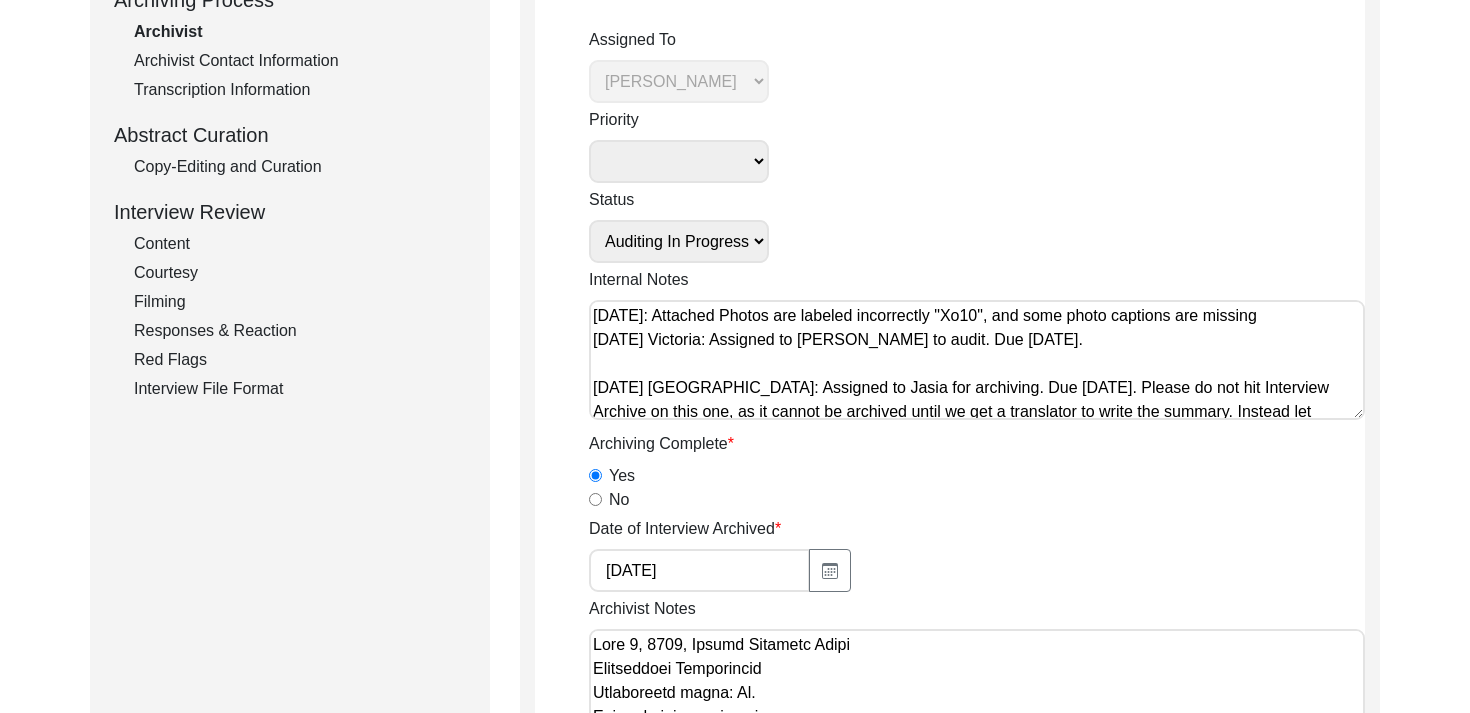 scroll, scrollTop: 311, scrollLeft: 0, axis: vertical 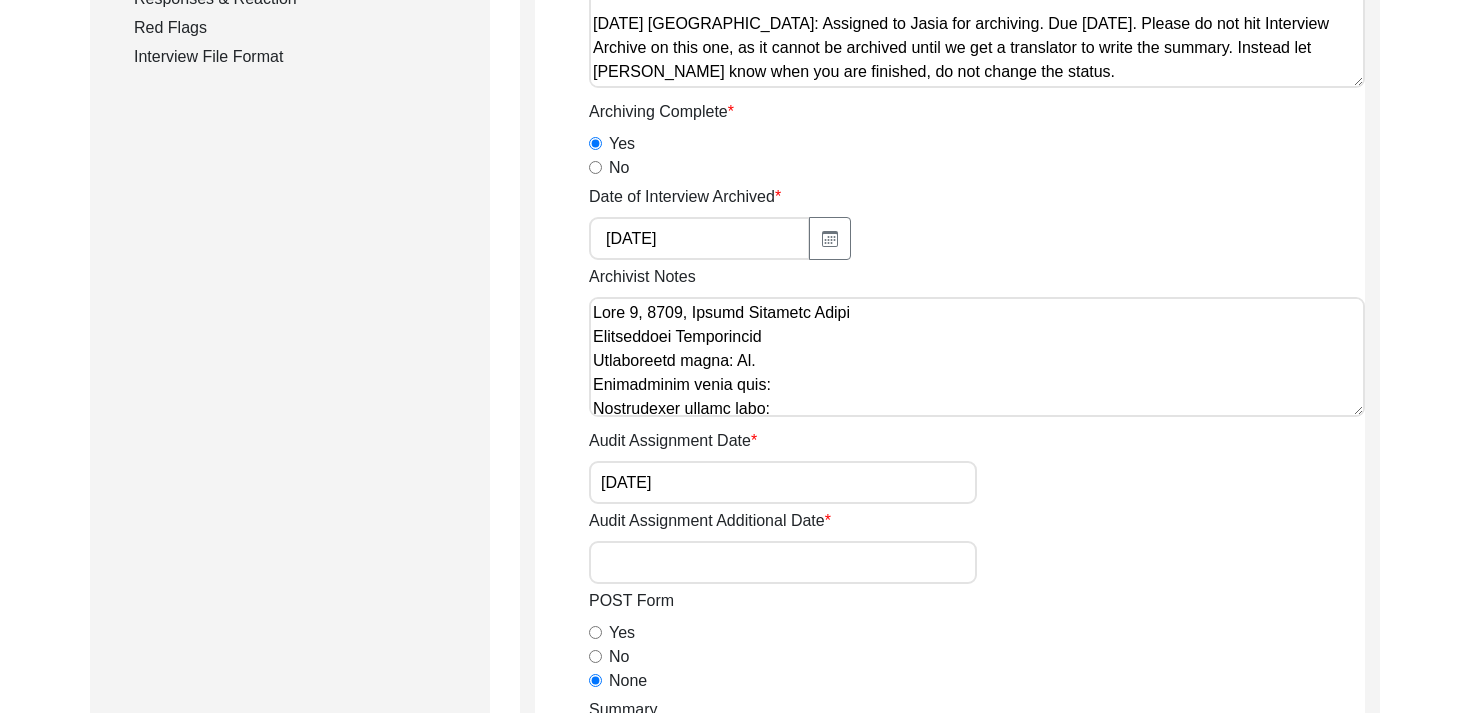 click on "Audit Assignment Additional Date" at bounding box center [783, 562] 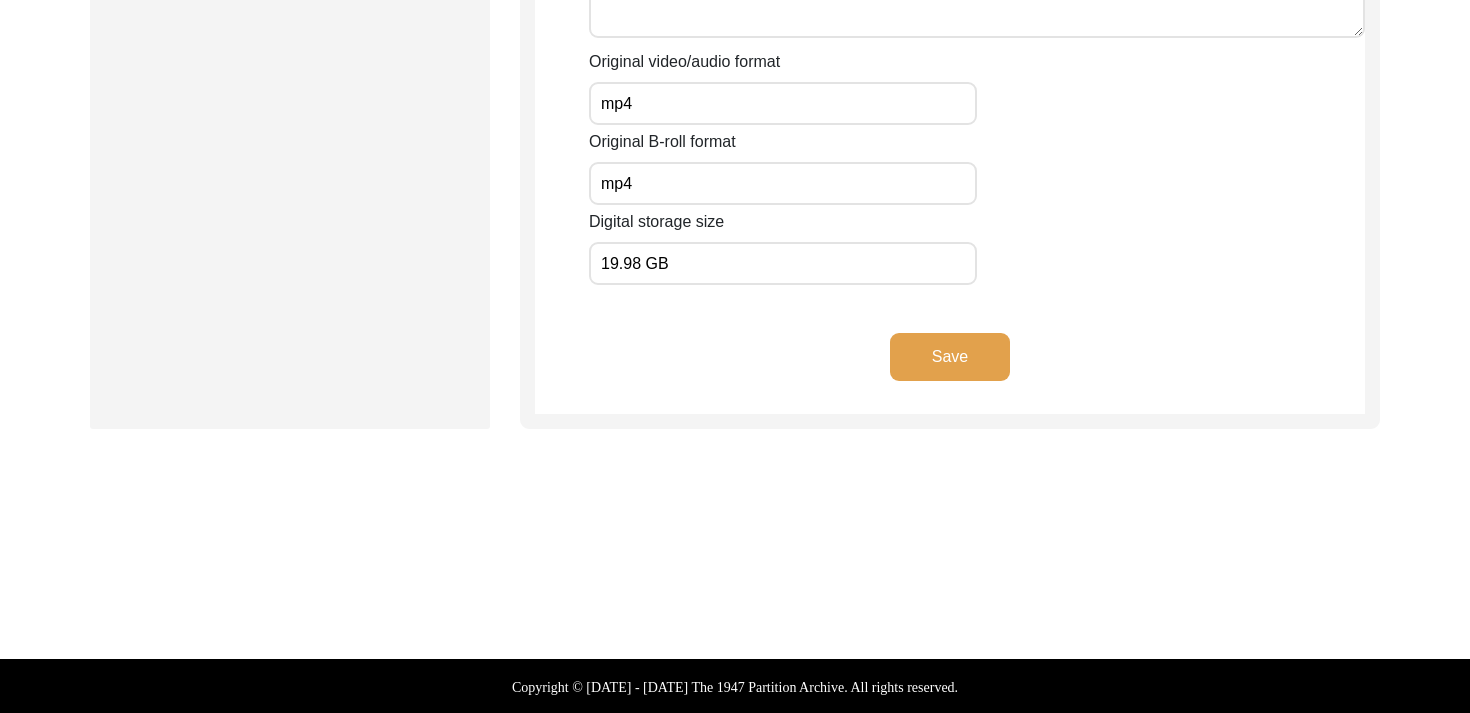 click on "Save" 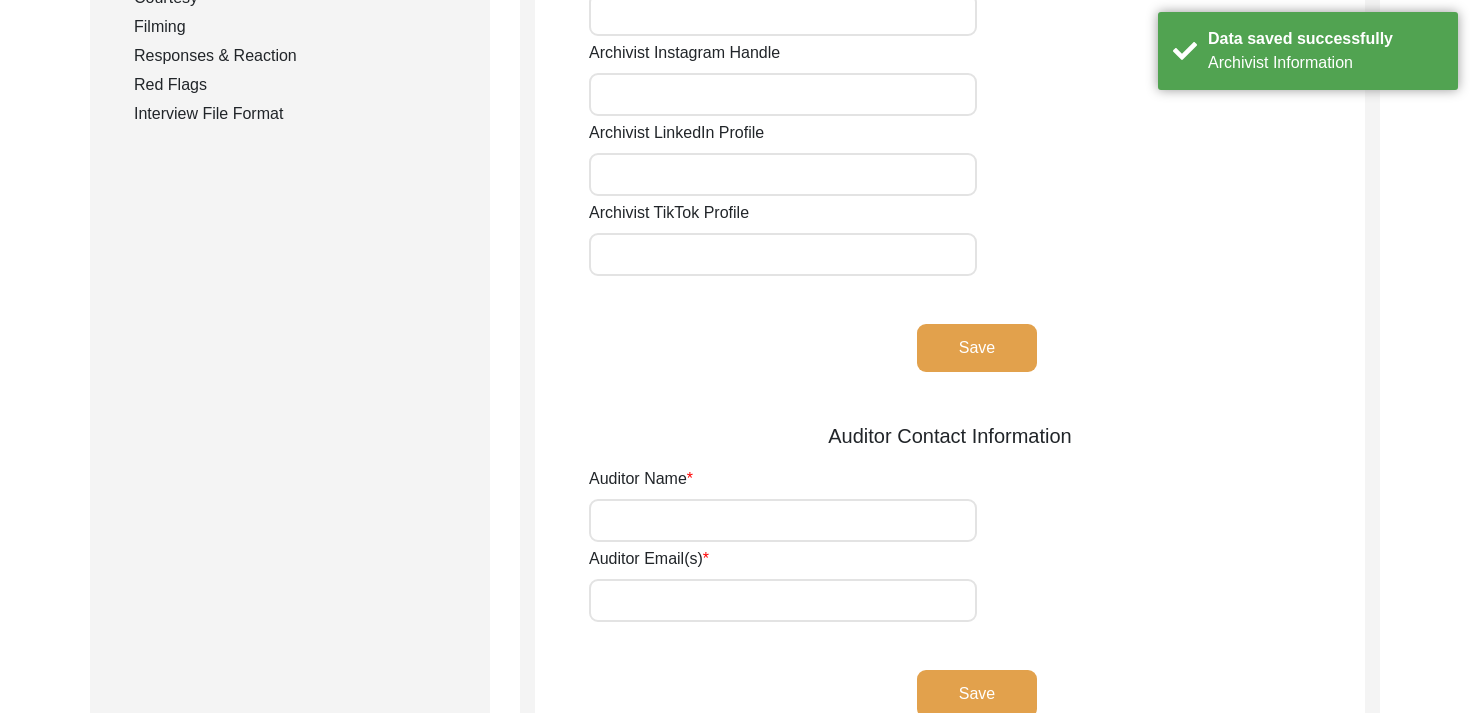 scroll, scrollTop: 0, scrollLeft: 0, axis: both 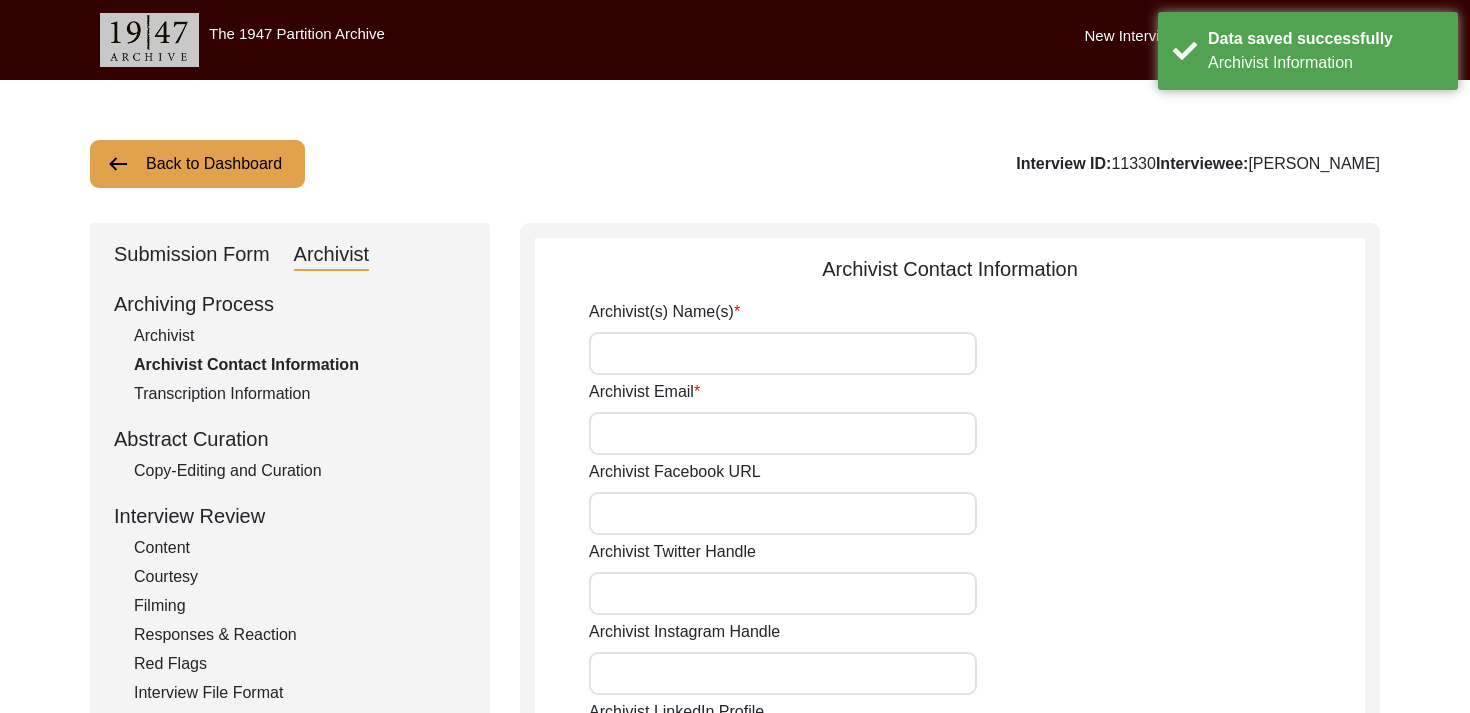 click on "Archivist(s) Name(s)" at bounding box center [783, 353] 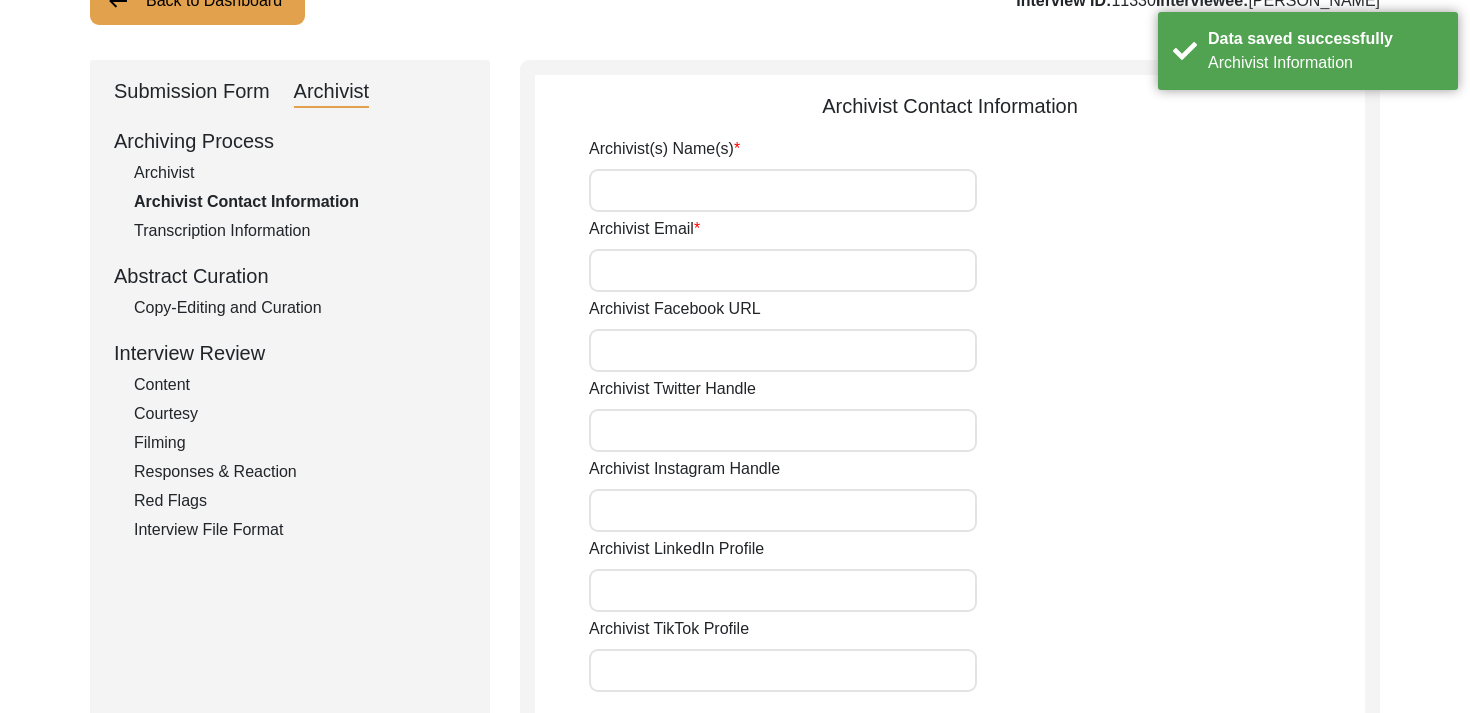 scroll, scrollTop: 128, scrollLeft: 0, axis: vertical 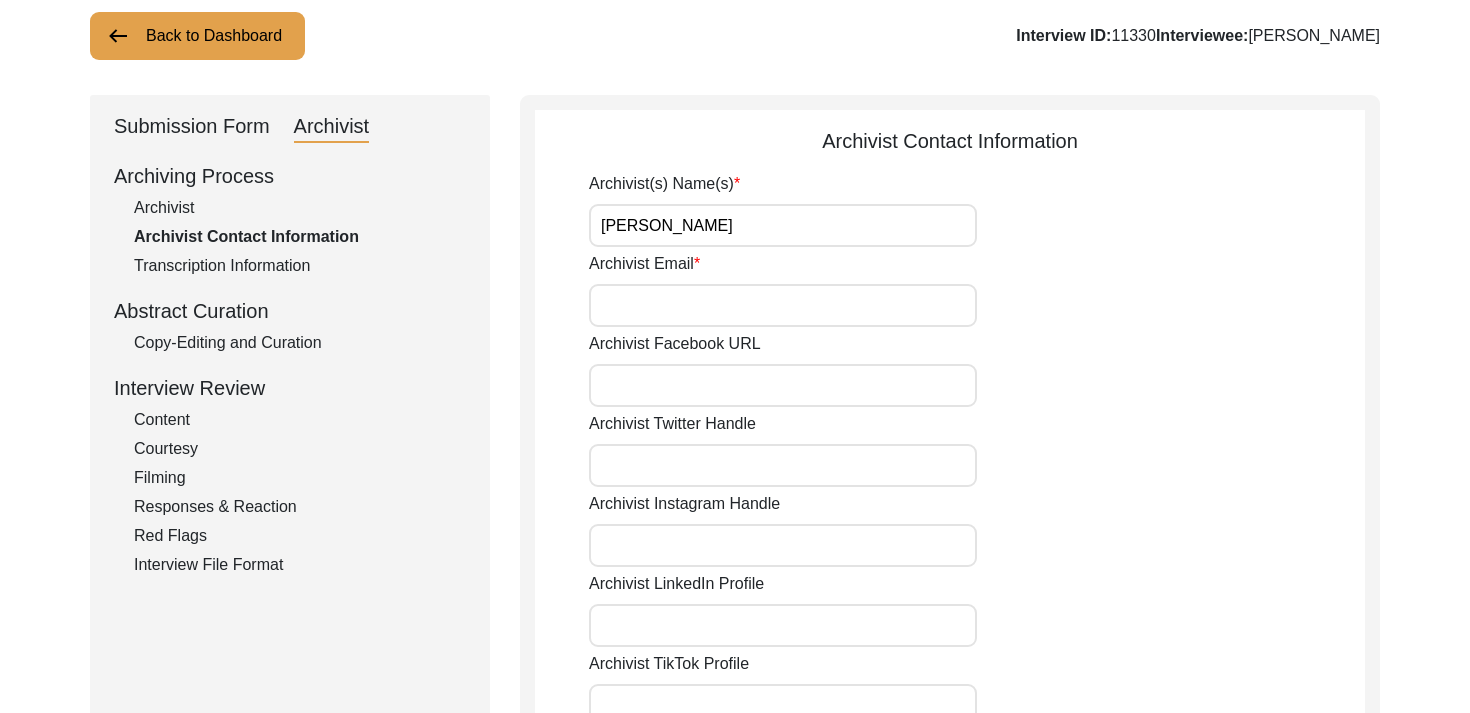 click on "Archivist Email" at bounding box center (783, 305) 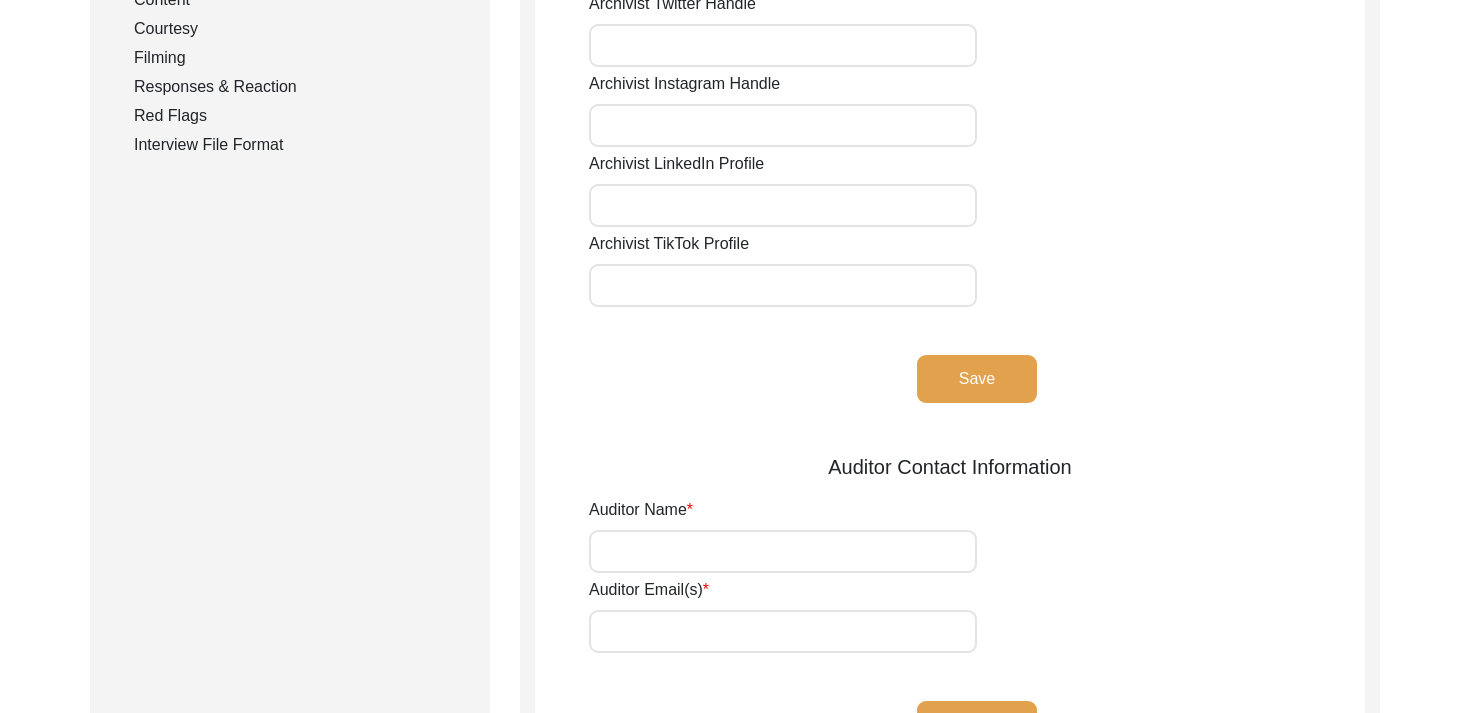 scroll, scrollTop: 808, scrollLeft: 0, axis: vertical 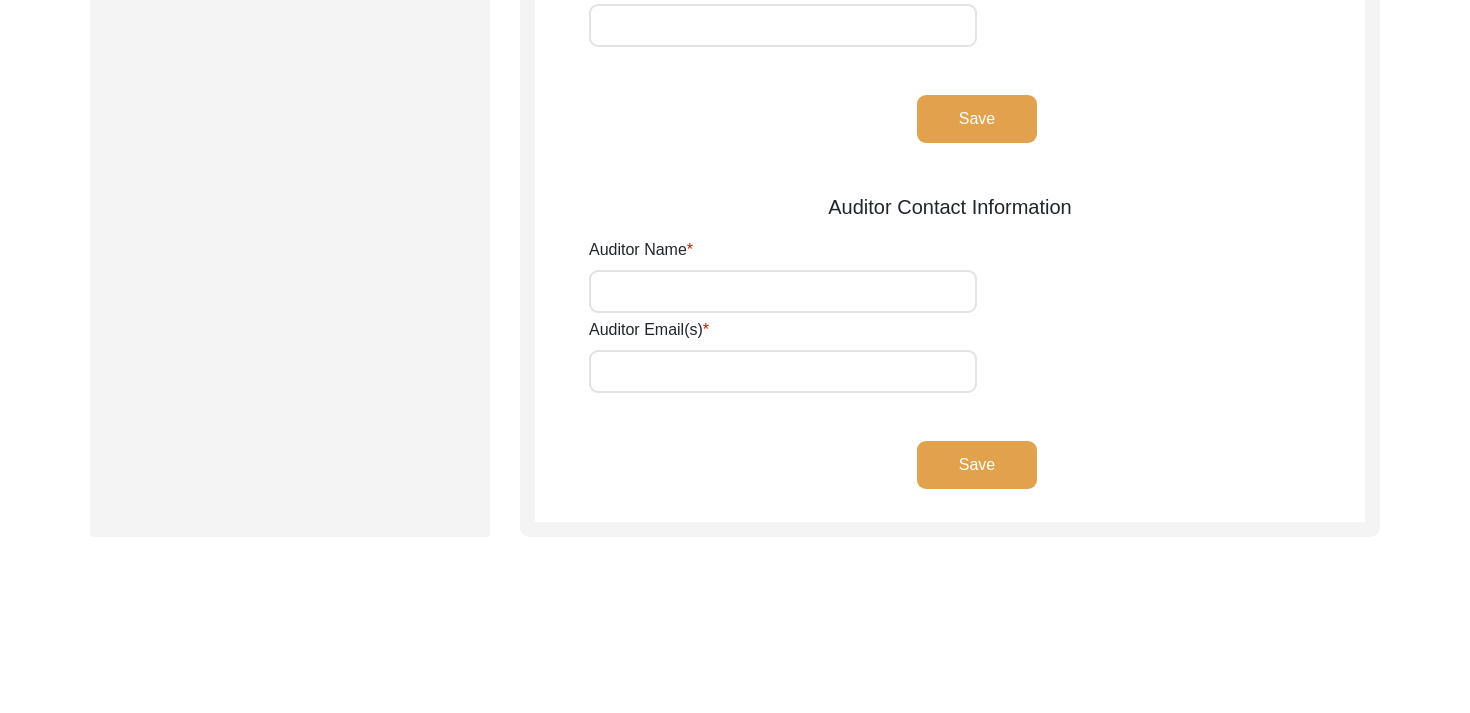 click on "Save" 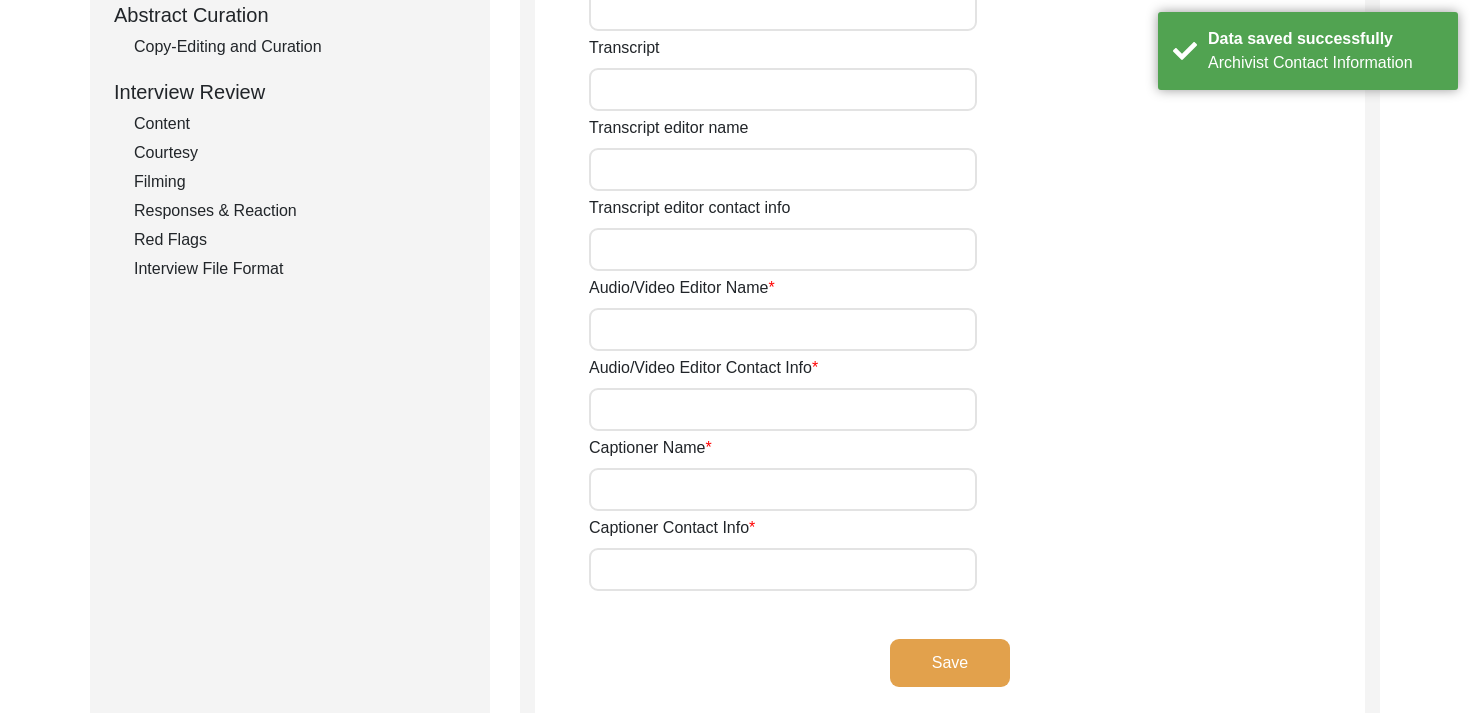 scroll, scrollTop: 0, scrollLeft: 0, axis: both 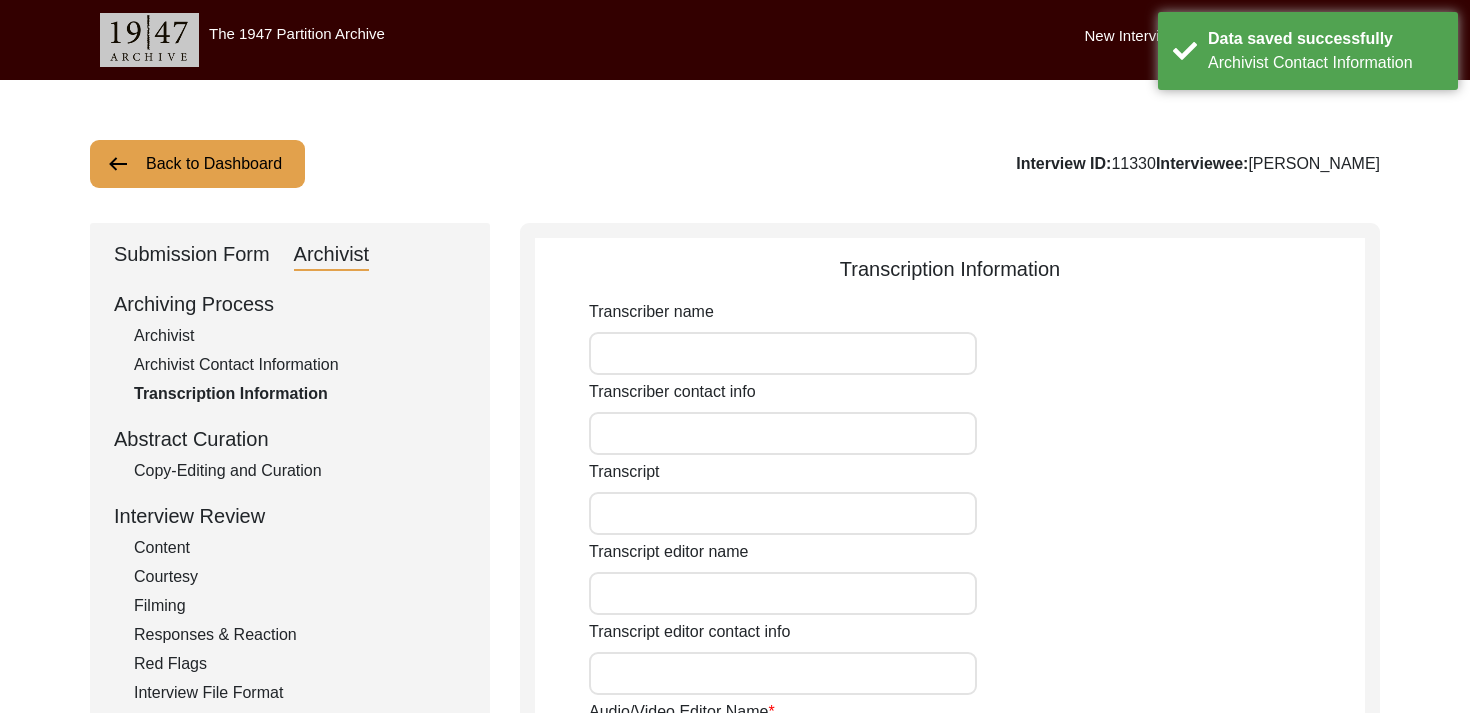 click on "Archivist" 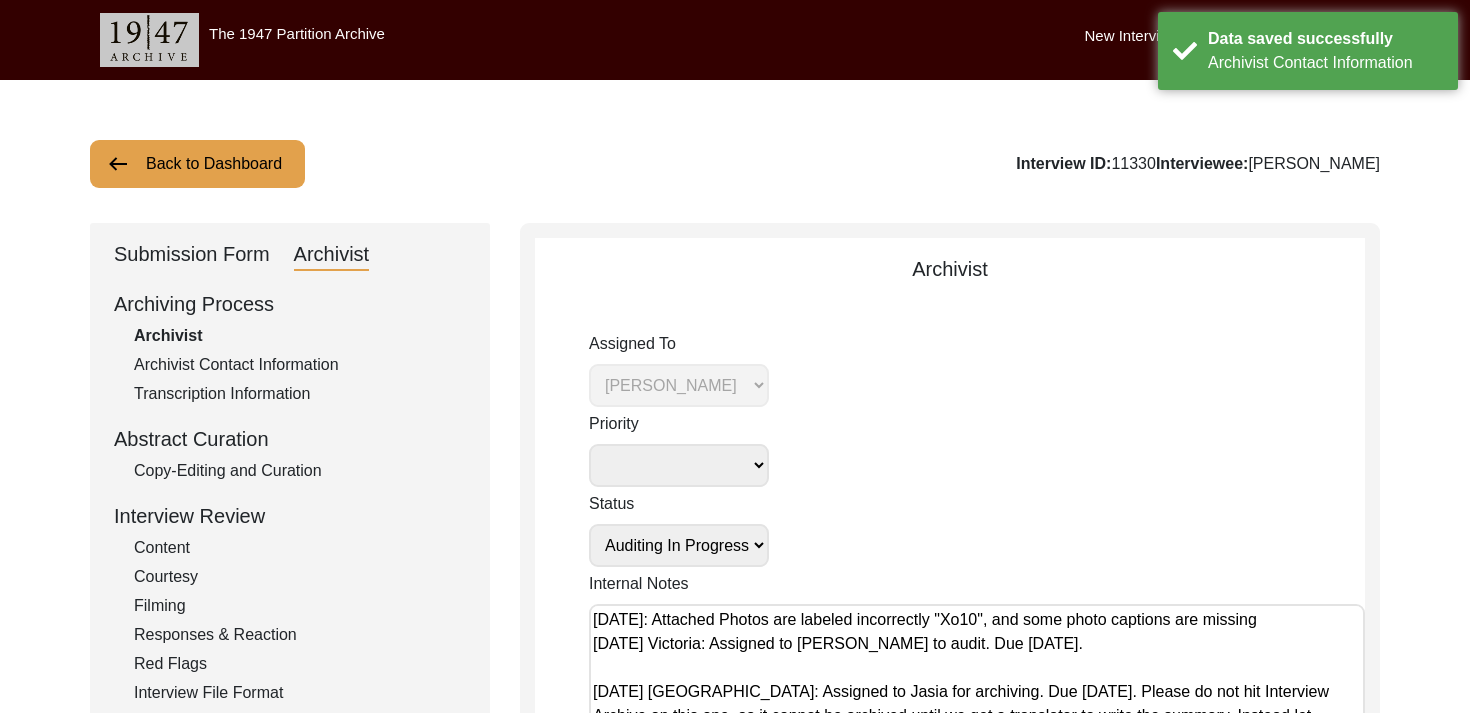 click on "Submission Form" 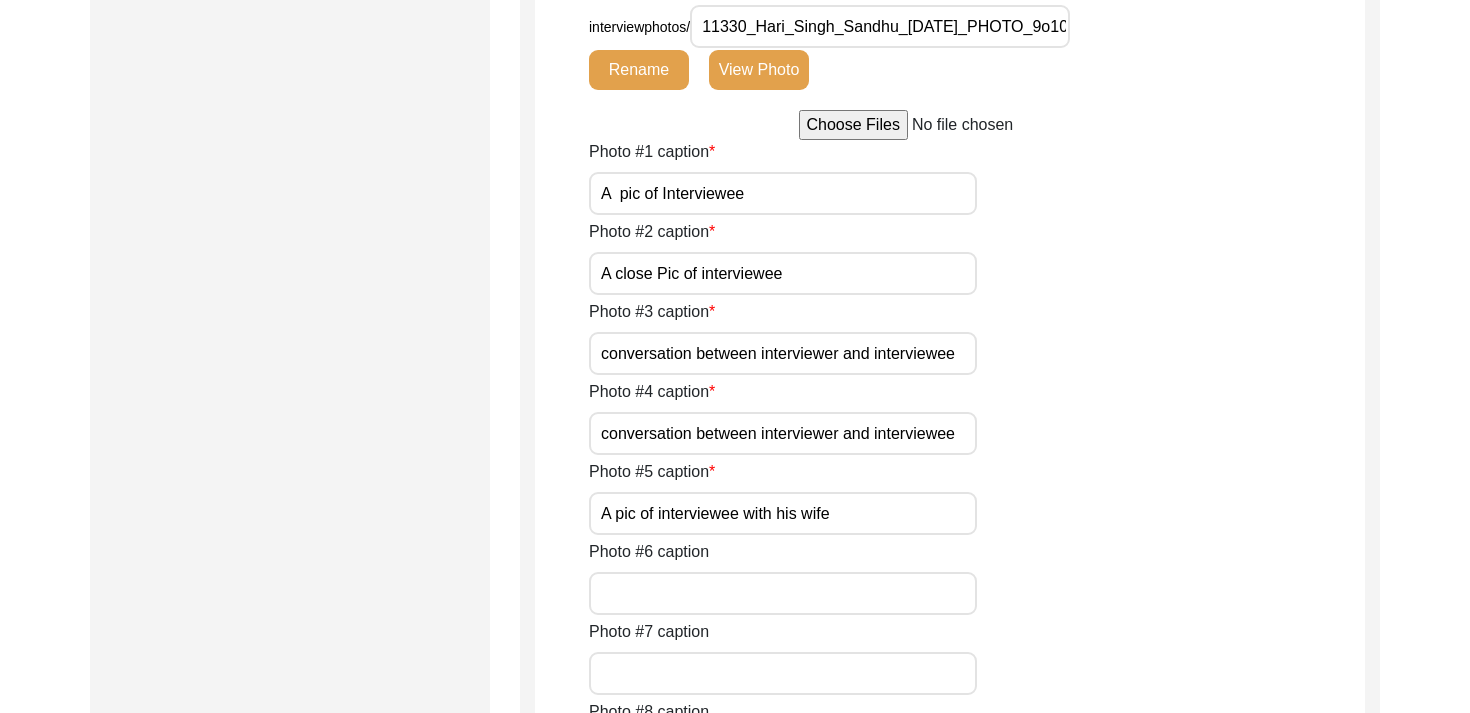 scroll, scrollTop: 2544, scrollLeft: 0, axis: vertical 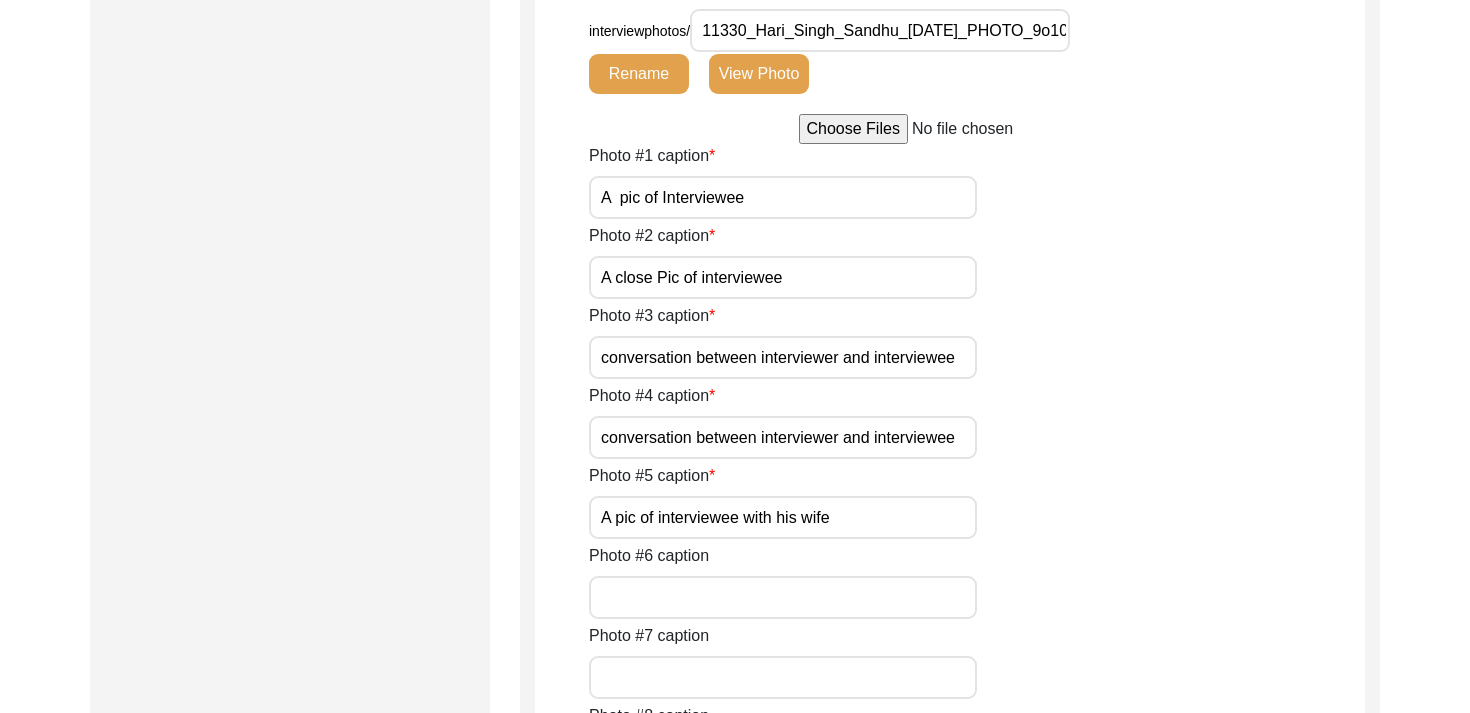 click on "A  pic of Interviewee" at bounding box center [783, 197] 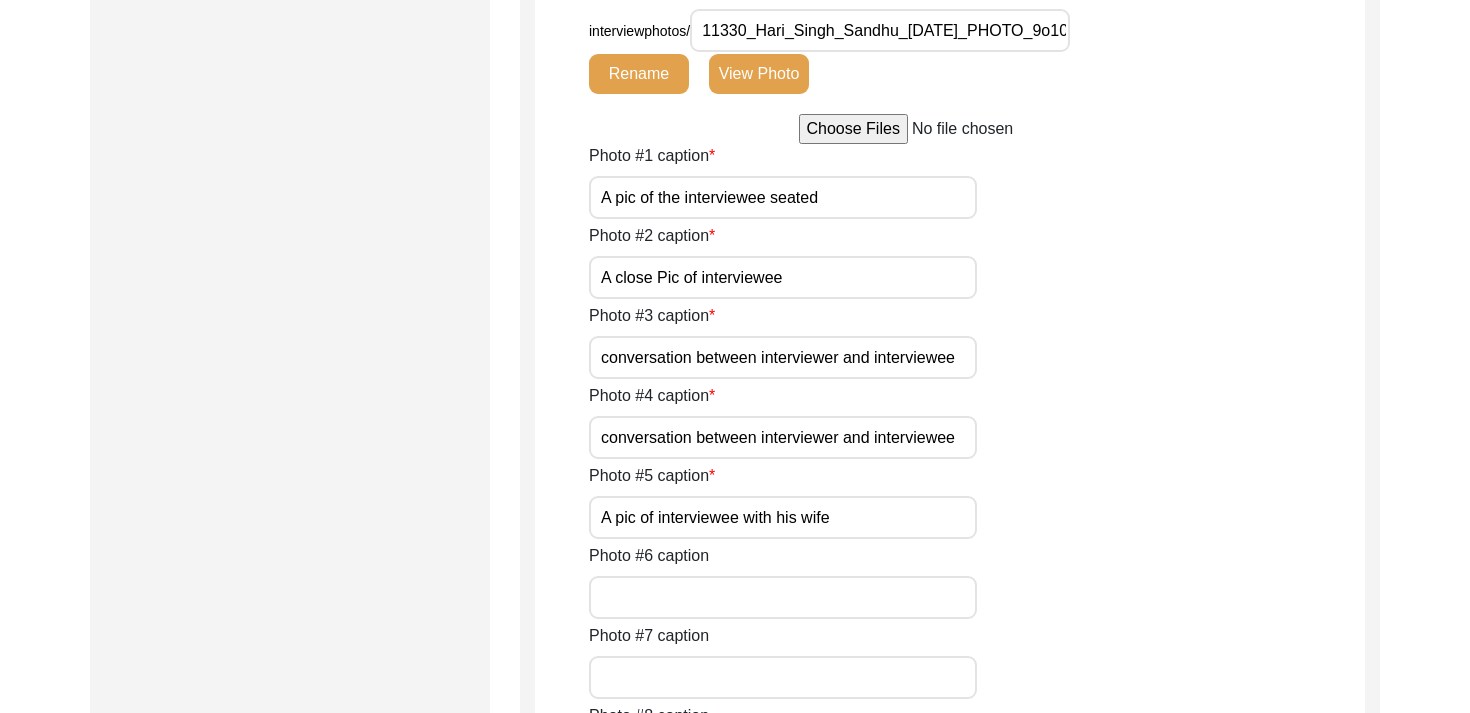 click on "A close Pic of interviewee" at bounding box center [783, 277] 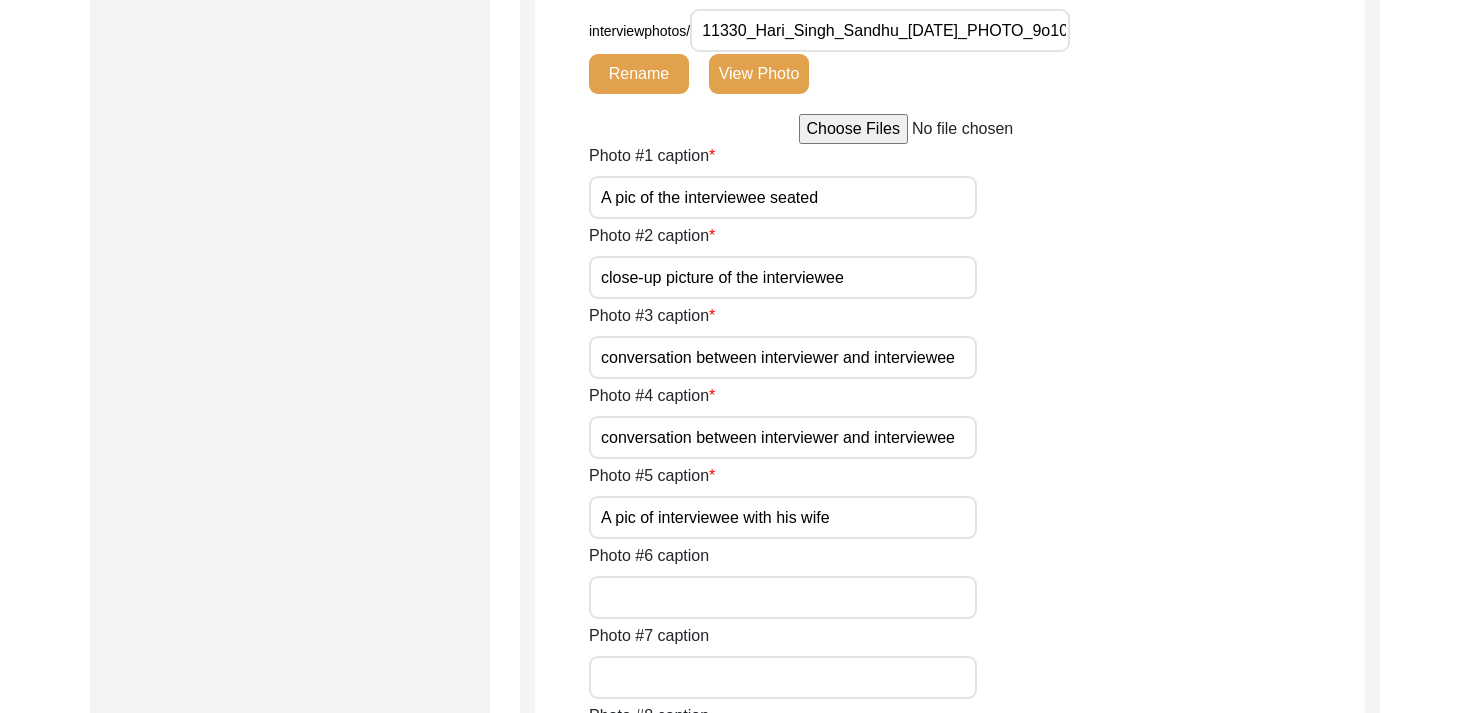 click on "close-up picture of the interviewee" at bounding box center (783, 277) 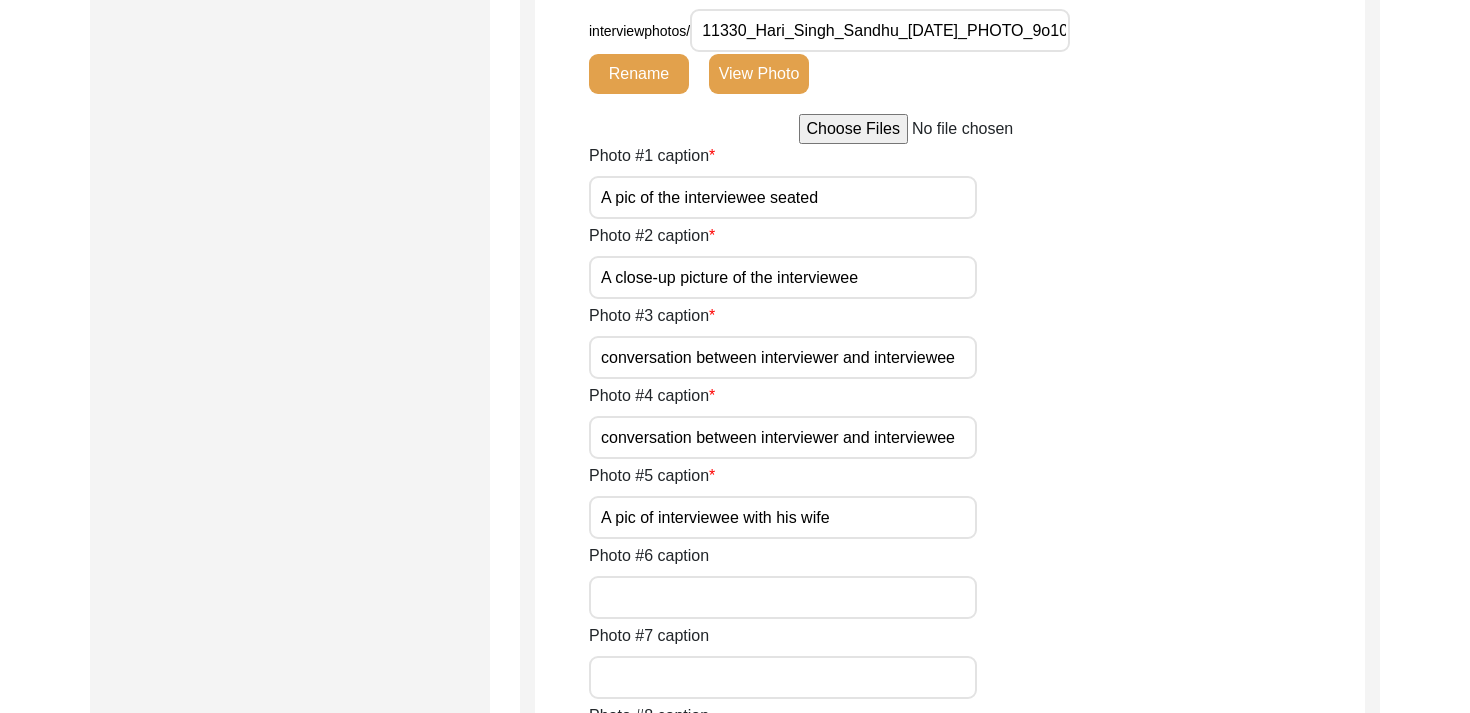 click on "A pic of the interviewee seated" at bounding box center (783, 197) 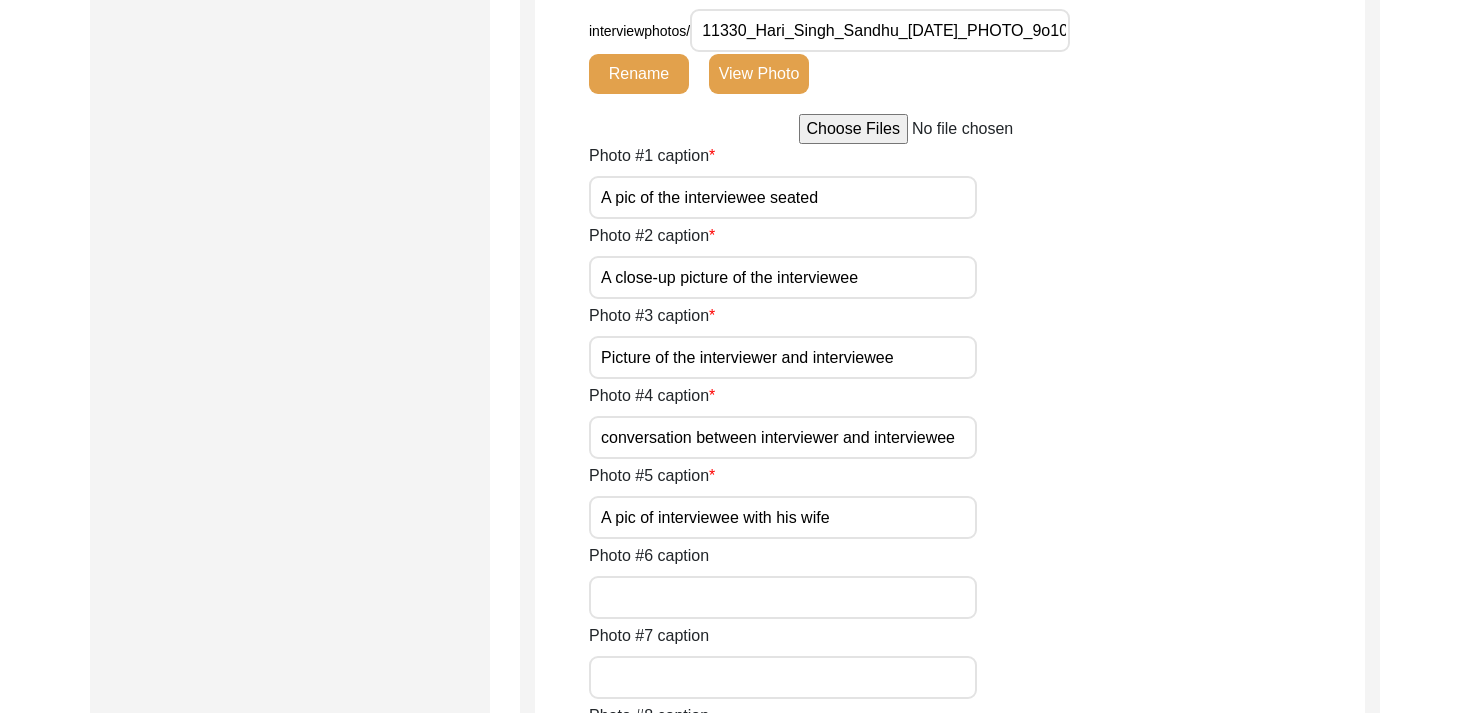click on "conversation between interviewer and interviewee" at bounding box center [783, 437] 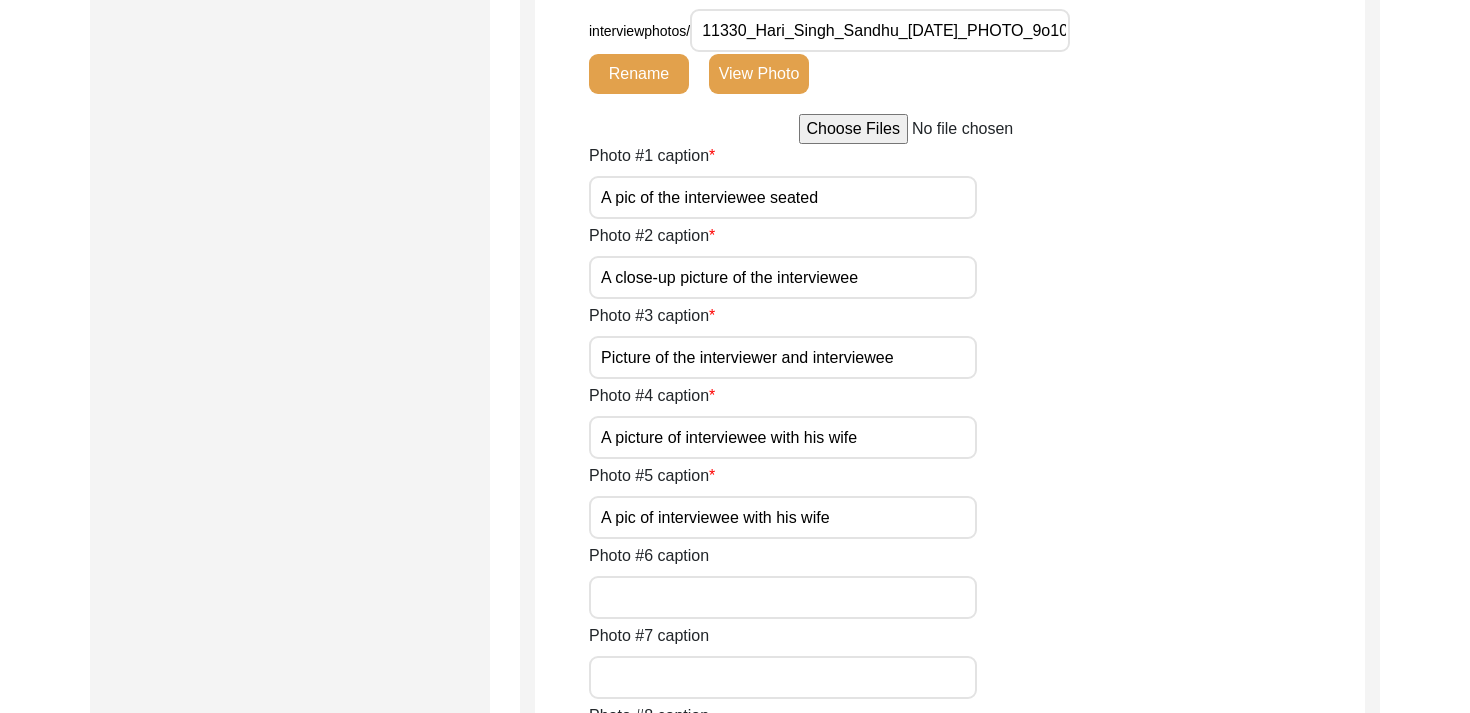 click on "A pic of interviewee with his wife" at bounding box center [783, 517] 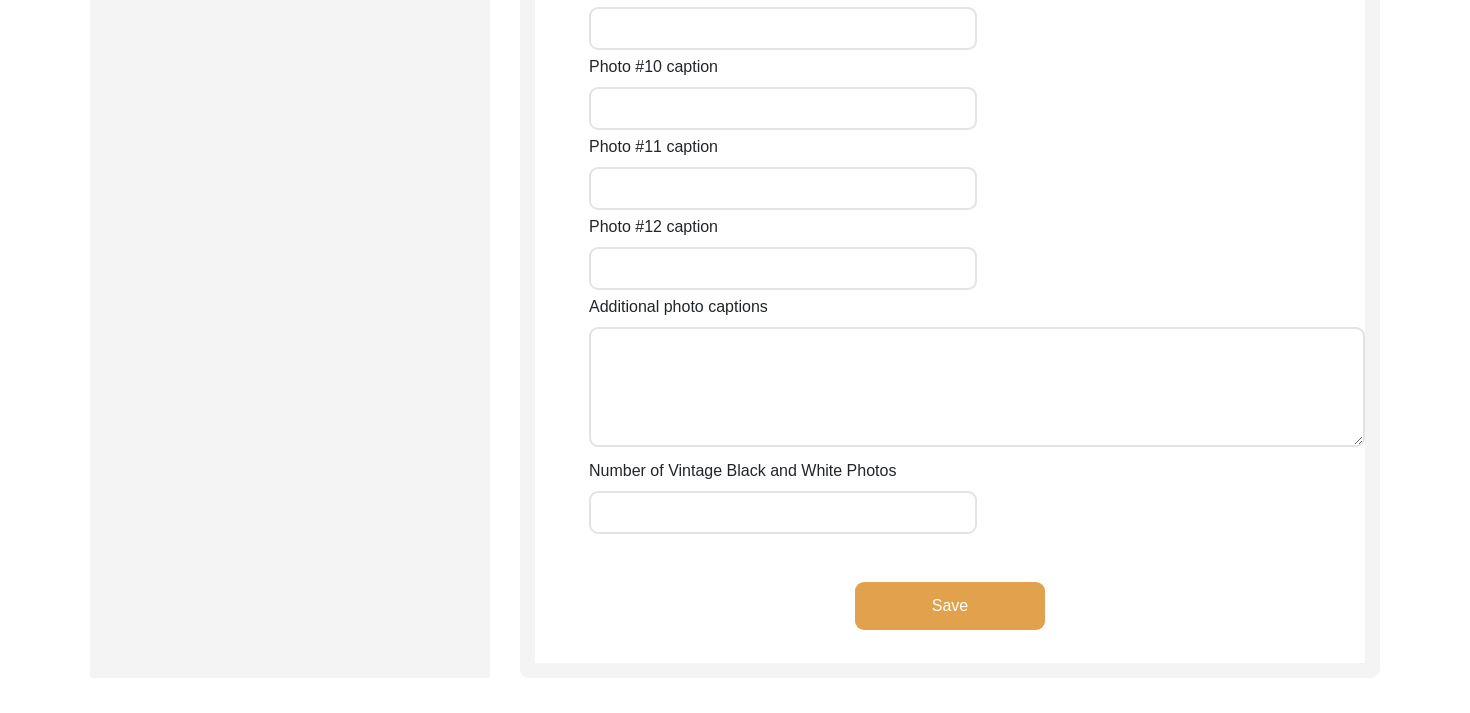 scroll, scrollTop: 3462, scrollLeft: 0, axis: vertical 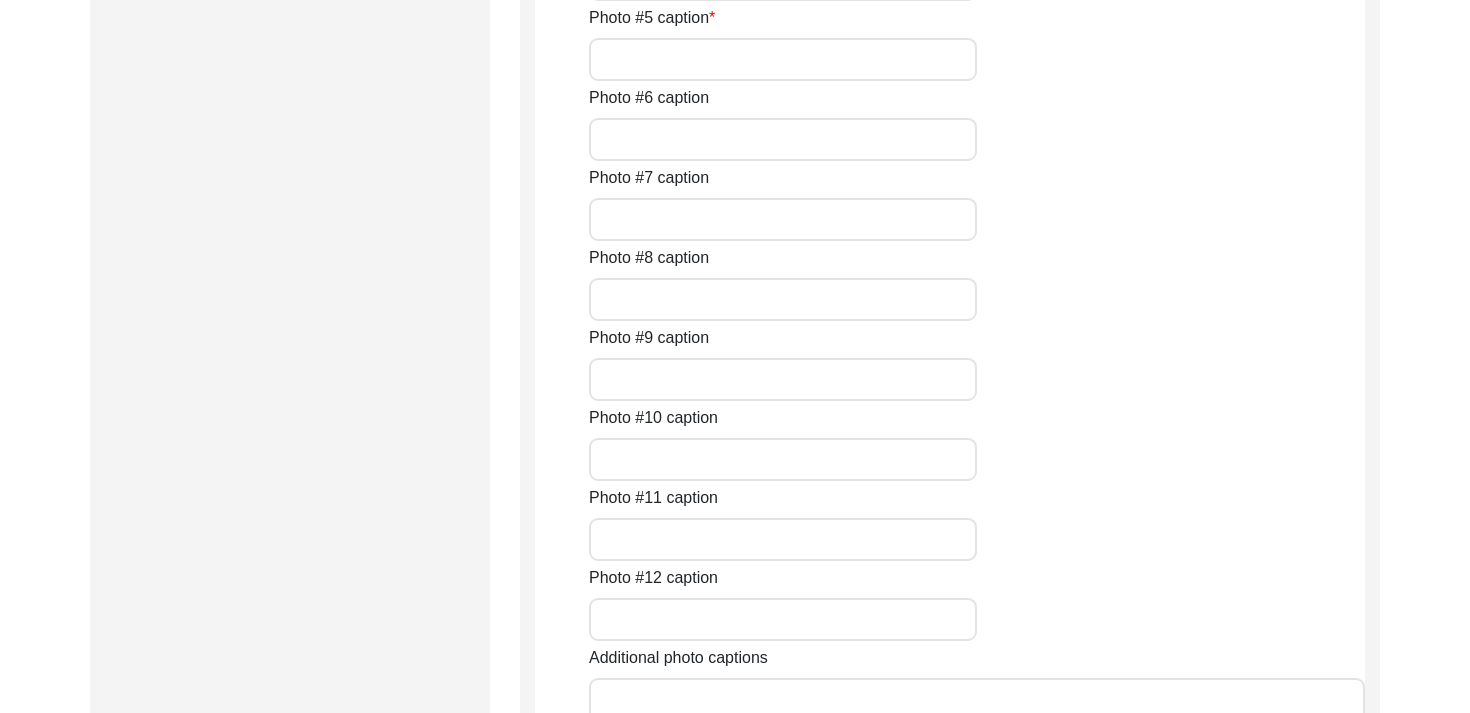 click on "Photo #6 caption" at bounding box center (783, 139) 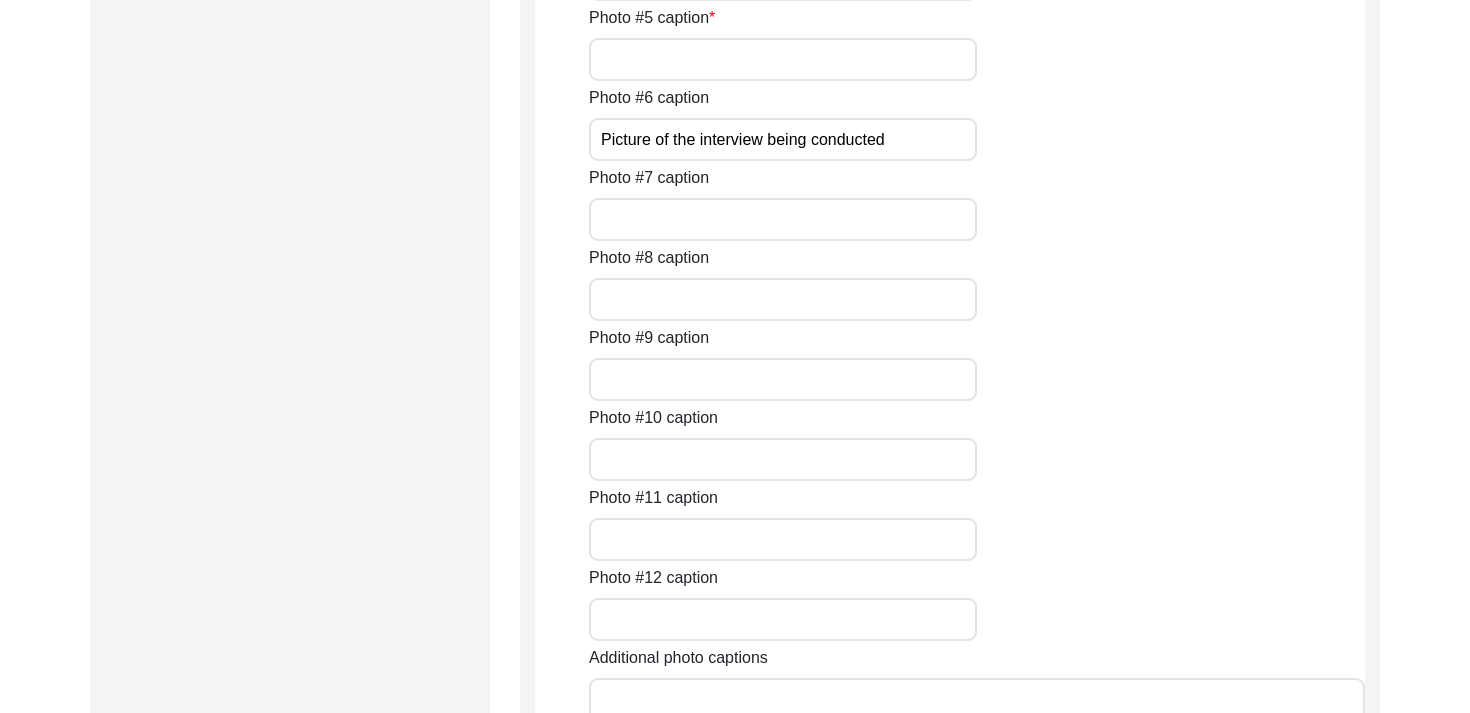 click on "Photo #7 caption" at bounding box center (783, 219) 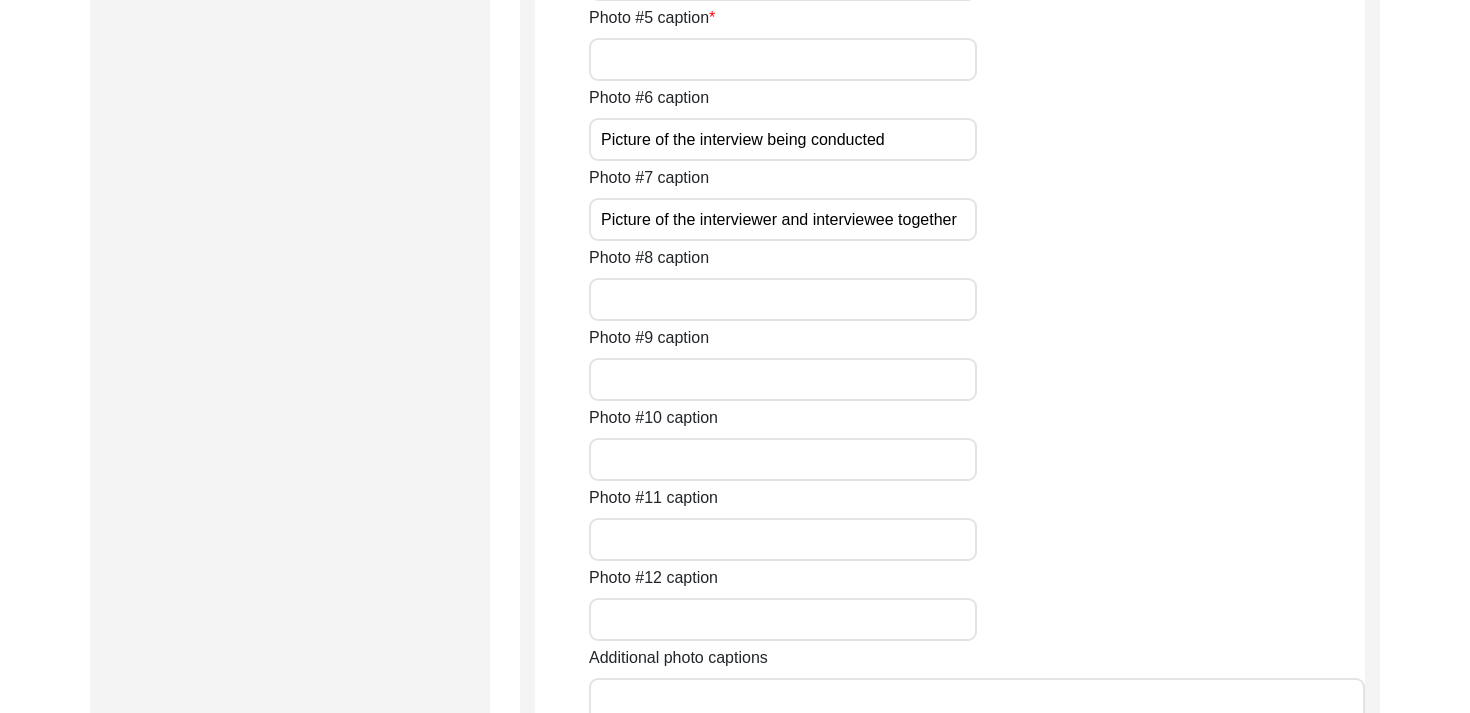 click on "Photo #10 caption" at bounding box center [783, 459] 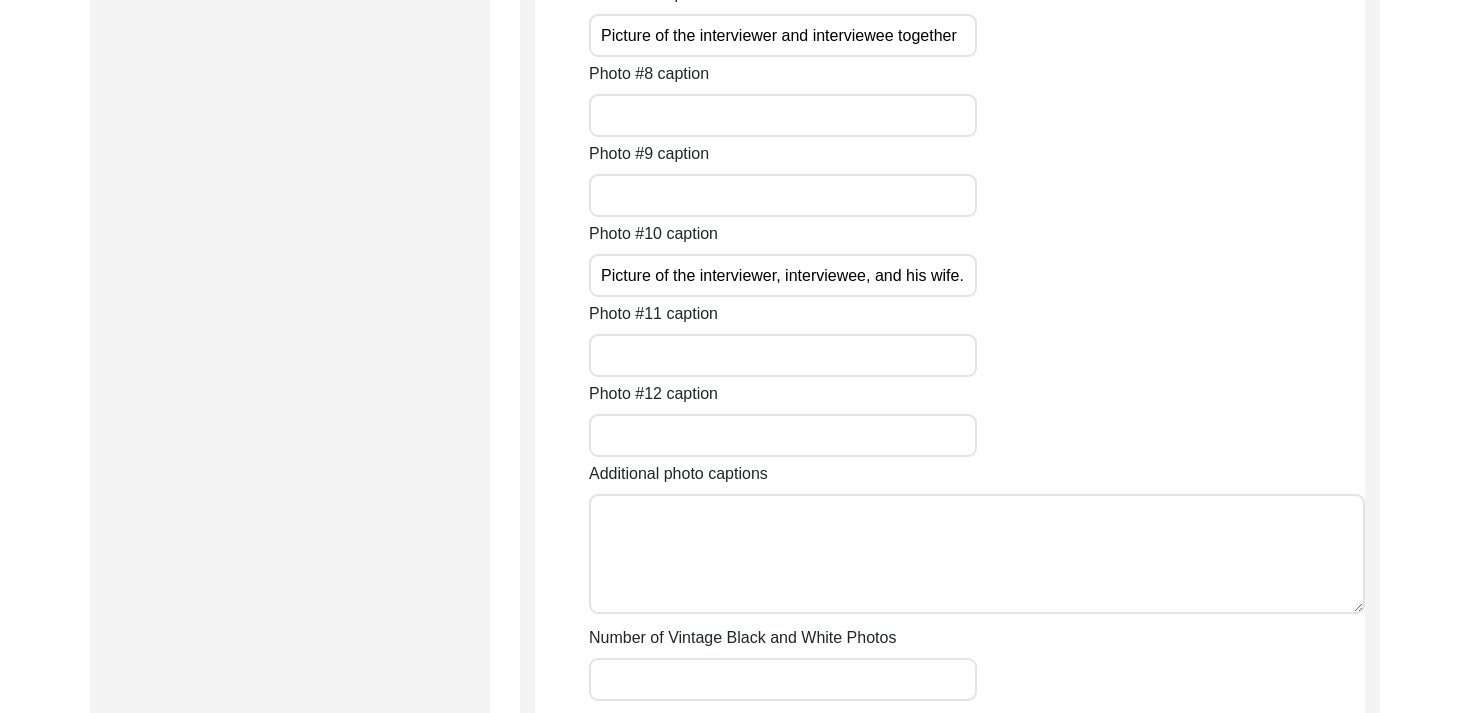 scroll, scrollTop: 3603, scrollLeft: 0, axis: vertical 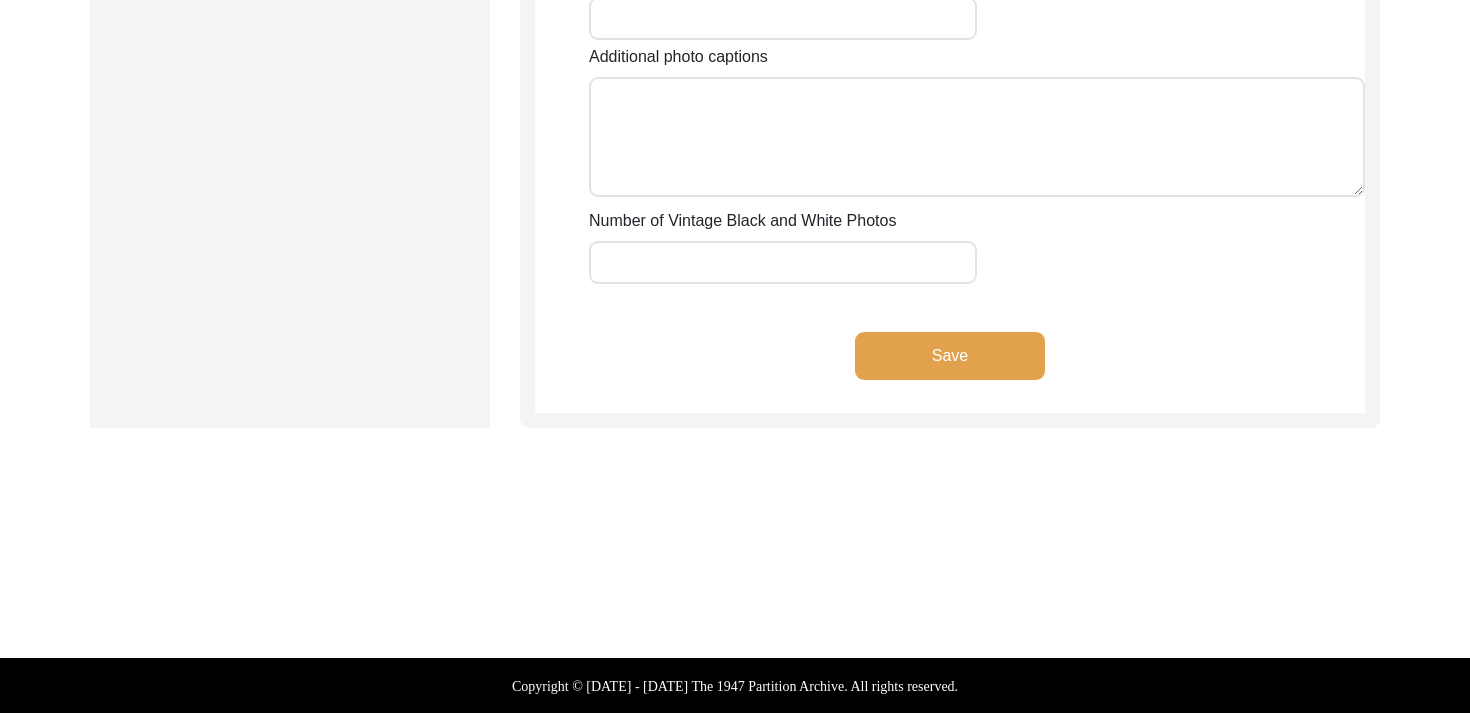 click on "Number of Vintage Black and White Photos" at bounding box center [783, 262] 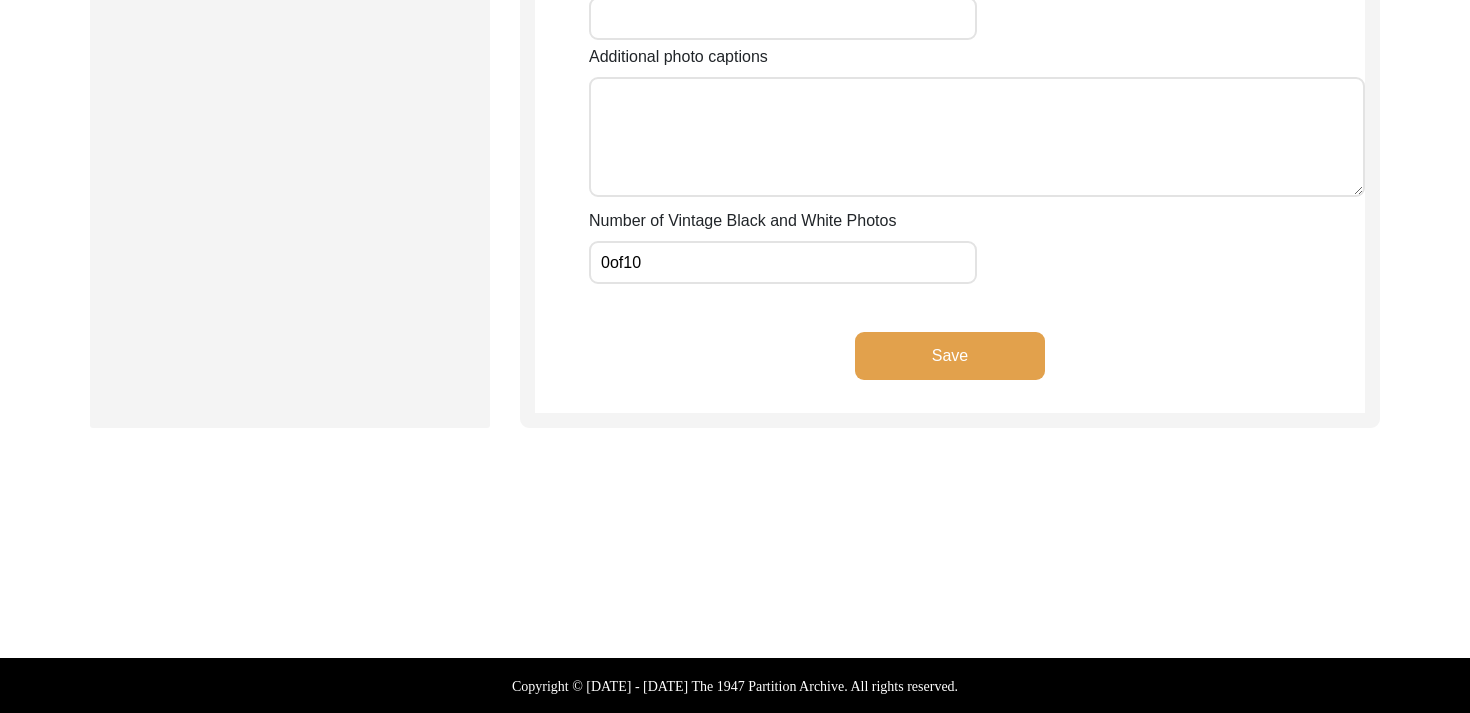 click on "Save" 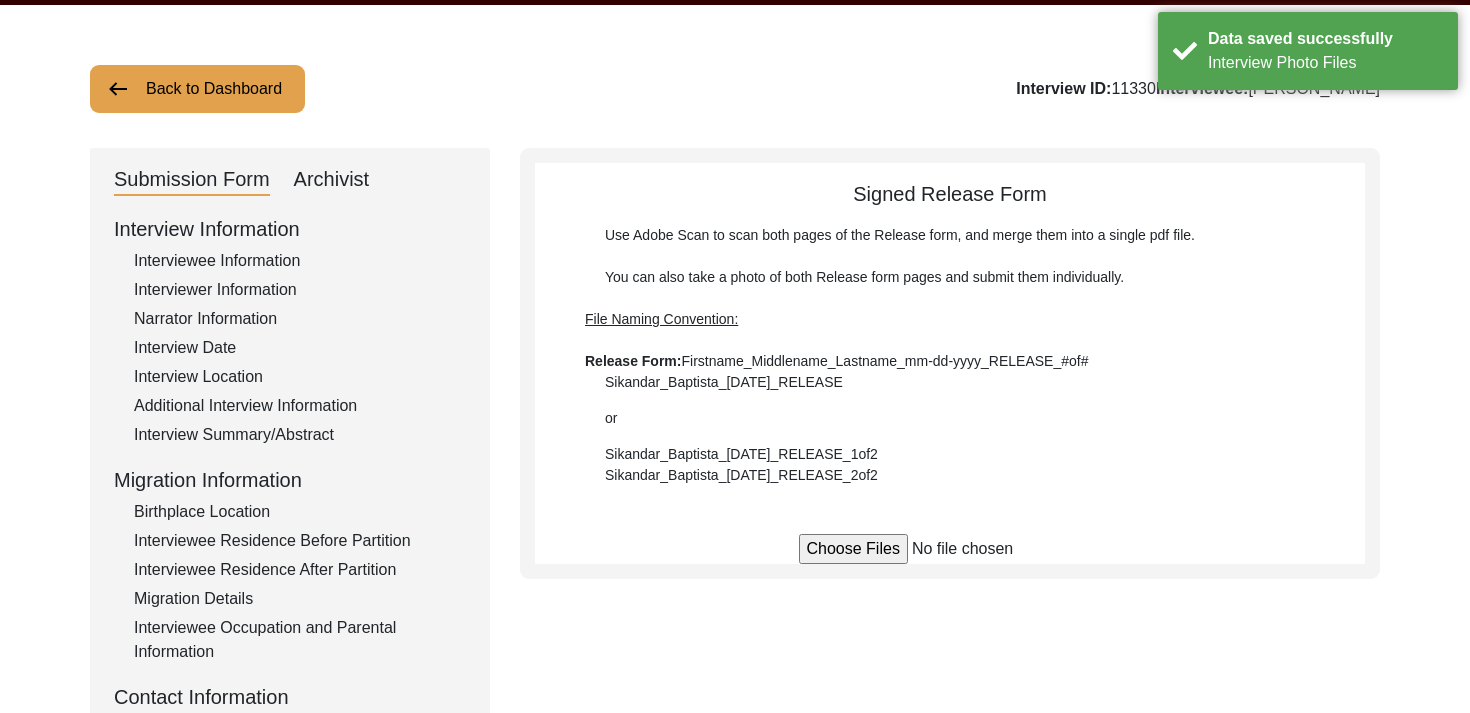 scroll, scrollTop: 0, scrollLeft: 0, axis: both 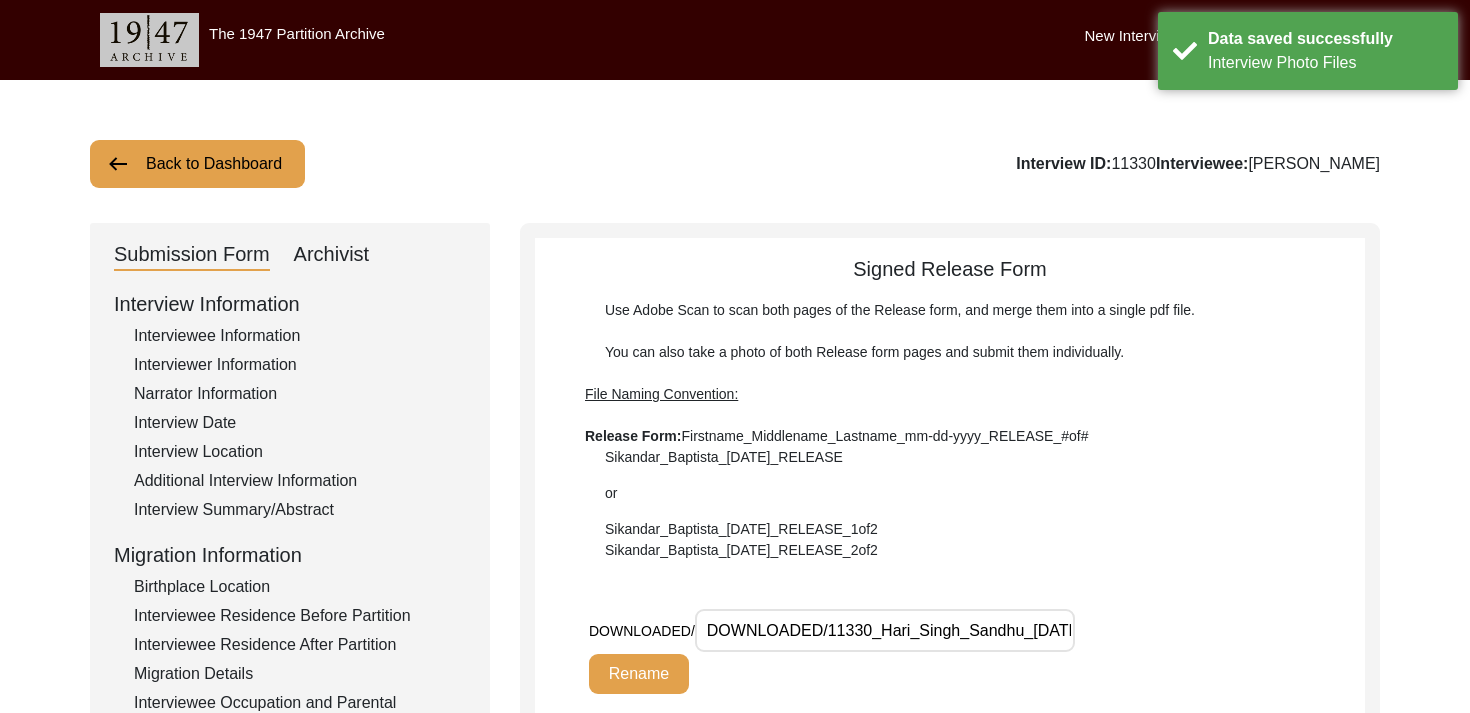 click on "Archivist" 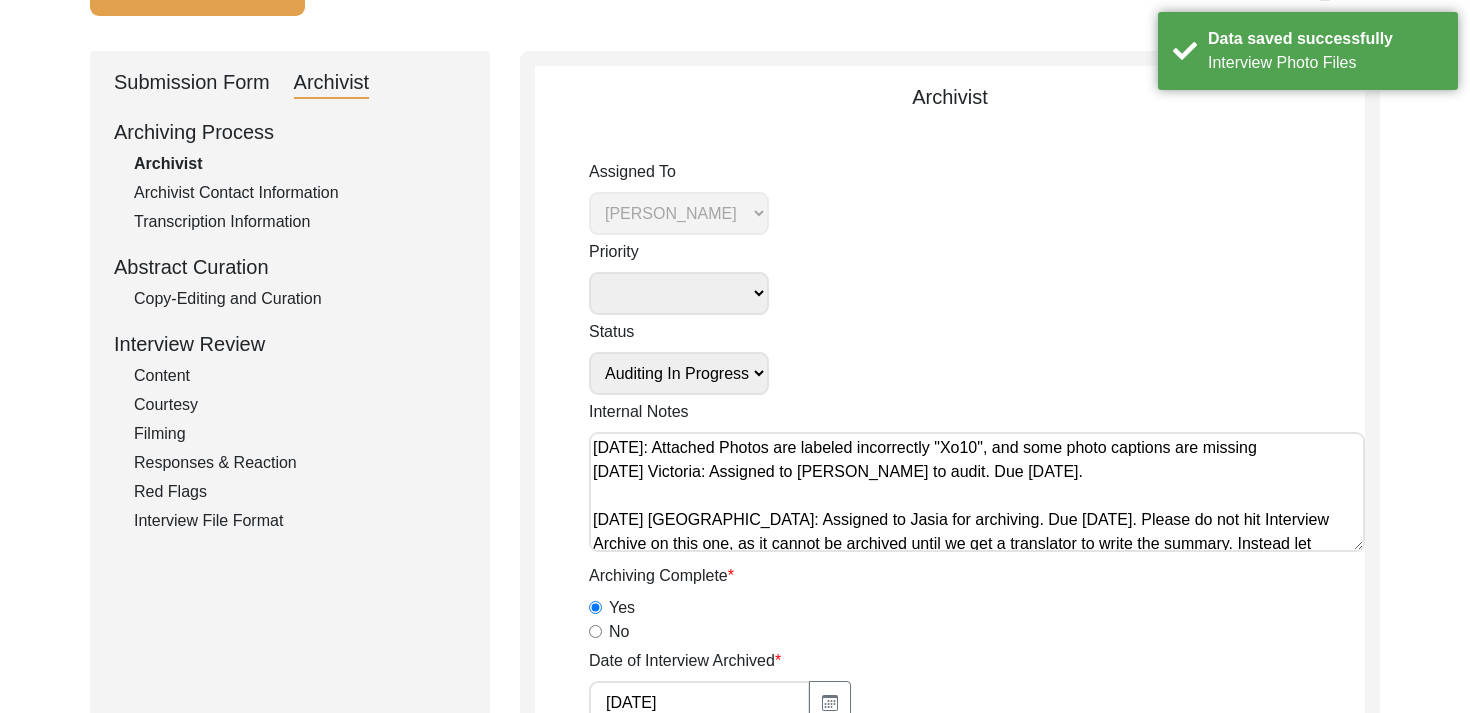 scroll, scrollTop: 176, scrollLeft: 0, axis: vertical 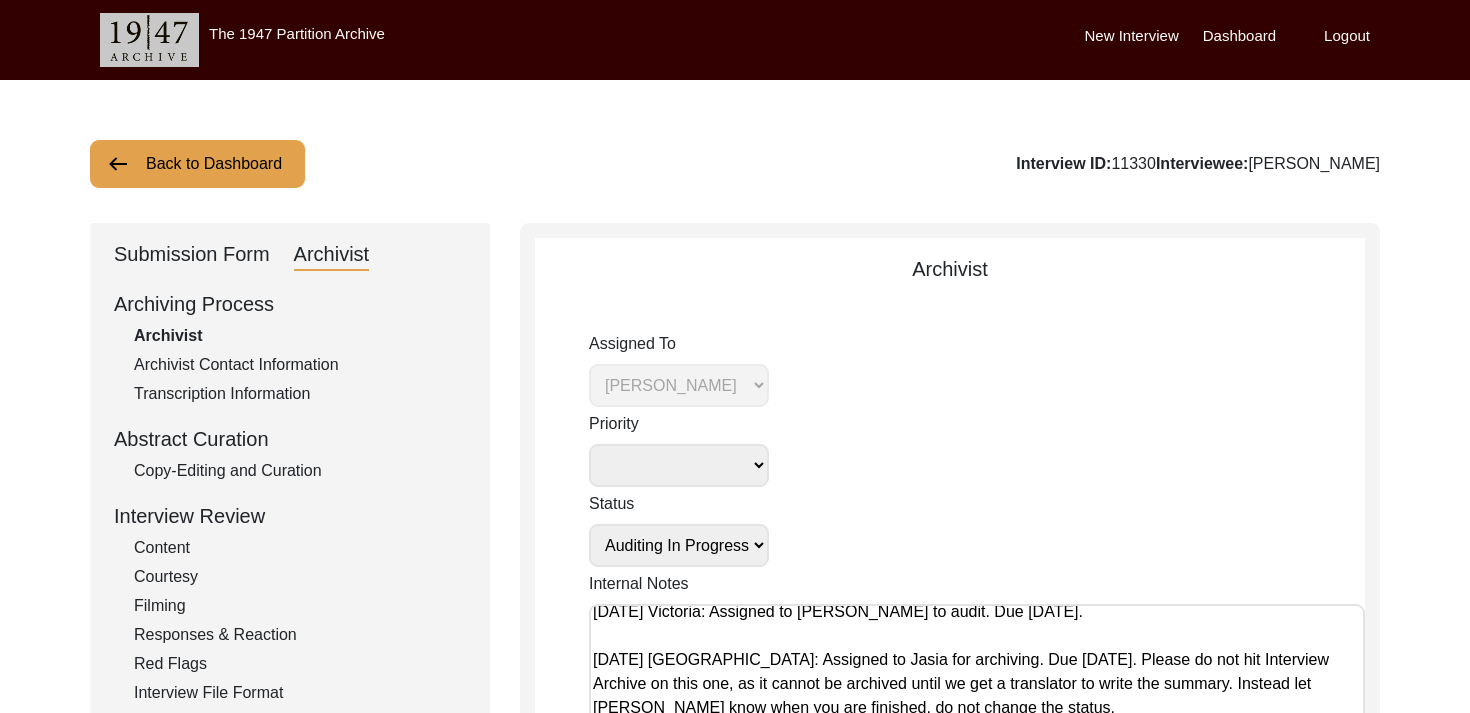click on "Submission Form" 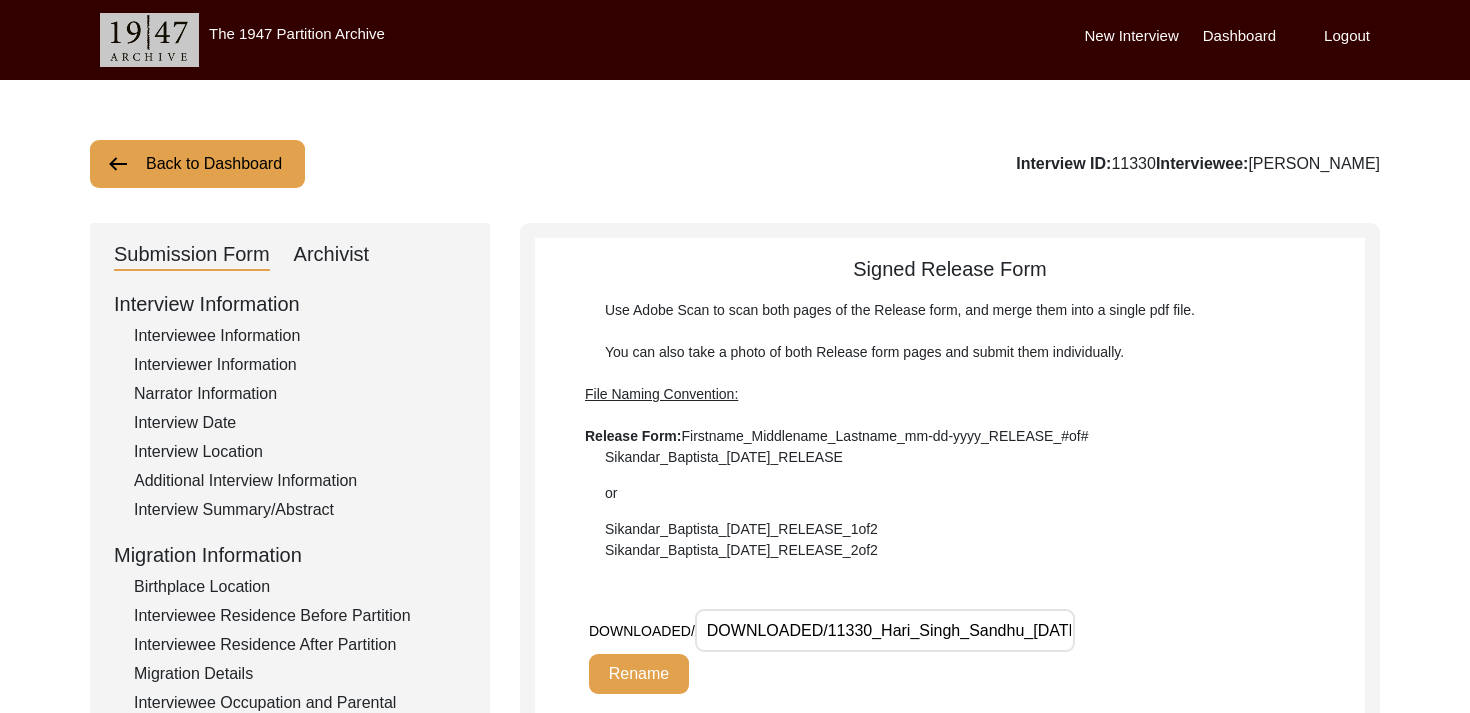 click on "Interviewee Information" 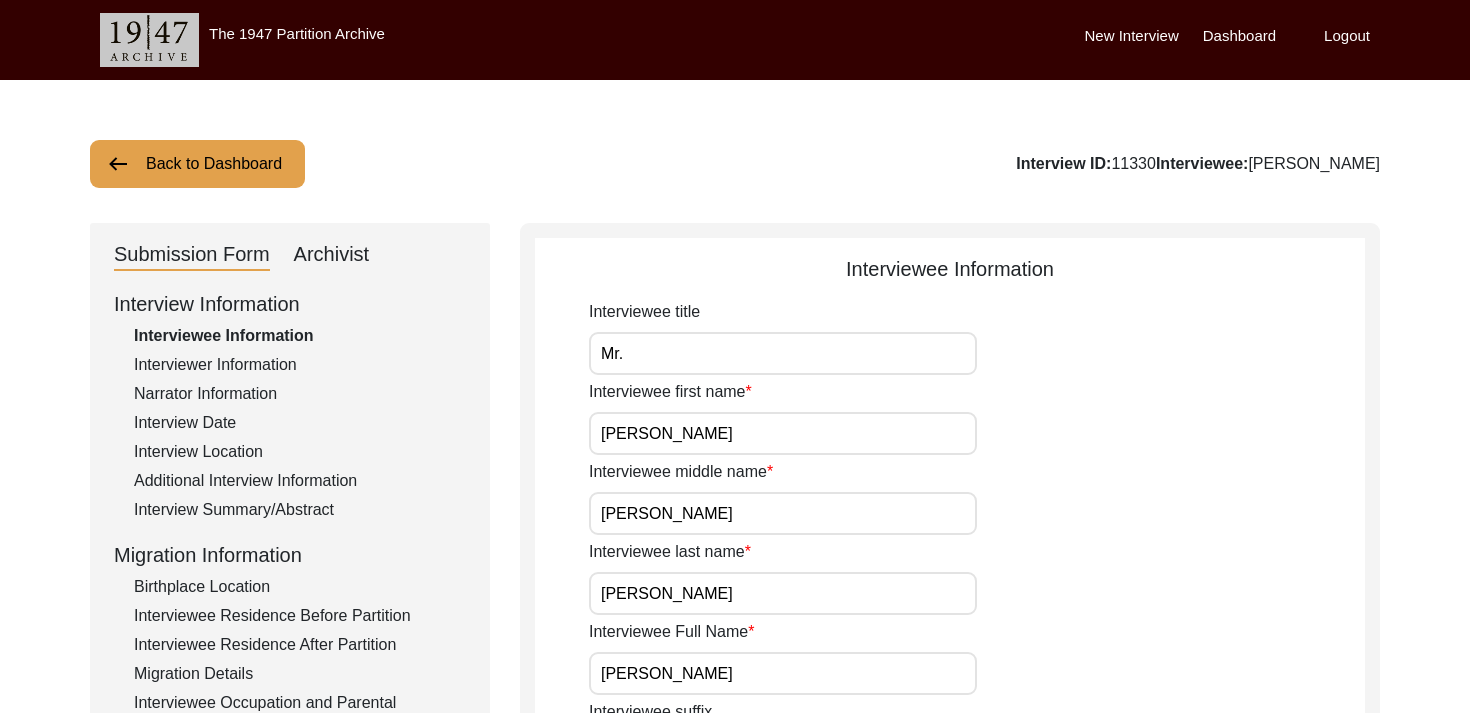 click on "Mr." at bounding box center (783, 353) 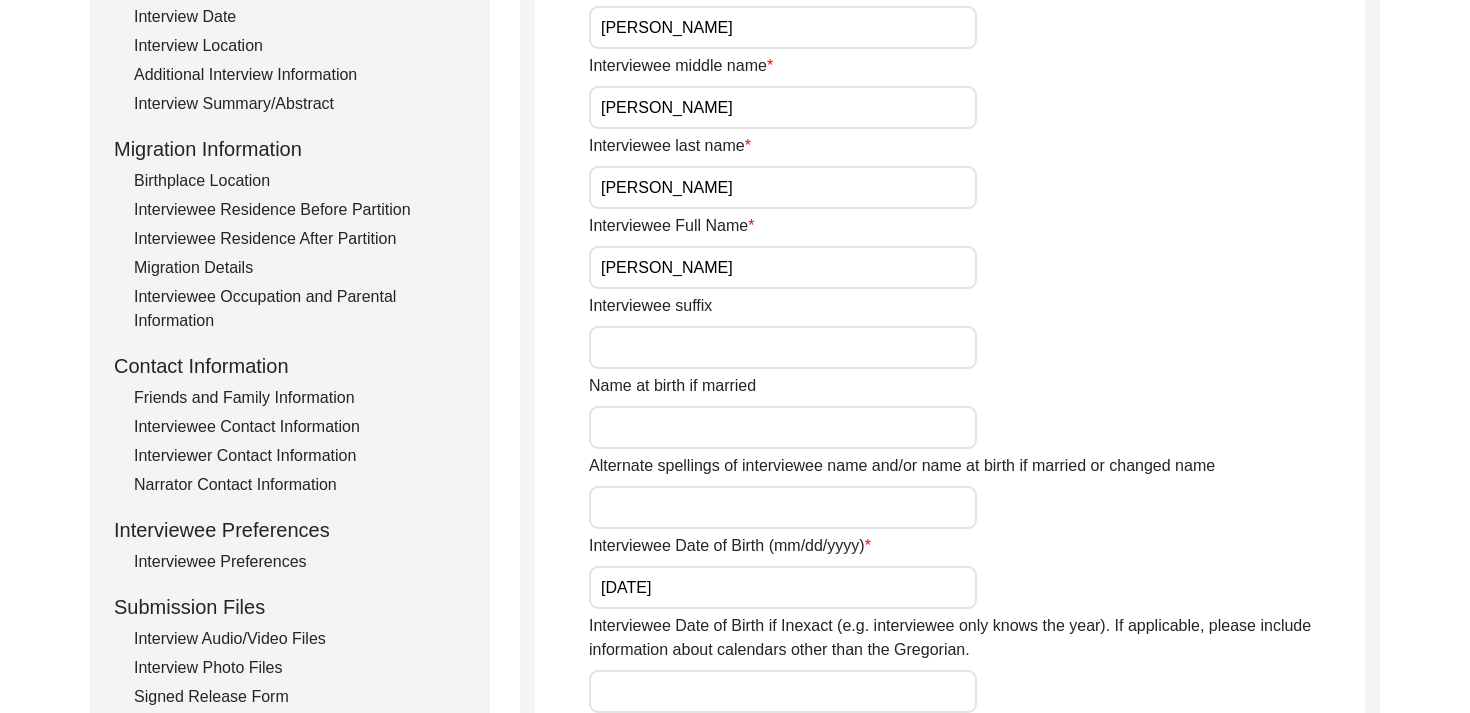 scroll, scrollTop: 821, scrollLeft: 0, axis: vertical 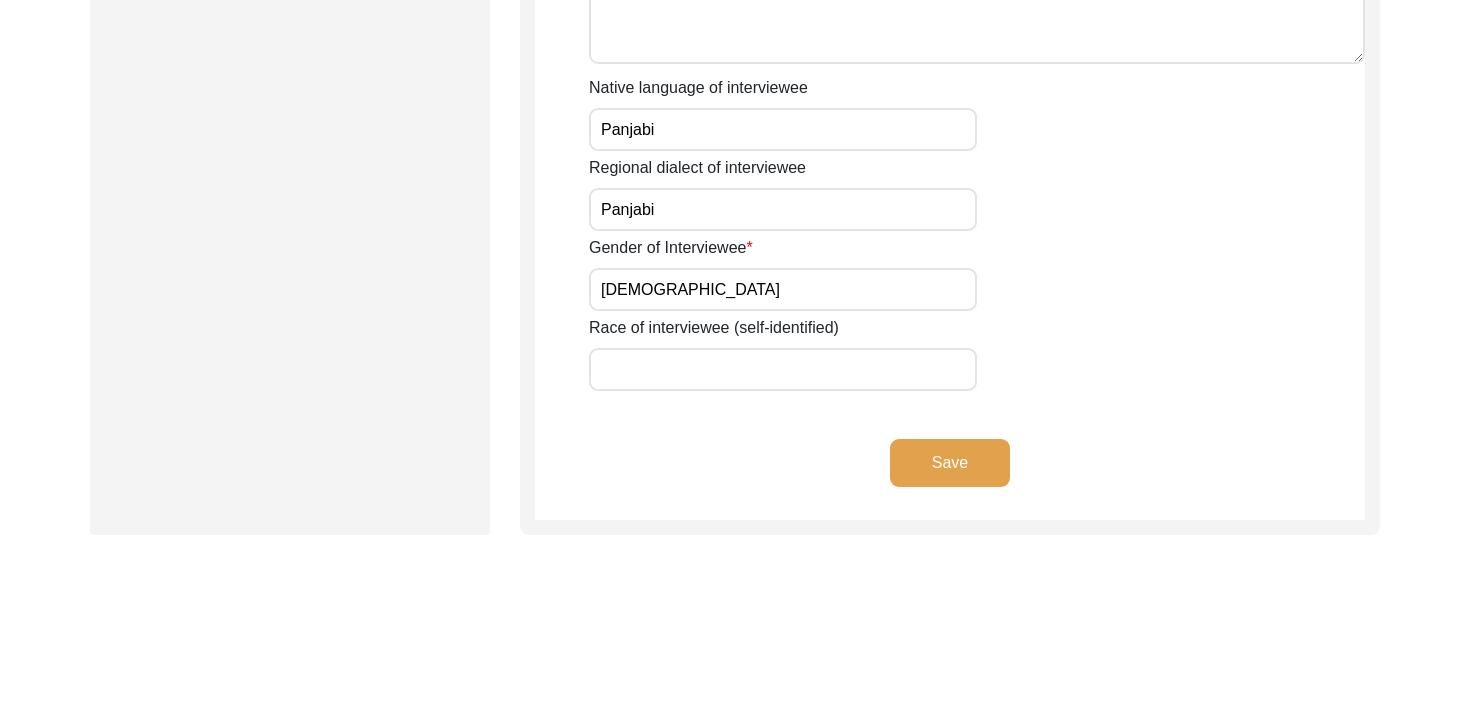 click on "Save" 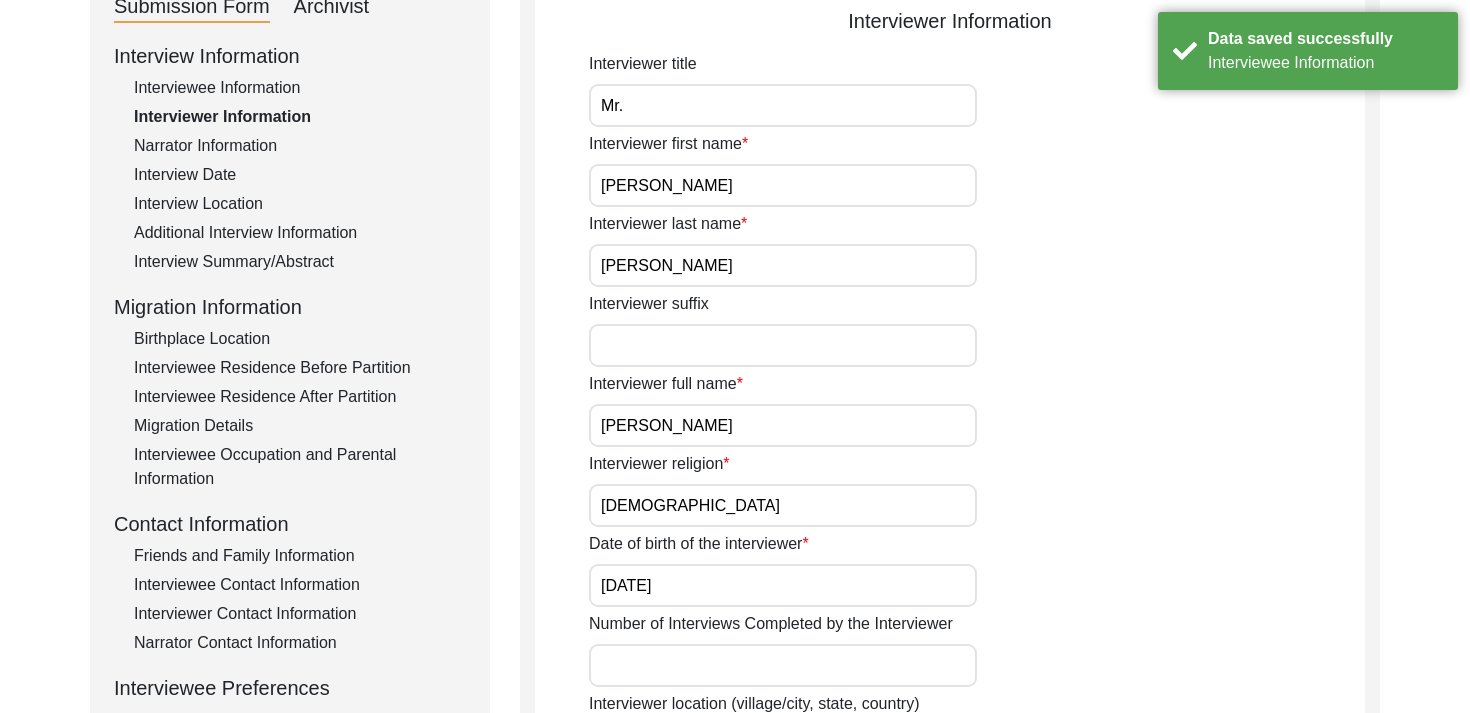 scroll, scrollTop: 69, scrollLeft: 0, axis: vertical 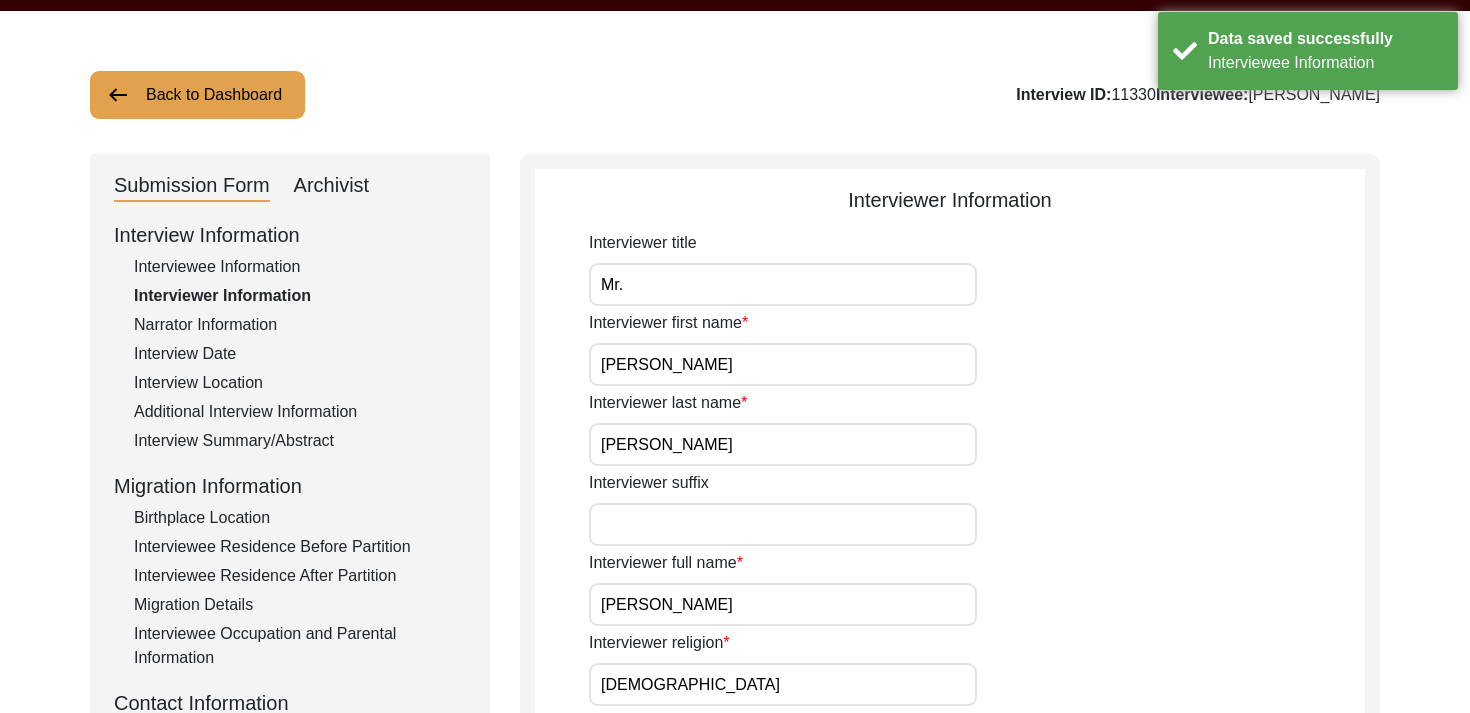 click on "Mr." at bounding box center (783, 284) 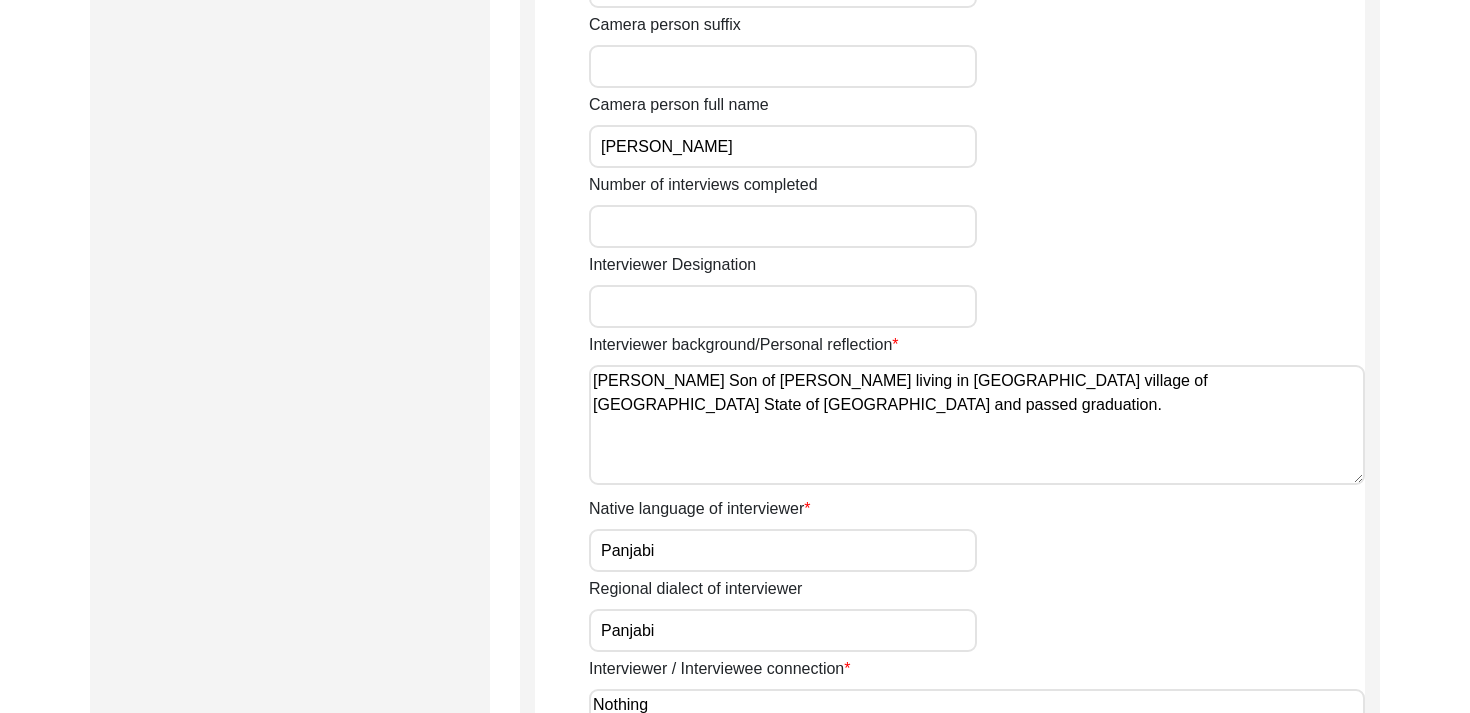 scroll, scrollTop: 1938, scrollLeft: 0, axis: vertical 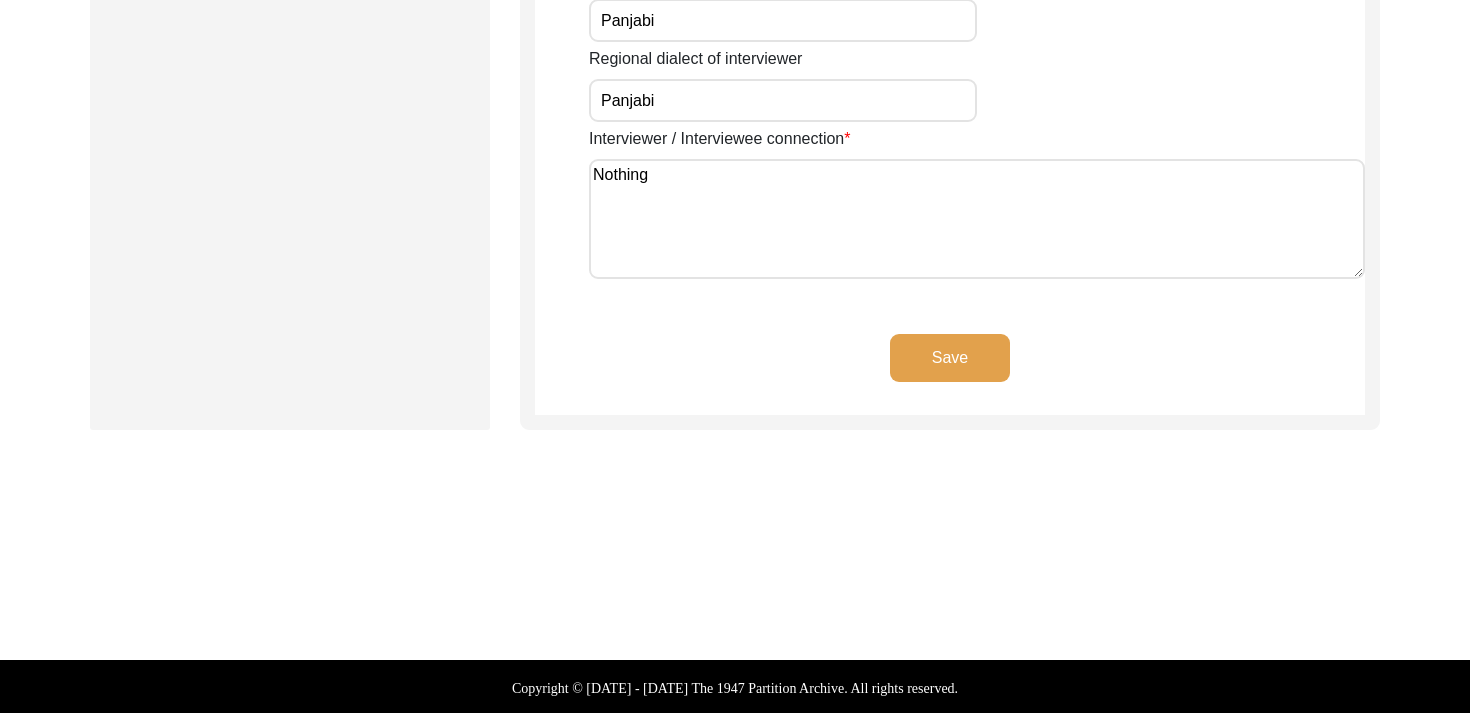 click on "Save" 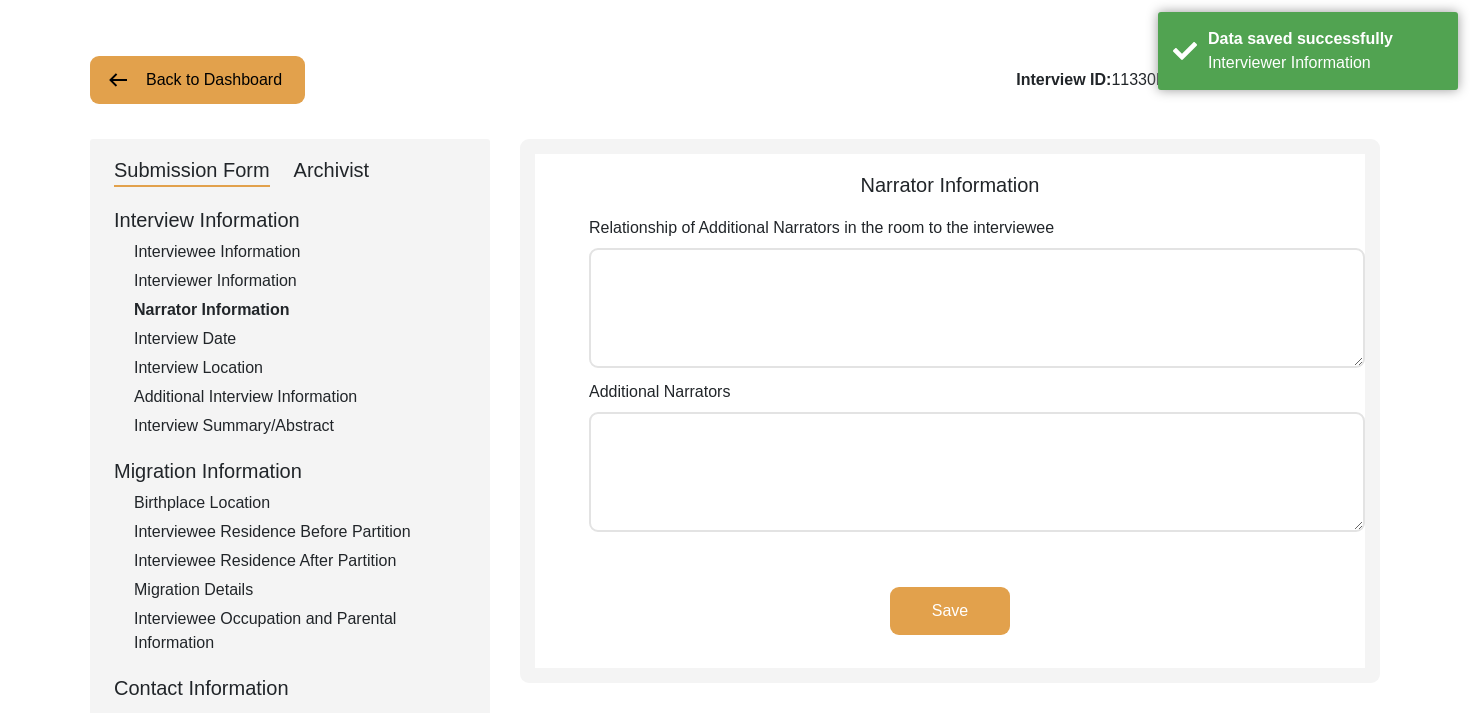 scroll, scrollTop: 0, scrollLeft: 0, axis: both 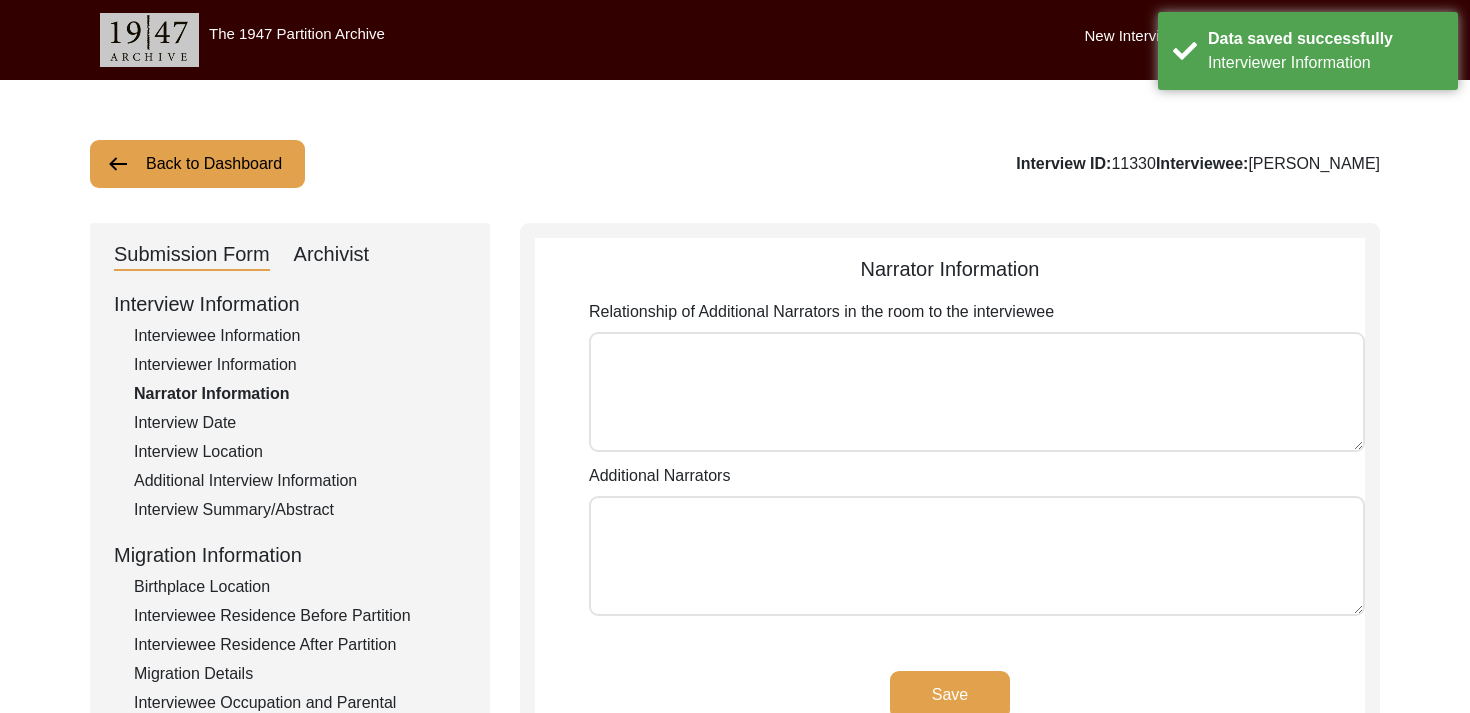 click on "Interview Date" 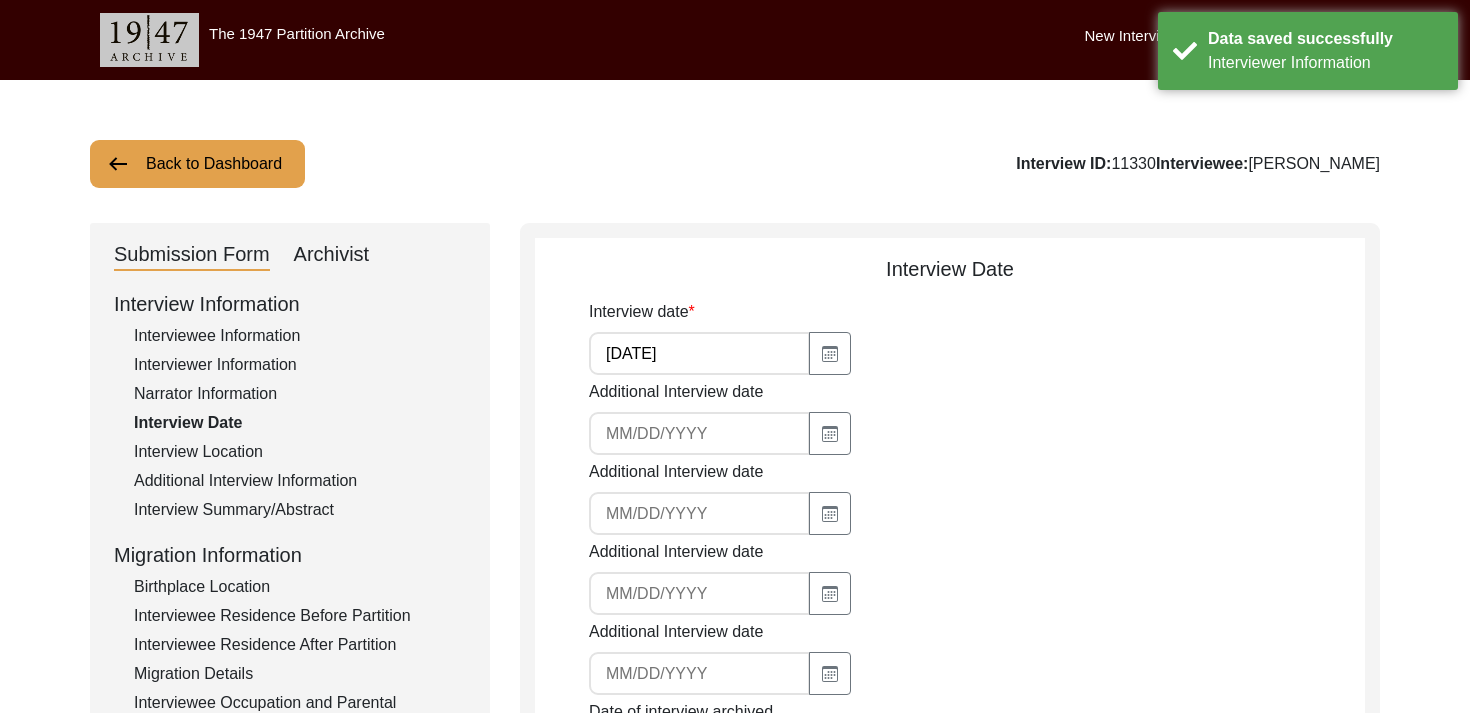 click on "Interview Location" 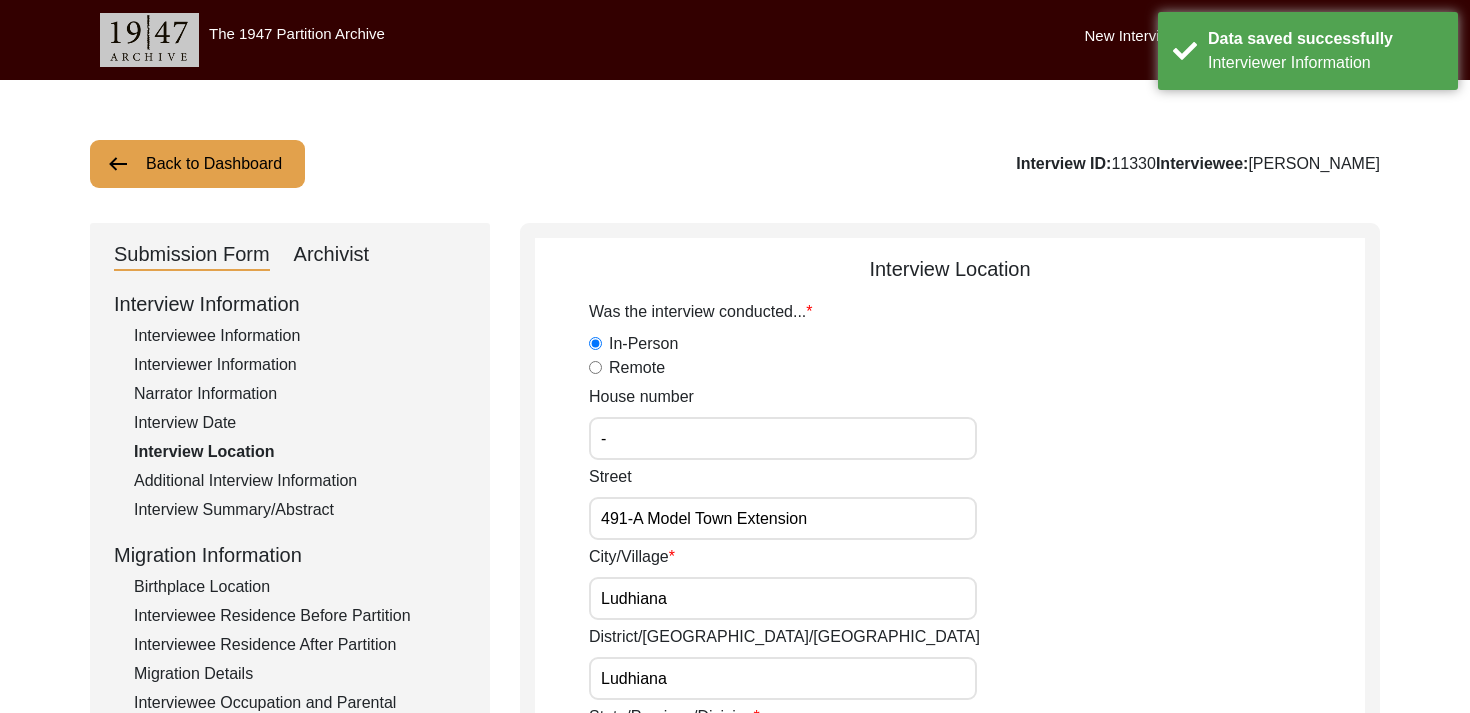 click on "-" at bounding box center [783, 438] 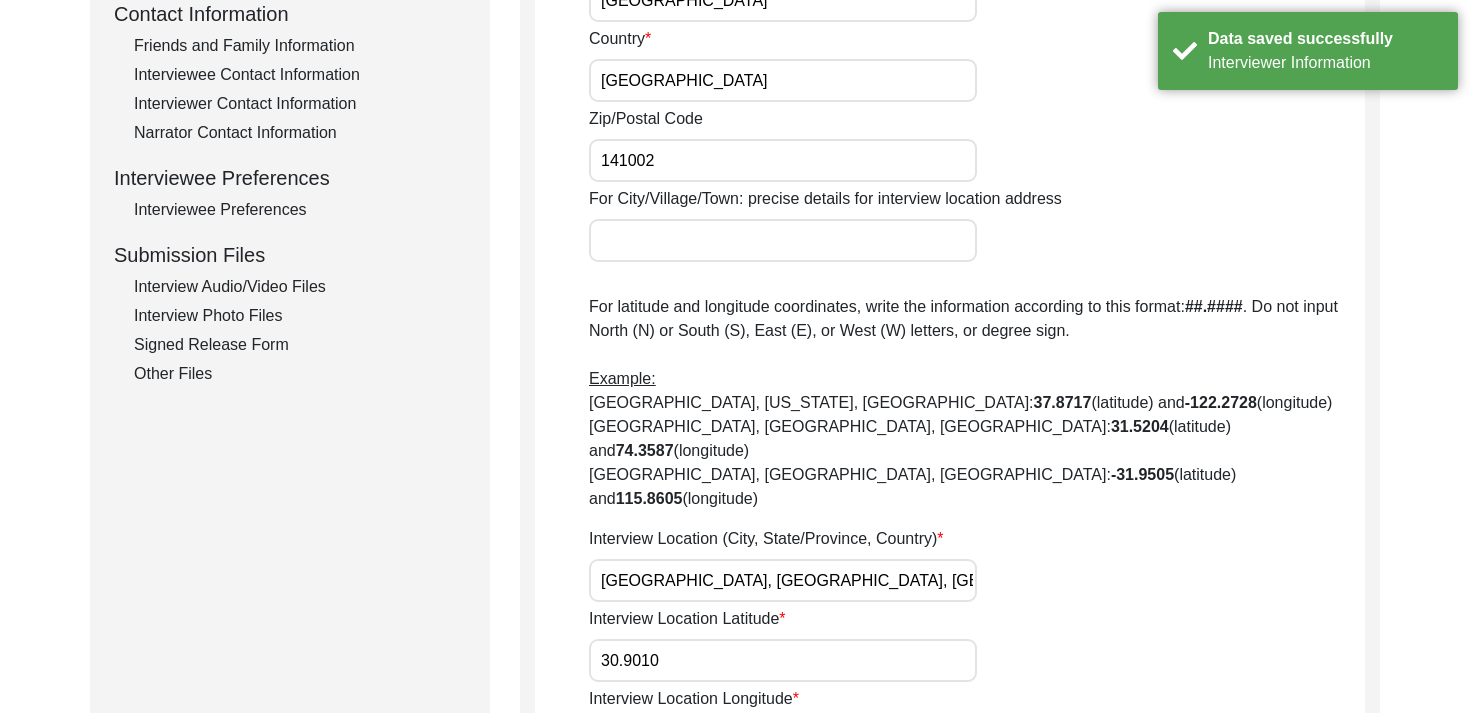 scroll, scrollTop: 0, scrollLeft: 0, axis: both 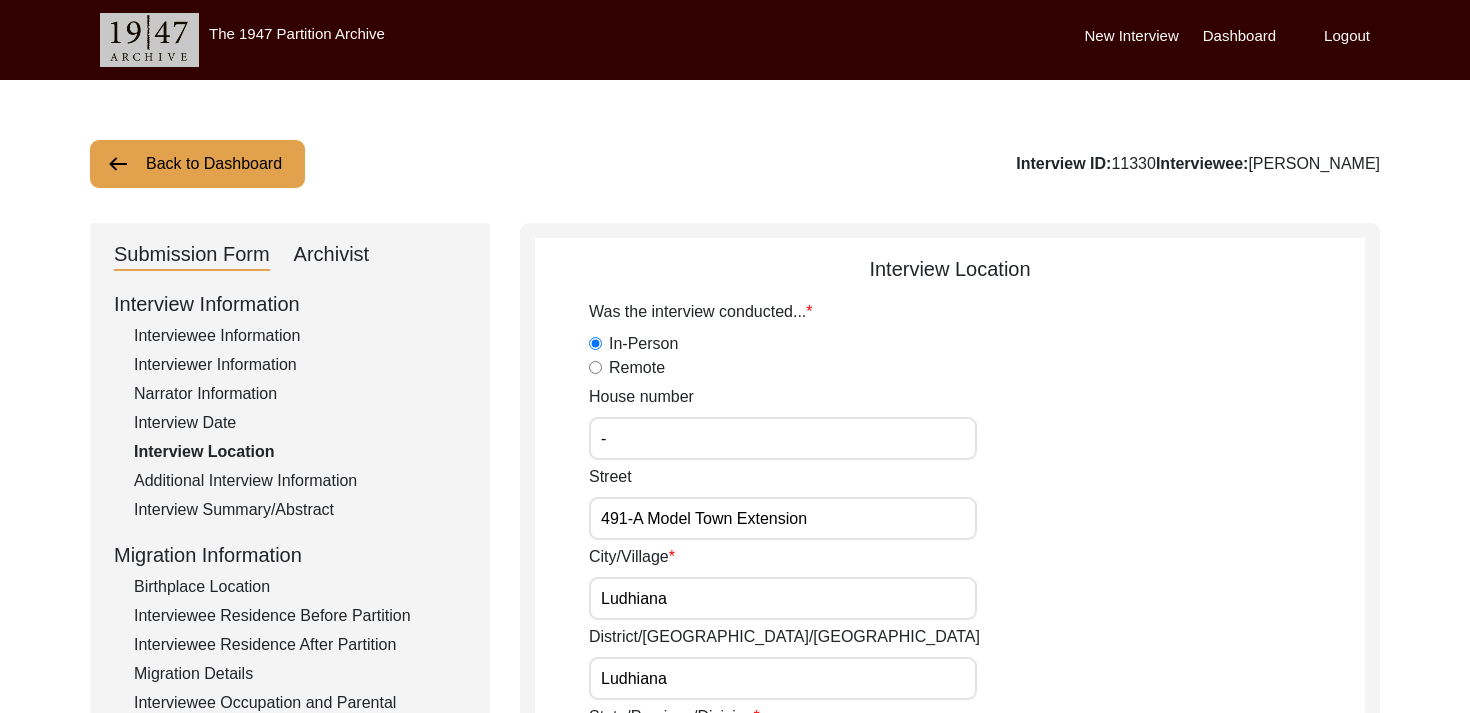 click on "Archivist" 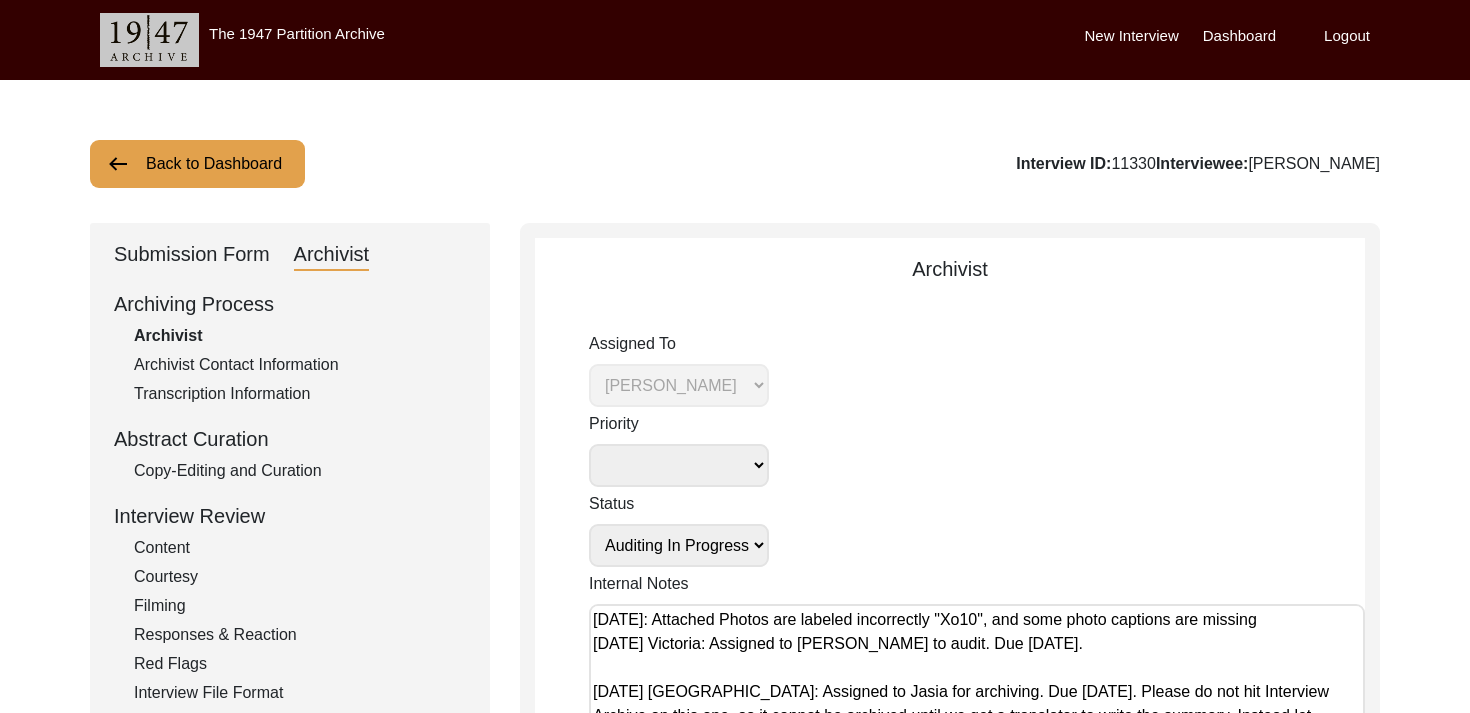 click on "Assigned To [PERSON_NAME] archivist [PERSON_NAME] [PERSON_NAME] Priority Deceased Alive Other Status Submission In Progress Submitted/Received Archiving In Progress Archiving Completed Copy-Editing In Progress Copy-Edited Auditing In Progress Auditing Completed Reviewing In Progress Reviewed Social Media Curation In Progress Social Media Curated Social Media Published" 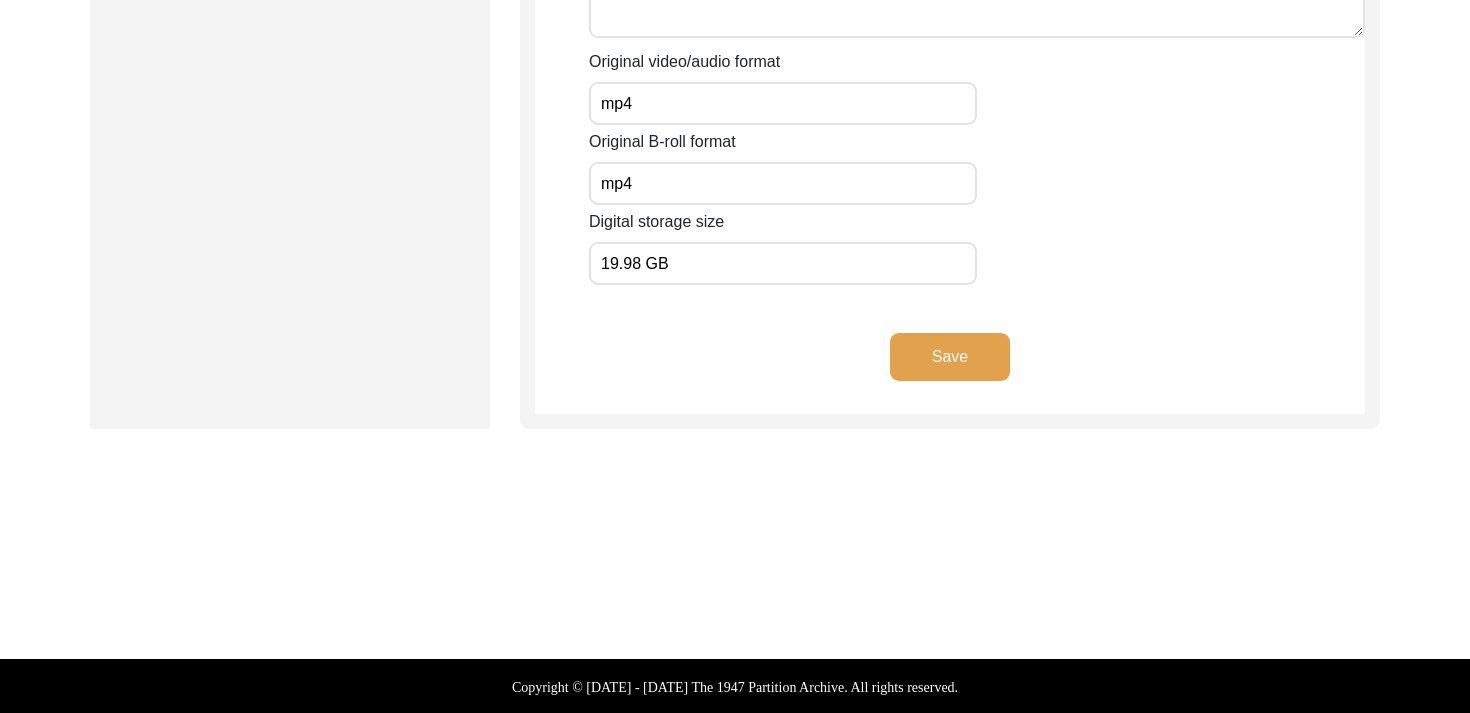 click on "Save" 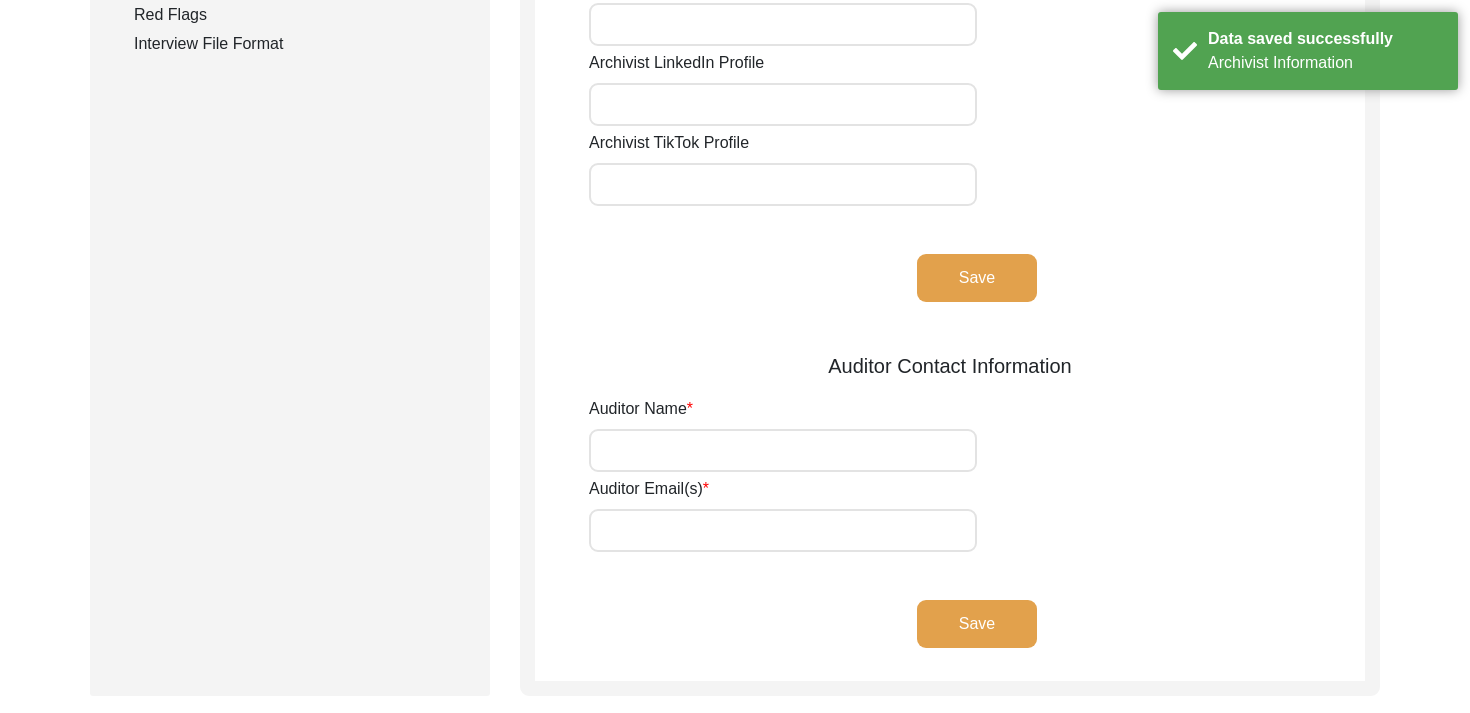 scroll, scrollTop: 0, scrollLeft: 0, axis: both 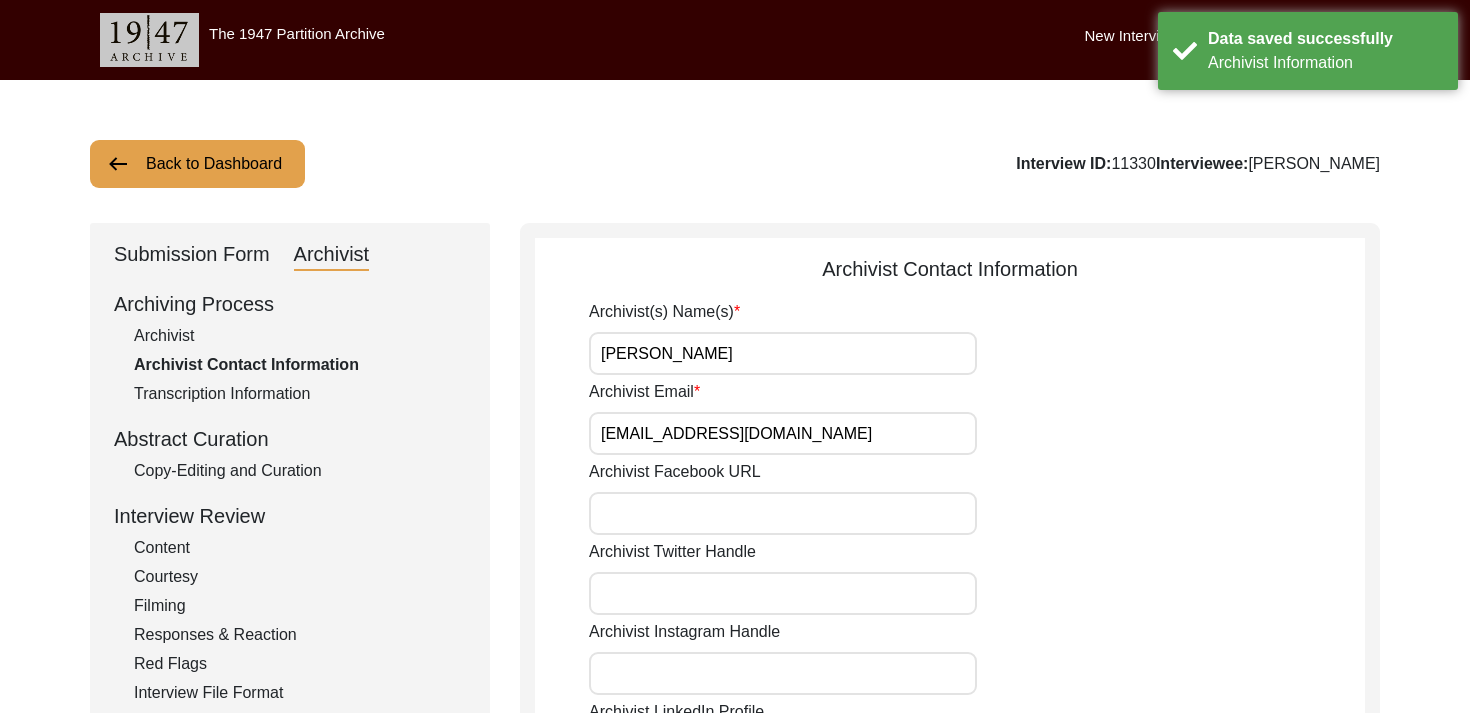 click on "Back to Dashboard" 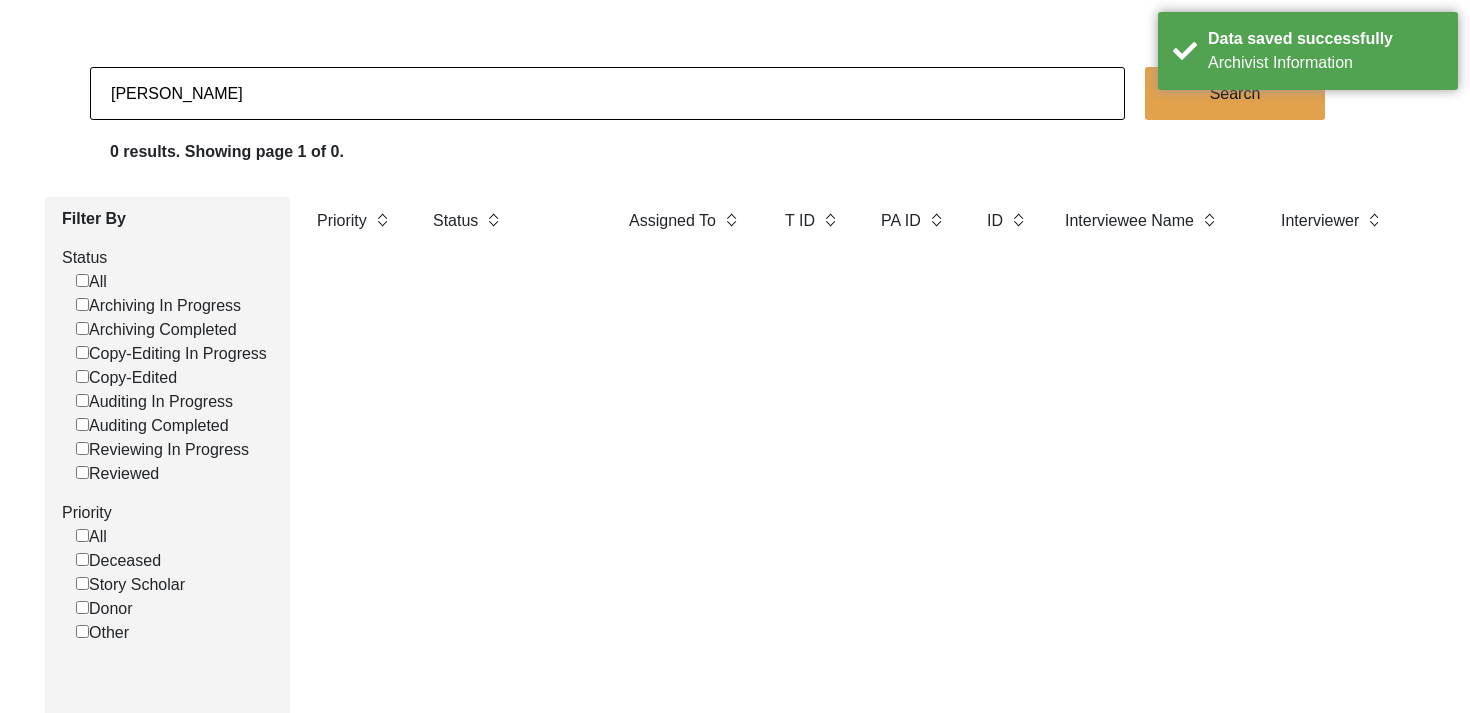 scroll, scrollTop: 102, scrollLeft: 0, axis: vertical 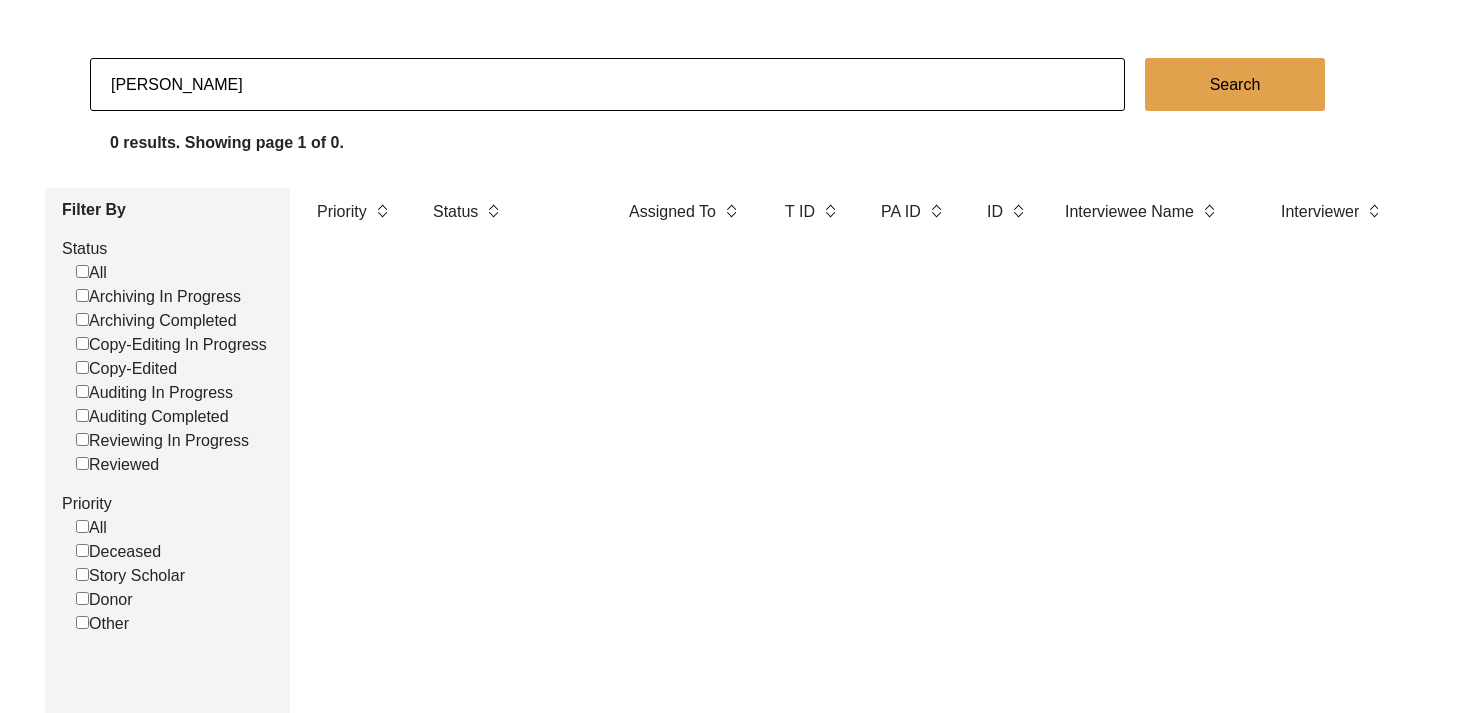 click on "[PERSON_NAME] Search 0 results. Showing page 1 of 0. Filter By Status  All   Archiving In Progress   Archiving Completed   Copy-Editing In Progress   Copy-Edited   Auditing In Progress   Auditing Completed   Reviewing In Progress   Reviewed  Priority  All   Deceased   Story Scholar   Donor   Other  Priority Status Assigned To T ID PA ID ID Interviewee Name Interviewer Interview location (City, State/Province, Country) Interview Date Gender of interviewee Interviewee Date of Birth Interviewee Religion Interview Languages "Migrated From (Village/City, State, Country)" "Migrated To (Village/City, State, Country)" POST Form Summary RELEASE Form # Photos of interview Video/Audio Received B-Roll Received Doc & Video confirm email sent" 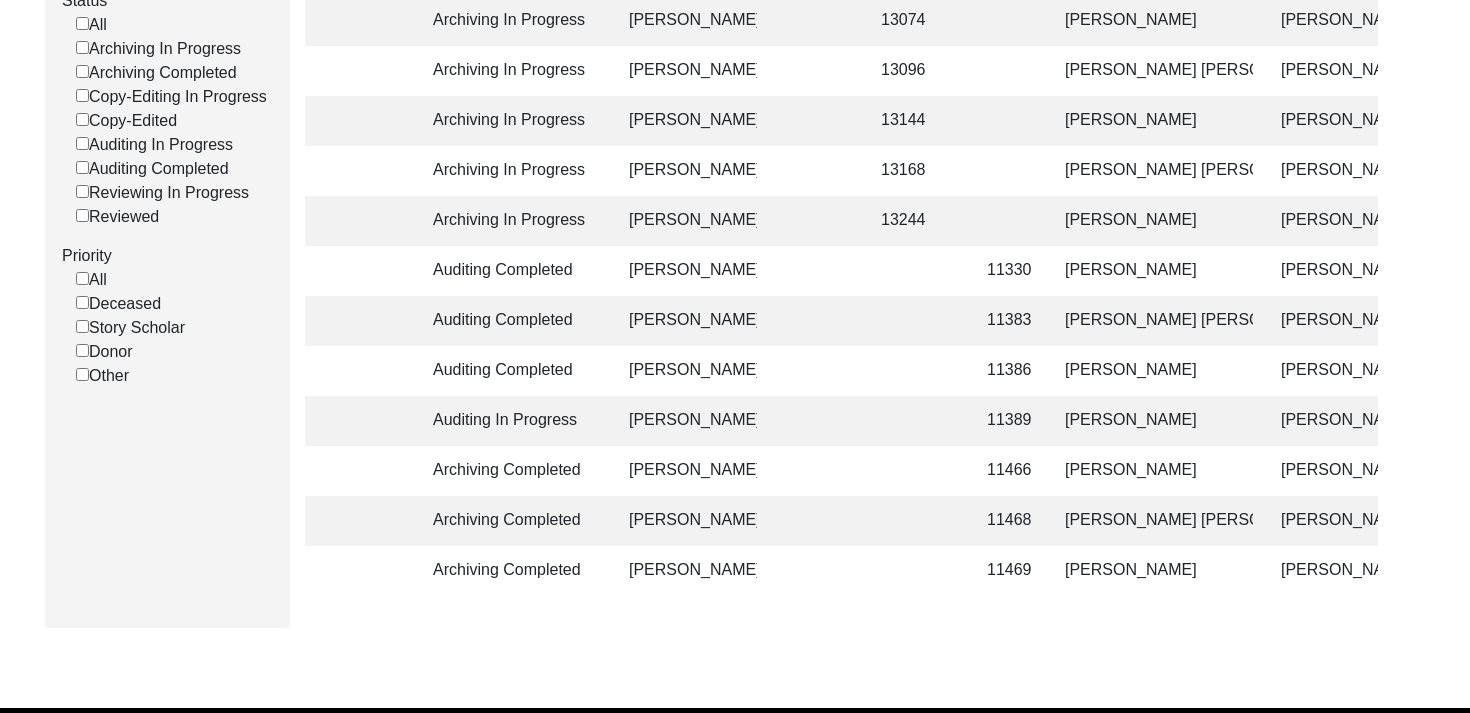 scroll, scrollTop: 347, scrollLeft: 0, axis: vertical 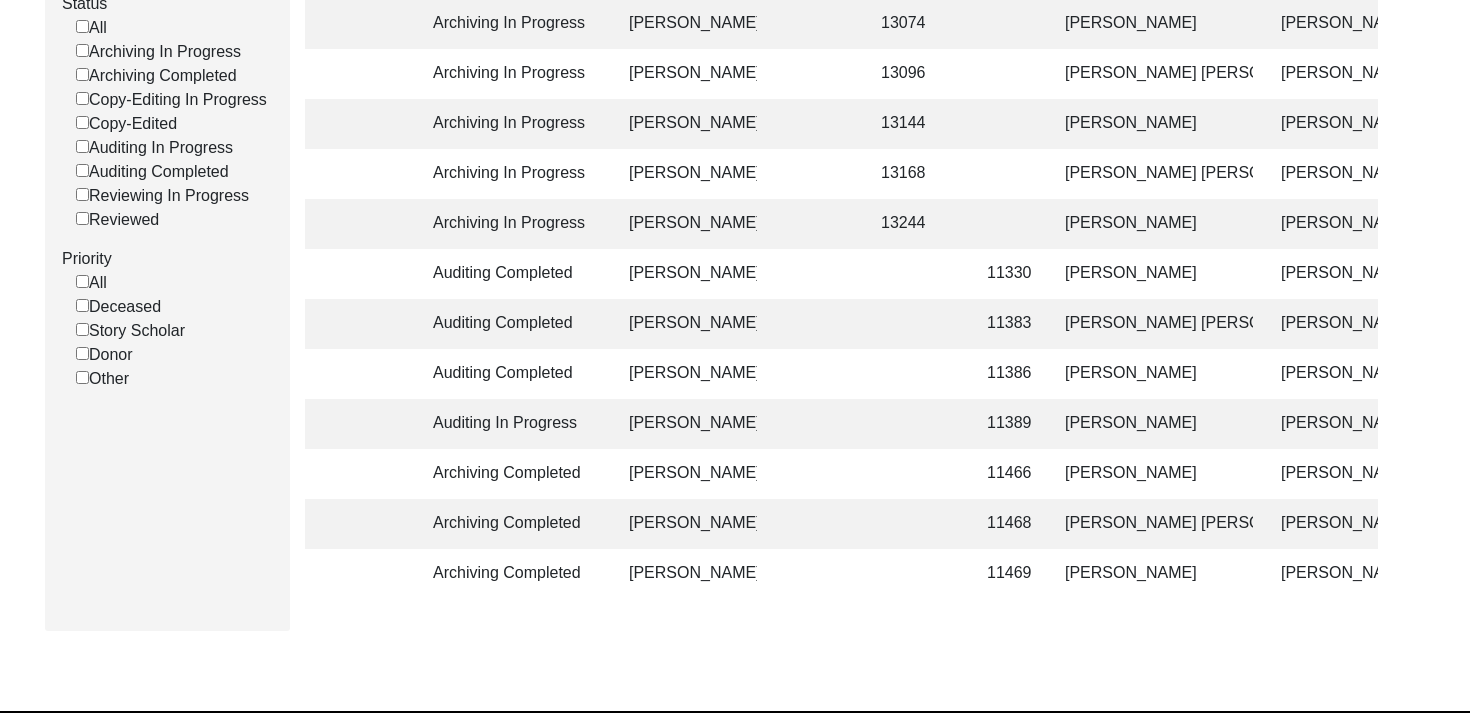 click on "[PERSON_NAME]" 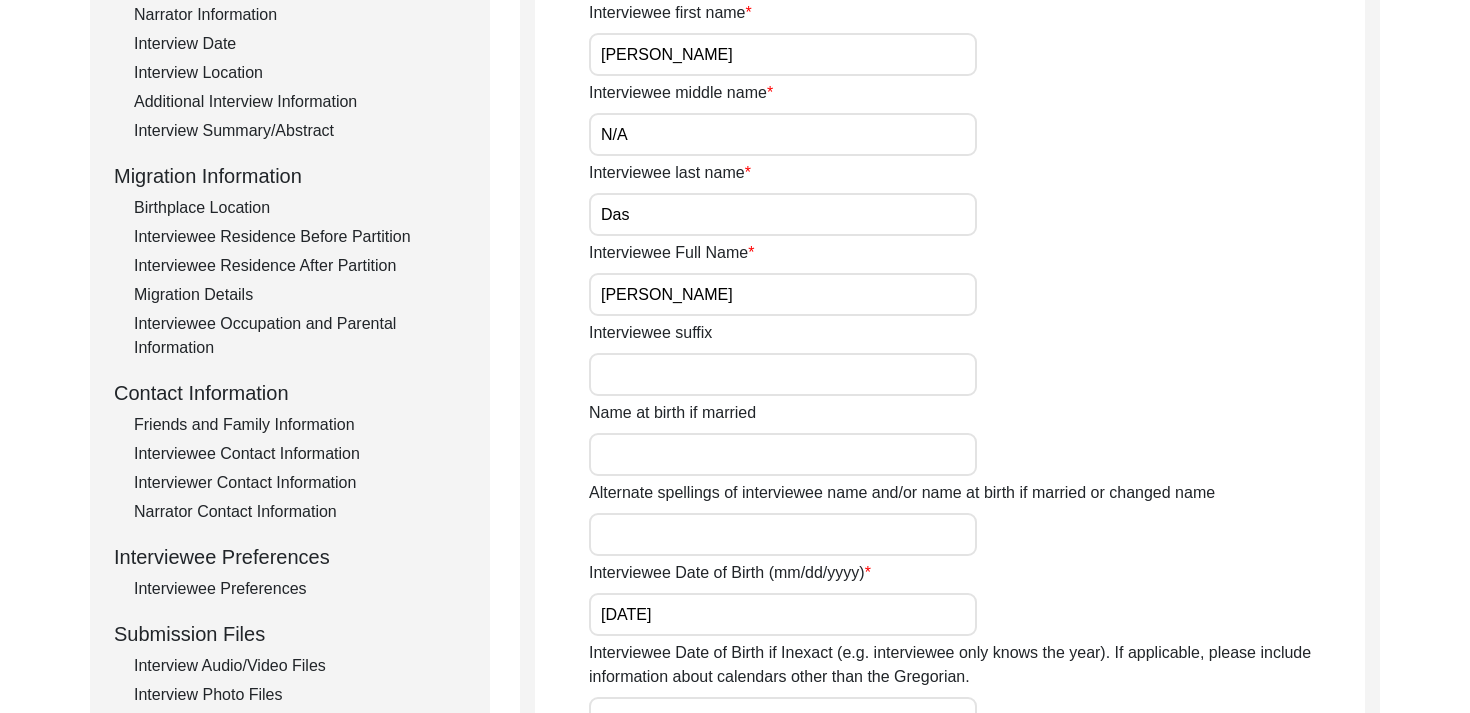 scroll, scrollTop: 0, scrollLeft: 0, axis: both 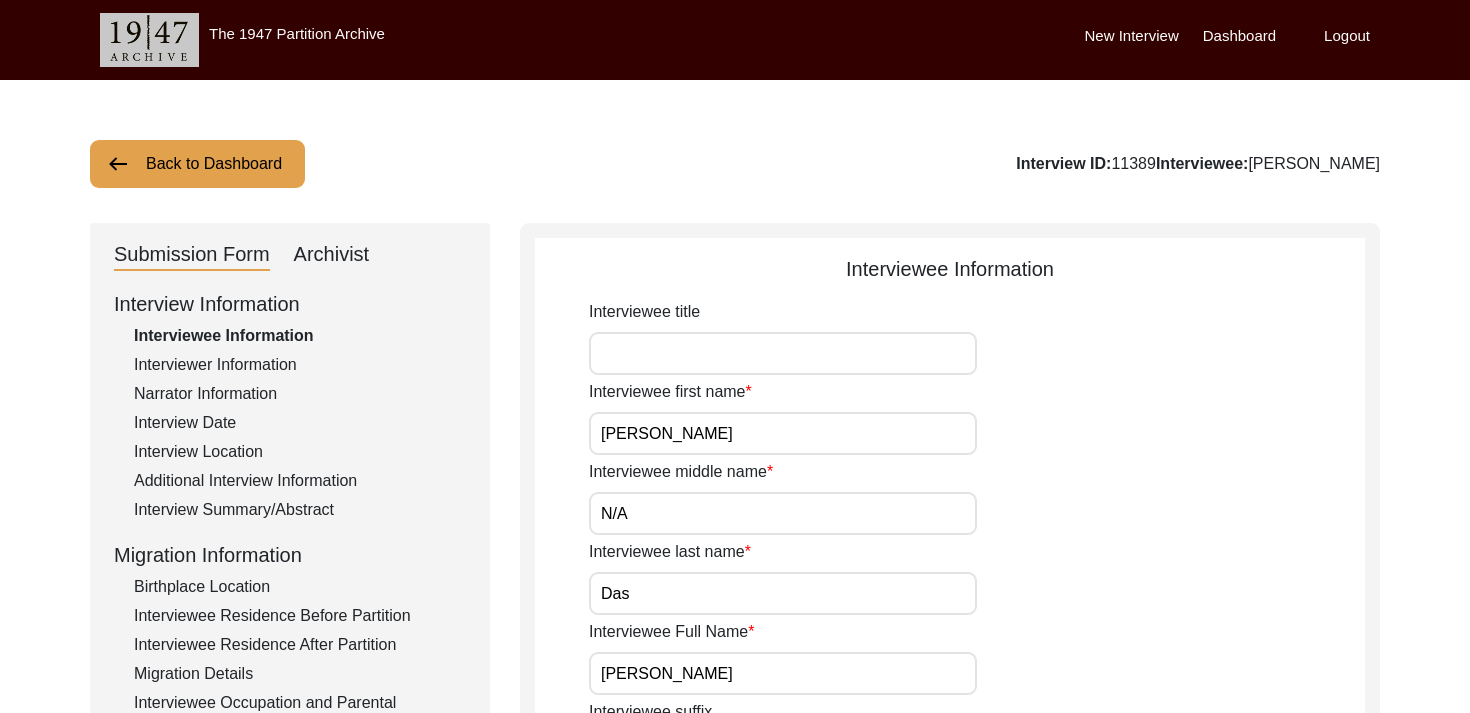 click on "[PERSON_NAME]" at bounding box center (783, 433) 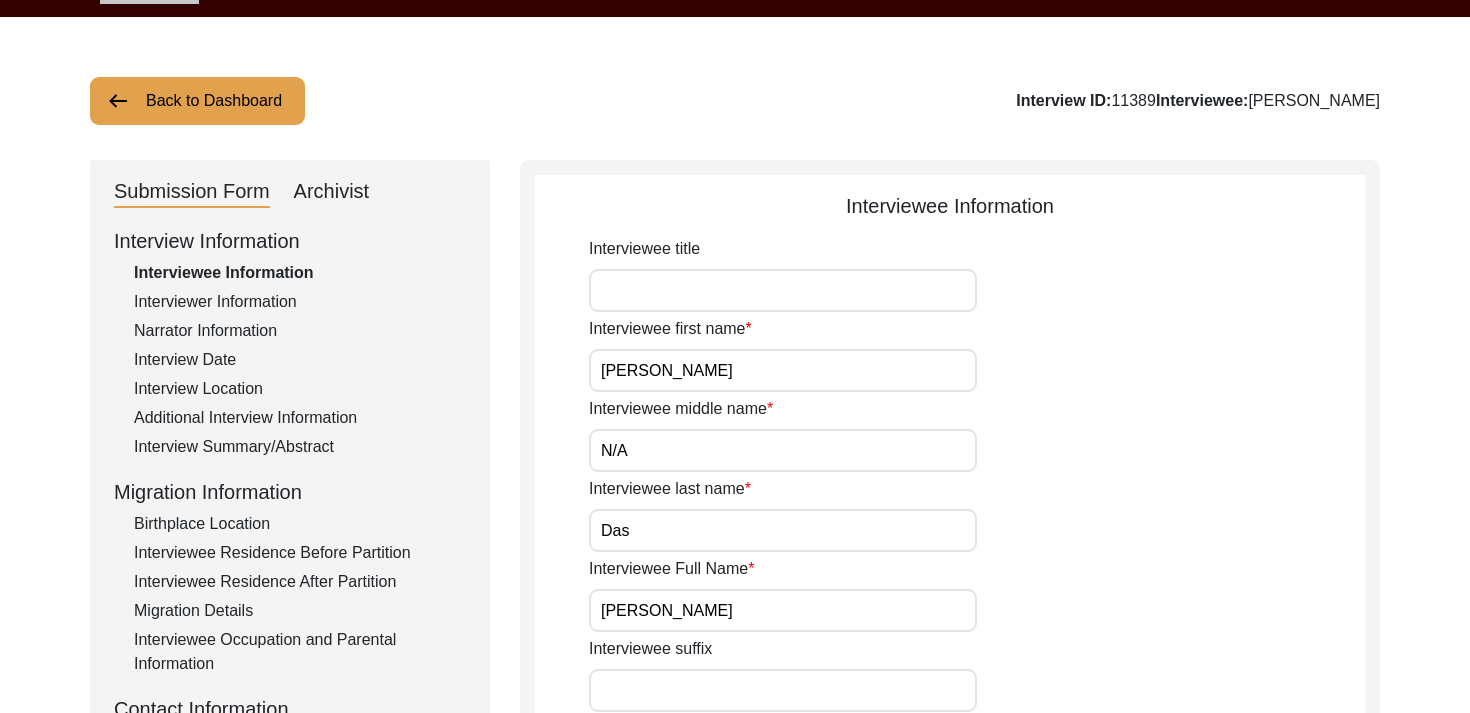 scroll, scrollTop: 0, scrollLeft: 0, axis: both 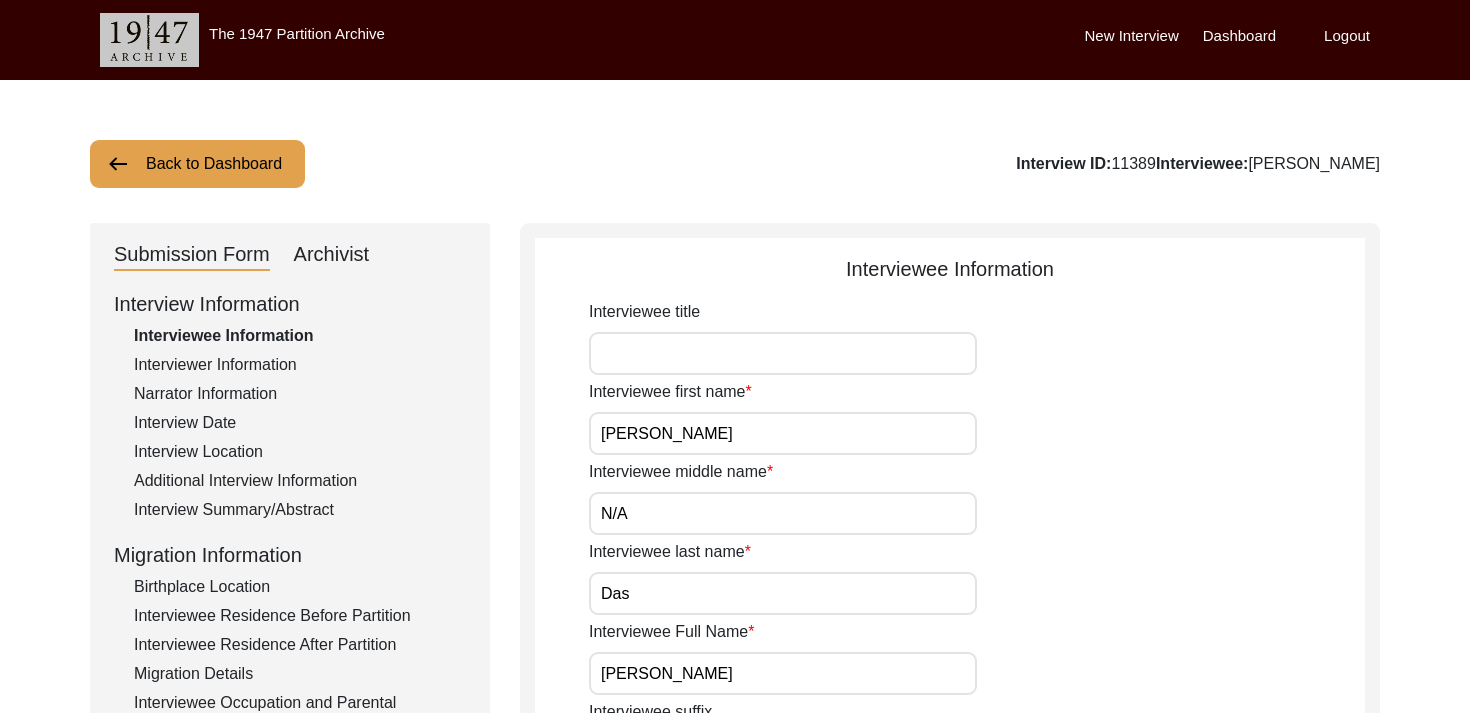 drag, startPoint x: 1415, startPoint y: 160, endPoint x: 1274, endPoint y: 154, distance: 141.12761 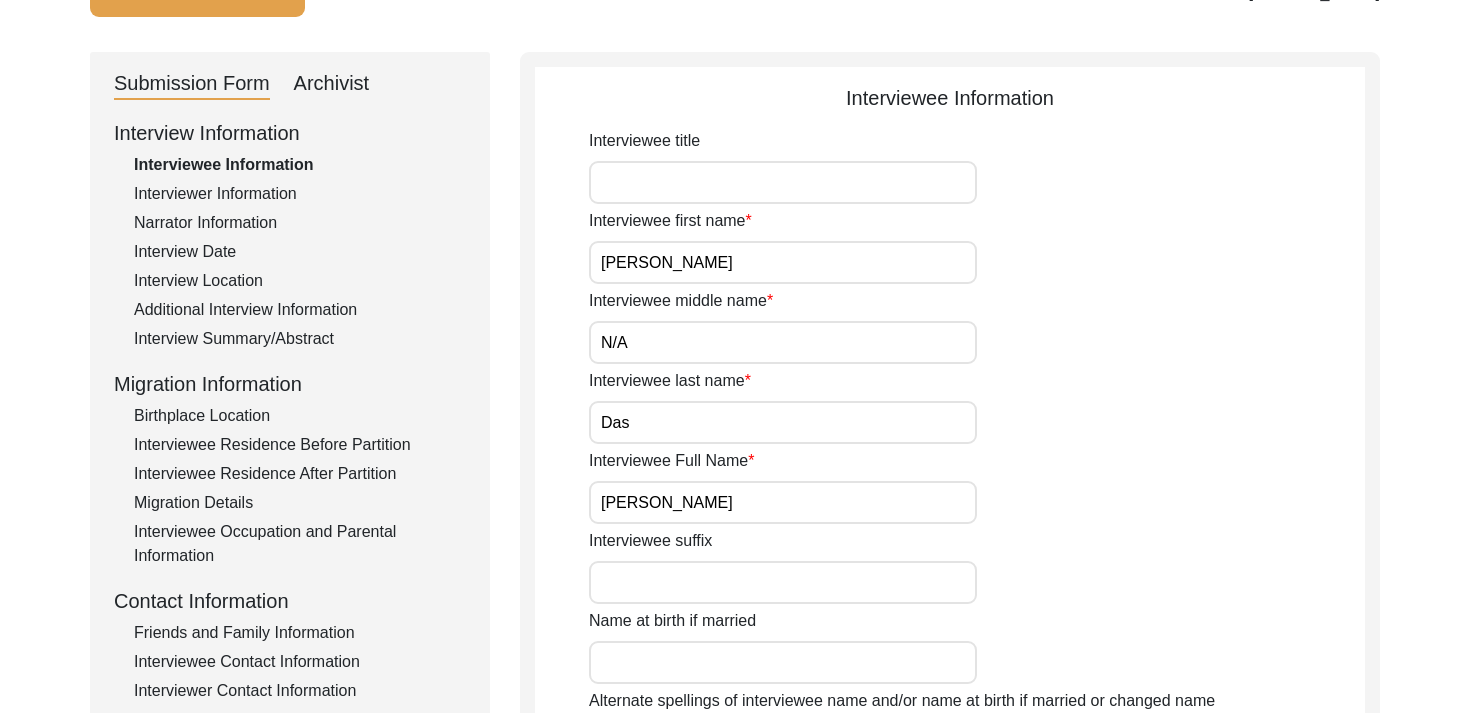 scroll, scrollTop: 0, scrollLeft: 0, axis: both 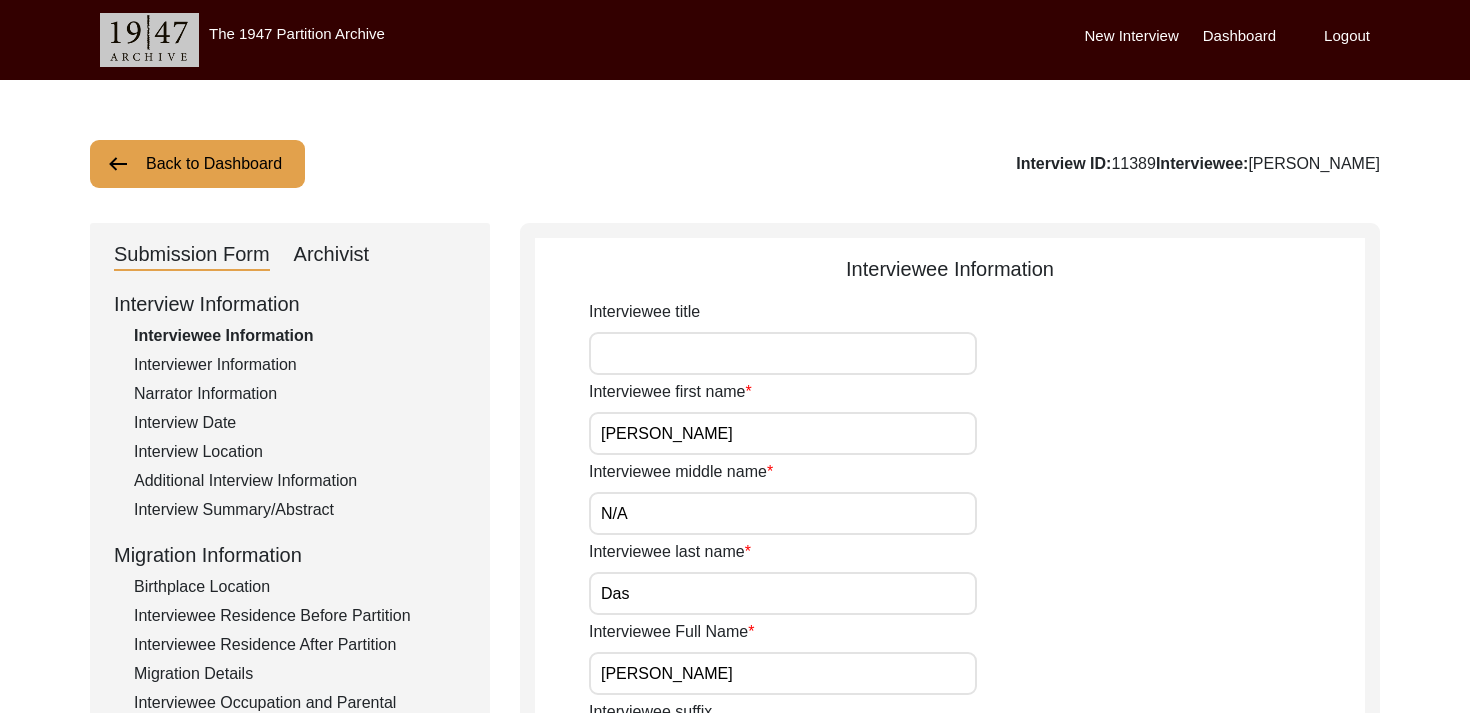 click on "Interviewee title" at bounding box center [783, 353] 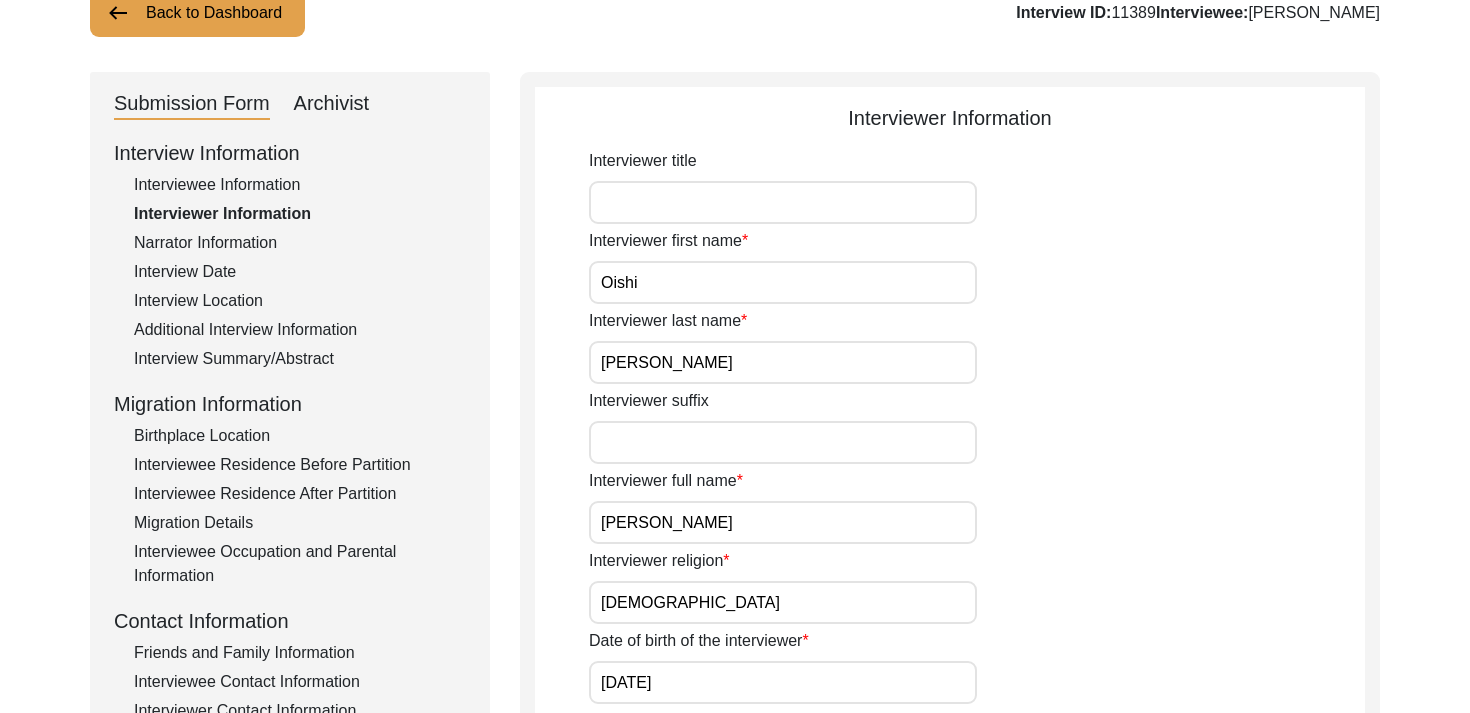 scroll, scrollTop: 154, scrollLeft: 0, axis: vertical 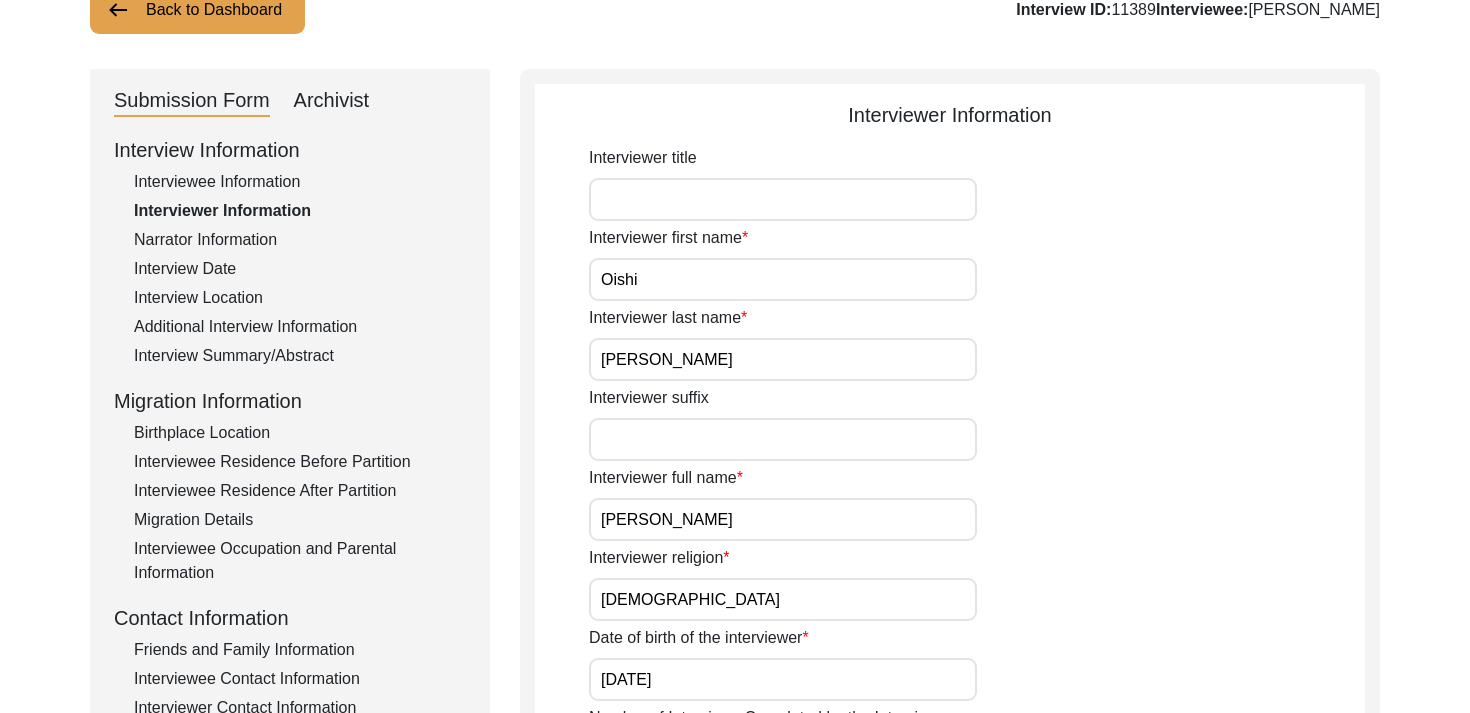 click on "Interviewer title" 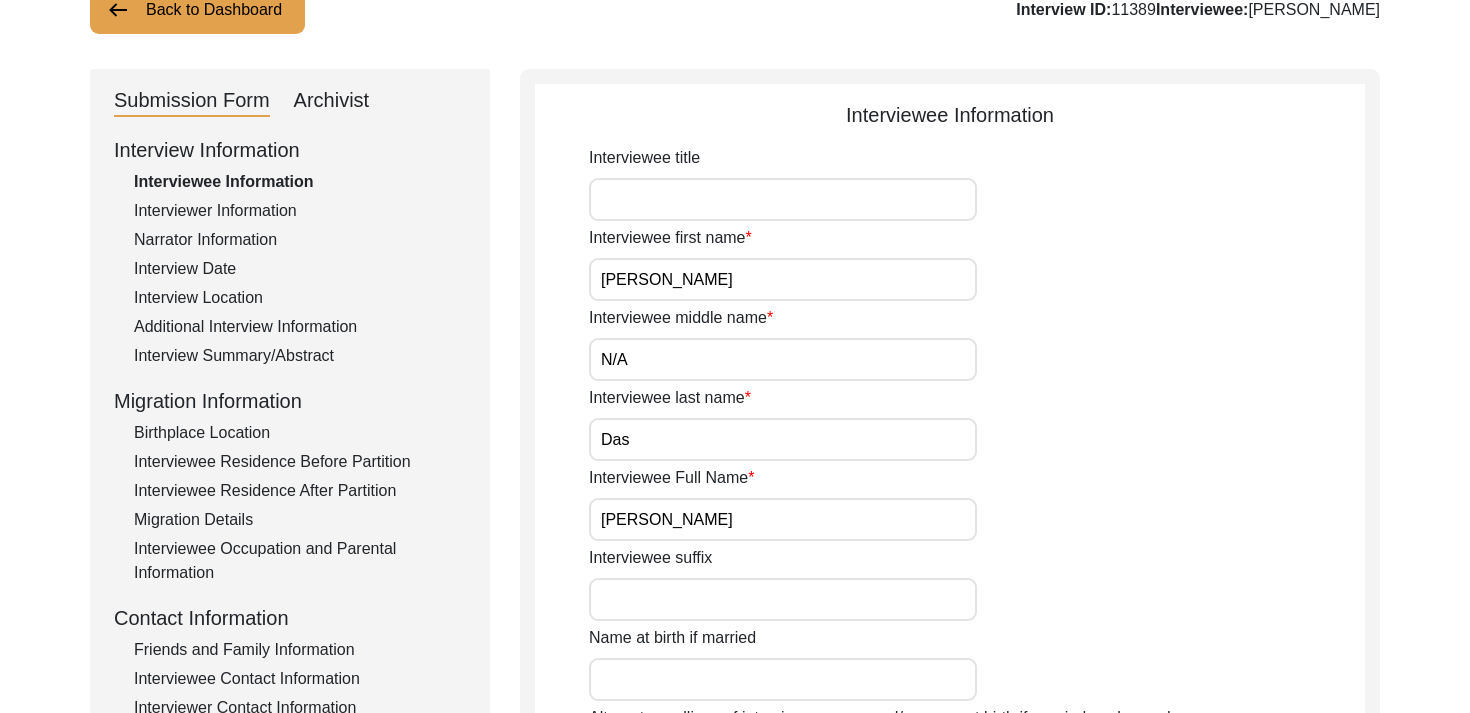 click on "Interviewee title" at bounding box center (783, 199) 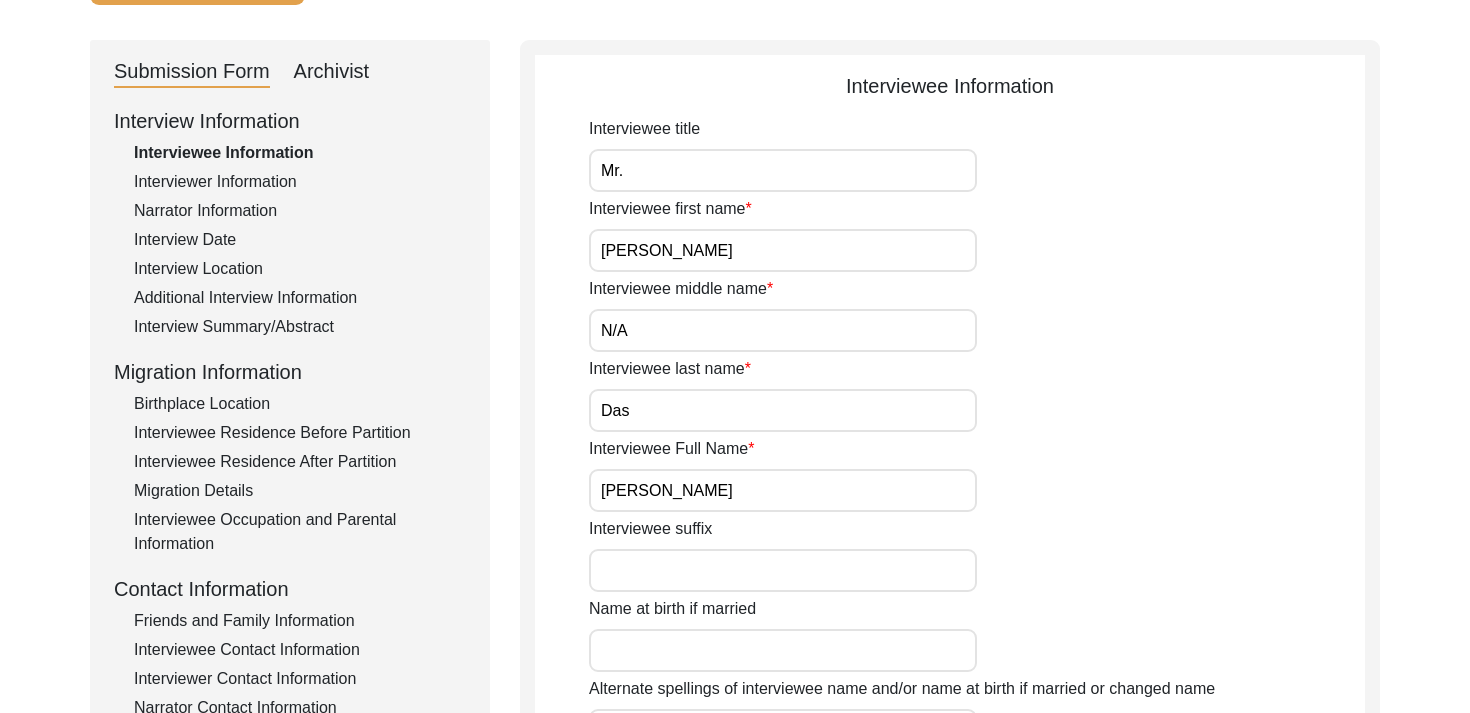 scroll, scrollTop: 184, scrollLeft: 0, axis: vertical 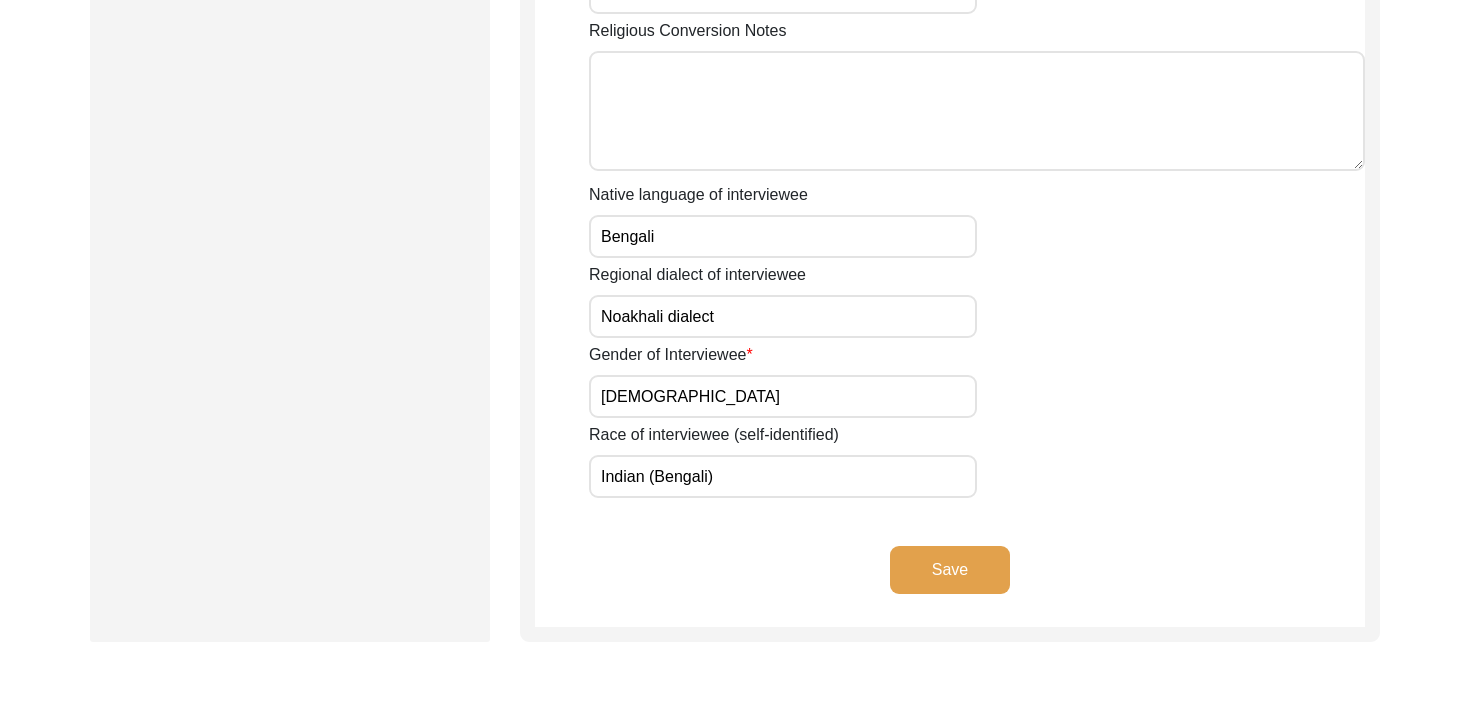 click on "Save" 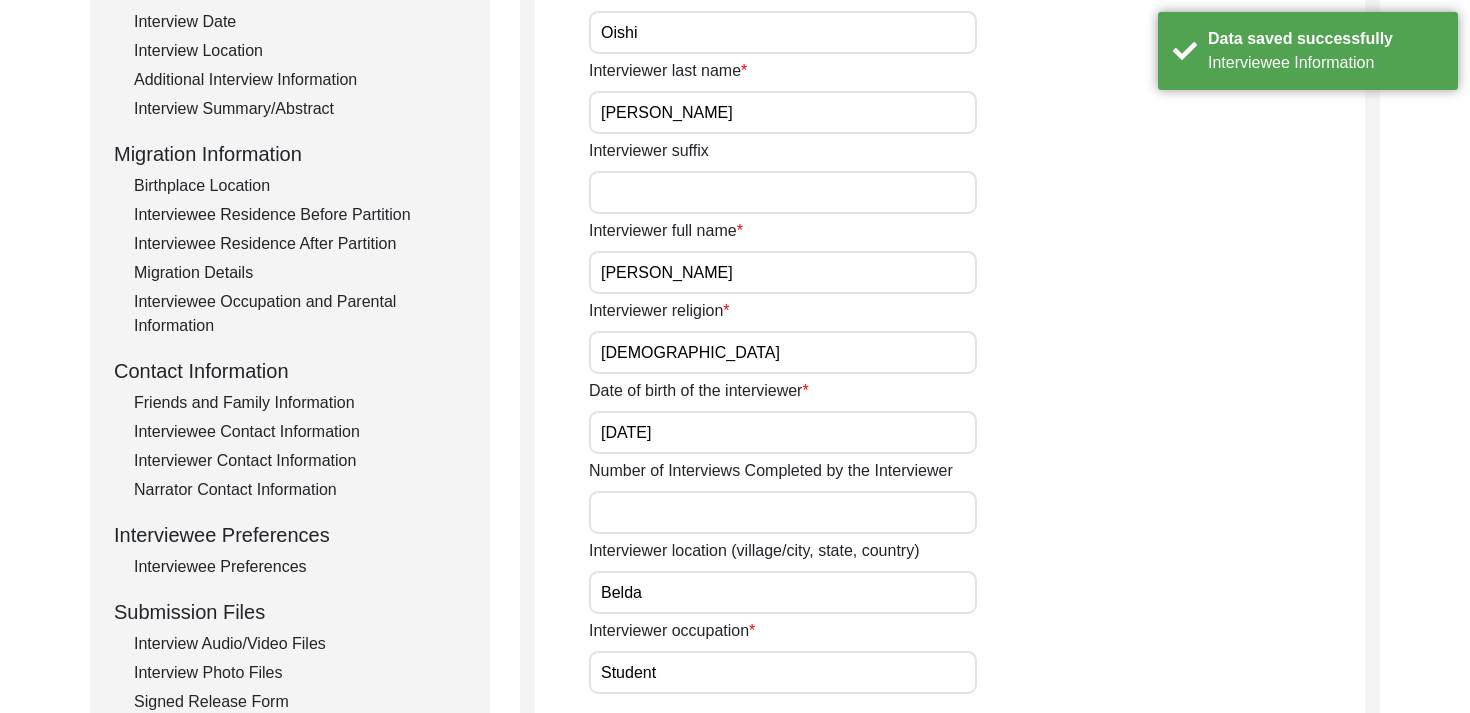 scroll, scrollTop: 114, scrollLeft: 0, axis: vertical 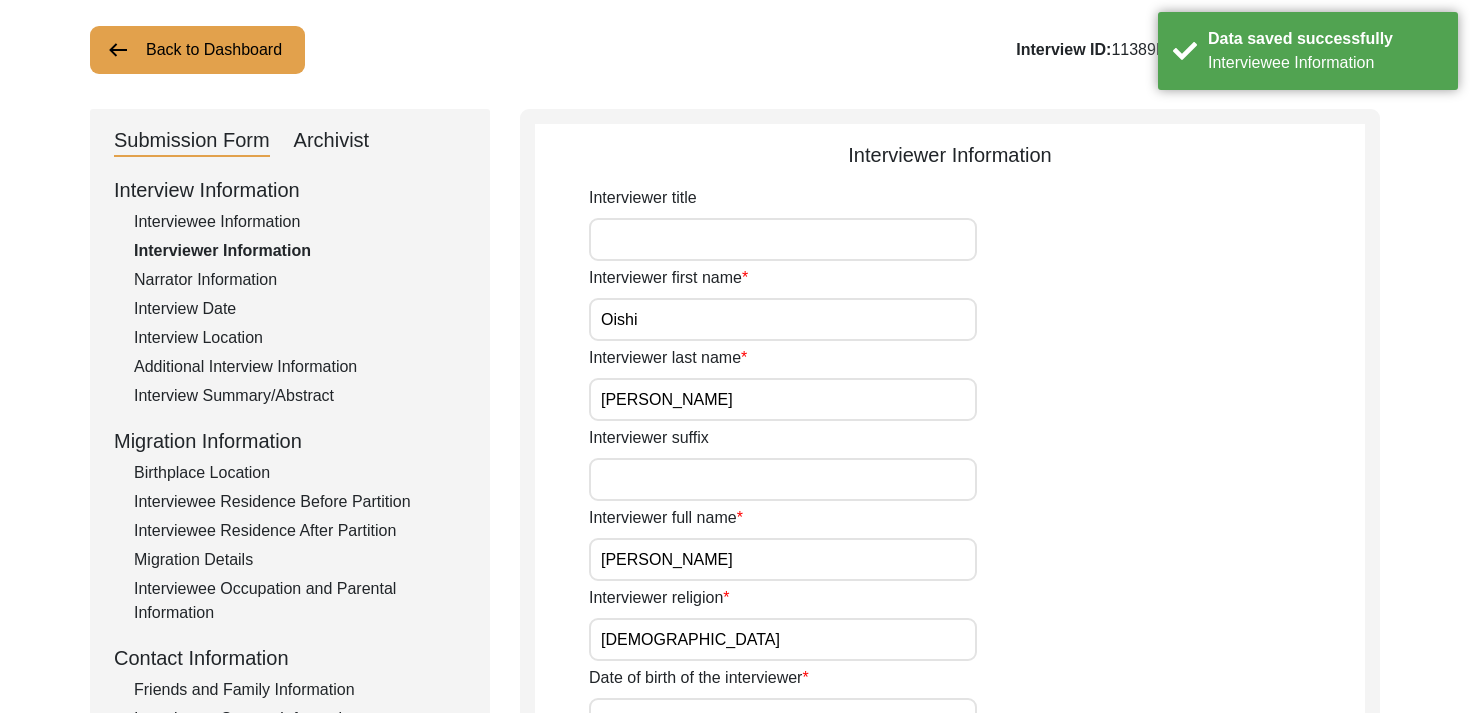 click on "Interviewer title" at bounding box center [783, 239] 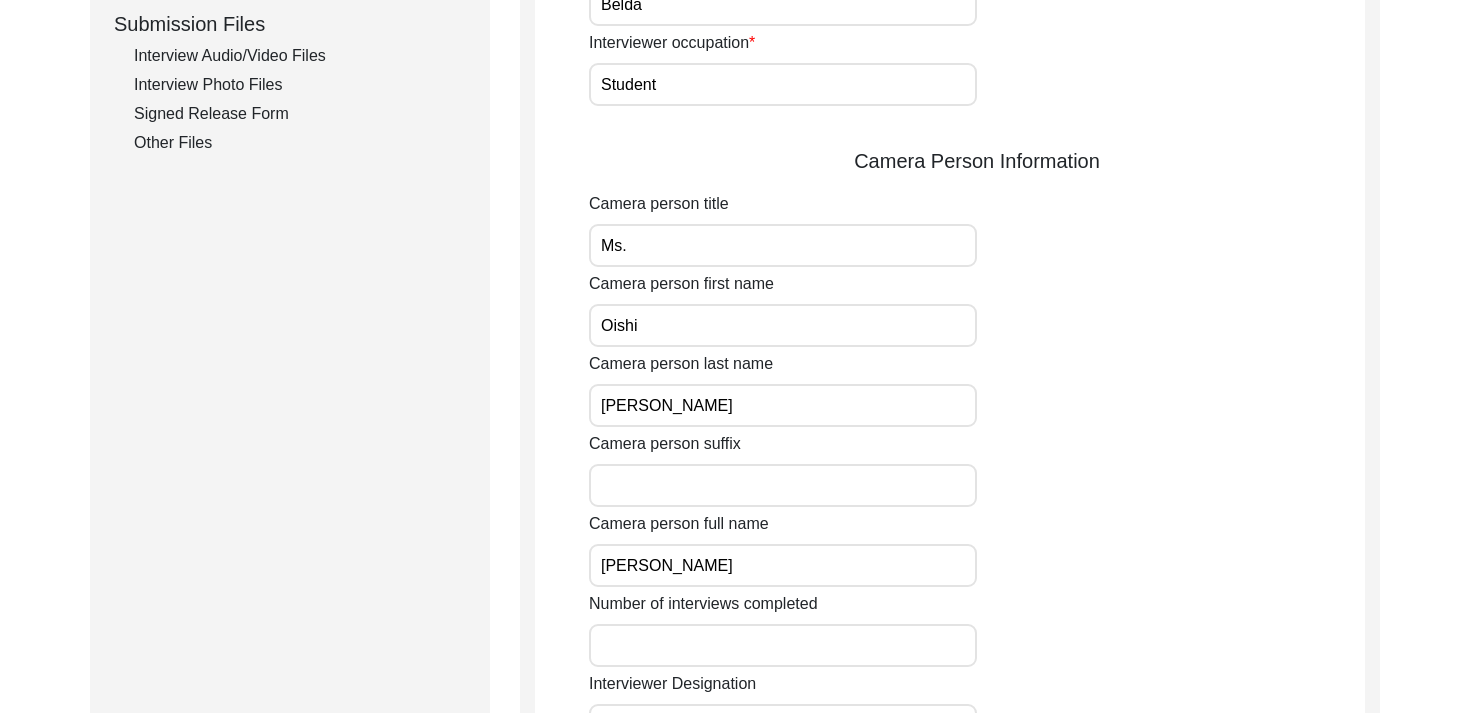 scroll, scrollTop: 1940, scrollLeft: 0, axis: vertical 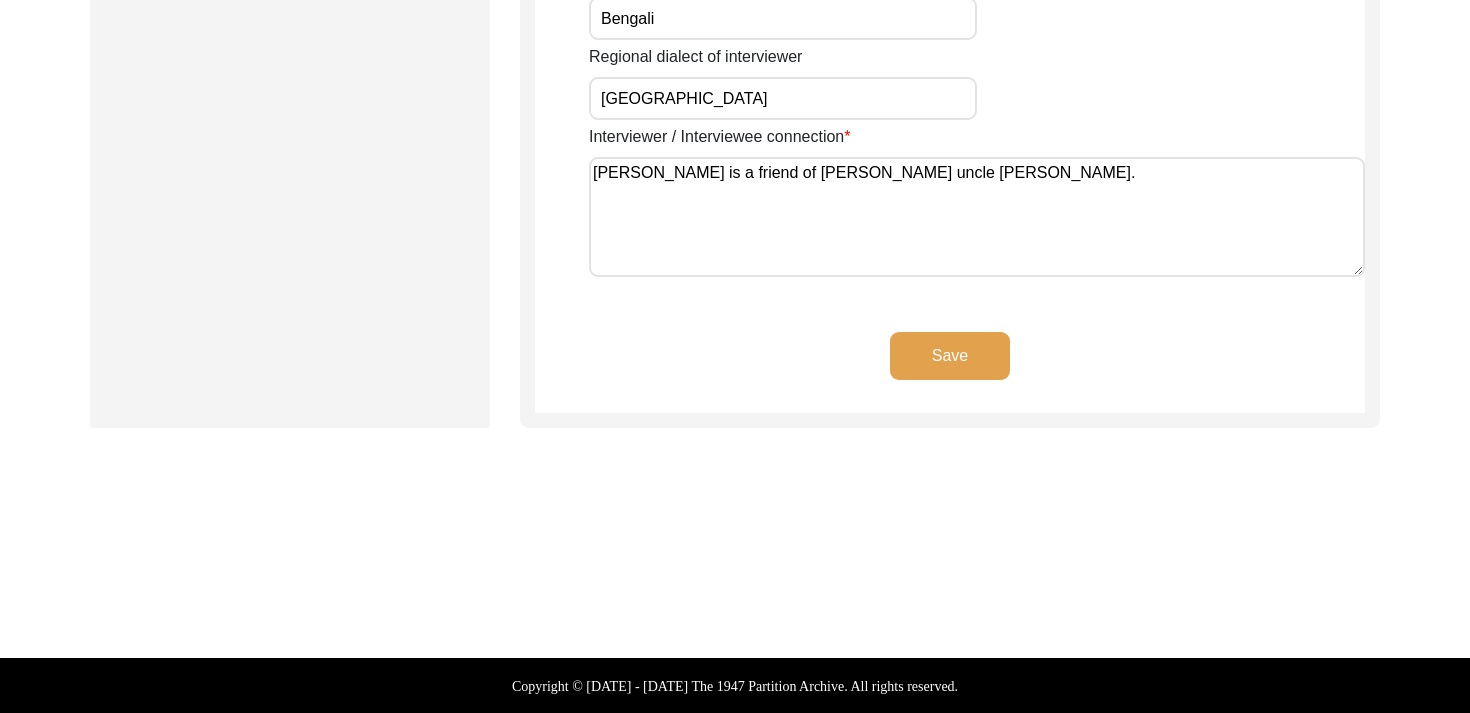 click on "Save" 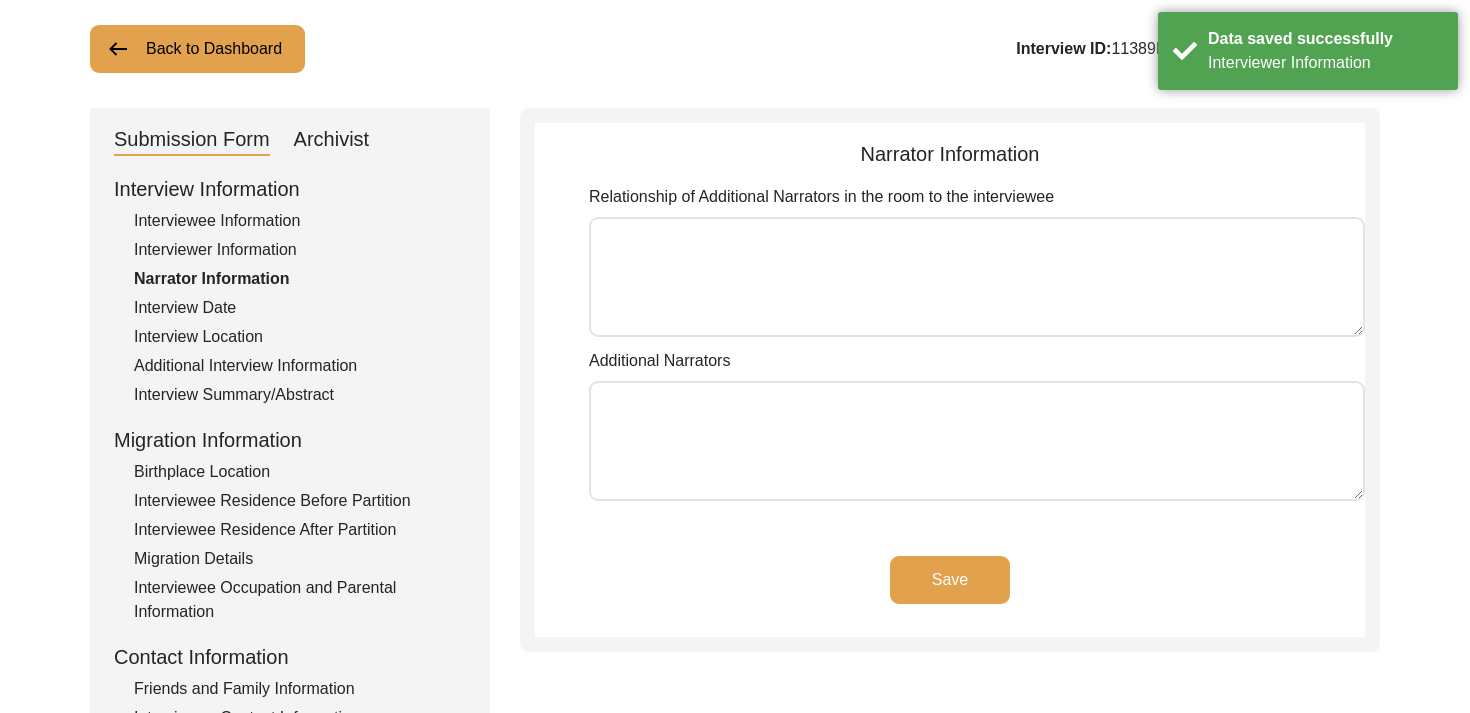 scroll, scrollTop: 0, scrollLeft: 0, axis: both 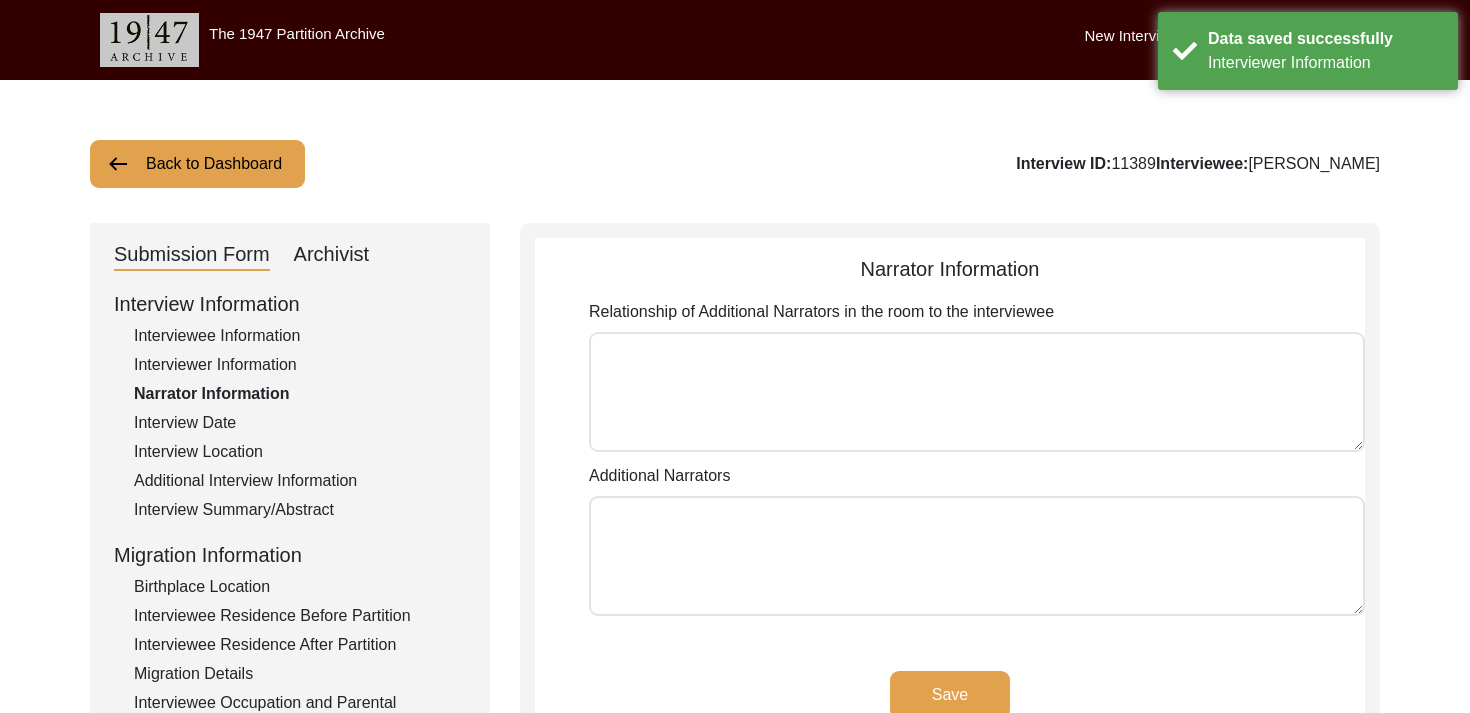 click on "Back to Dashboard" 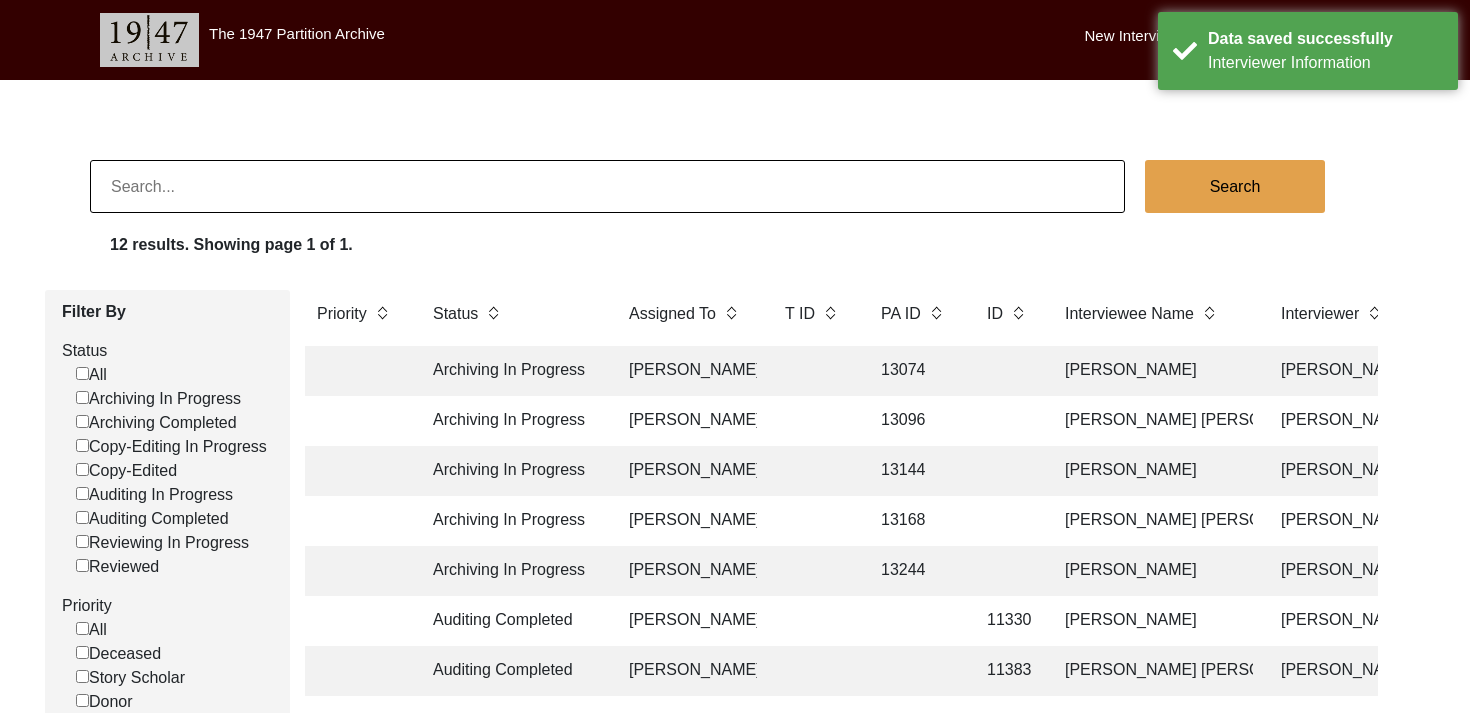 click 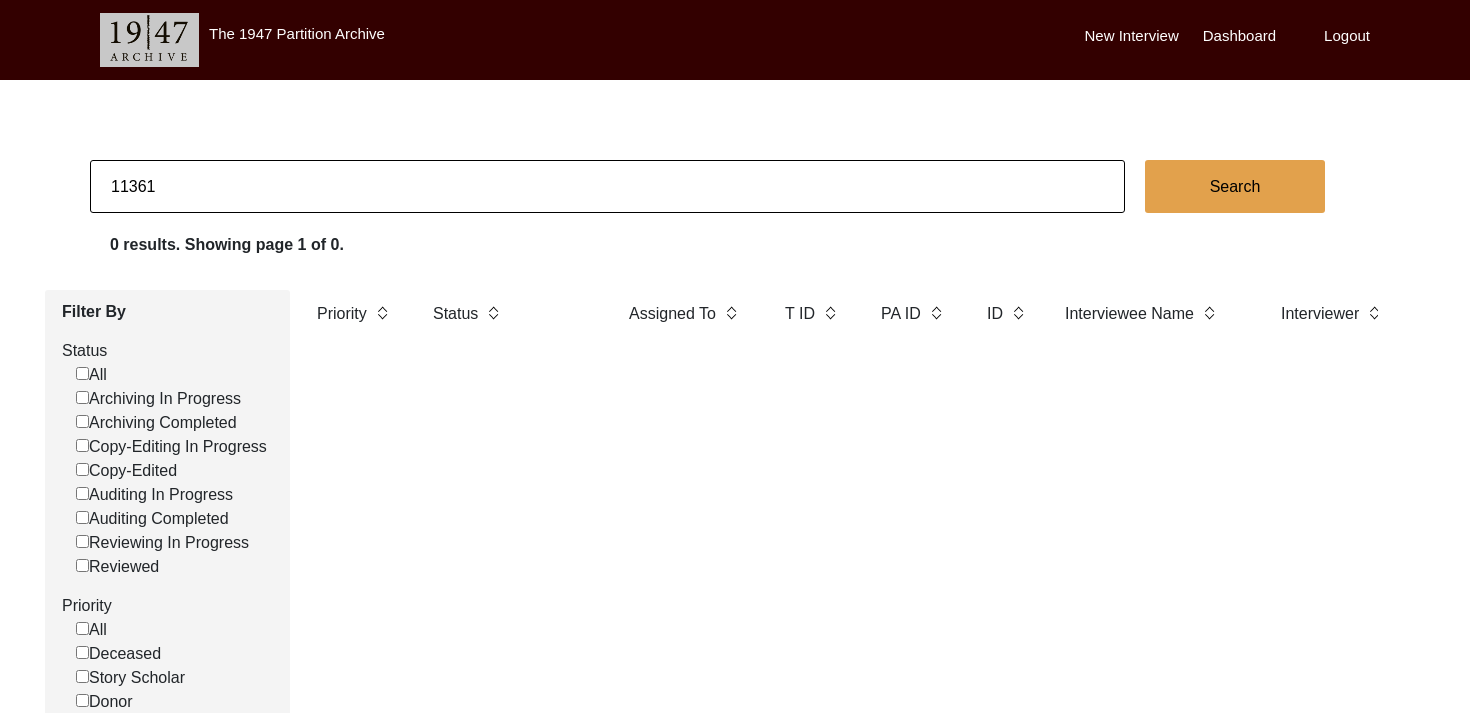 drag, startPoint x: 212, startPoint y: 182, endPoint x: 8, endPoint y: 186, distance: 204.03922 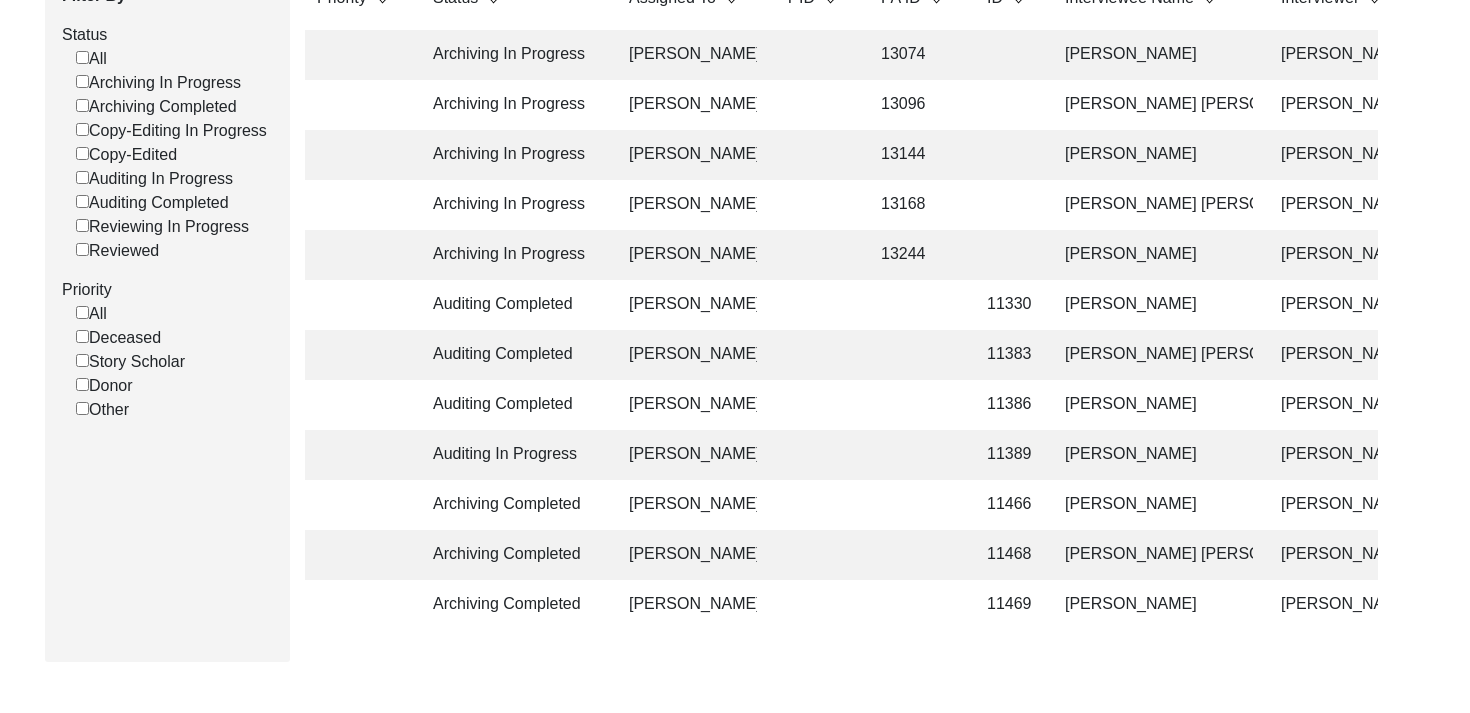 scroll, scrollTop: 401, scrollLeft: 0, axis: vertical 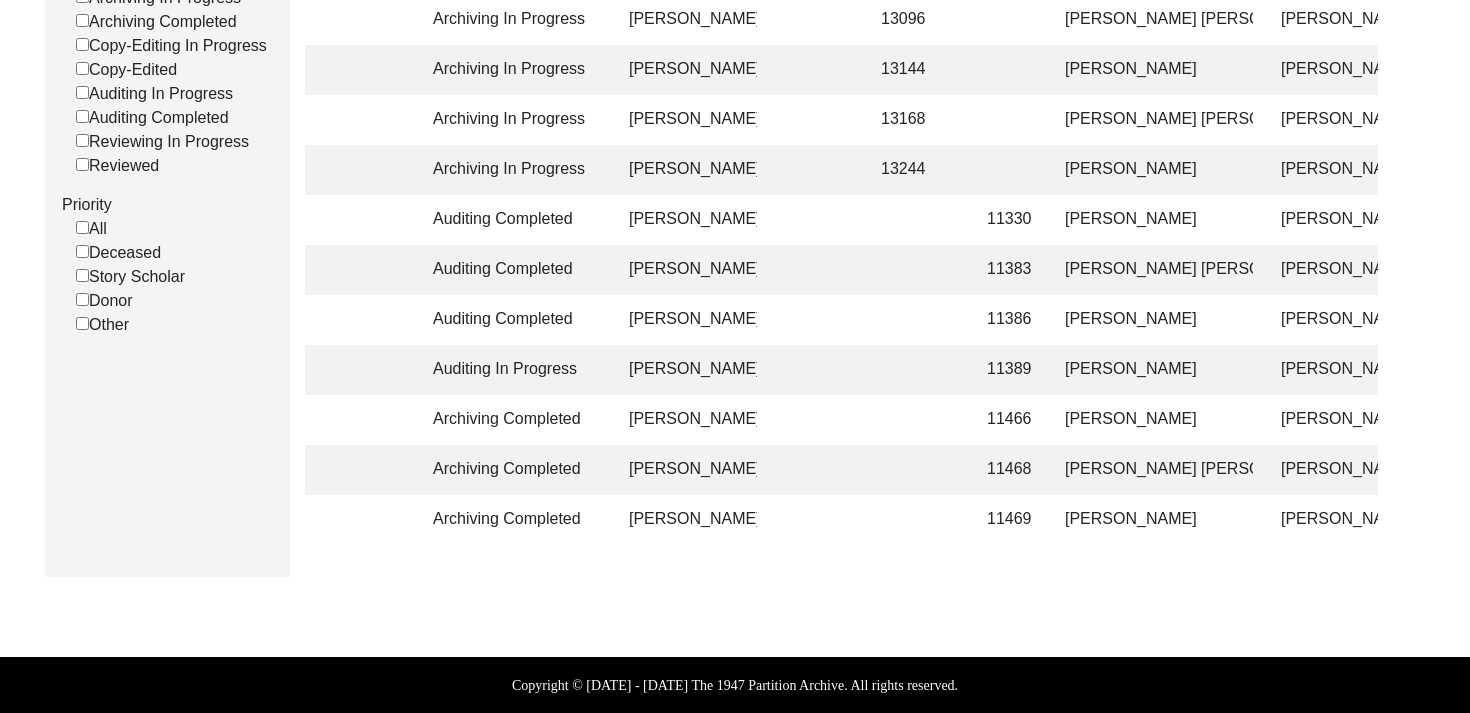 click on "[PERSON_NAME]" 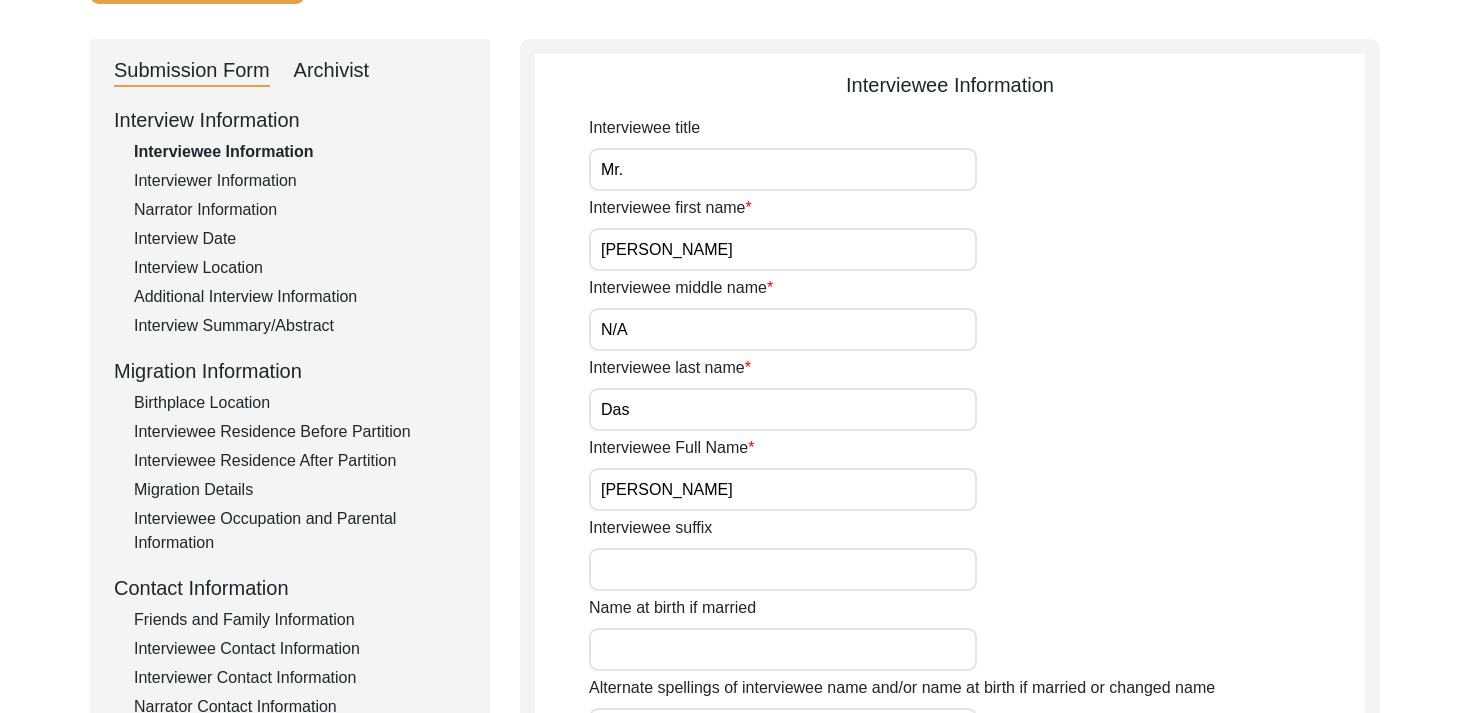 scroll, scrollTop: 47, scrollLeft: 0, axis: vertical 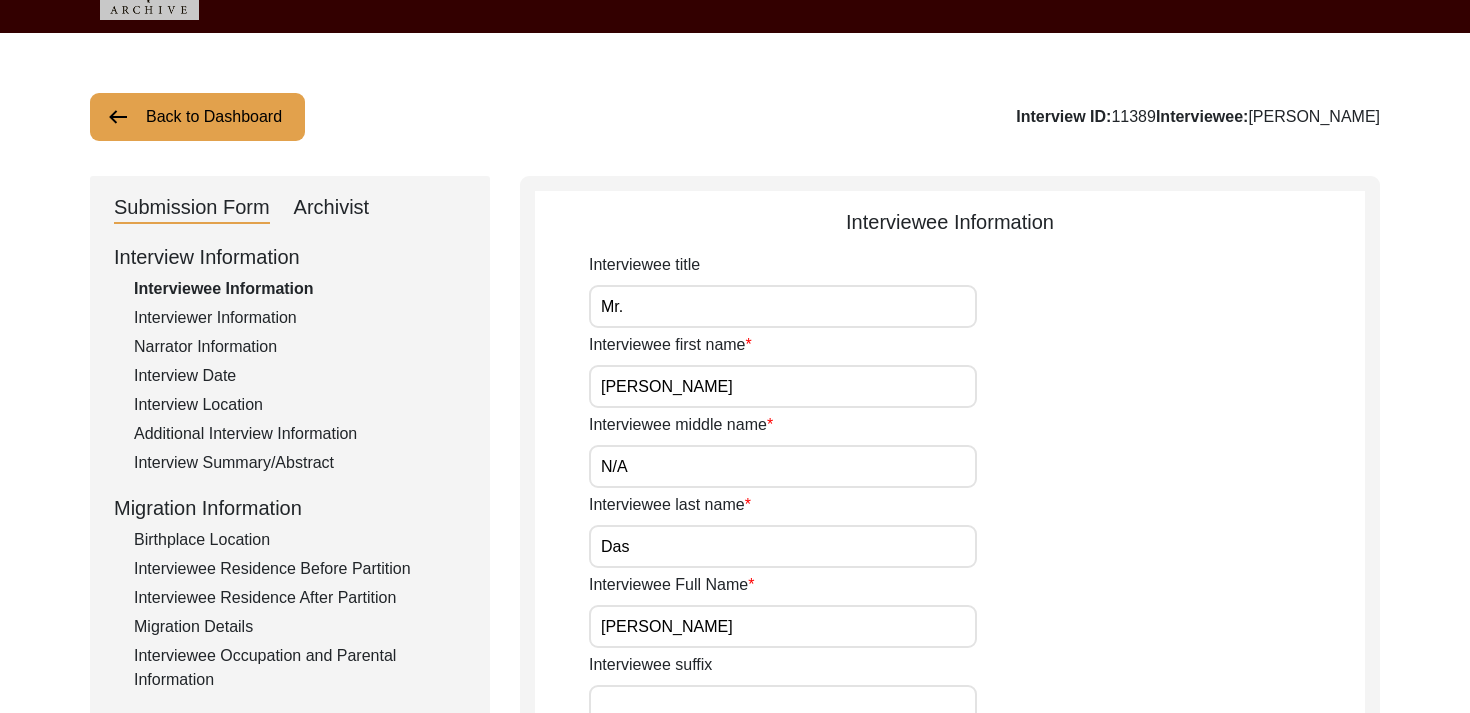 click on "Interviewer Information" 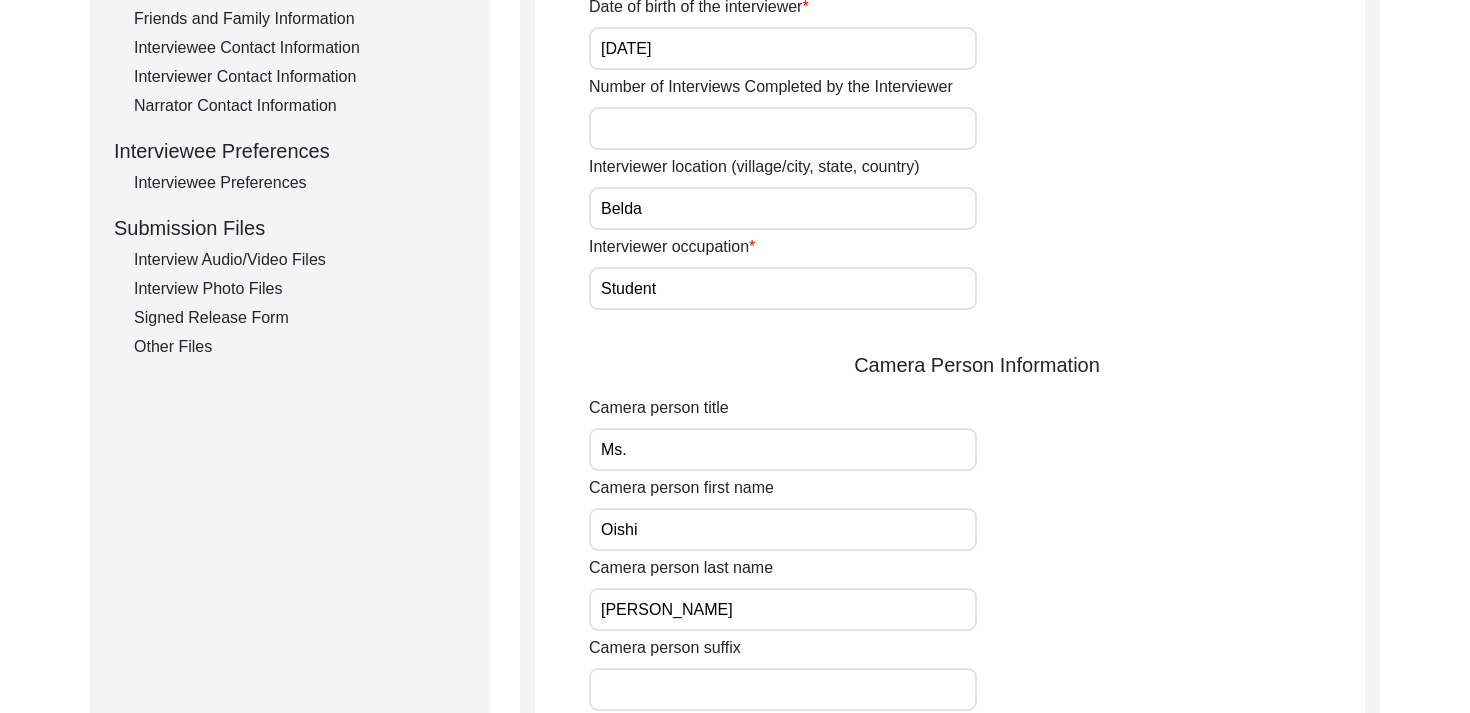 scroll, scrollTop: 786, scrollLeft: 0, axis: vertical 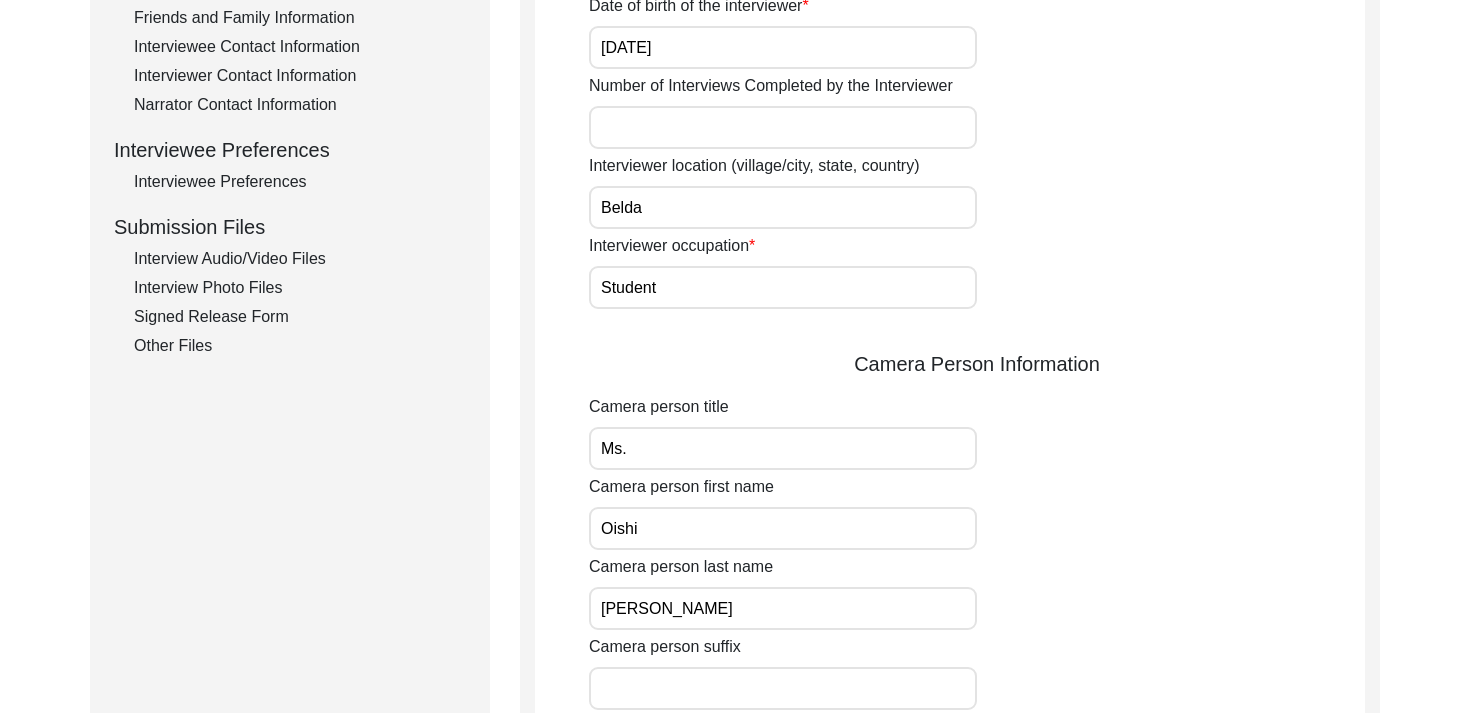 click on "Belda" at bounding box center [783, 207] 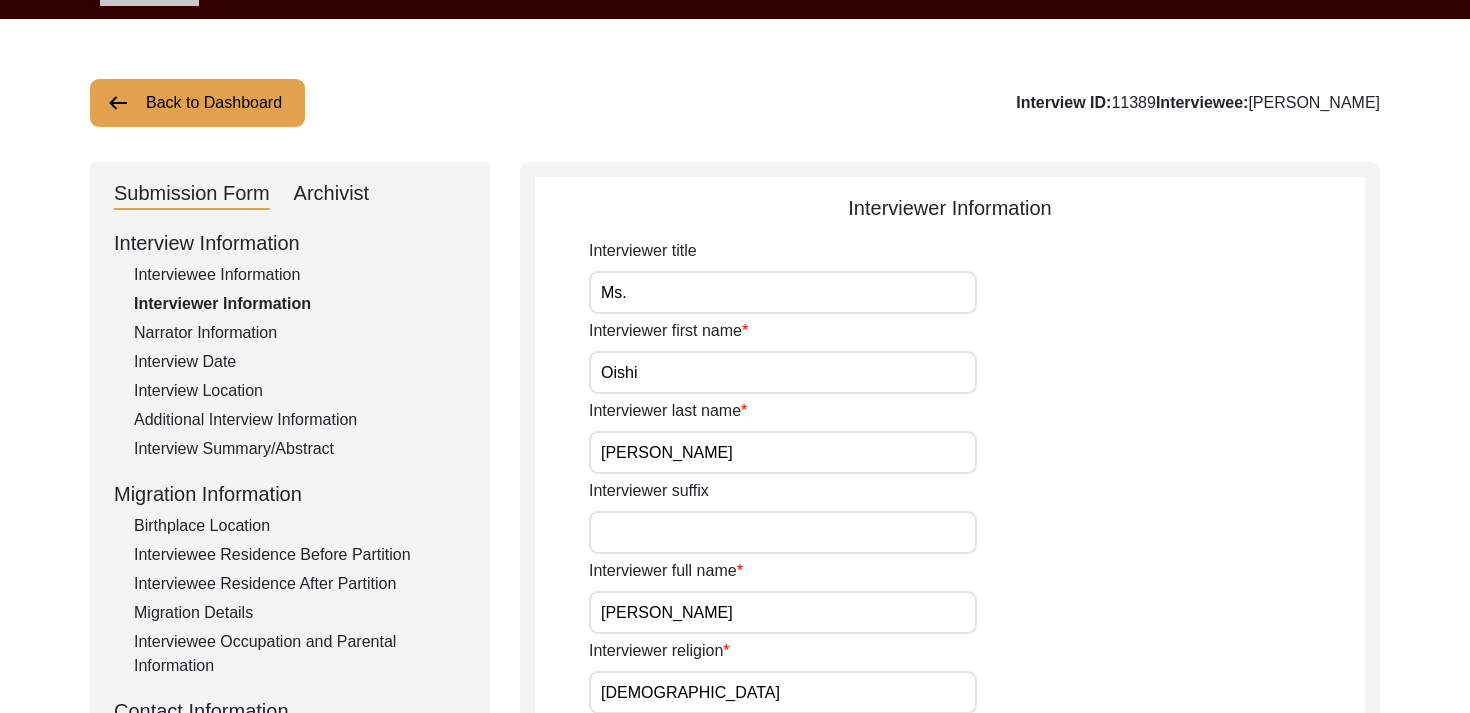 scroll, scrollTop: 50, scrollLeft: 0, axis: vertical 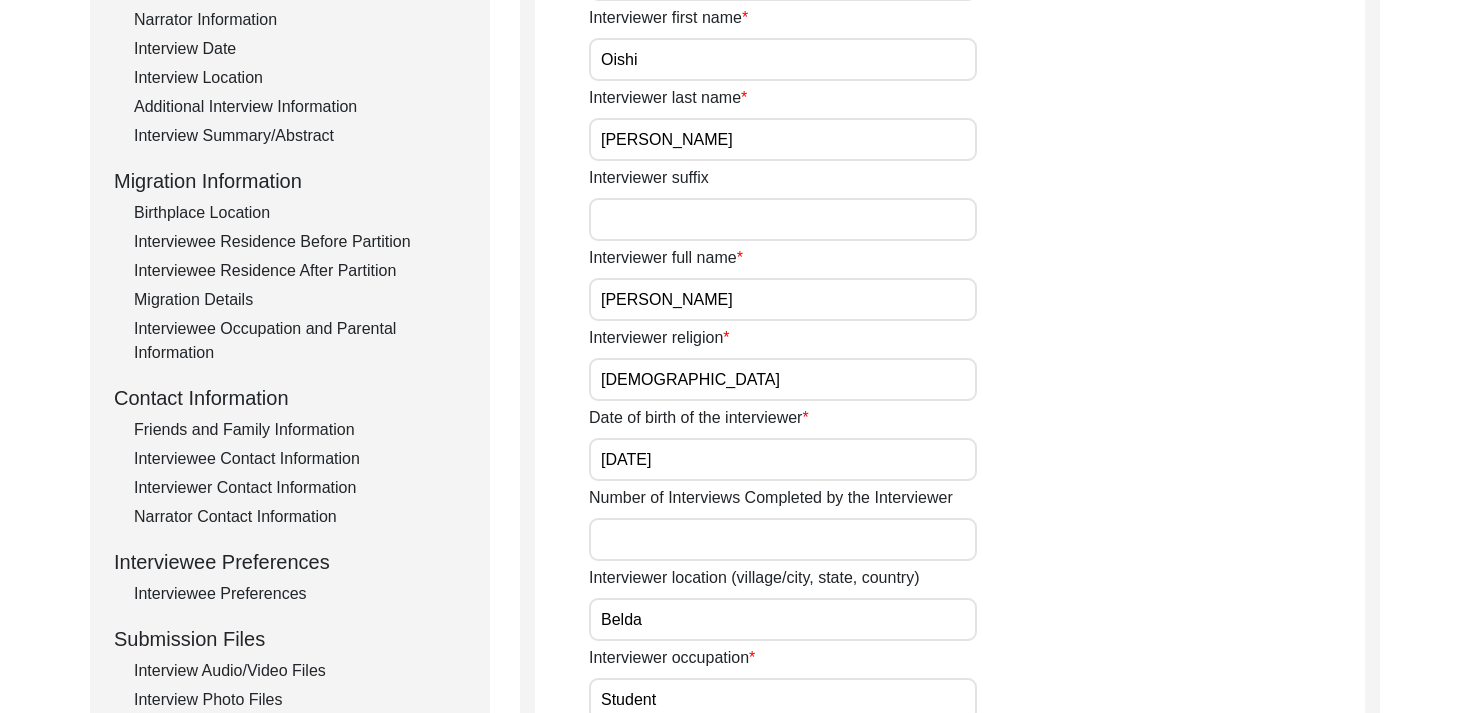 click on "Belda" at bounding box center (783, 619) 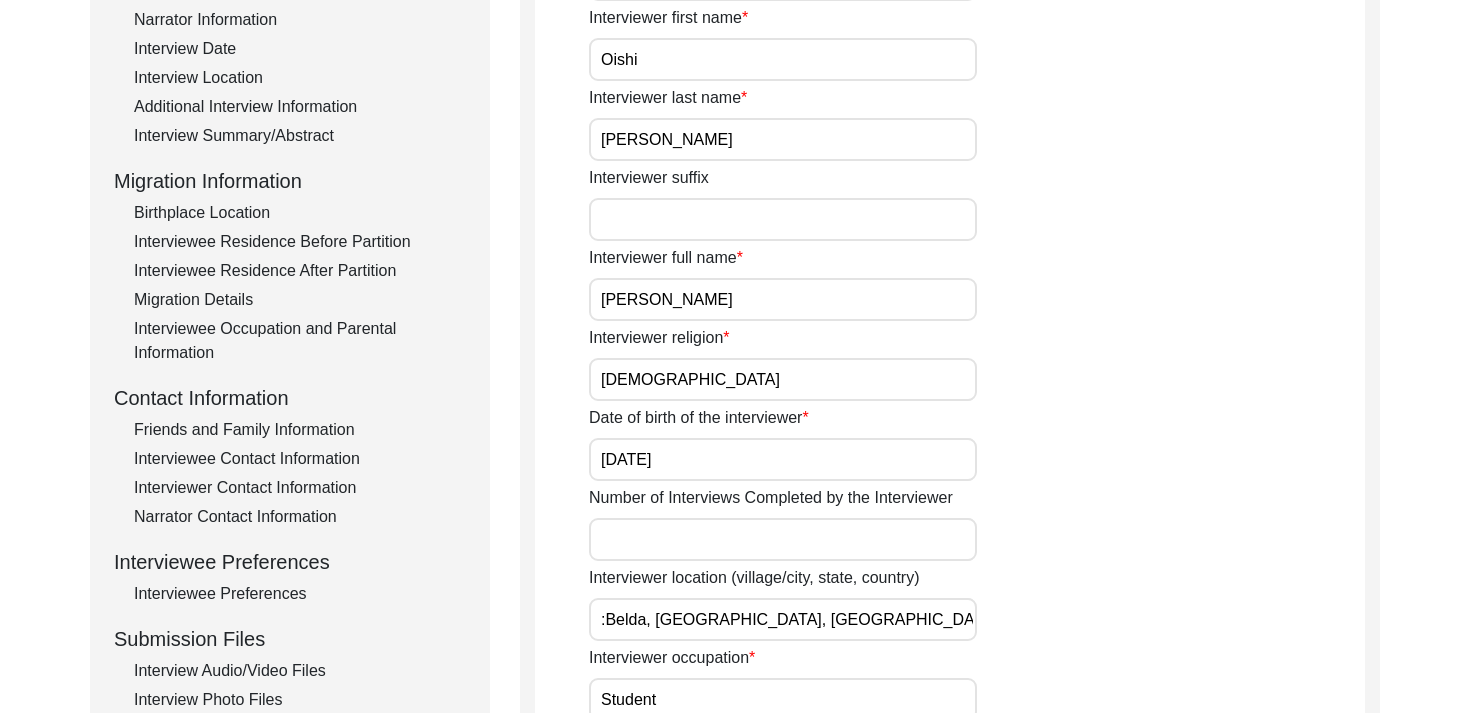 click on ":Belda, [GEOGRAPHIC_DATA], [GEOGRAPHIC_DATA]" at bounding box center [783, 619] 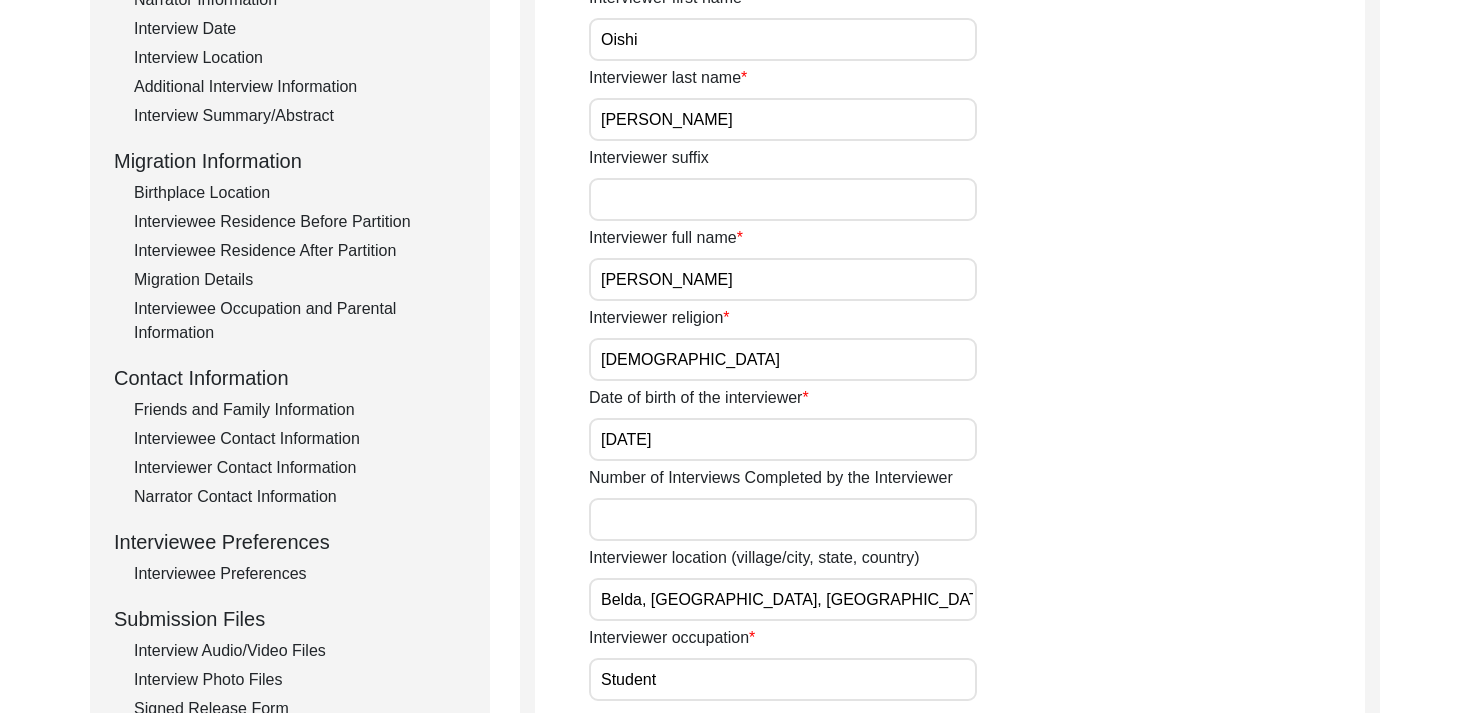 scroll, scrollTop: 399, scrollLeft: 0, axis: vertical 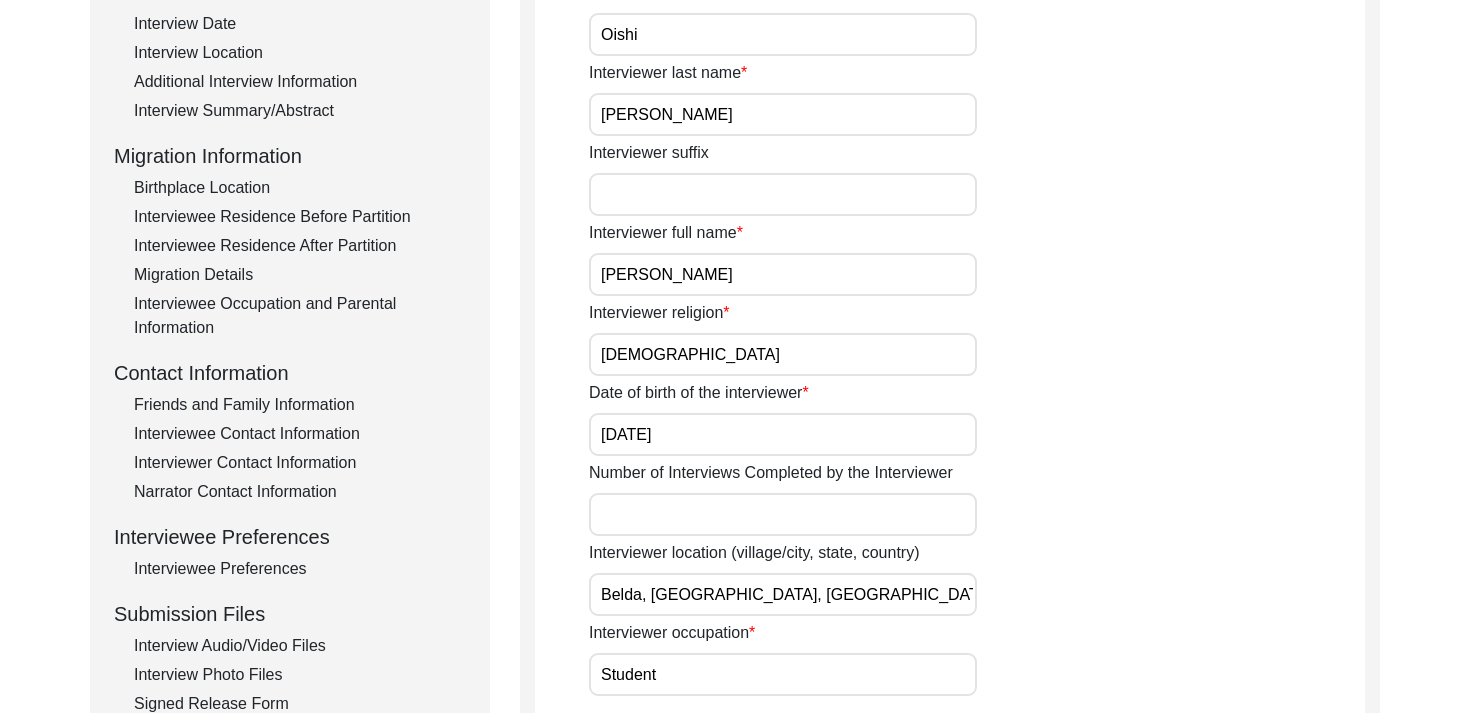 click on "Belda, [GEOGRAPHIC_DATA], [GEOGRAPHIC_DATA]" at bounding box center [783, 594] 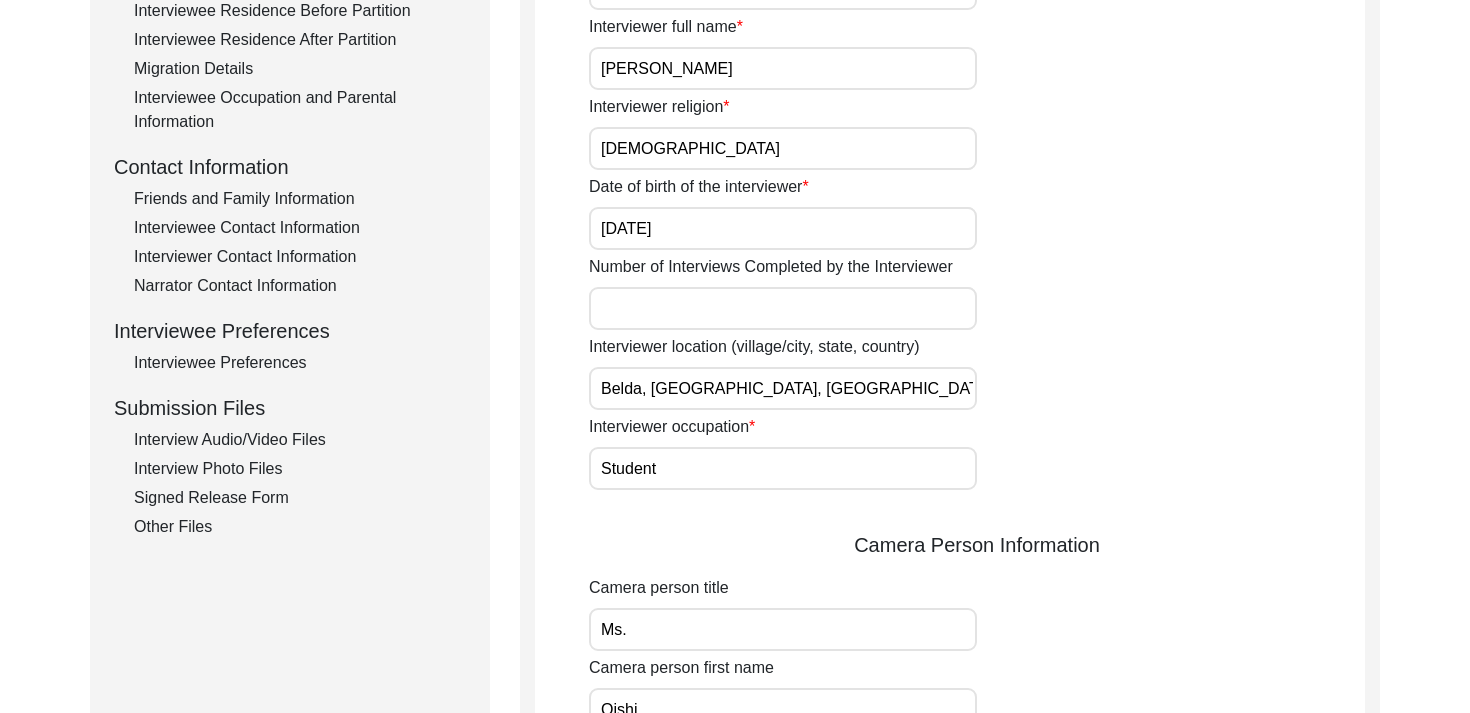 scroll, scrollTop: 609, scrollLeft: 0, axis: vertical 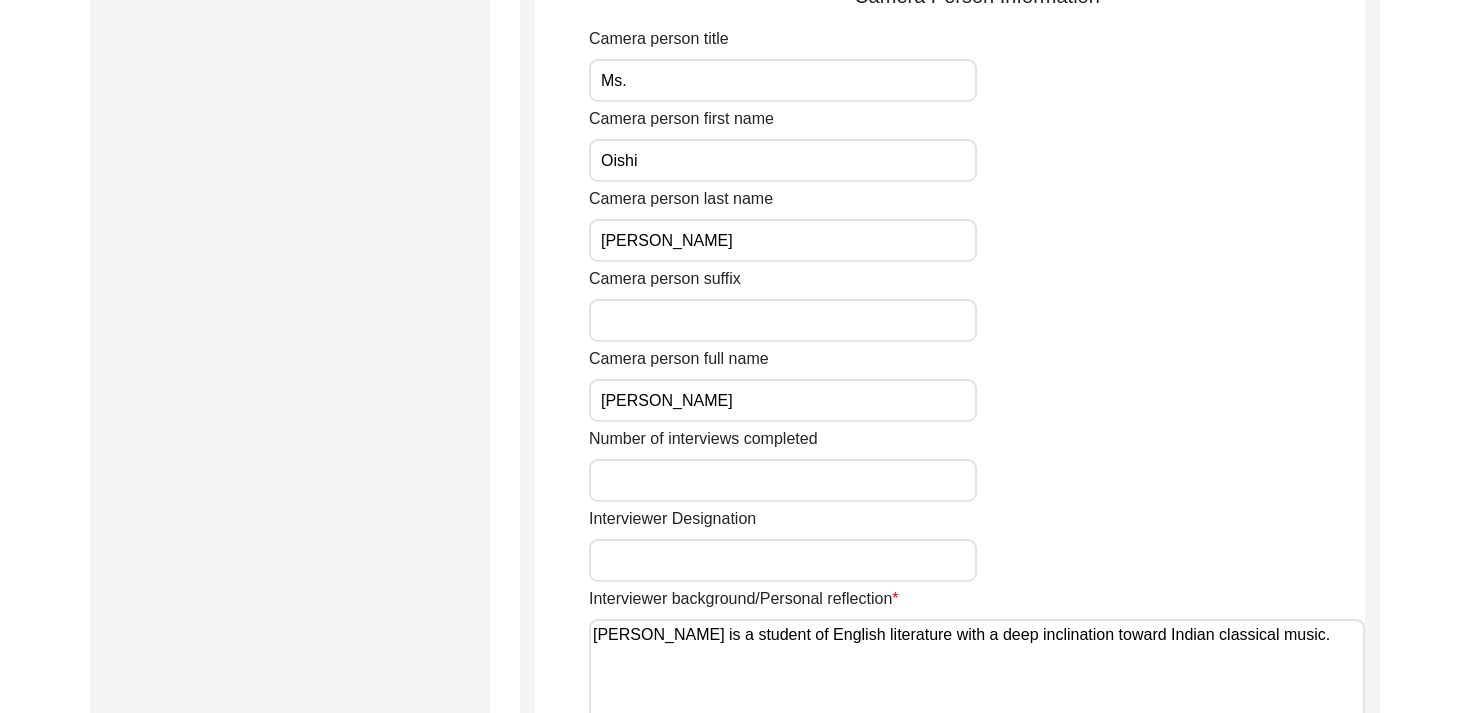 click on "Number of interviews completed" at bounding box center [783, 480] 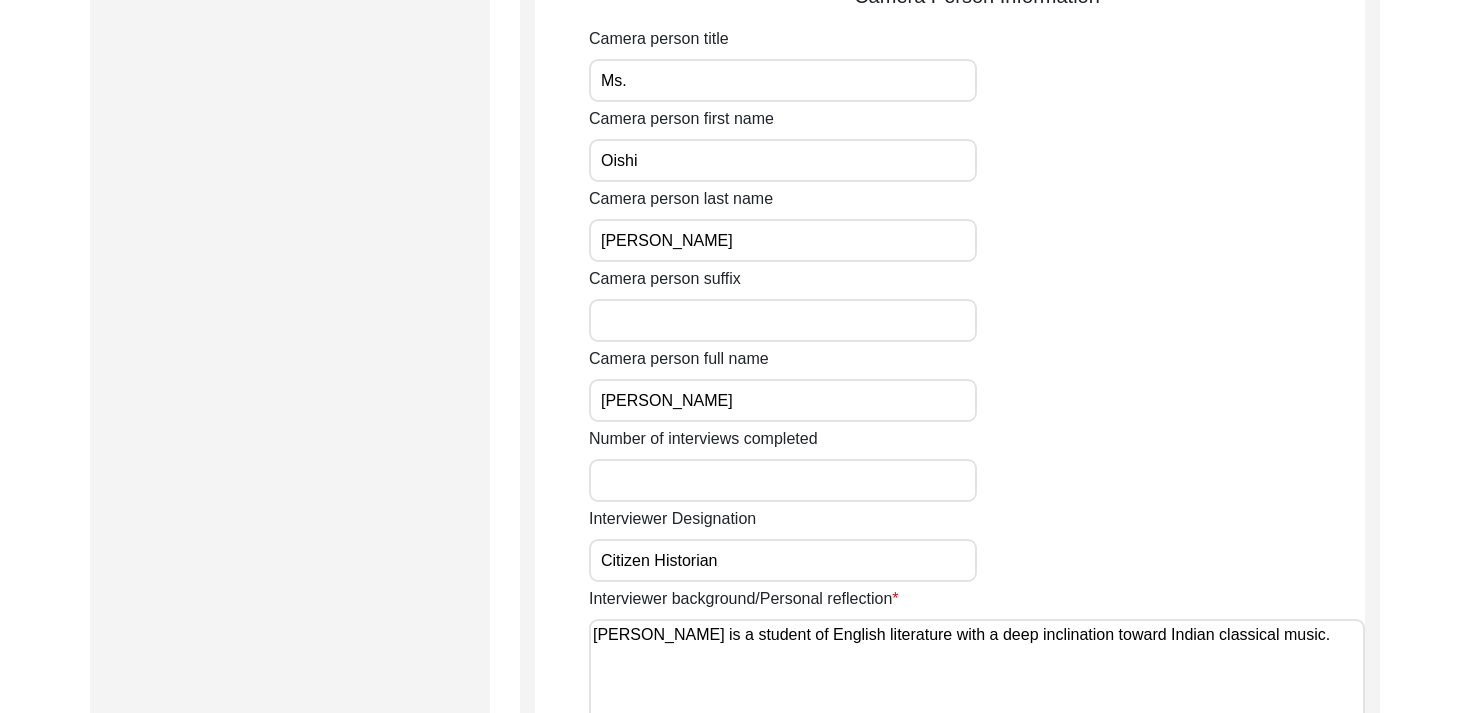 click on "Citizen Historian" at bounding box center [783, 560] 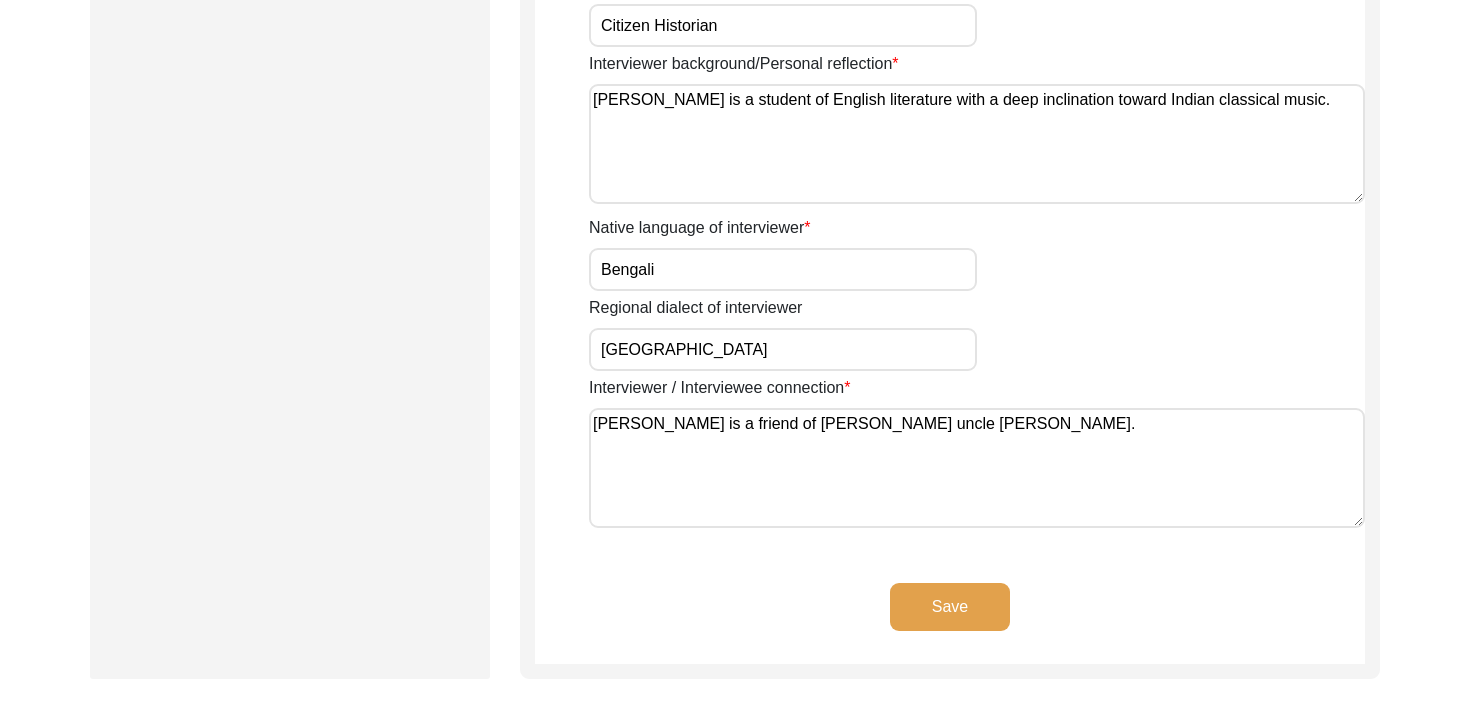 scroll, scrollTop: 1688, scrollLeft: 0, axis: vertical 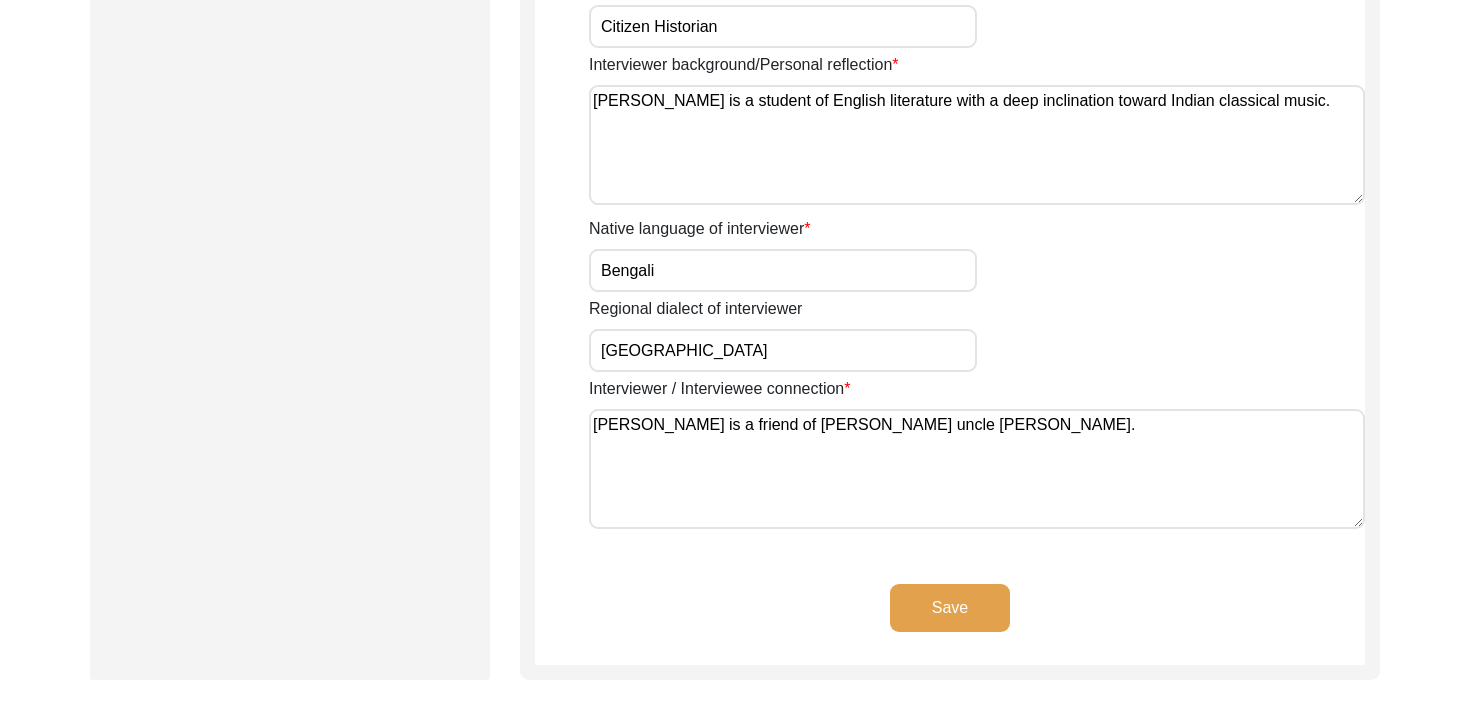 click on "Save" 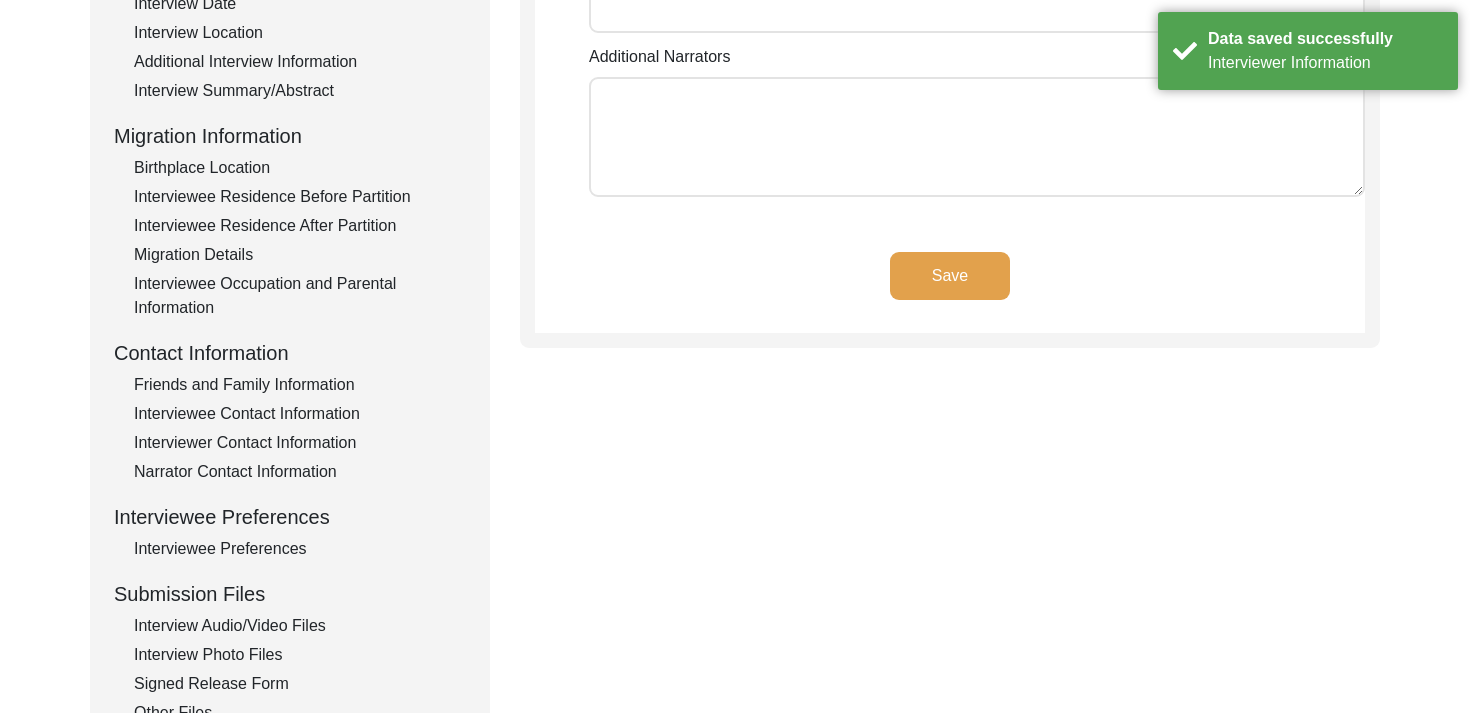 scroll, scrollTop: 0, scrollLeft: 0, axis: both 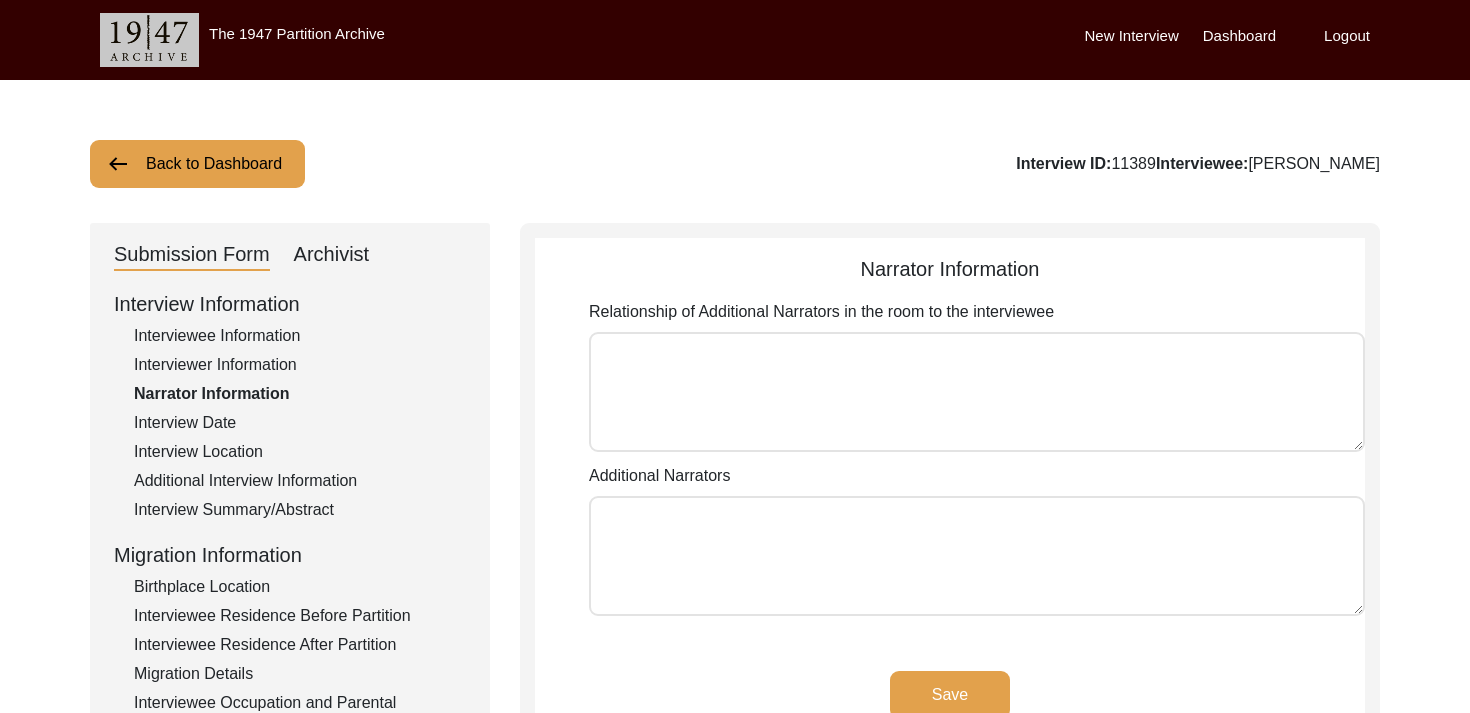 click on "Back to Dashboard  Interview ID:  11389  Interviewee:  [PERSON_NAME]" 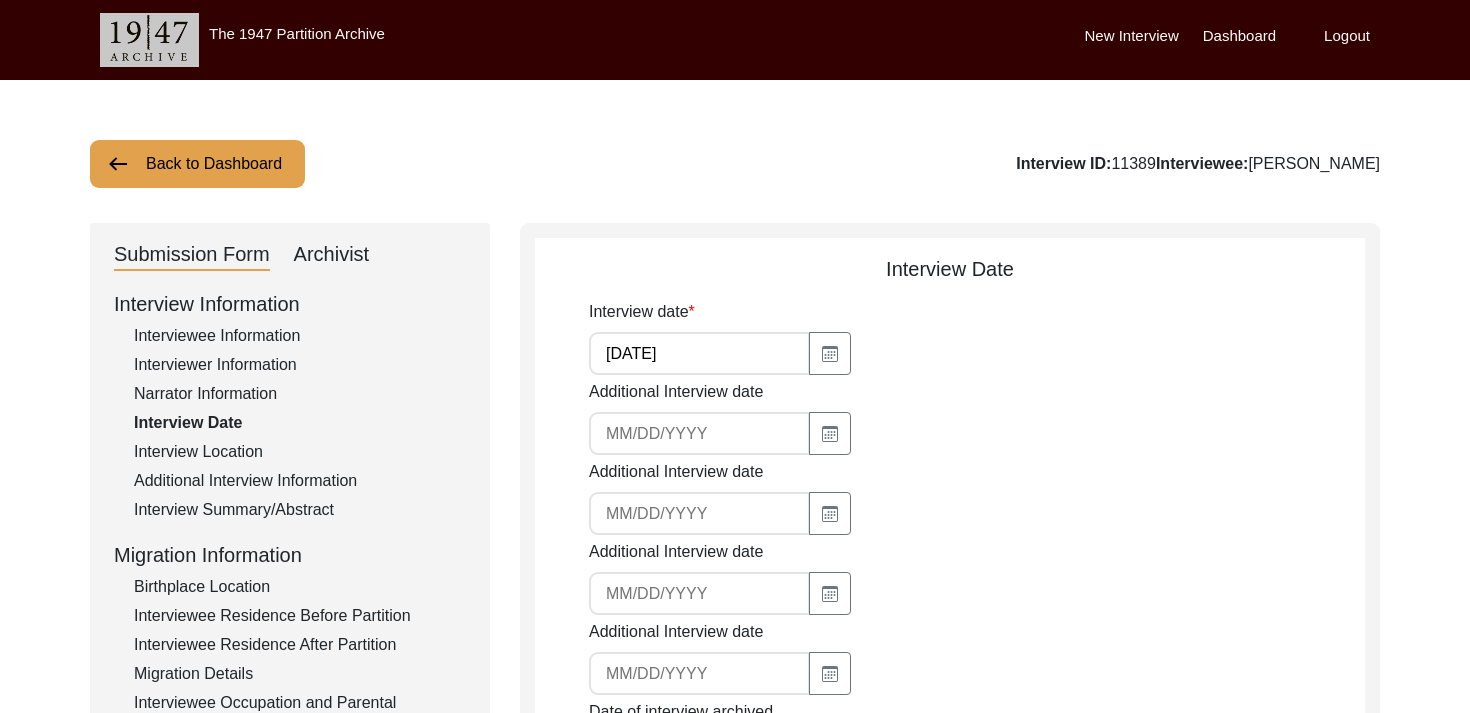 click on "Interview Location" 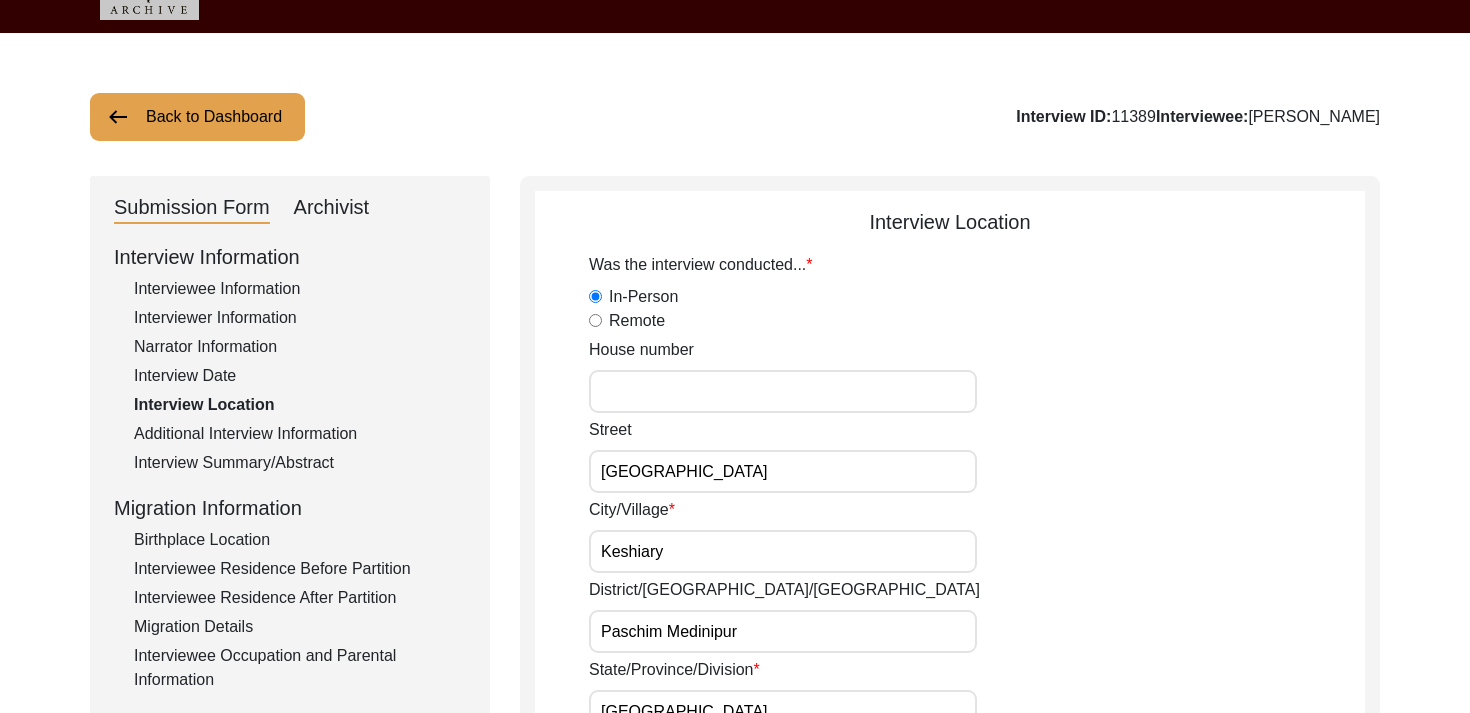scroll, scrollTop: 45, scrollLeft: 0, axis: vertical 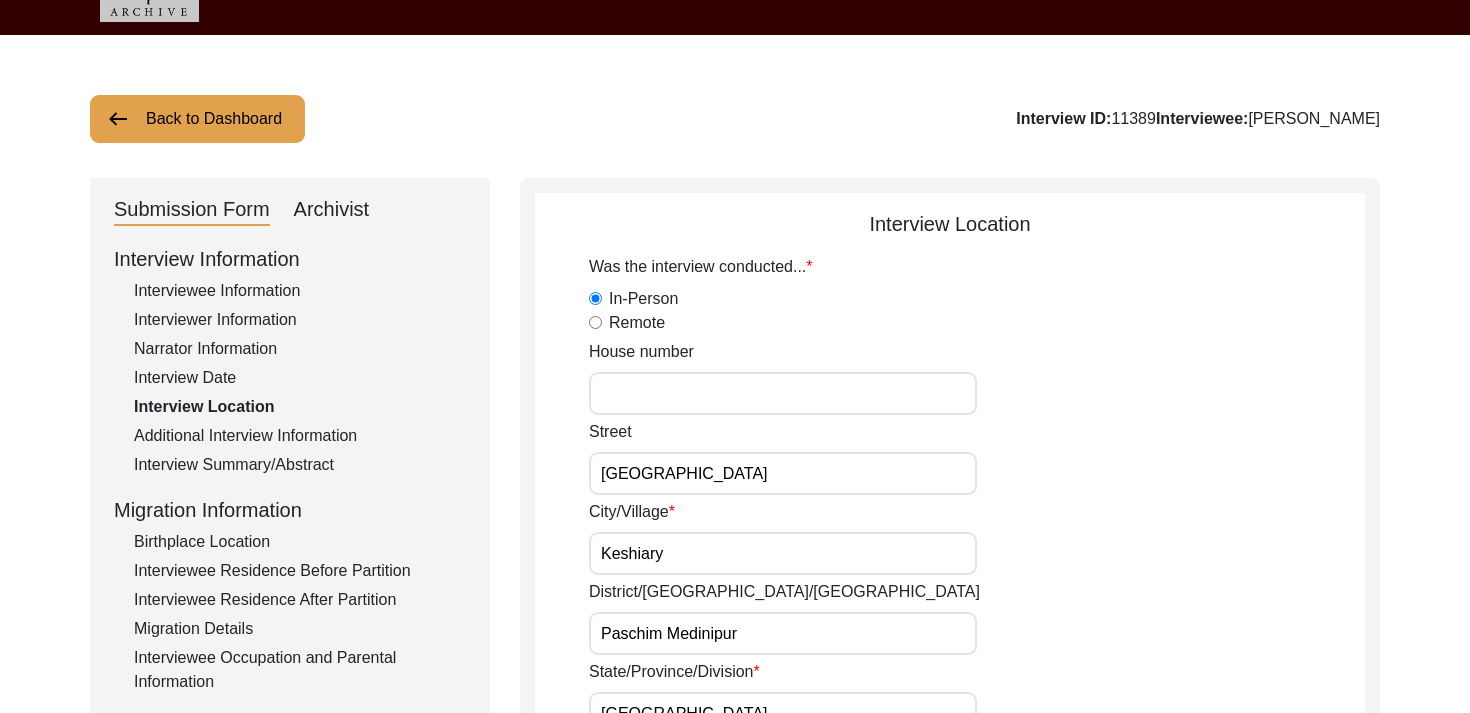 click on "House number" 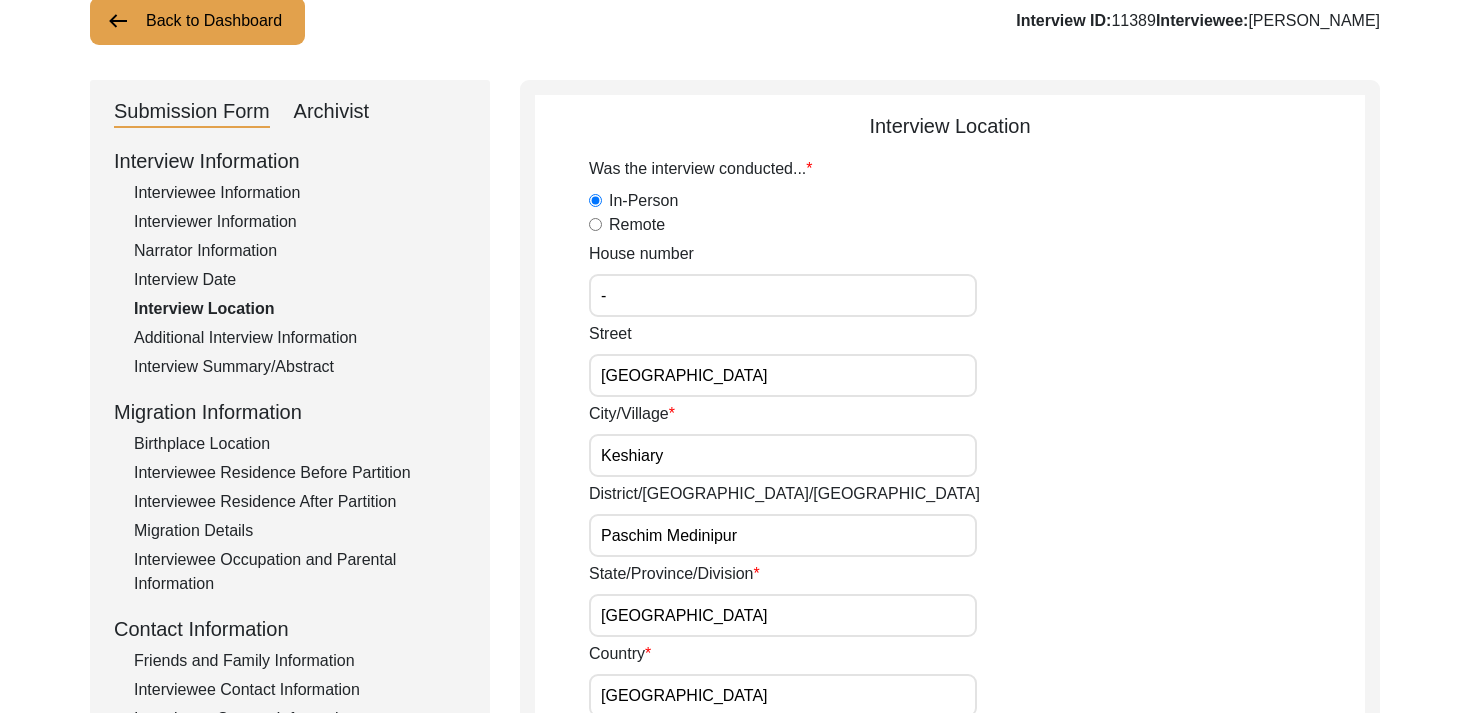 scroll, scrollTop: 141, scrollLeft: 0, axis: vertical 